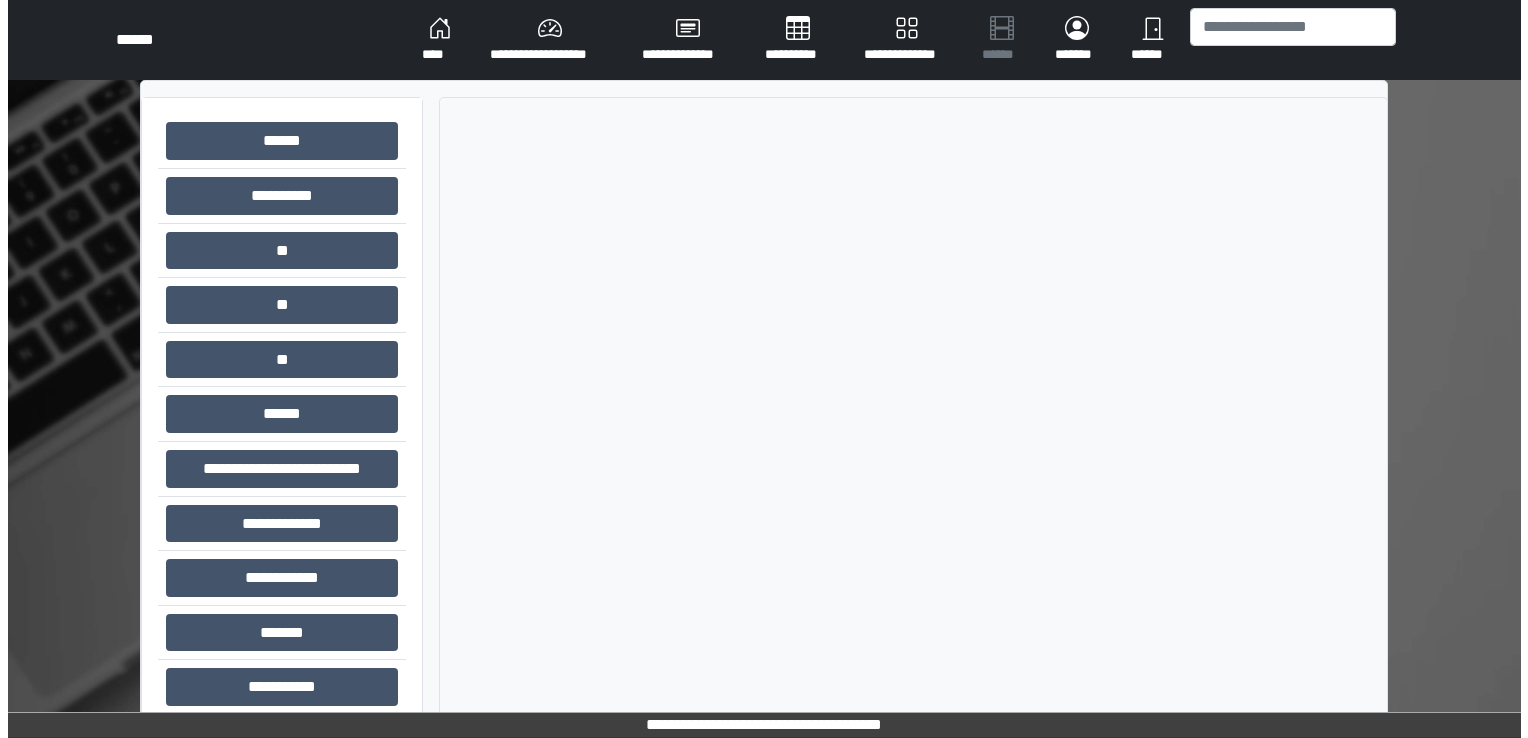 scroll, scrollTop: 0, scrollLeft: 0, axis: both 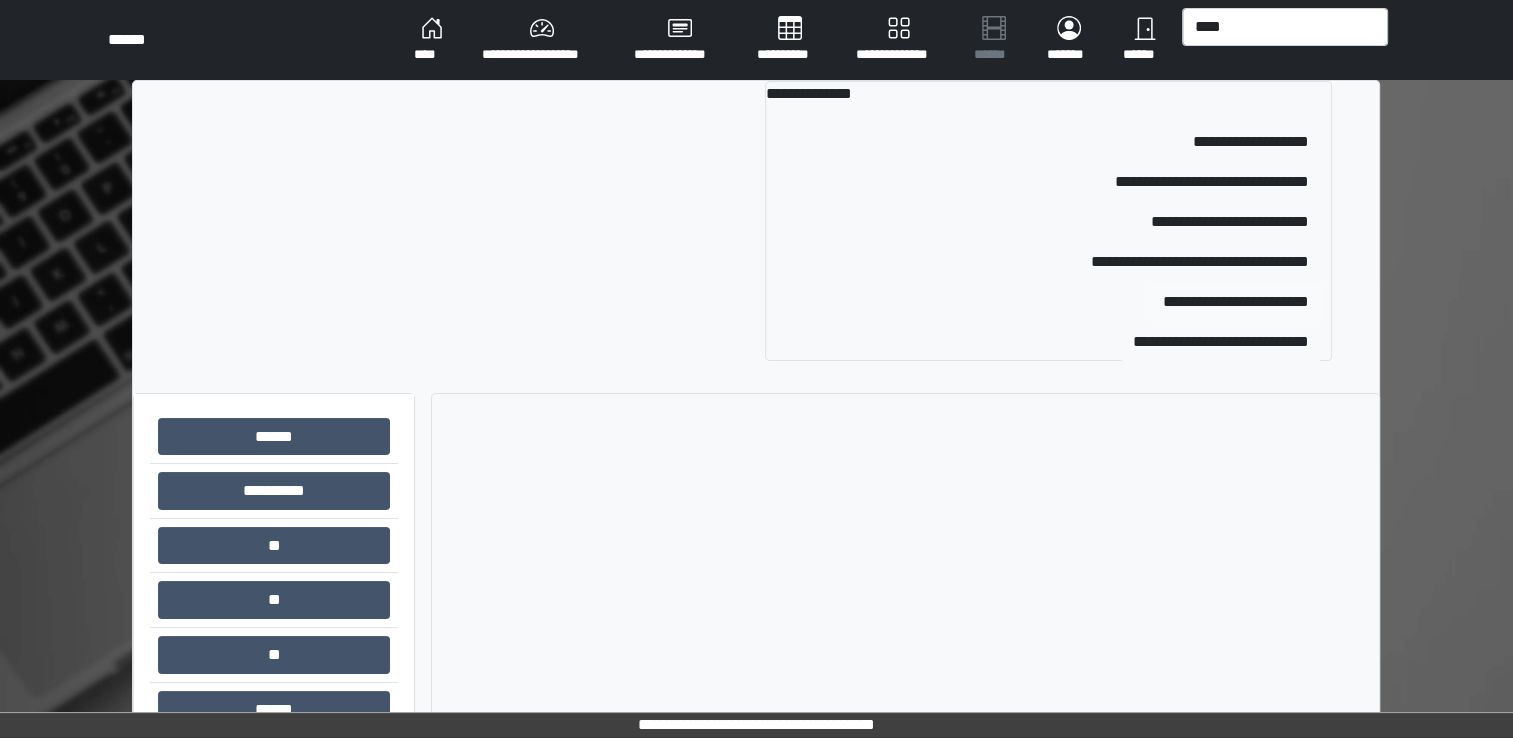 type on "****" 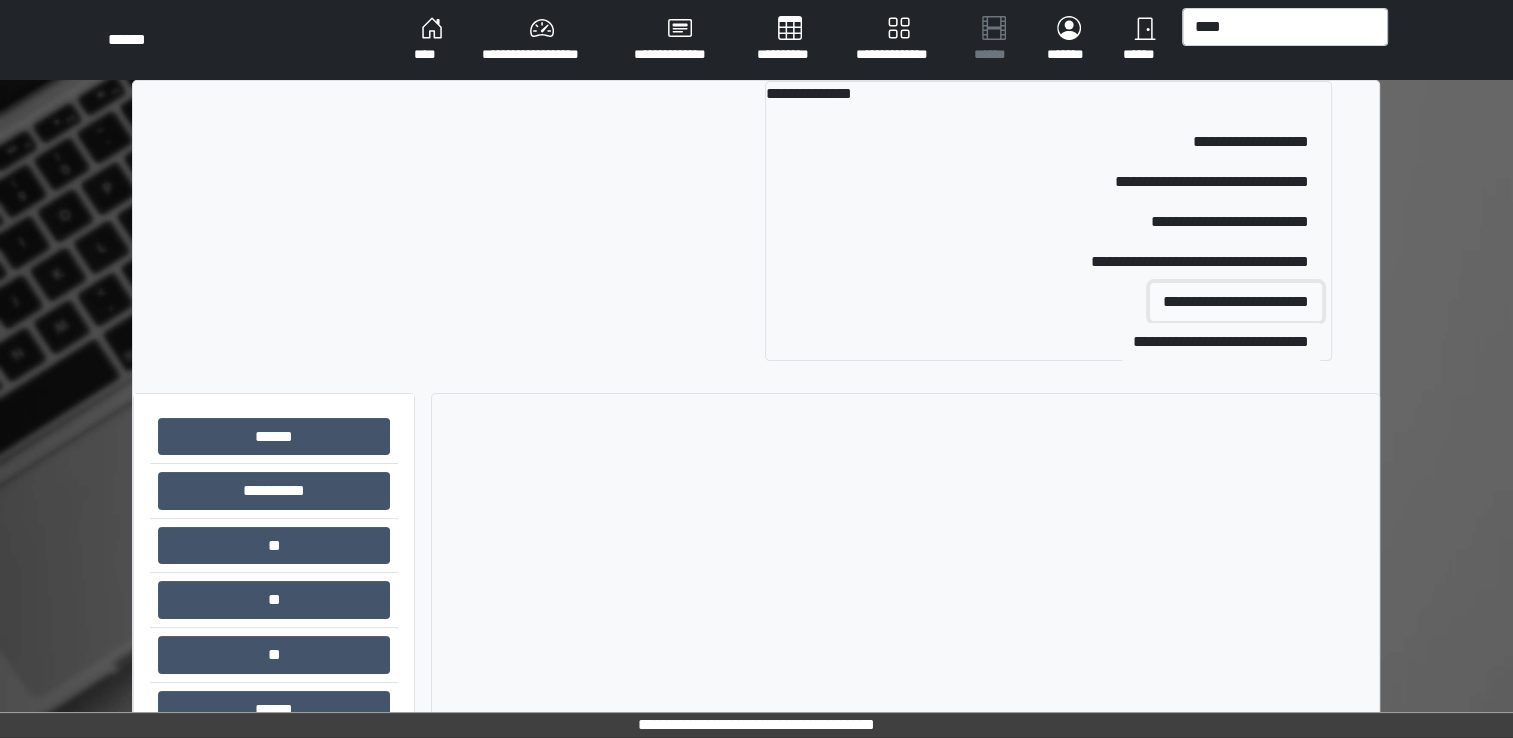 click on "**********" at bounding box center [1236, 302] 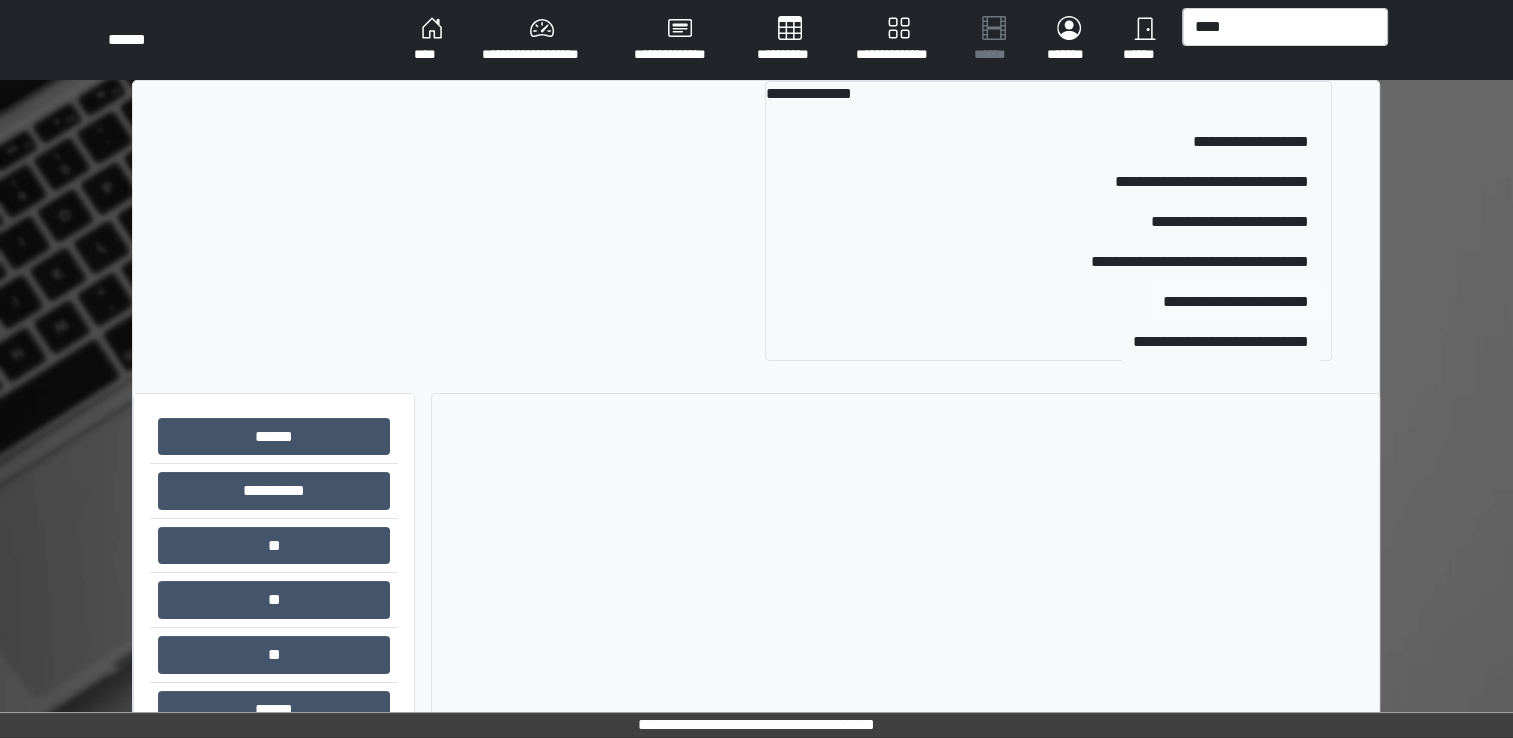 type 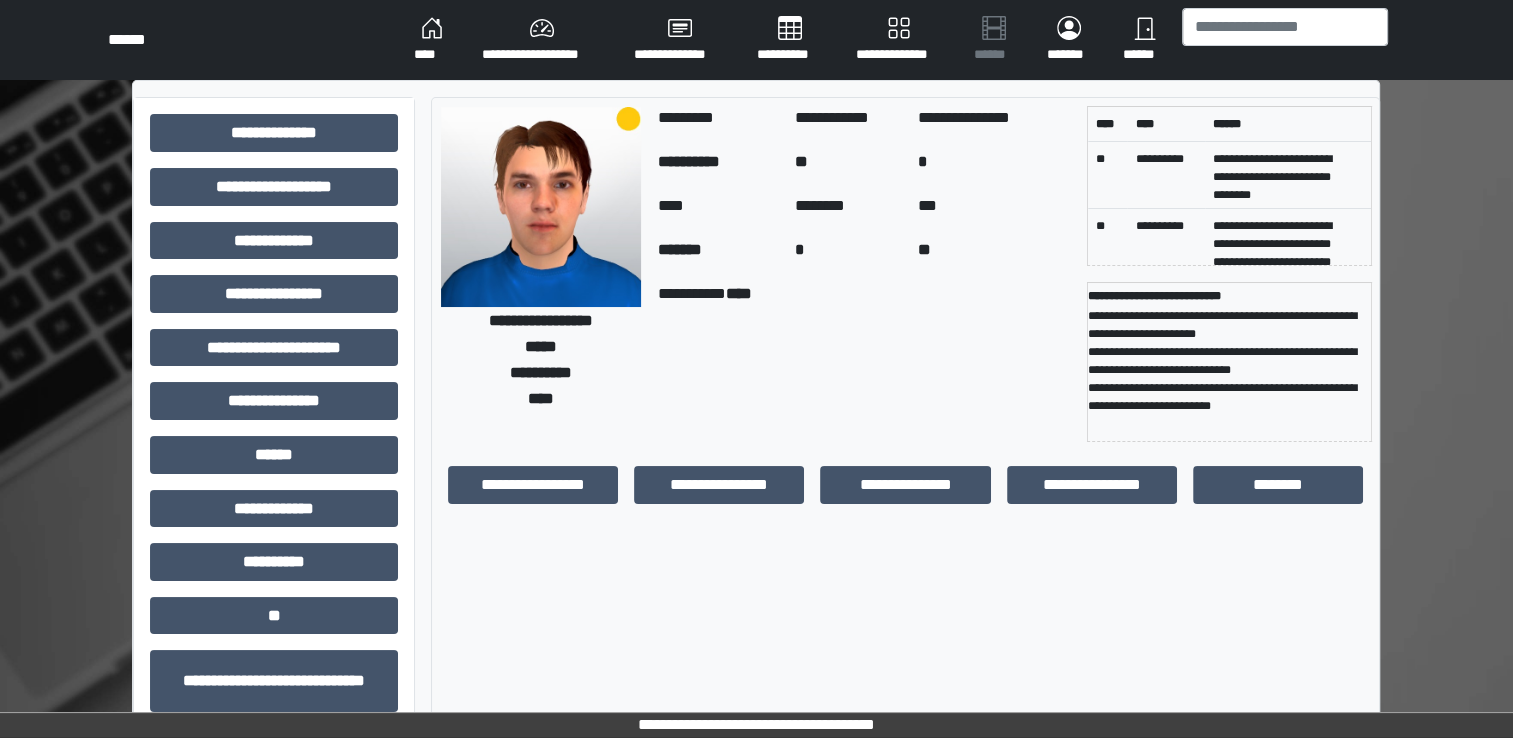 click on "**********" at bounding box center (542, 40) 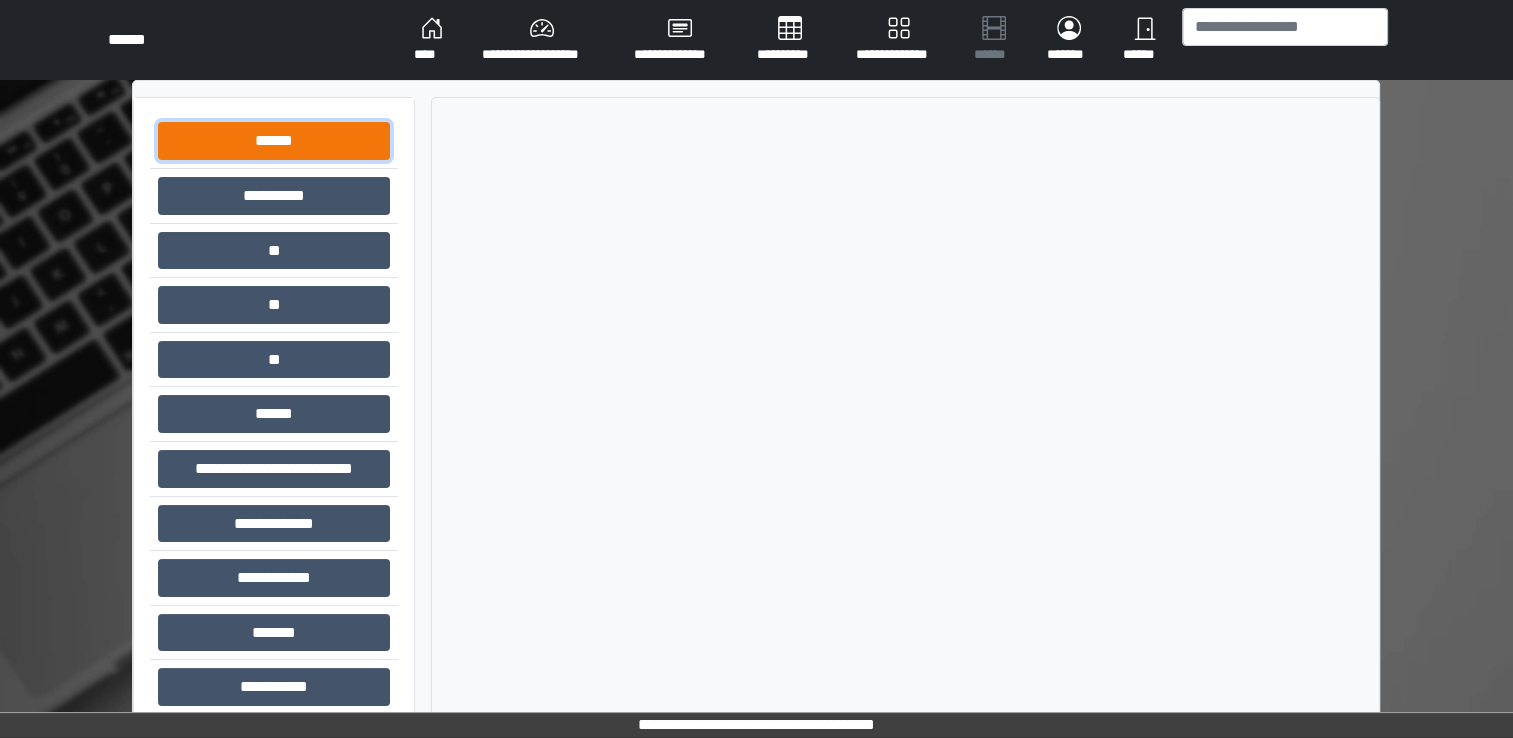 click on "******" at bounding box center [274, 141] 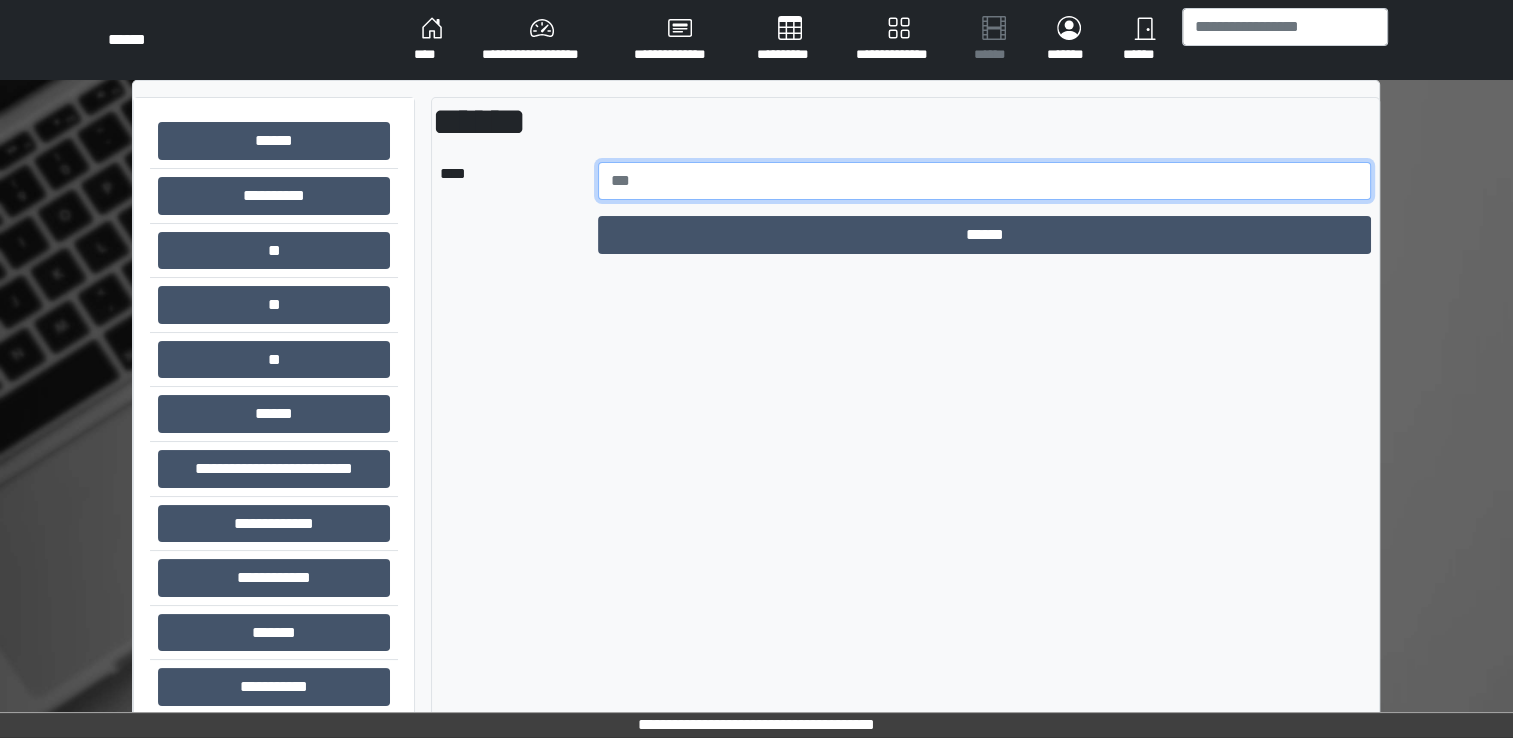click at bounding box center [985, 181] 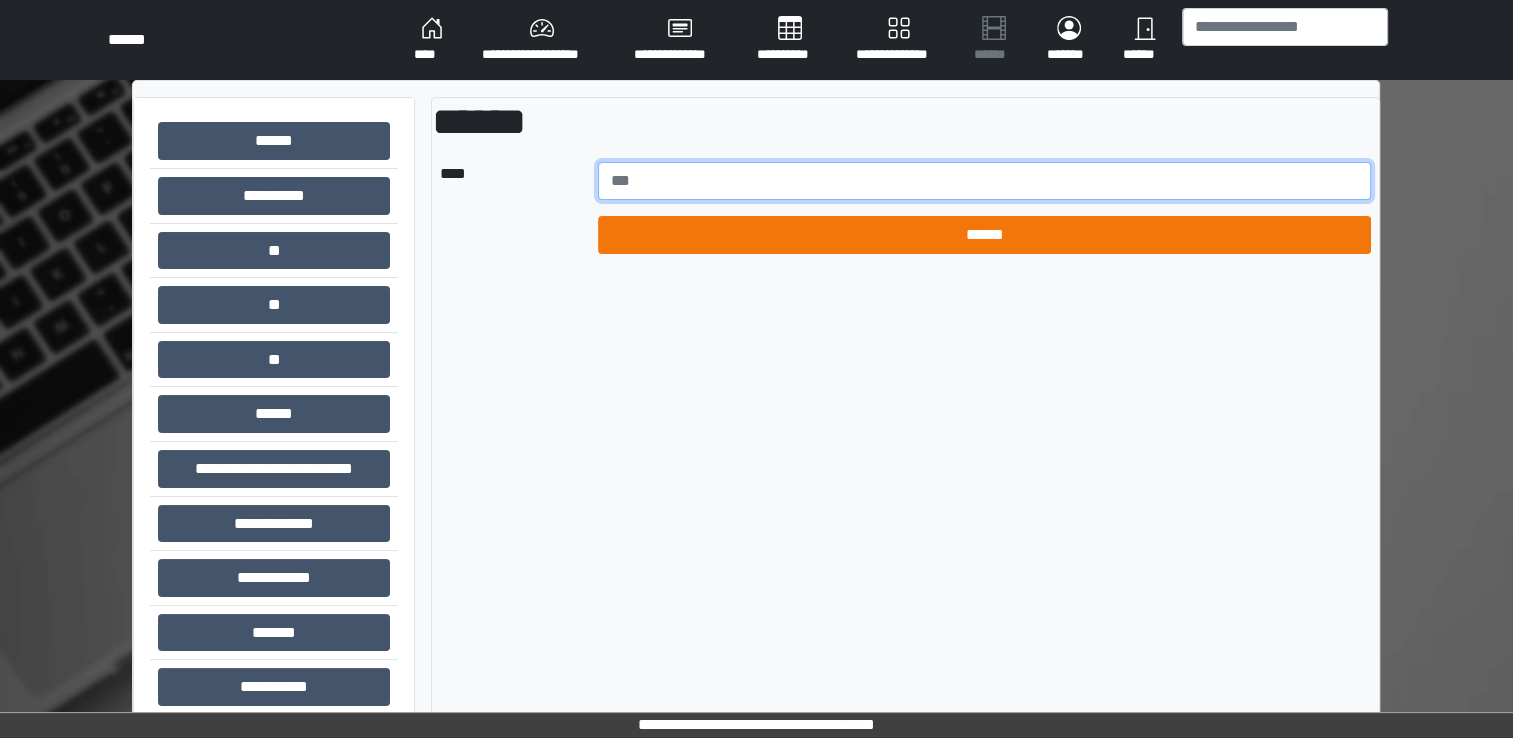 type on "******" 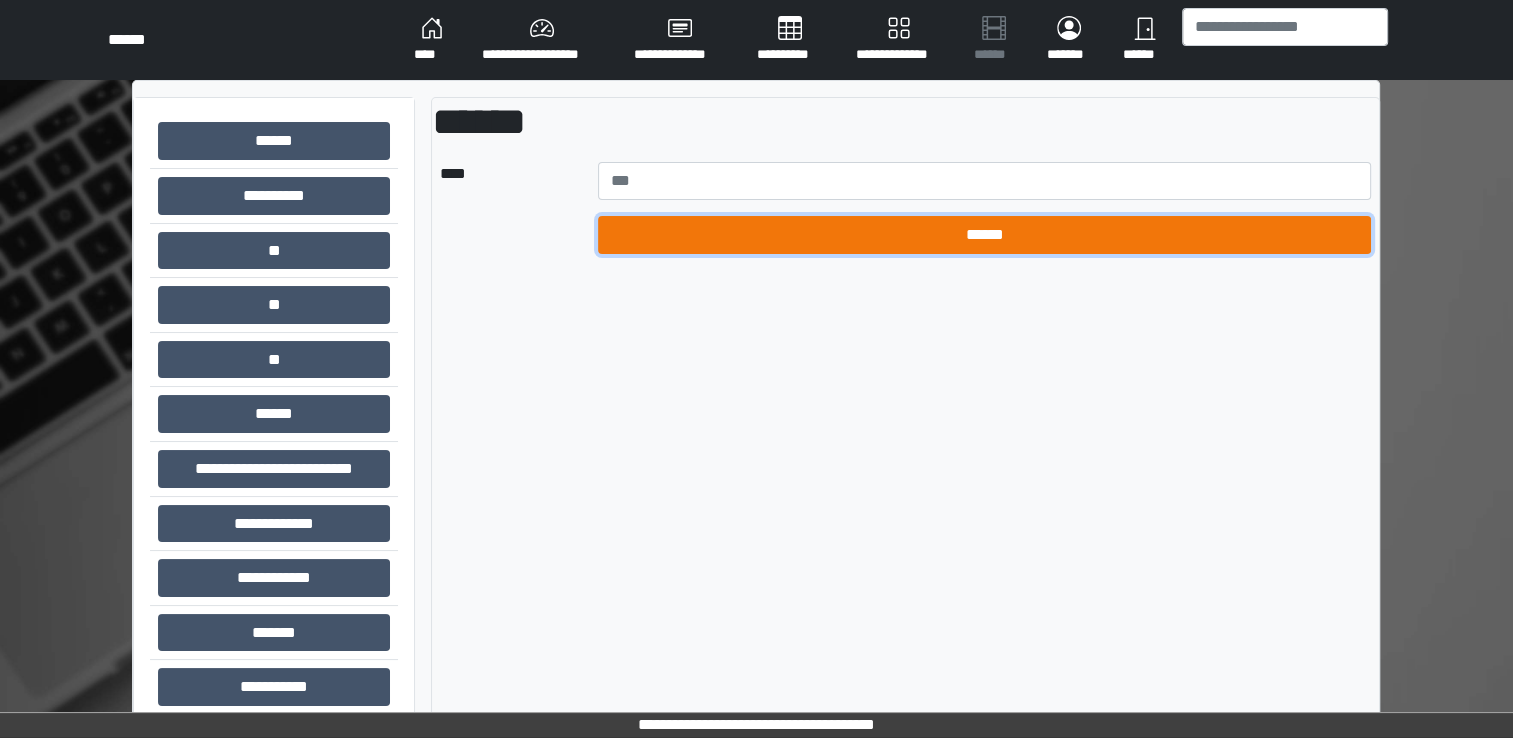click on "******" at bounding box center (985, 235) 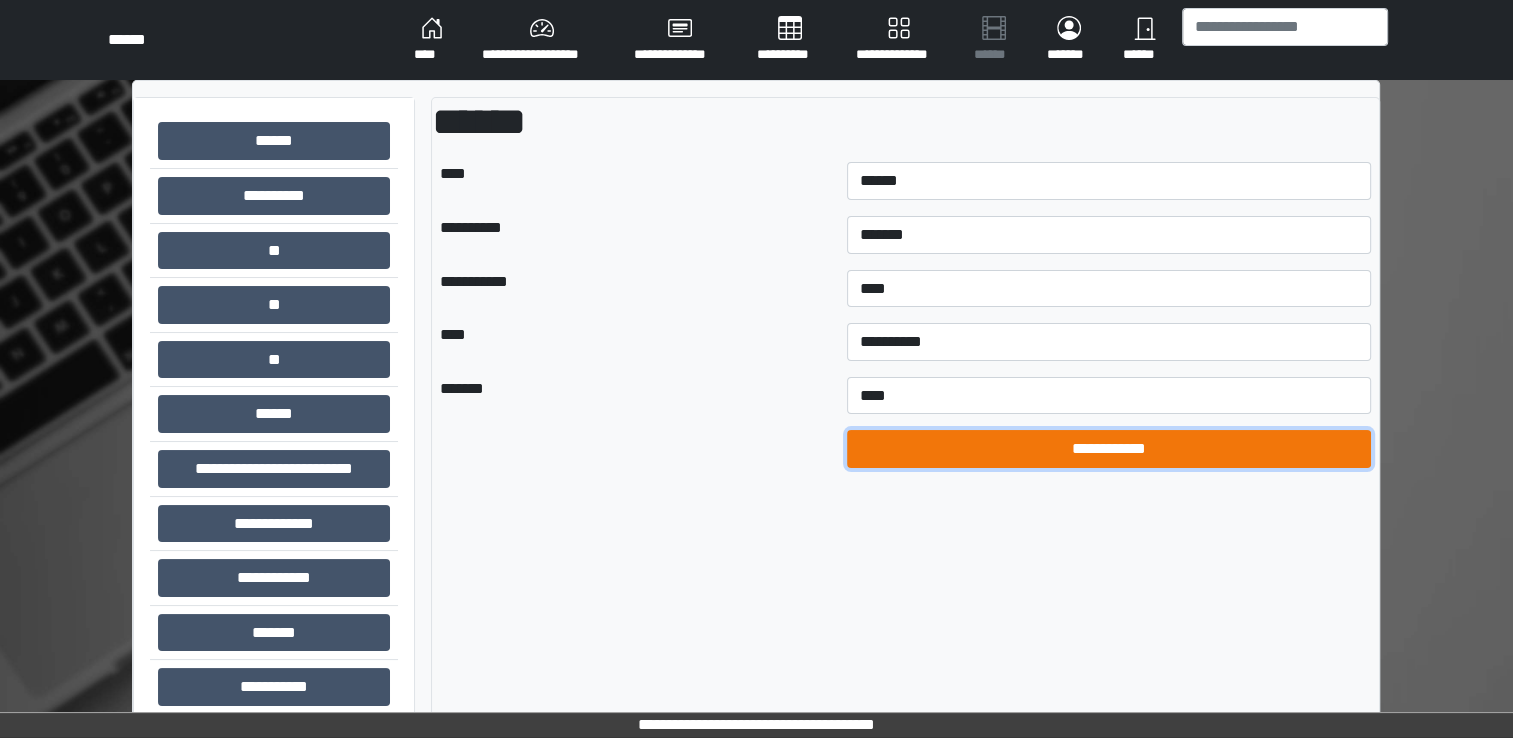 click on "**********" at bounding box center (1109, 449) 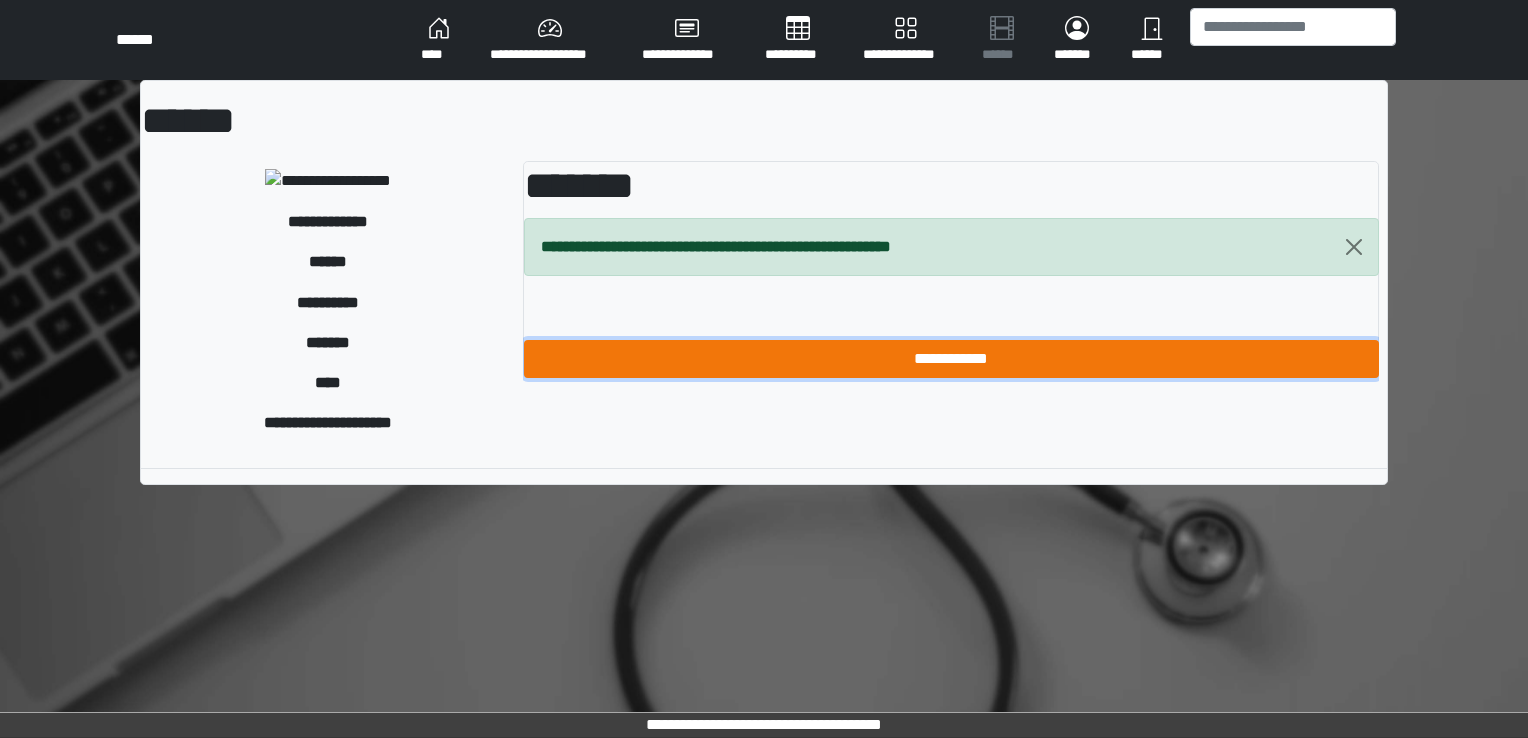 click on "**********" at bounding box center (951, 359) 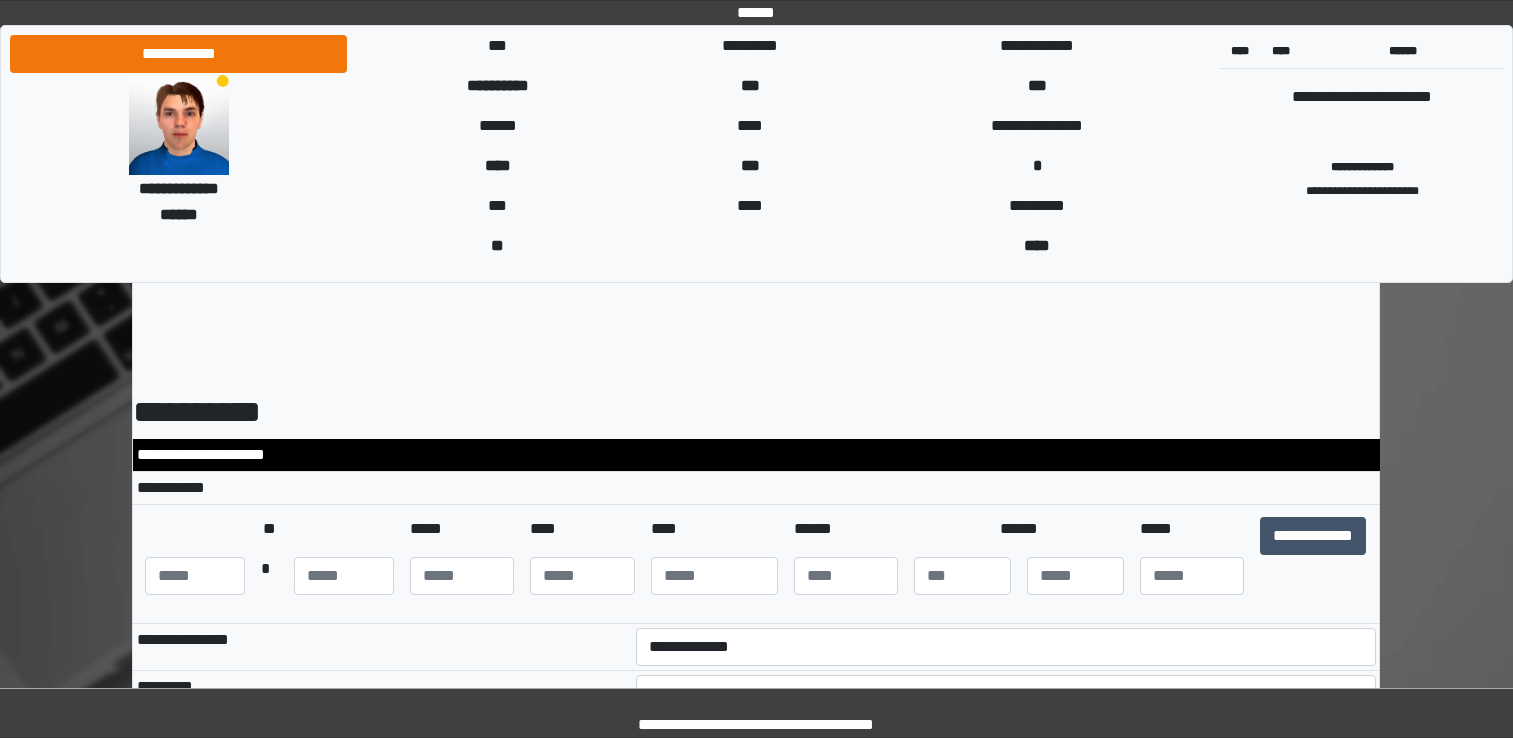 scroll, scrollTop: 0, scrollLeft: 0, axis: both 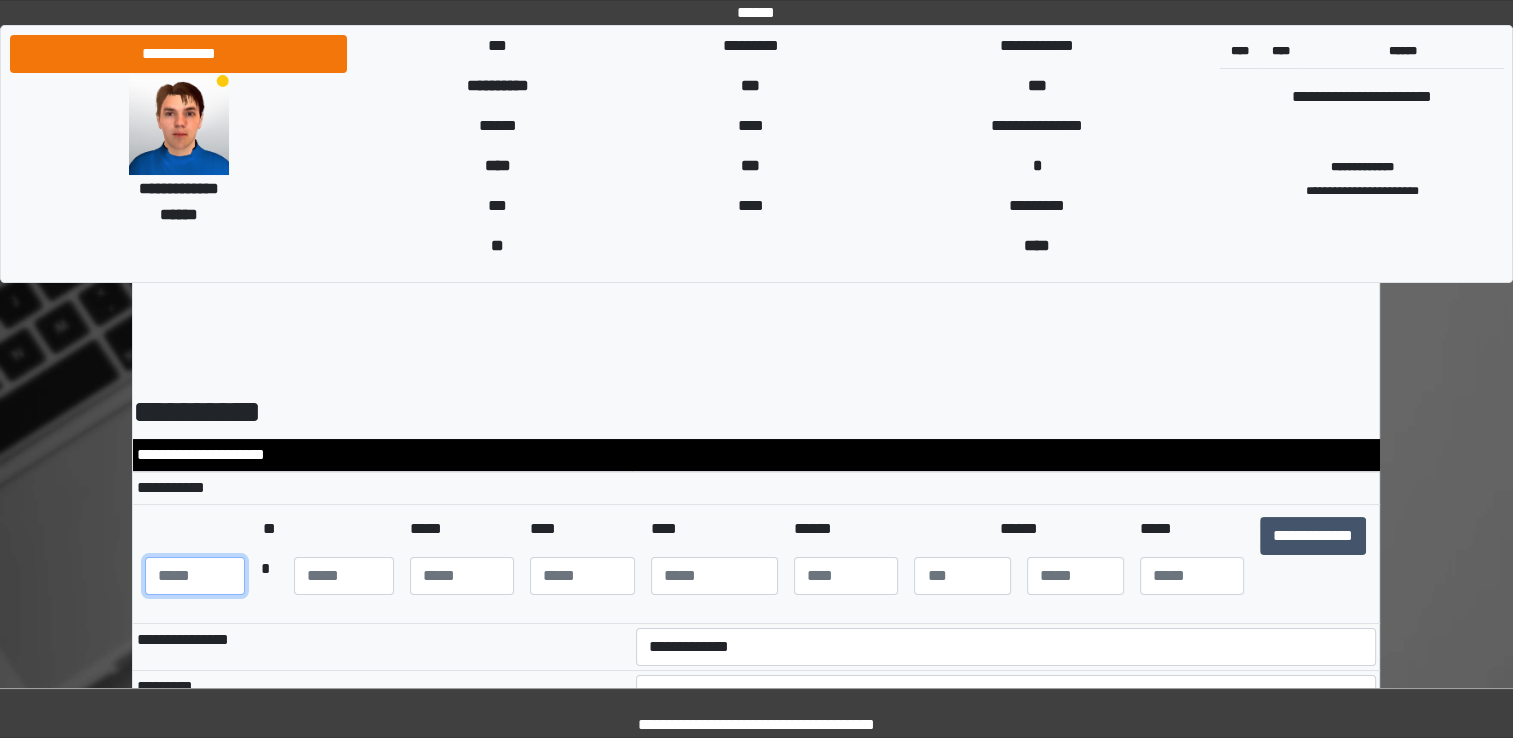 click at bounding box center (195, 576) 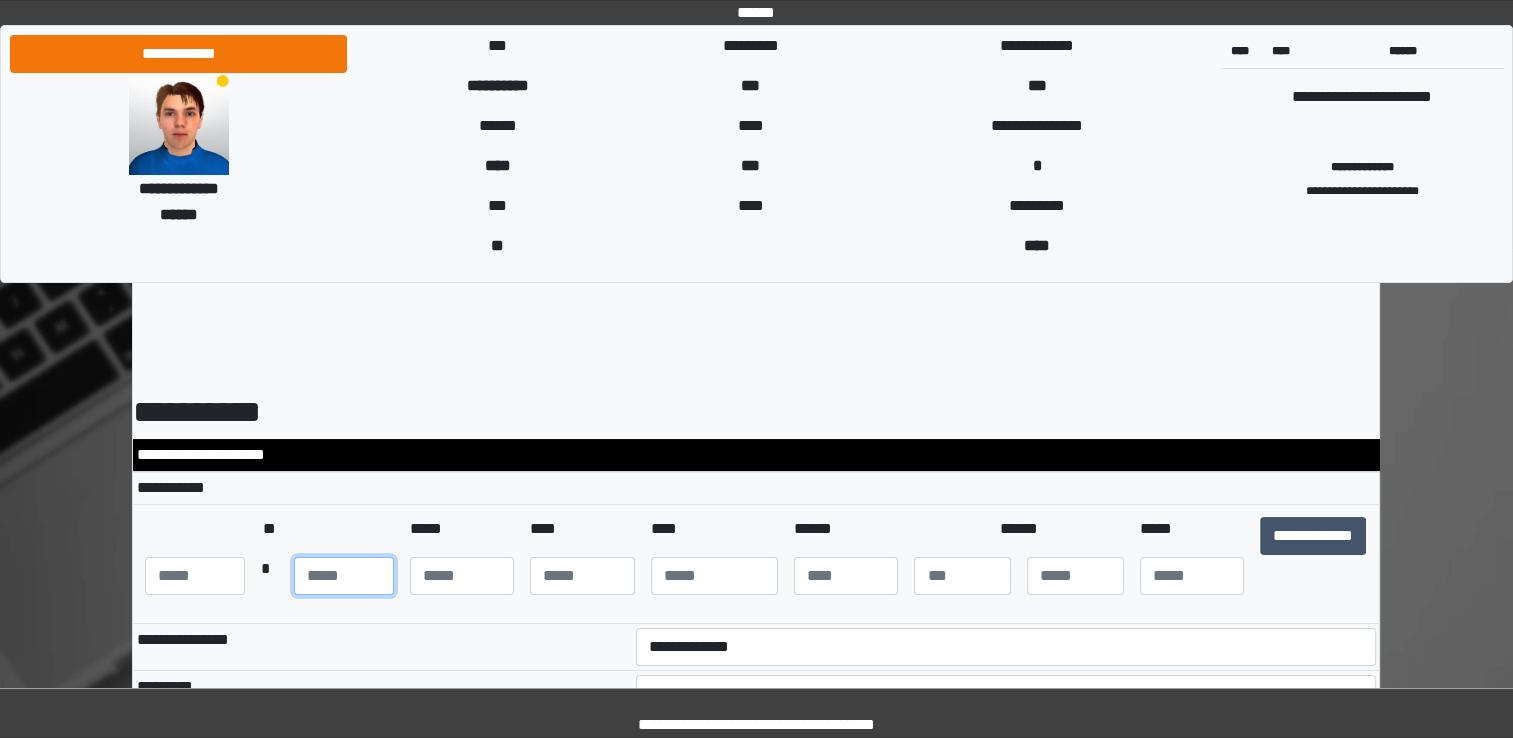 type on "***" 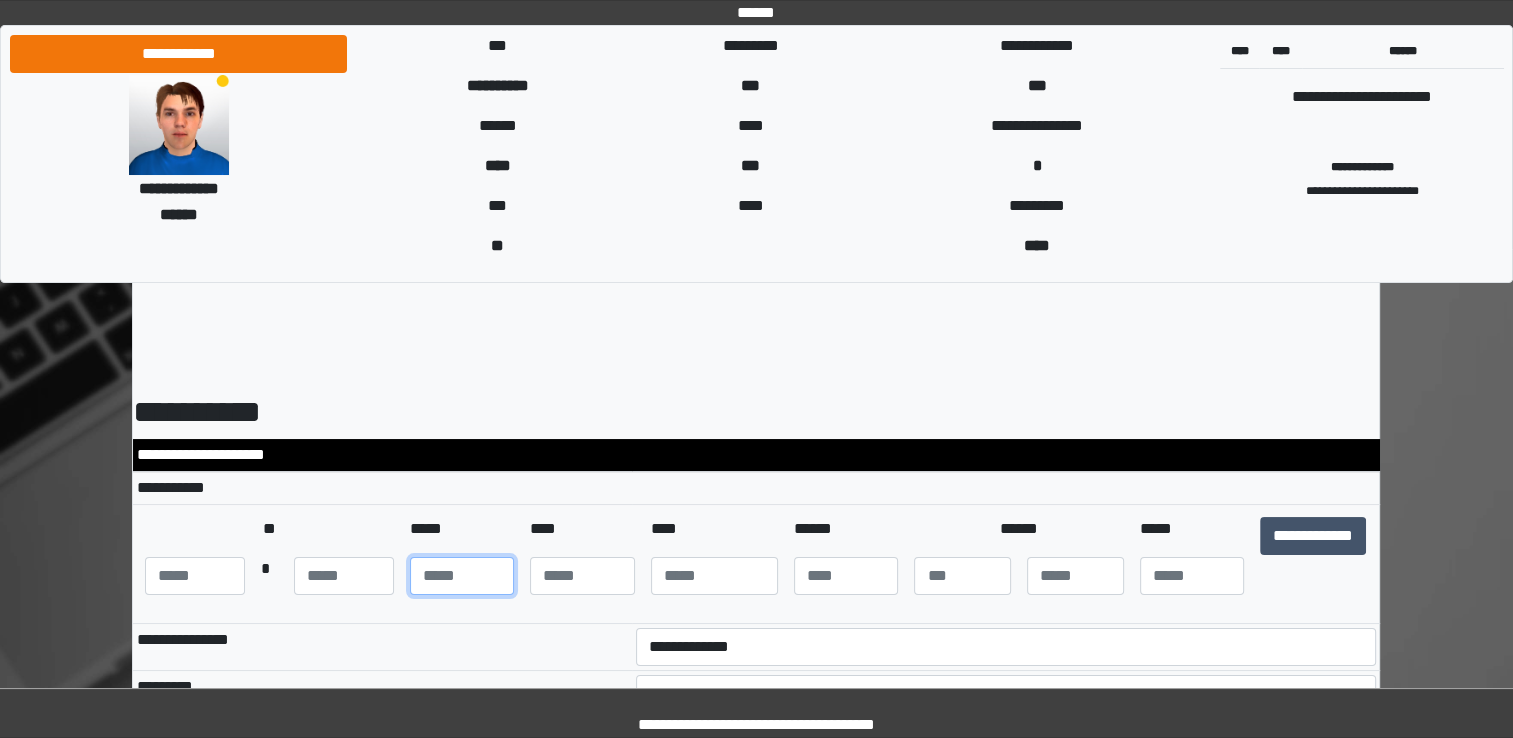 click at bounding box center [462, 576] 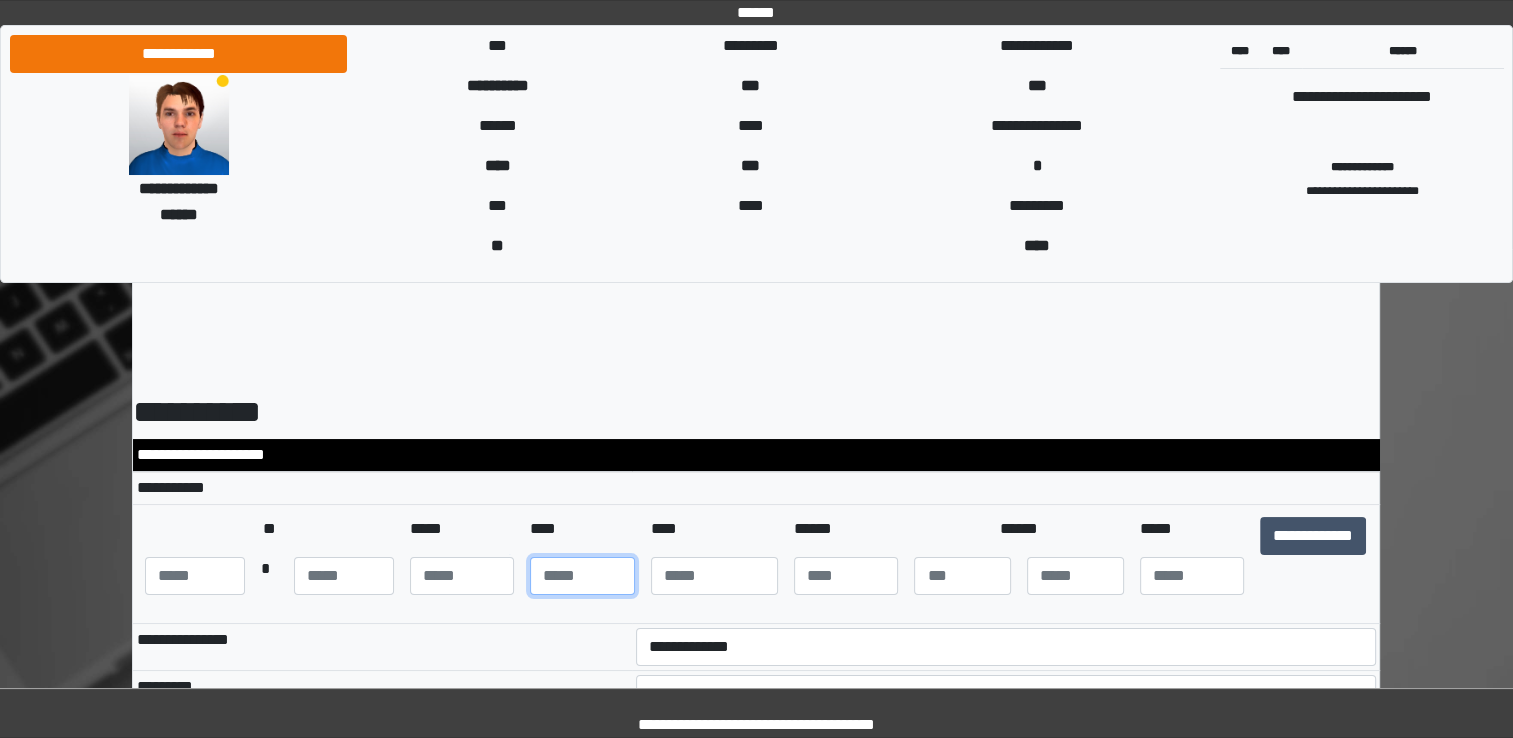 click at bounding box center [582, 576] 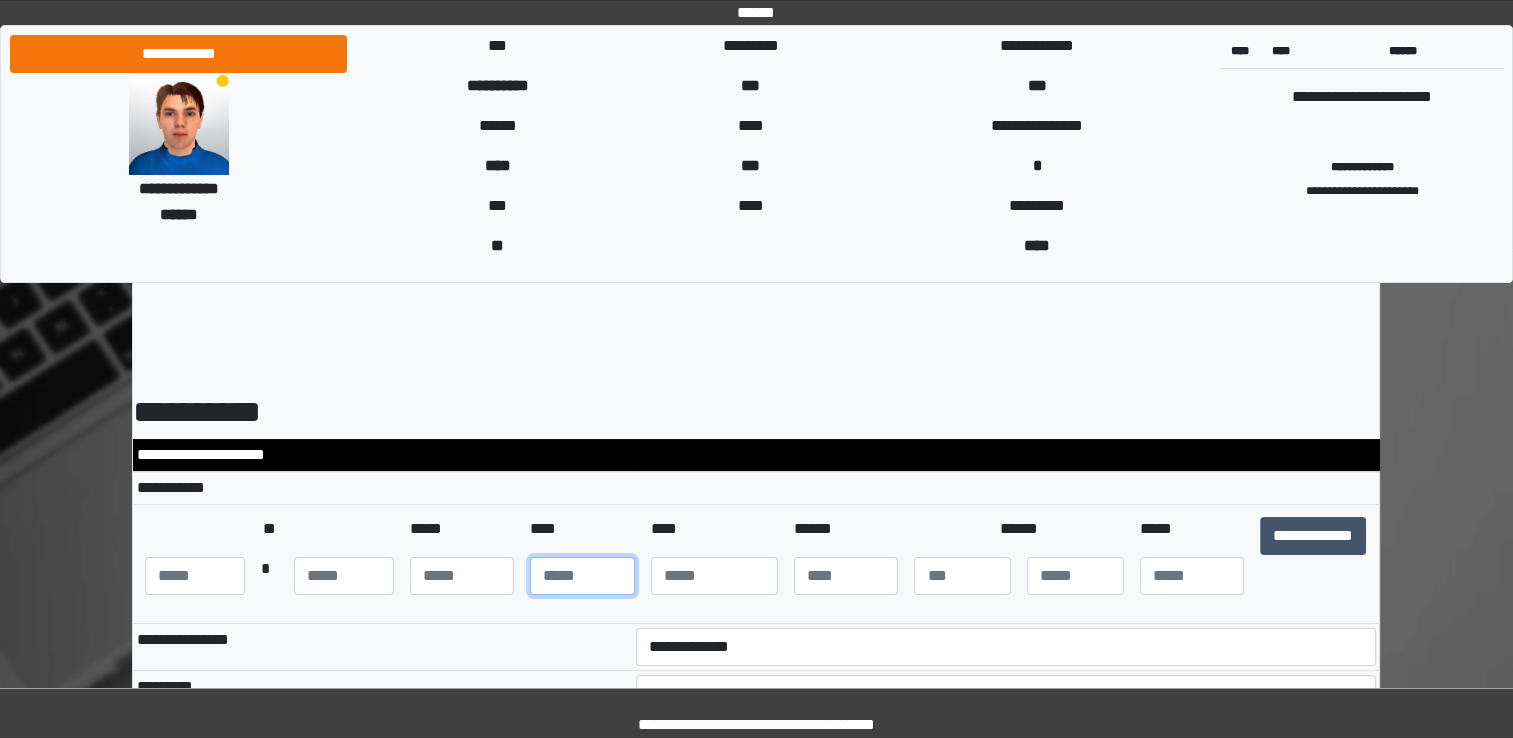 type on "**" 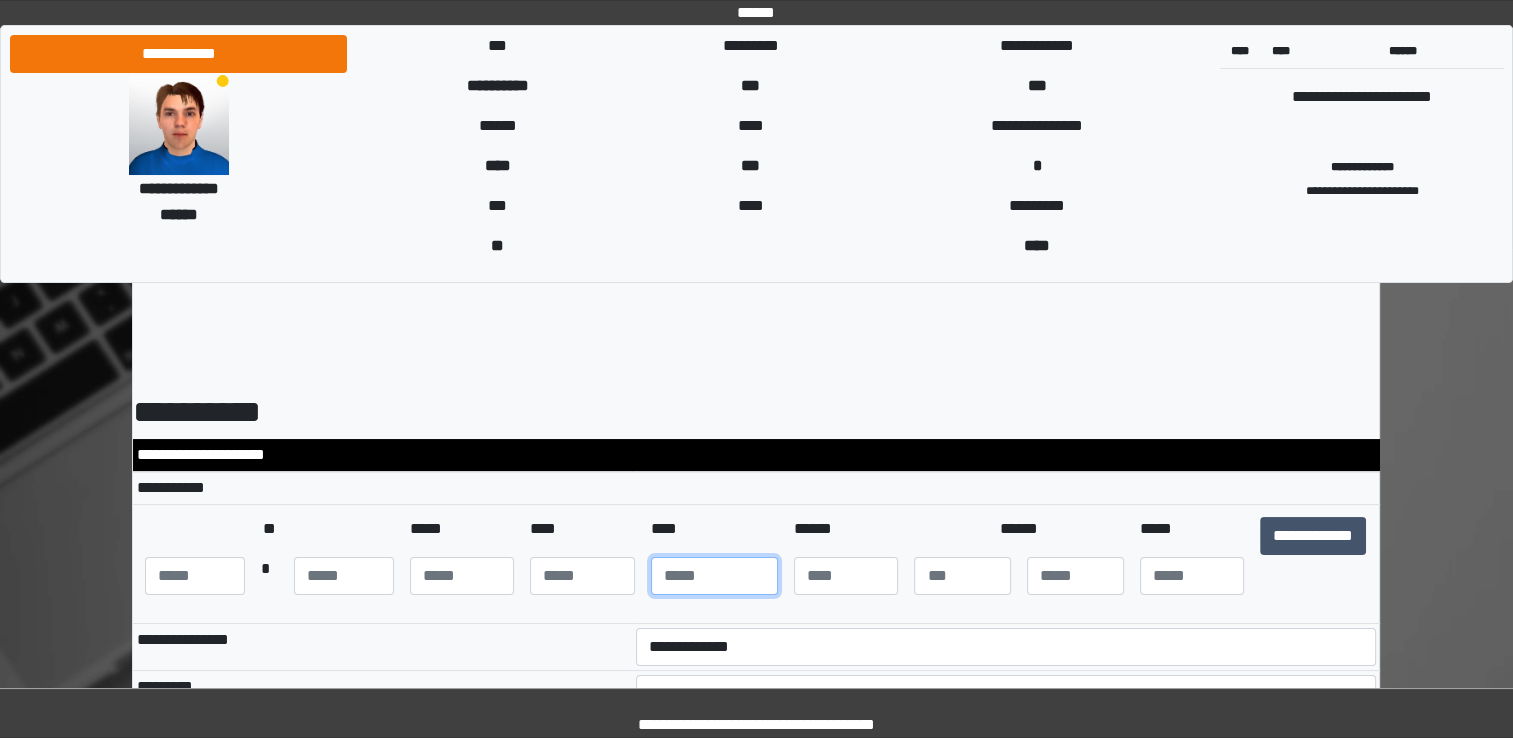 click at bounding box center (714, 576) 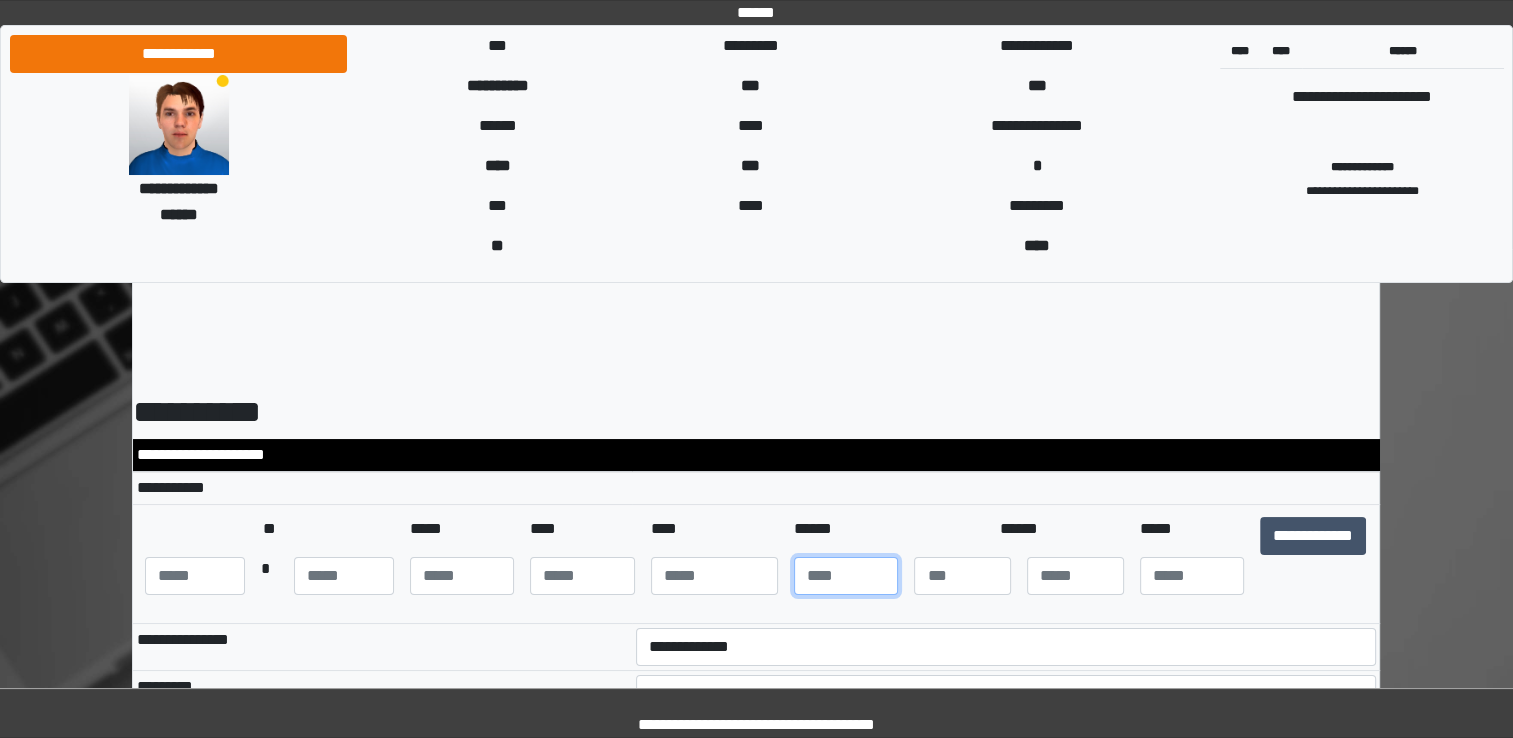 click at bounding box center (846, 576) 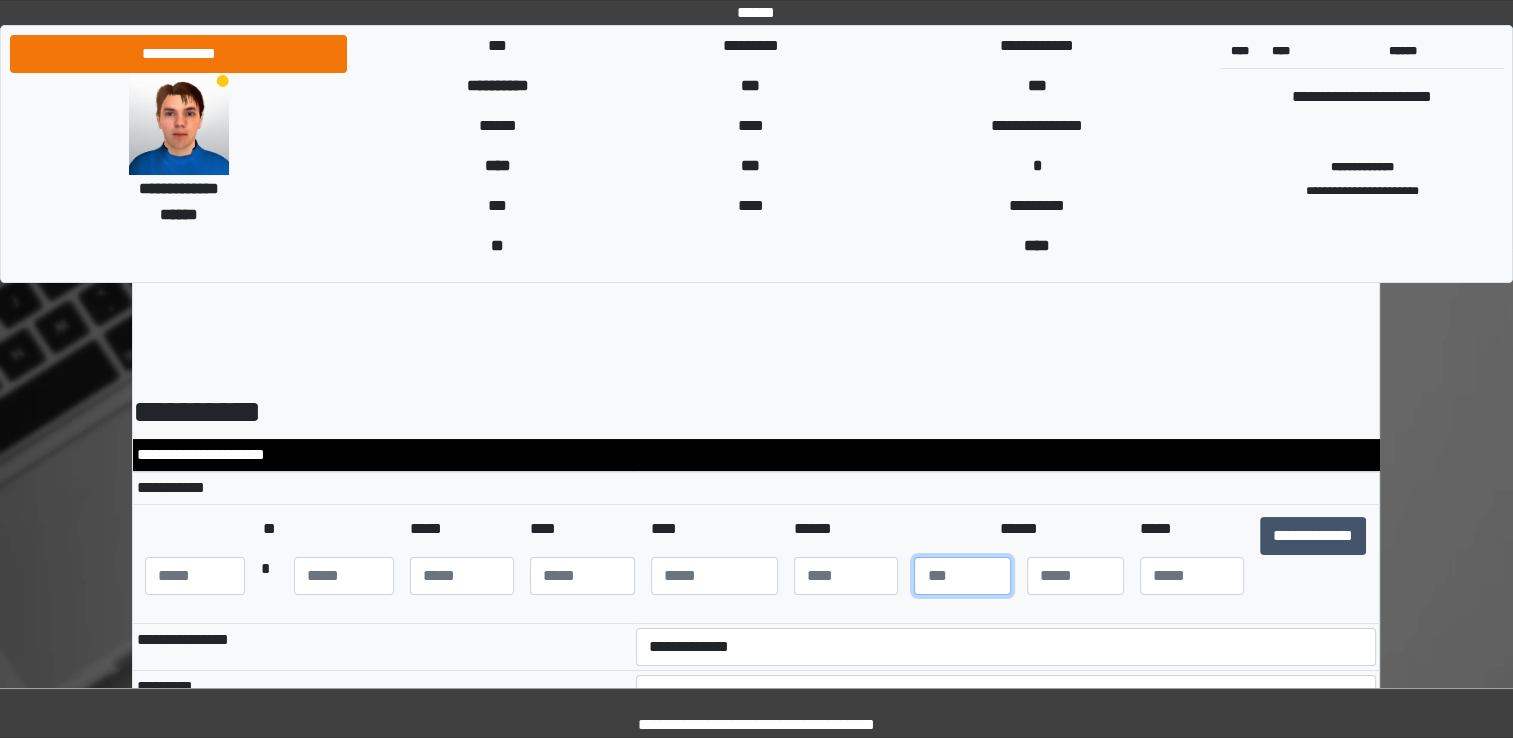 click at bounding box center (962, 576) 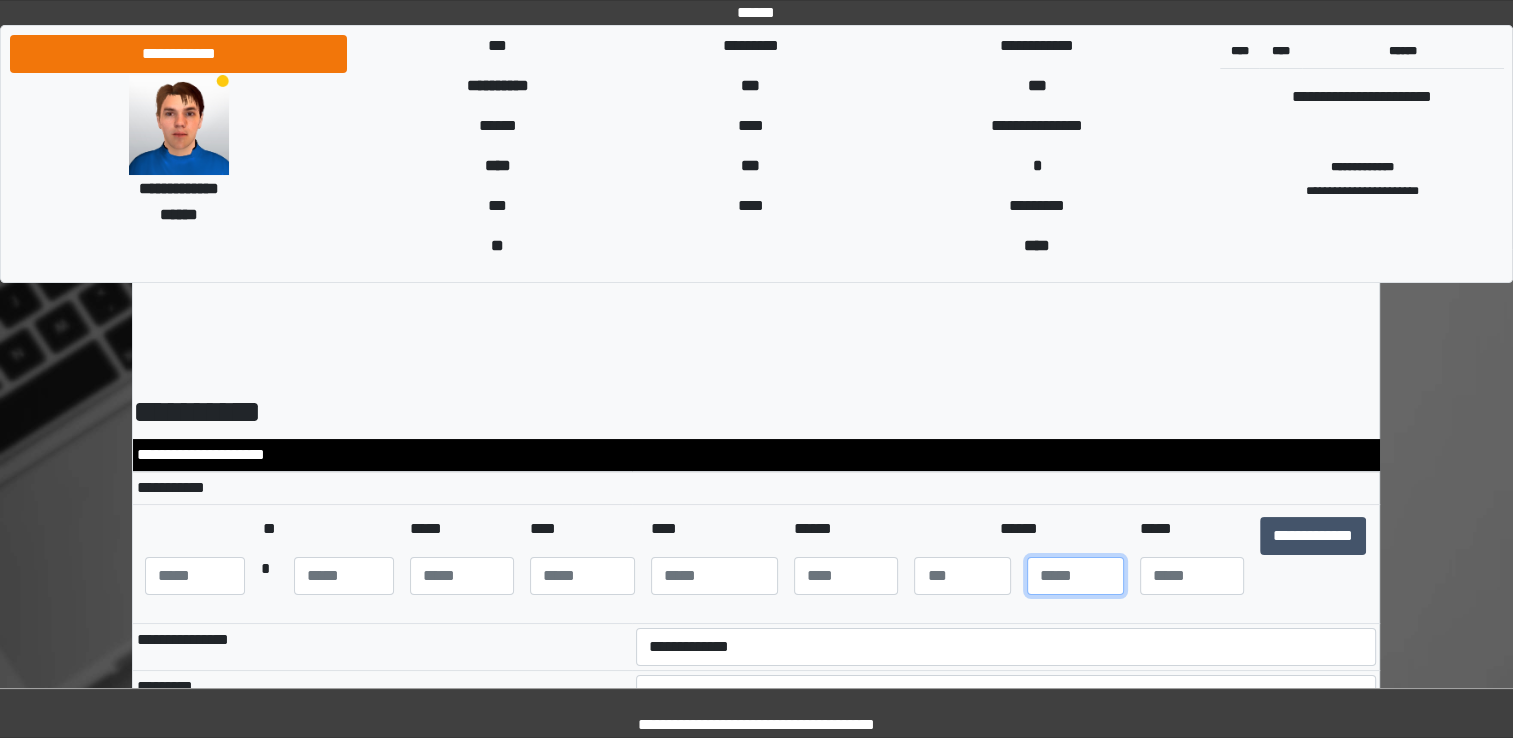 click at bounding box center [1075, 576] 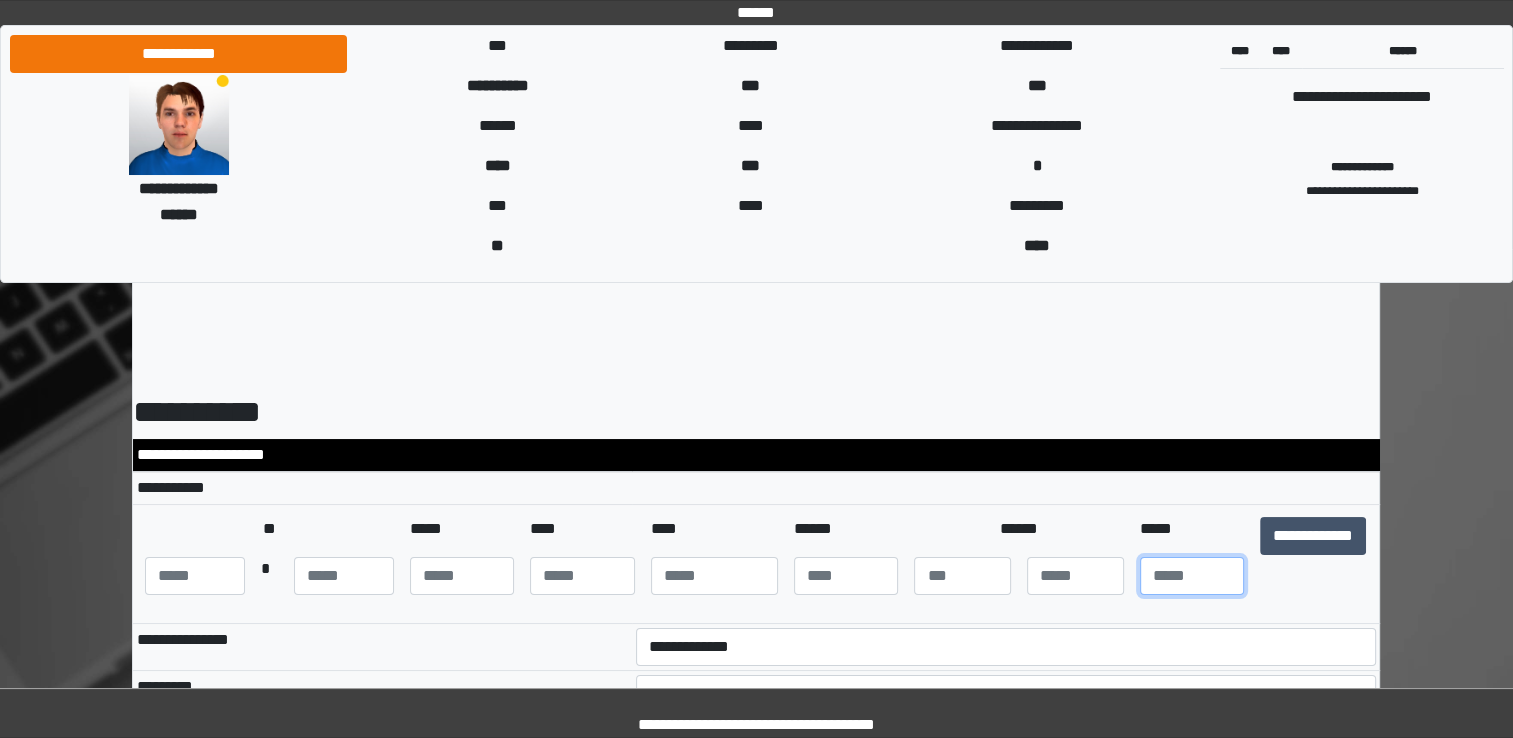 click at bounding box center (1192, 576) 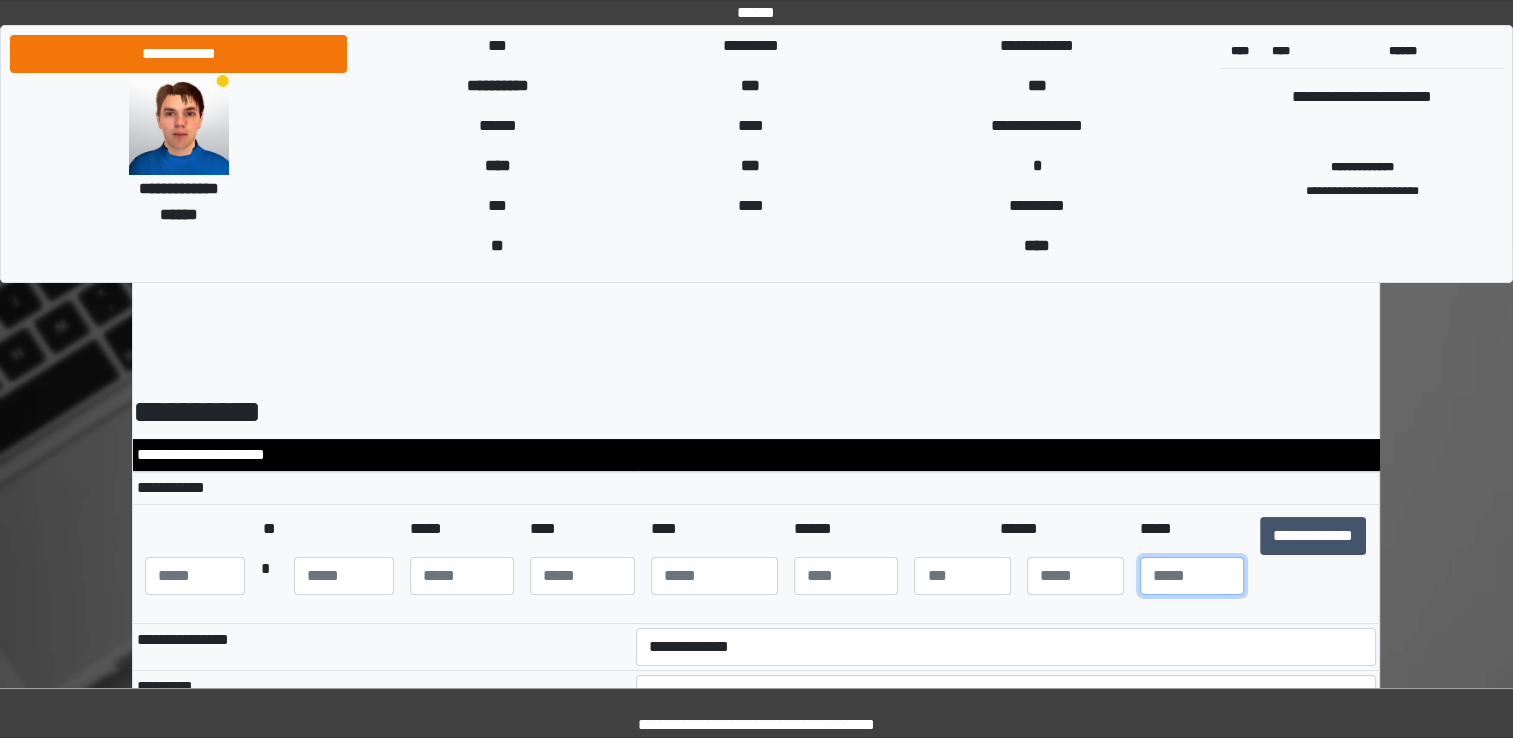 type on "**" 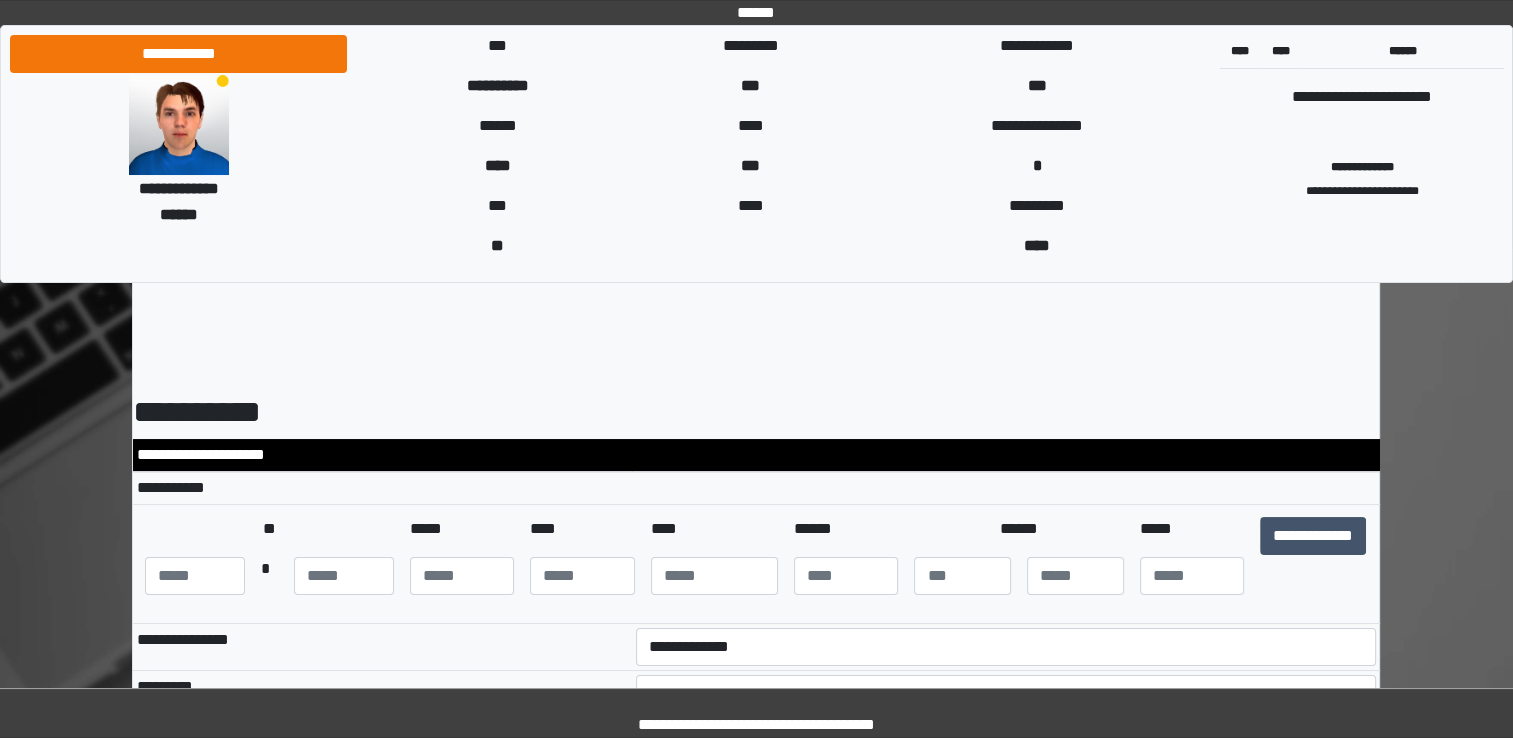 click at bounding box center (1006, 488) 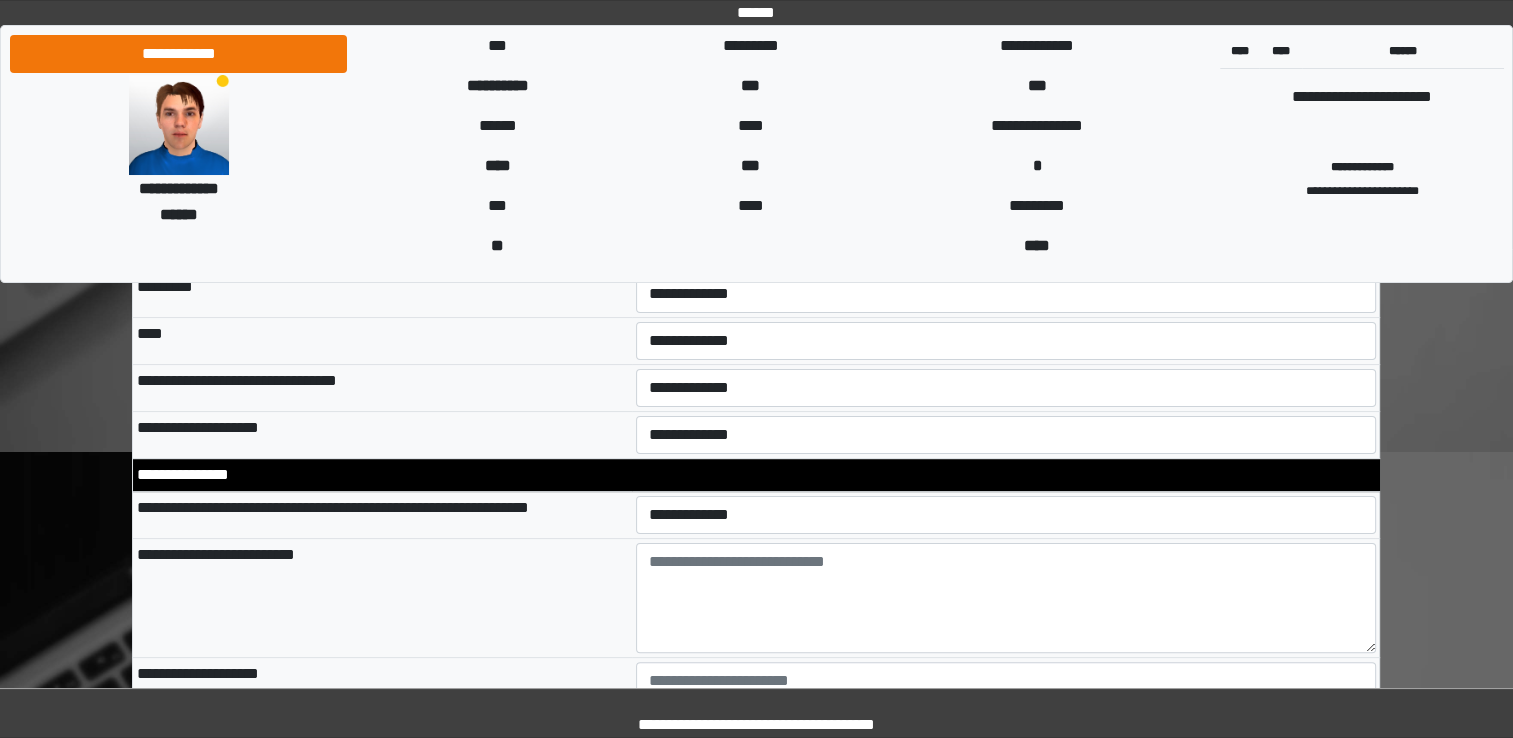 scroll, scrollTop: 200, scrollLeft: 0, axis: vertical 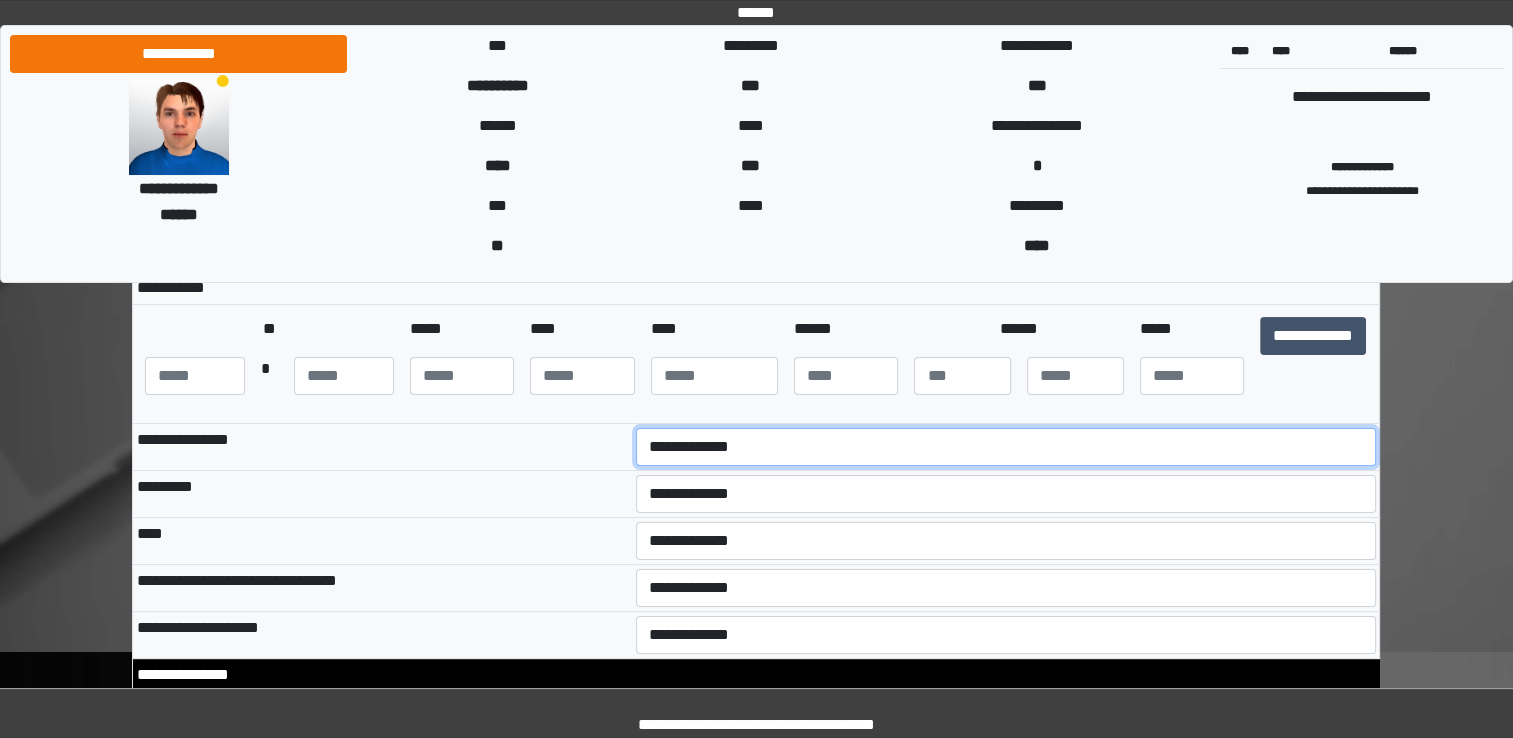 click on "**********" at bounding box center (1006, 447) 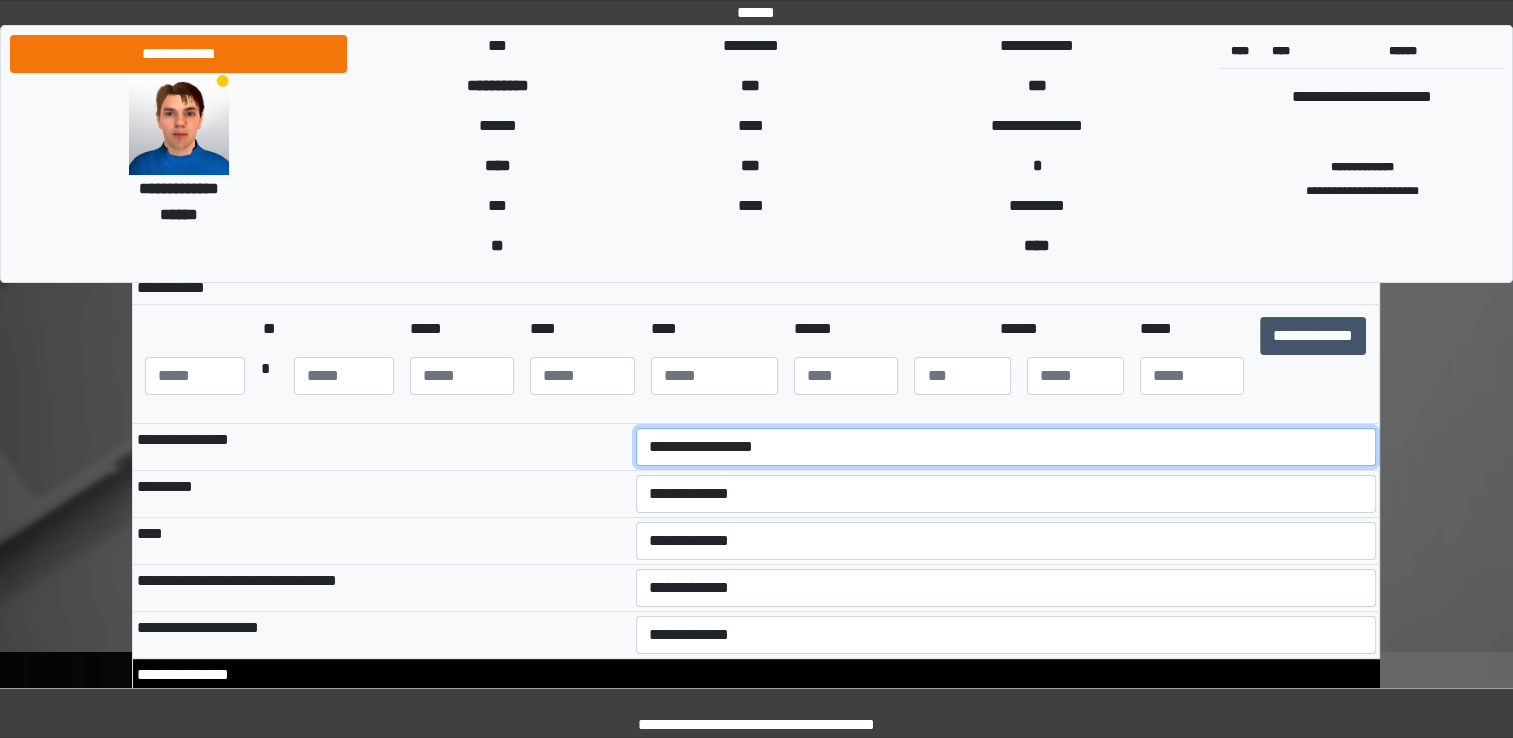 click on "**********" at bounding box center (1006, 447) 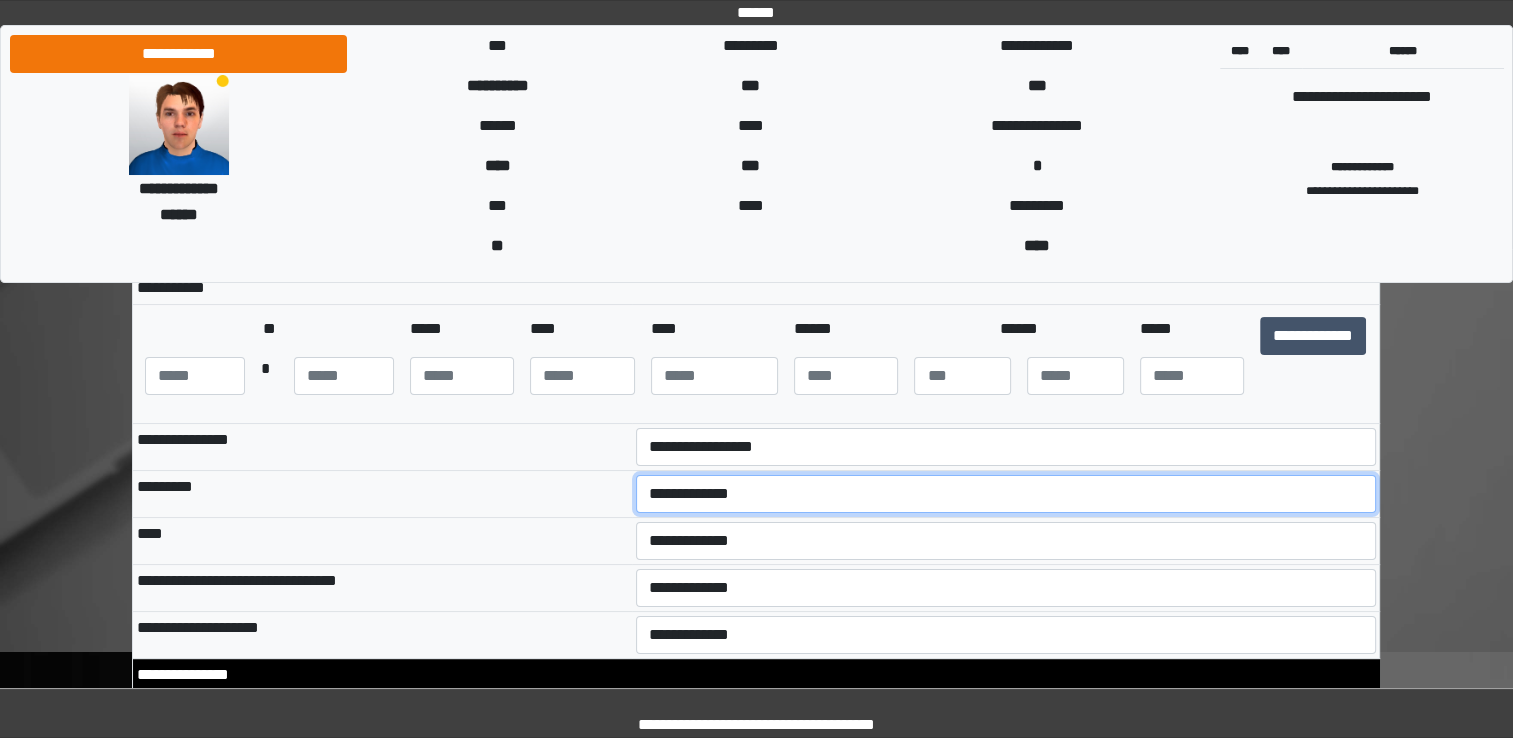 click on "**********" at bounding box center [1006, 494] 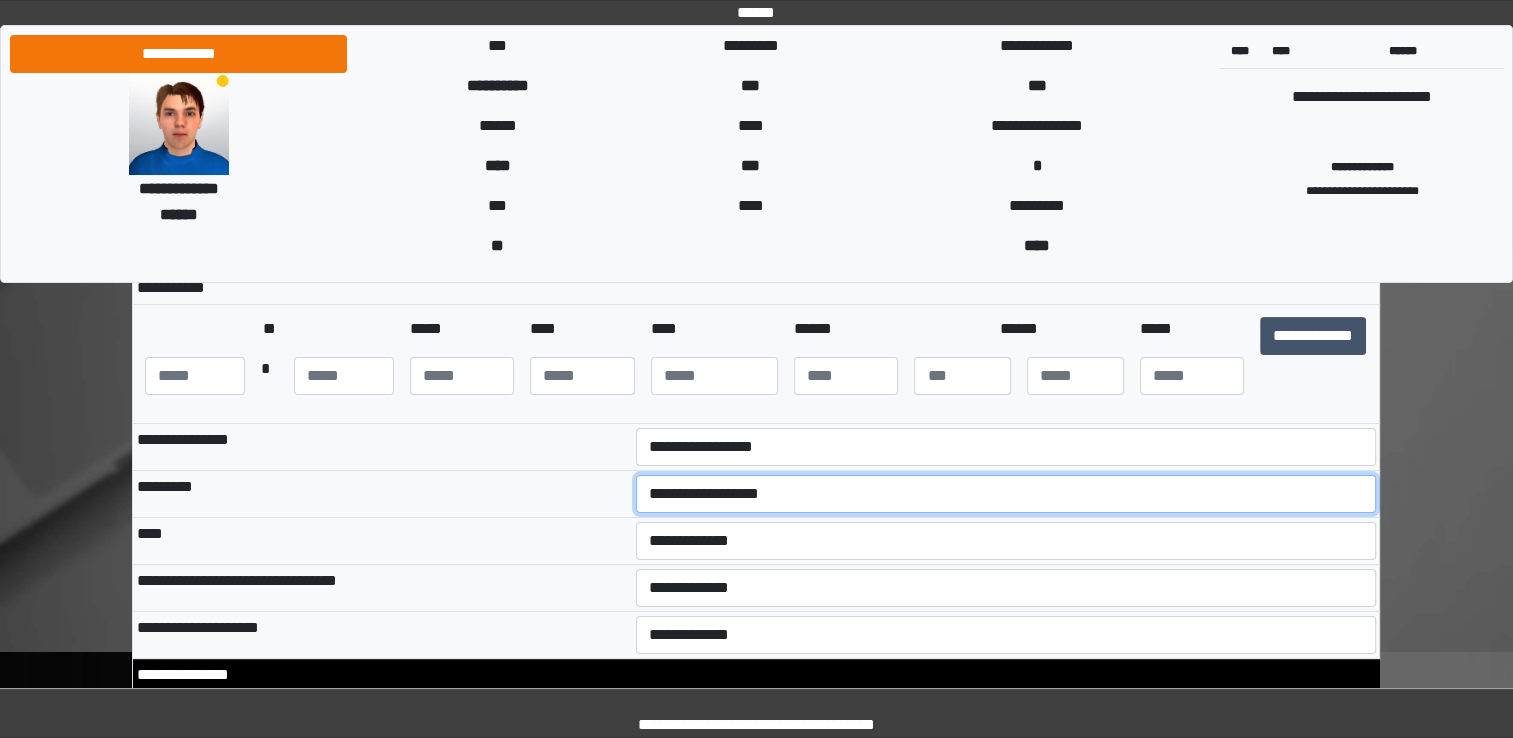click on "**********" at bounding box center (1006, 494) 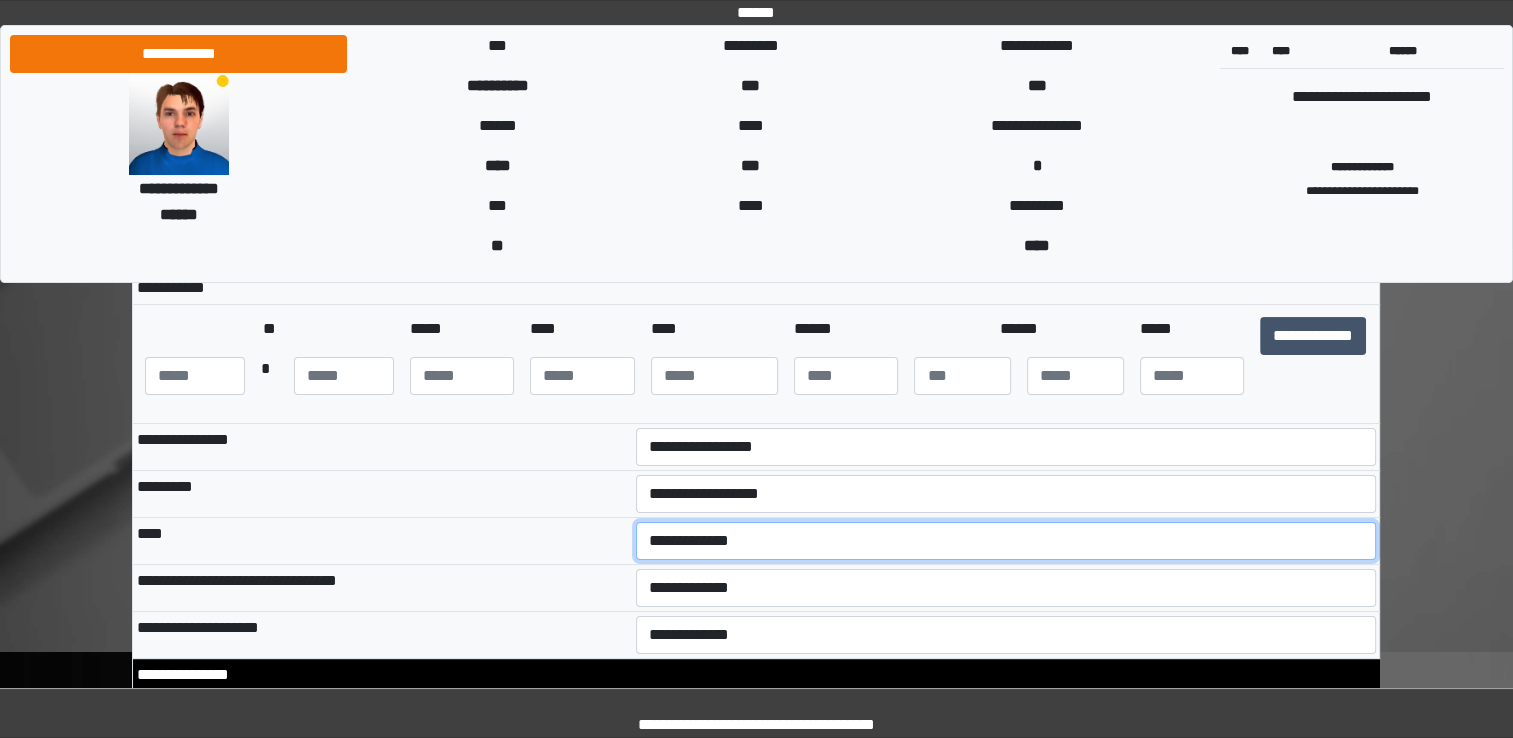 click on "**********" at bounding box center [1006, 541] 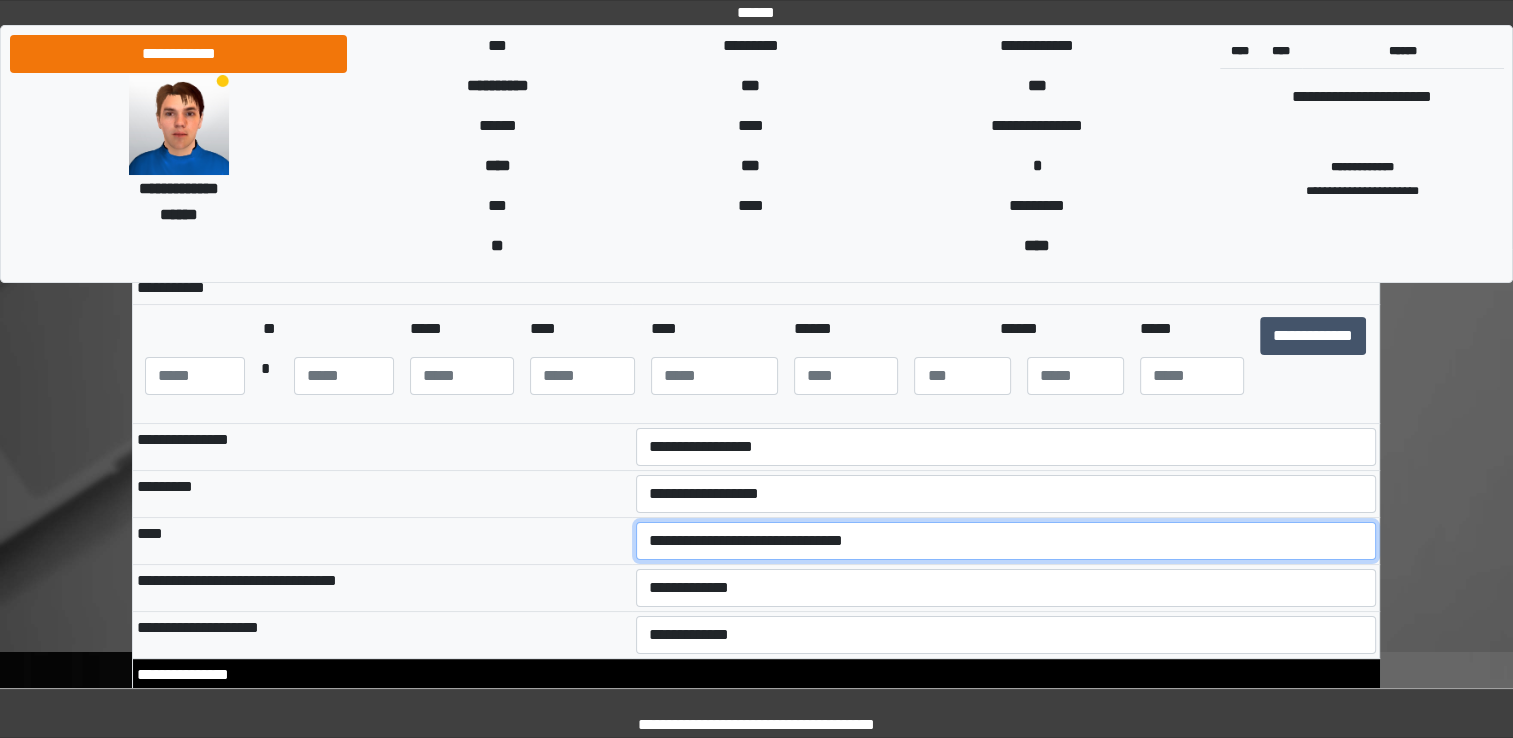 click on "**********" at bounding box center (1006, 541) 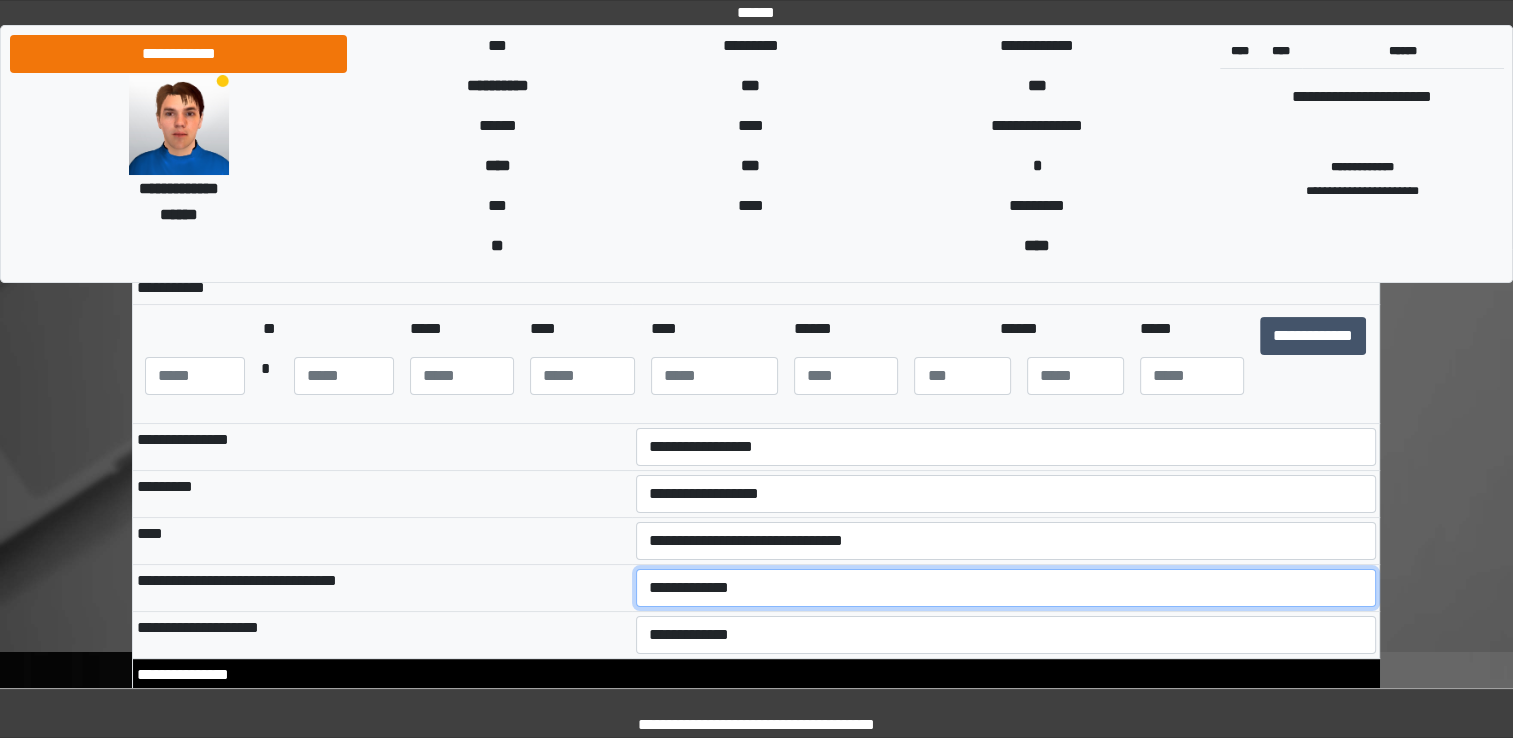 click on "**********" at bounding box center (1006, 588) 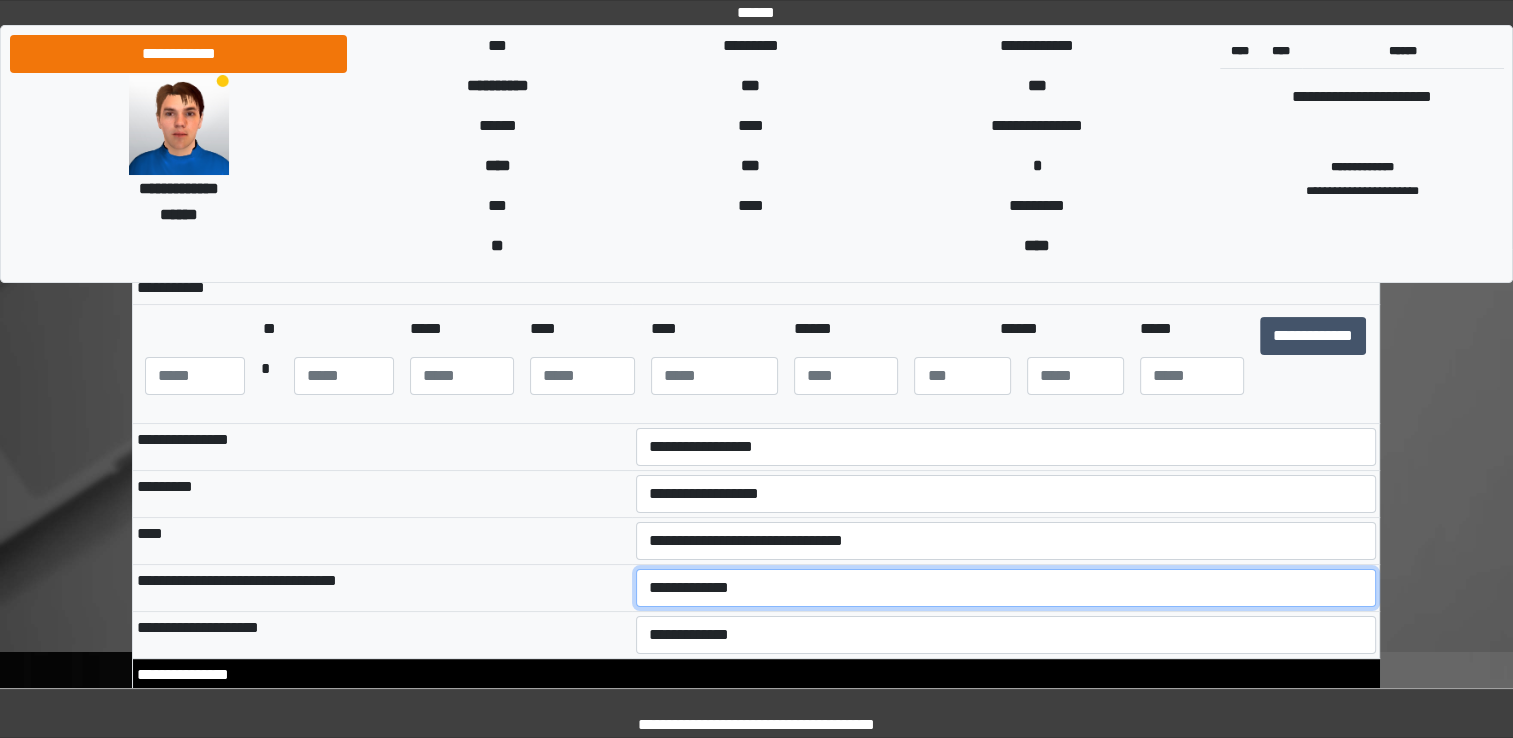 select on "*" 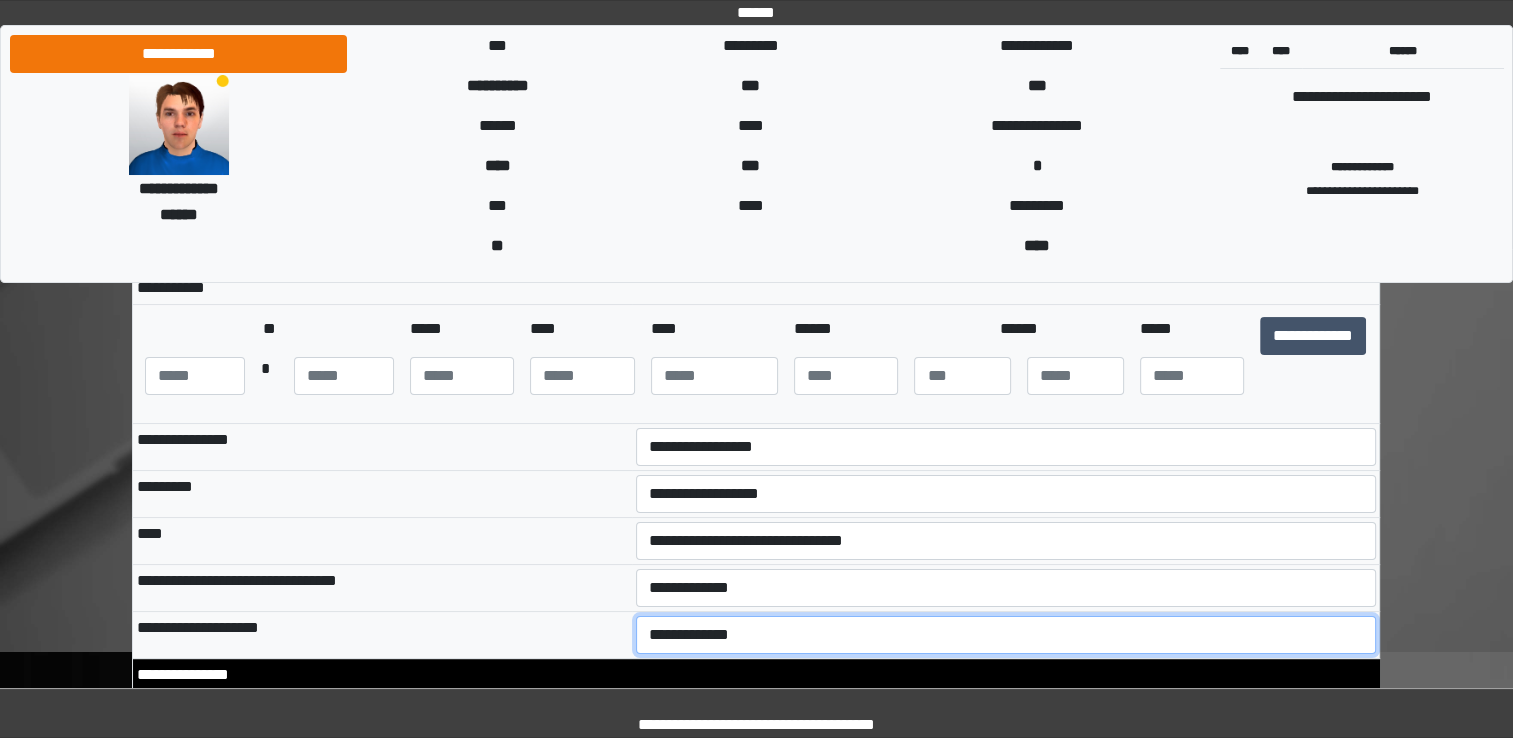click on "**********" at bounding box center (1006, 635) 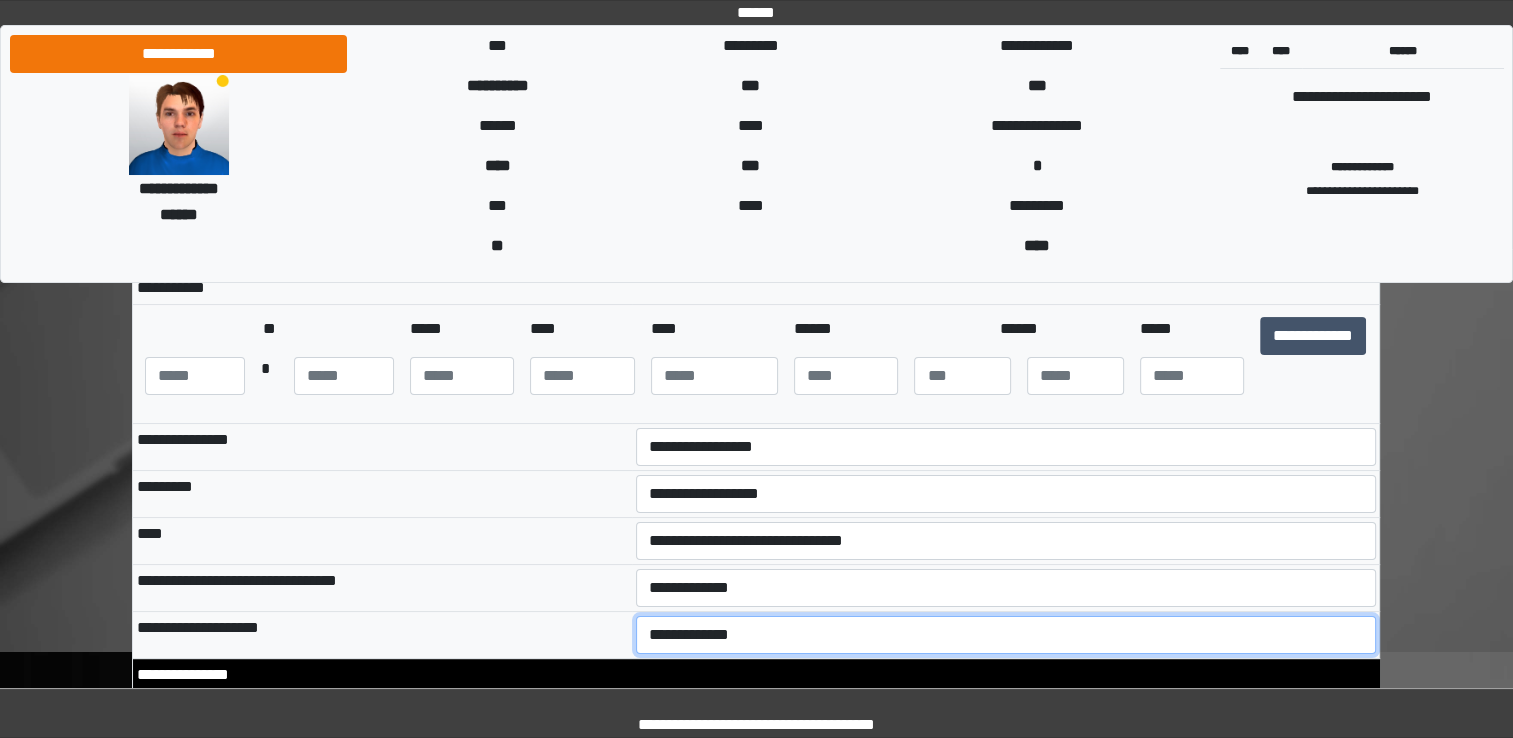 select on "**" 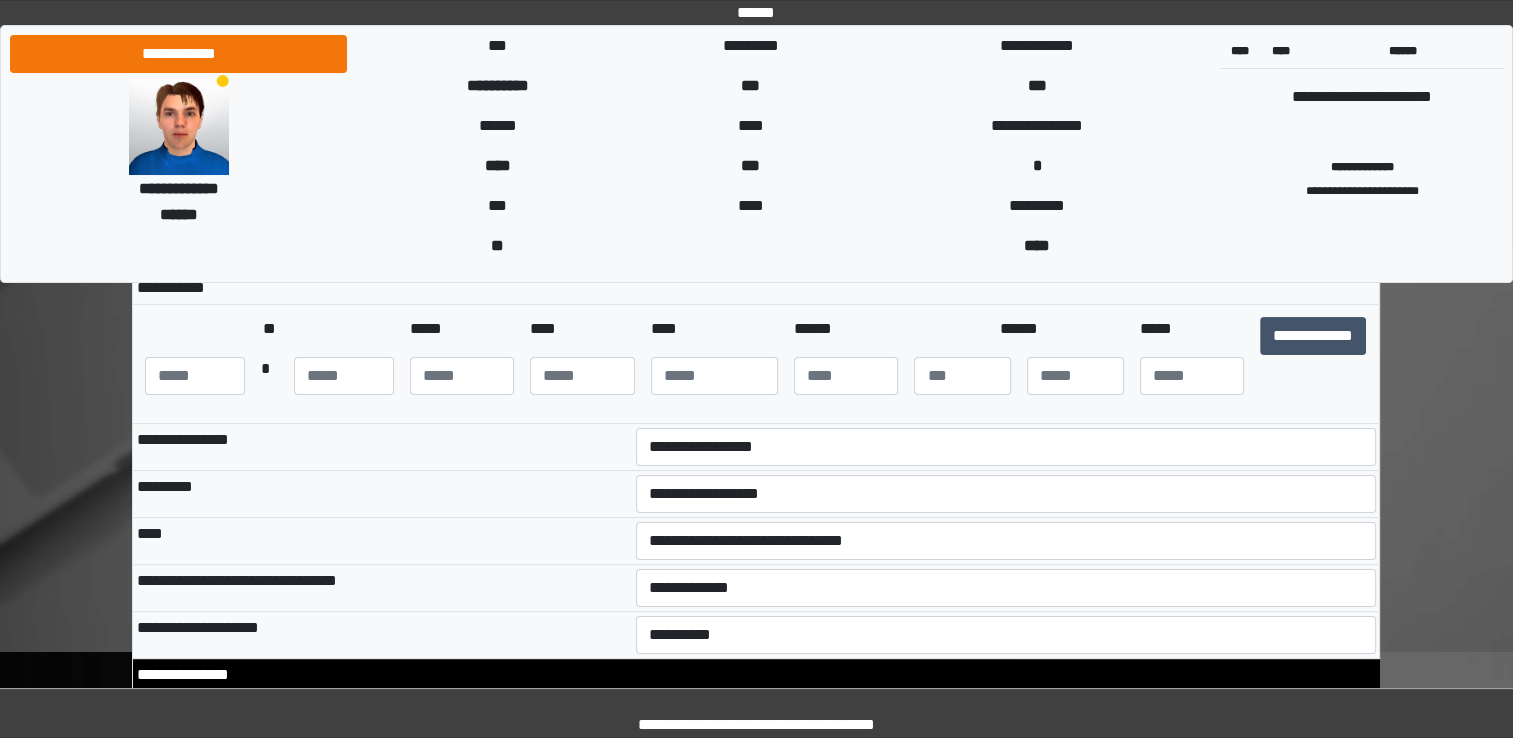 click on "*********" at bounding box center [382, 494] 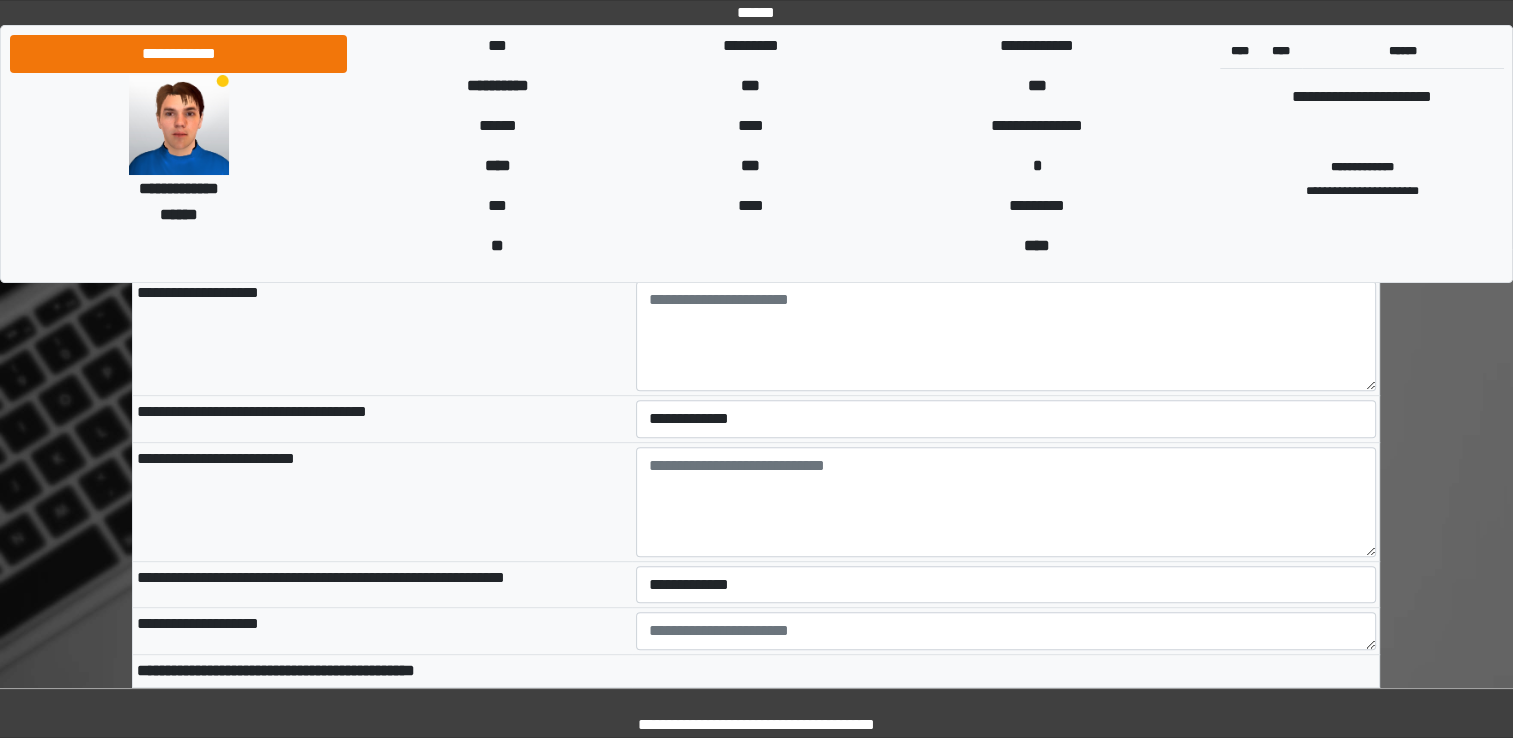 scroll, scrollTop: 500, scrollLeft: 0, axis: vertical 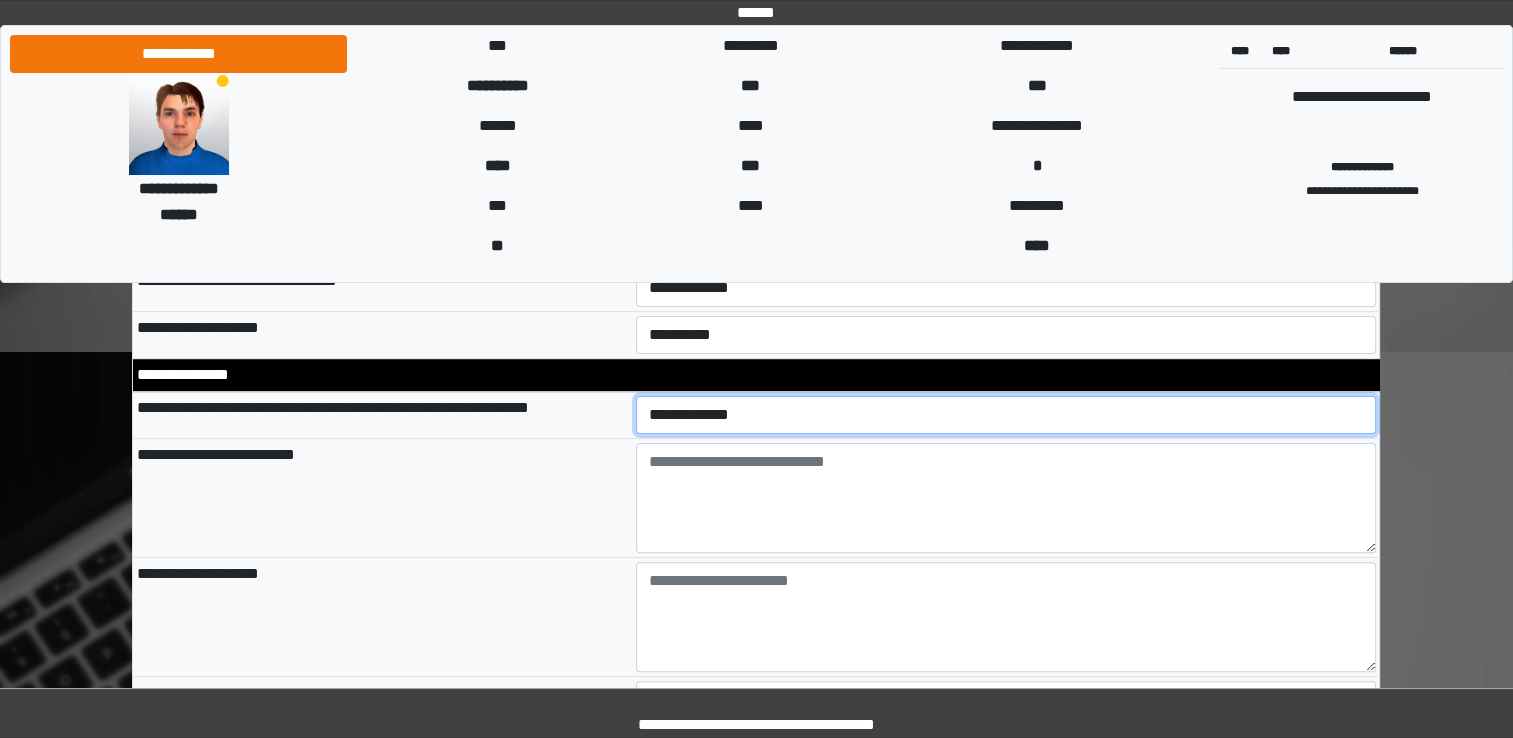 click on "**********" at bounding box center (1006, 415) 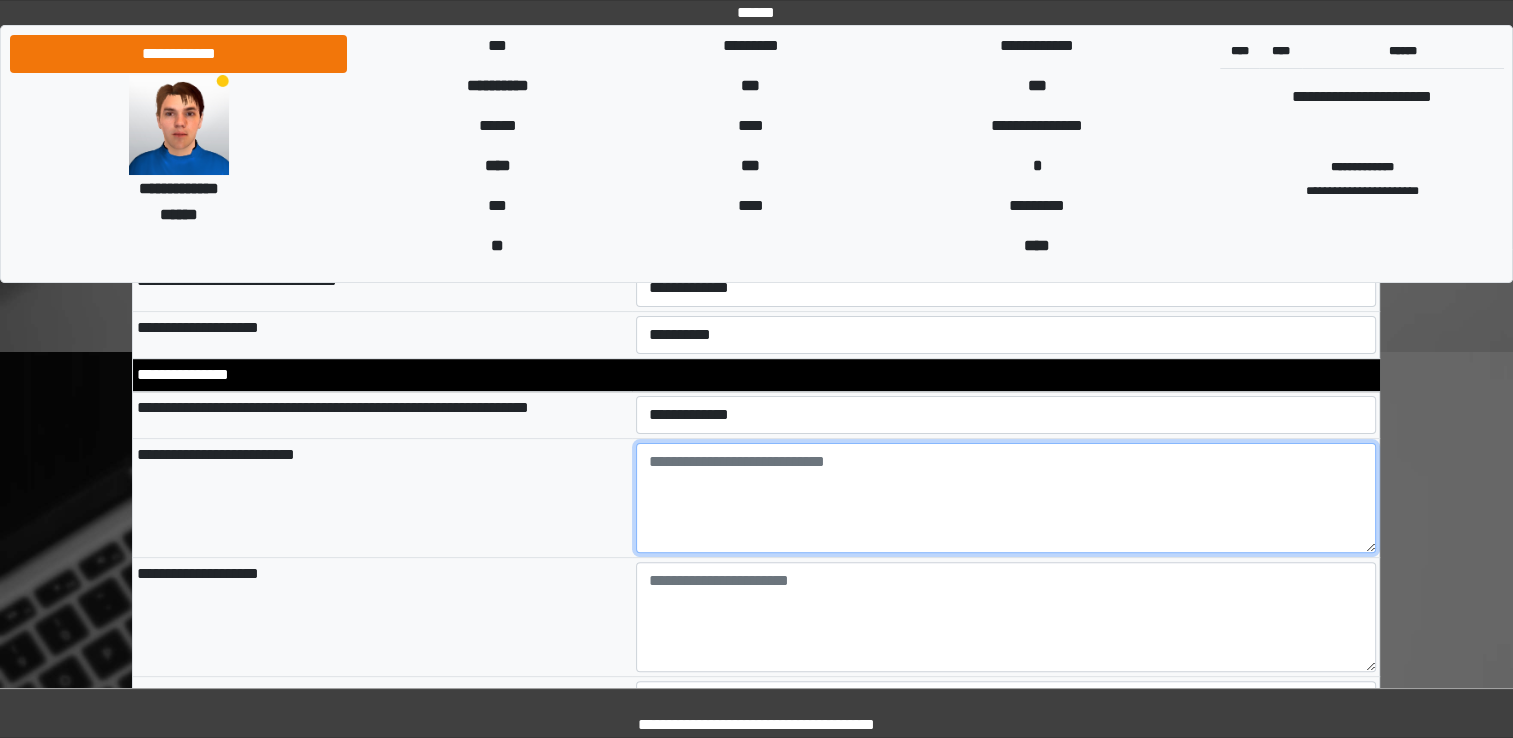 click at bounding box center [1006, 498] 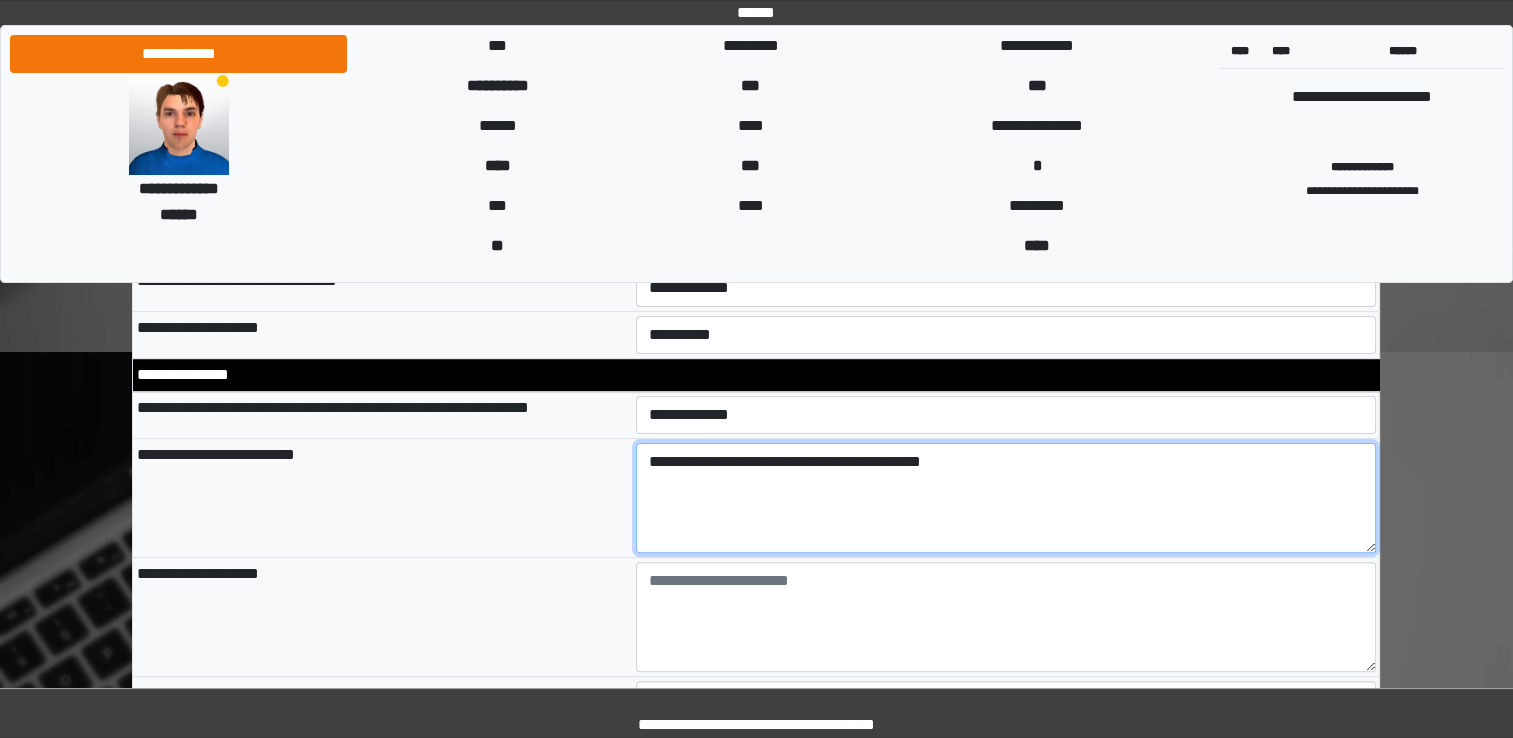 type on "**********" 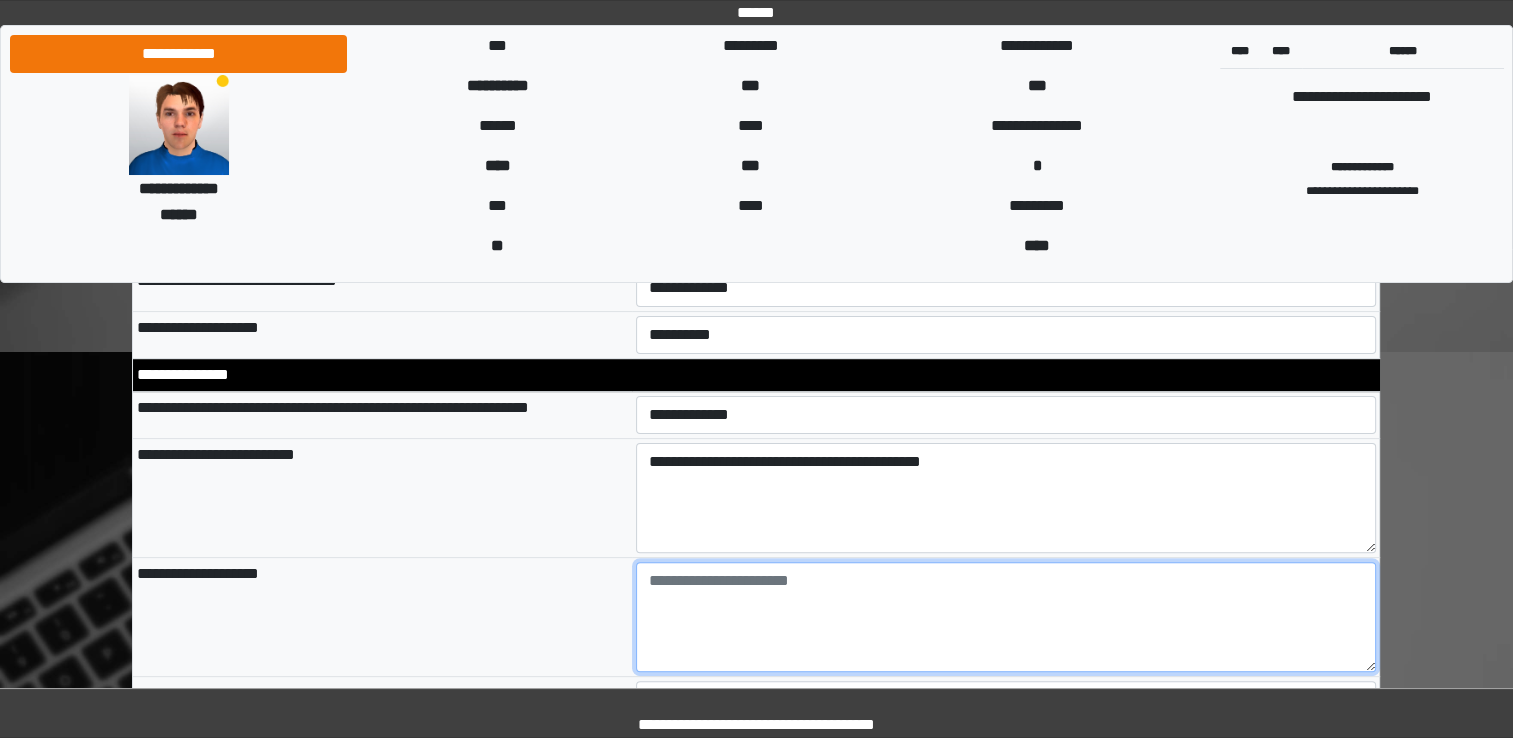 click at bounding box center [1006, 617] 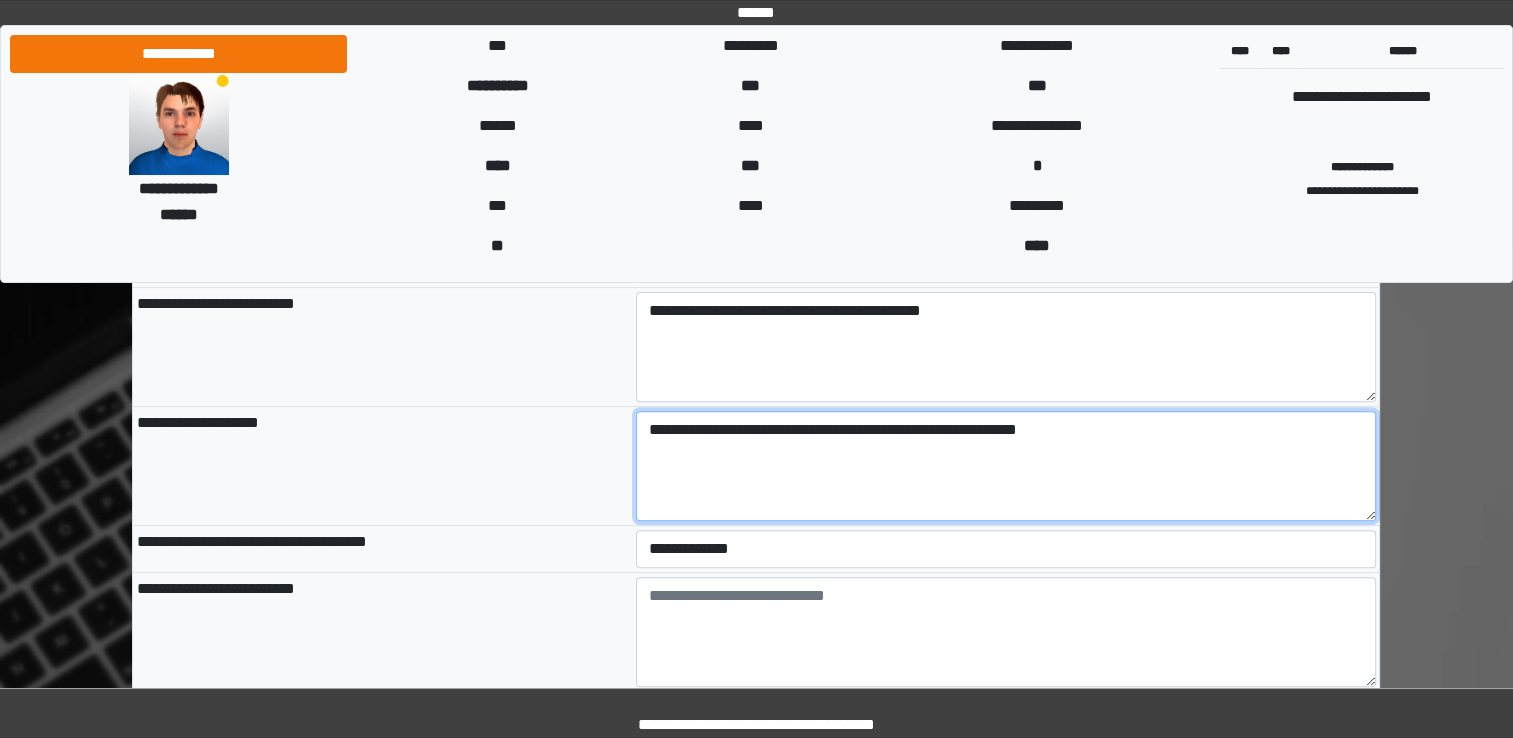 scroll, scrollTop: 600, scrollLeft: 0, axis: vertical 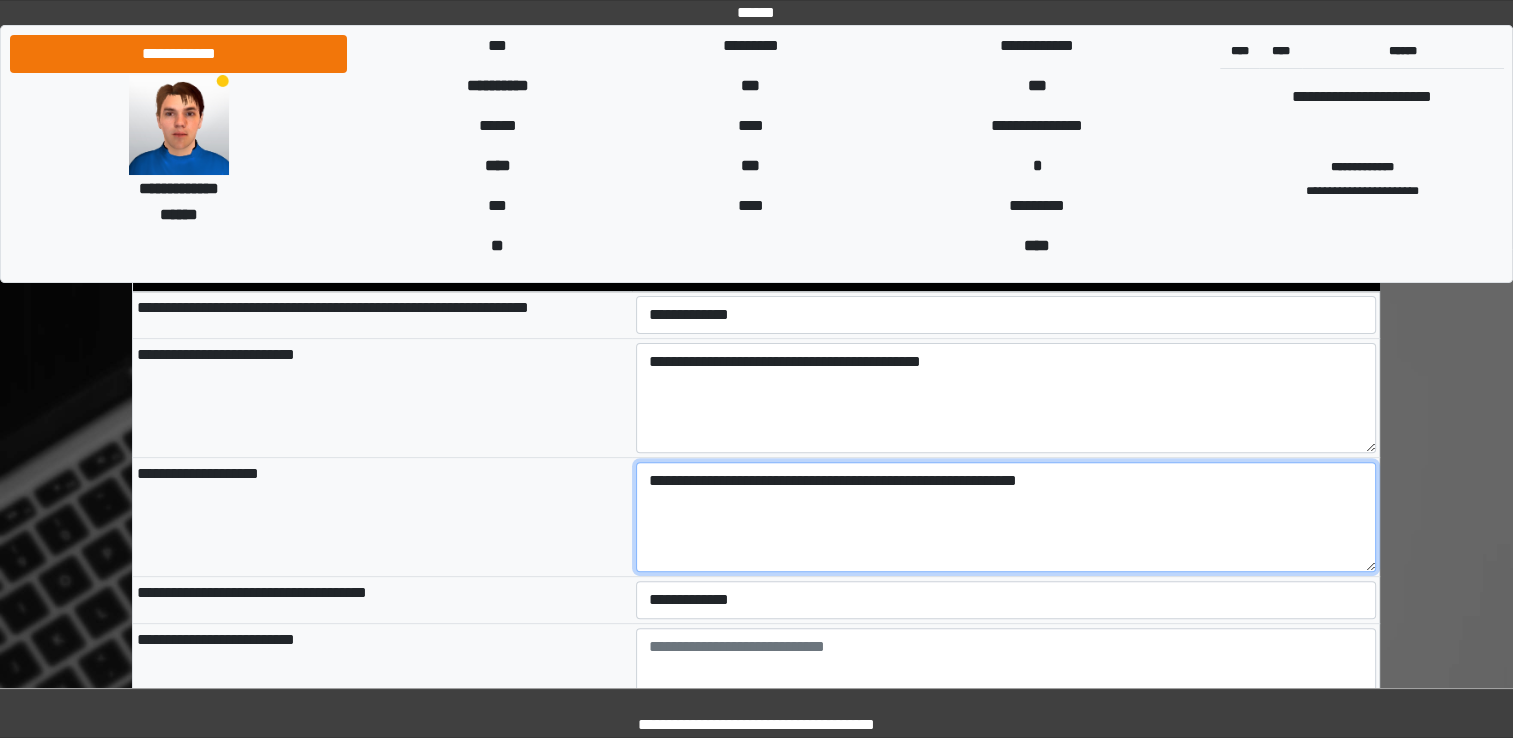 type on "**********" 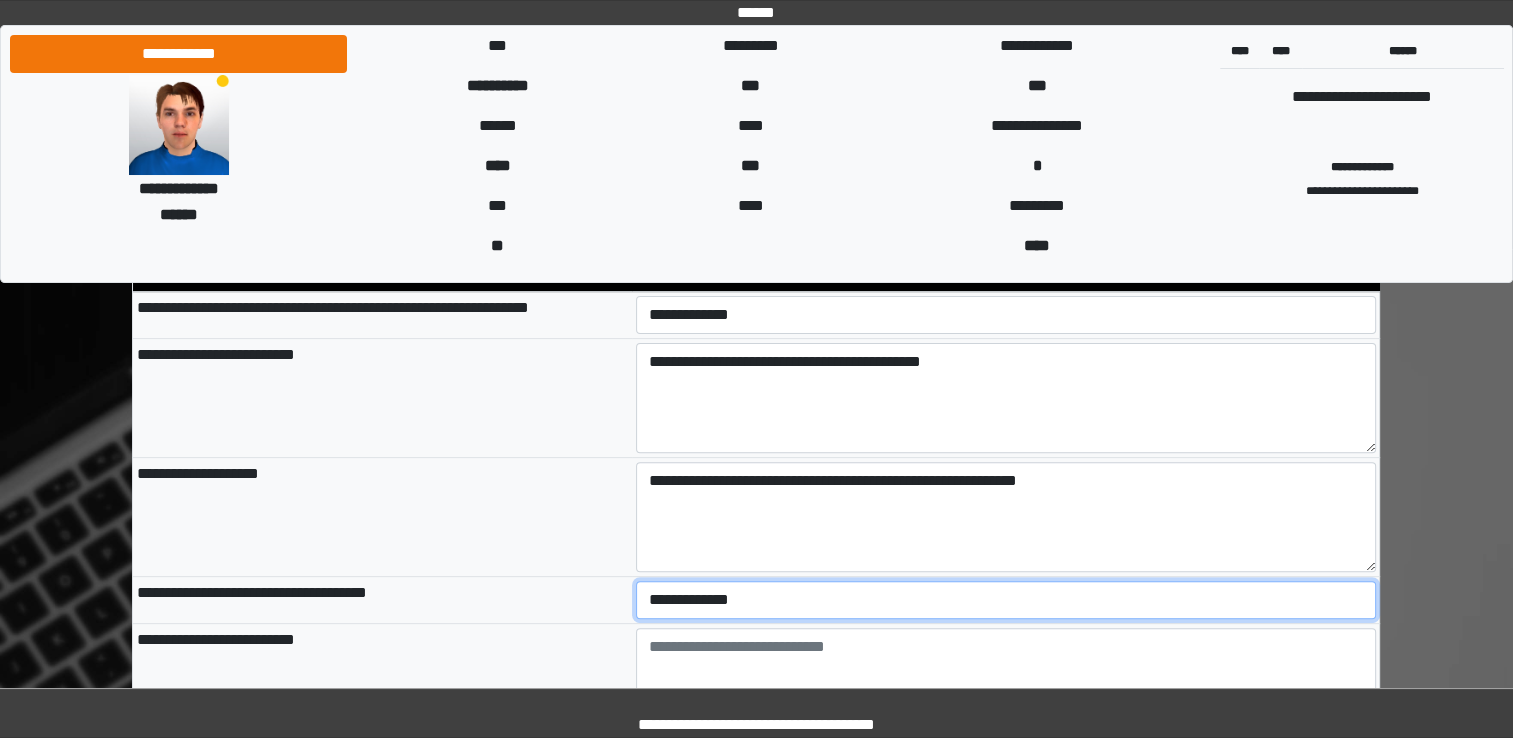 click on "**********" at bounding box center (1006, 600) 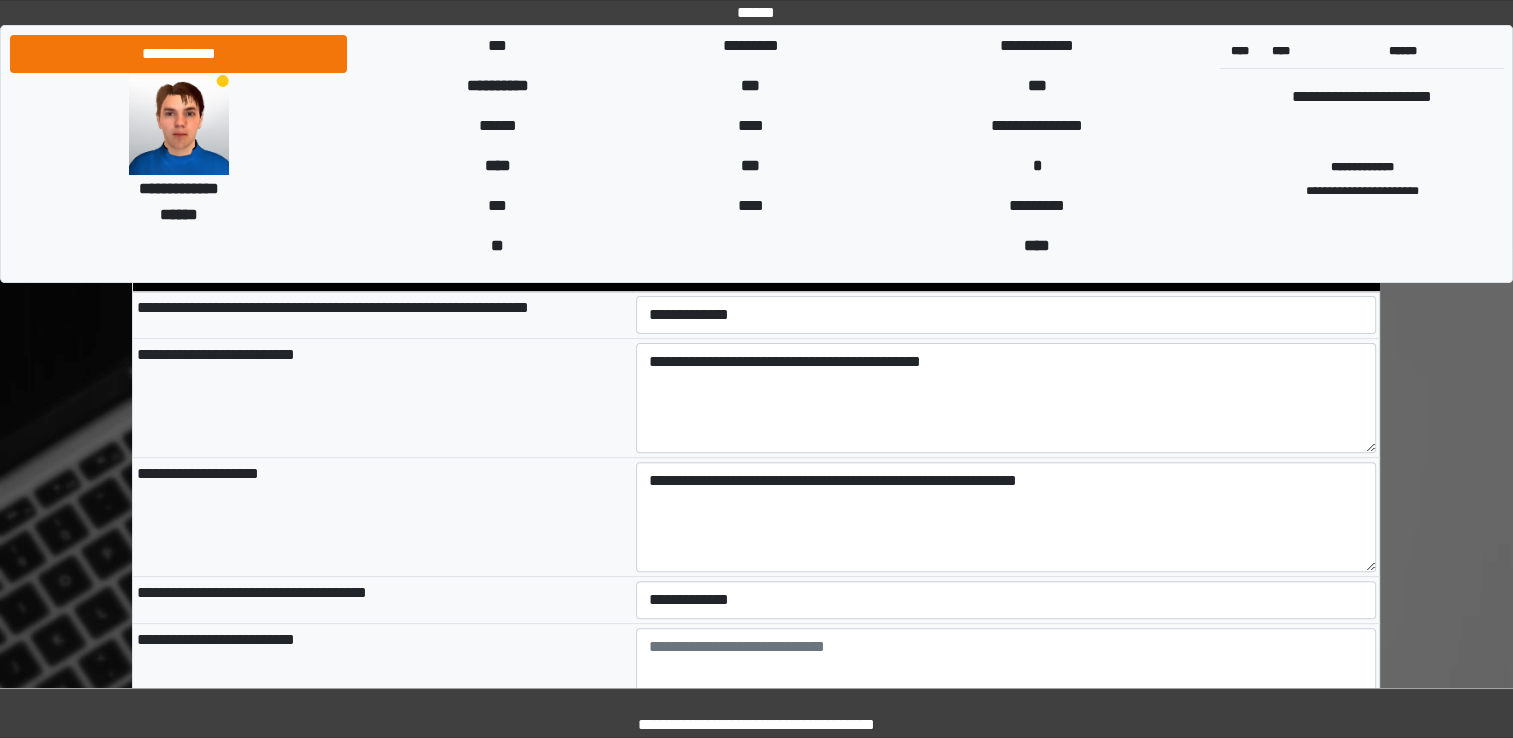 click on "**********" at bounding box center [382, 682] 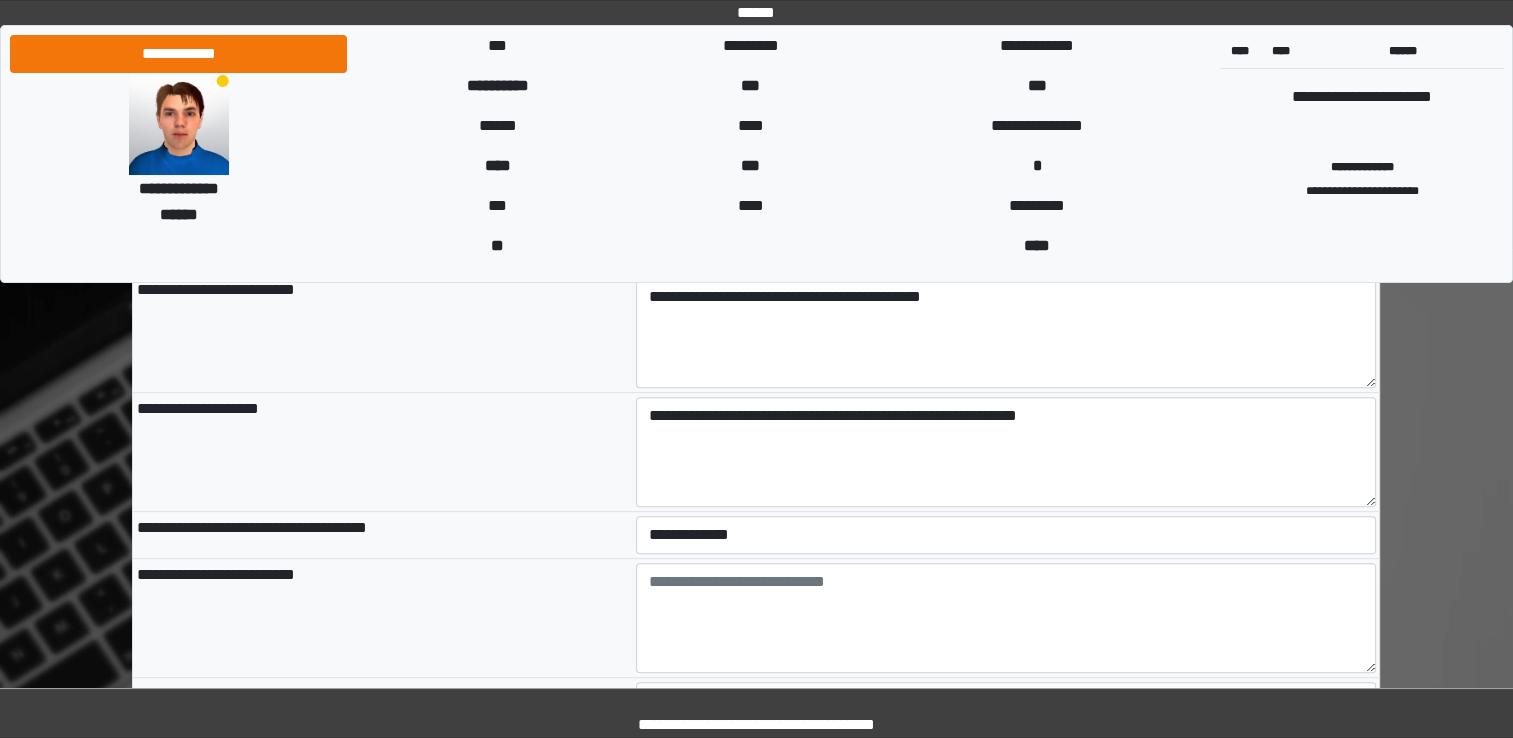 scroll, scrollTop: 700, scrollLeft: 0, axis: vertical 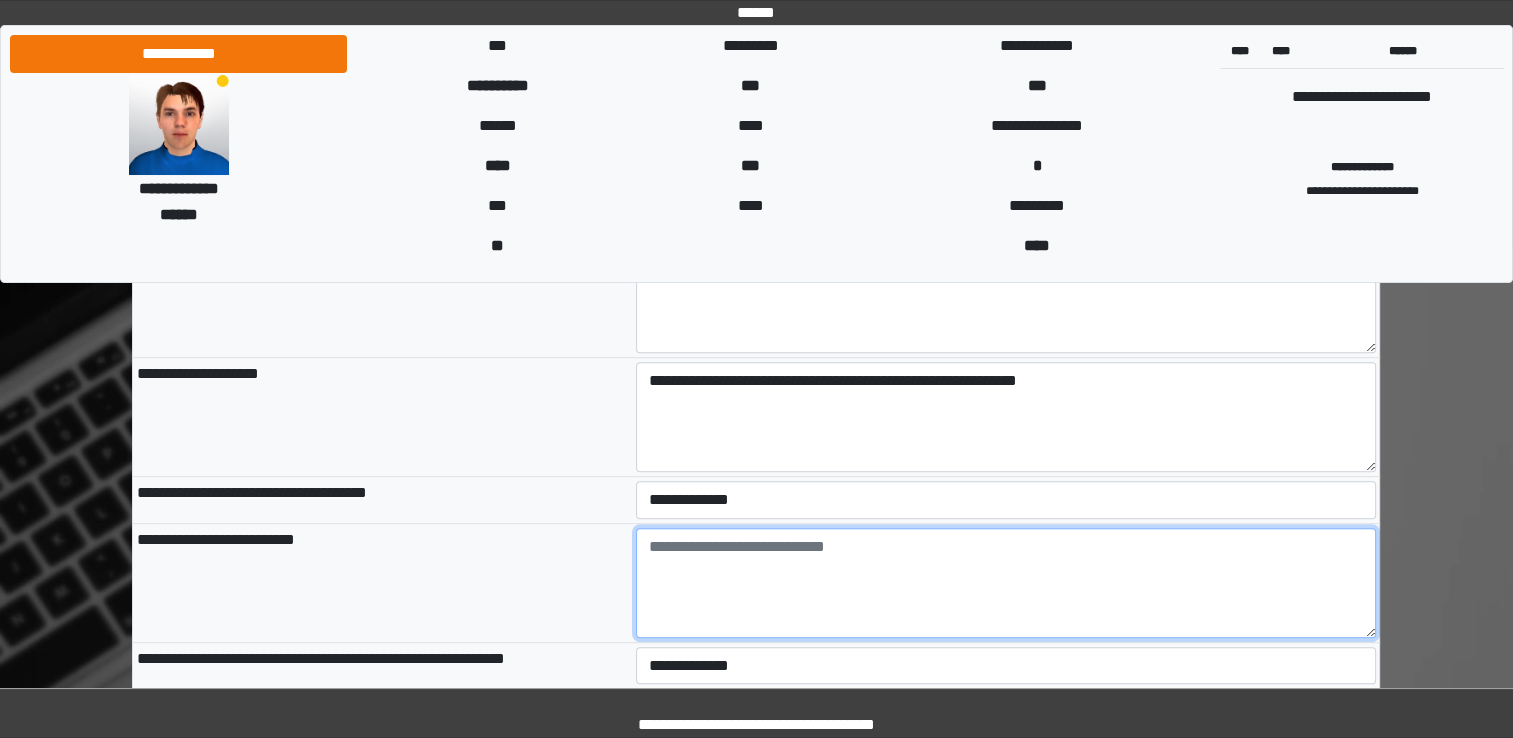 click at bounding box center [1006, 583] 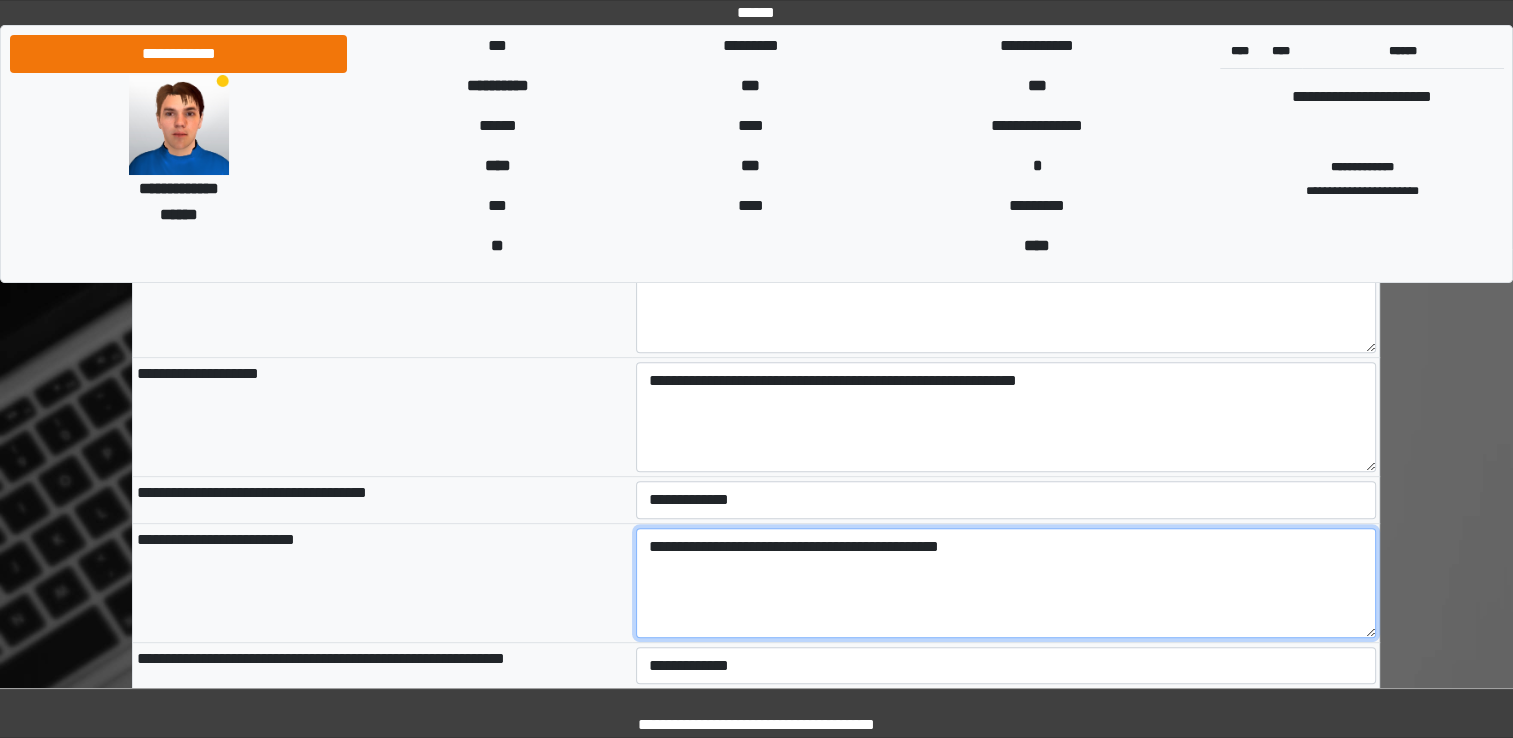 type on "**********" 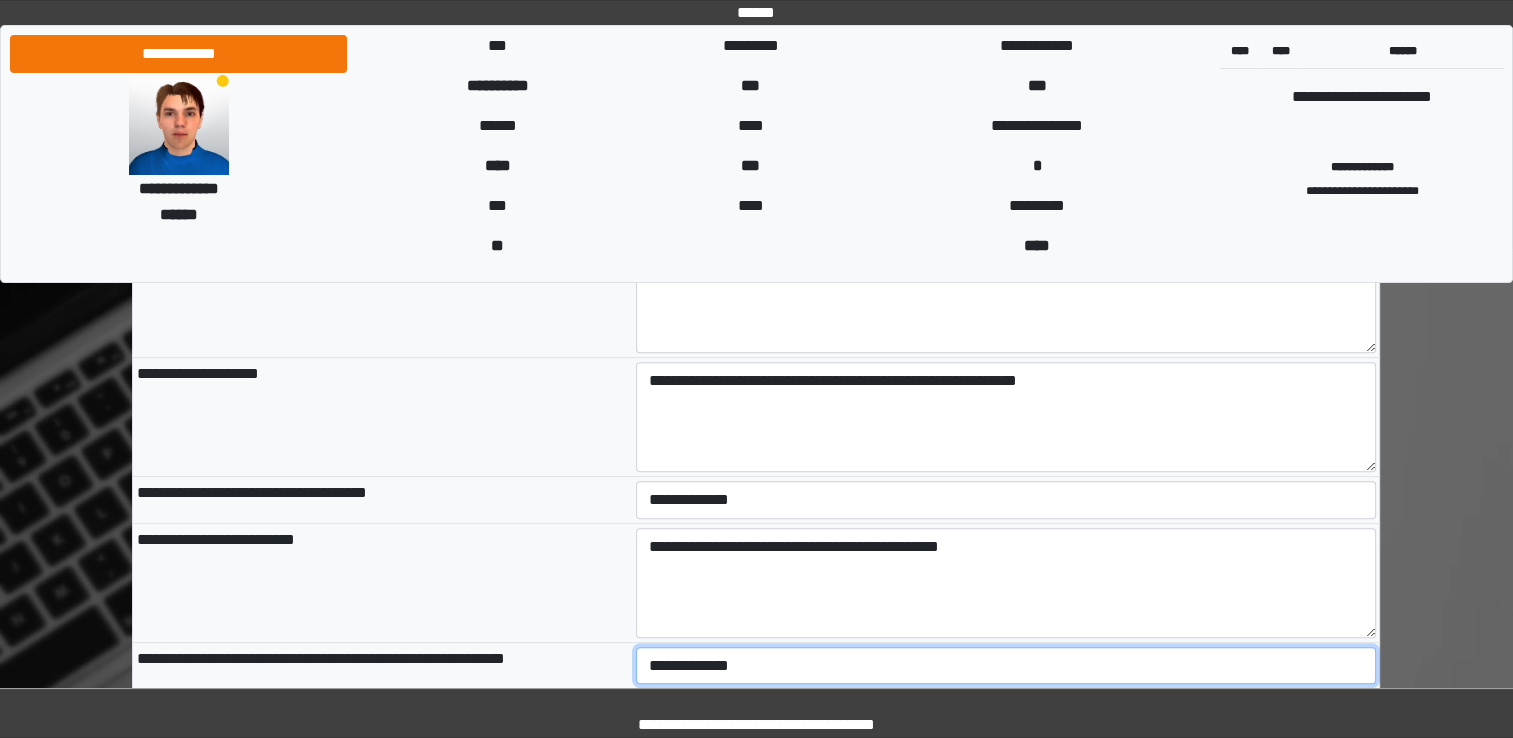 click on "**********" at bounding box center [1006, 666] 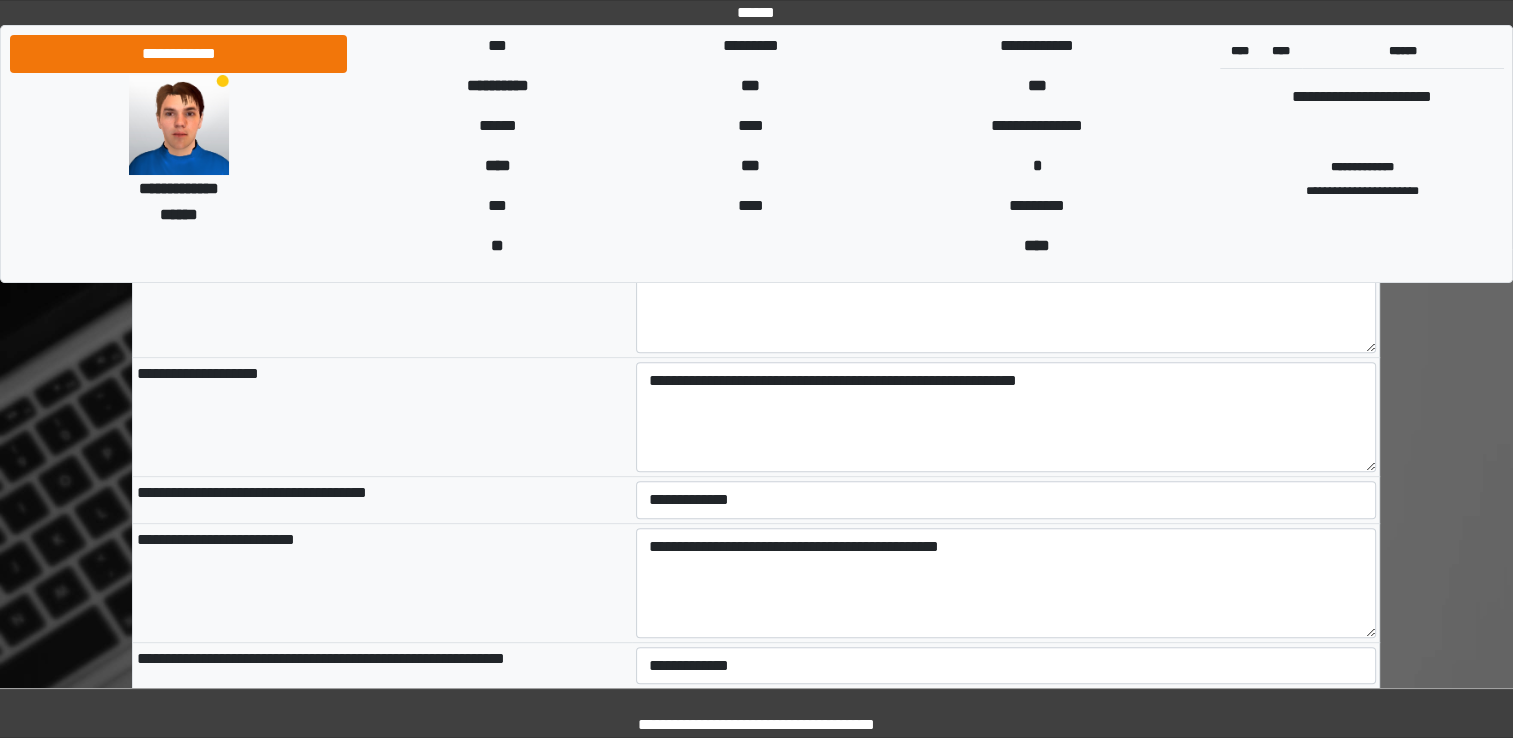 click on "**********" at bounding box center [382, 582] 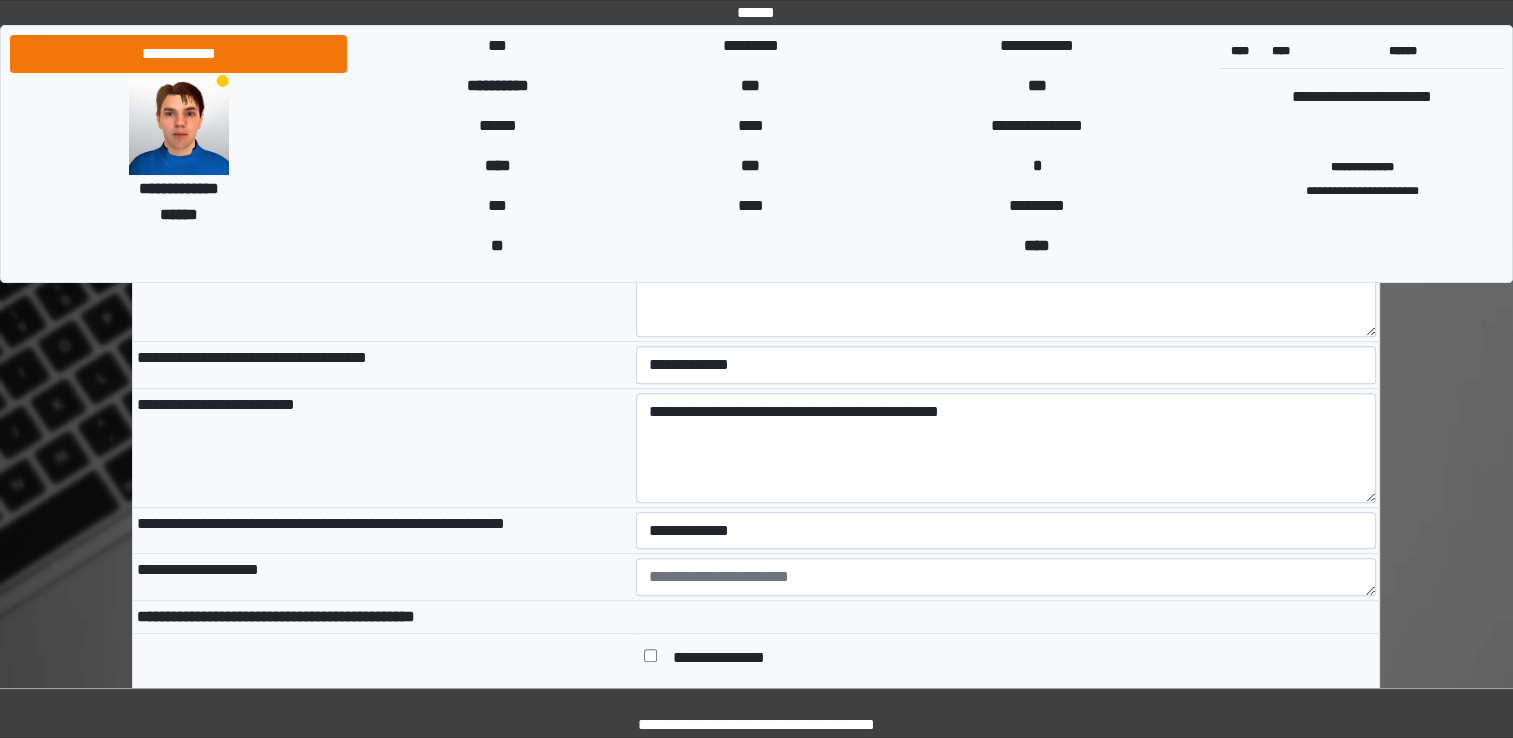 scroll, scrollTop: 1000, scrollLeft: 0, axis: vertical 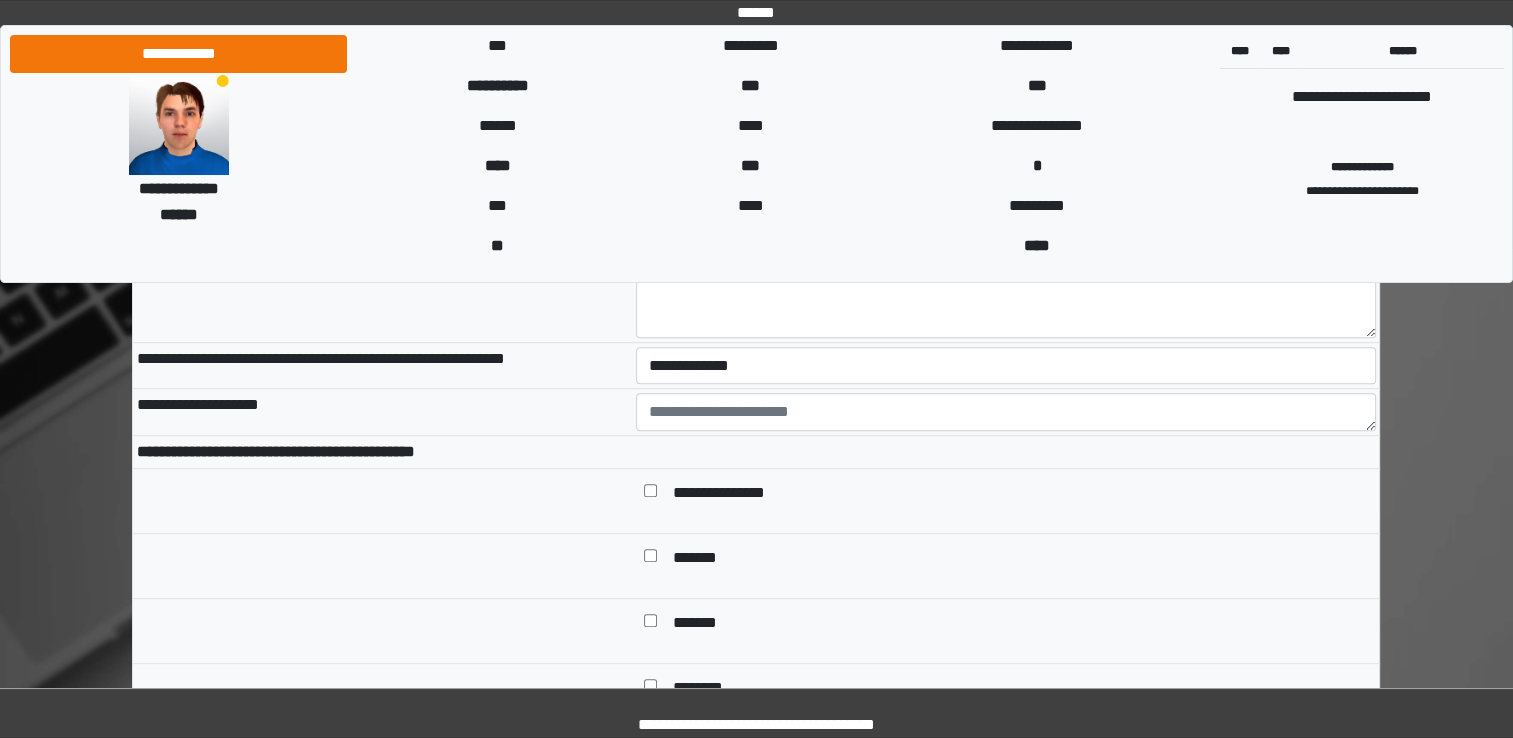 click at bounding box center (382, 566) 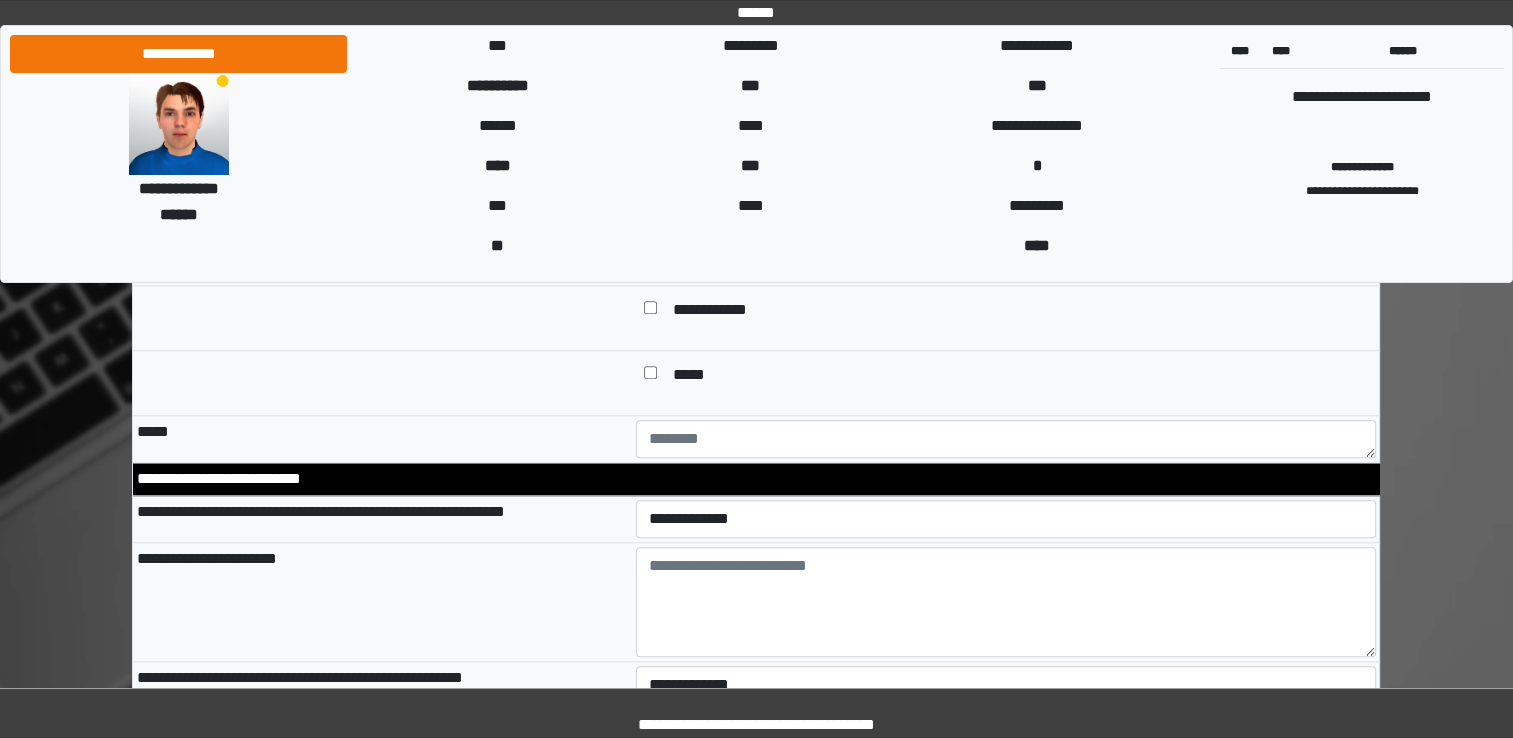 scroll, scrollTop: 1900, scrollLeft: 0, axis: vertical 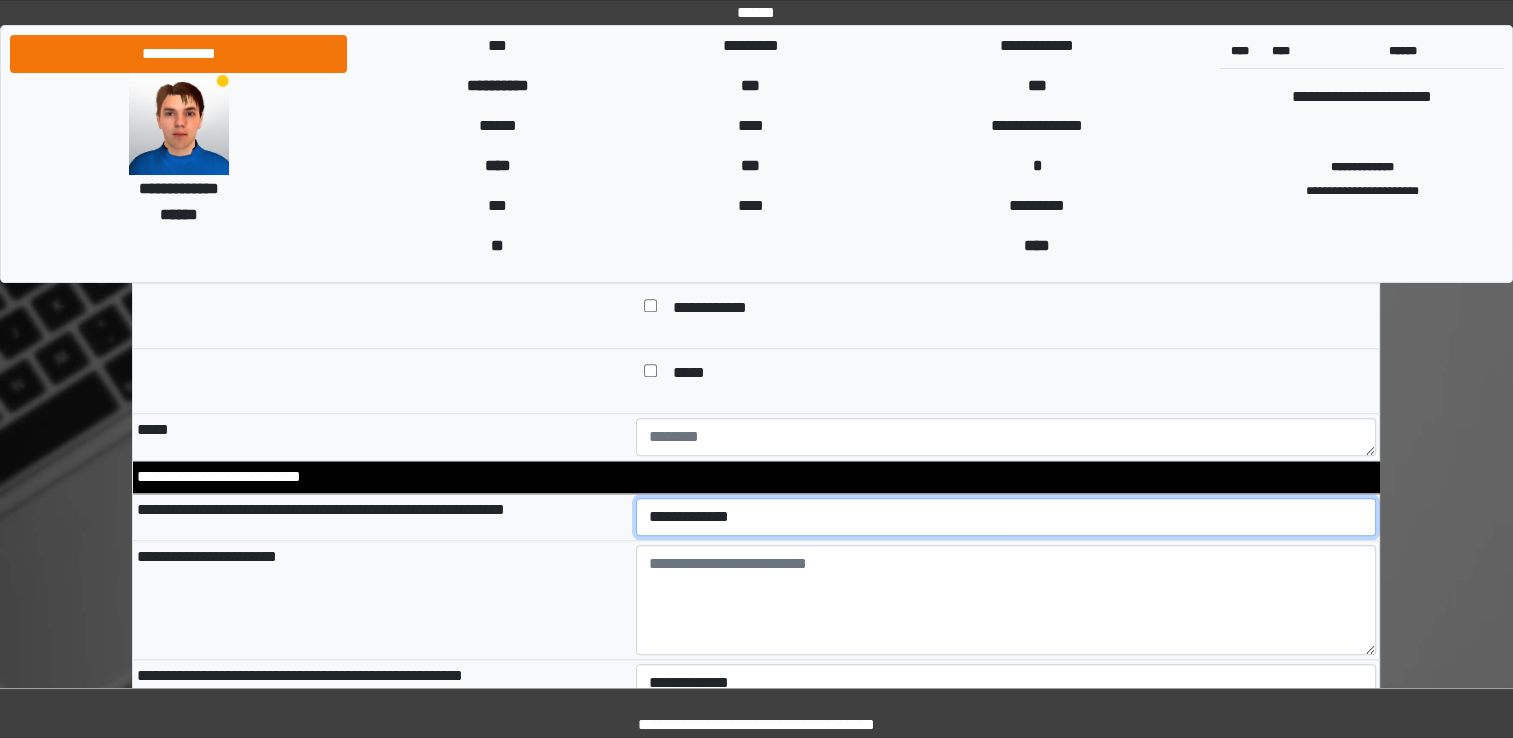 click on "**********" at bounding box center [1006, 517] 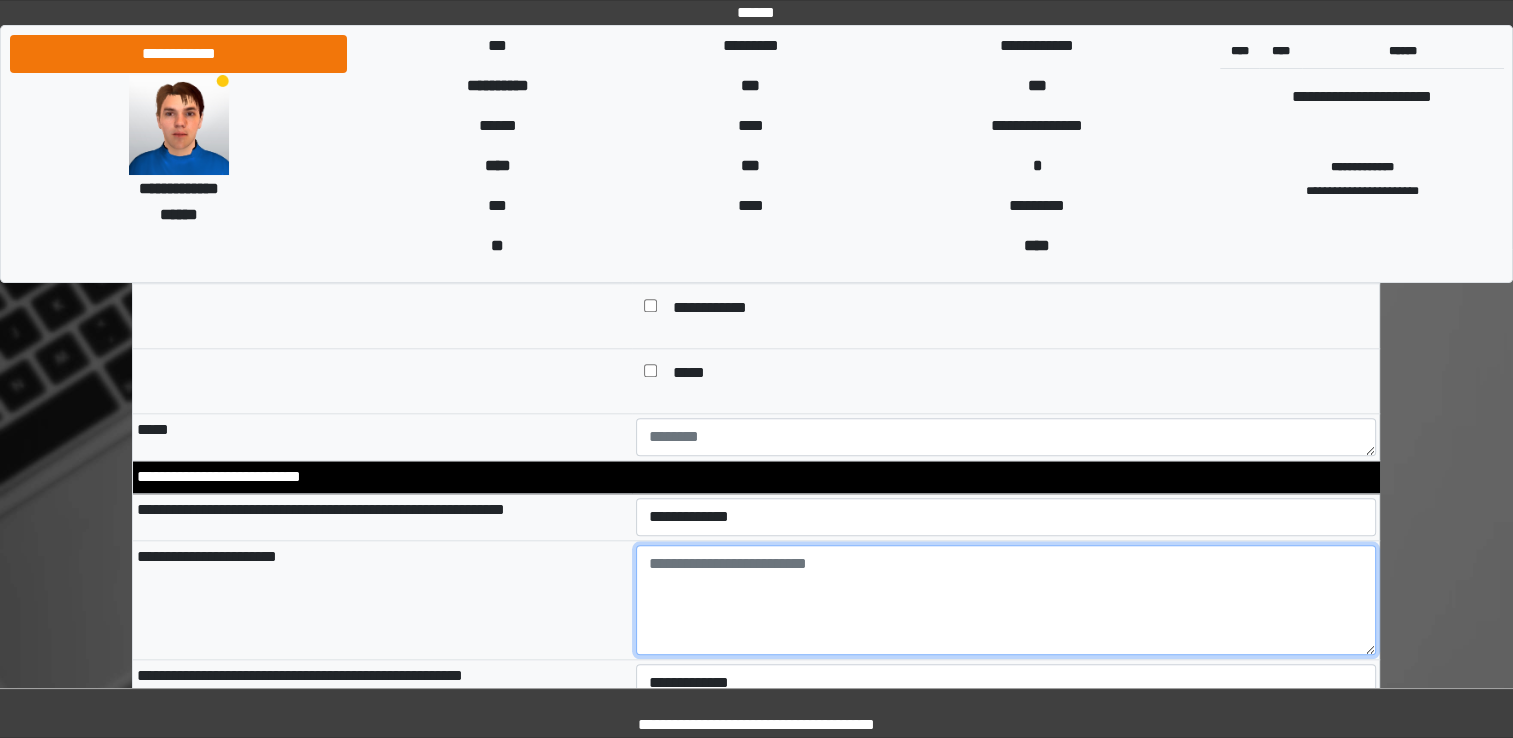 click at bounding box center [1006, 600] 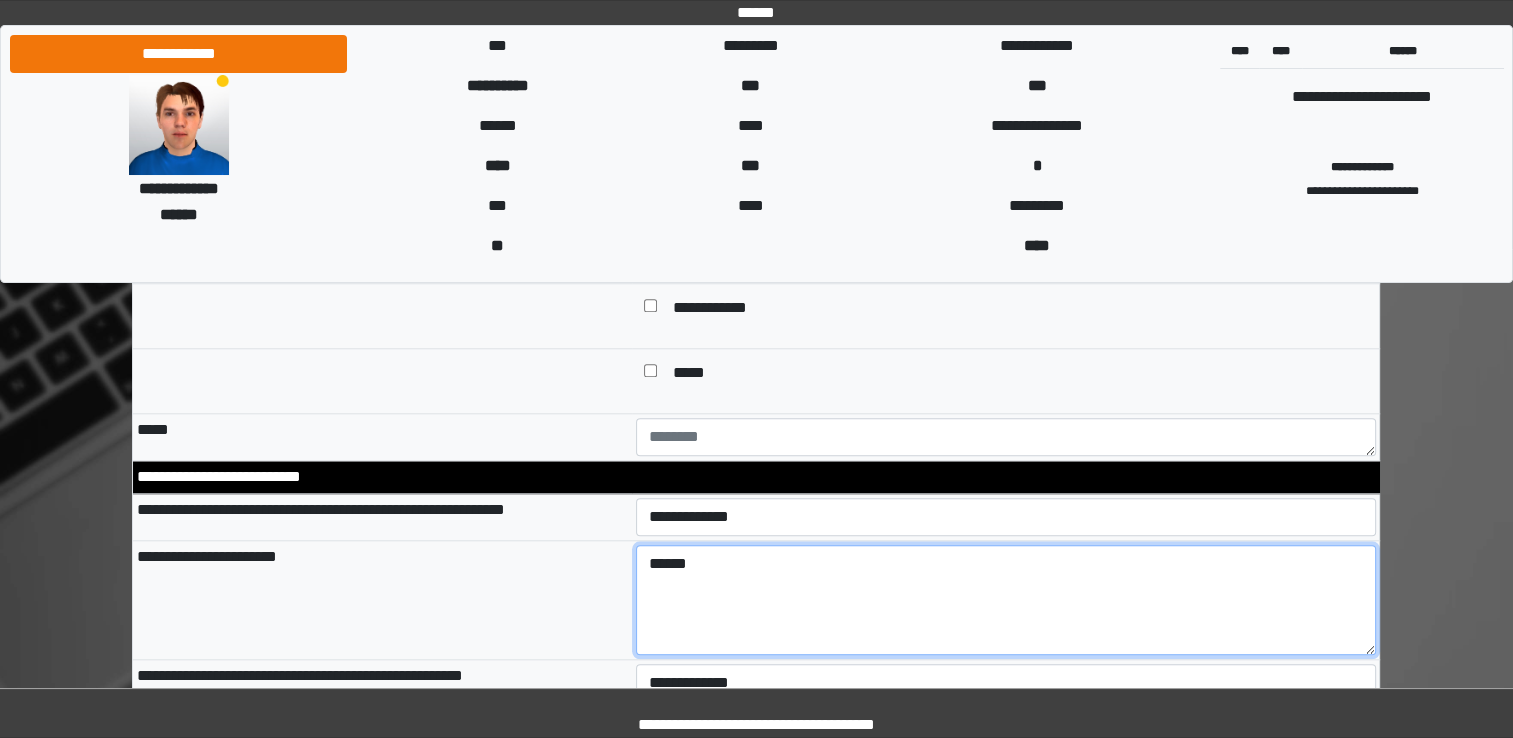 type on "******" 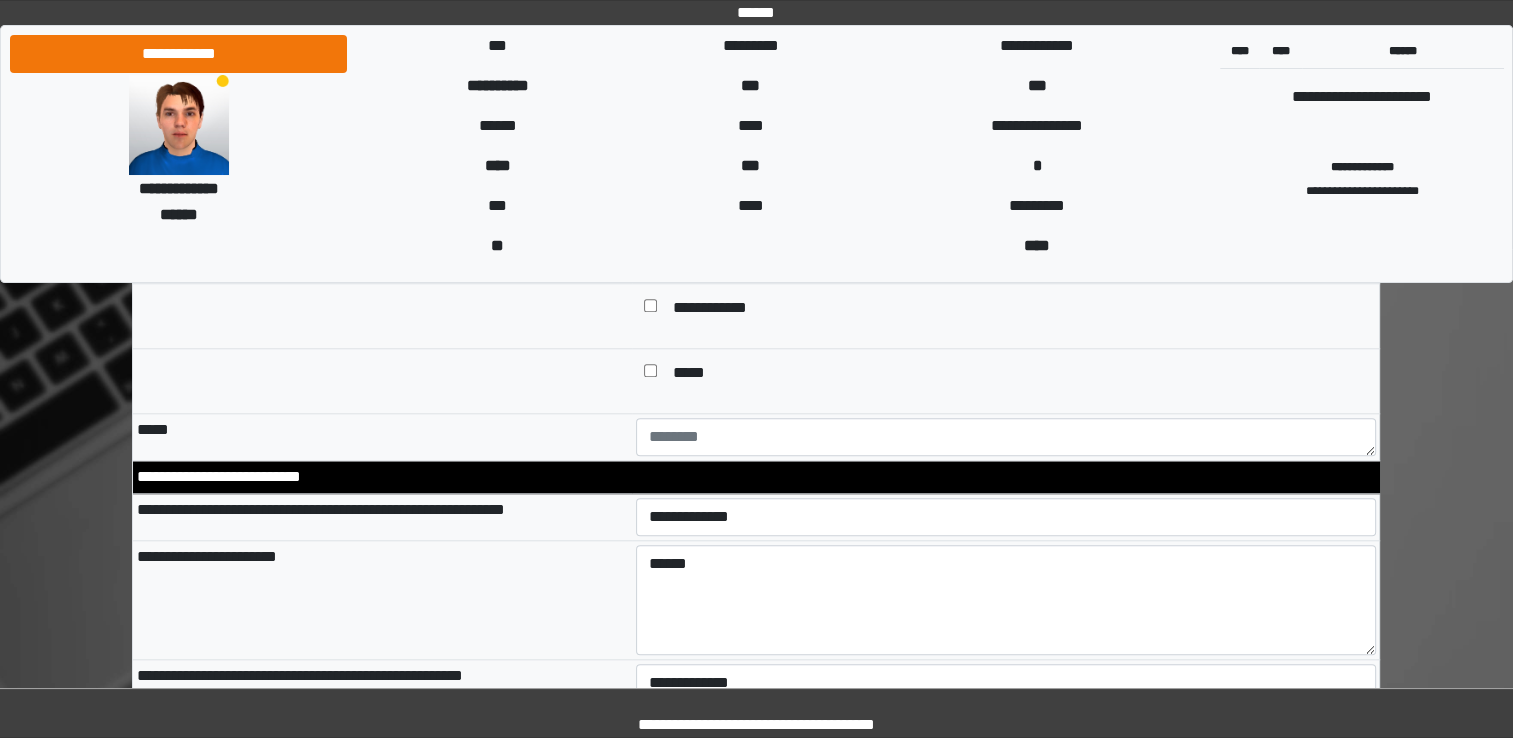 click on "**********" at bounding box center [382, 599] 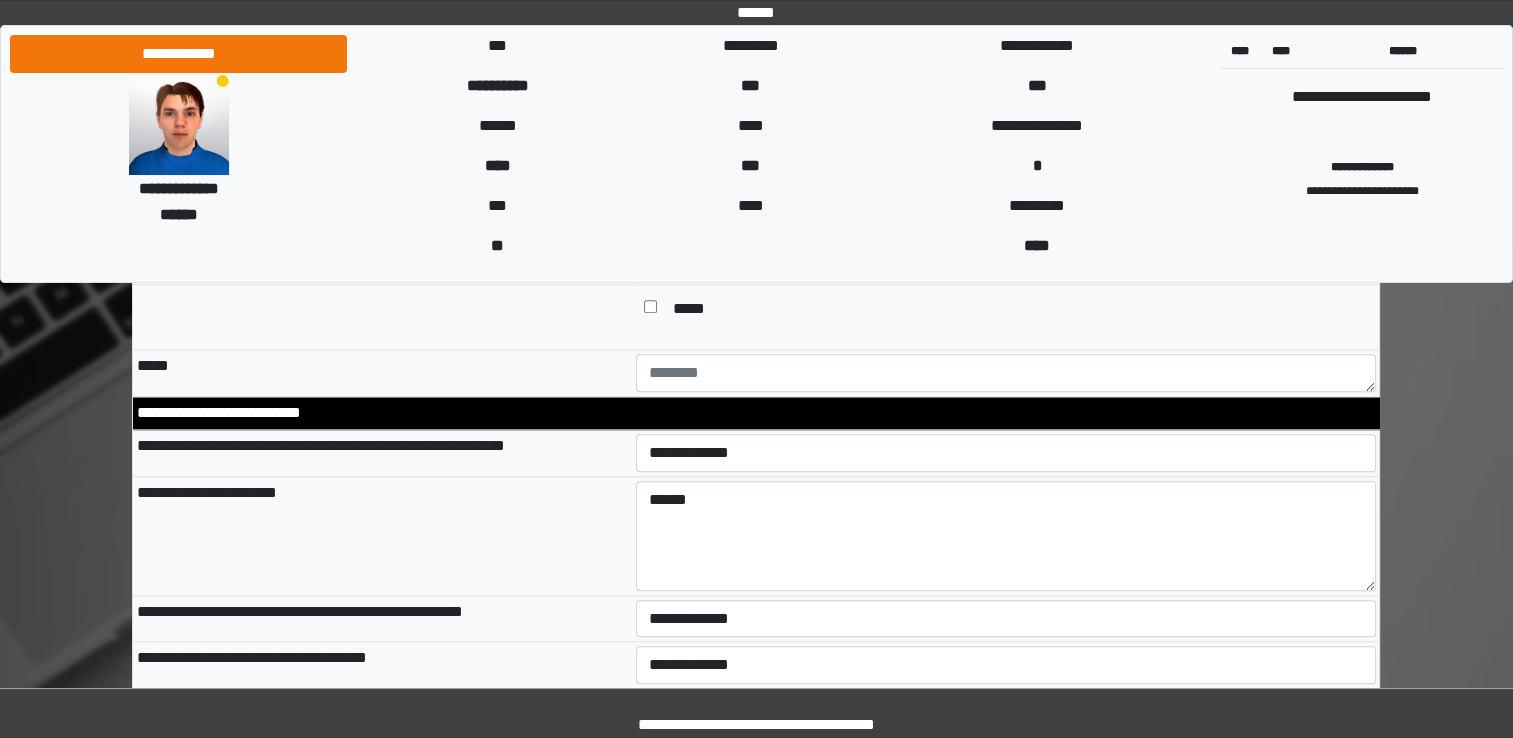 scroll, scrollTop: 2000, scrollLeft: 0, axis: vertical 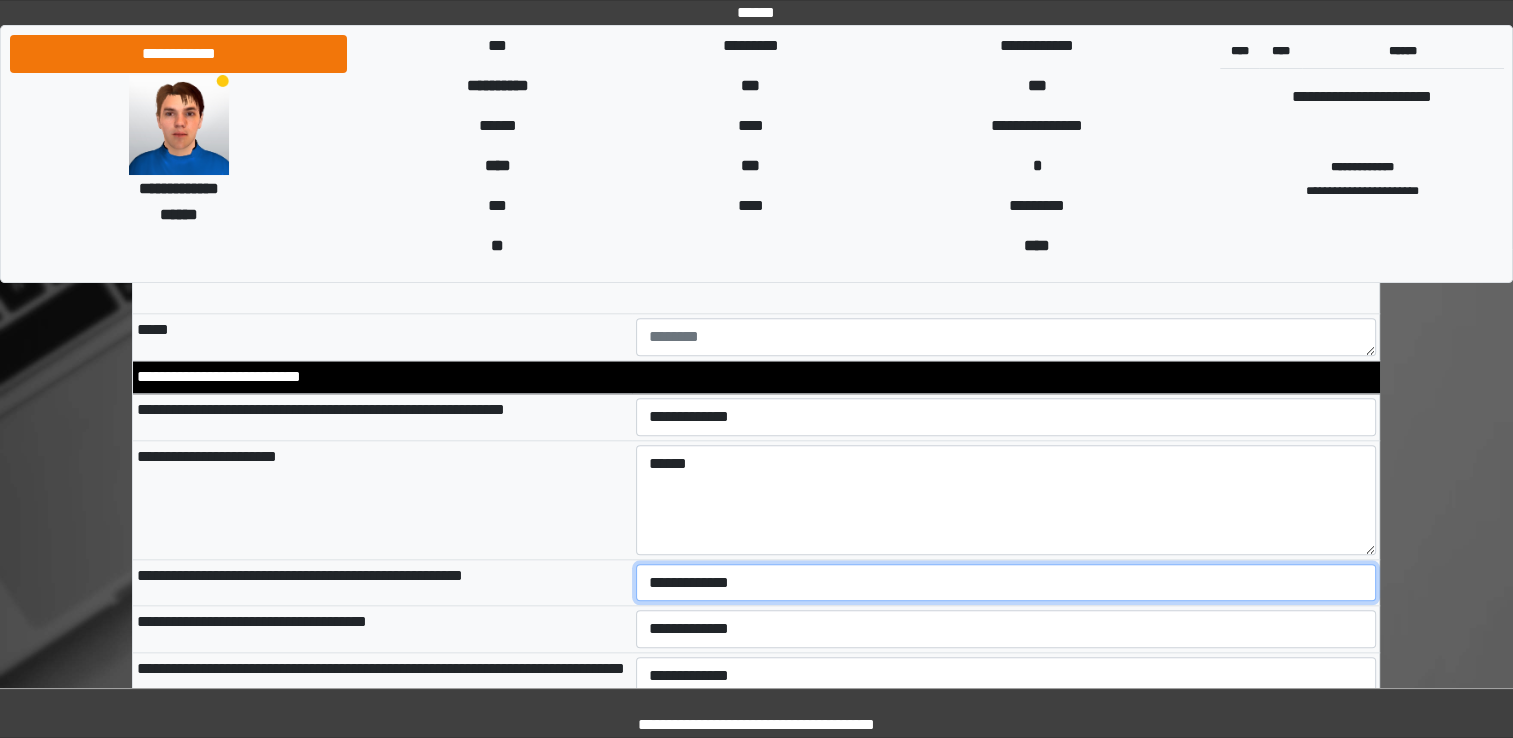 click on "**********" at bounding box center [1006, 583] 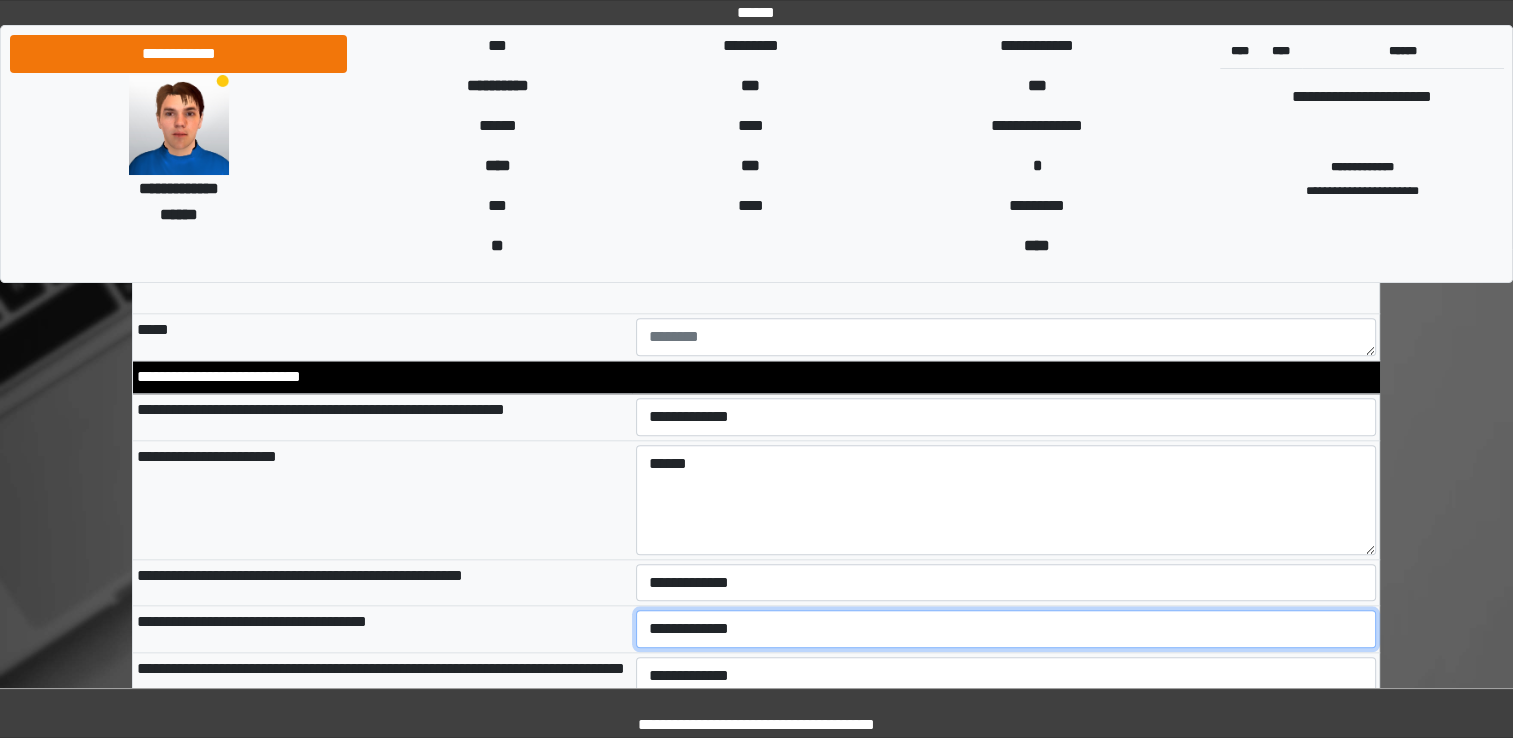click on "**********" at bounding box center (1006, 629) 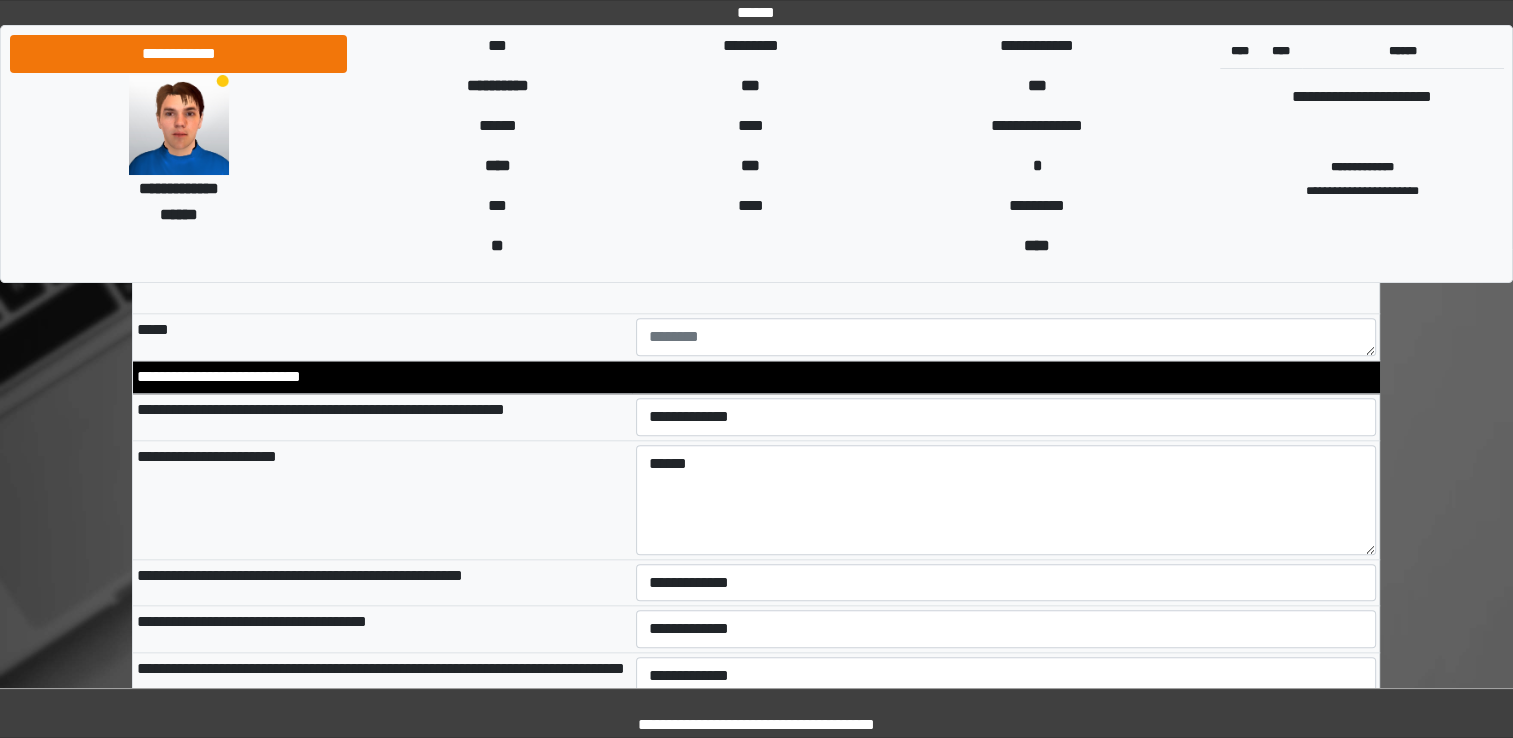click on "**********" at bounding box center (382, 675) 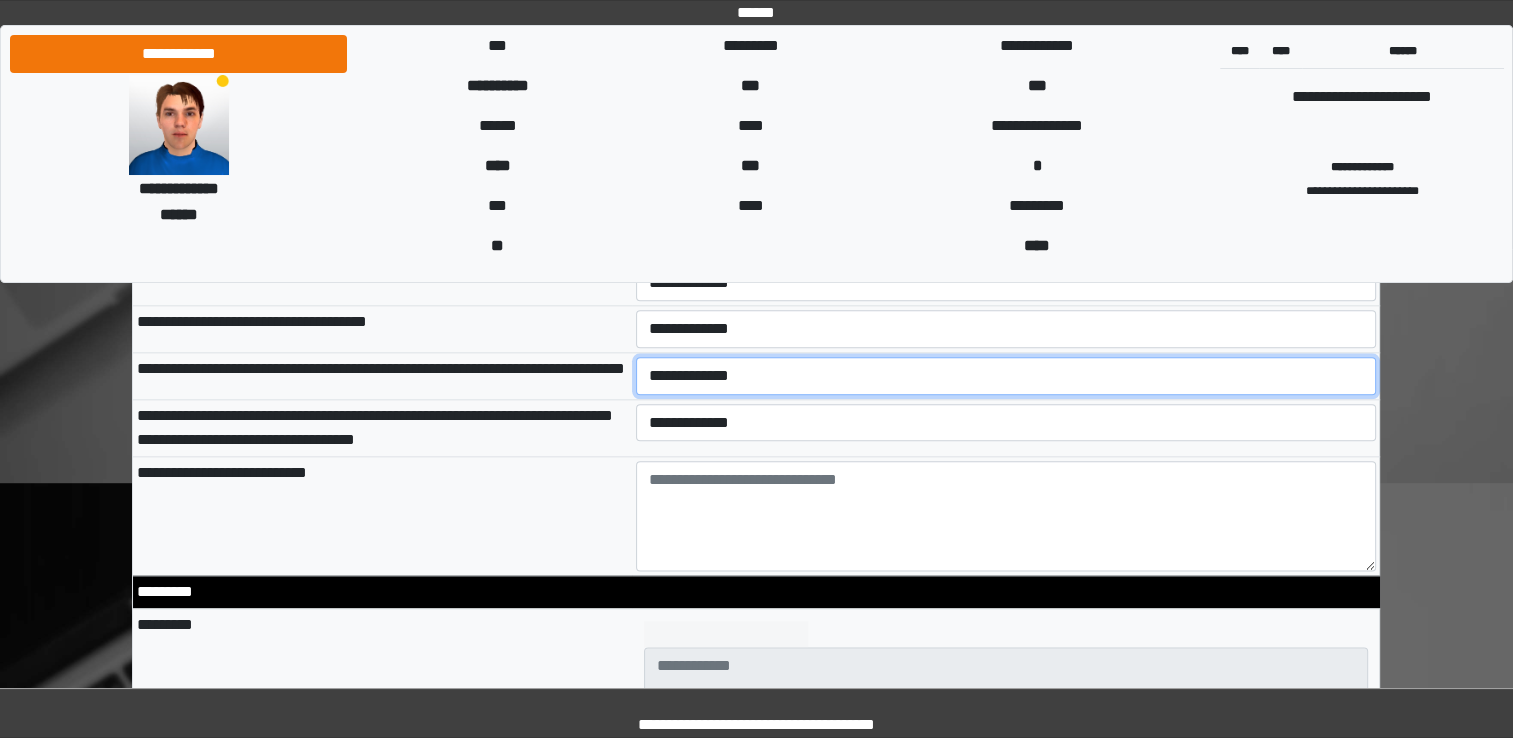 click on "**********" at bounding box center (1006, 376) 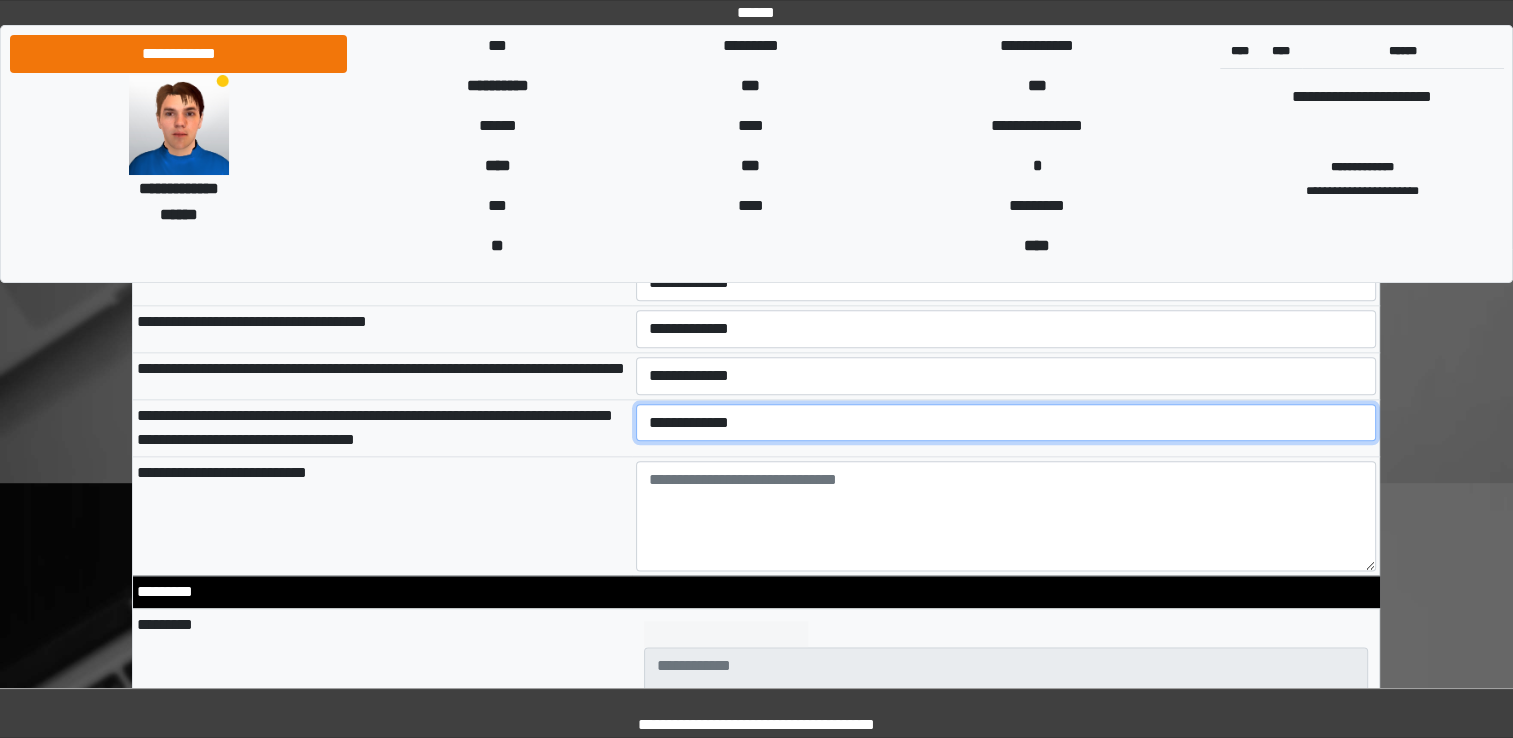 click on "**********" at bounding box center (1006, 423) 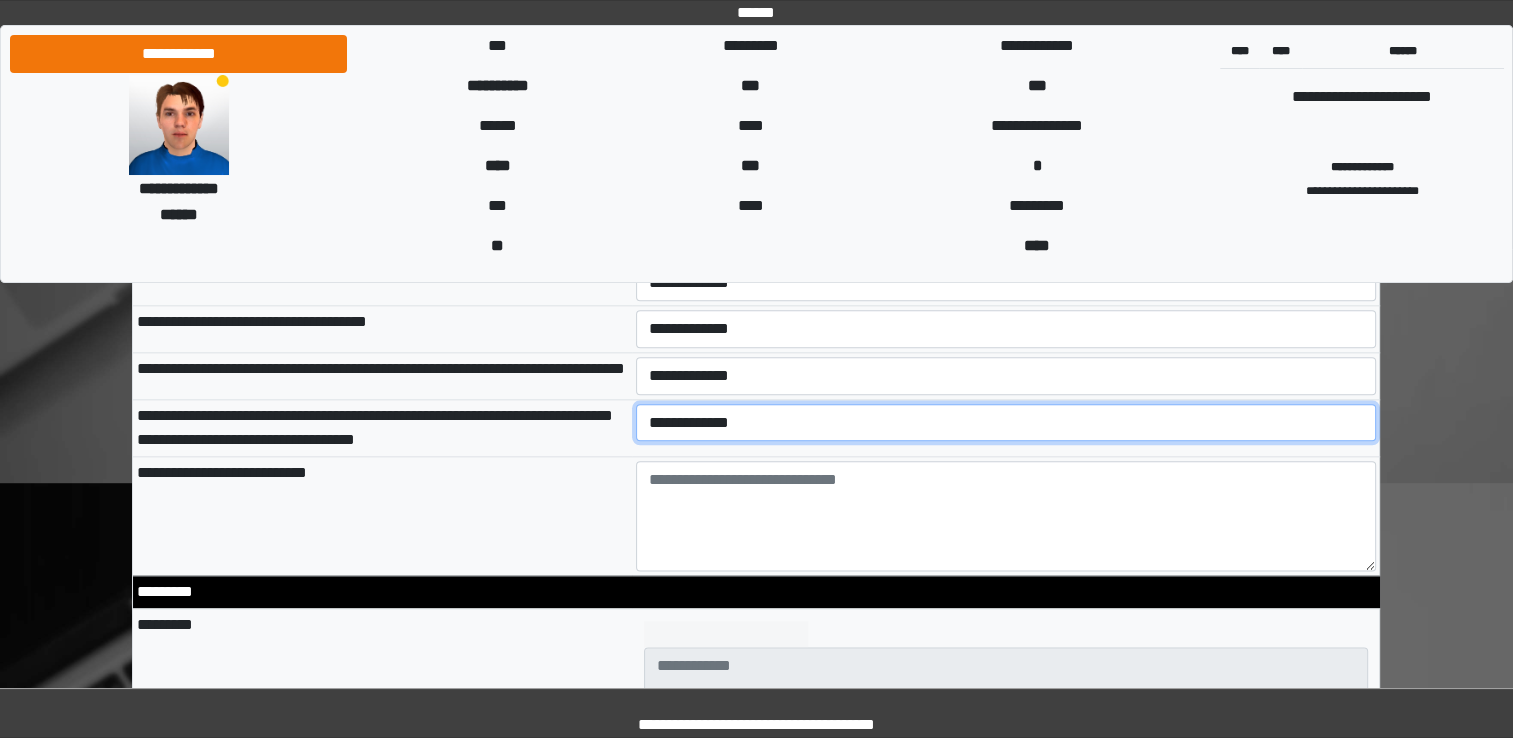 select on "*" 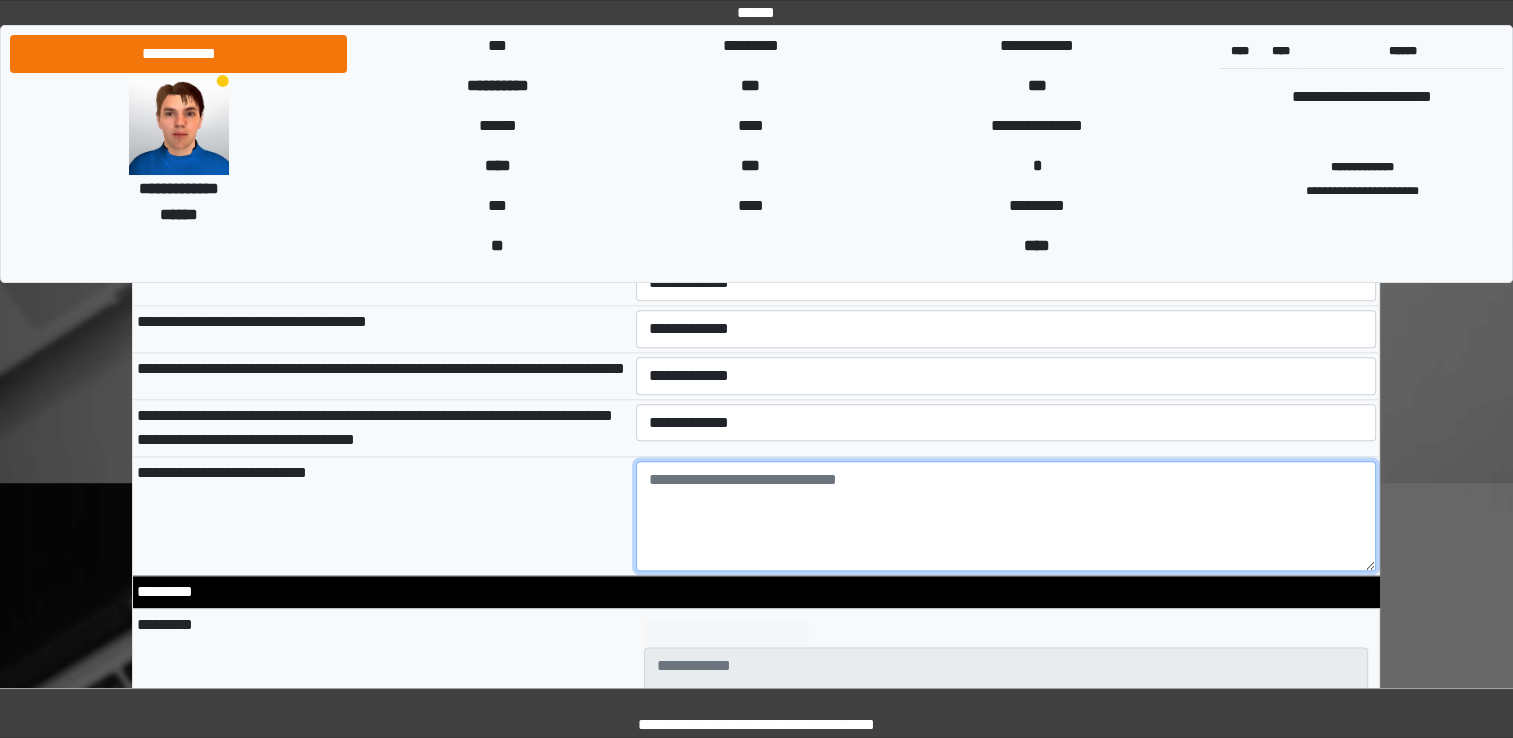 click at bounding box center [1006, 516] 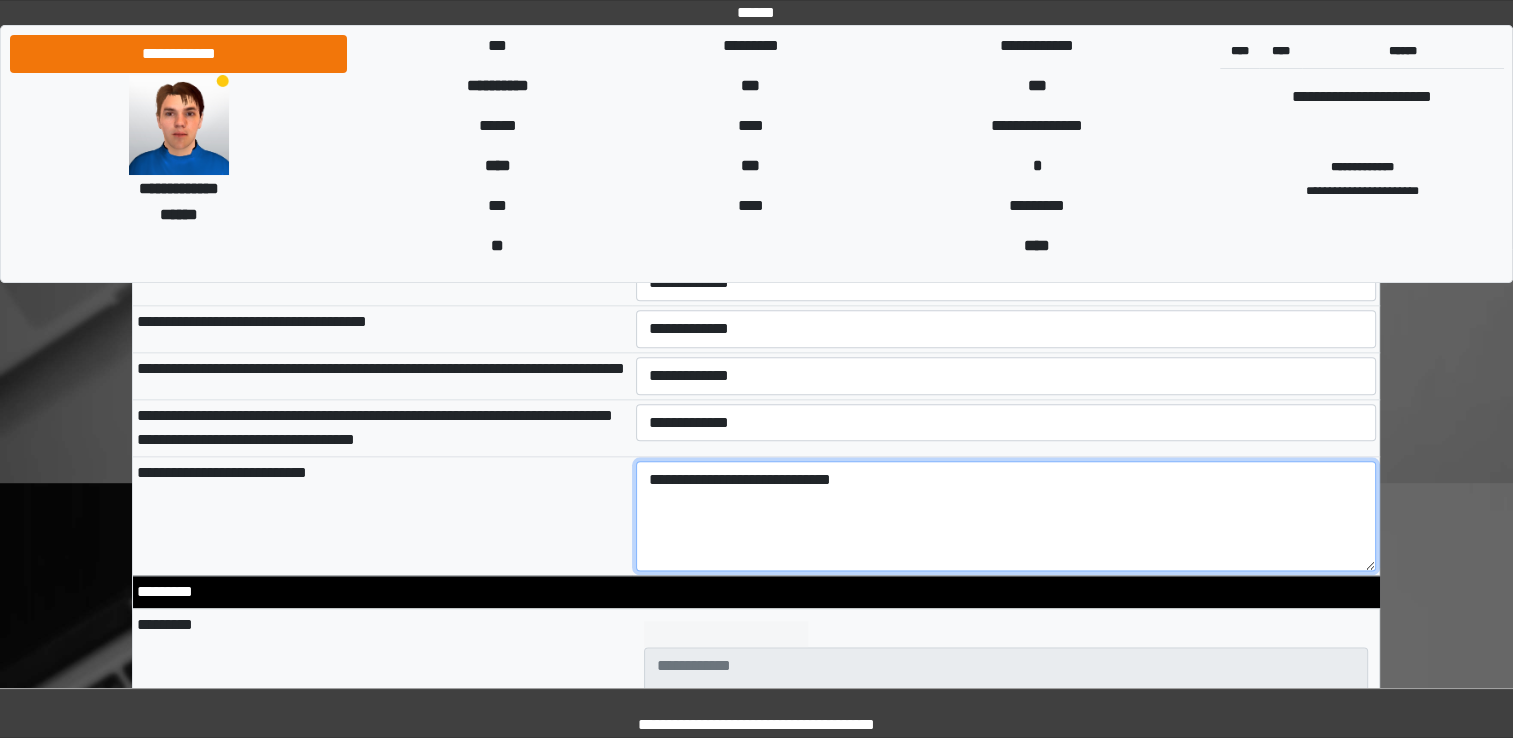type on "**********" 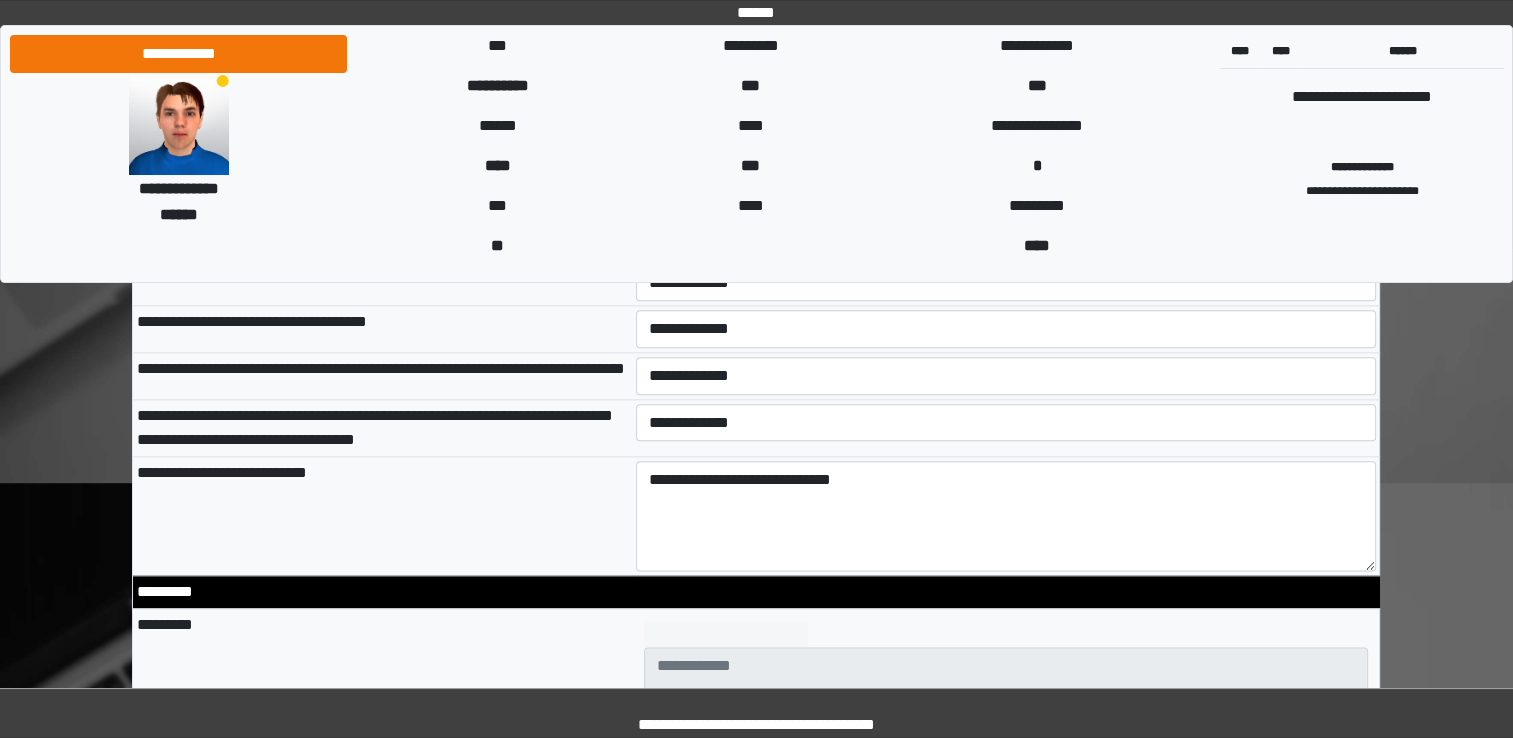 click on "**********" at bounding box center [382, 515] 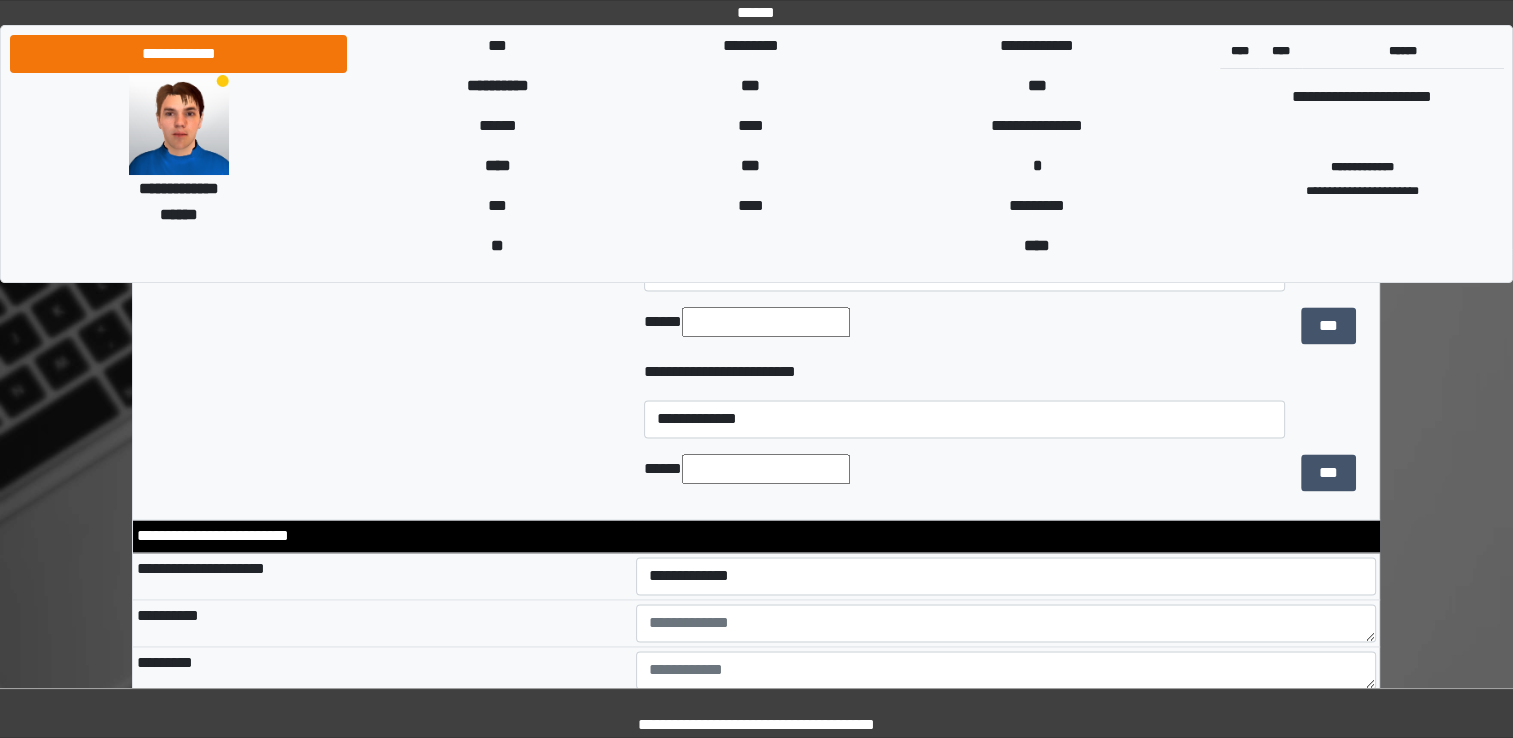 scroll, scrollTop: 2900, scrollLeft: 0, axis: vertical 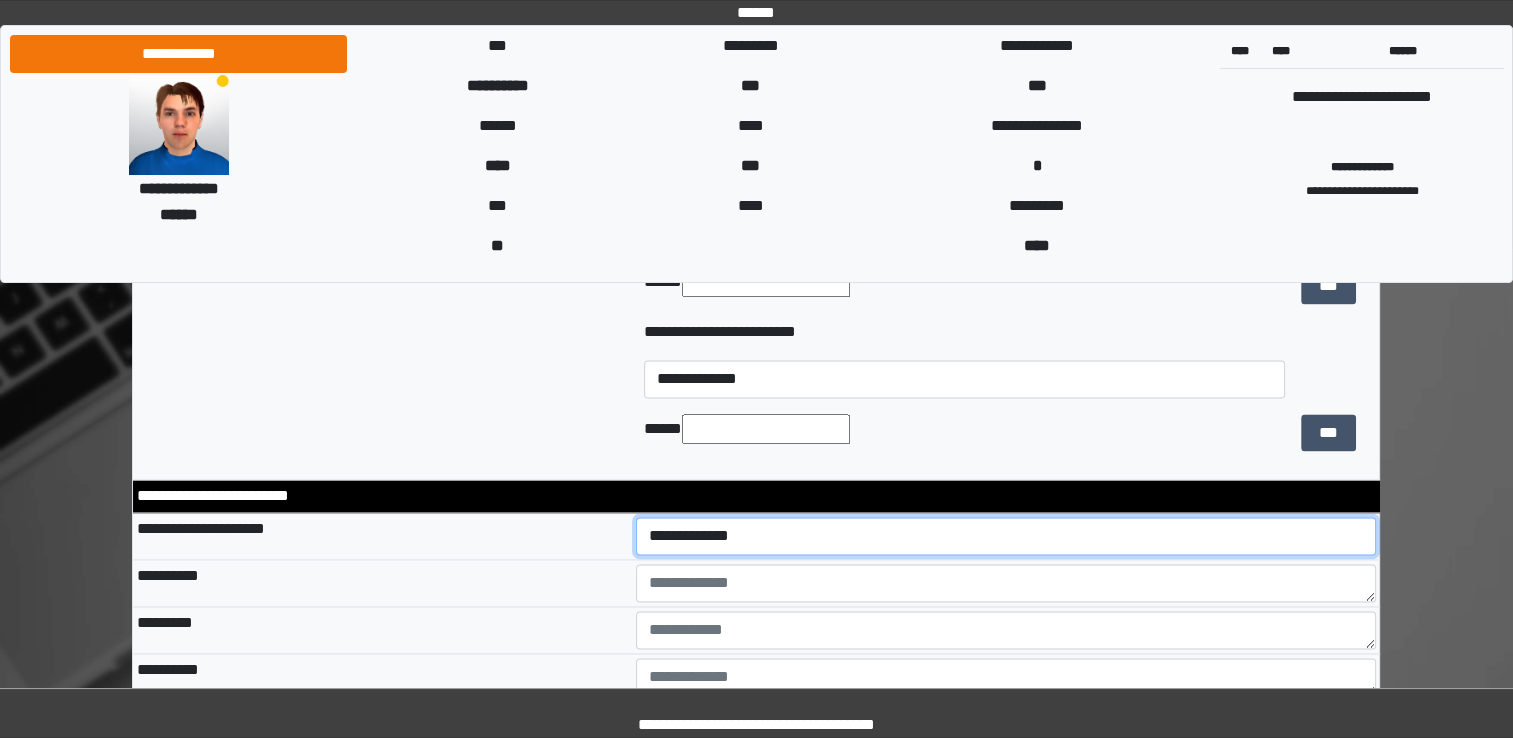click on "**********" at bounding box center [1006, 536] 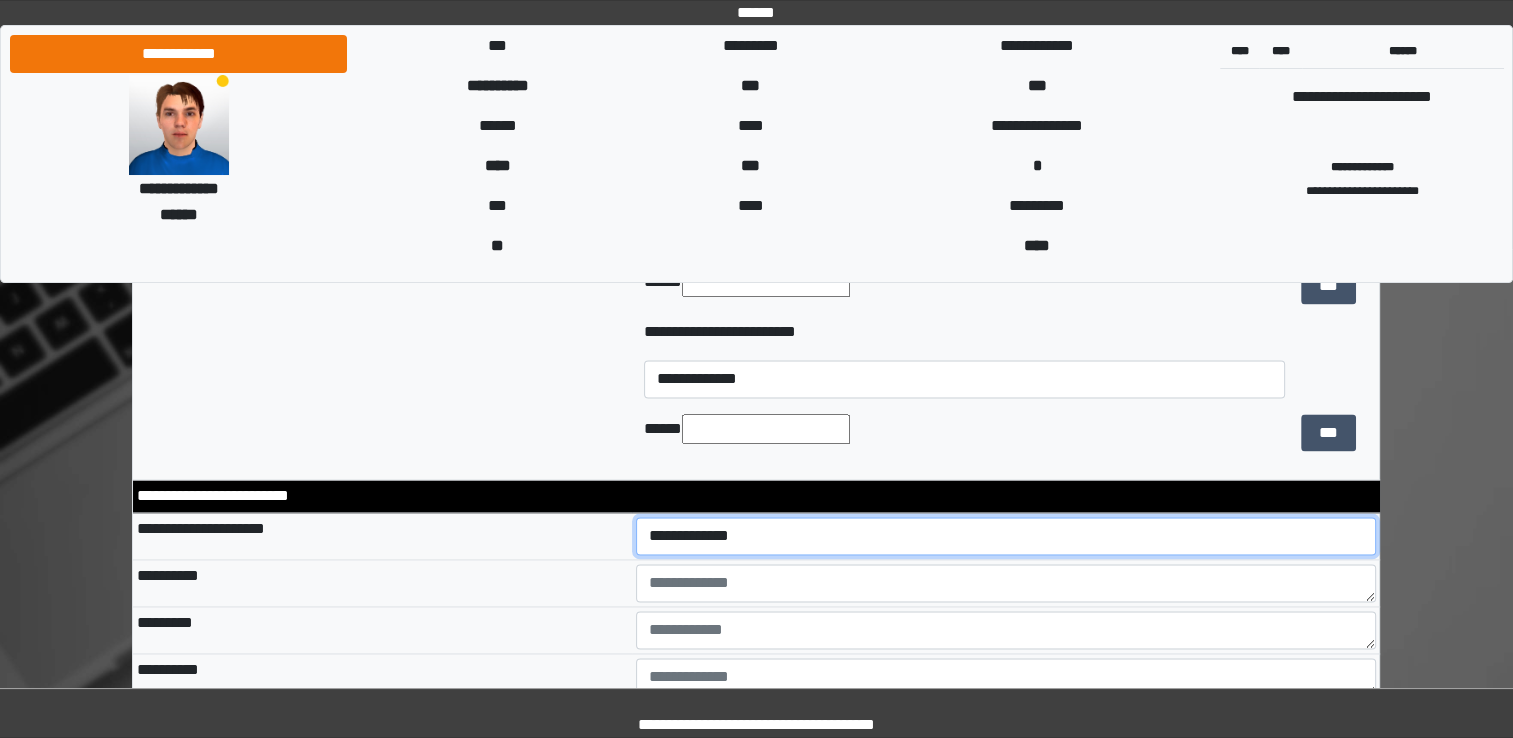 select on "*" 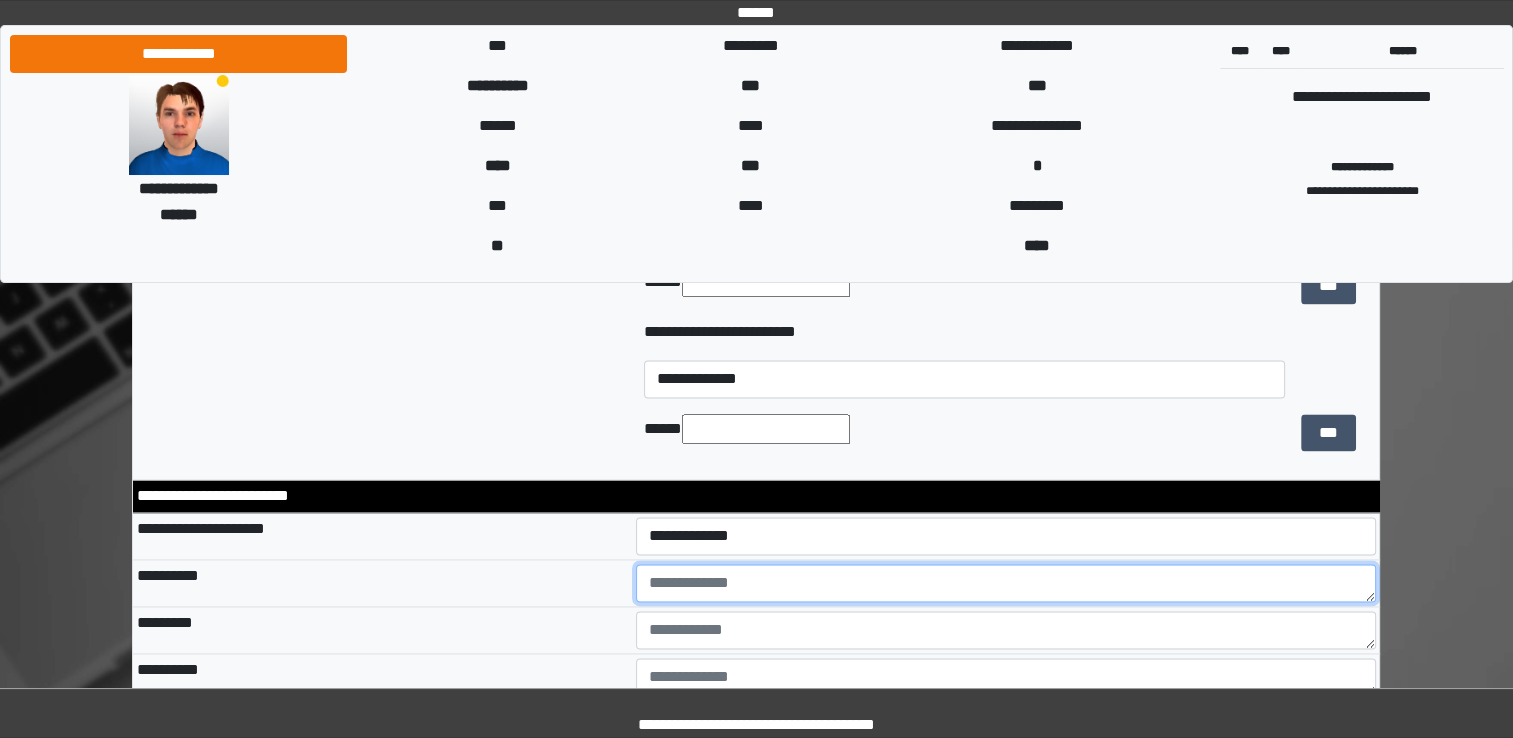 click at bounding box center [1006, 583] 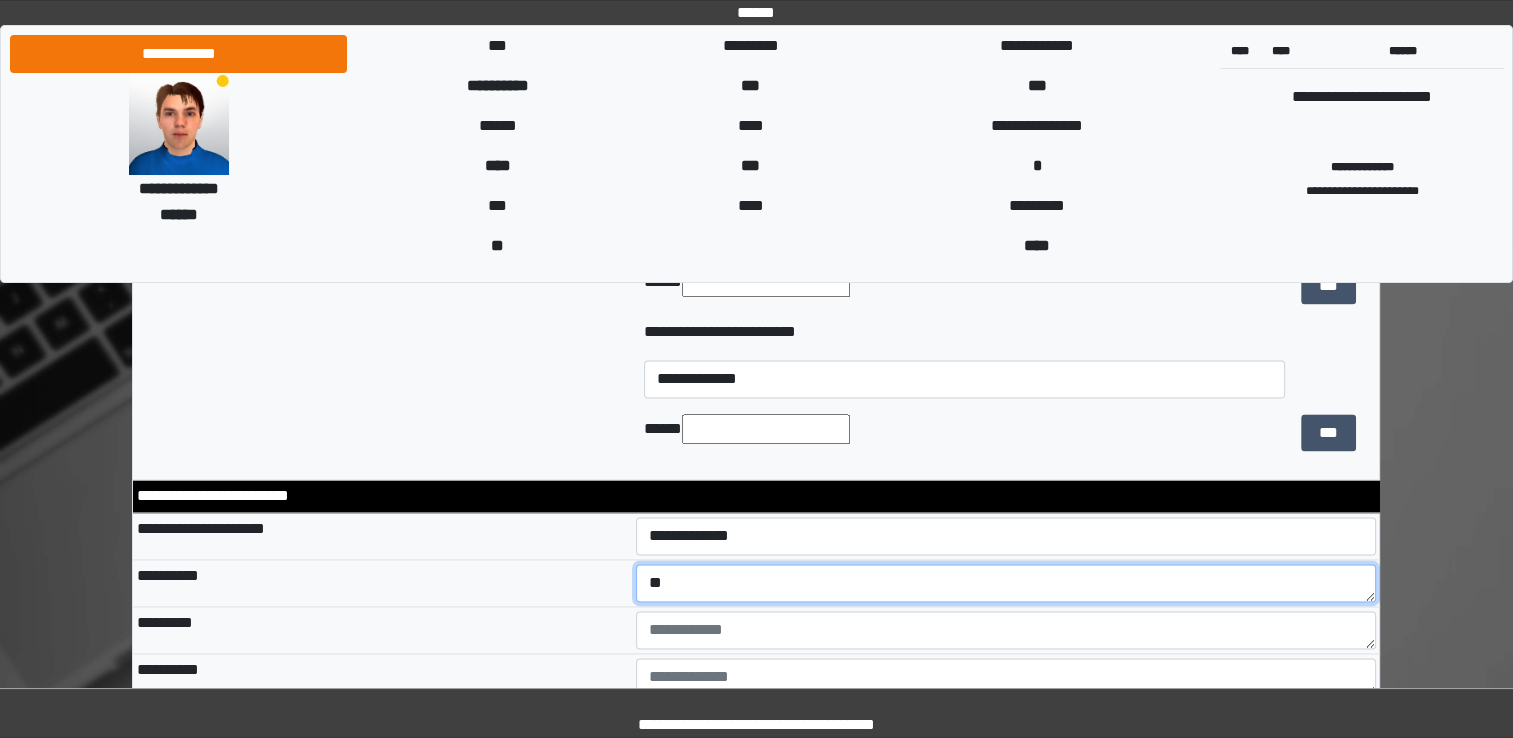 type on "*" 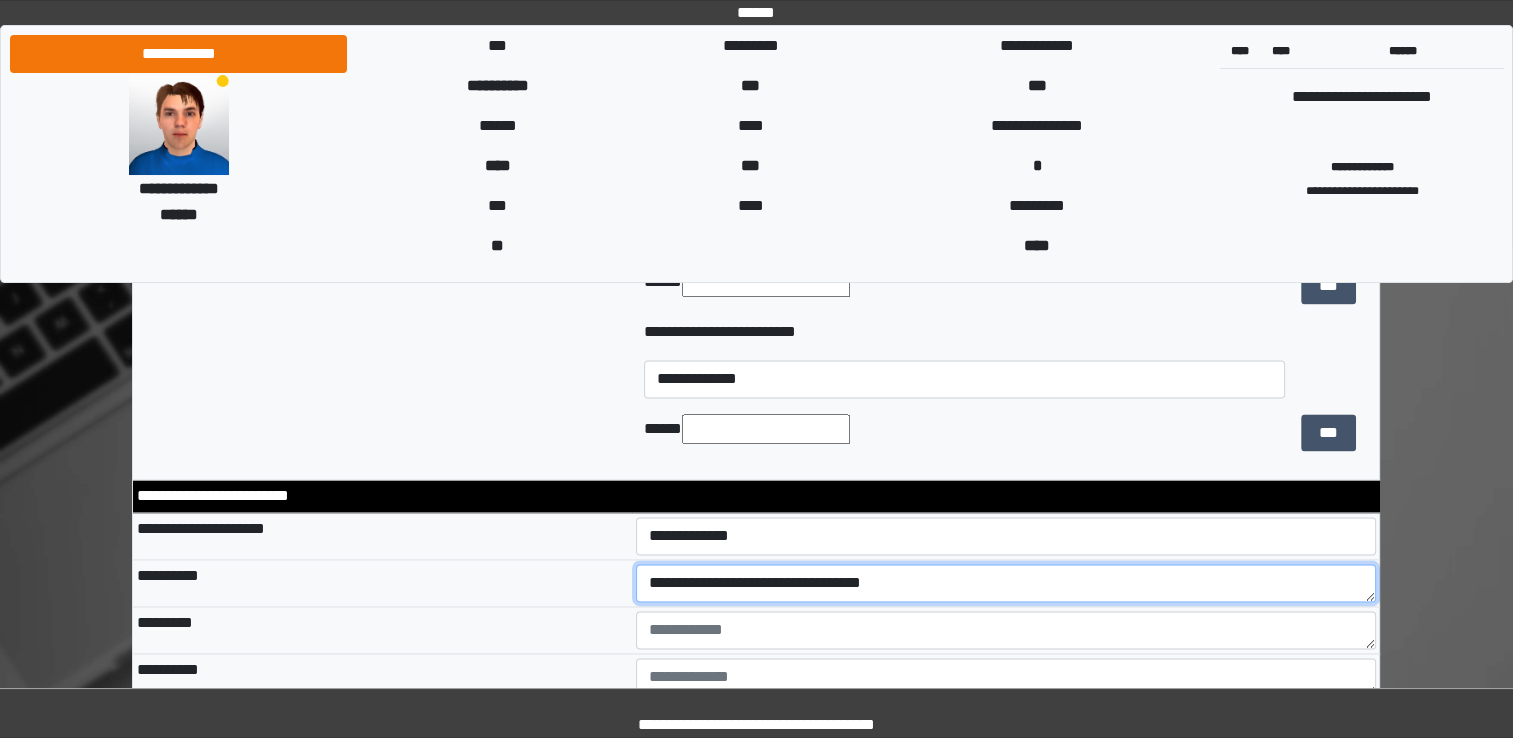 type on "**********" 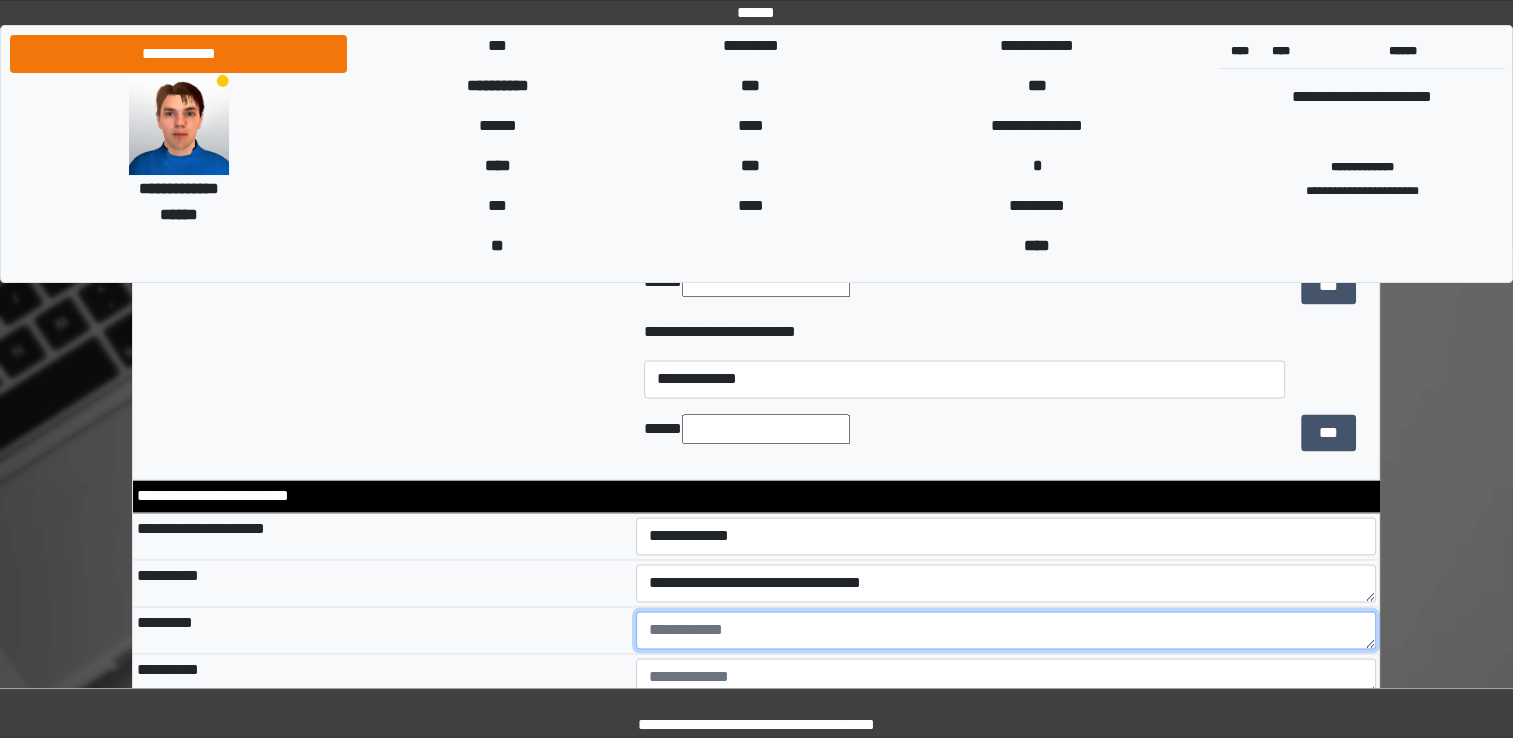 click at bounding box center (1006, 630) 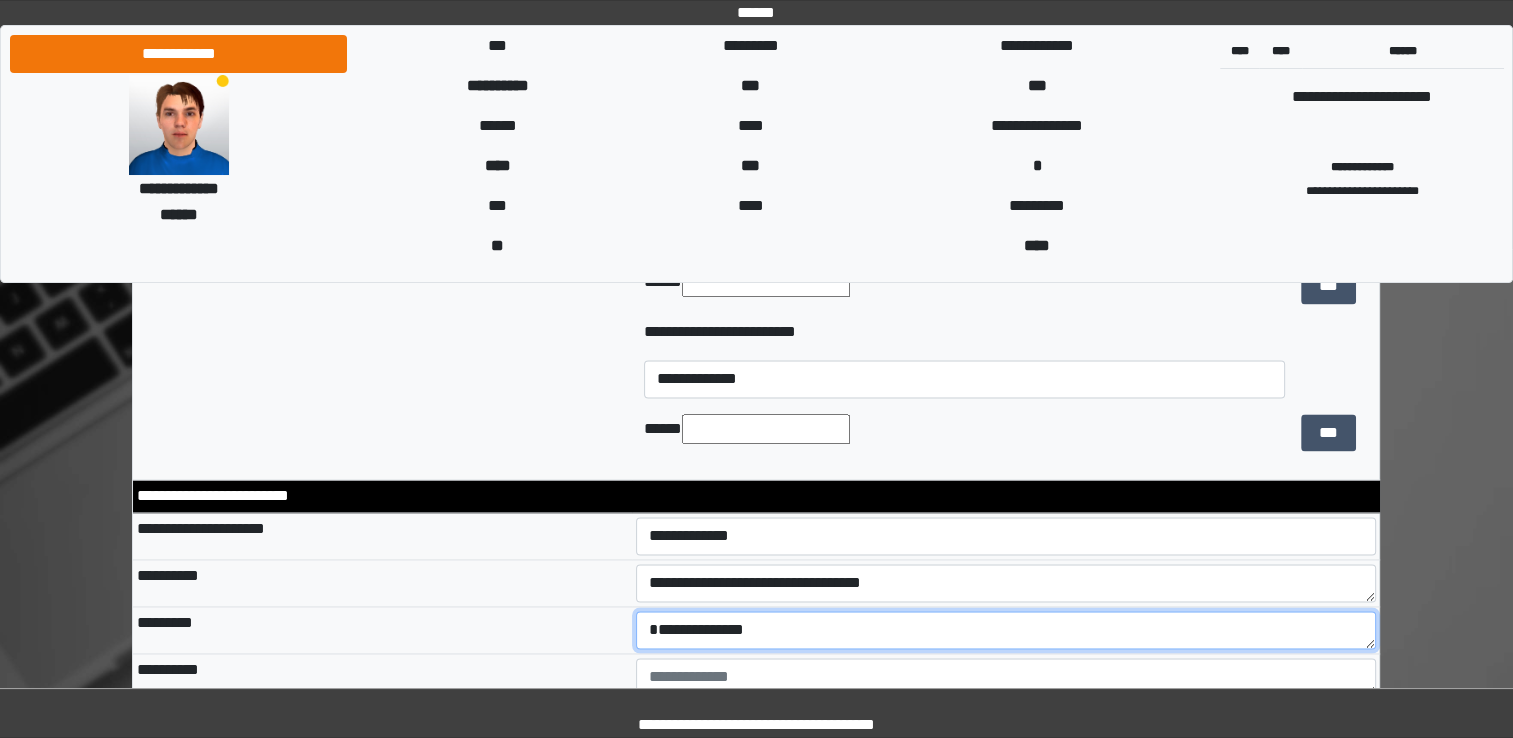 type on "**********" 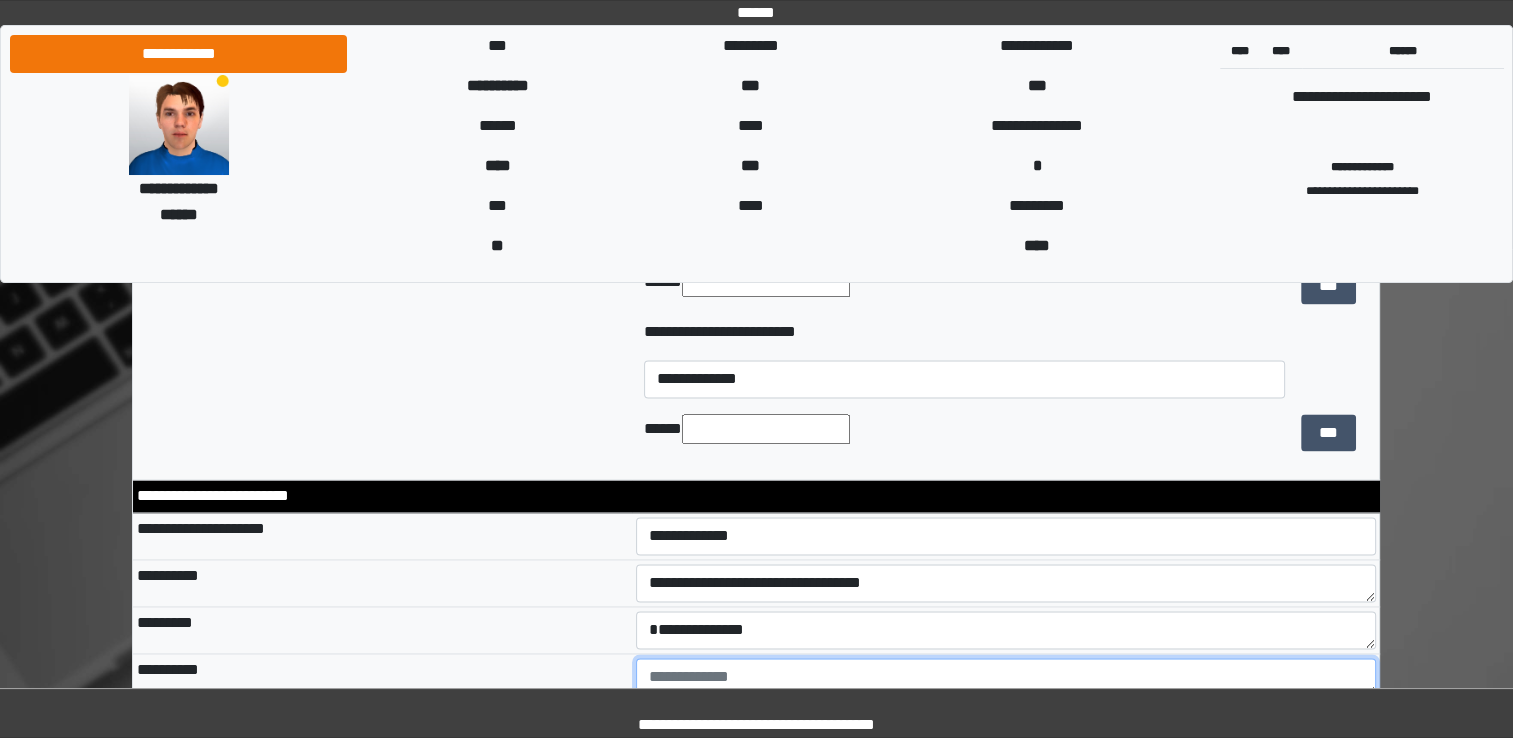 click at bounding box center [1006, 677] 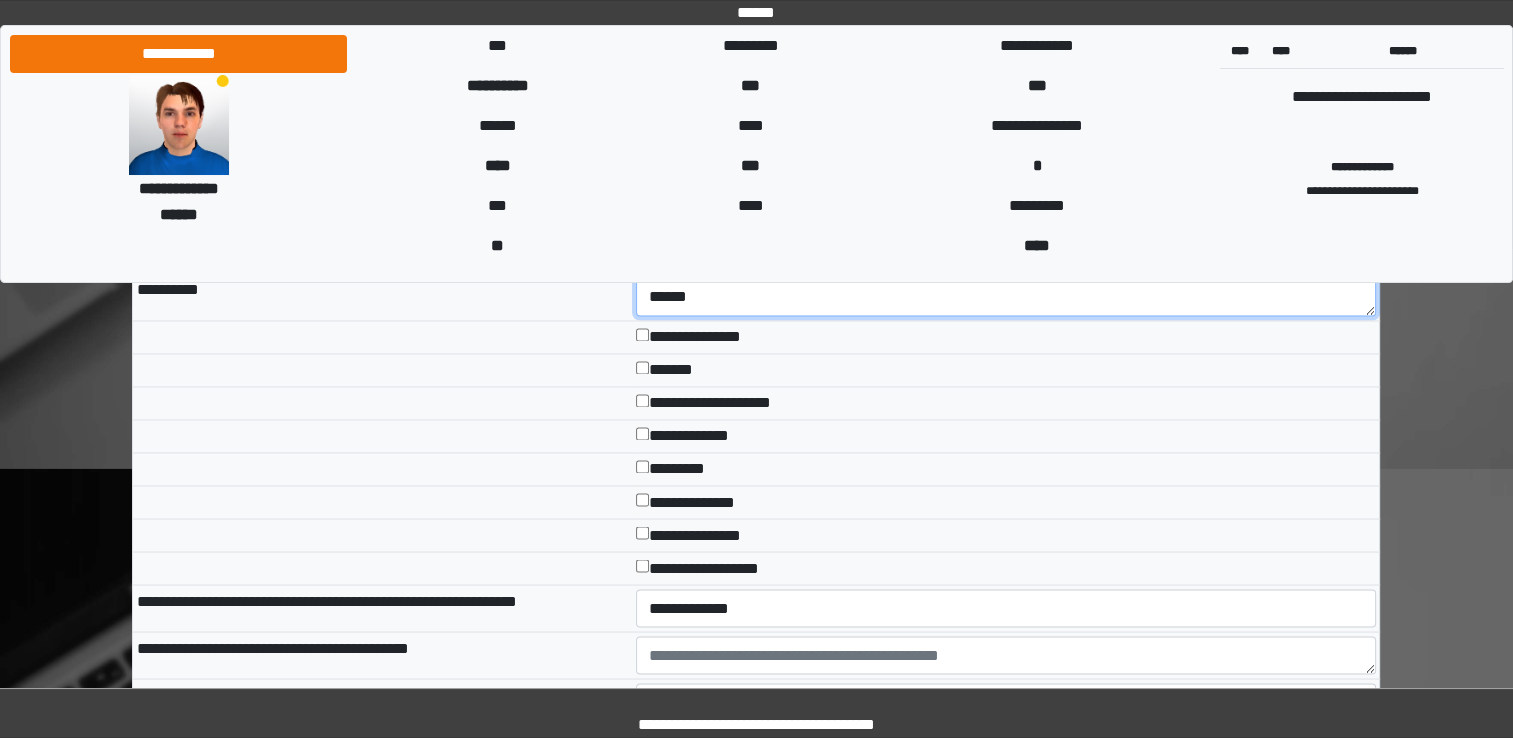 scroll, scrollTop: 3300, scrollLeft: 0, axis: vertical 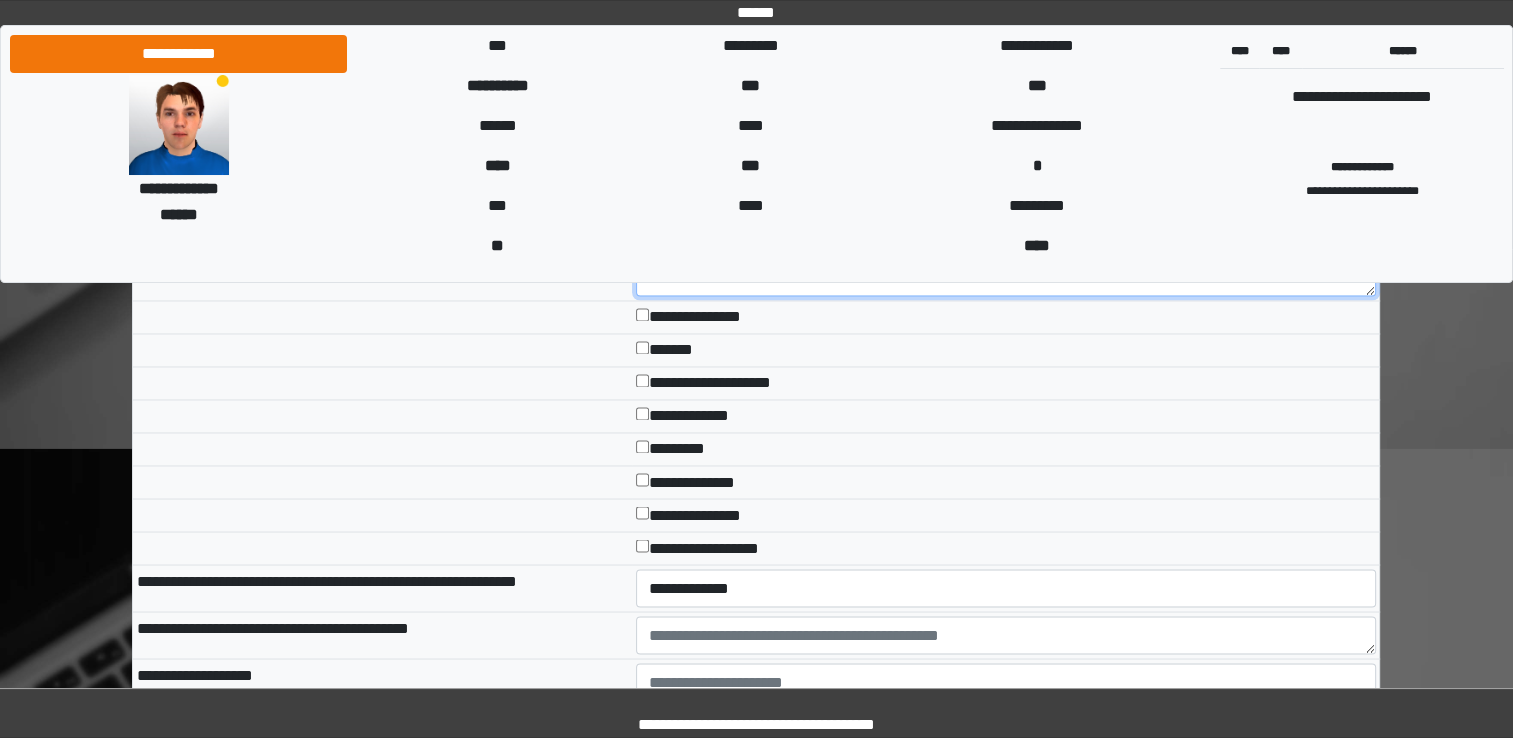type on "******" 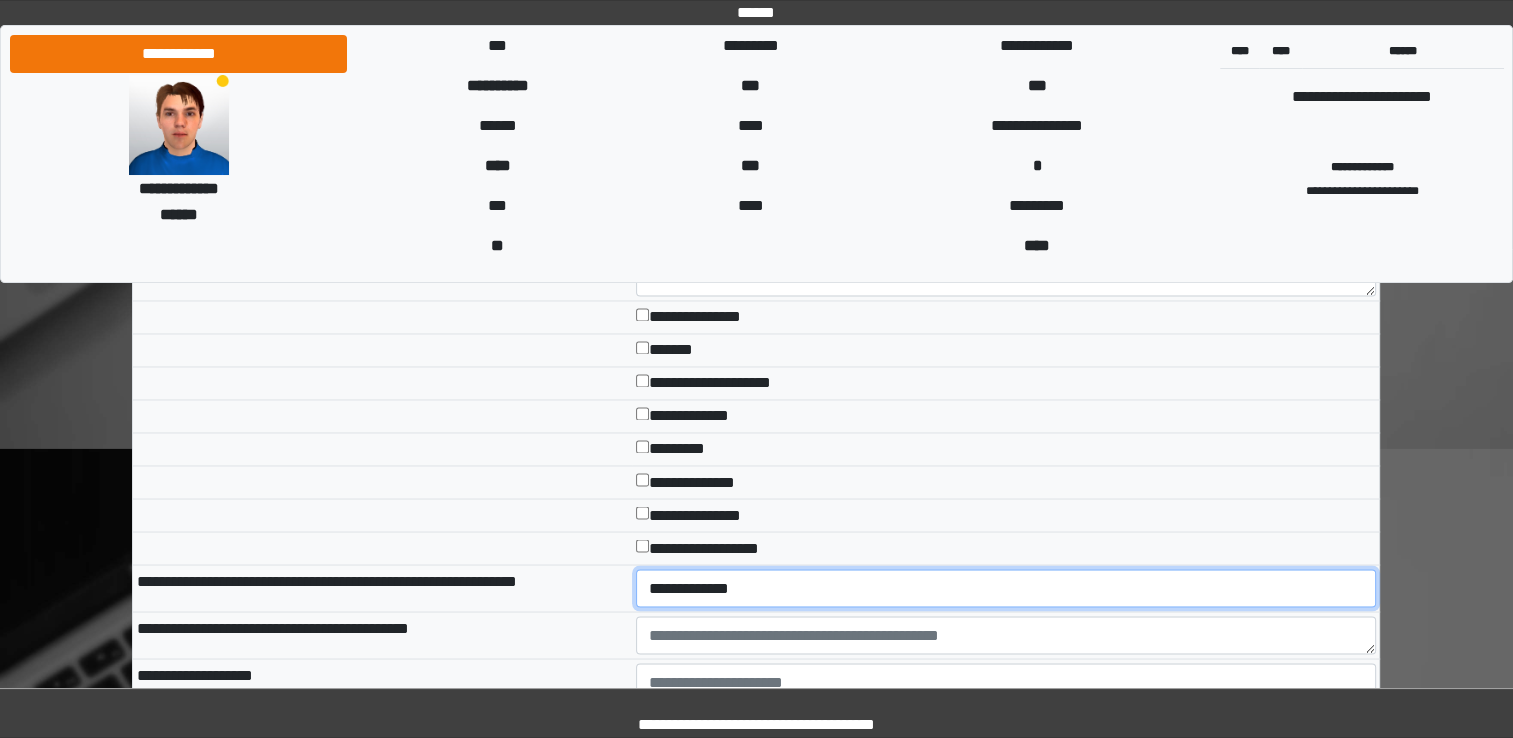 click on "**********" at bounding box center (1006, 588) 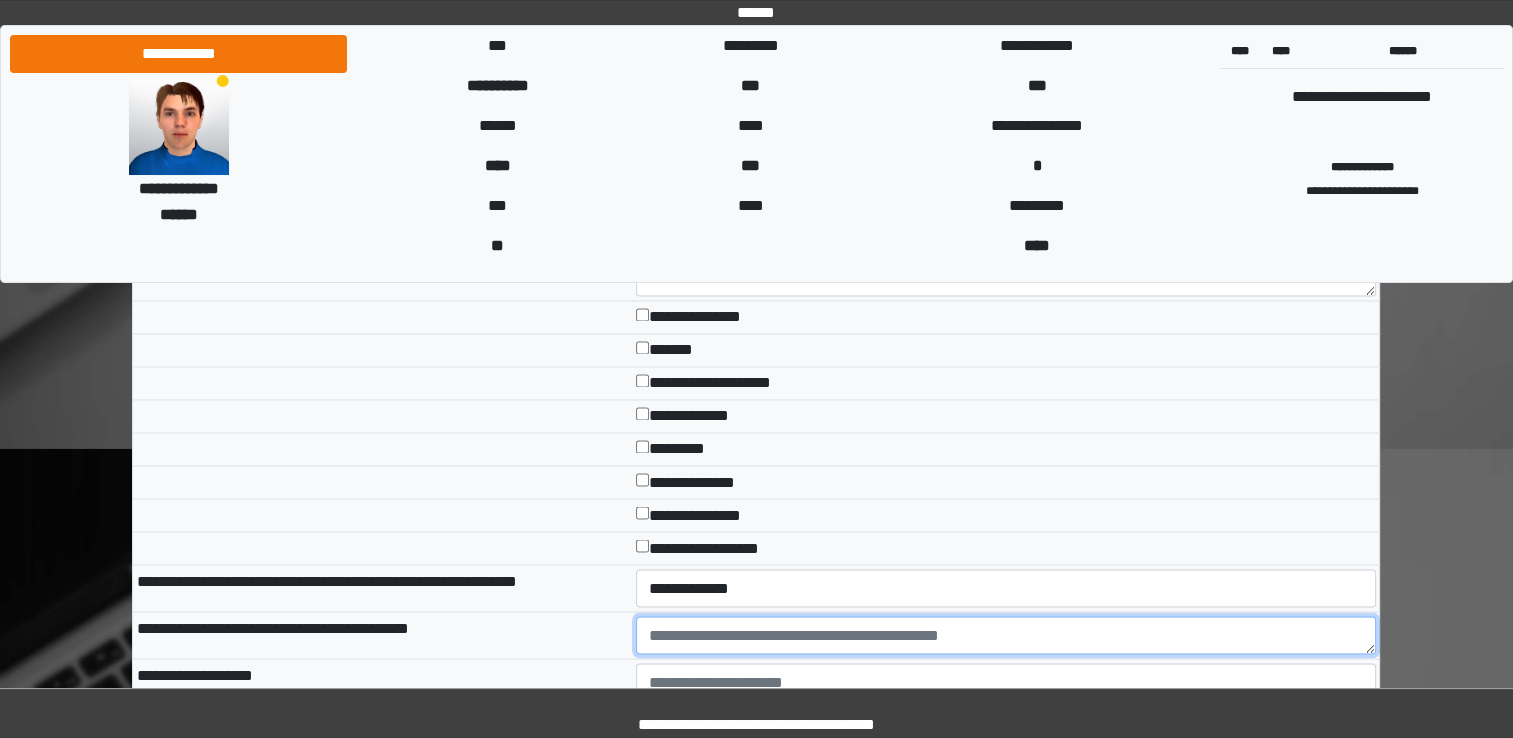 click at bounding box center [1006, 635] 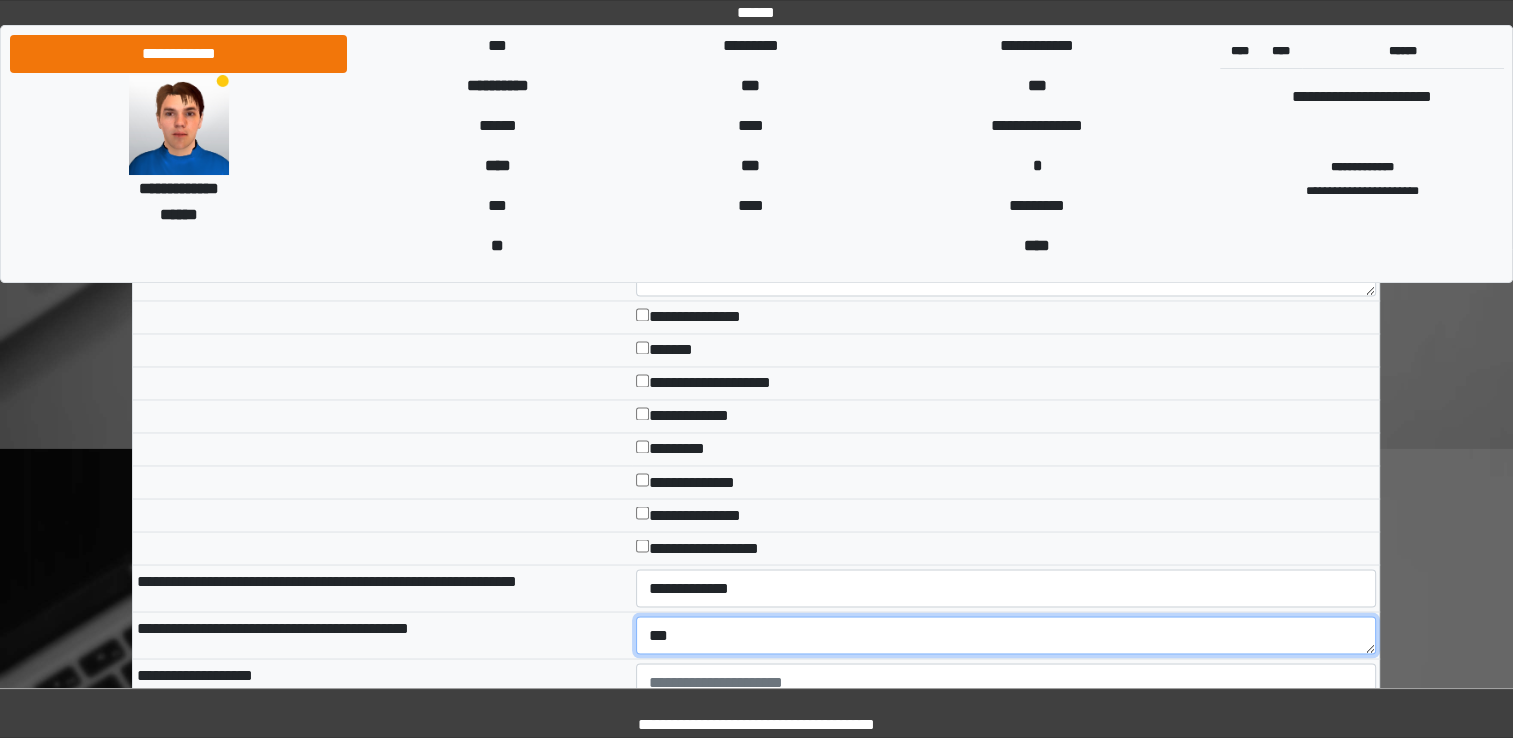 type on "***" 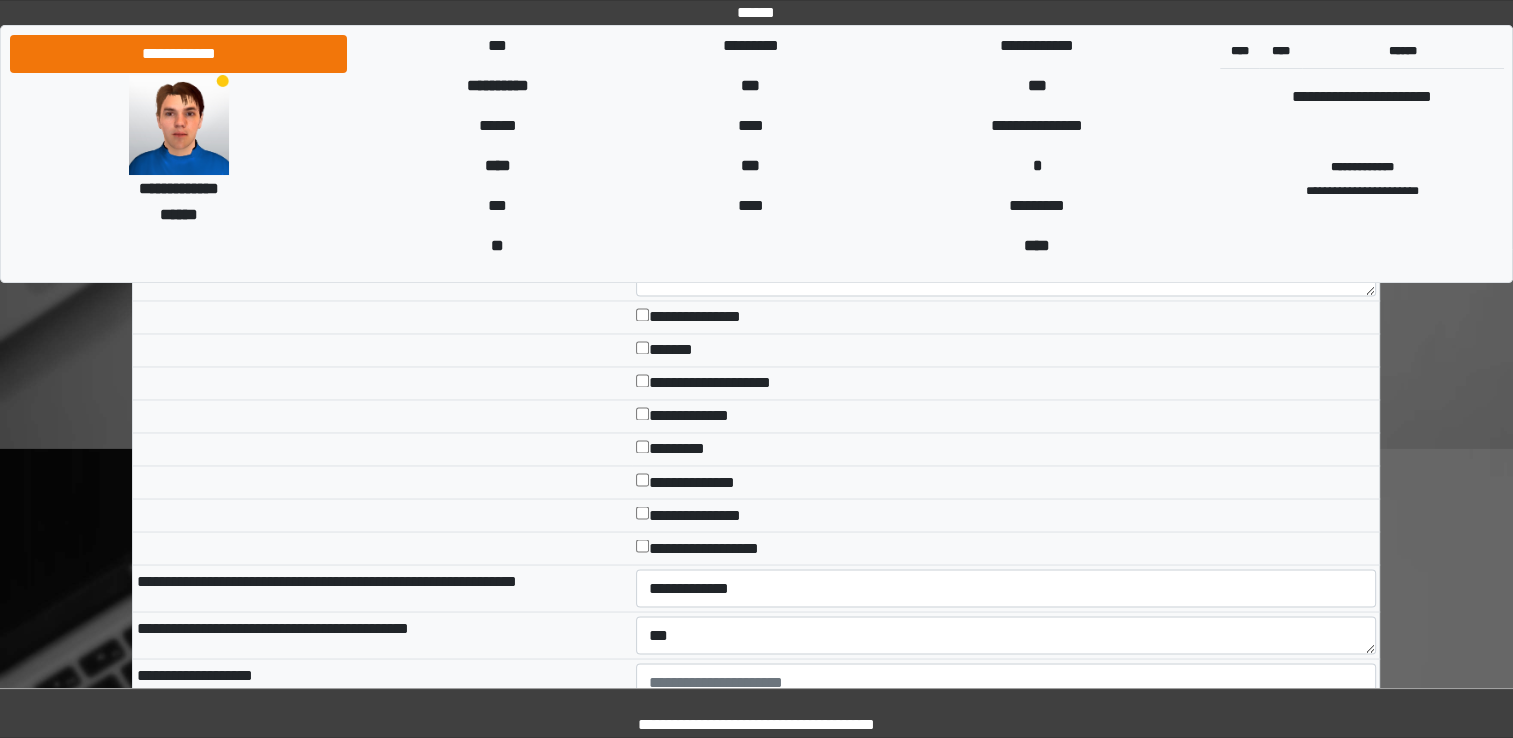 click on "**********" at bounding box center (382, 634) 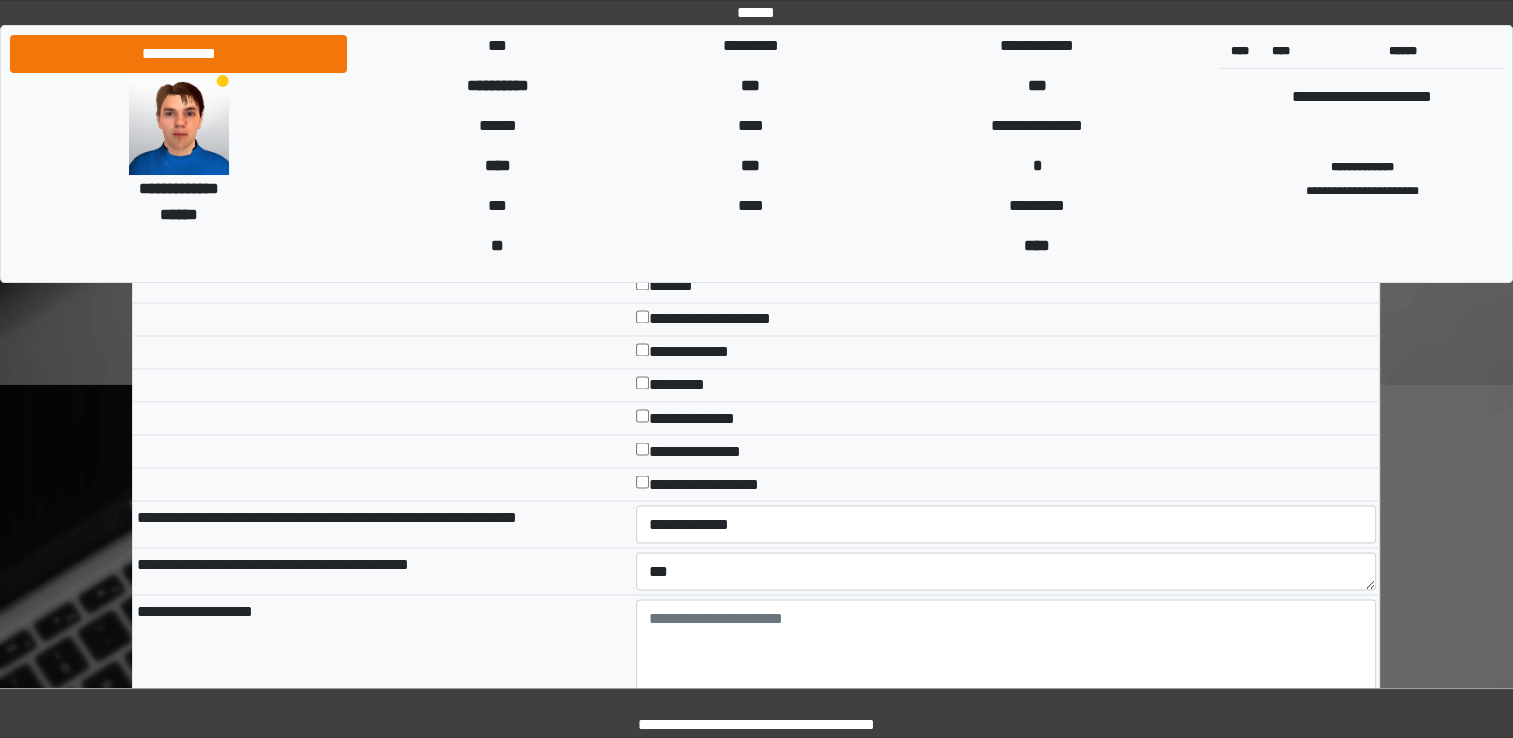 scroll, scrollTop: 3500, scrollLeft: 0, axis: vertical 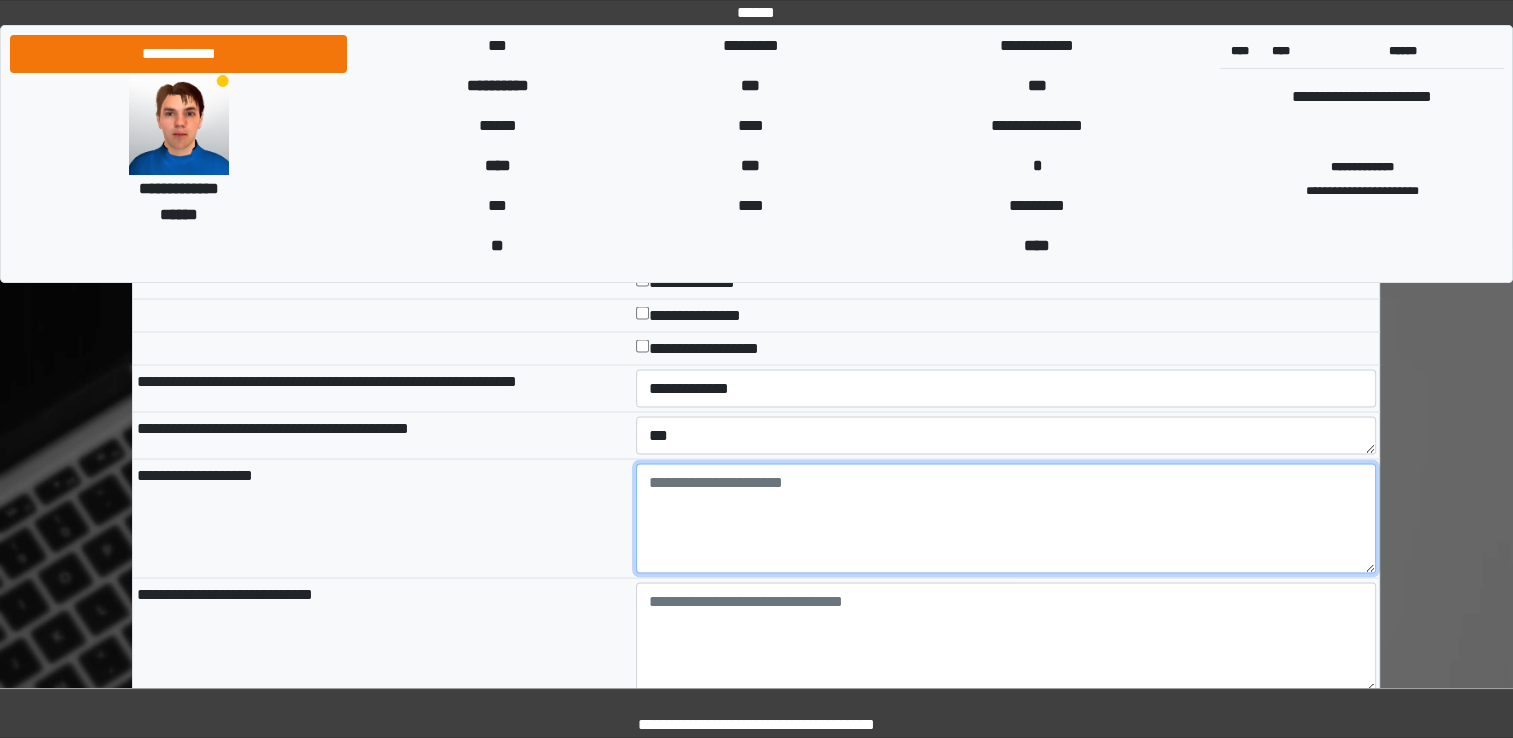 click at bounding box center (1006, 518) 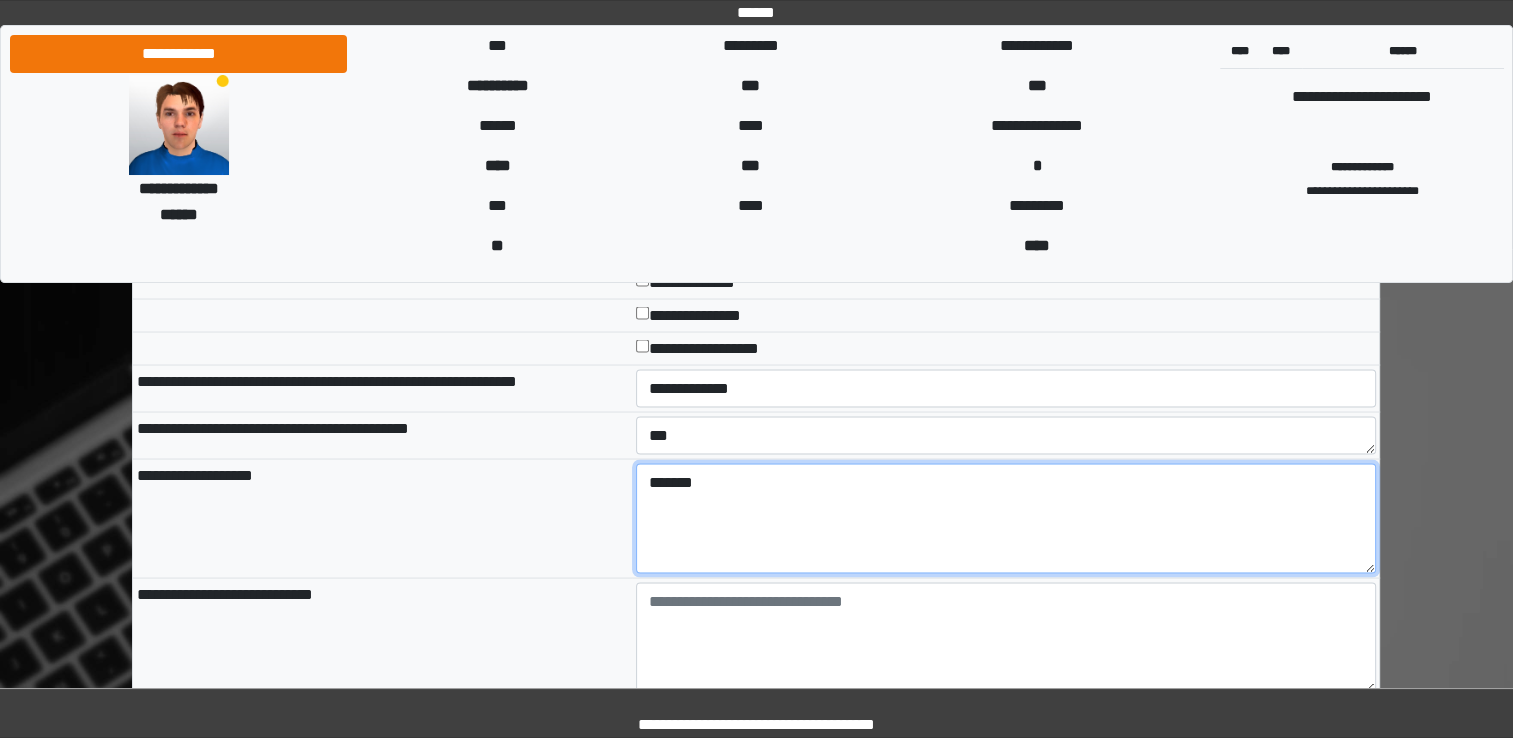 type on "*******" 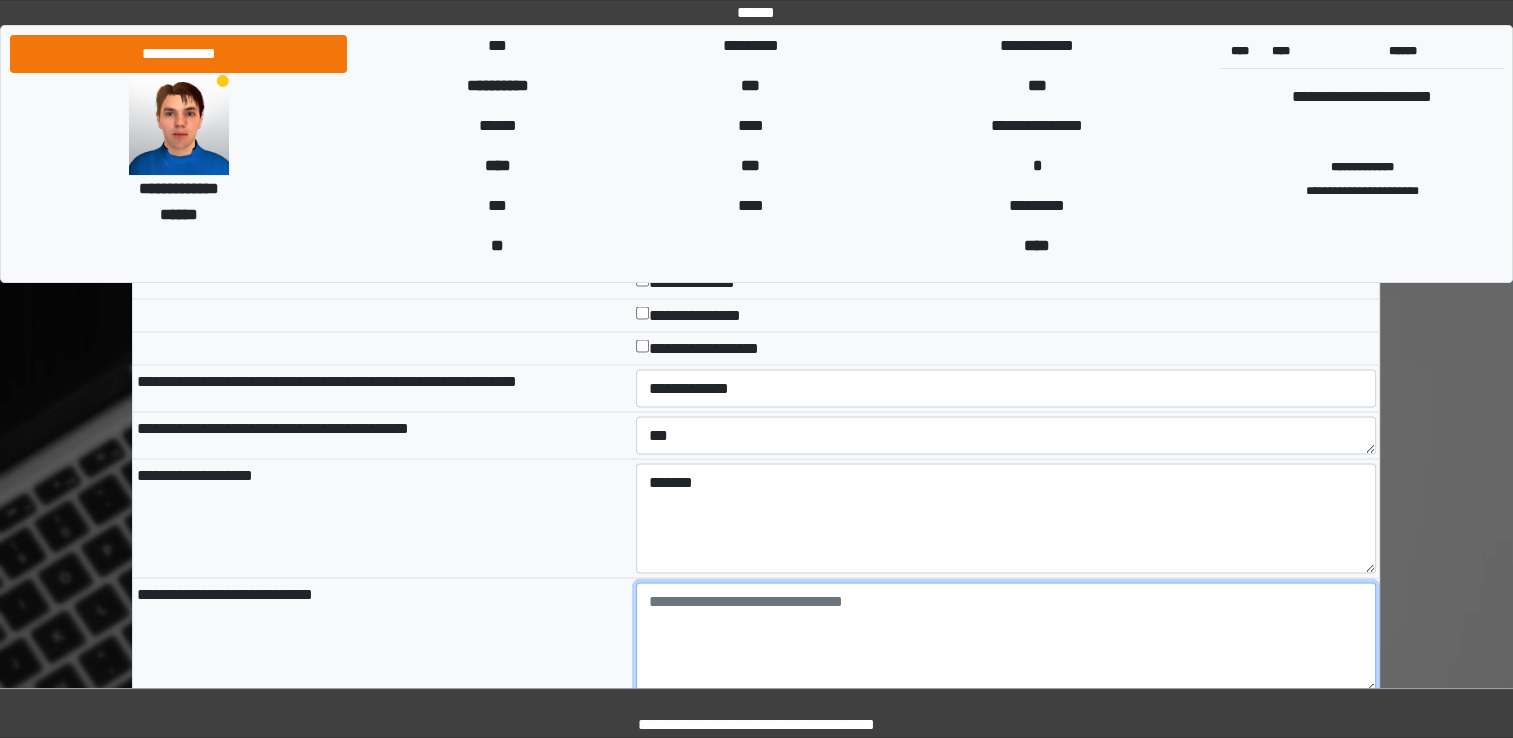 click at bounding box center (1006, 637) 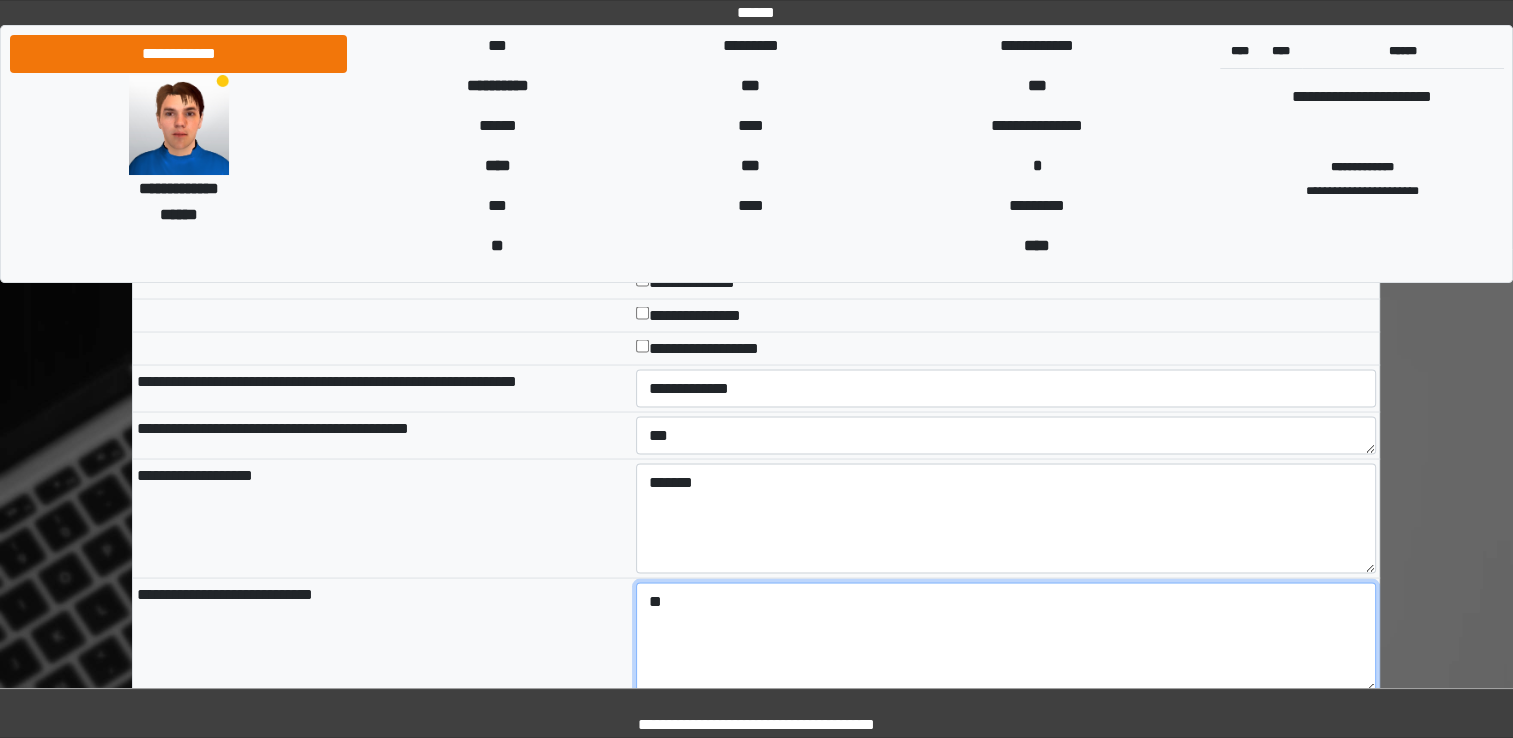 type on "**" 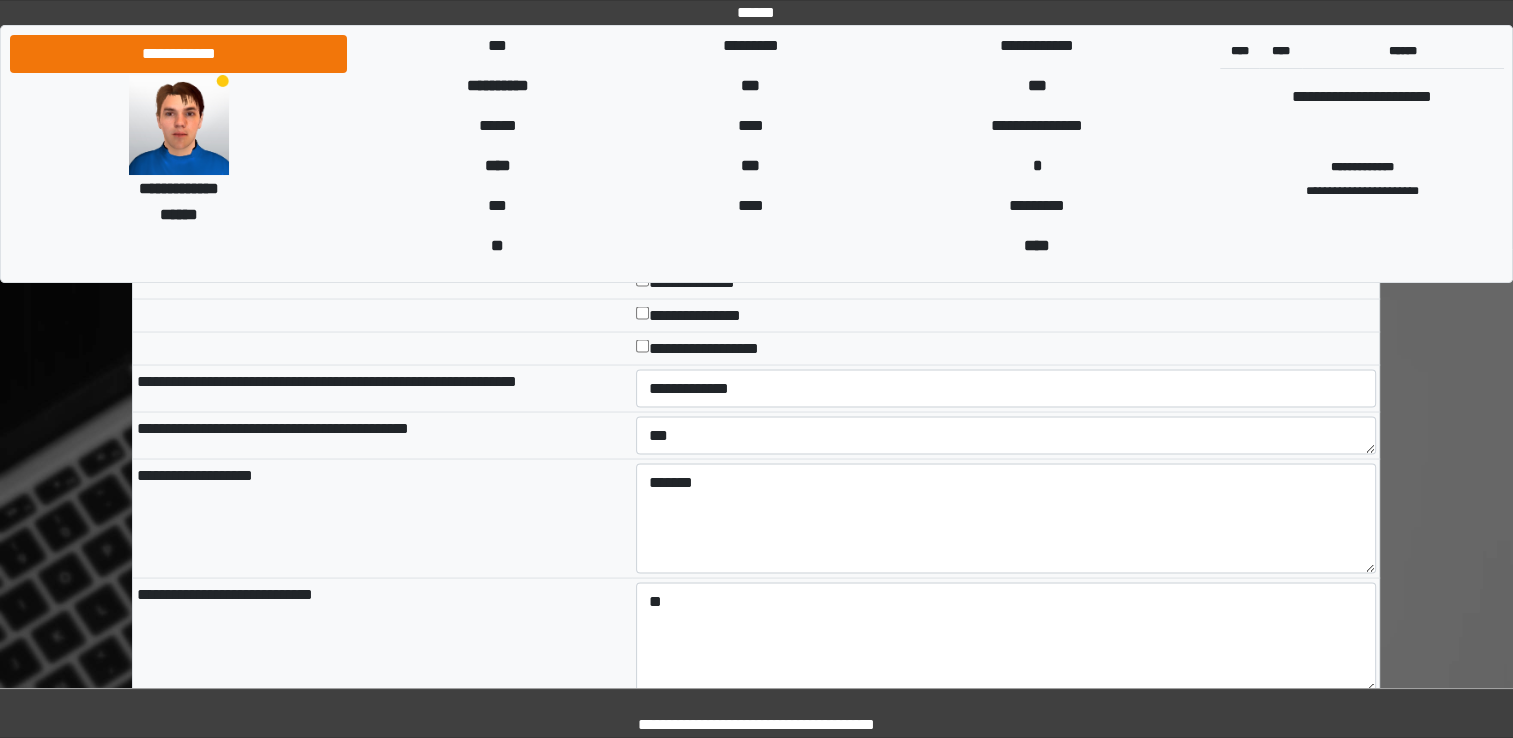 click on "**********" at bounding box center [382, 636] 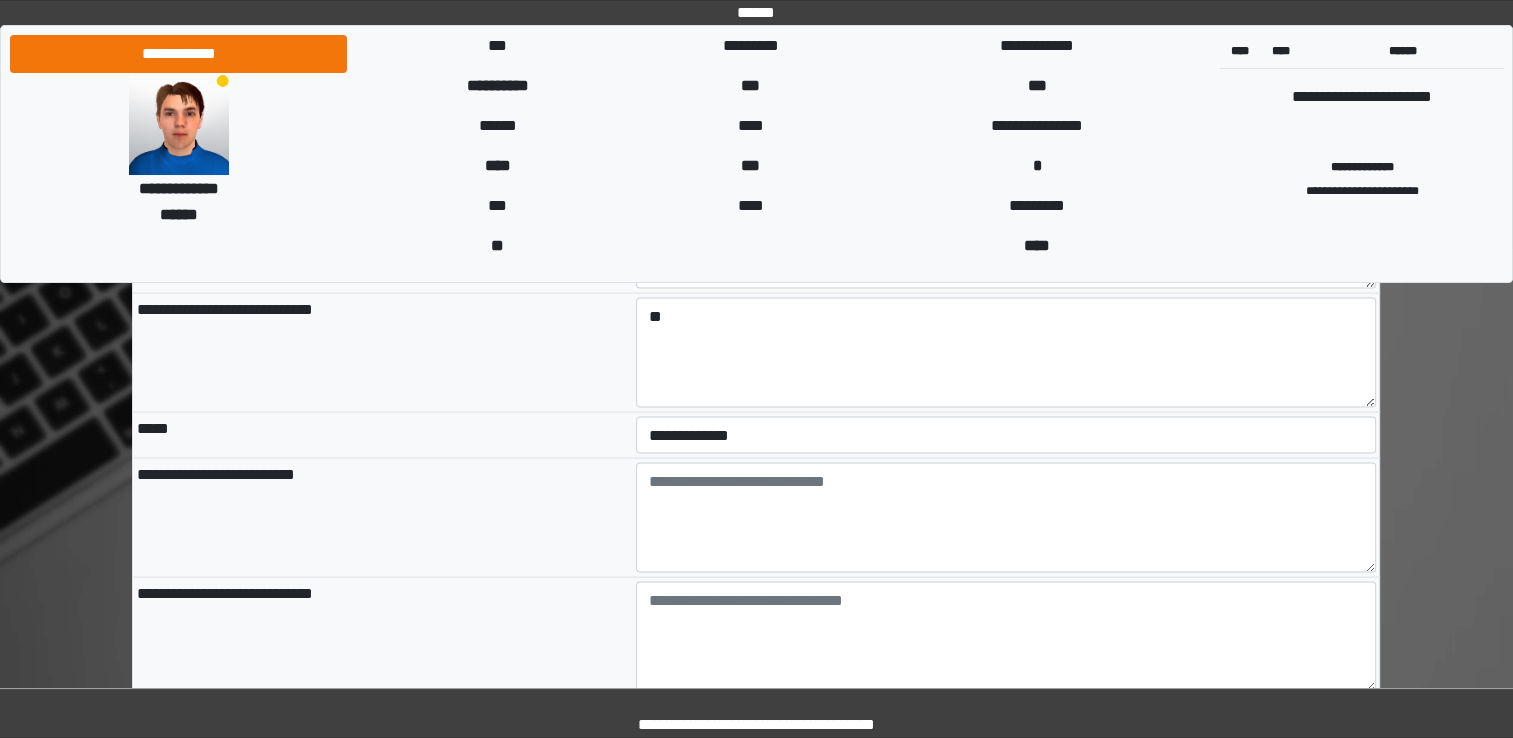 scroll, scrollTop: 3800, scrollLeft: 0, axis: vertical 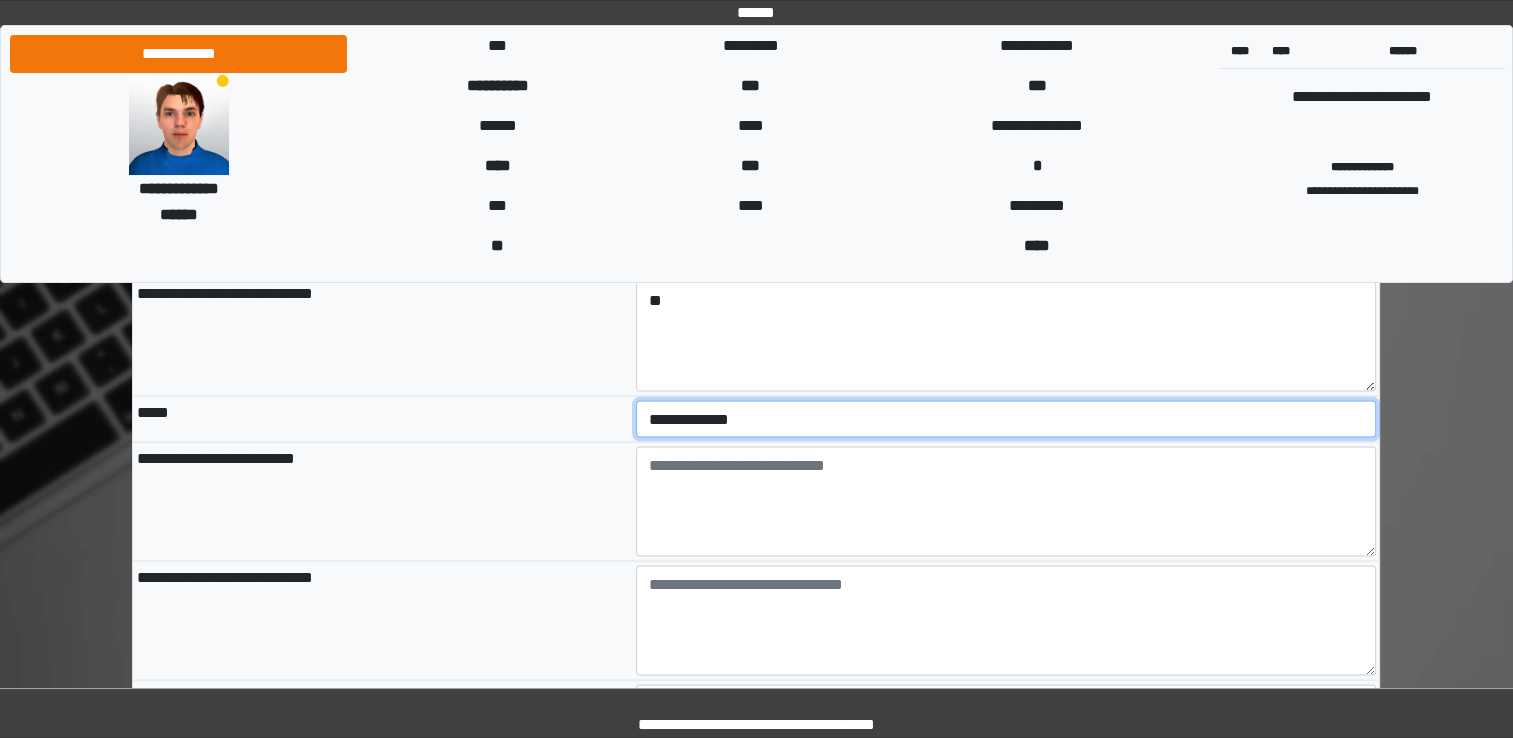 click on "**********" at bounding box center (1006, 420) 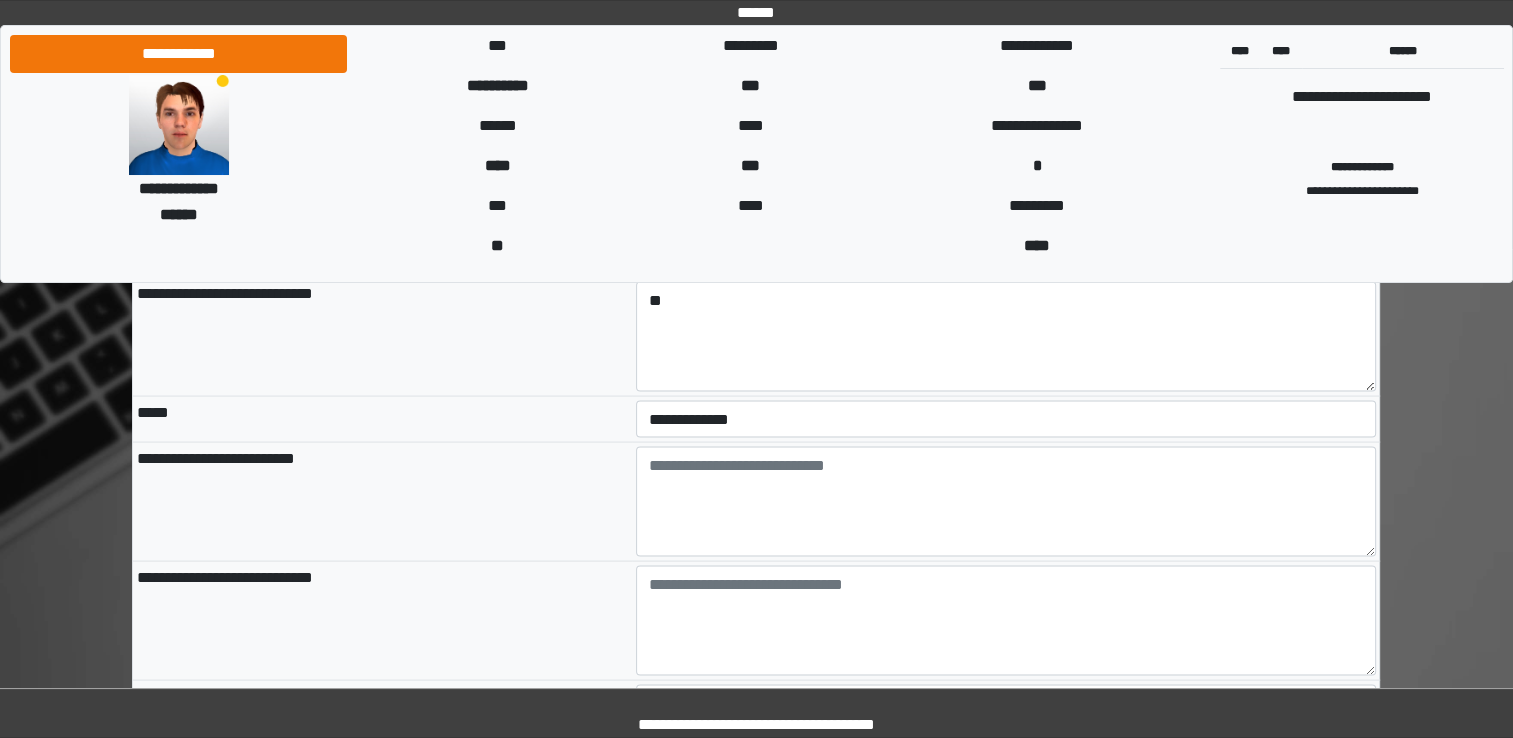click on "**********" at bounding box center [382, 502] 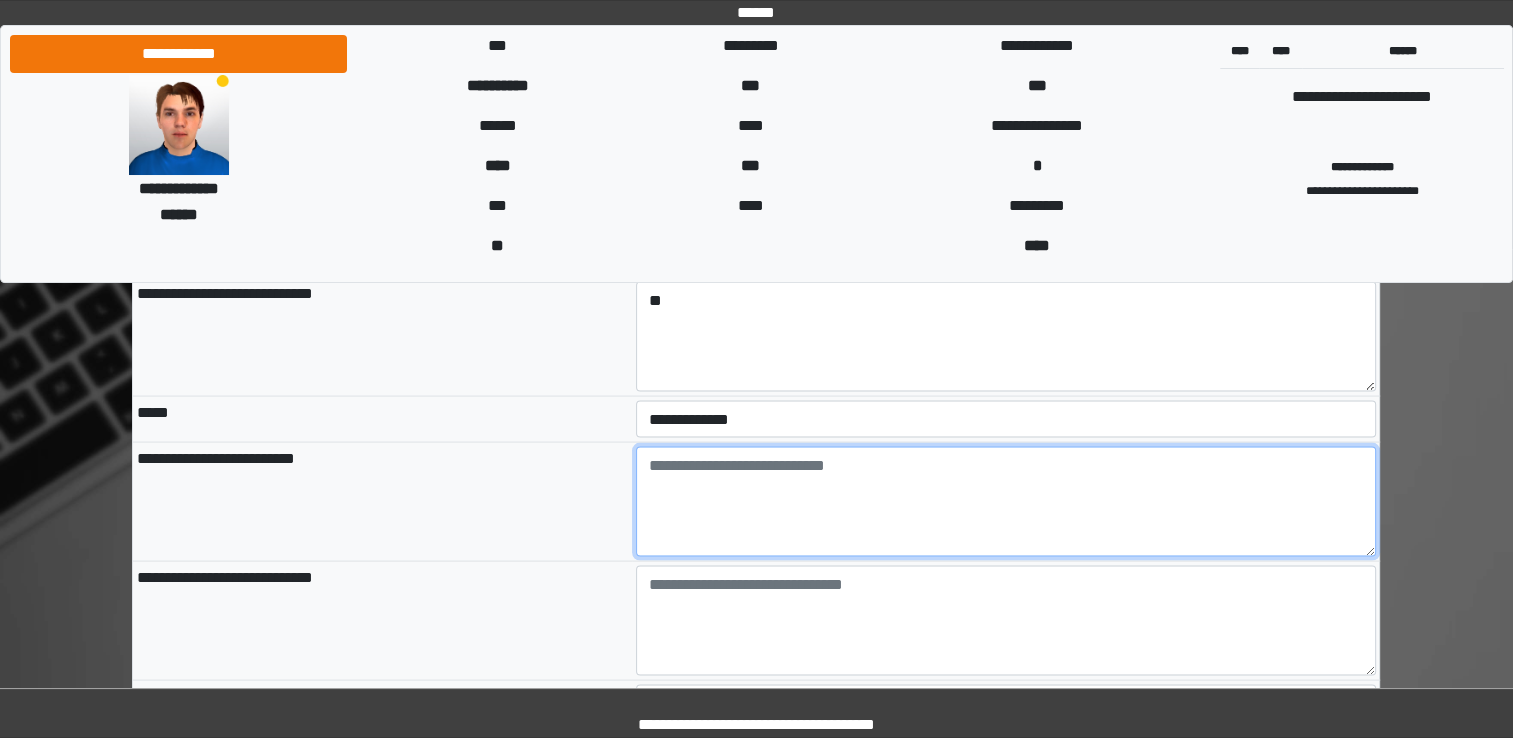 click at bounding box center [1006, 502] 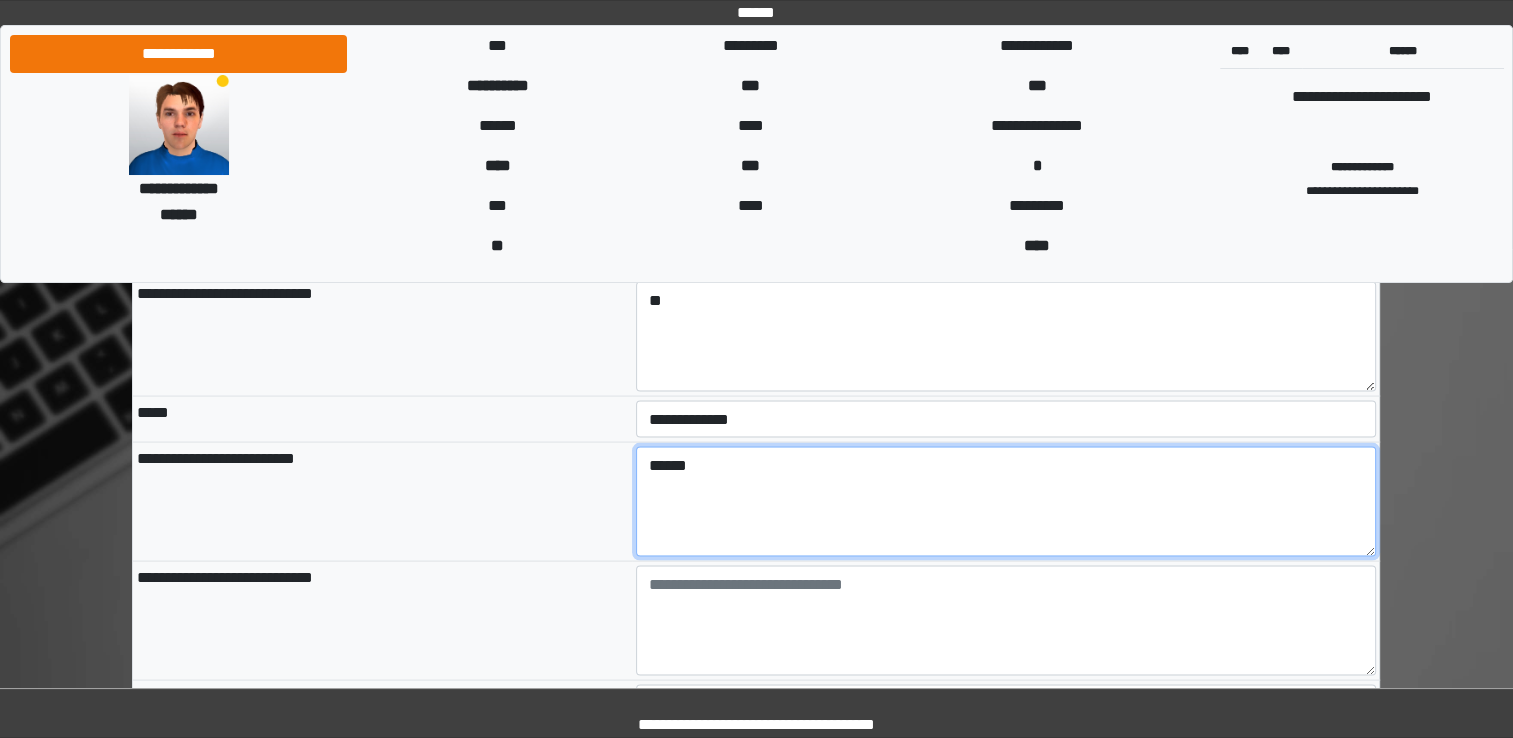 type on "******" 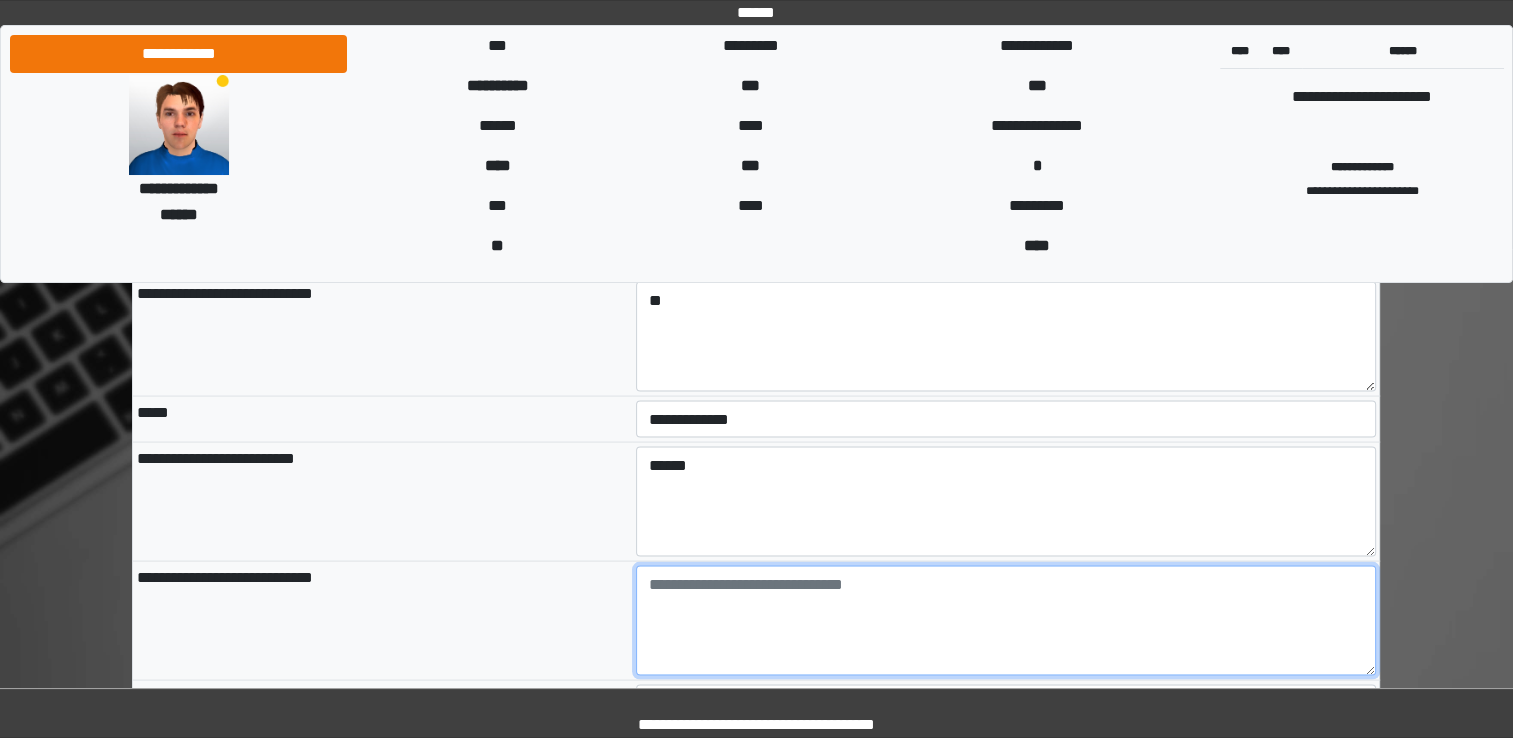click at bounding box center (1006, 621) 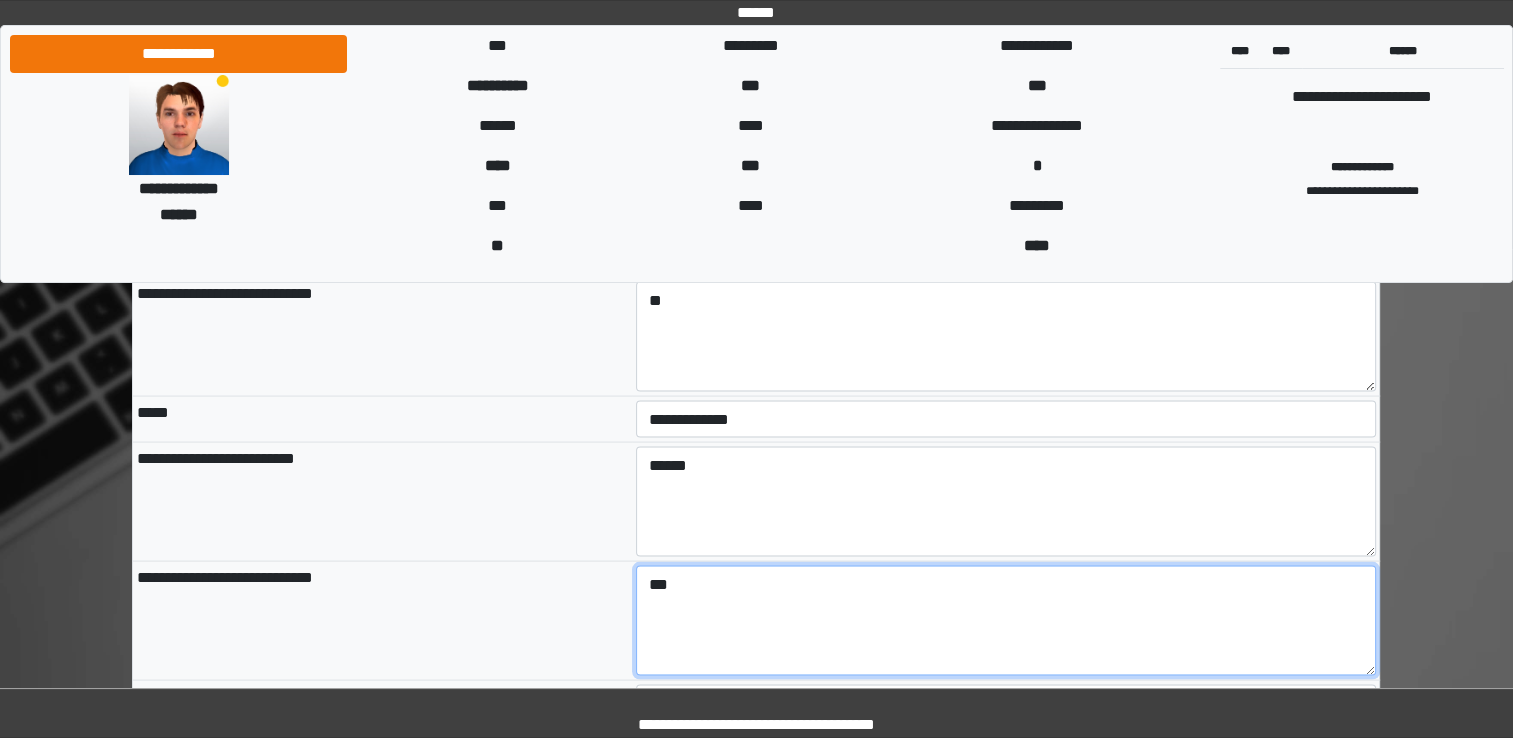 type on "***" 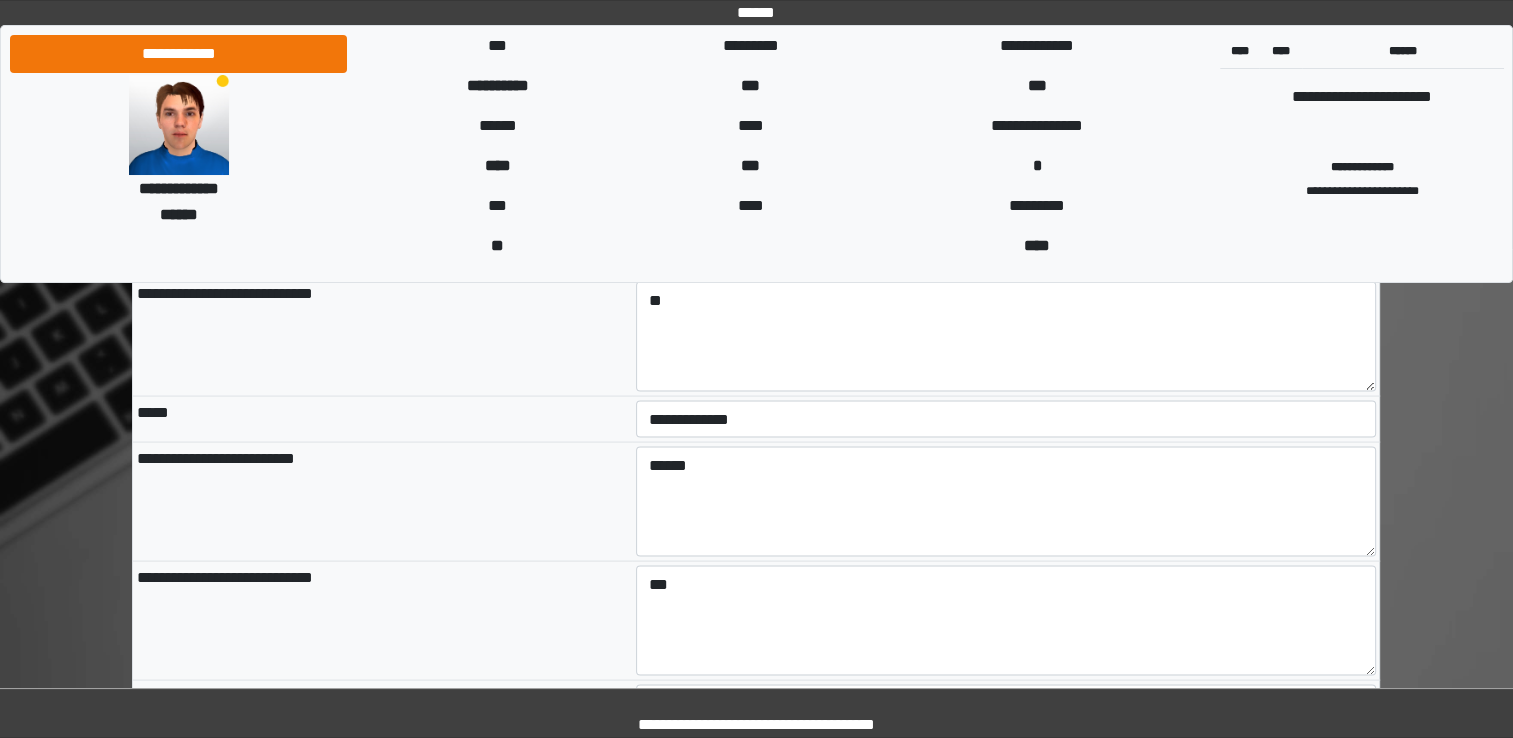 click on "**********" at bounding box center (382, 621) 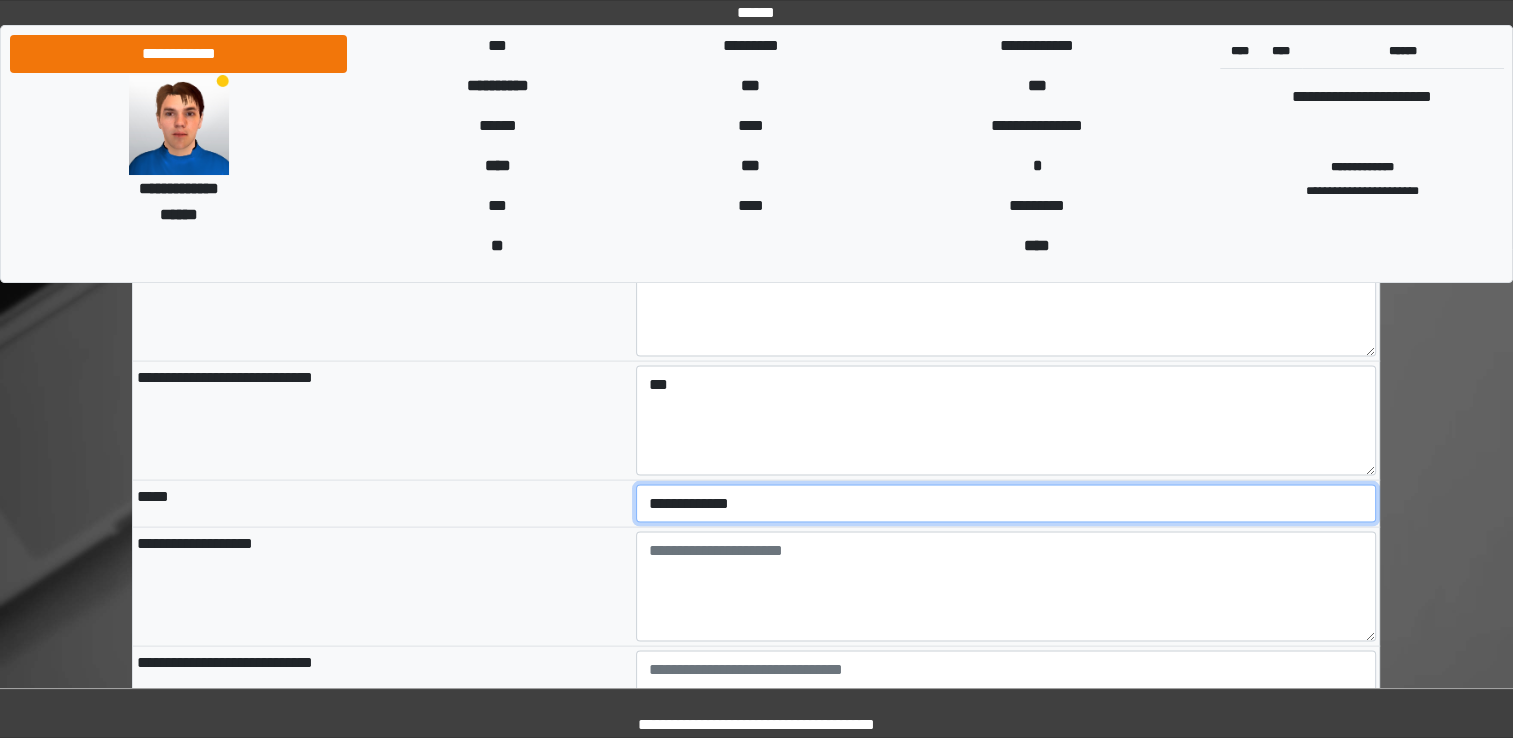 click on "**********" at bounding box center (1006, 504) 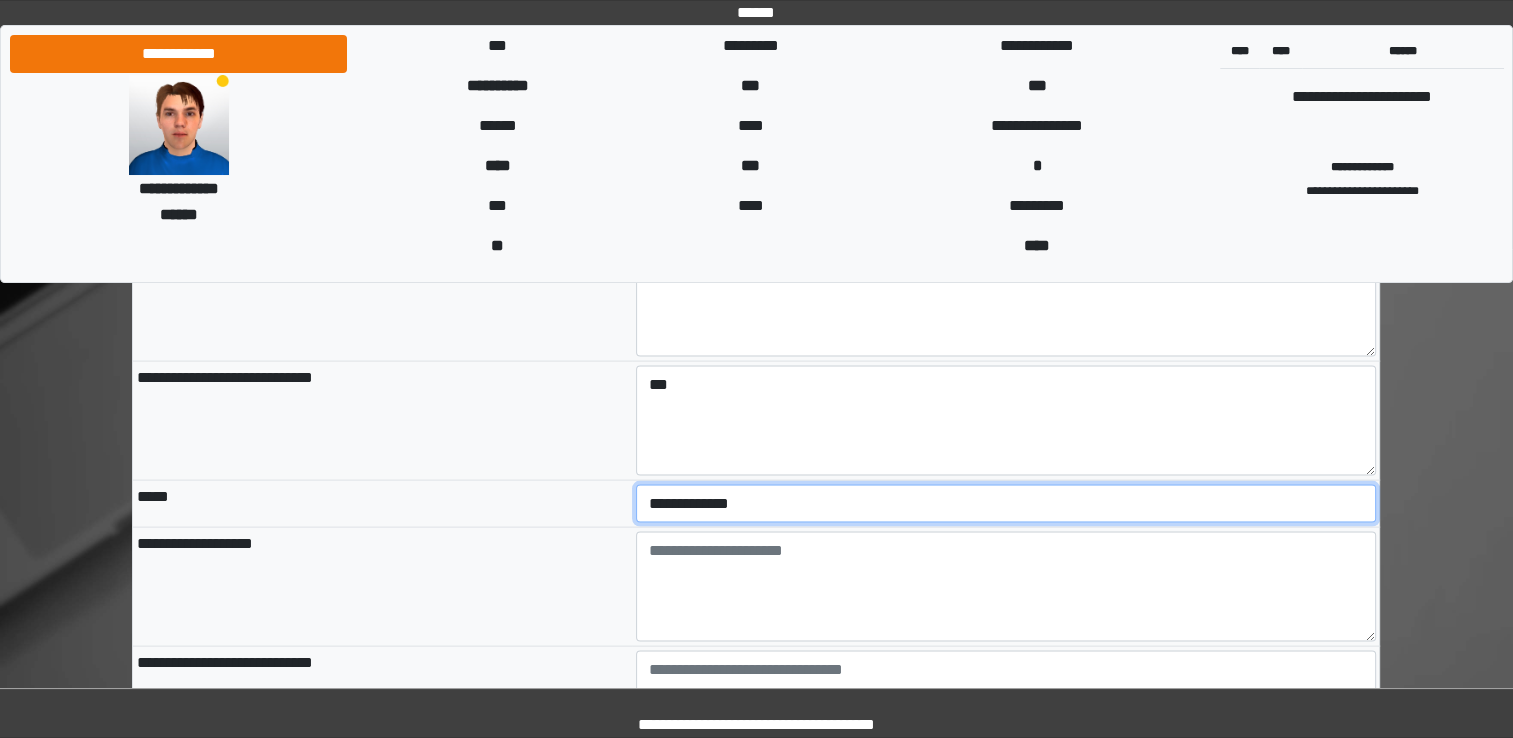 select on "*" 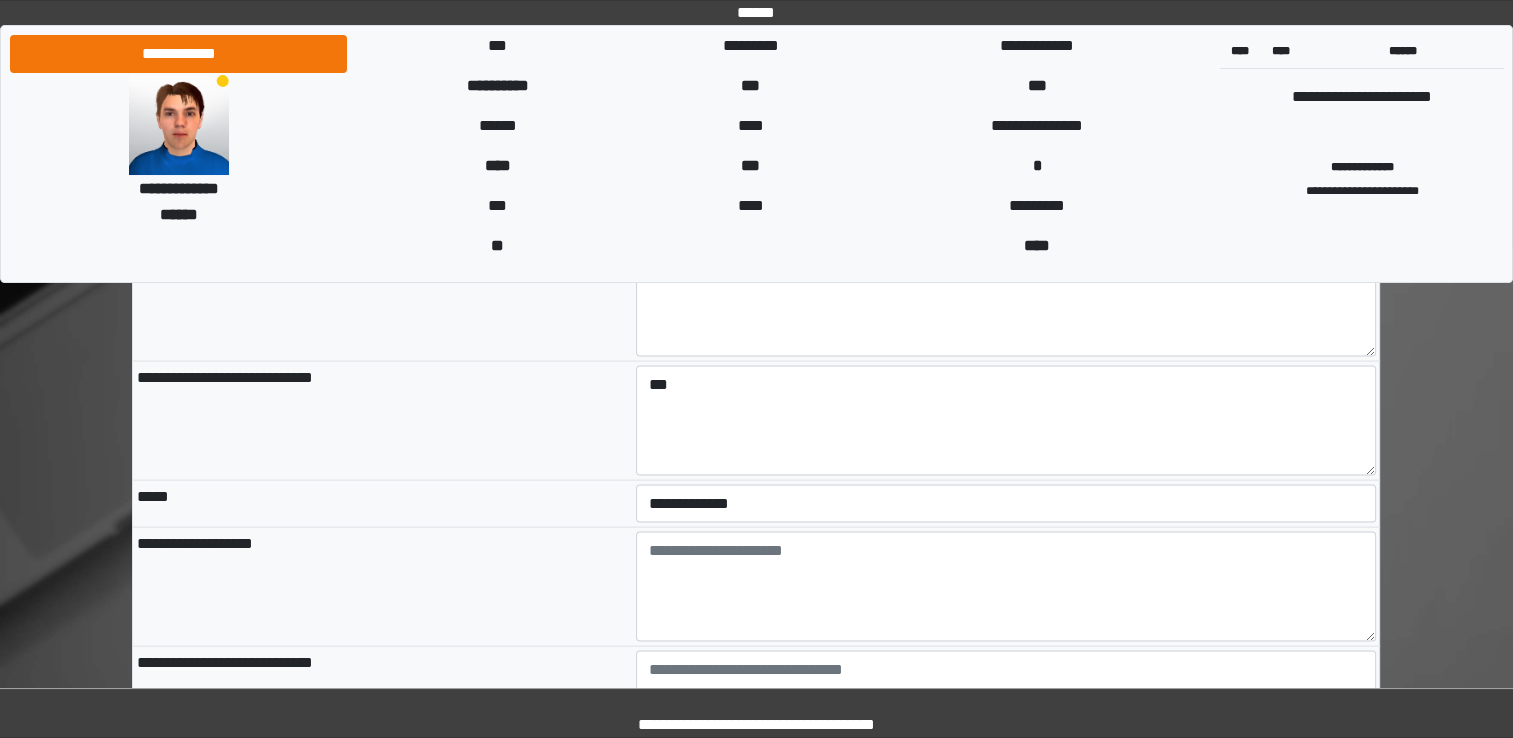 click on "**********" at bounding box center [382, 586] 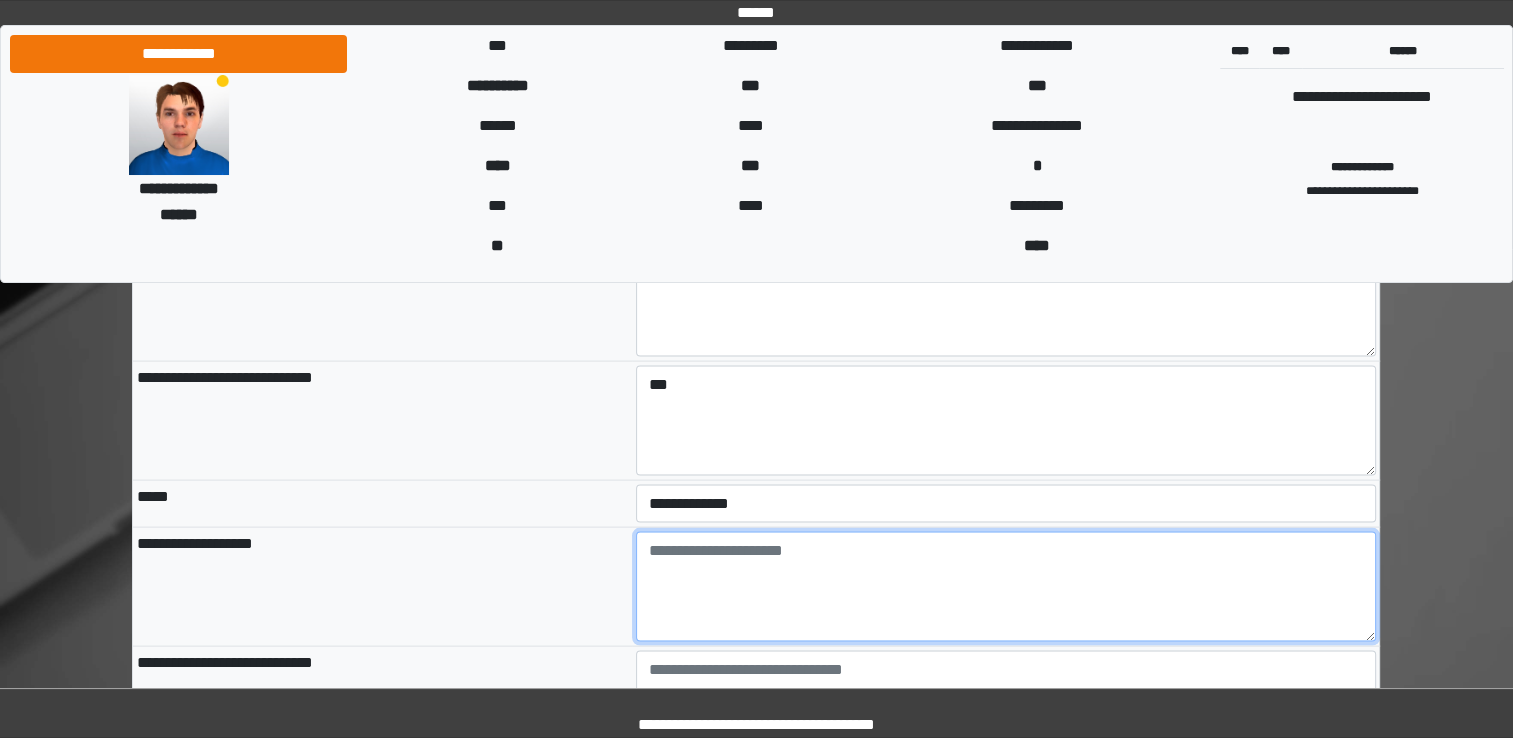 click at bounding box center (1006, 587) 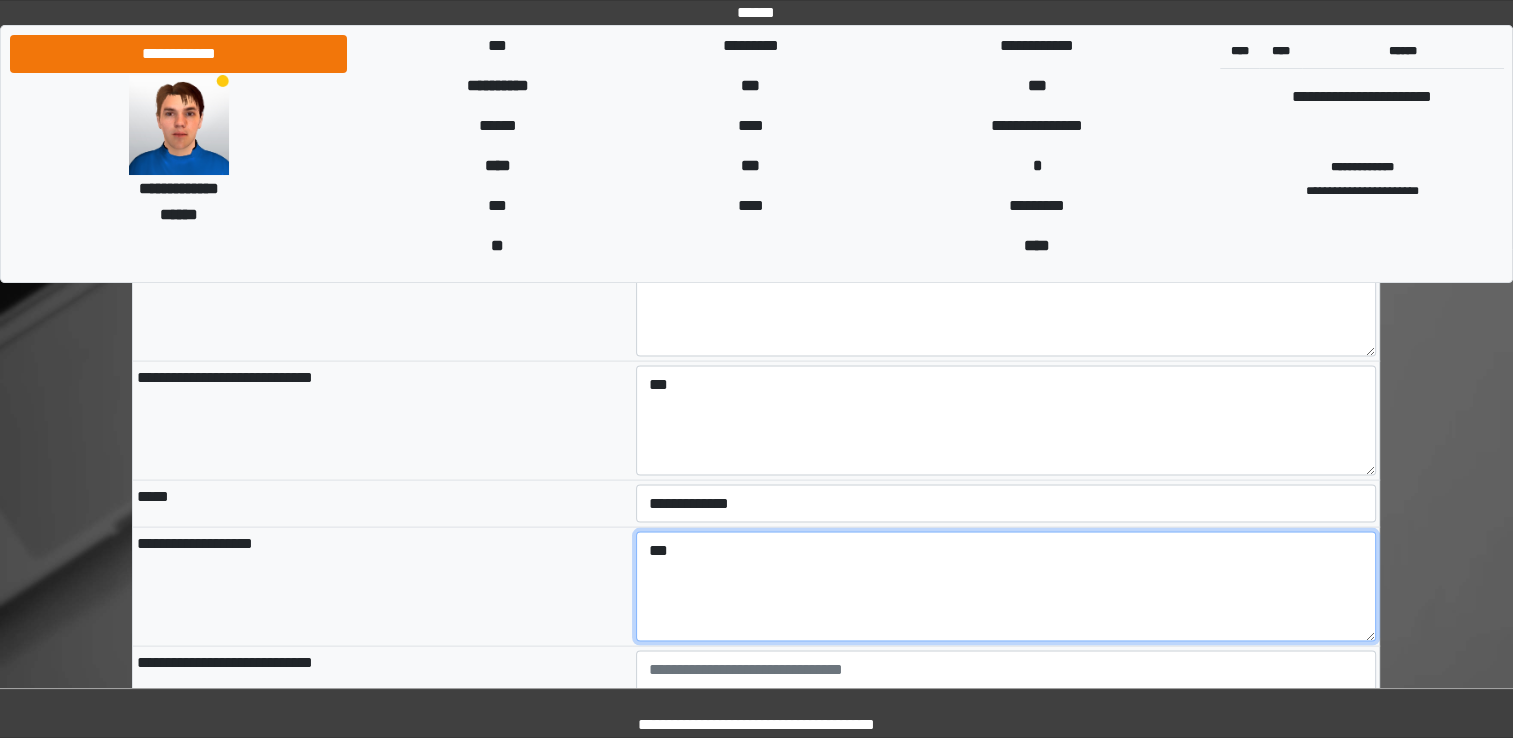 type on "***" 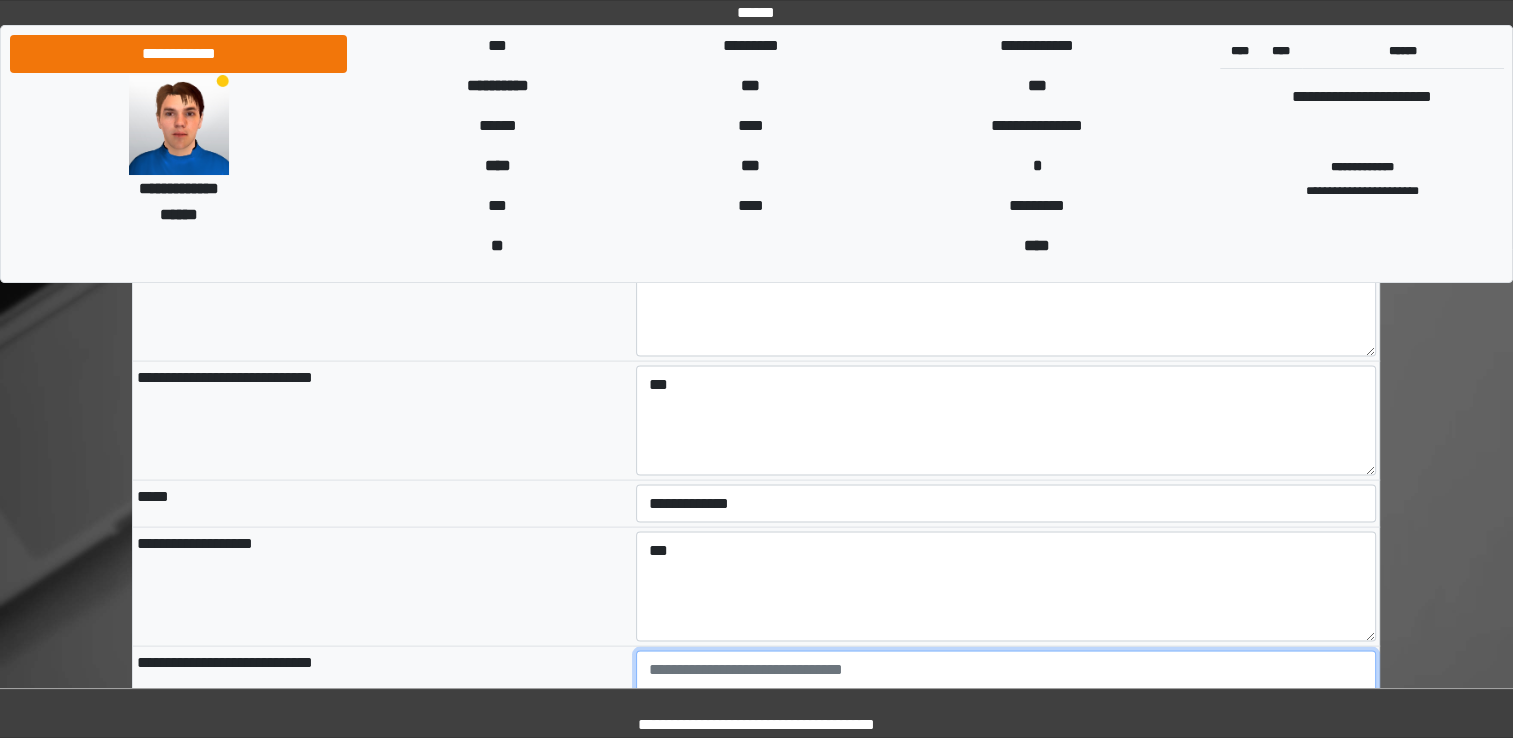 click at bounding box center (1006, 706) 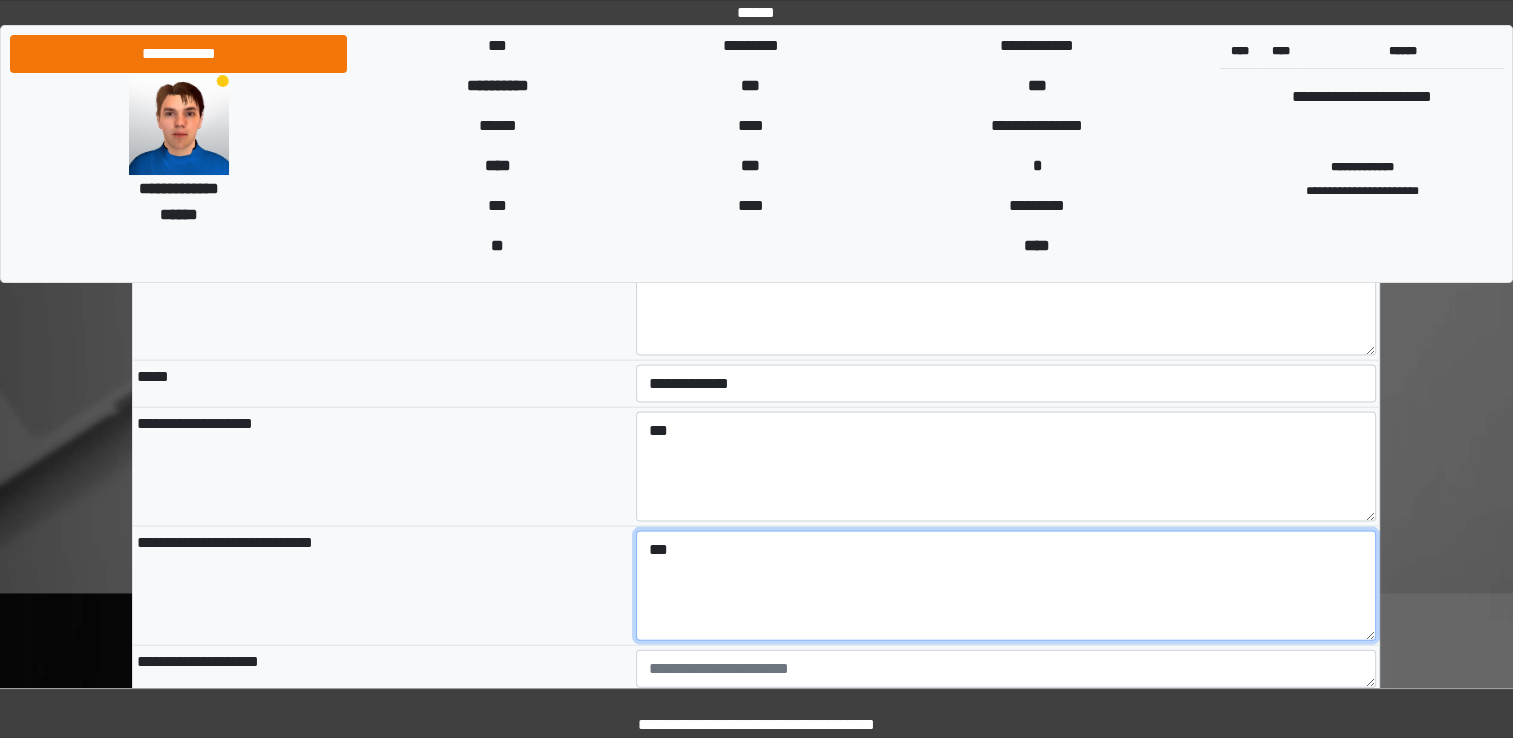 scroll, scrollTop: 4400, scrollLeft: 0, axis: vertical 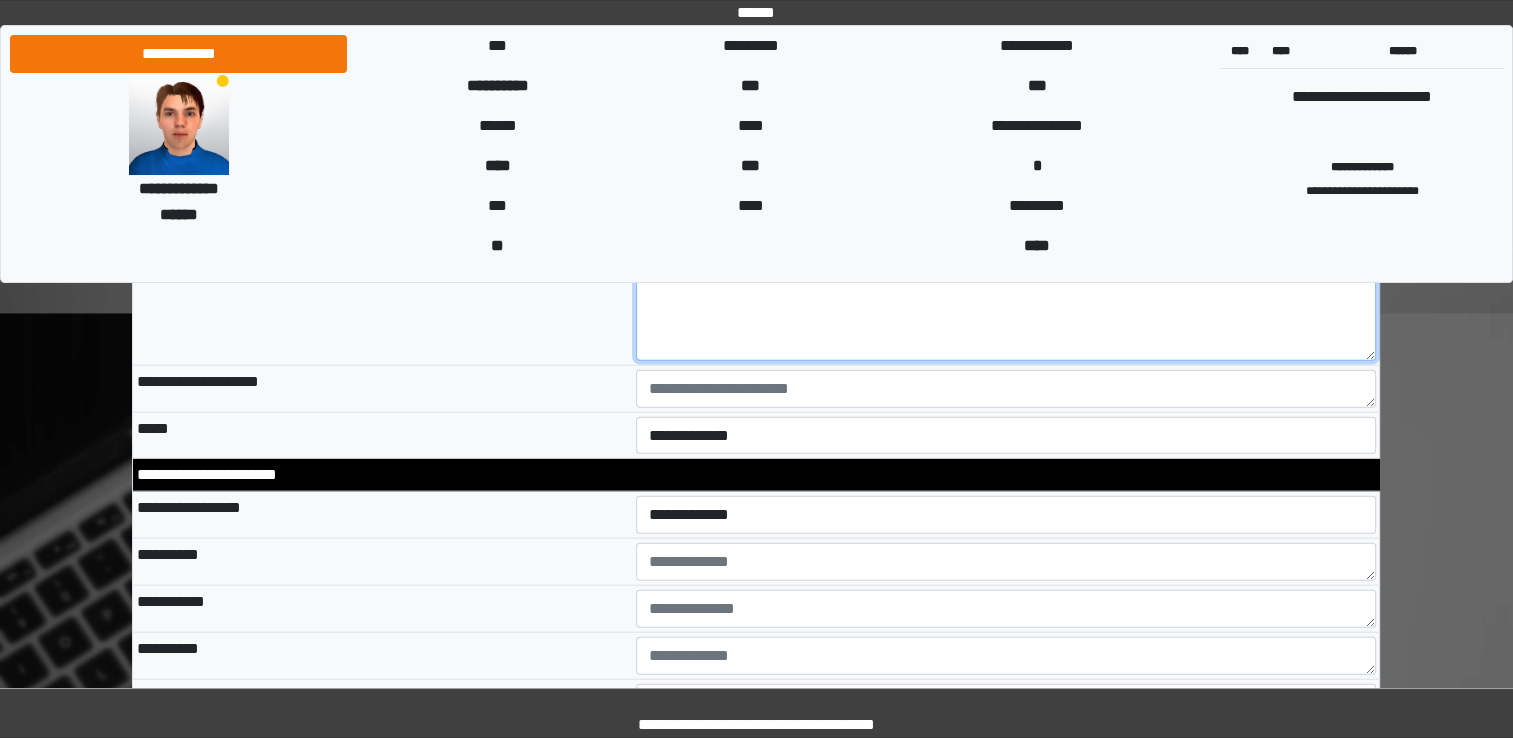 type on "***" 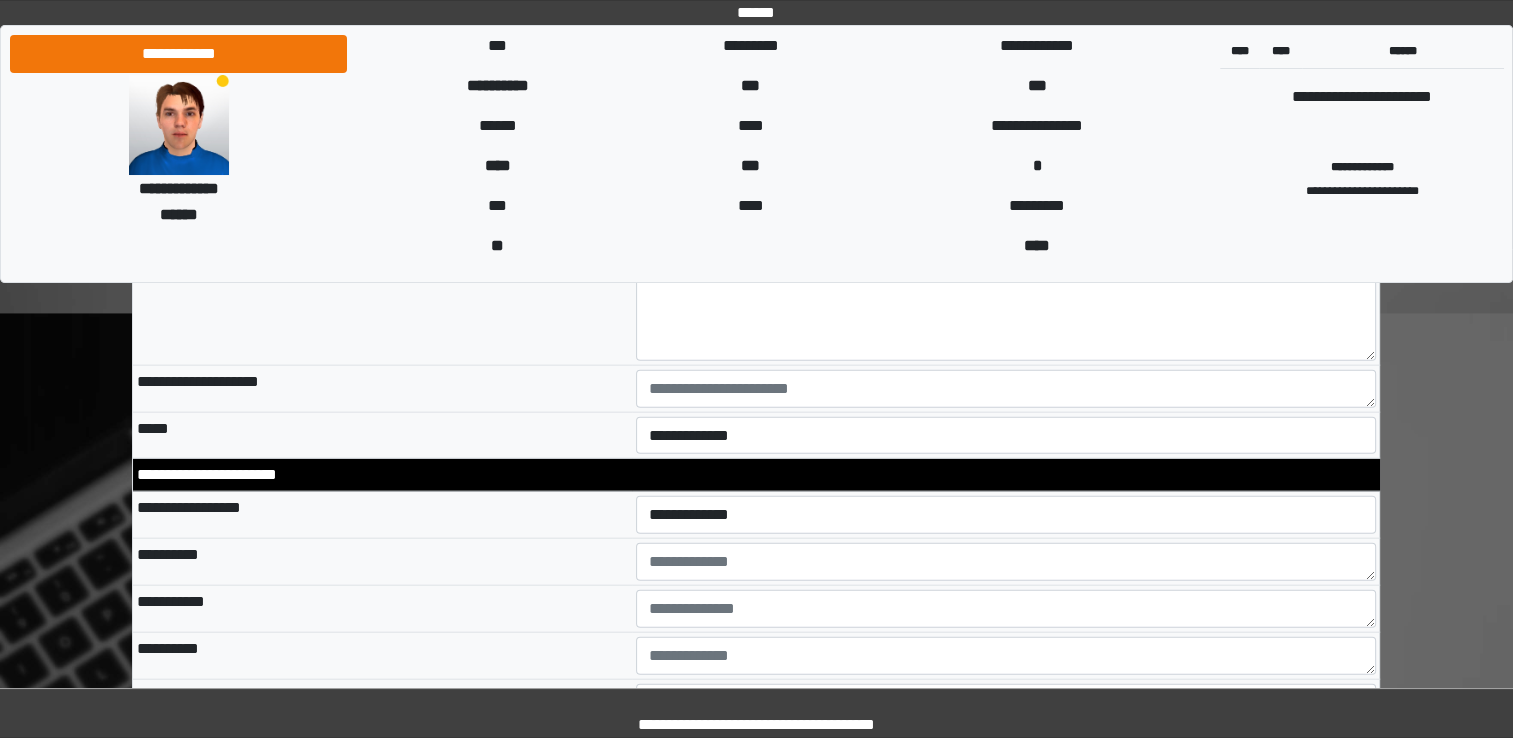 click at bounding box center (1006, 388) 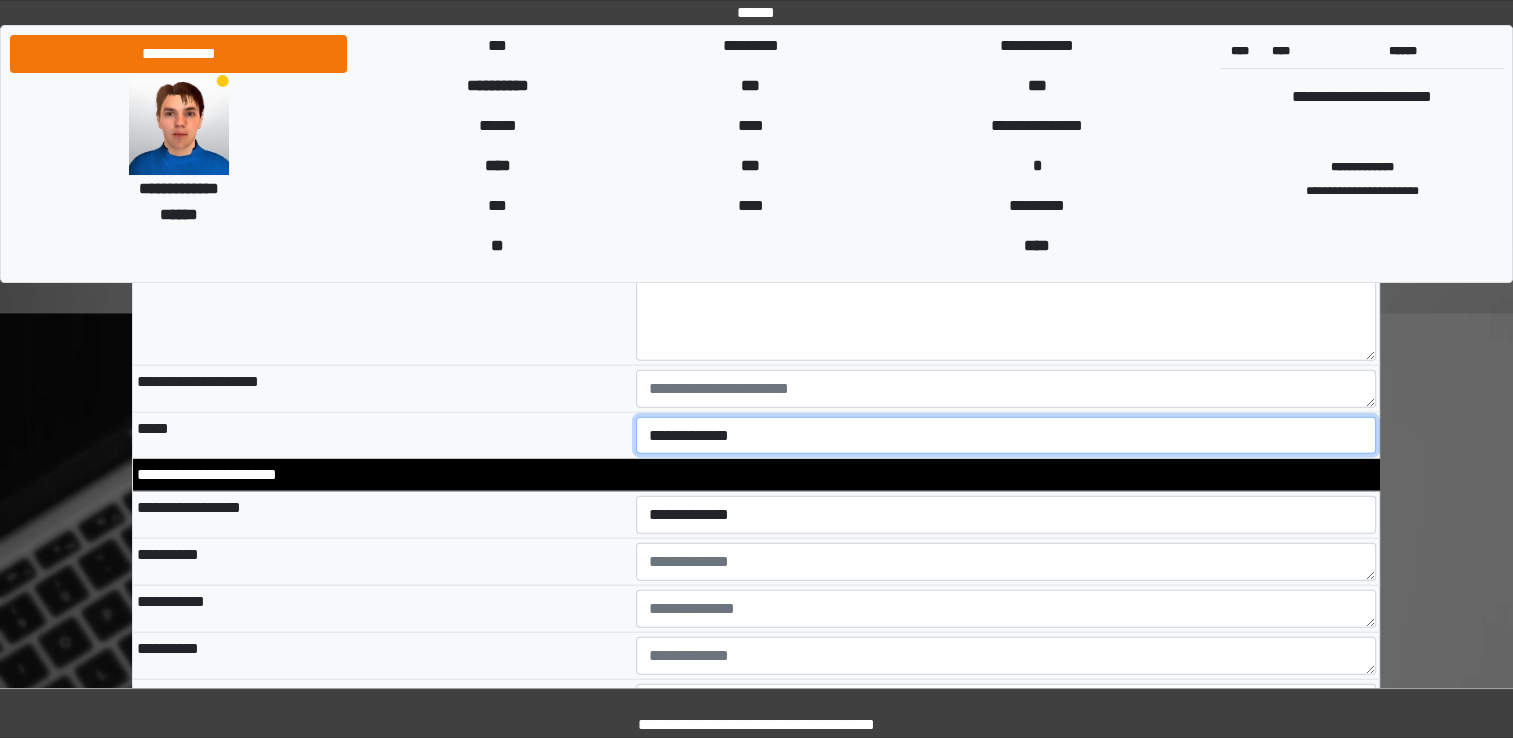 click on "**********" at bounding box center [1006, 436] 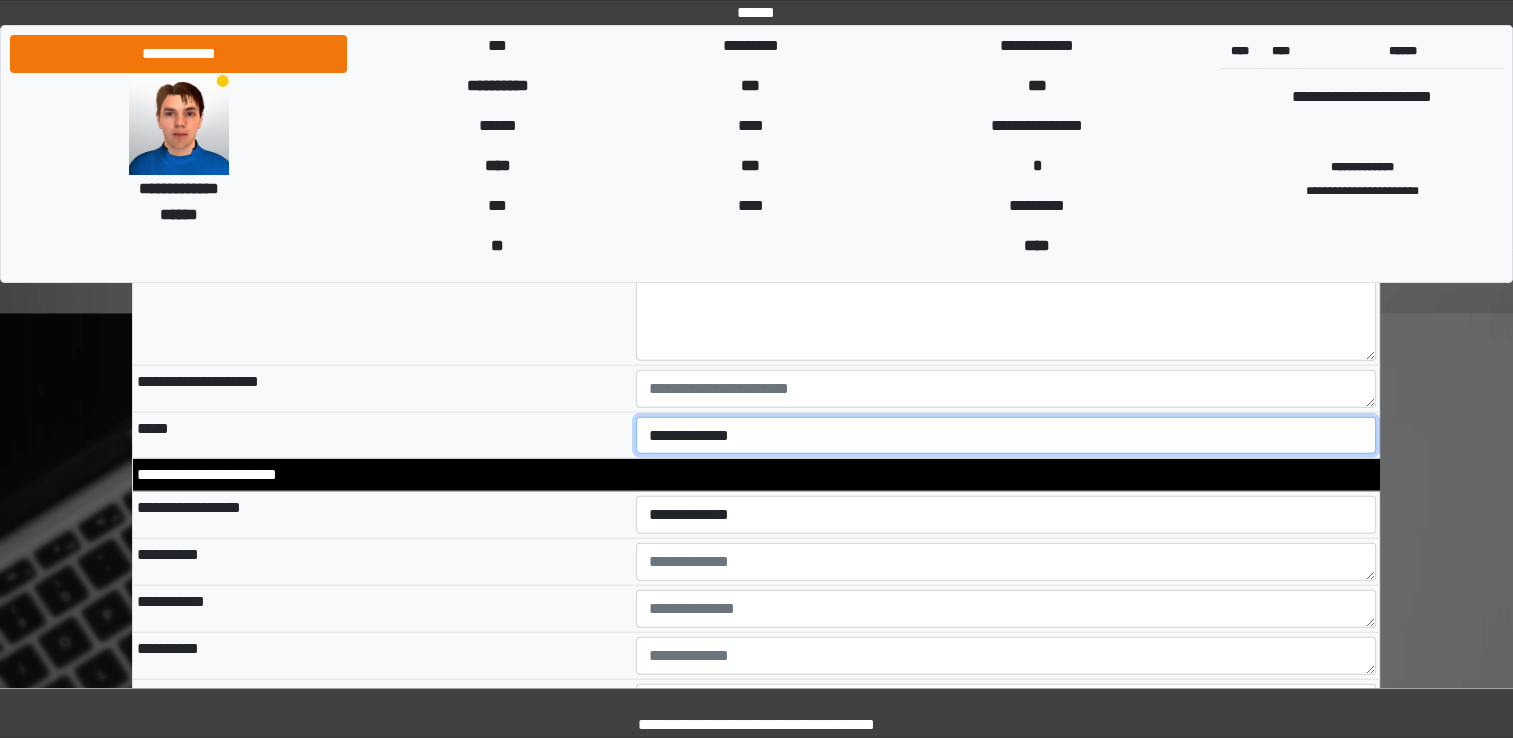 select on "*" 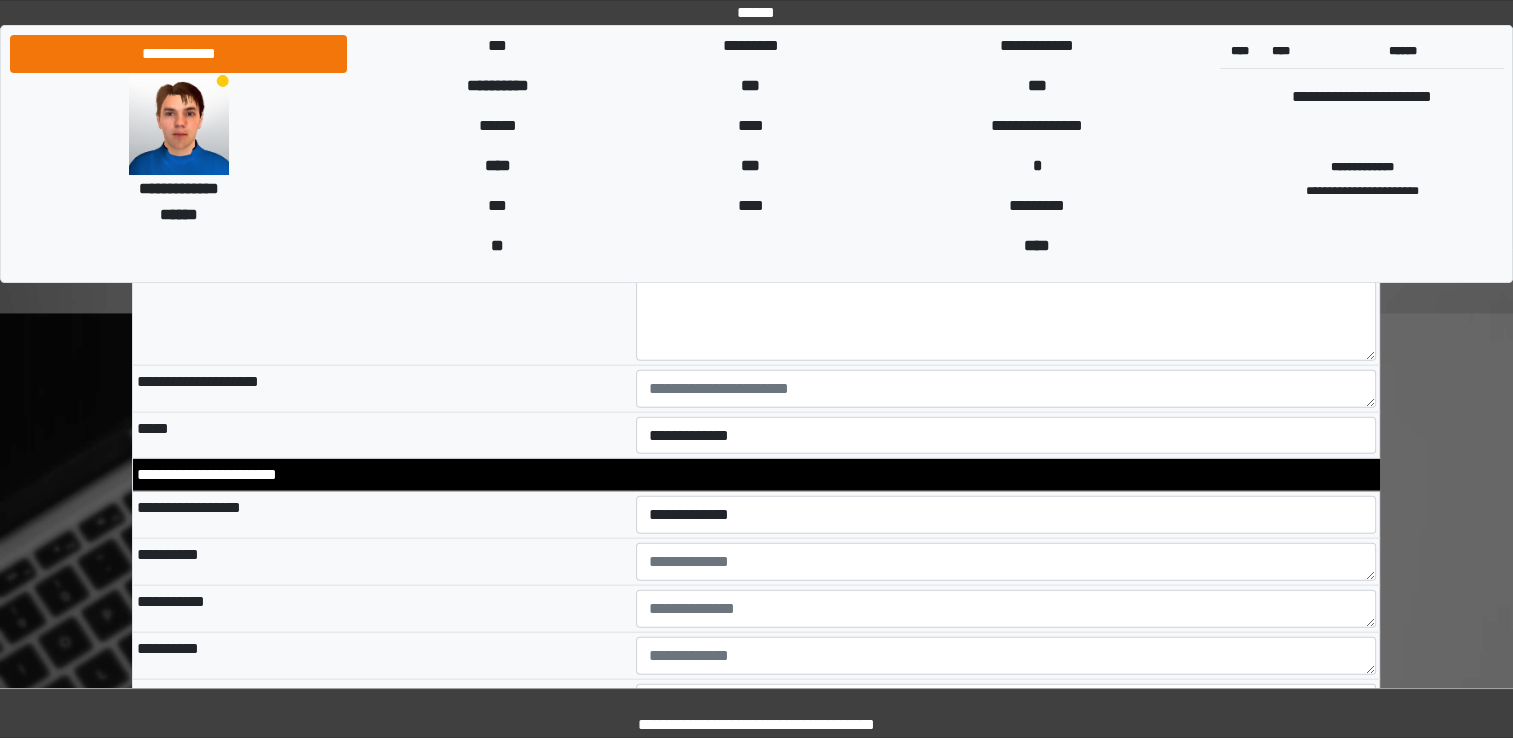click on "**********" at bounding box center (382, 515) 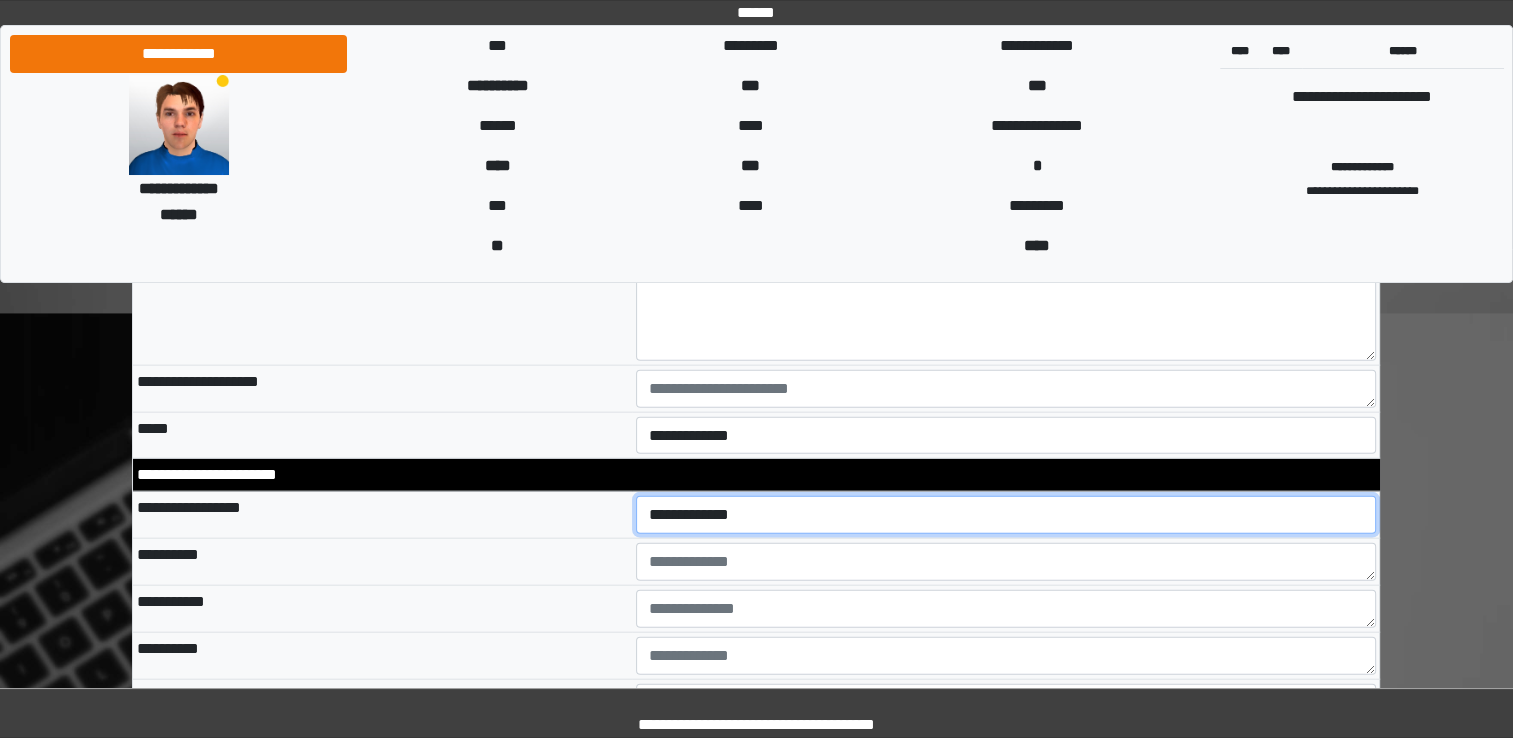 click on "**********" at bounding box center (1006, 515) 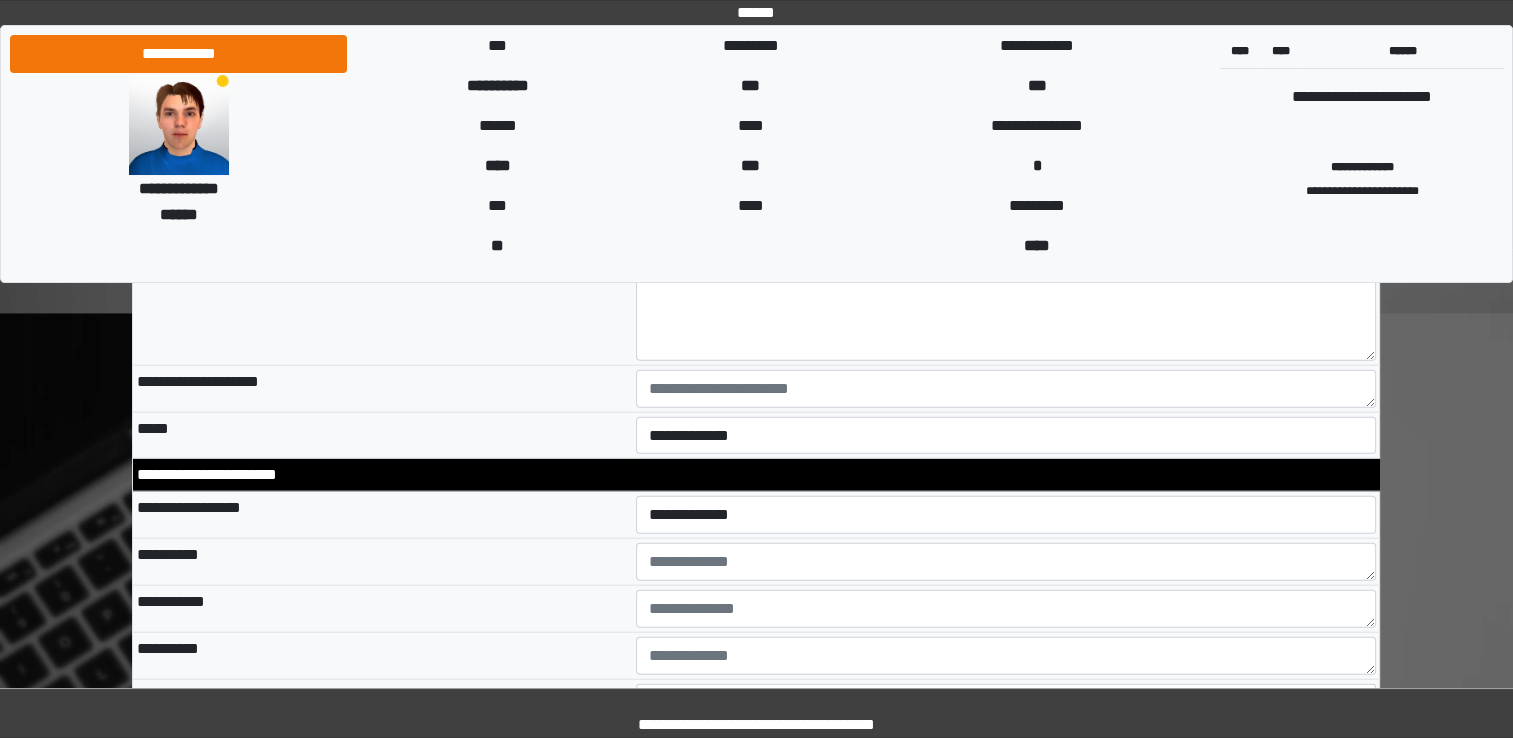 click on "**********" at bounding box center (382, 608) 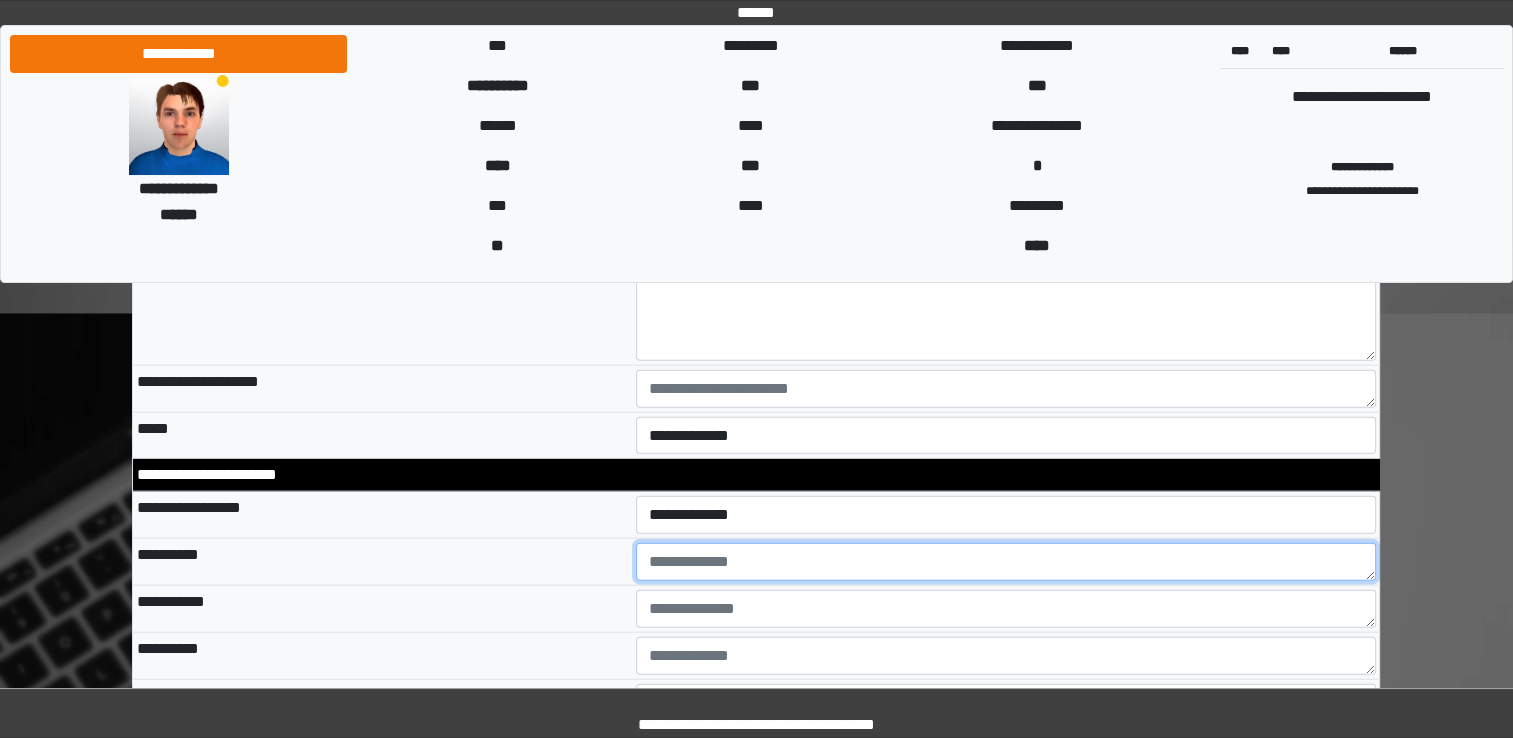 click at bounding box center (1006, 562) 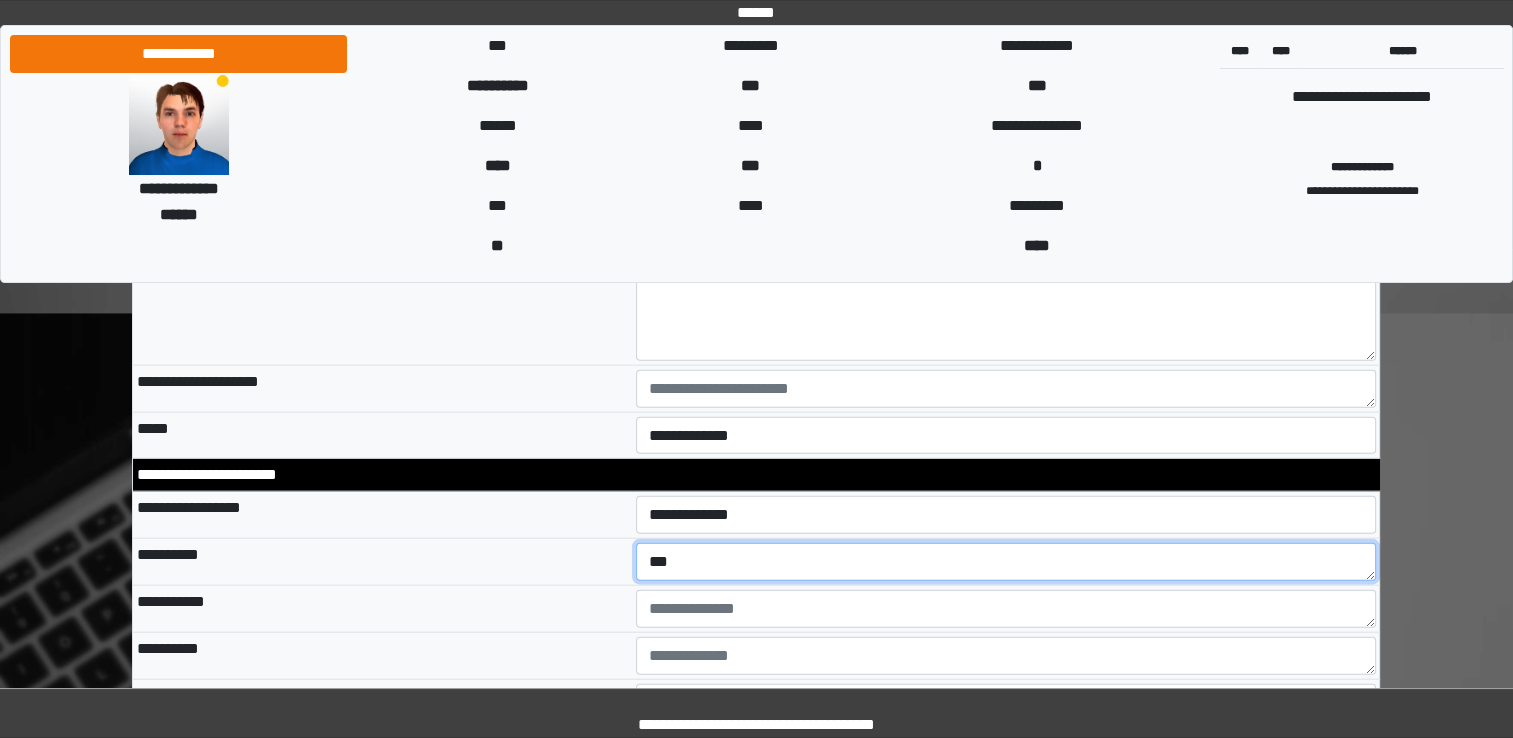 type on "***" 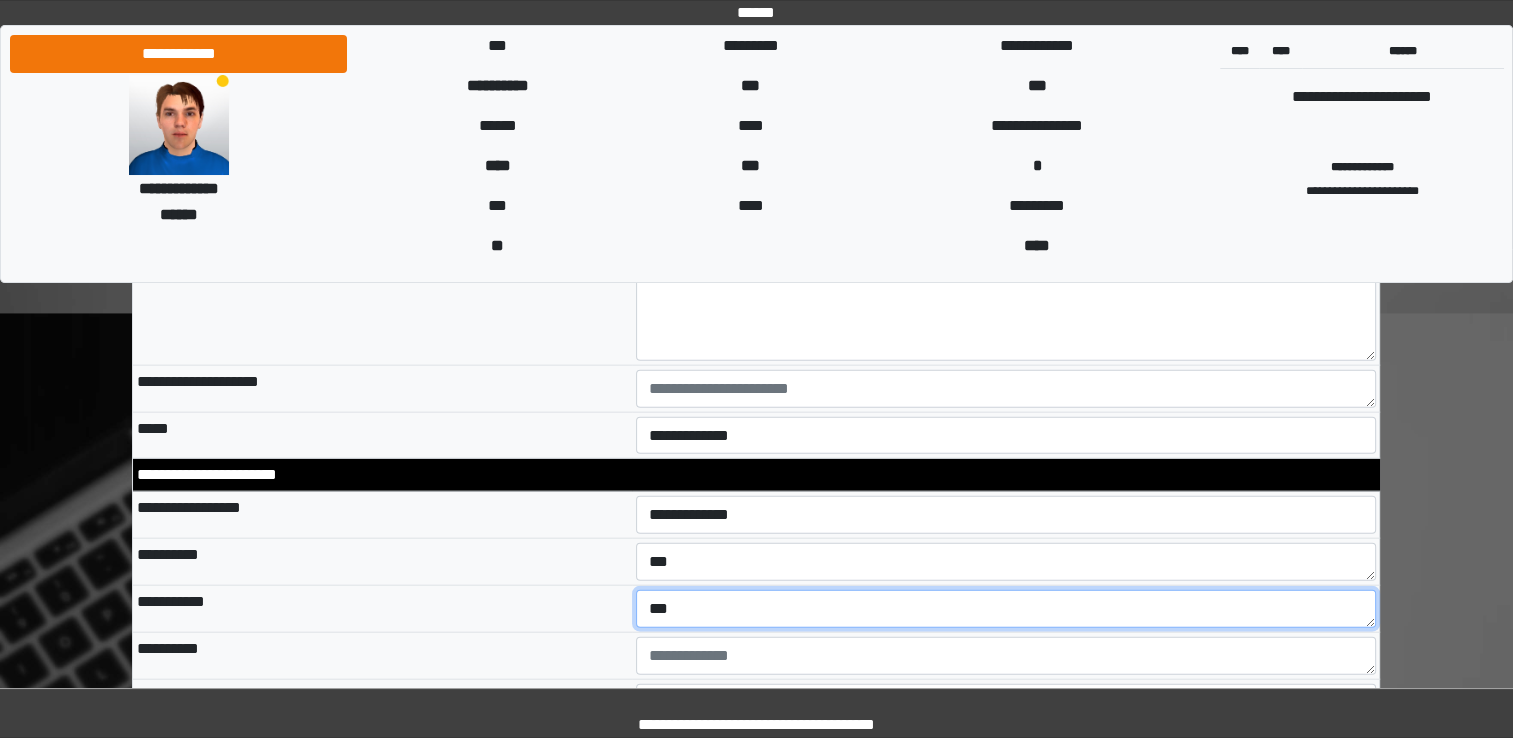 type on "***" 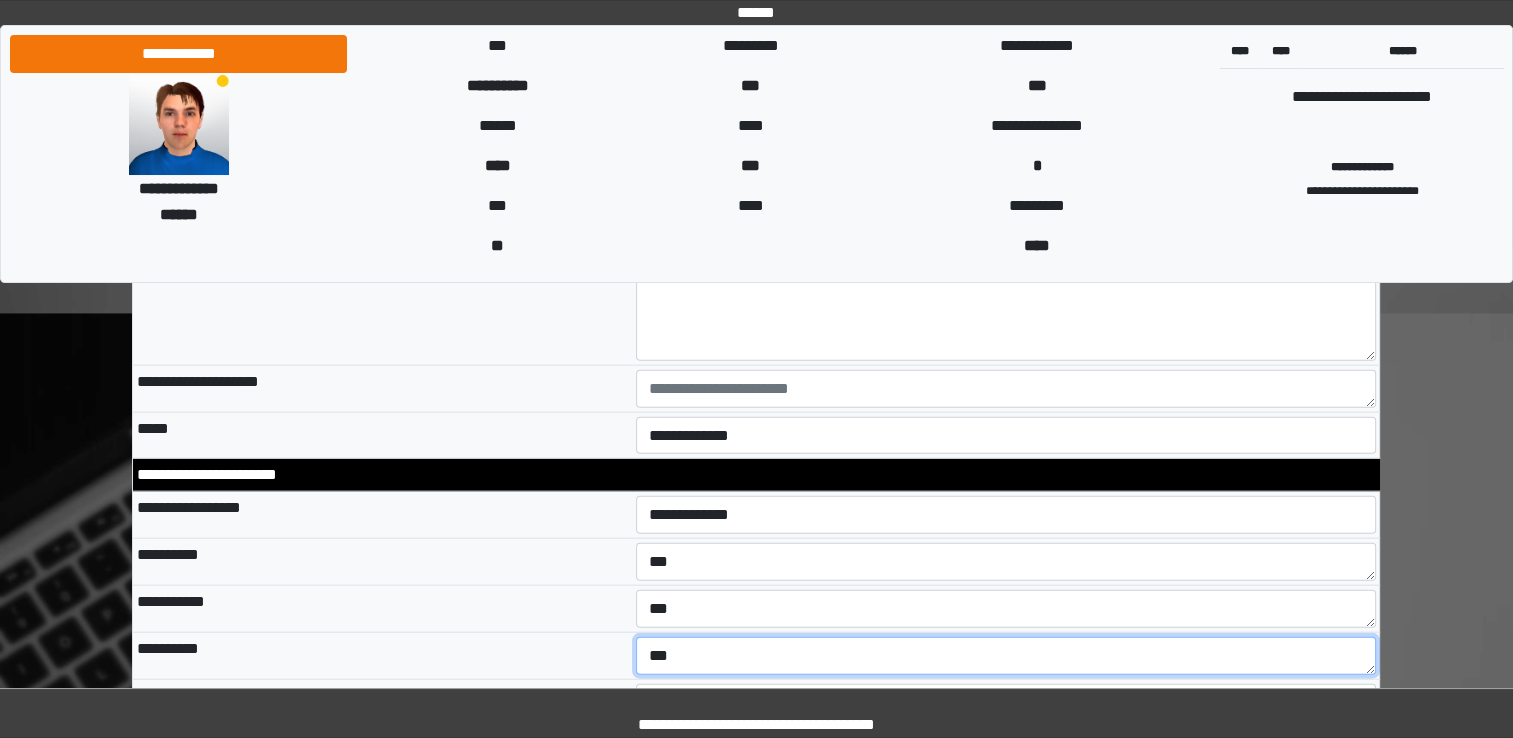 type on "***" 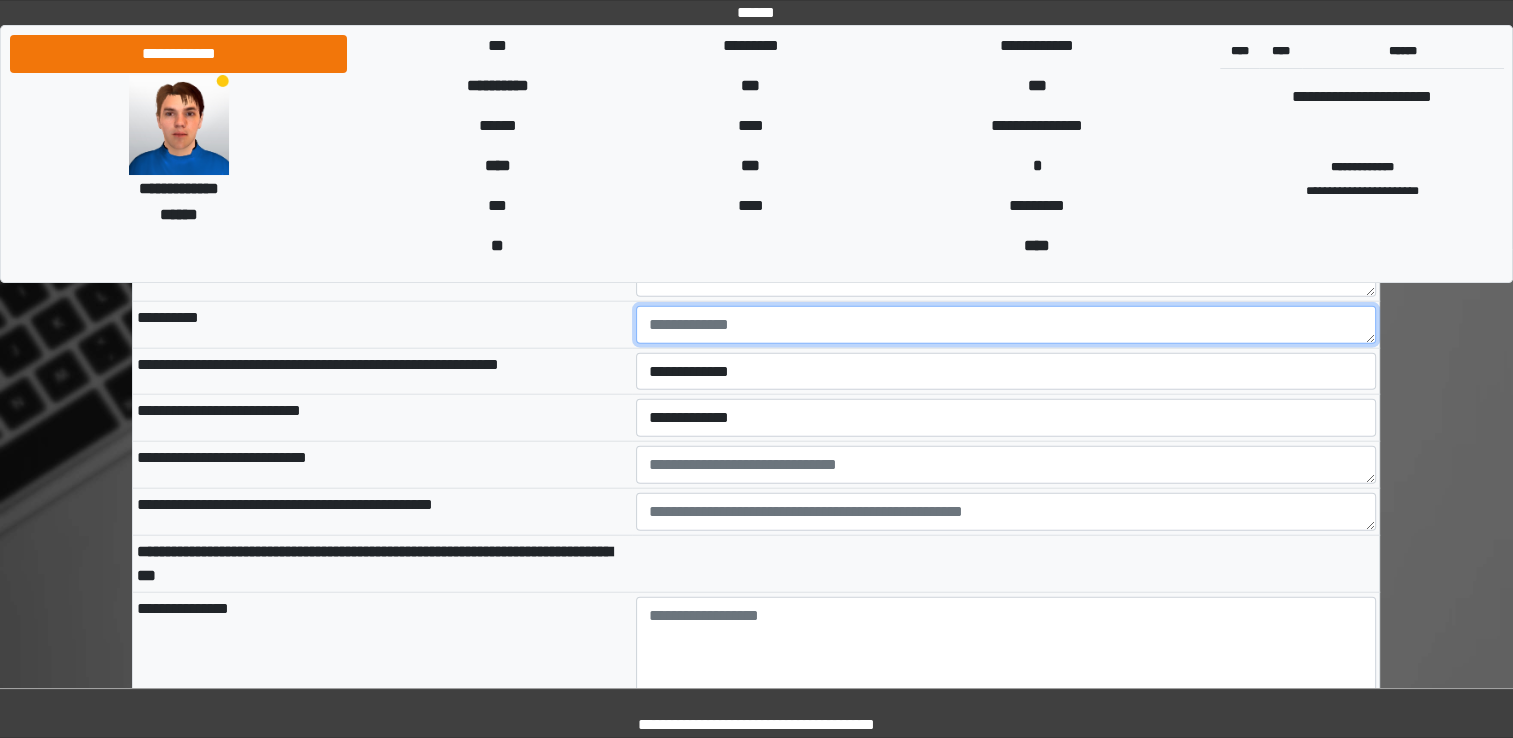 scroll, scrollTop: 4800, scrollLeft: 0, axis: vertical 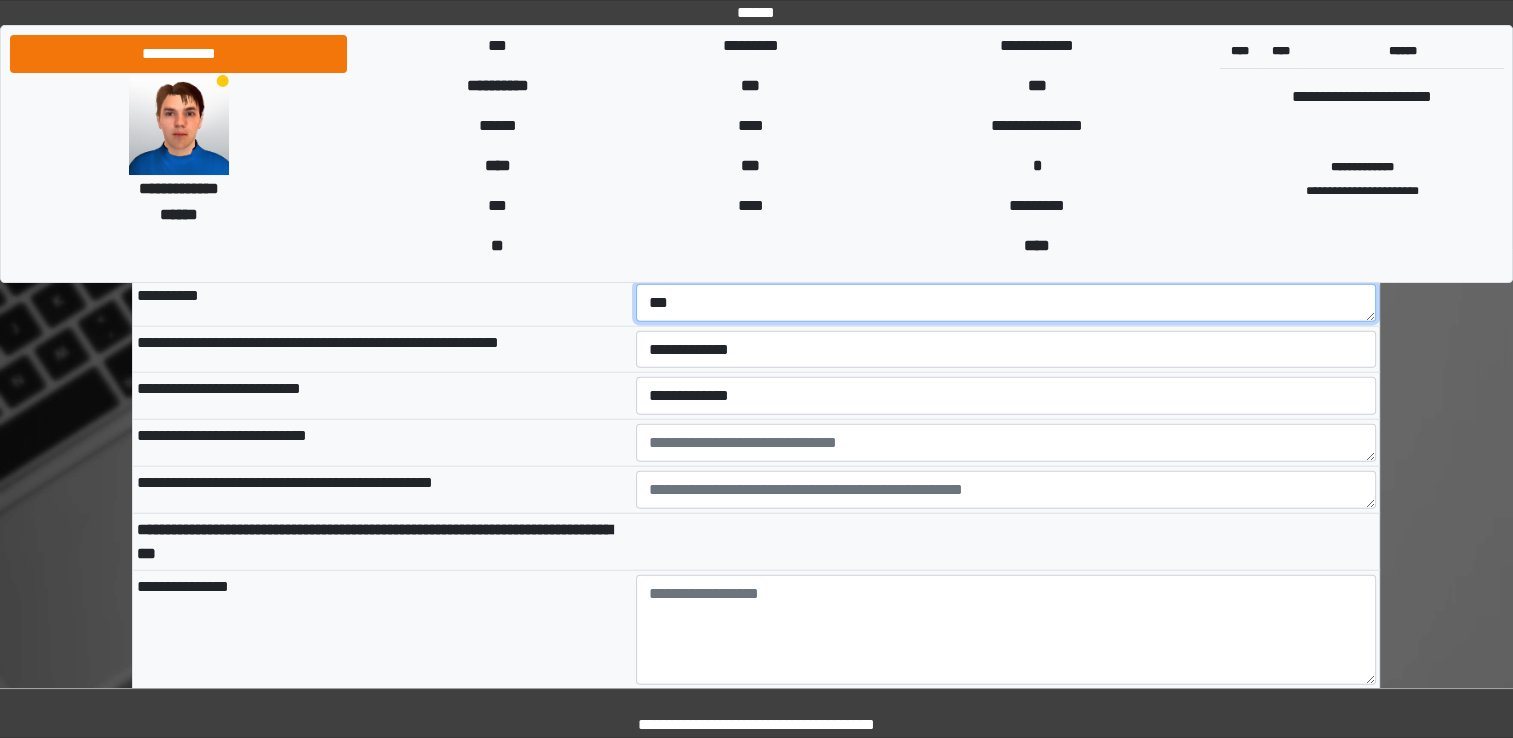 type on "***" 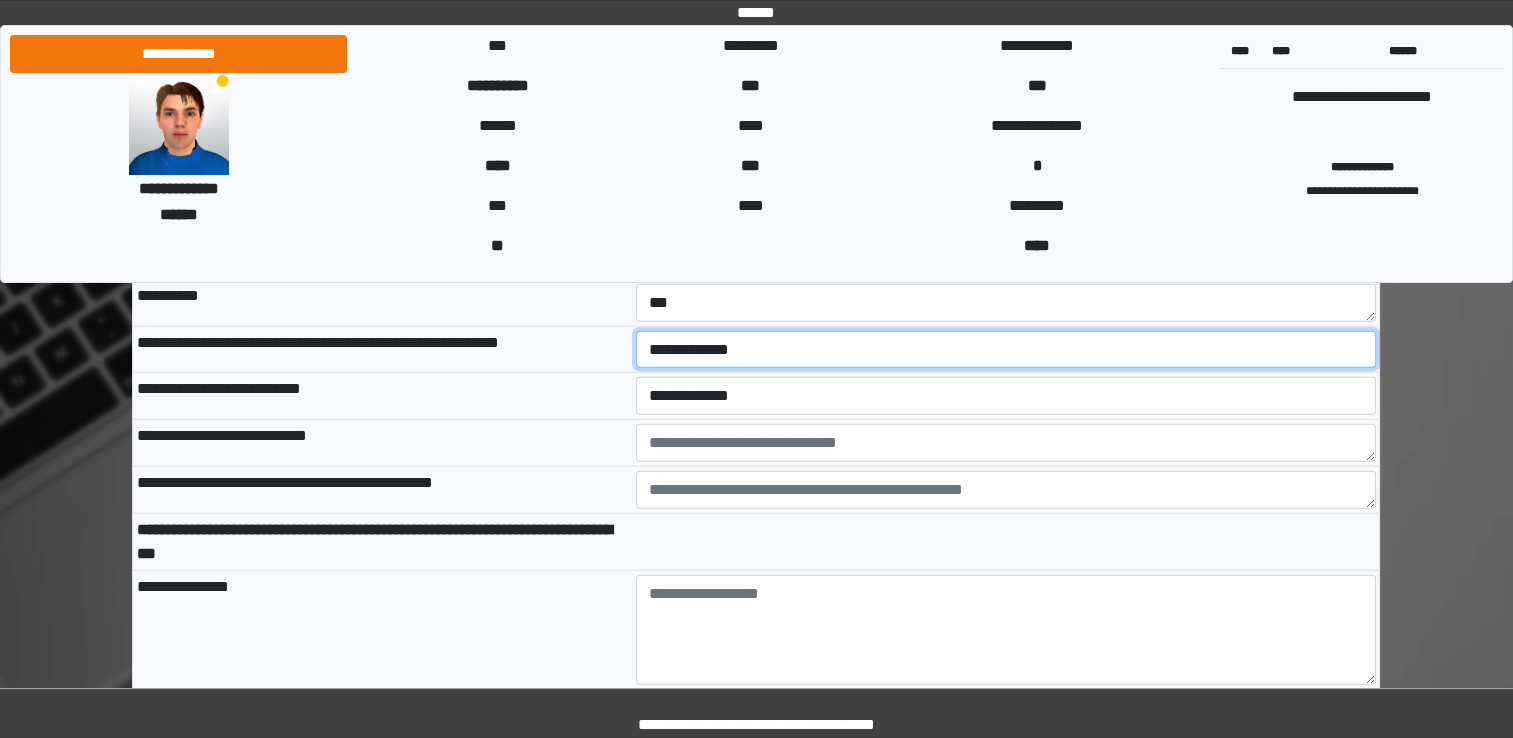click on "**********" at bounding box center (1006, 350) 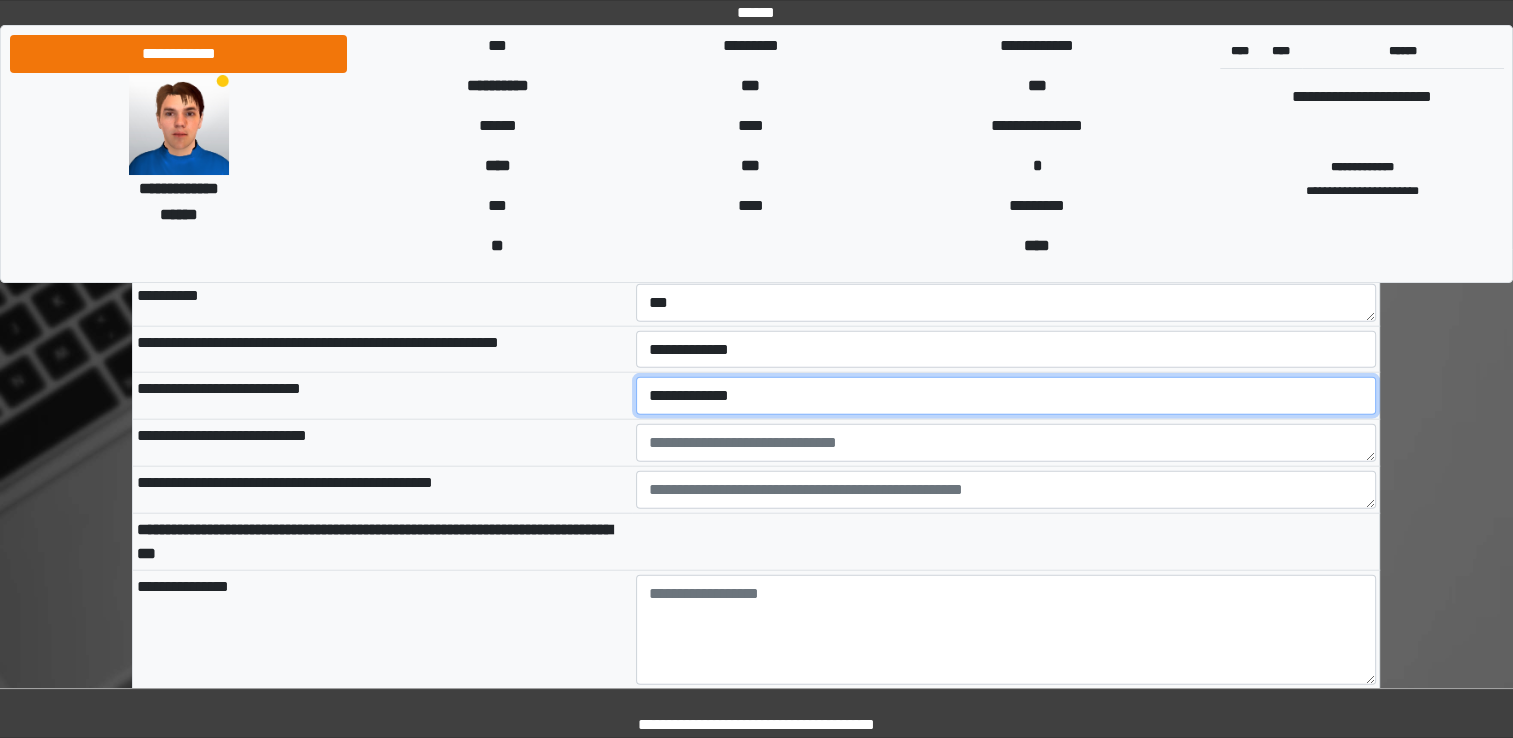 click on "**********" at bounding box center (1006, 396) 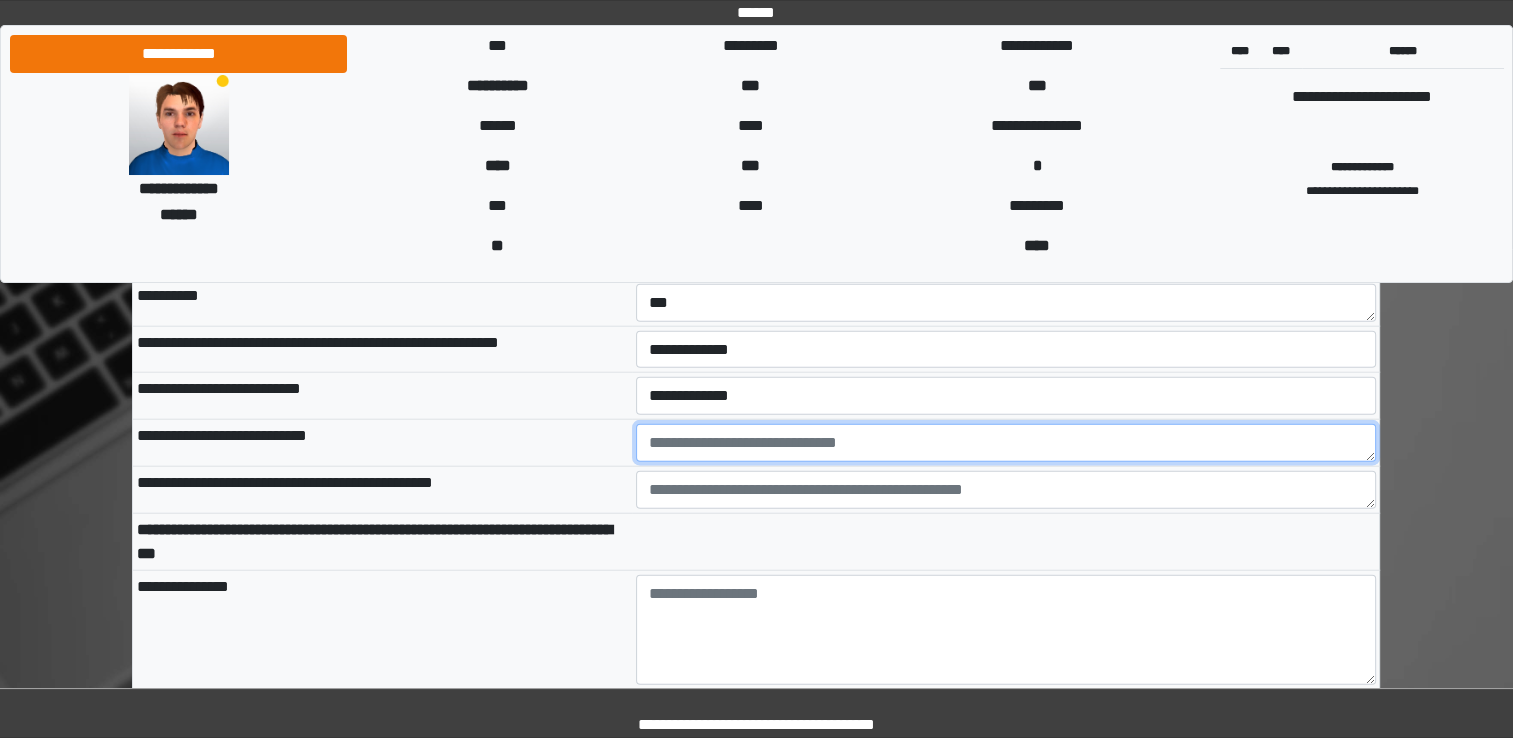 click at bounding box center [1006, 443] 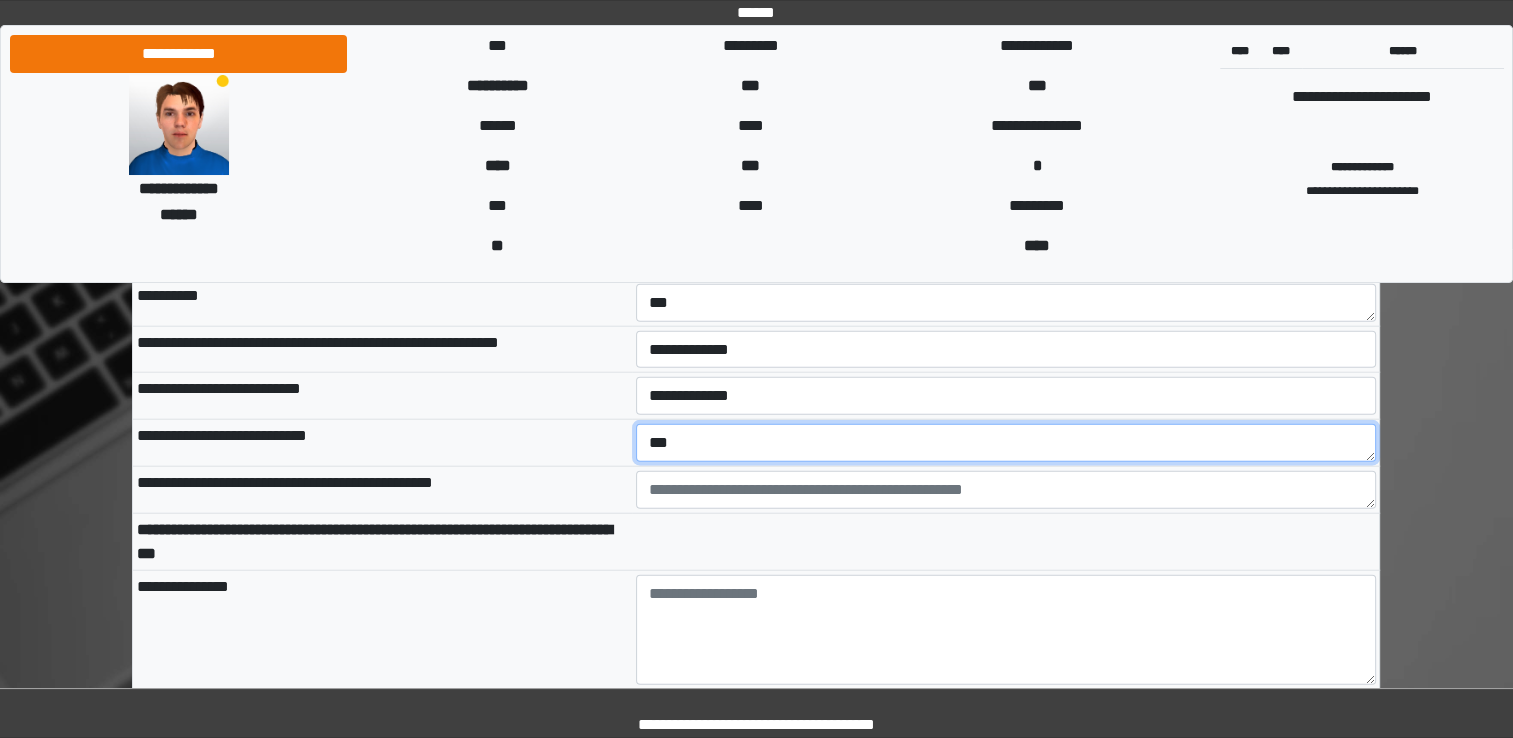 type on "***" 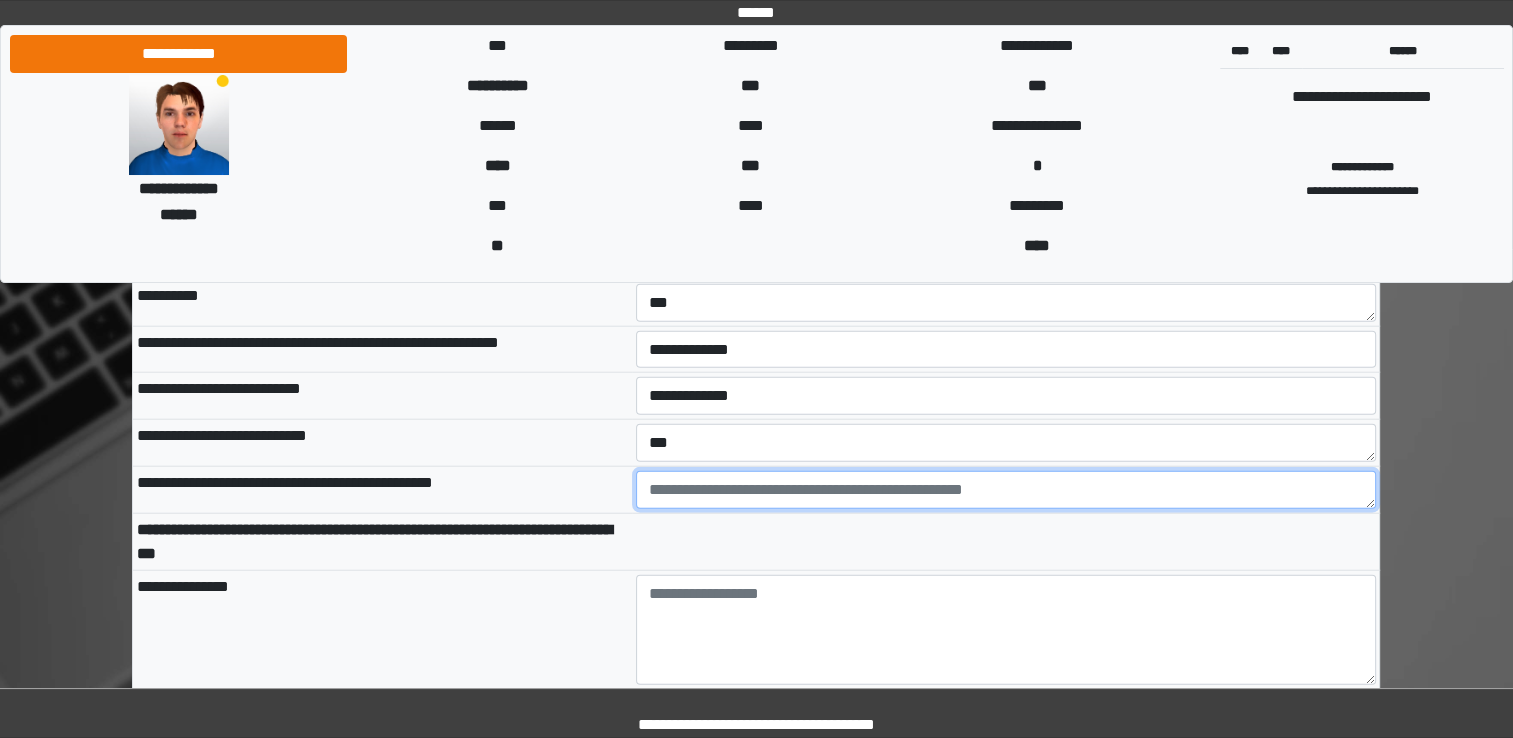 click at bounding box center [1006, 490] 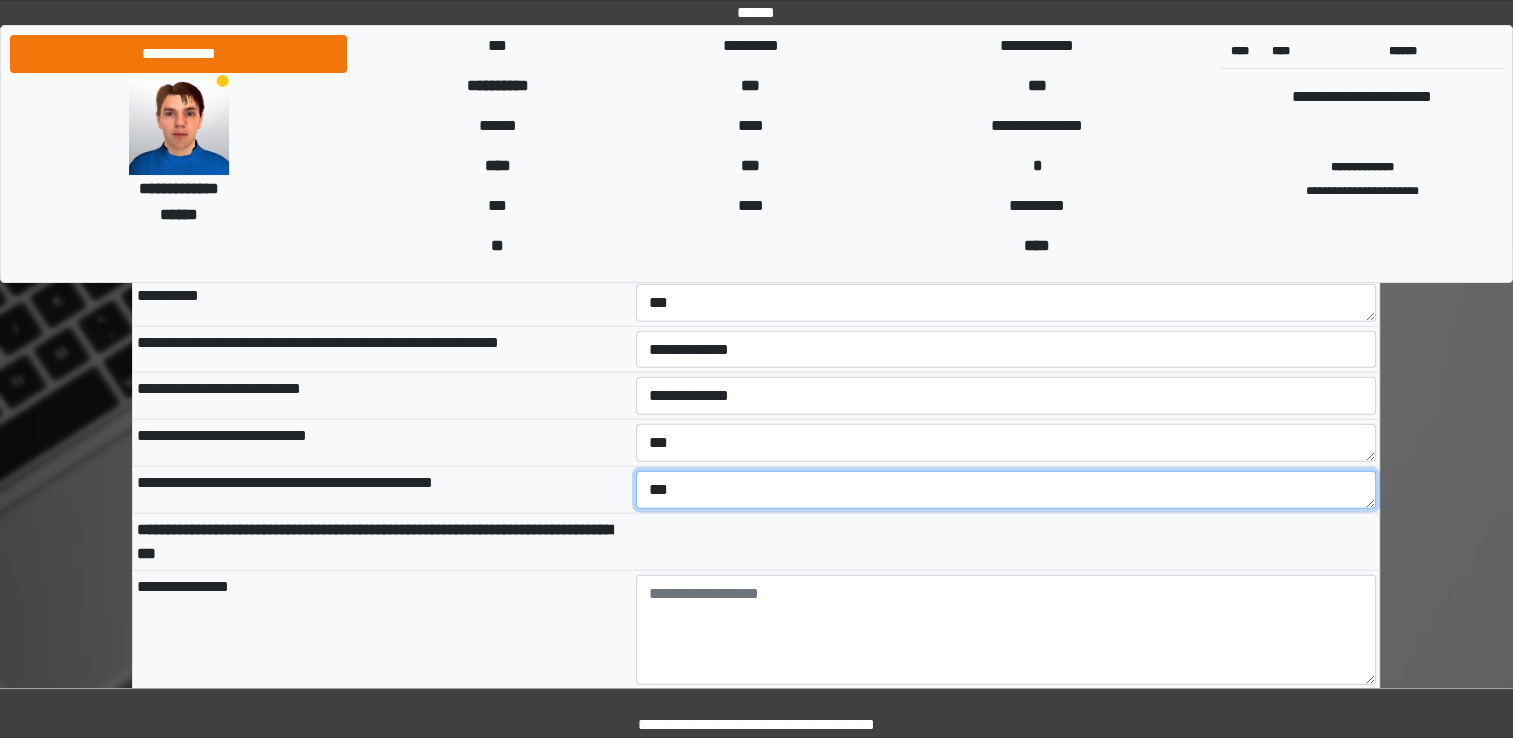 type on "***" 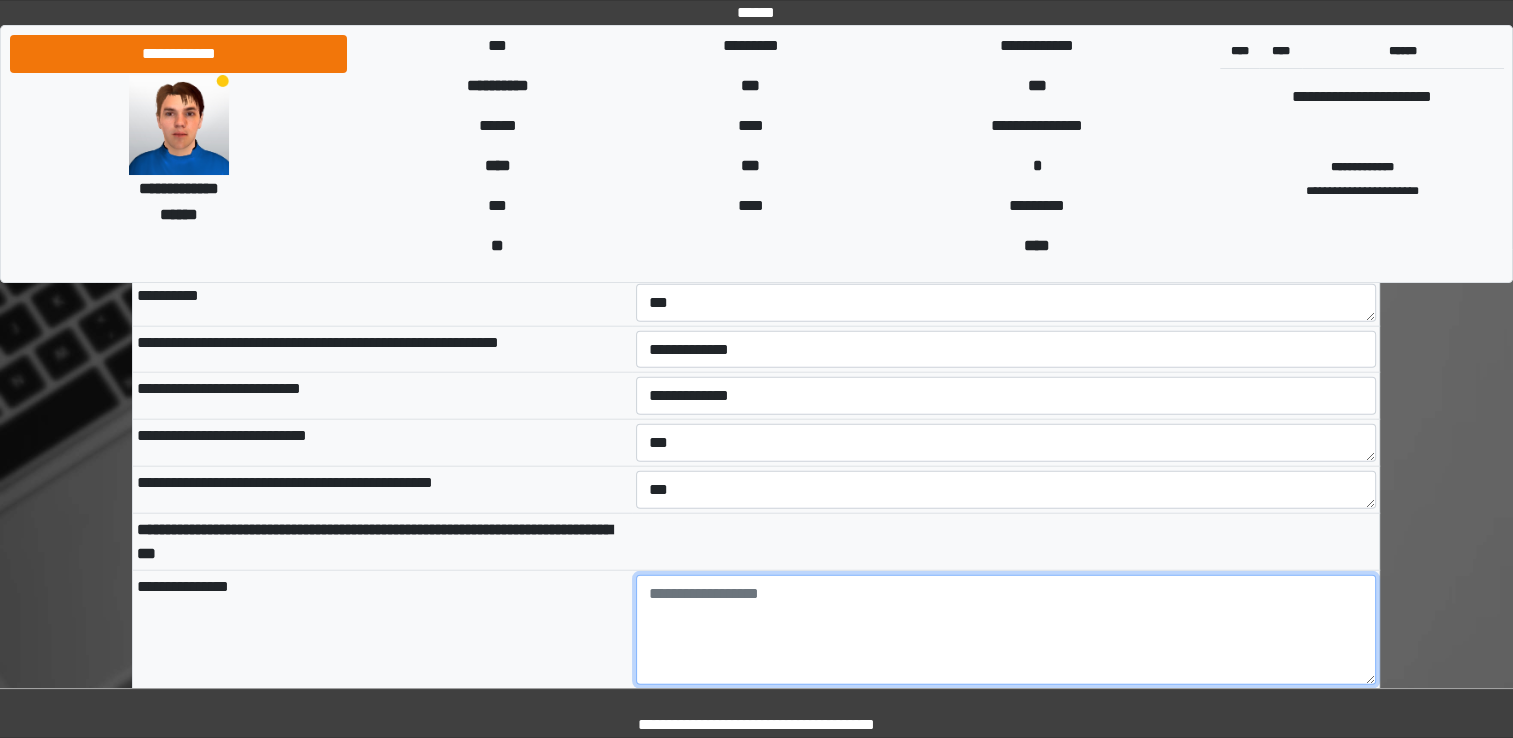 click at bounding box center [1006, 630] 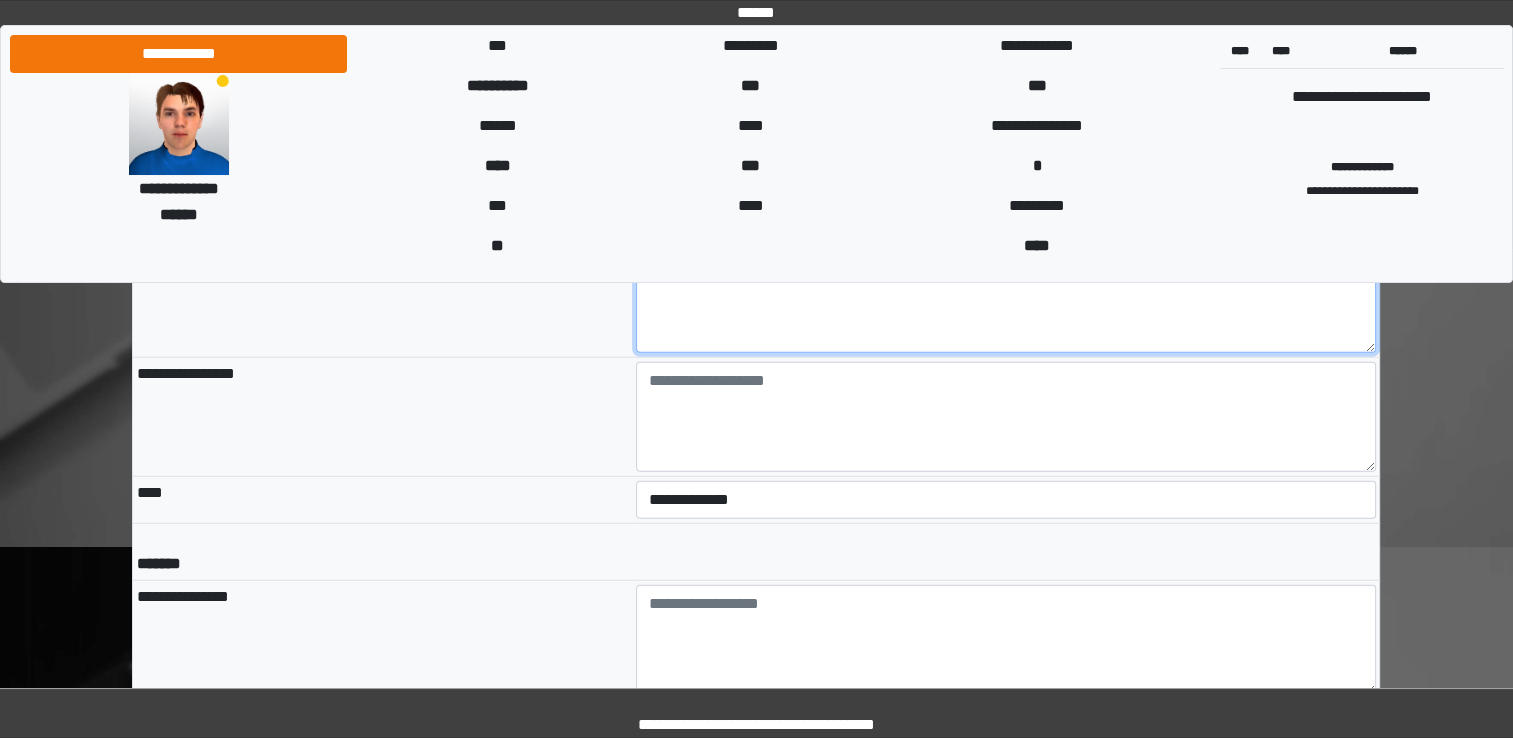 scroll, scrollTop: 5200, scrollLeft: 0, axis: vertical 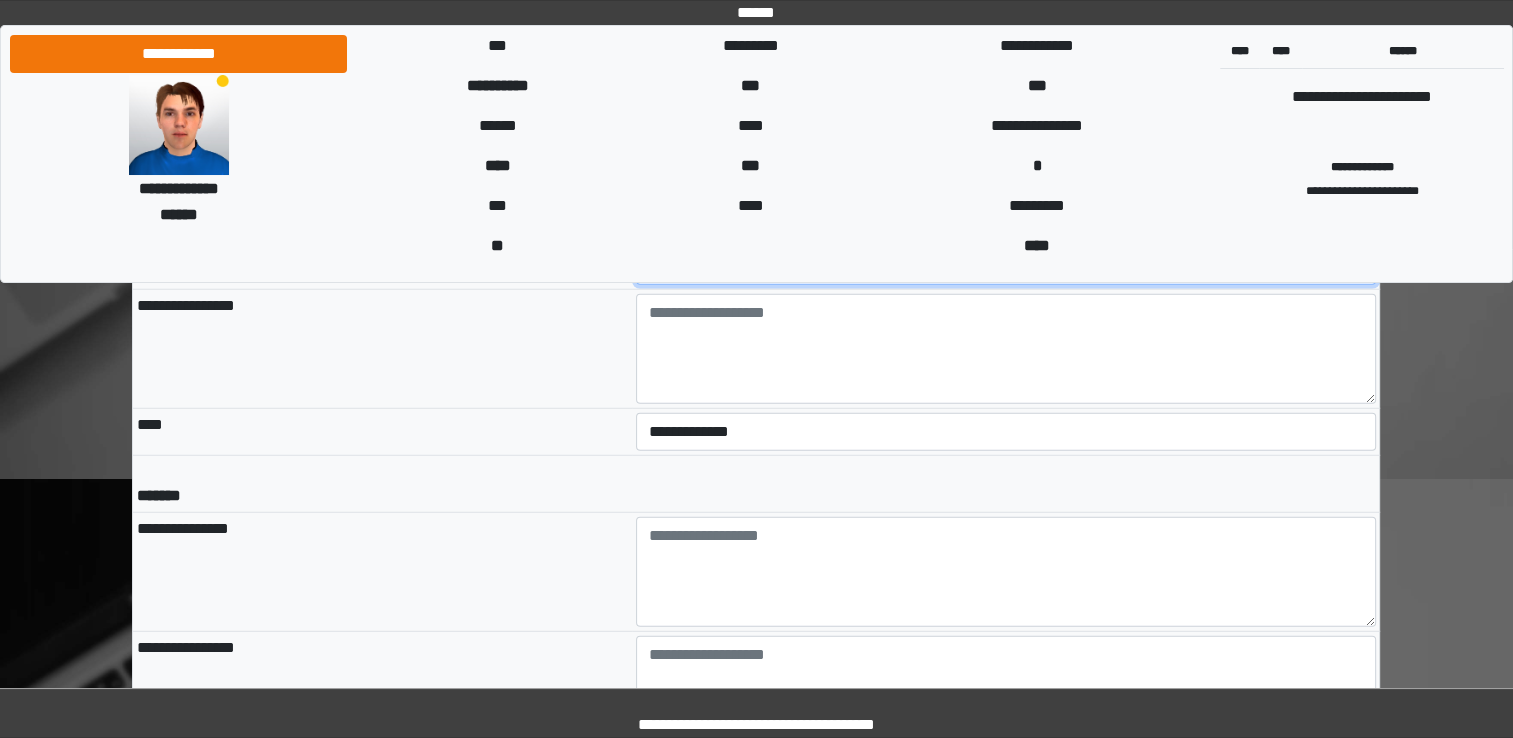 type on "***" 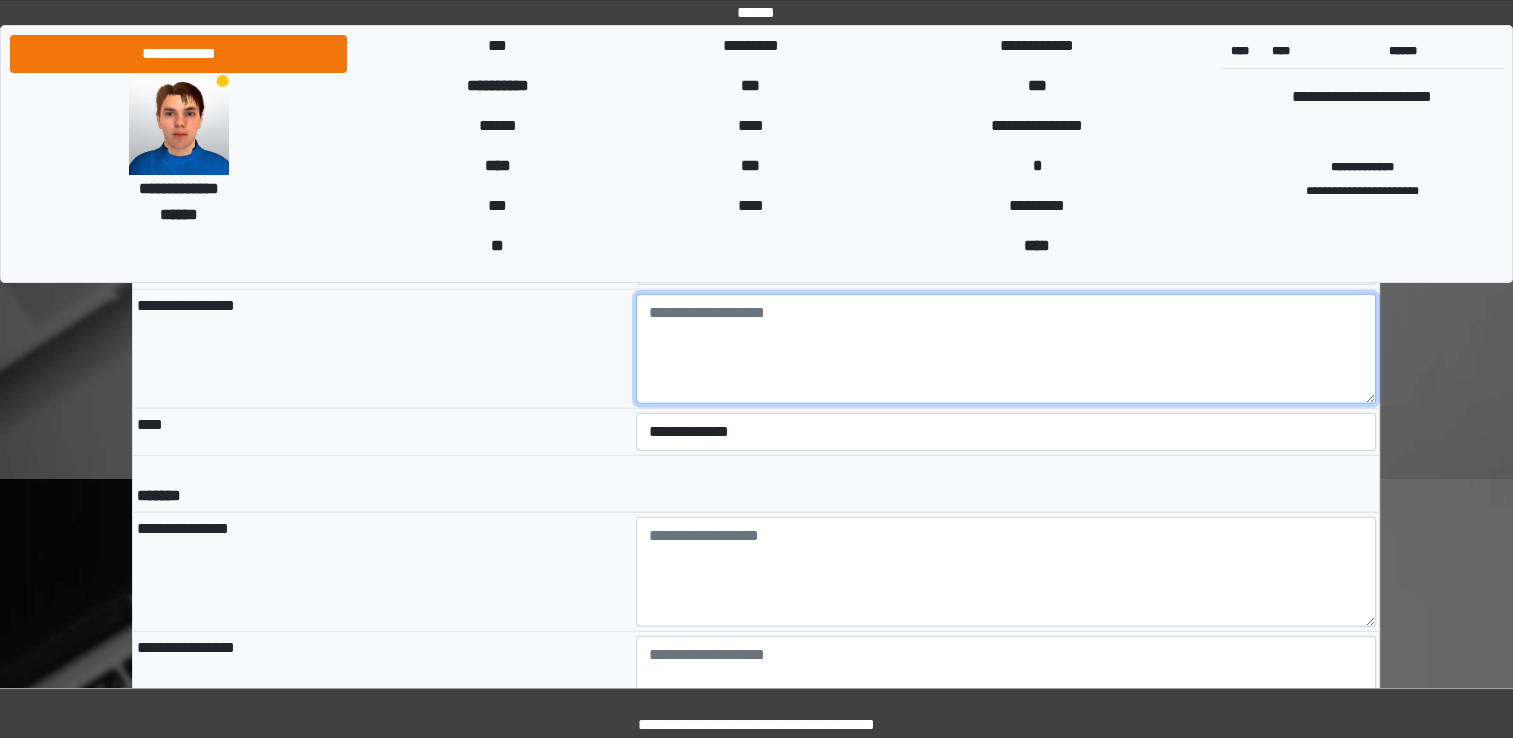click at bounding box center [1006, 349] 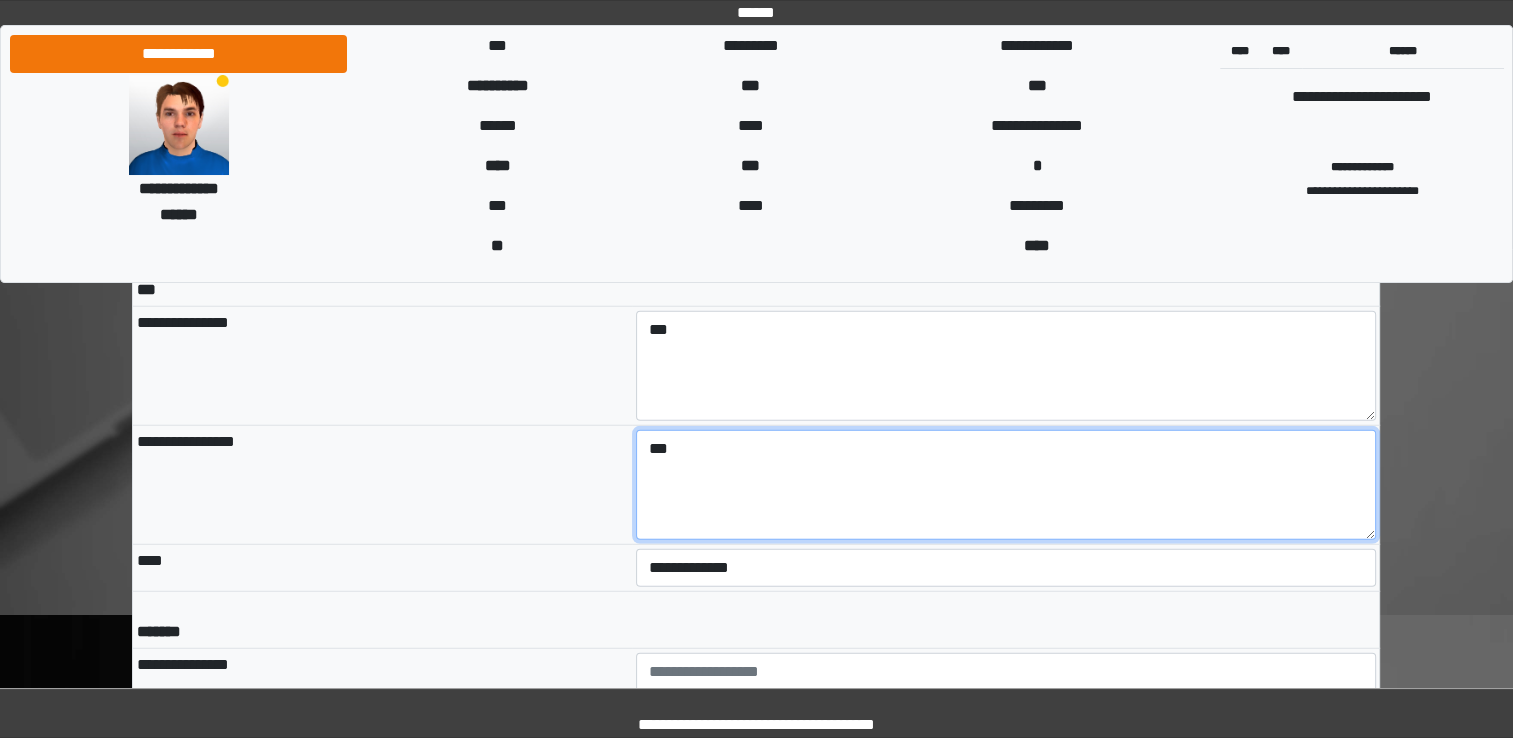 scroll, scrollTop: 5100, scrollLeft: 0, axis: vertical 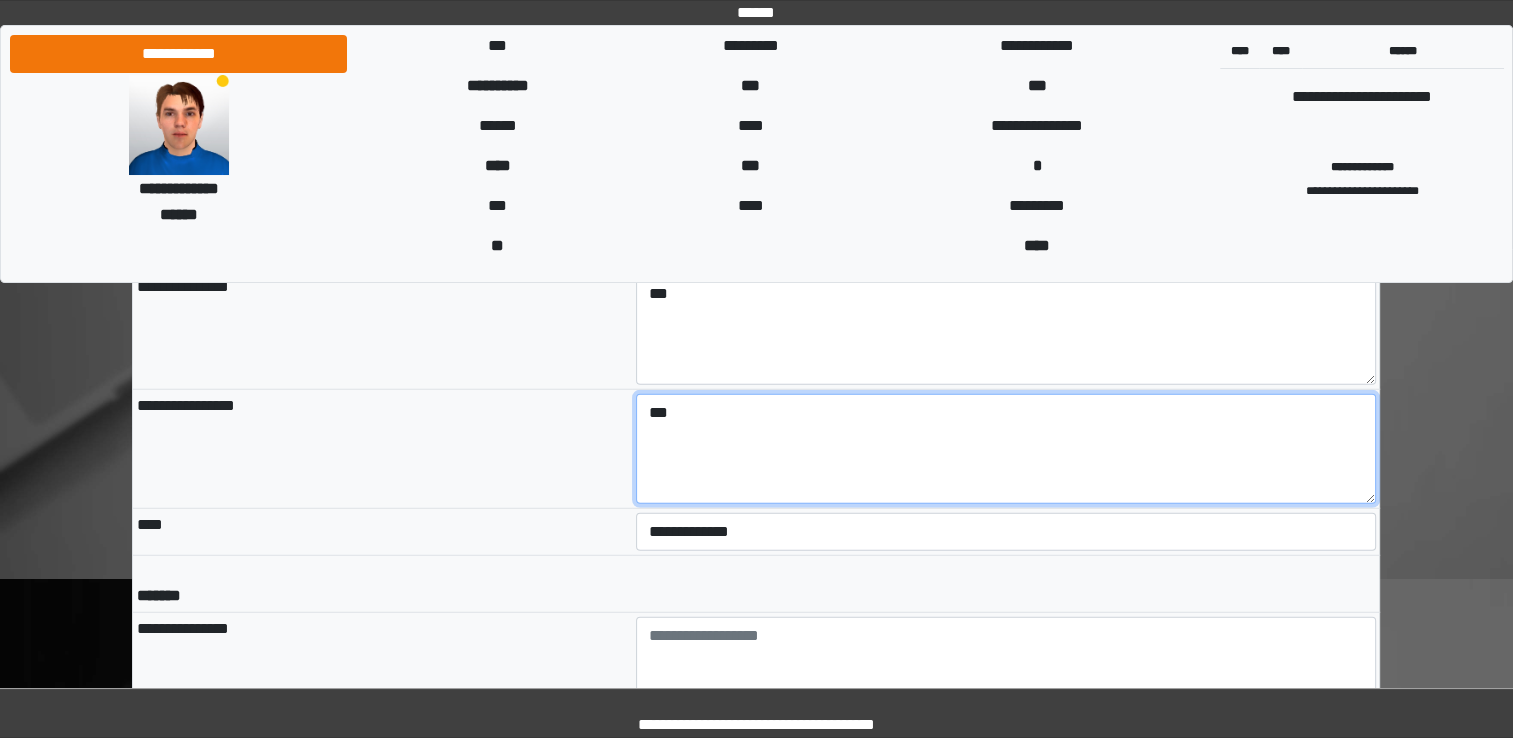 type on "***" 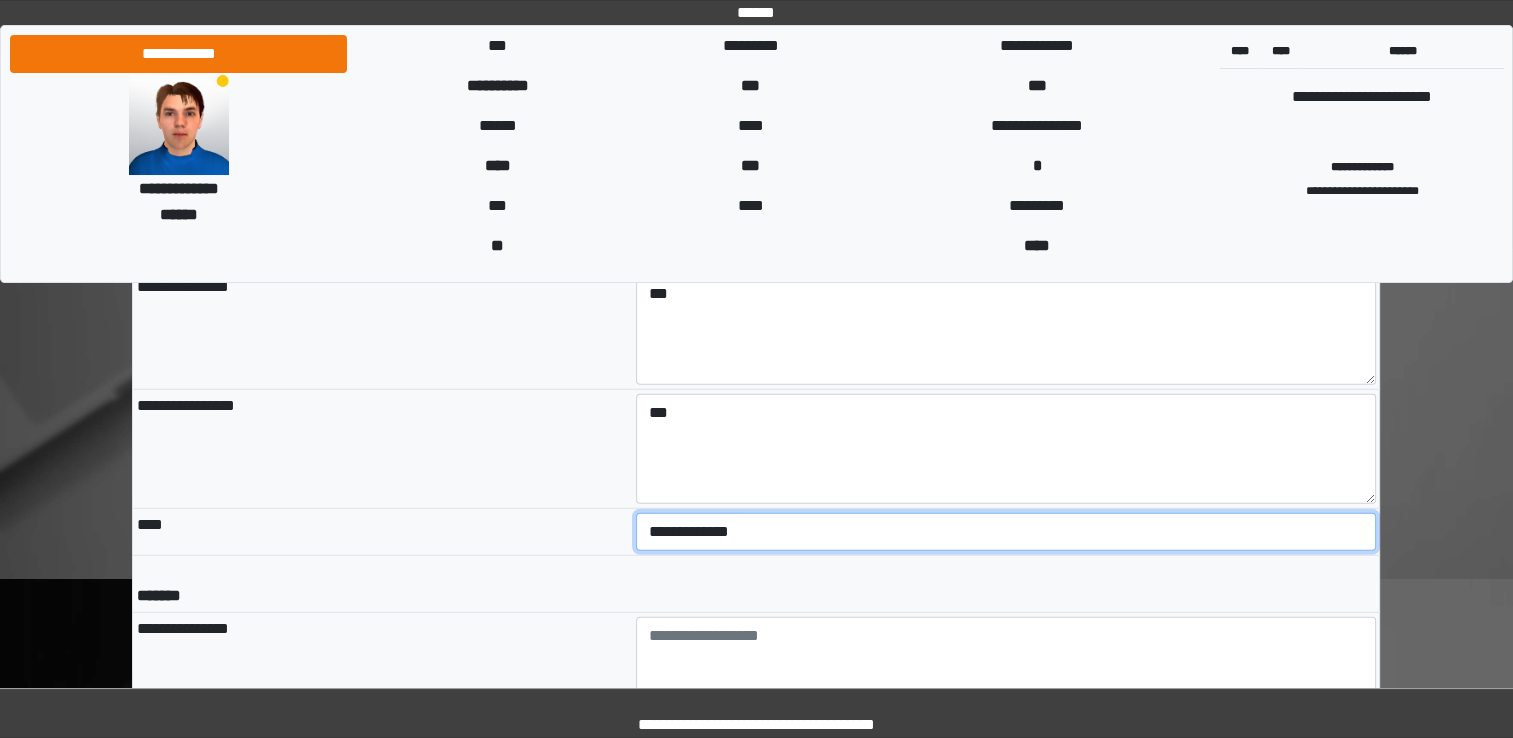click on "**********" at bounding box center (1006, 532) 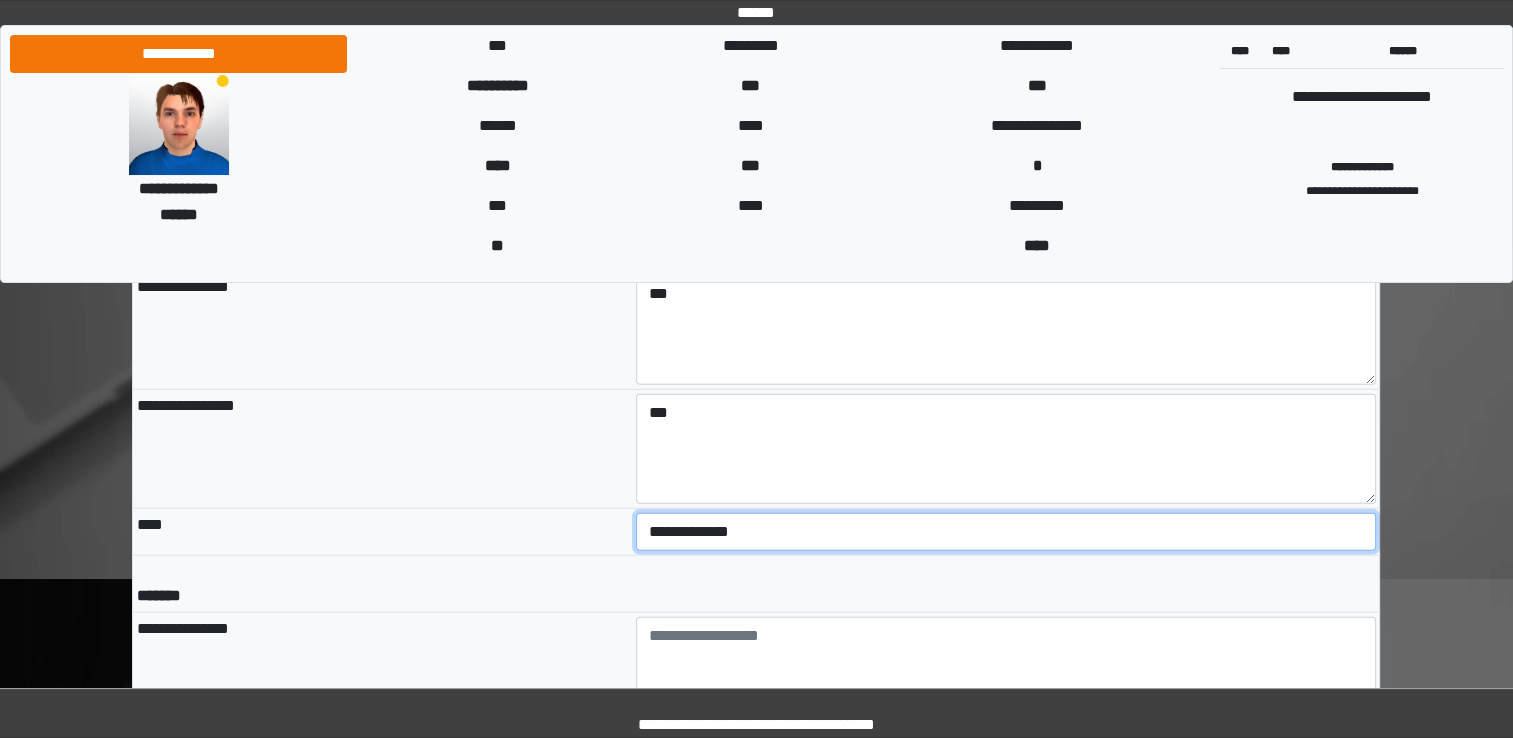 click on "**********" at bounding box center [1006, 532] 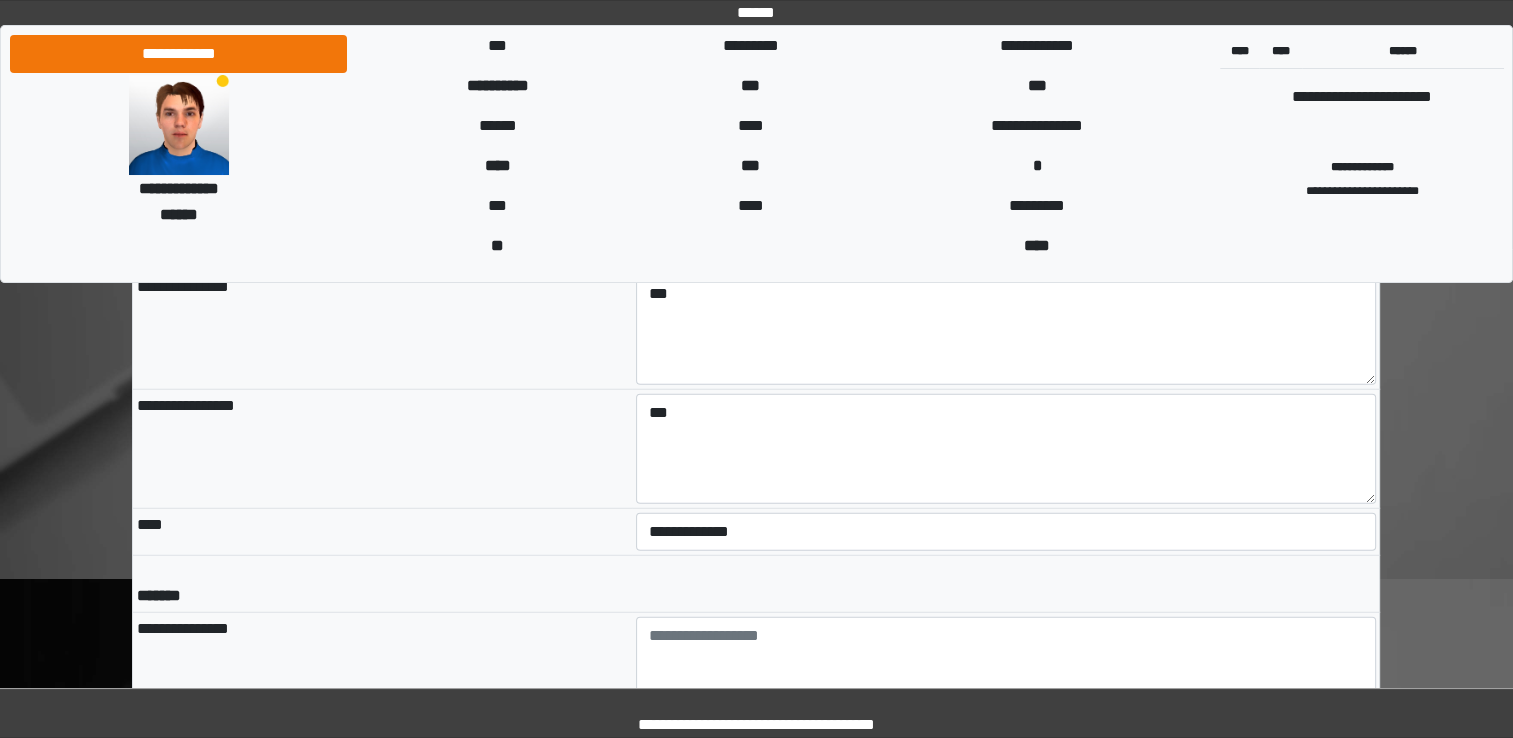 click on "*******" at bounding box center [382, 584] 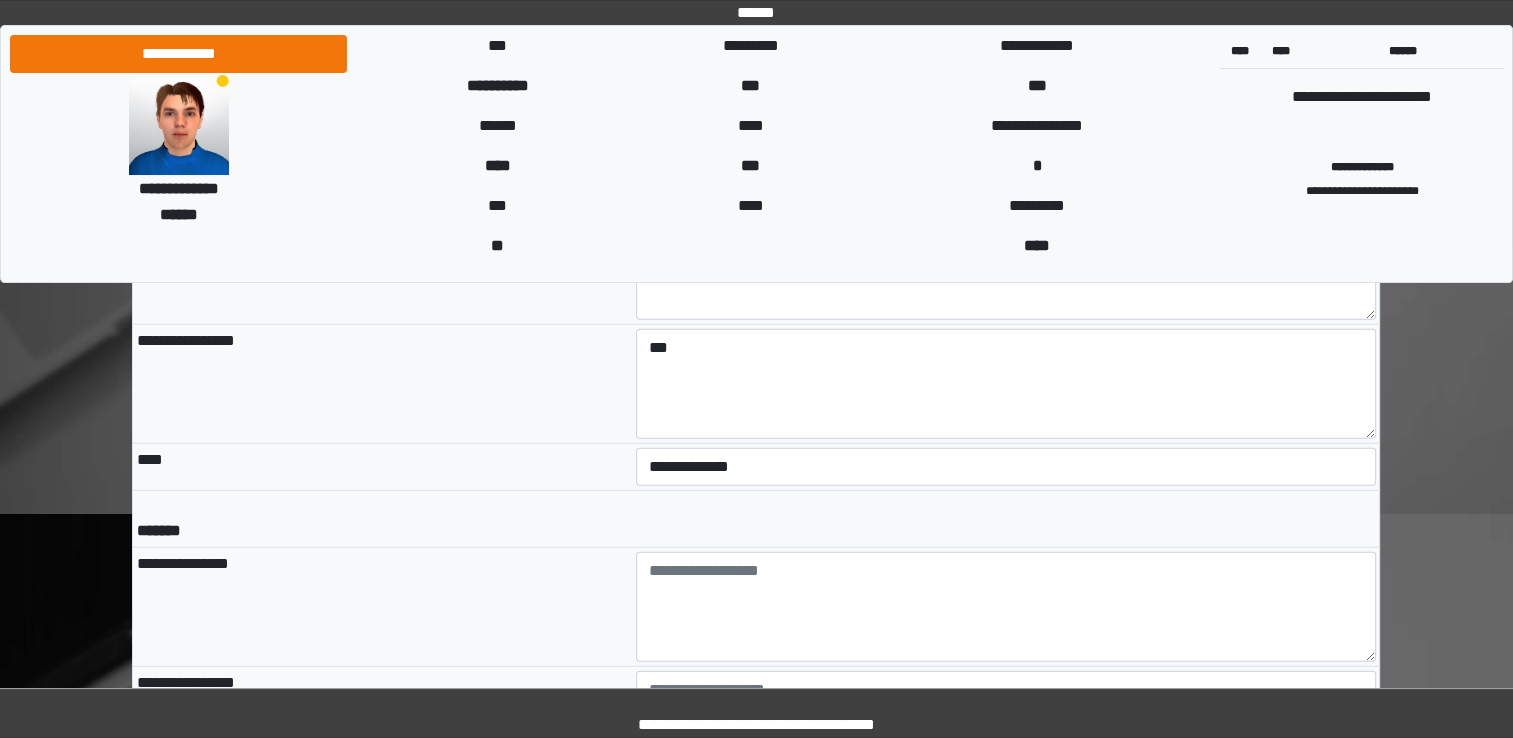 scroll, scrollTop: 5200, scrollLeft: 0, axis: vertical 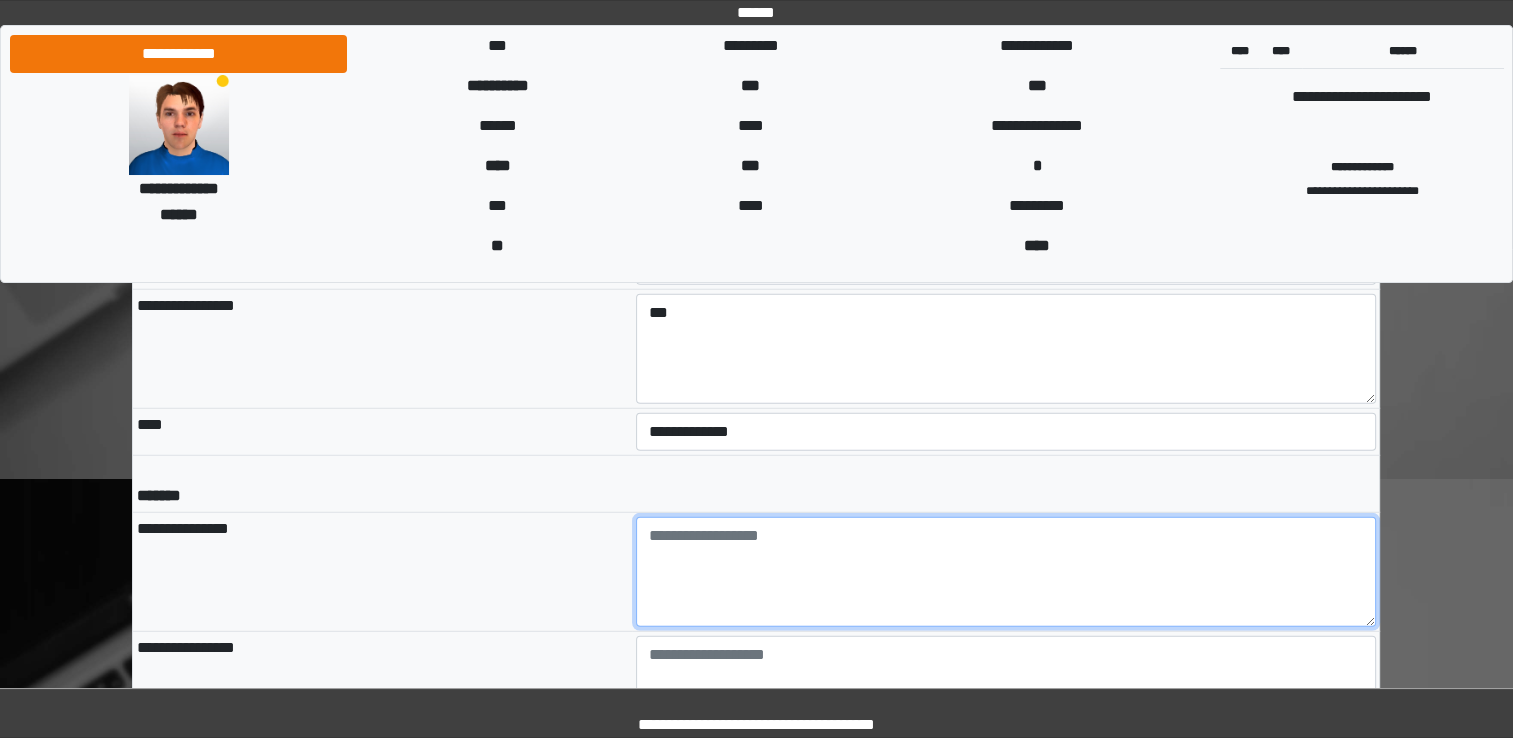 click at bounding box center [1006, 572] 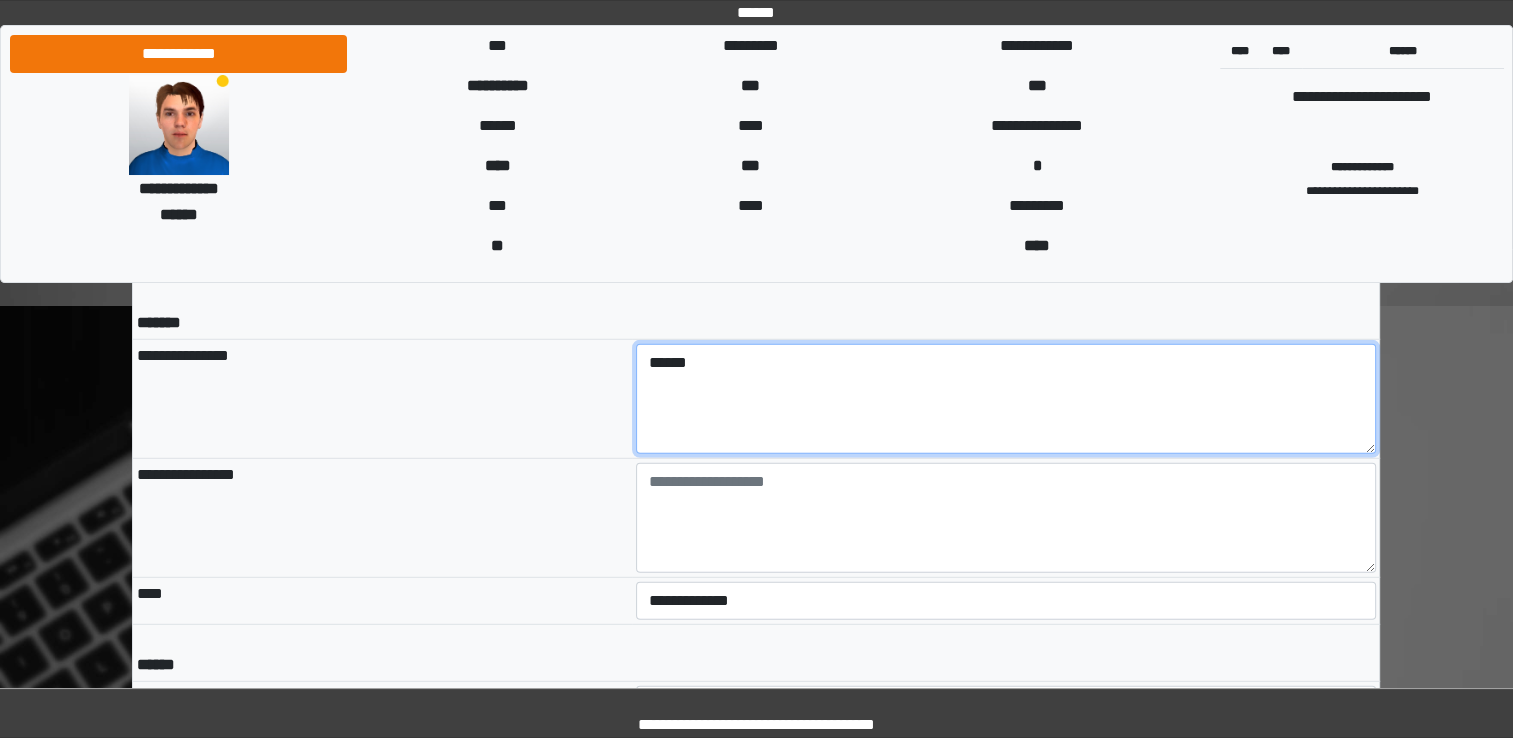 scroll, scrollTop: 5500, scrollLeft: 0, axis: vertical 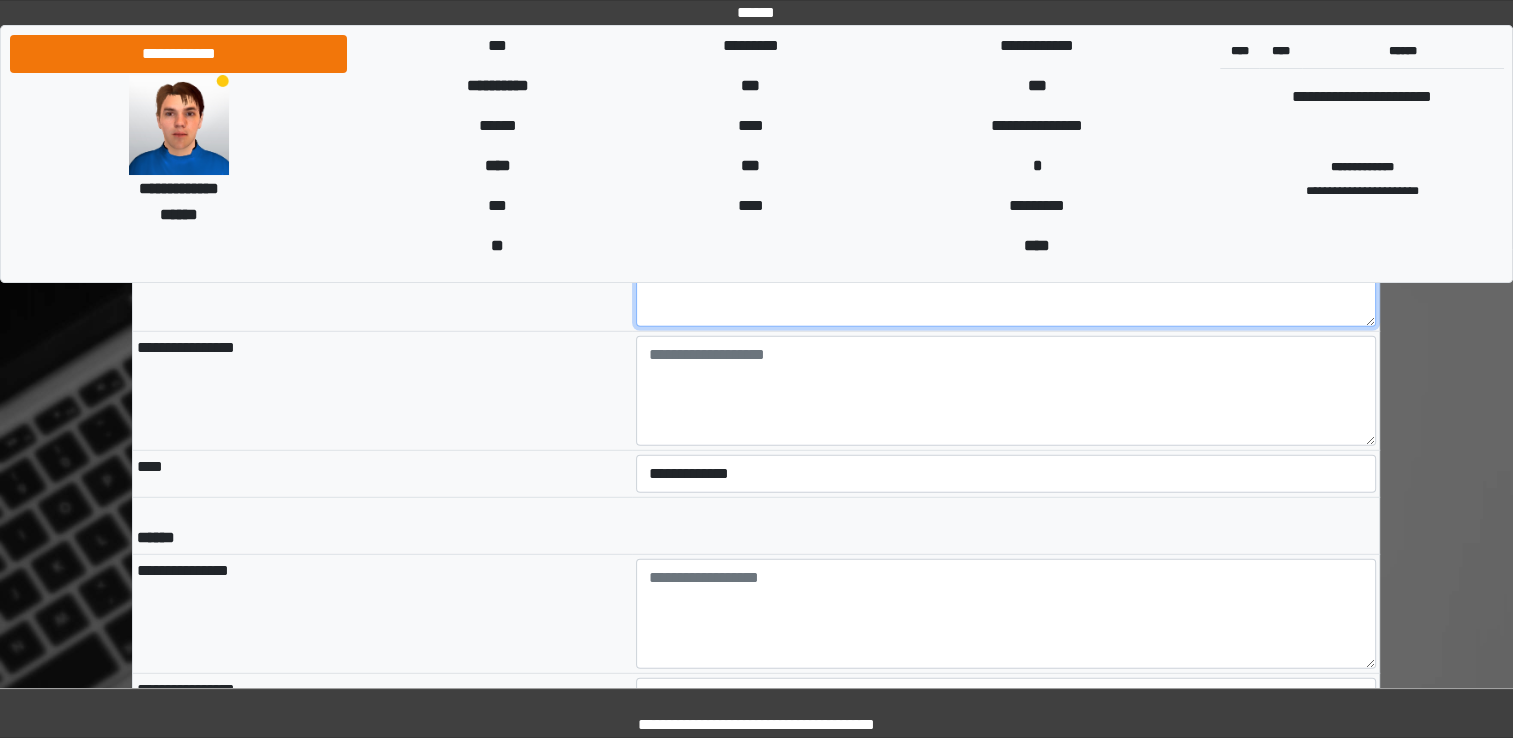 type on "******" 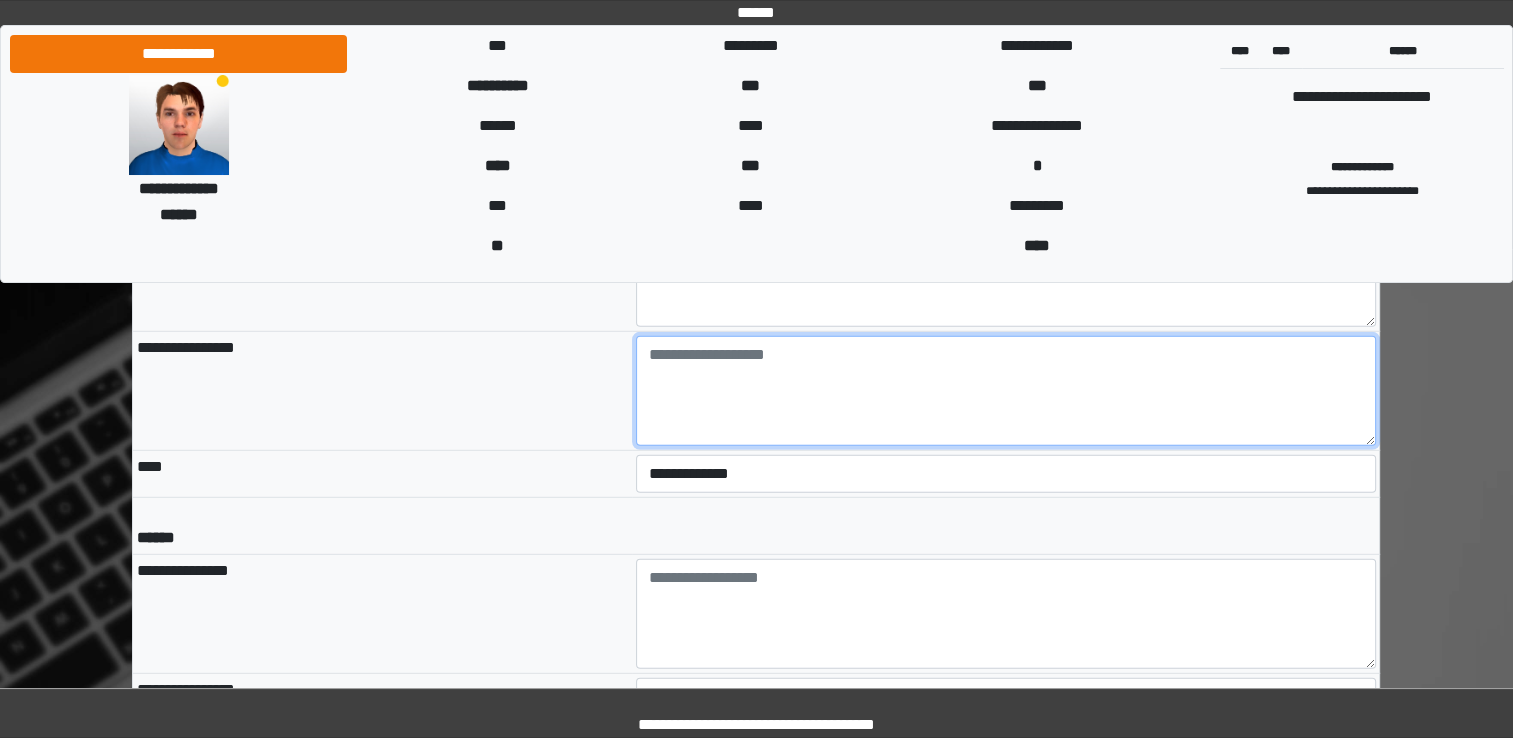 click at bounding box center (1006, 391) 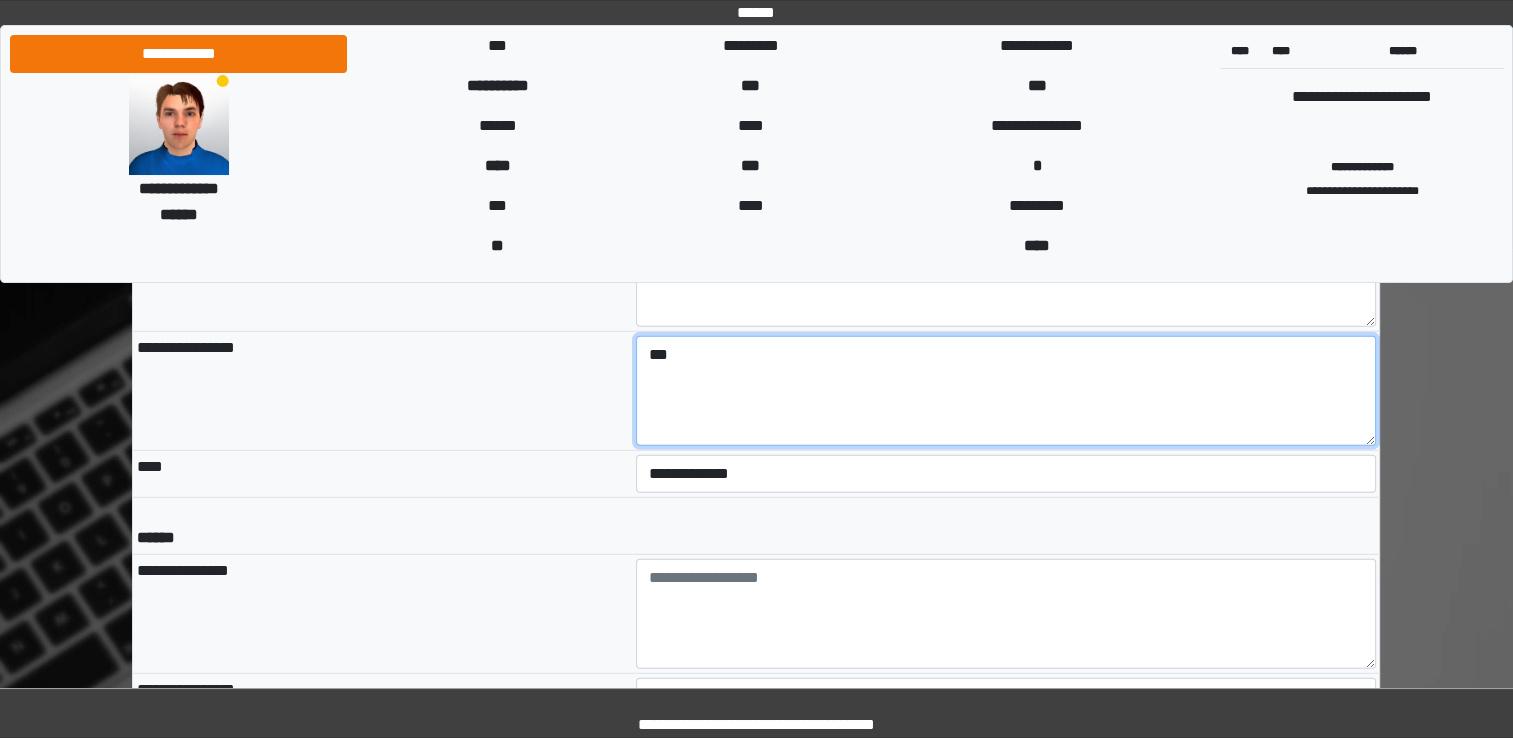 type on "***" 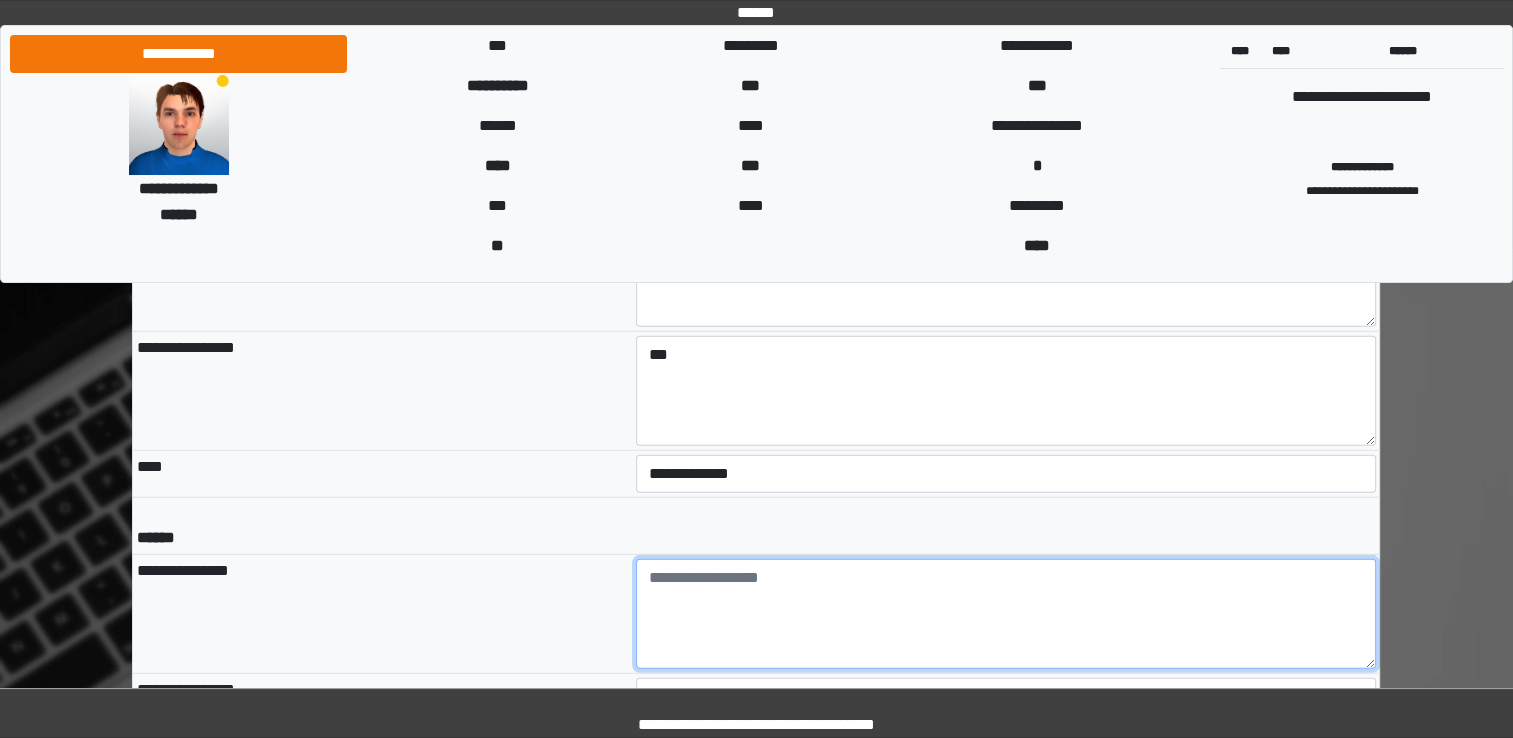 click at bounding box center [1006, 614] 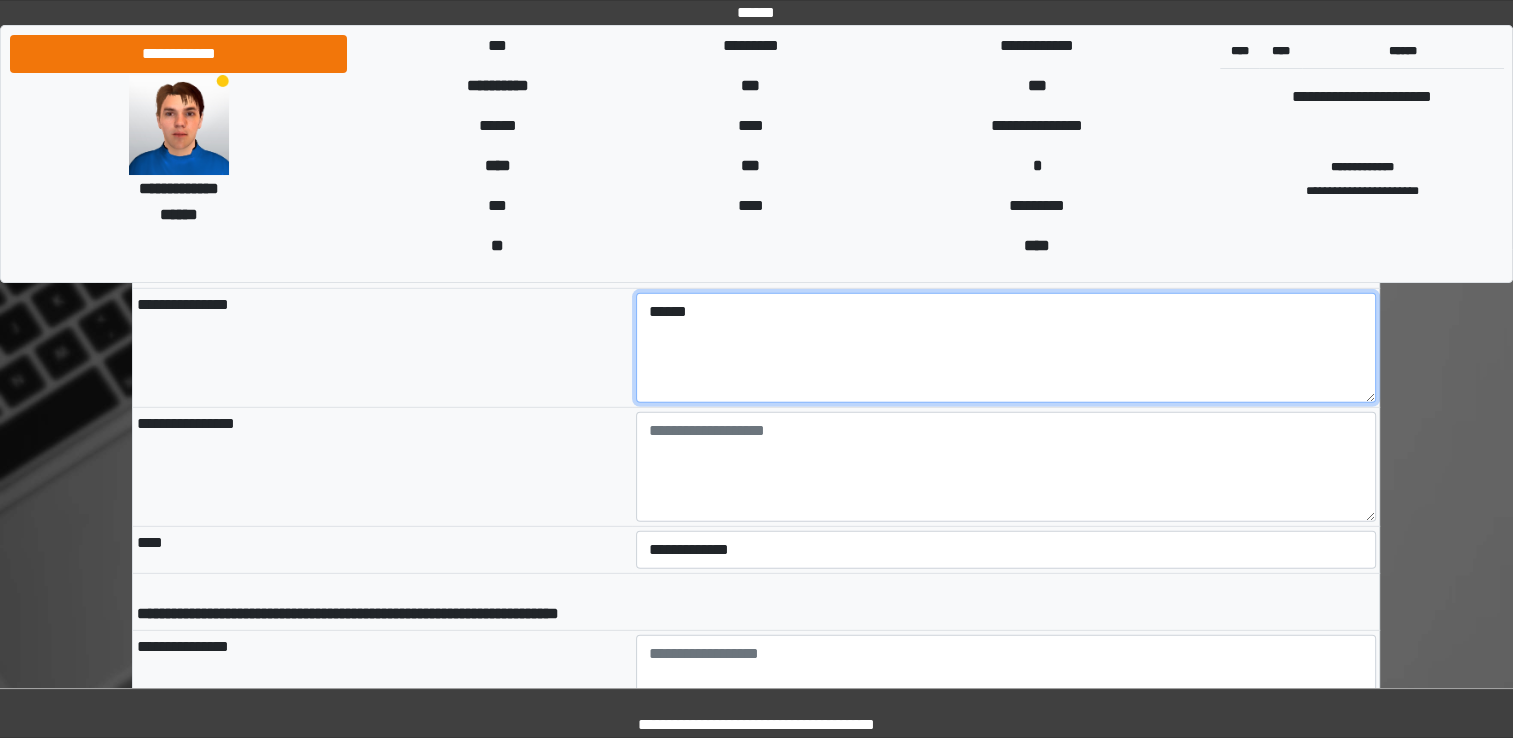 scroll, scrollTop: 5800, scrollLeft: 0, axis: vertical 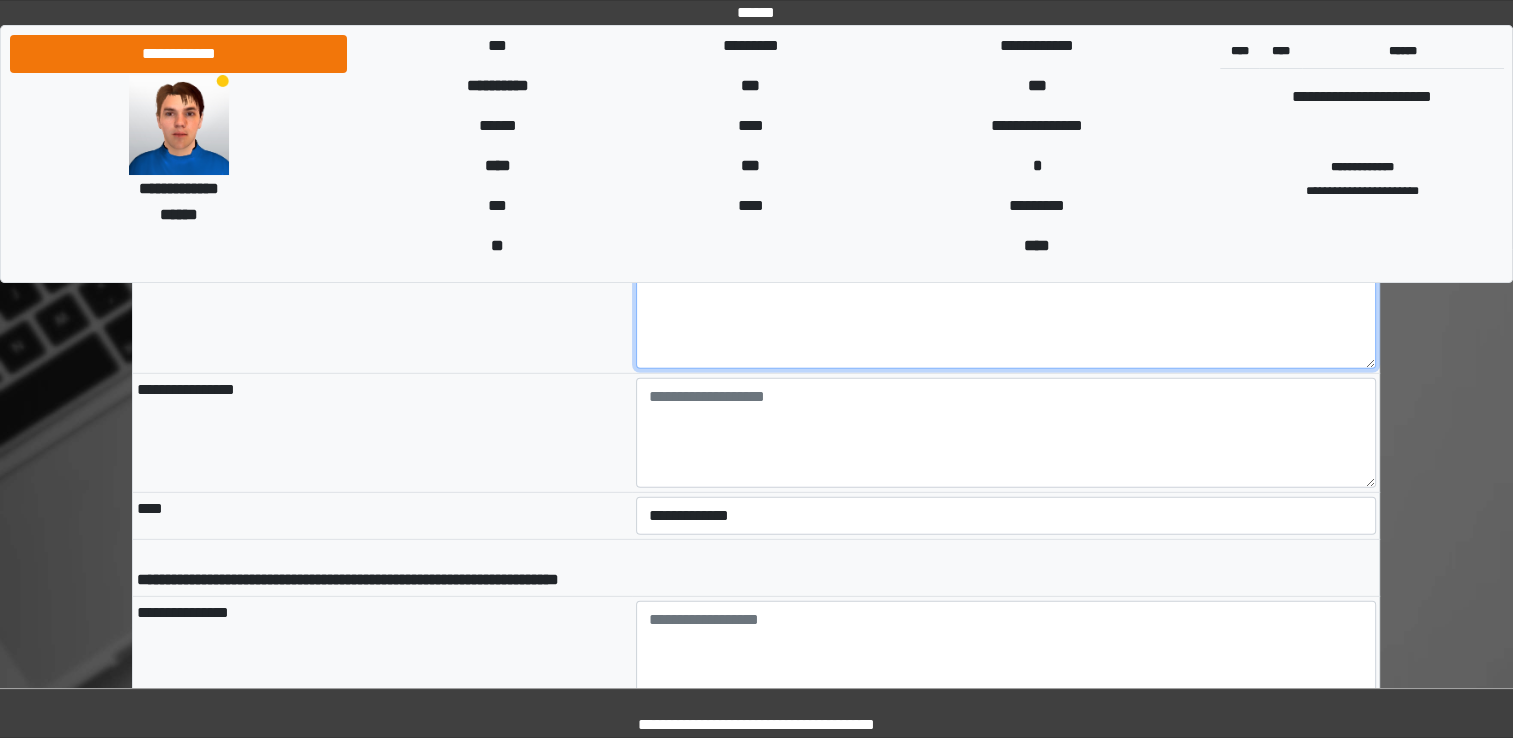 type on "******" 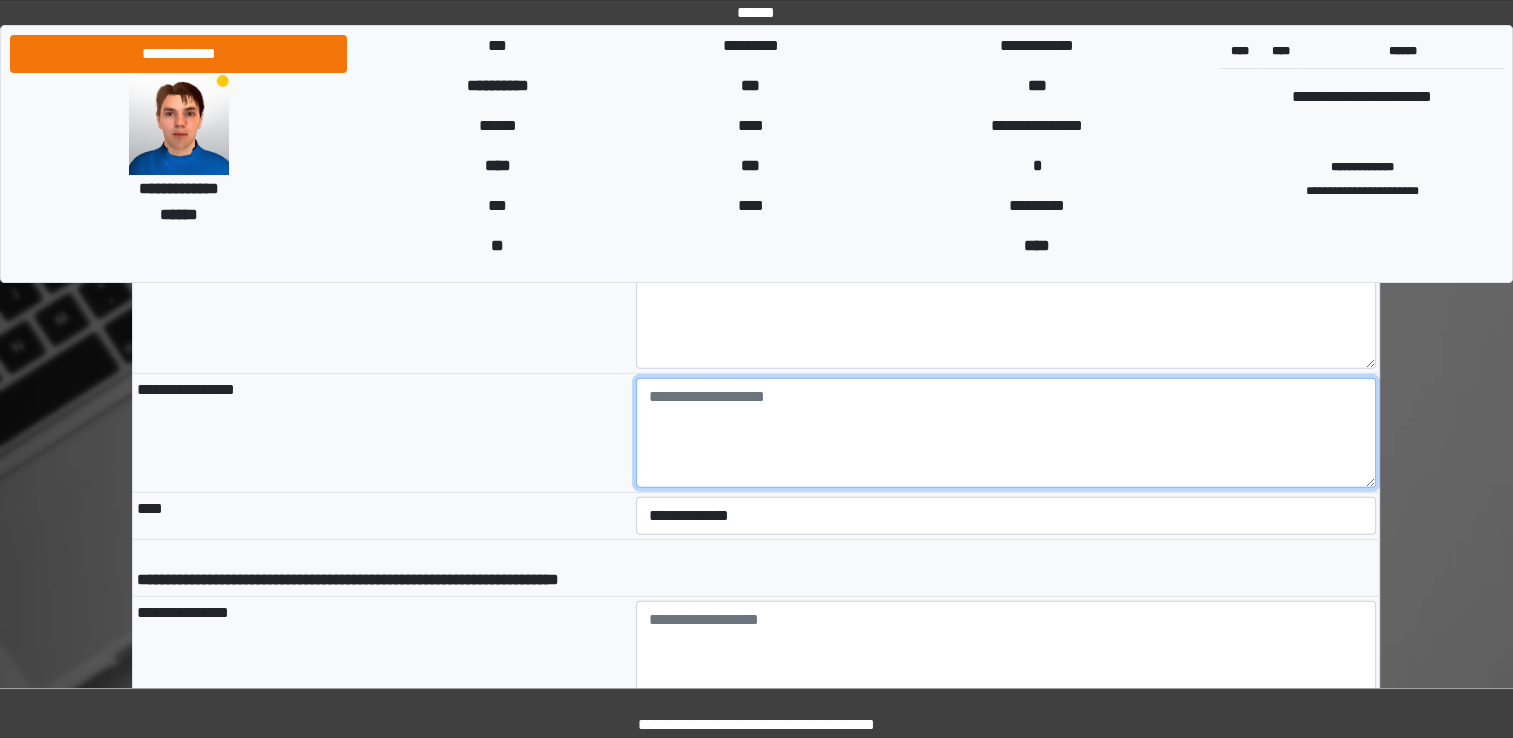 click at bounding box center (1006, 433) 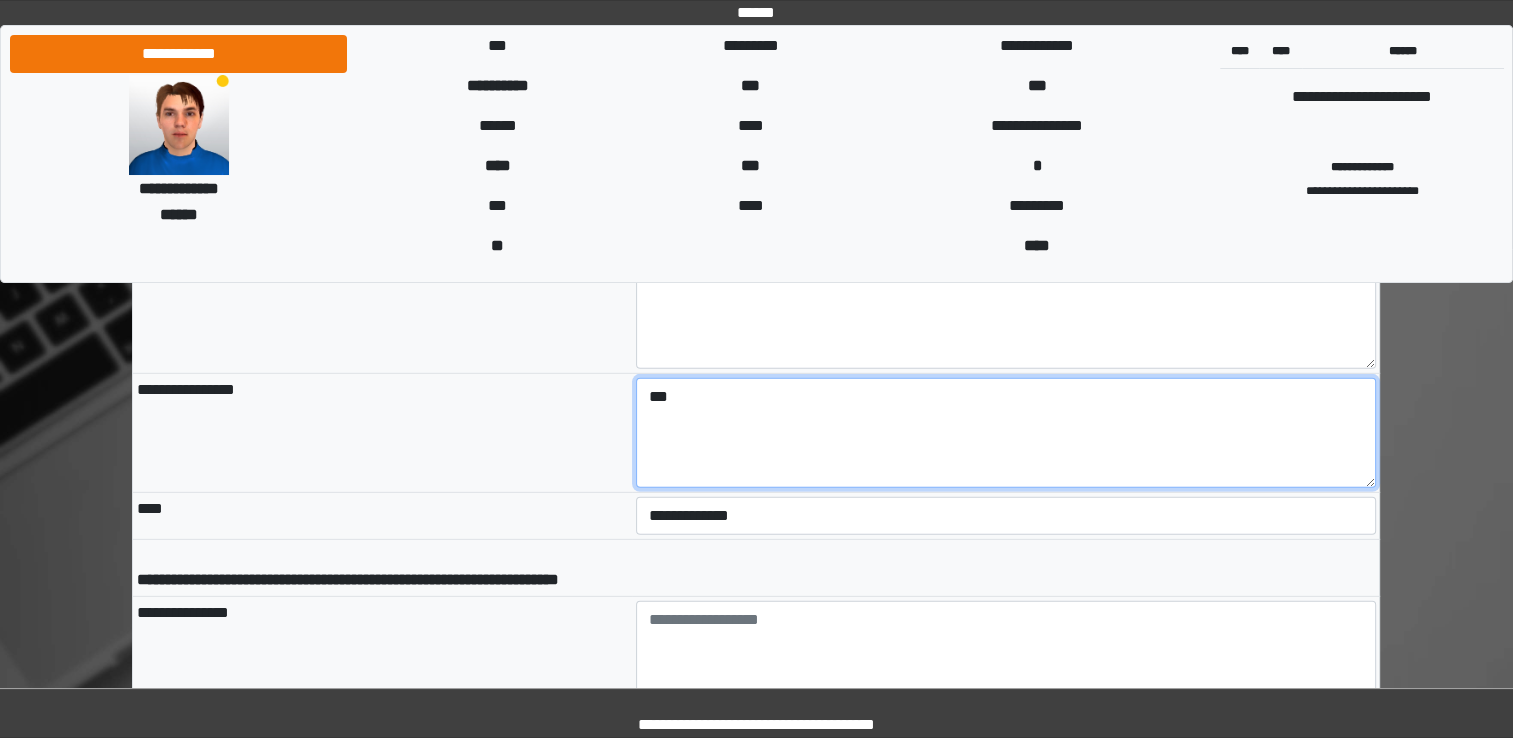 type on "***" 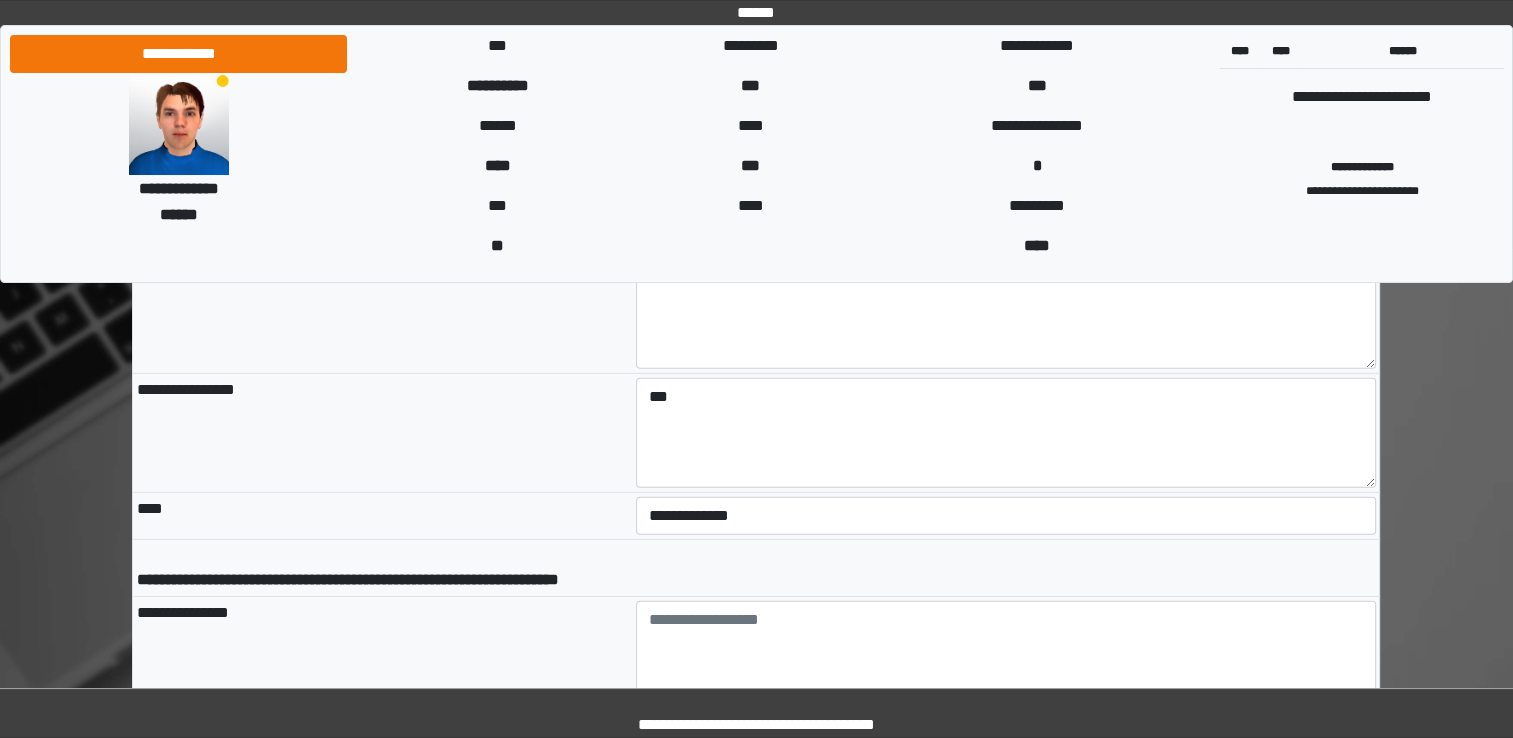 click on "**********" at bounding box center (382, 656) 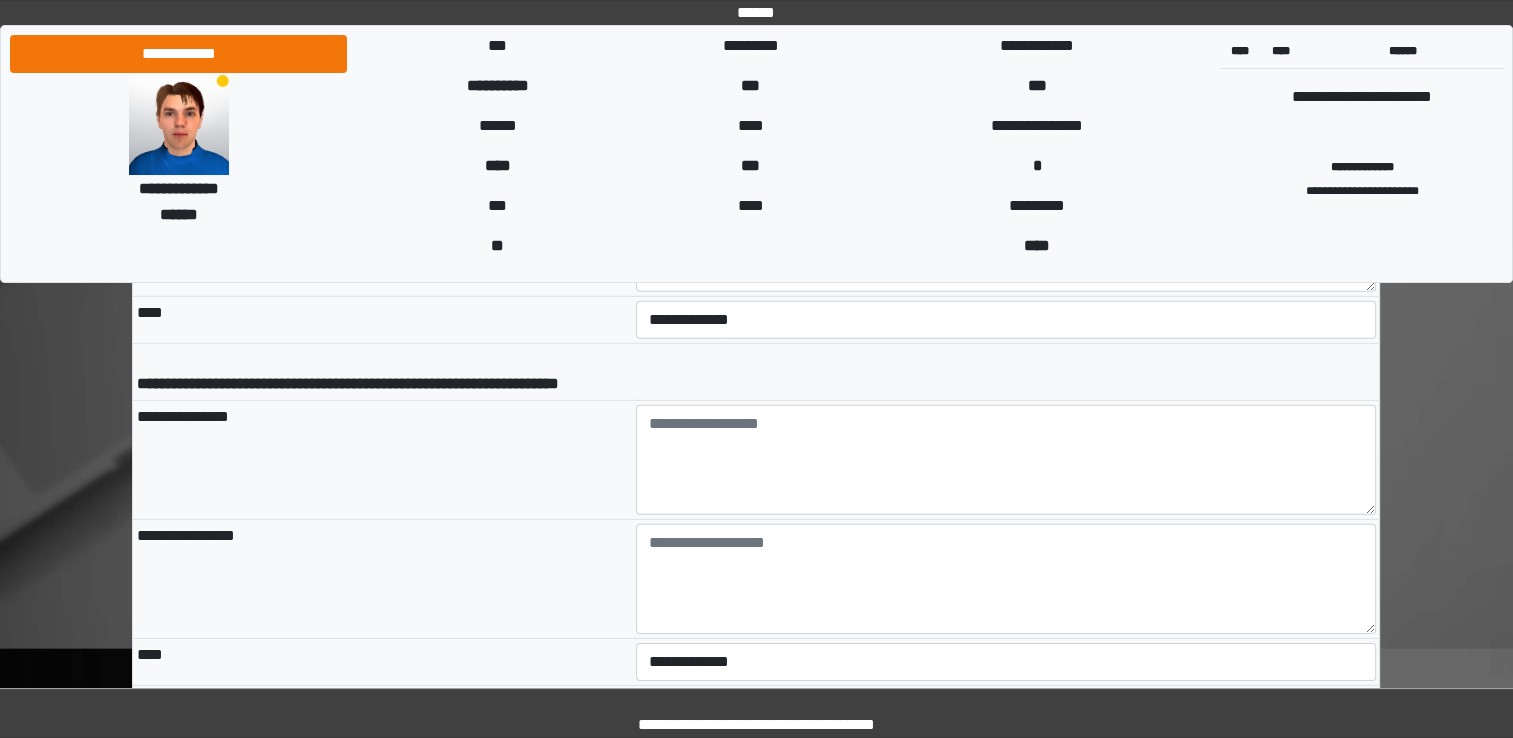 scroll, scrollTop: 6000, scrollLeft: 0, axis: vertical 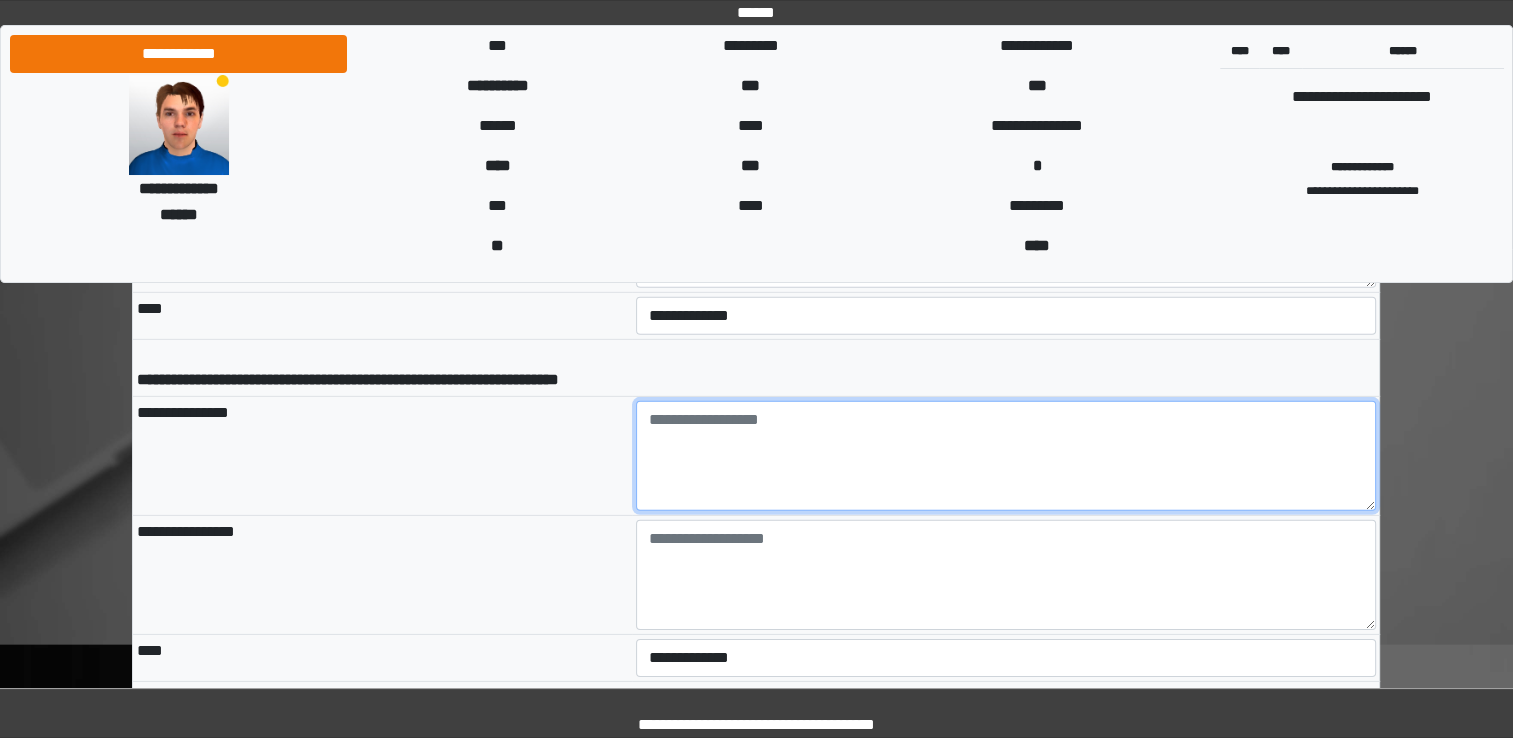 click at bounding box center [1006, 456] 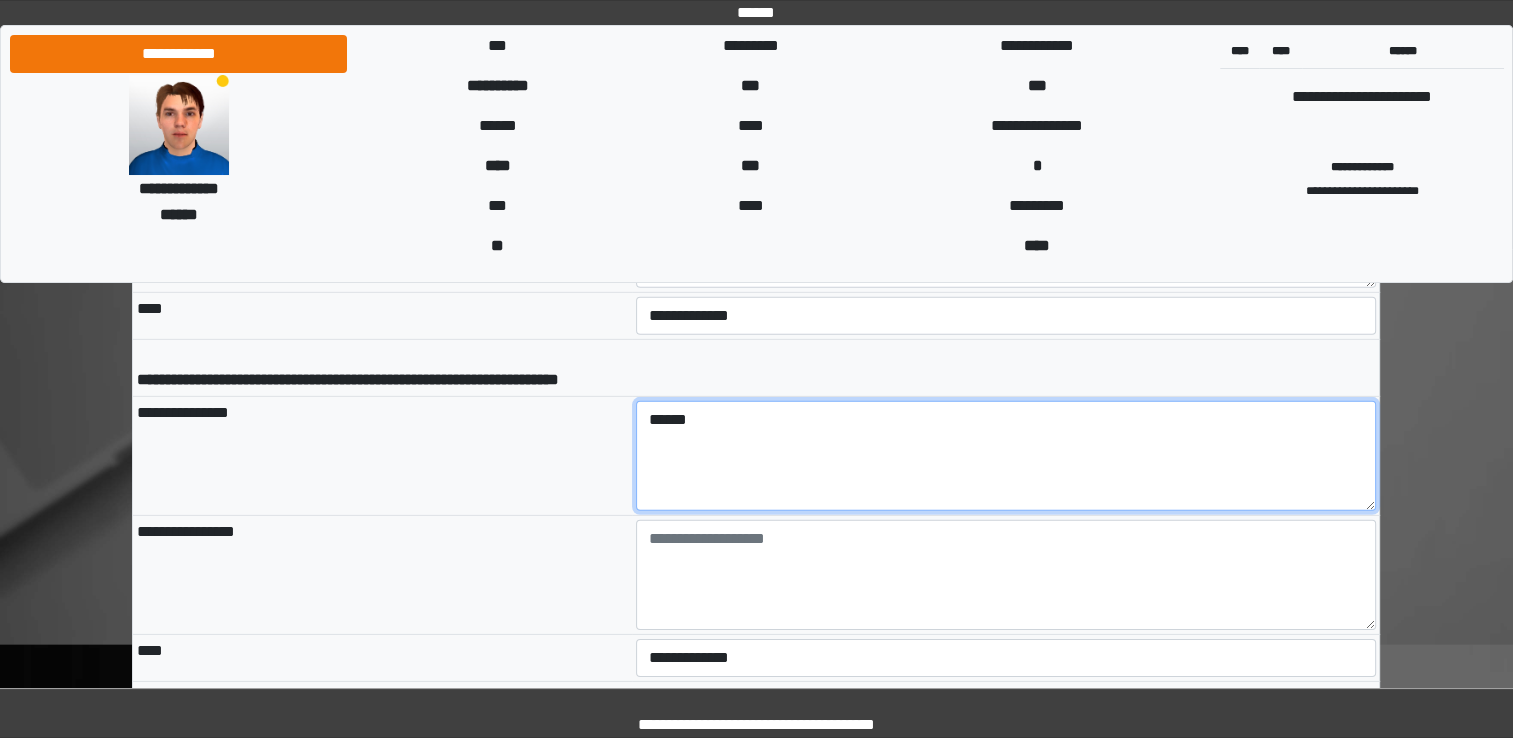 type on "******" 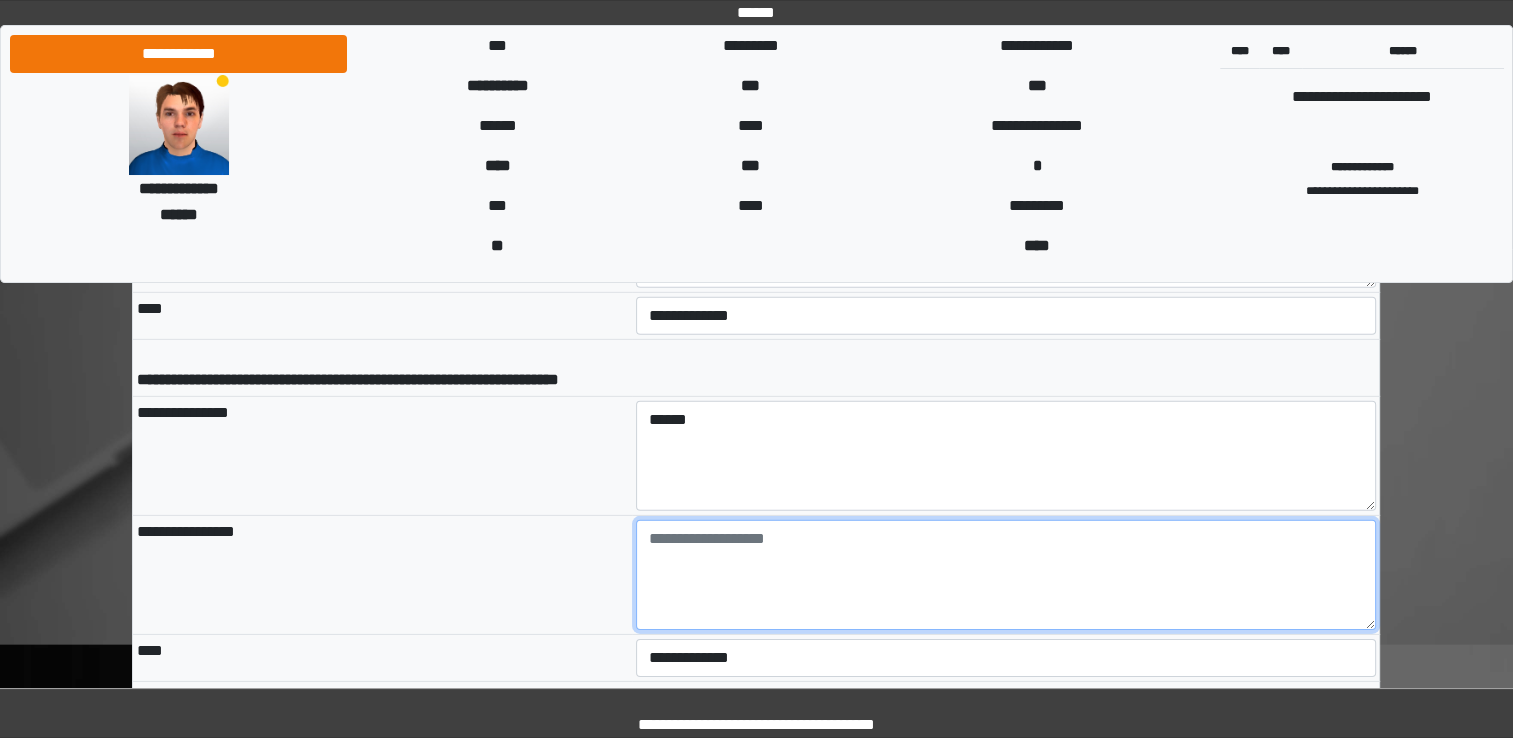 click at bounding box center [1006, 575] 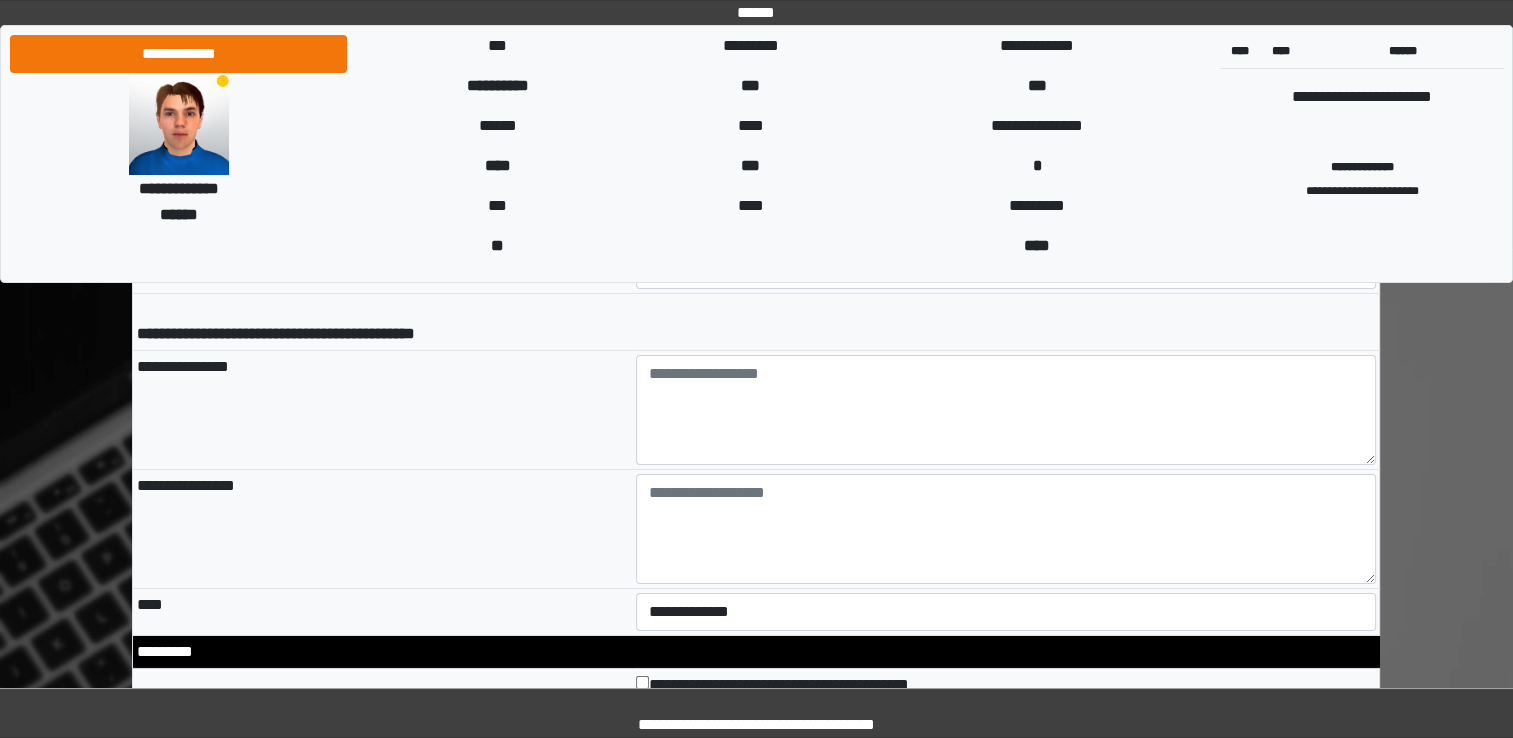 scroll, scrollTop: 6400, scrollLeft: 0, axis: vertical 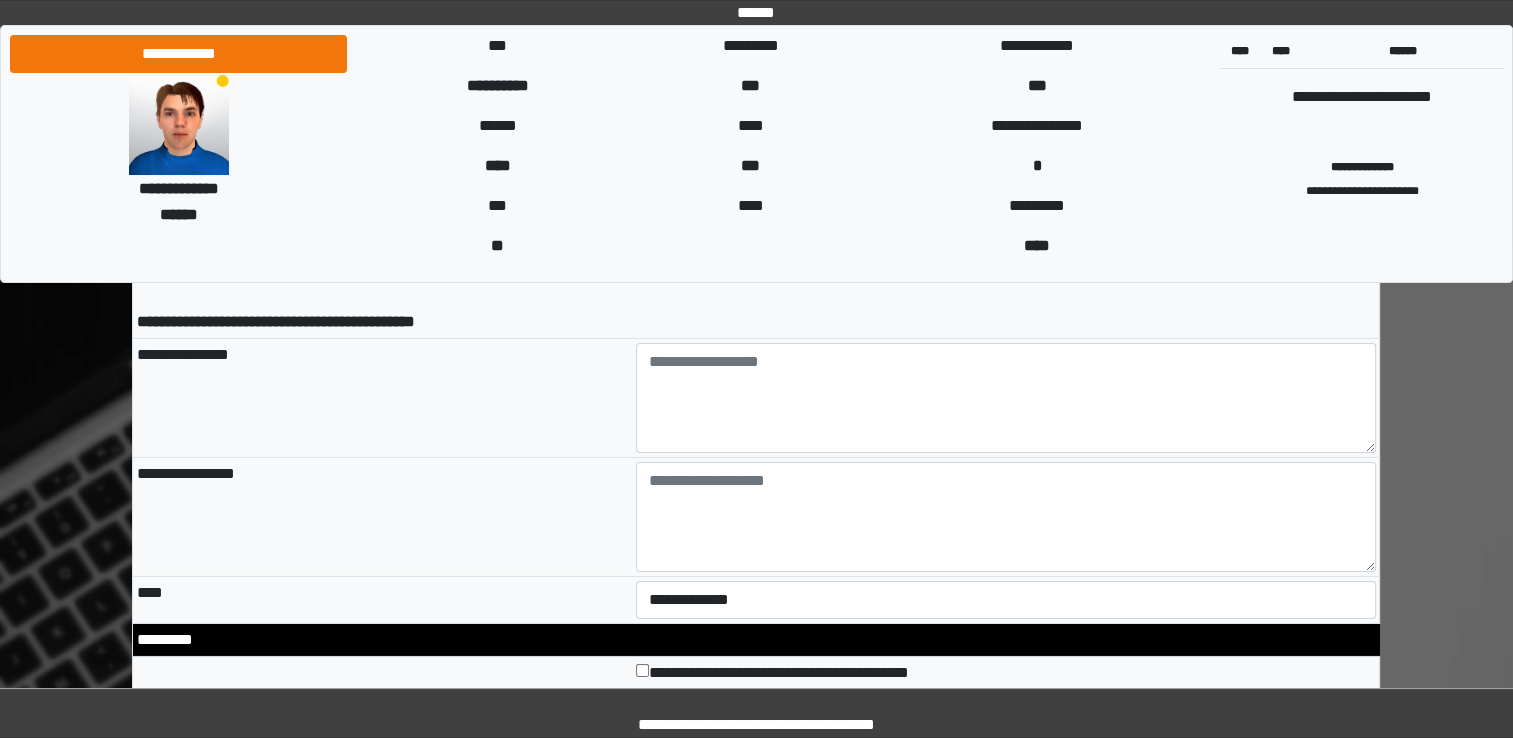 type on "***" 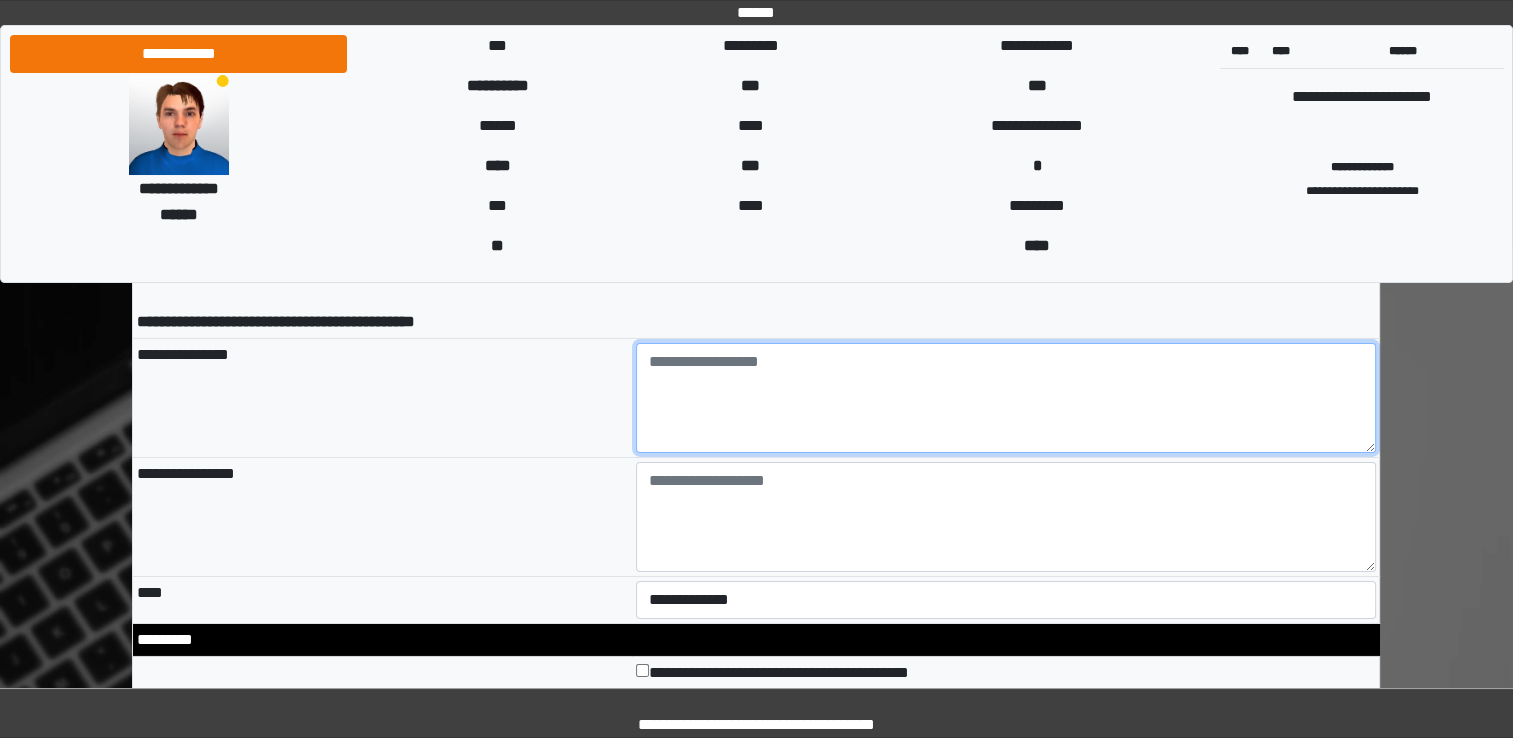 click at bounding box center [1006, 398] 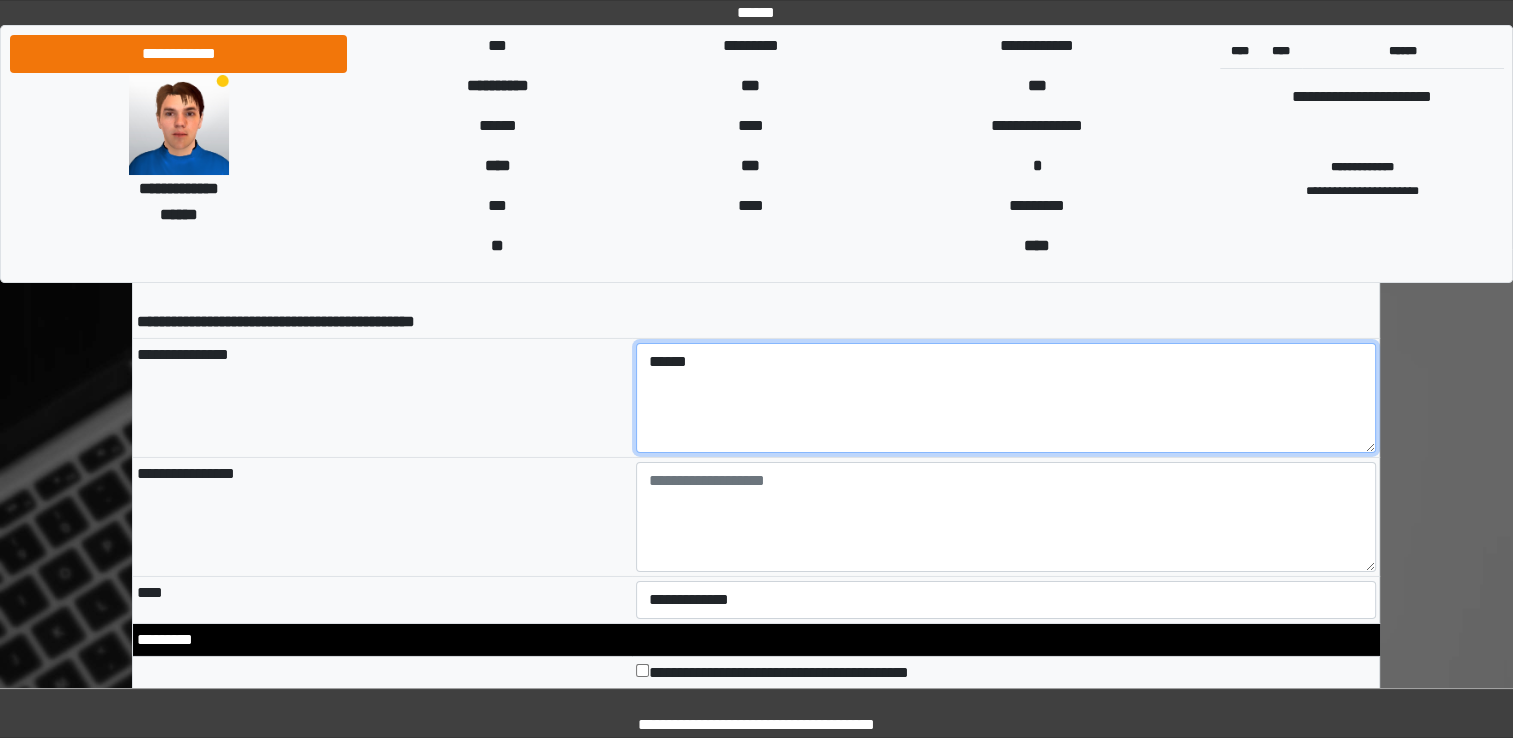 type on "******" 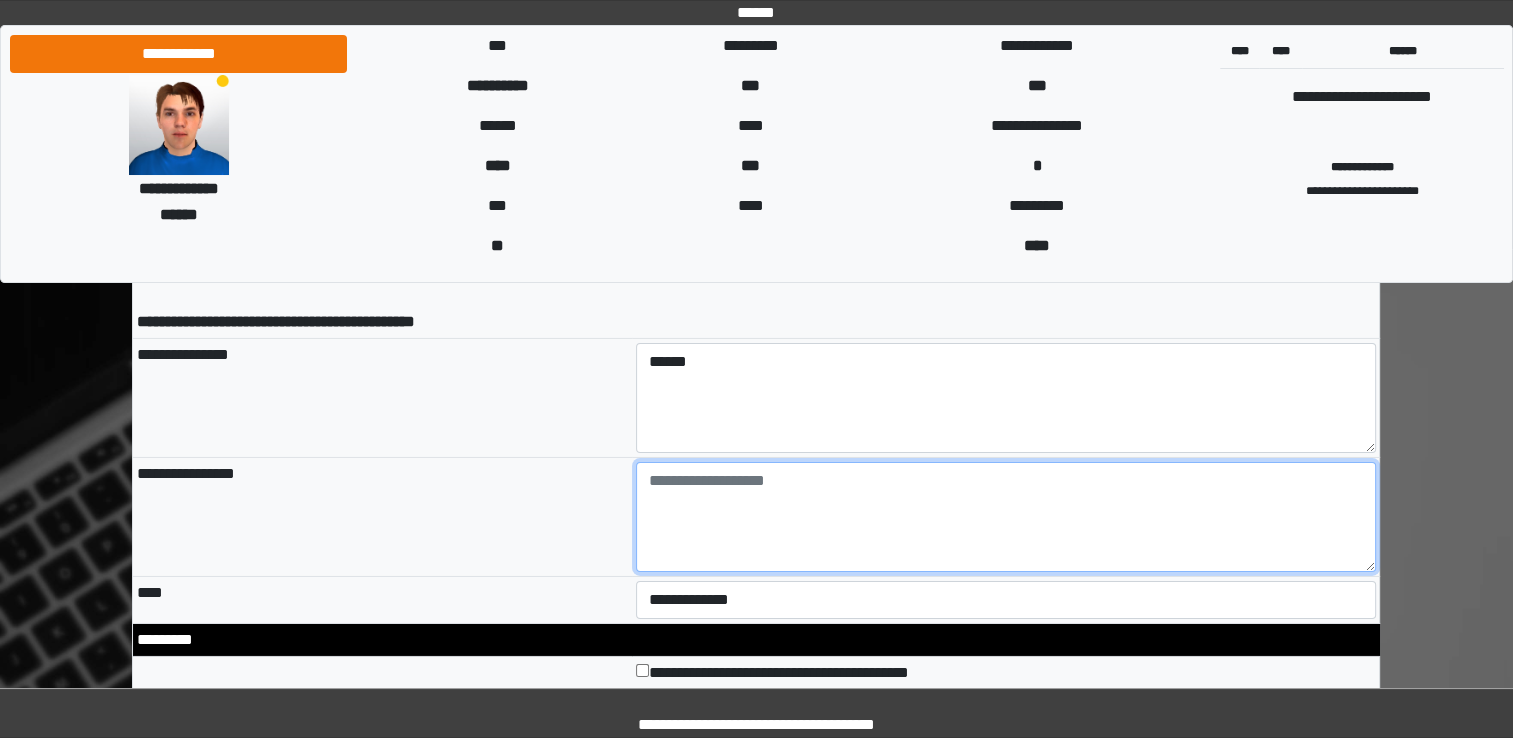 click at bounding box center [1006, 517] 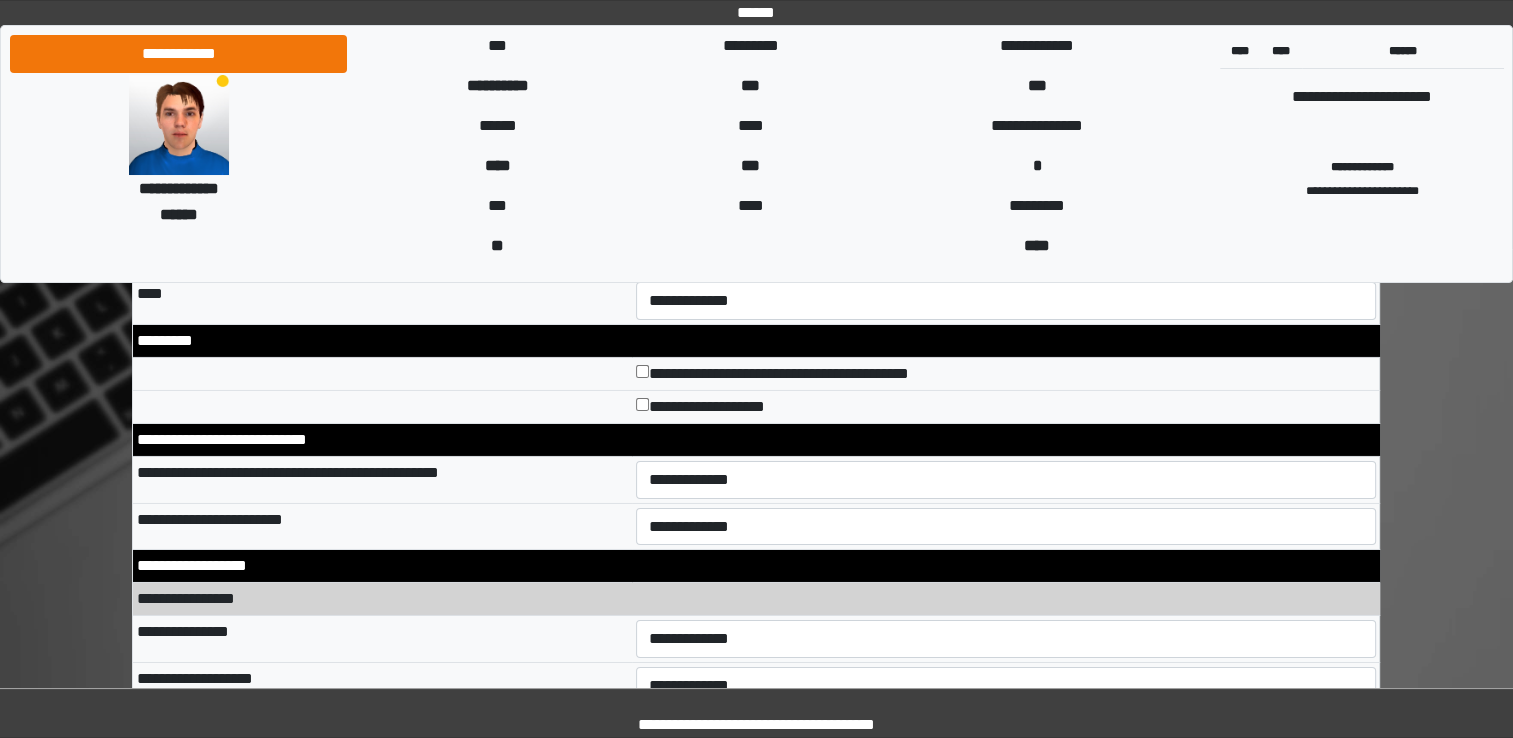 scroll, scrollTop: 6700, scrollLeft: 0, axis: vertical 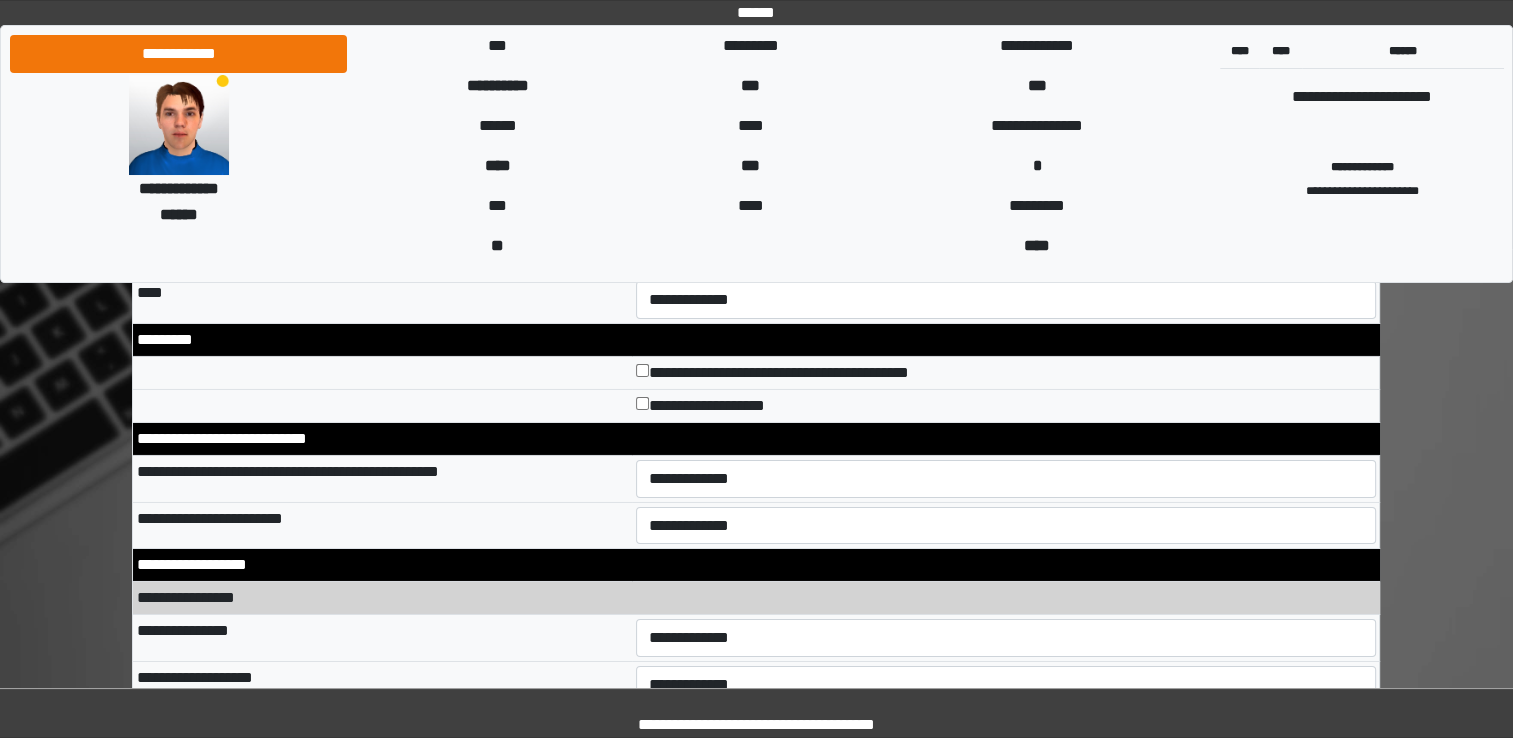 type on "***" 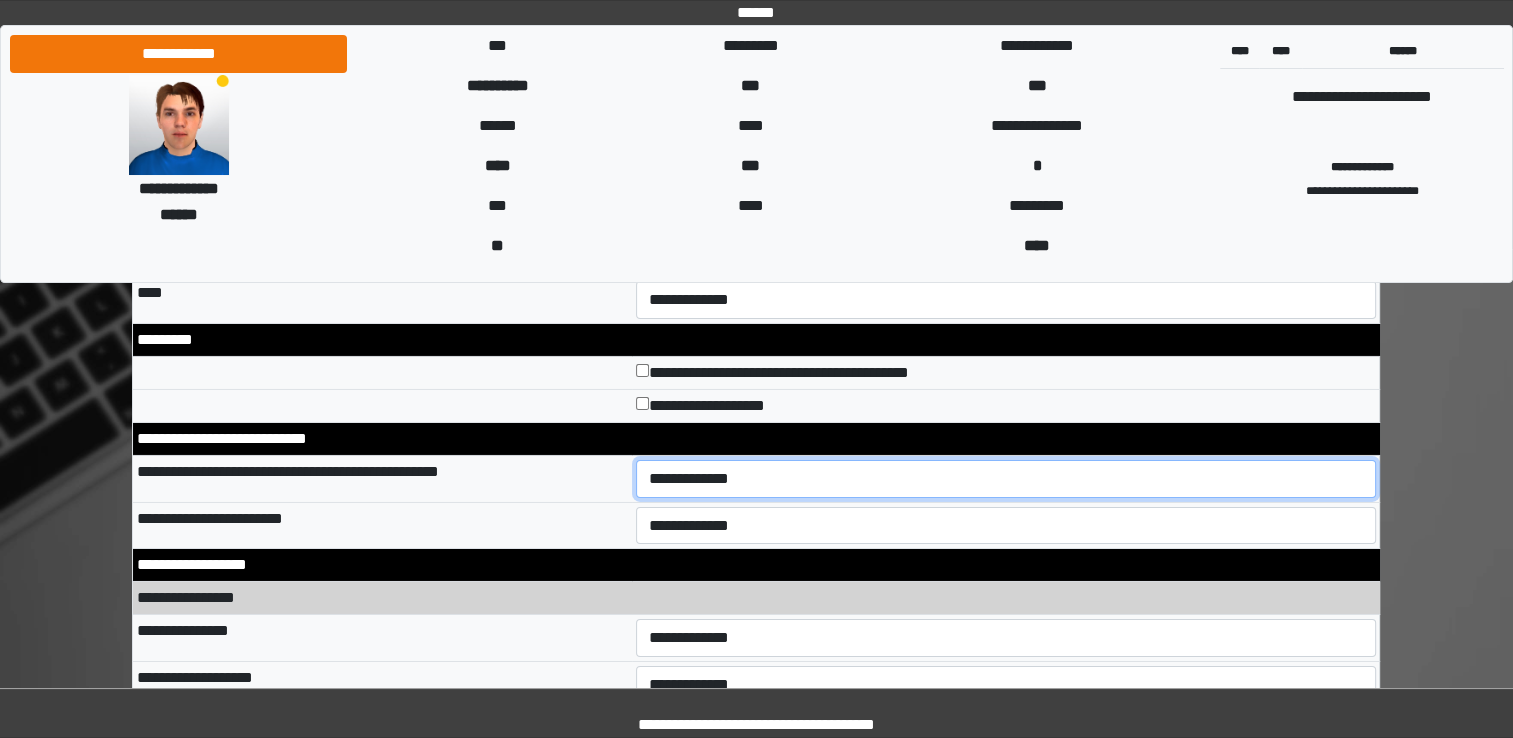 click on "**********" at bounding box center [1006, 479] 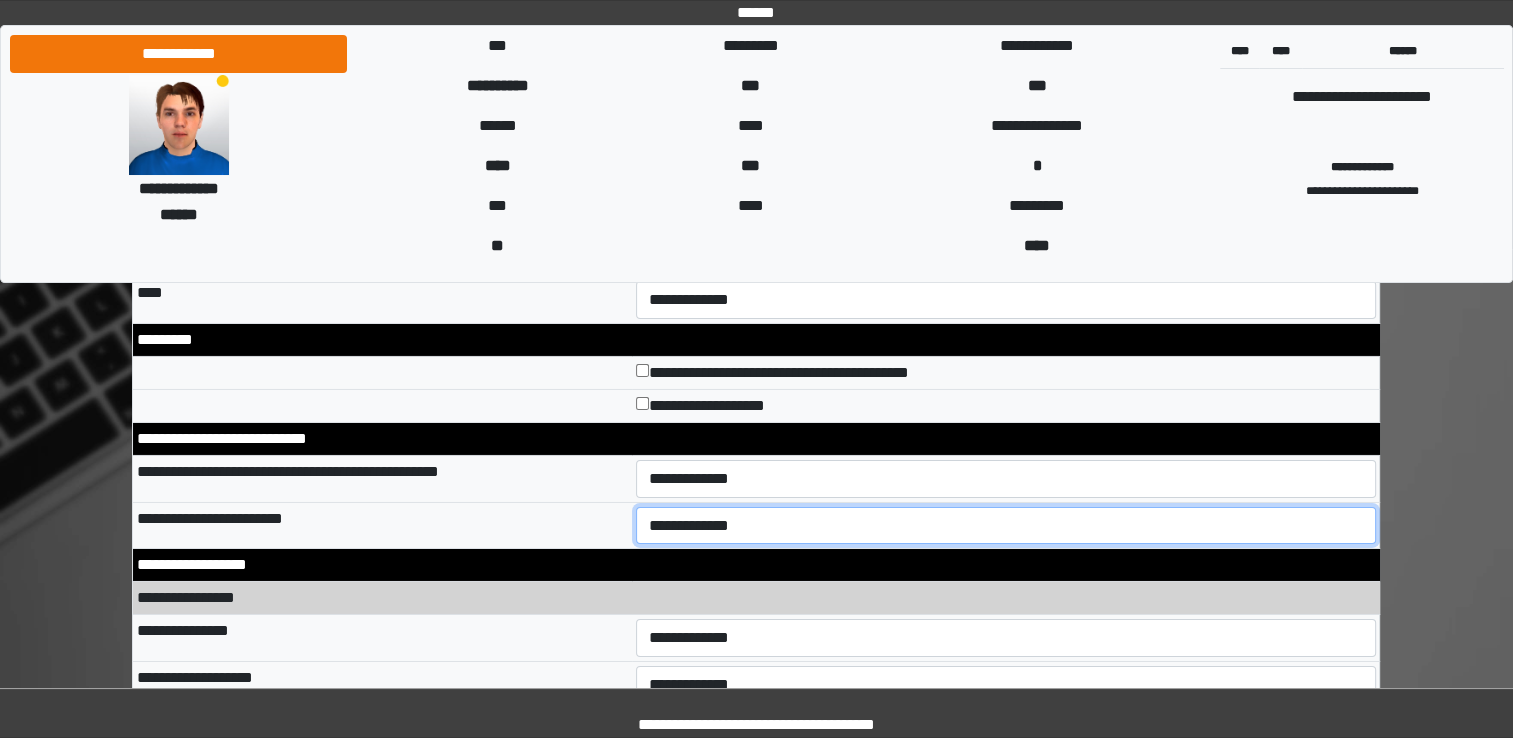 click on "**********" at bounding box center (1006, 526) 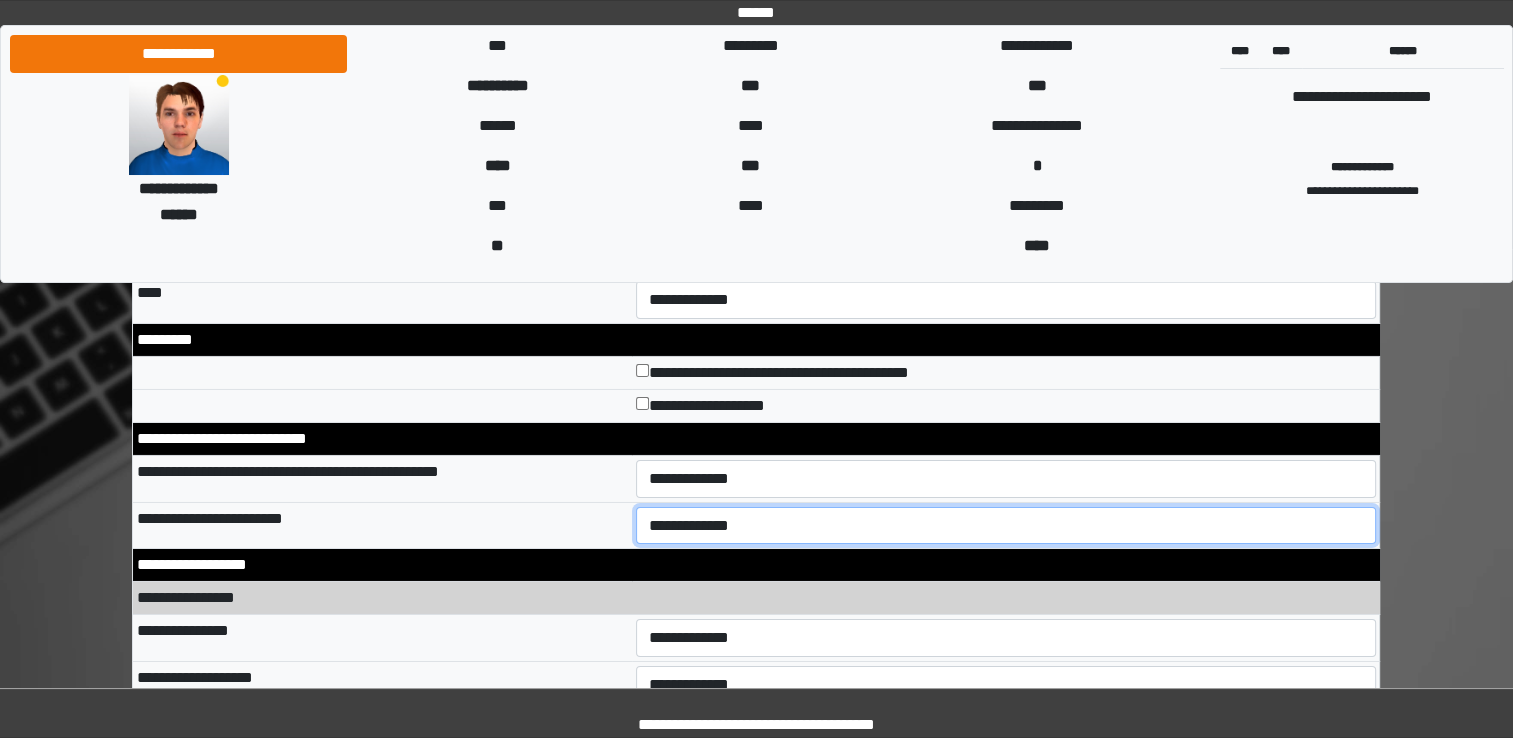 select on "*" 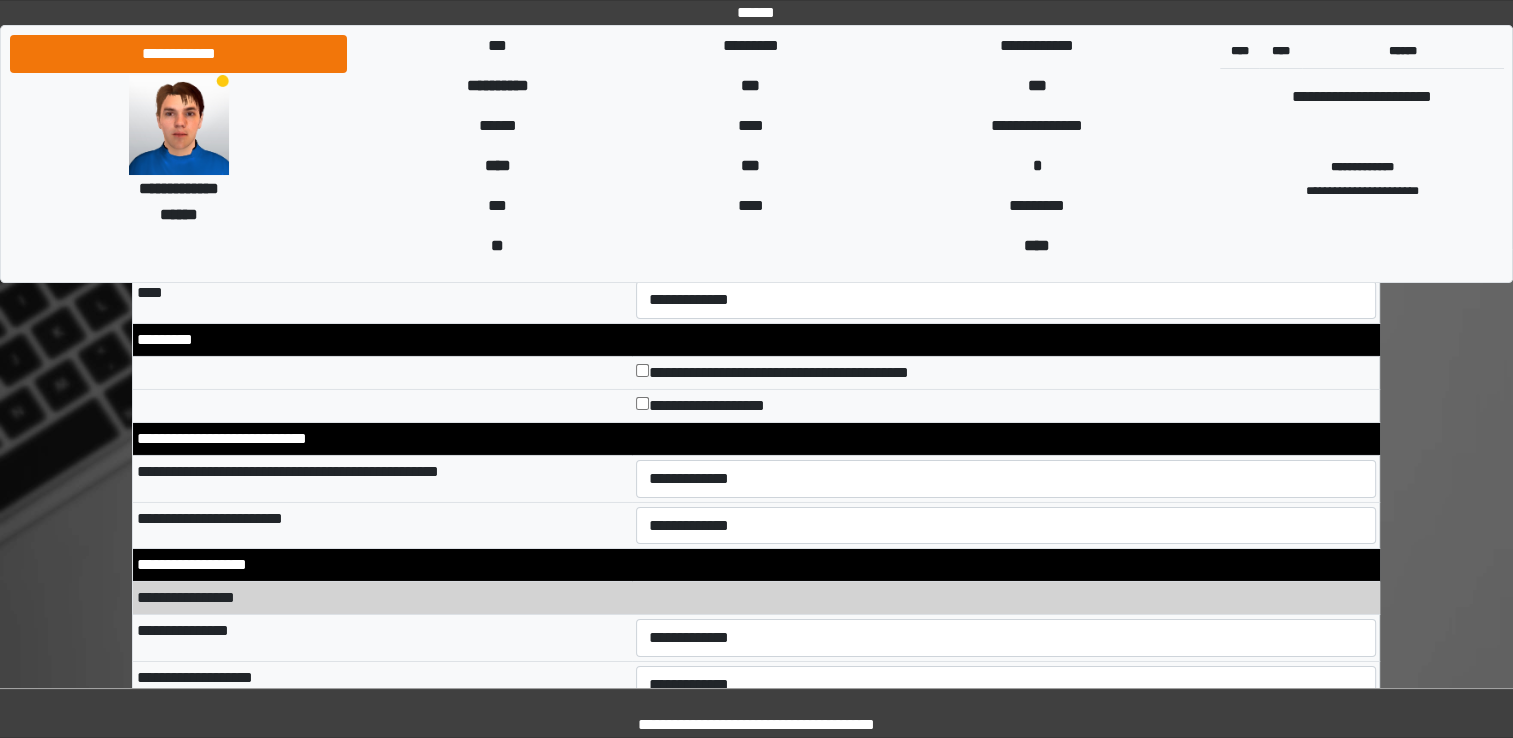 click on "**********" at bounding box center (382, 525) 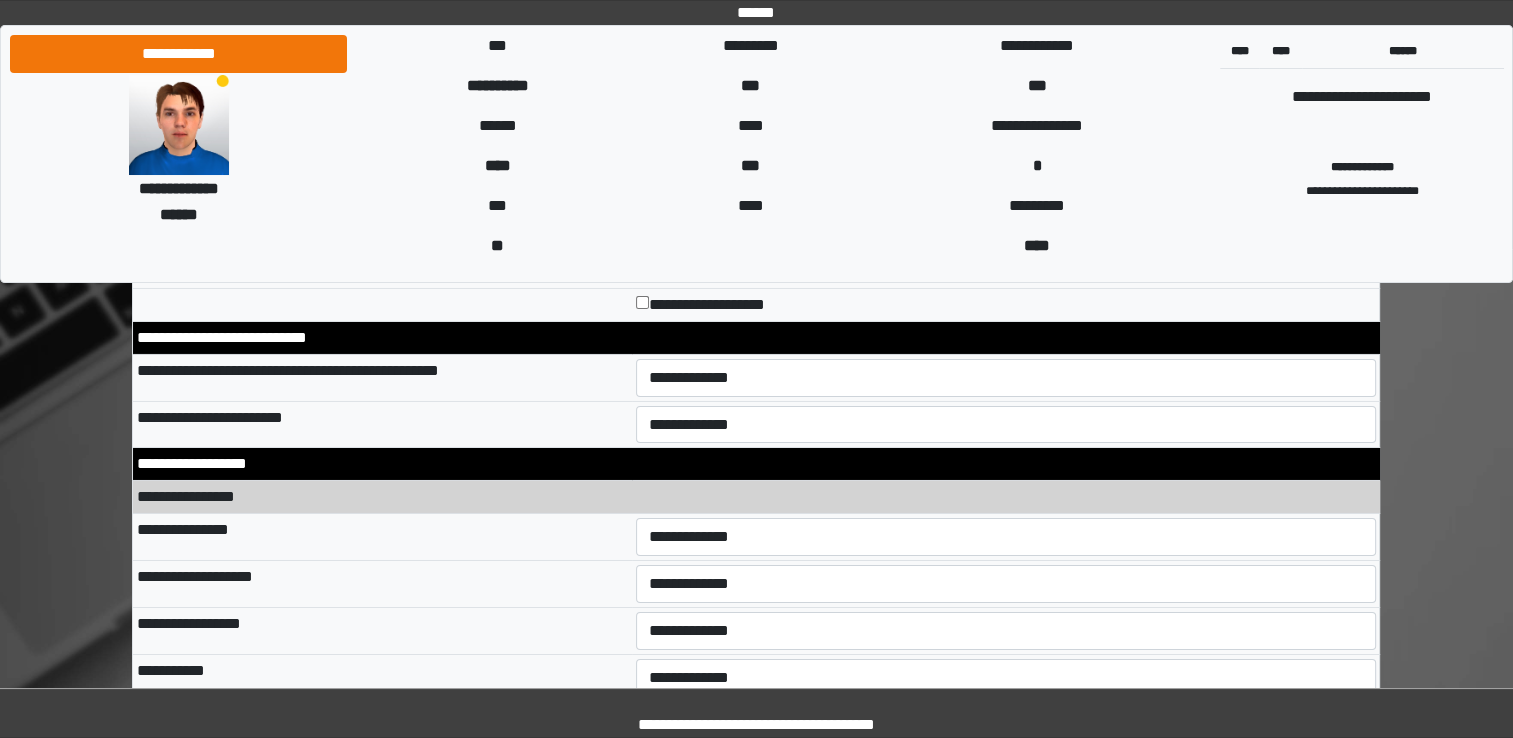 scroll, scrollTop: 6800, scrollLeft: 0, axis: vertical 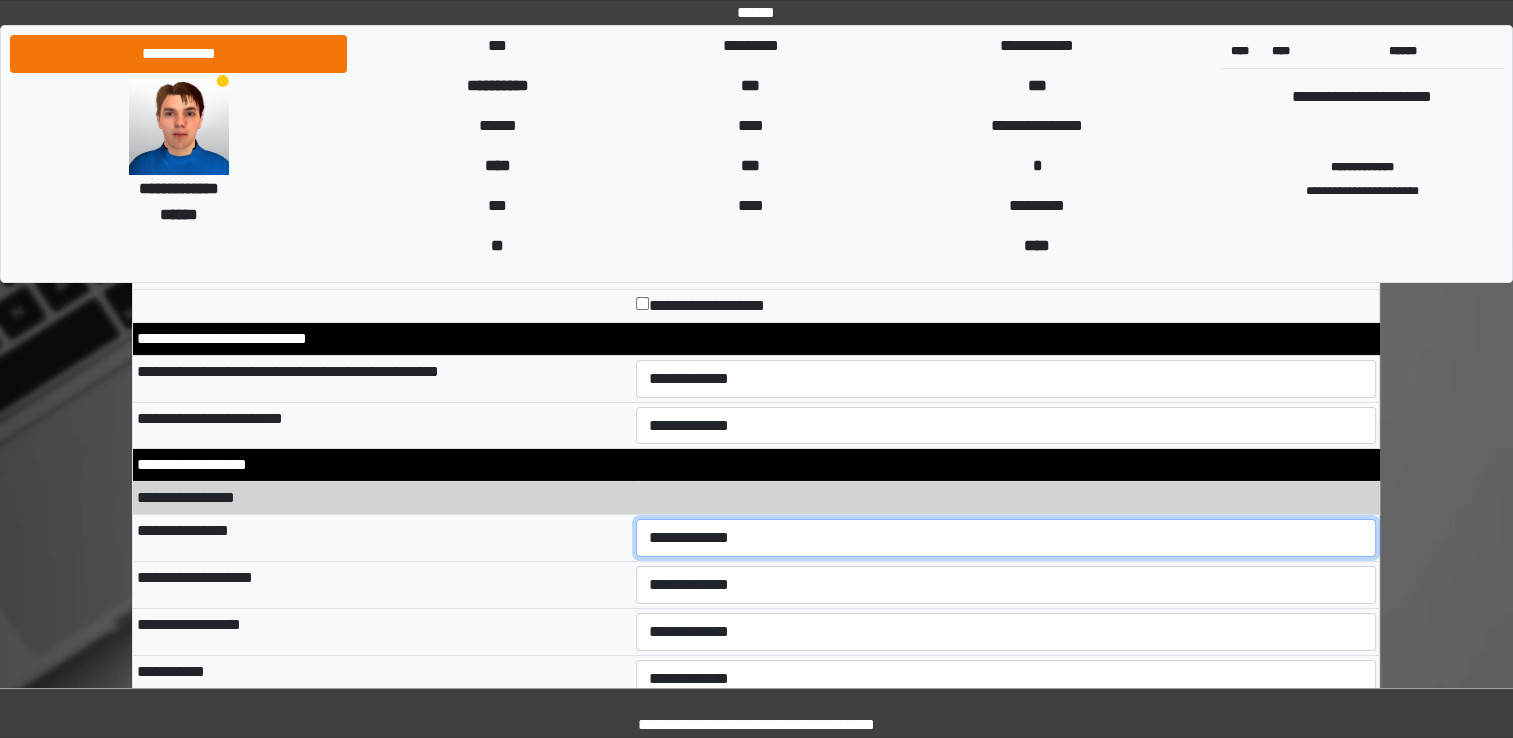 click on "**********" at bounding box center [1006, 538] 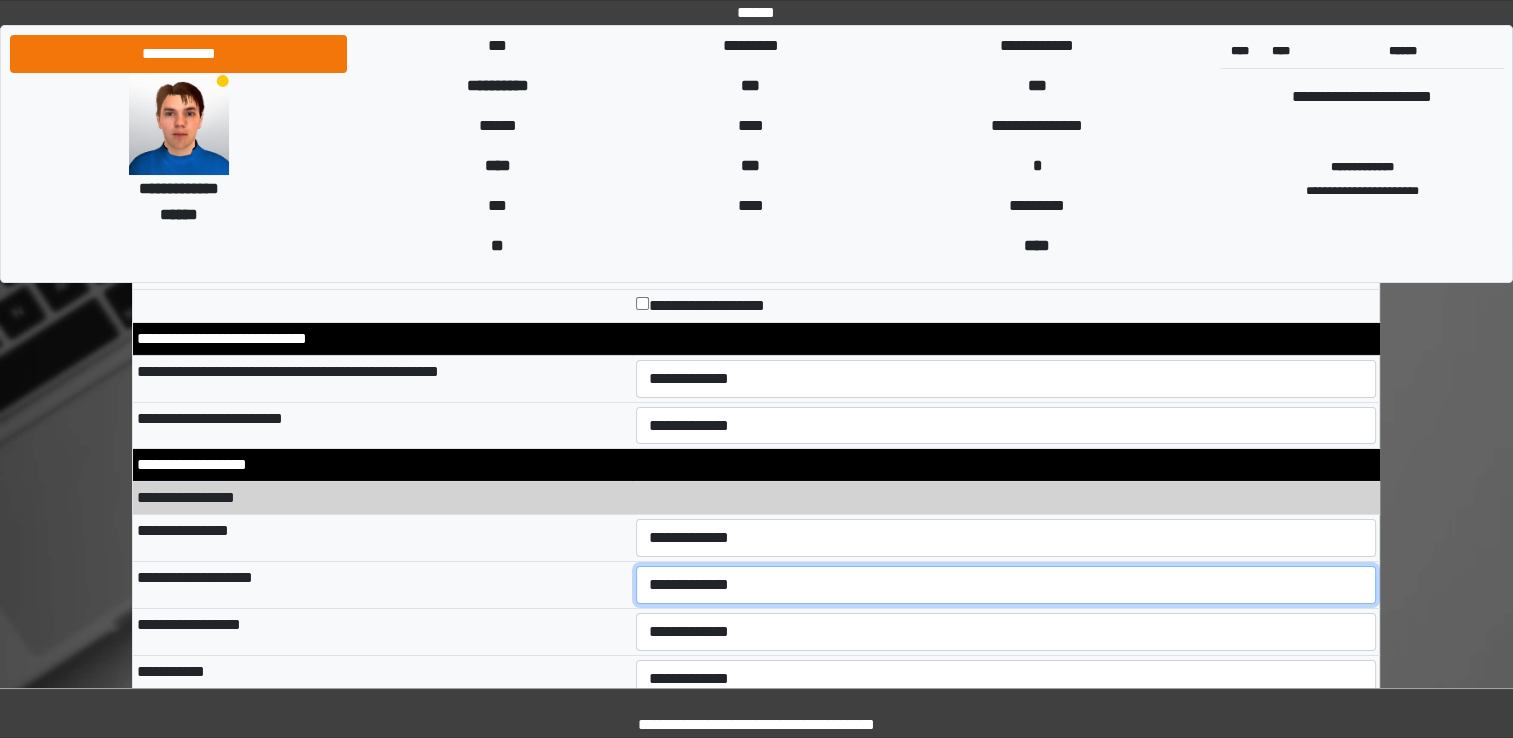click on "**********" at bounding box center [1006, 585] 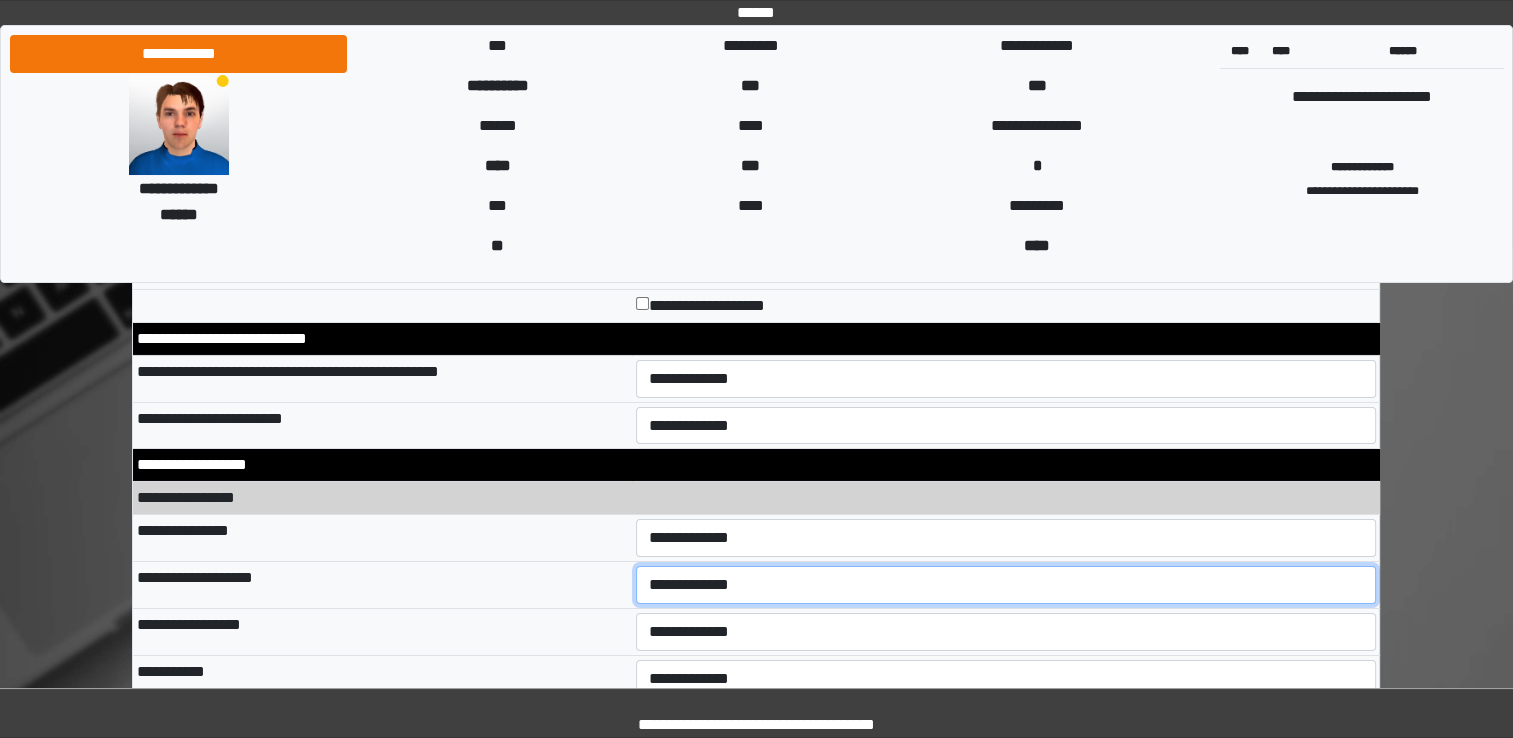select on "**" 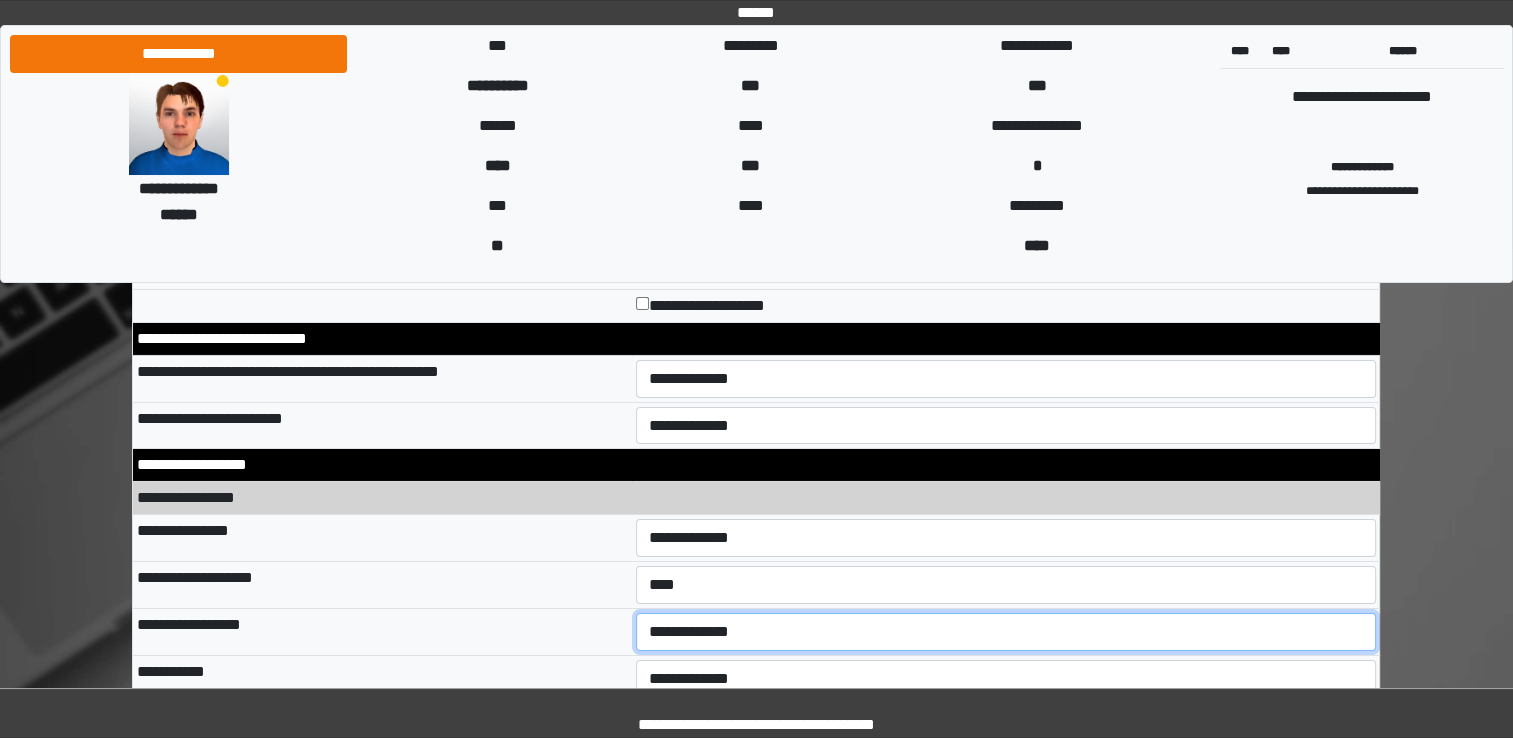 click on "**********" at bounding box center (1006, 632) 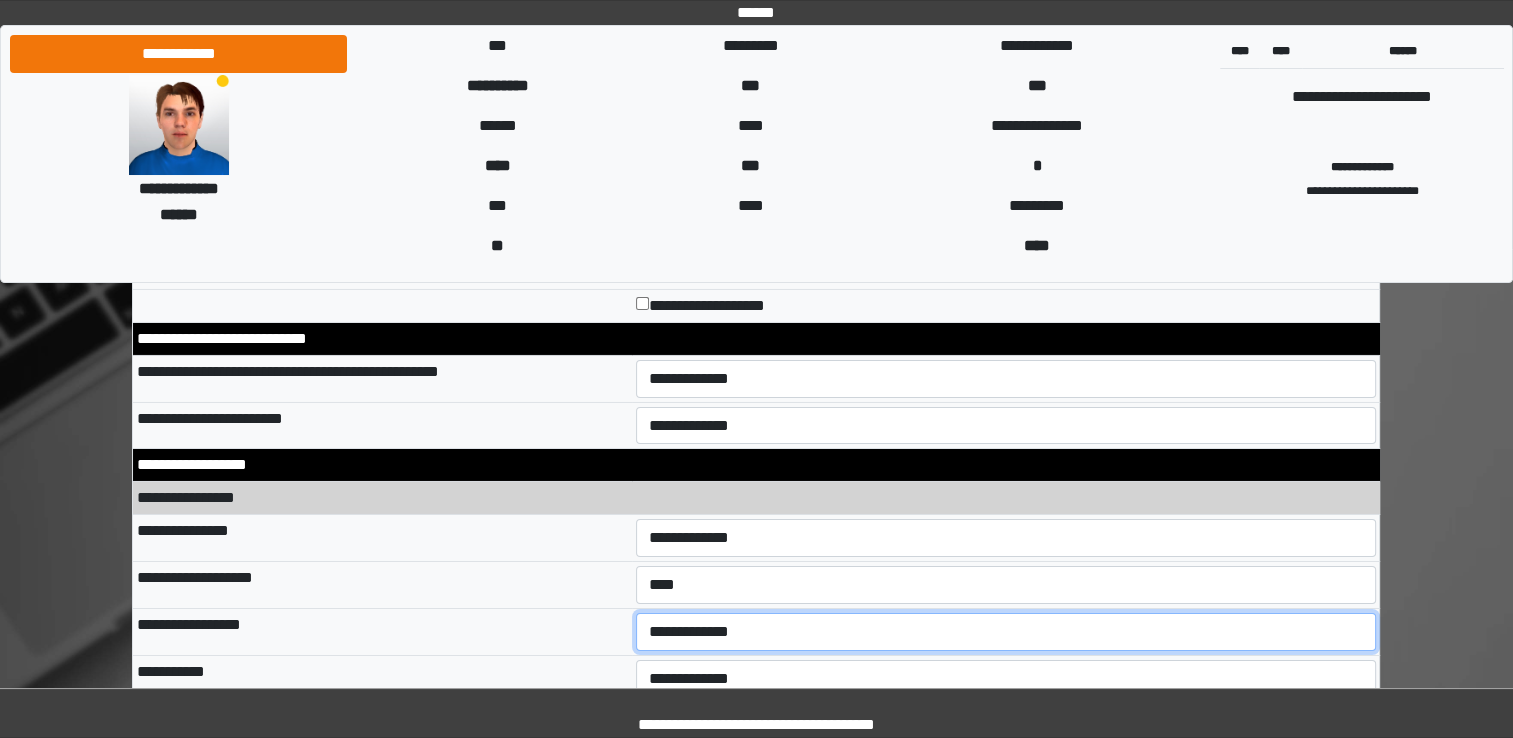 select on "**" 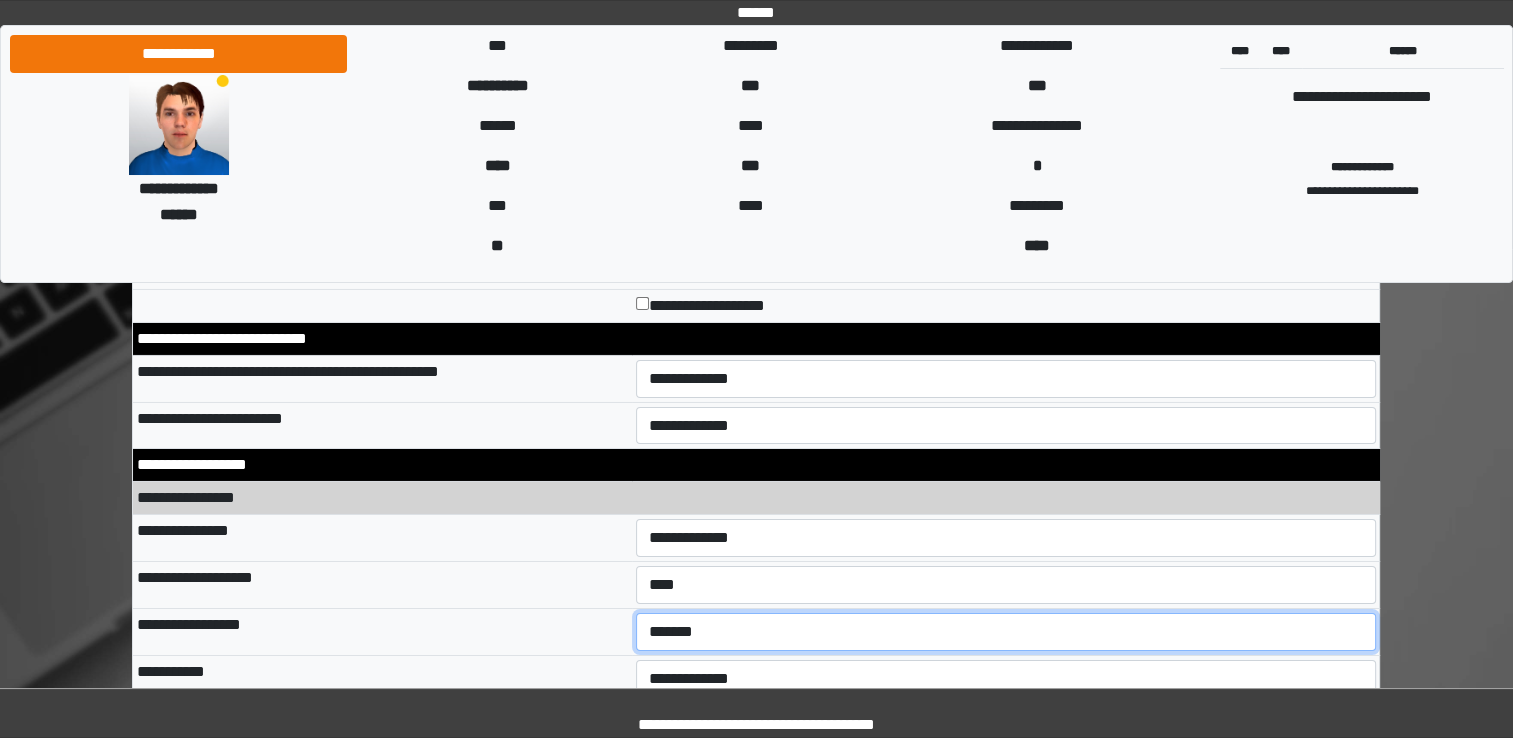 click on "**********" at bounding box center [1006, 632] 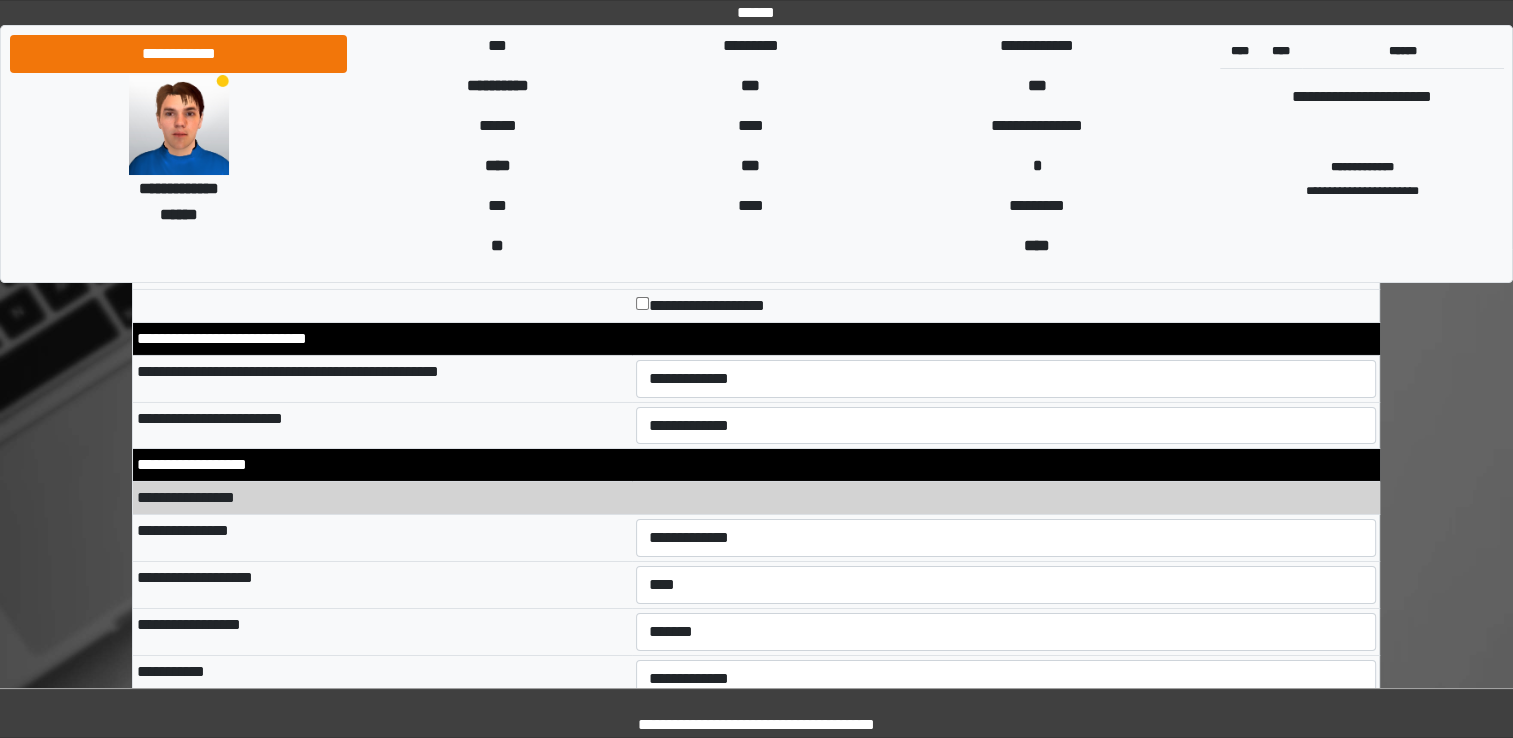 click on "**********" at bounding box center (382, 631) 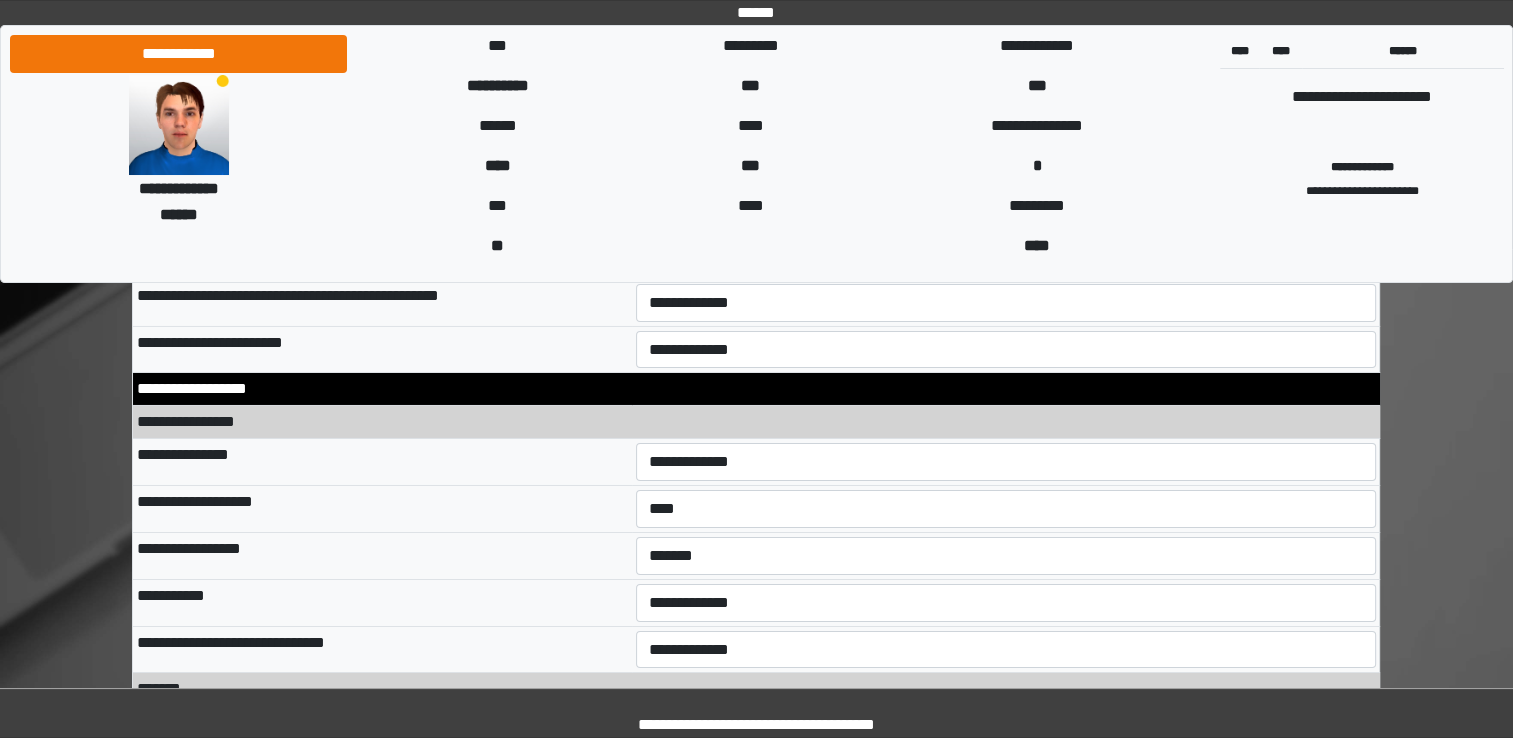 scroll, scrollTop: 7000, scrollLeft: 0, axis: vertical 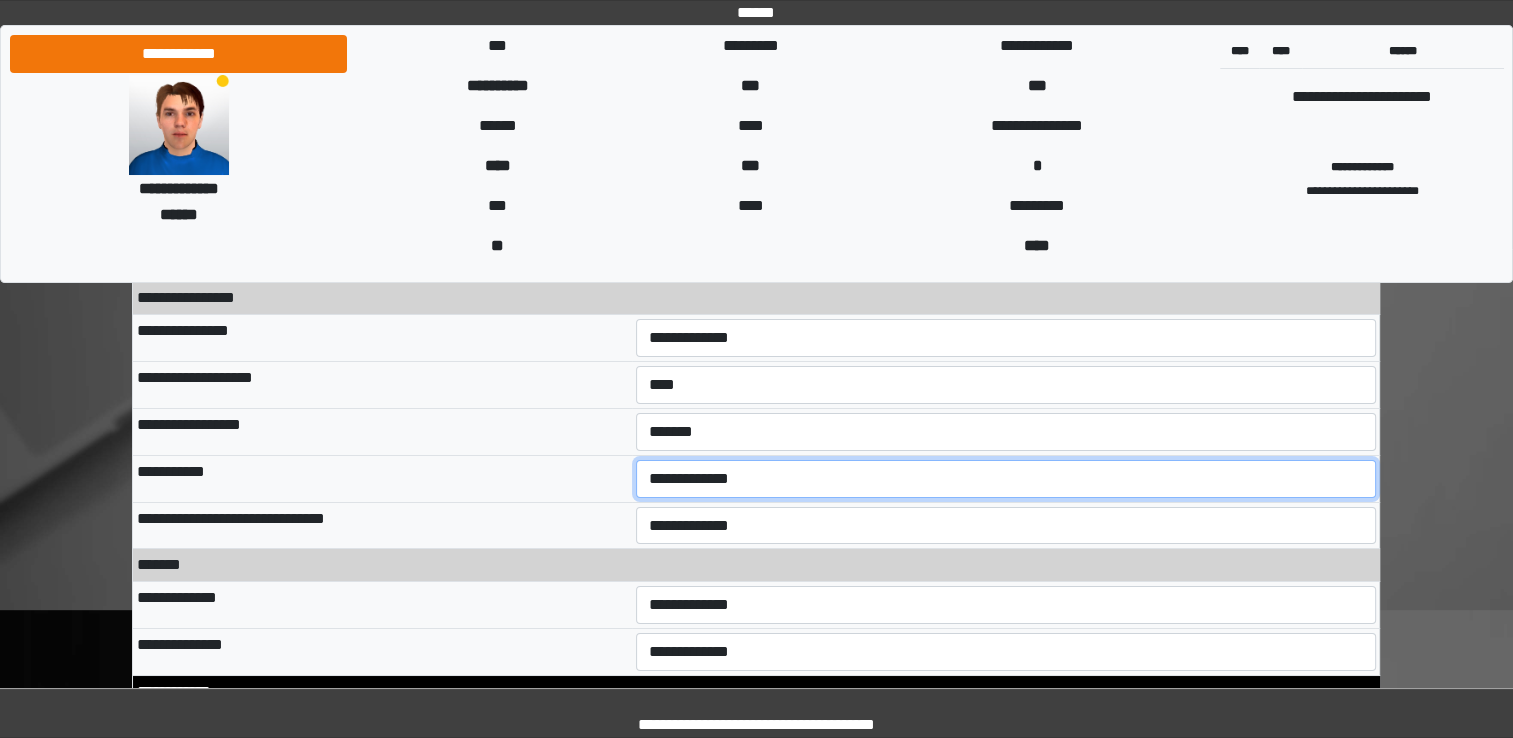 click on "**********" at bounding box center (1006, 479) 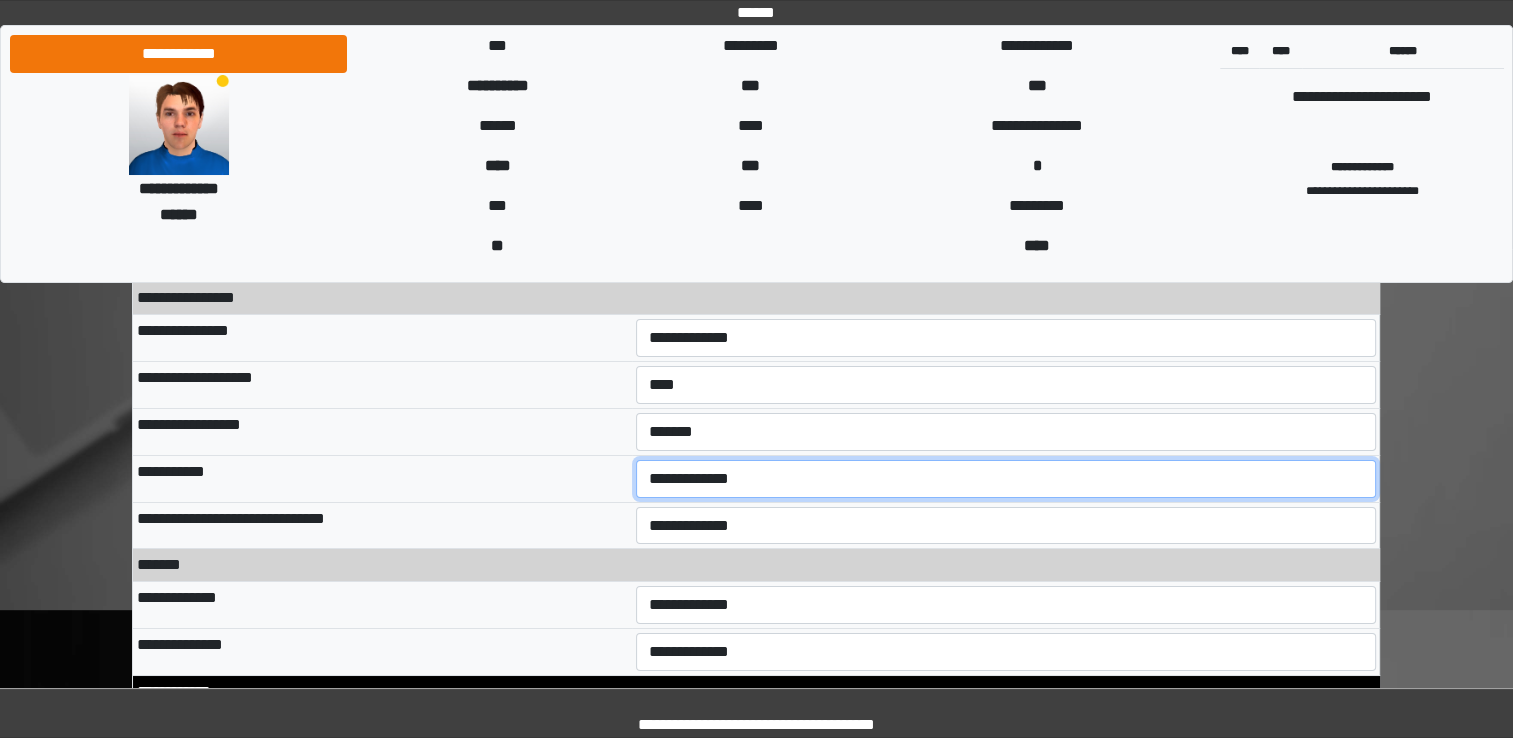 select on "**" 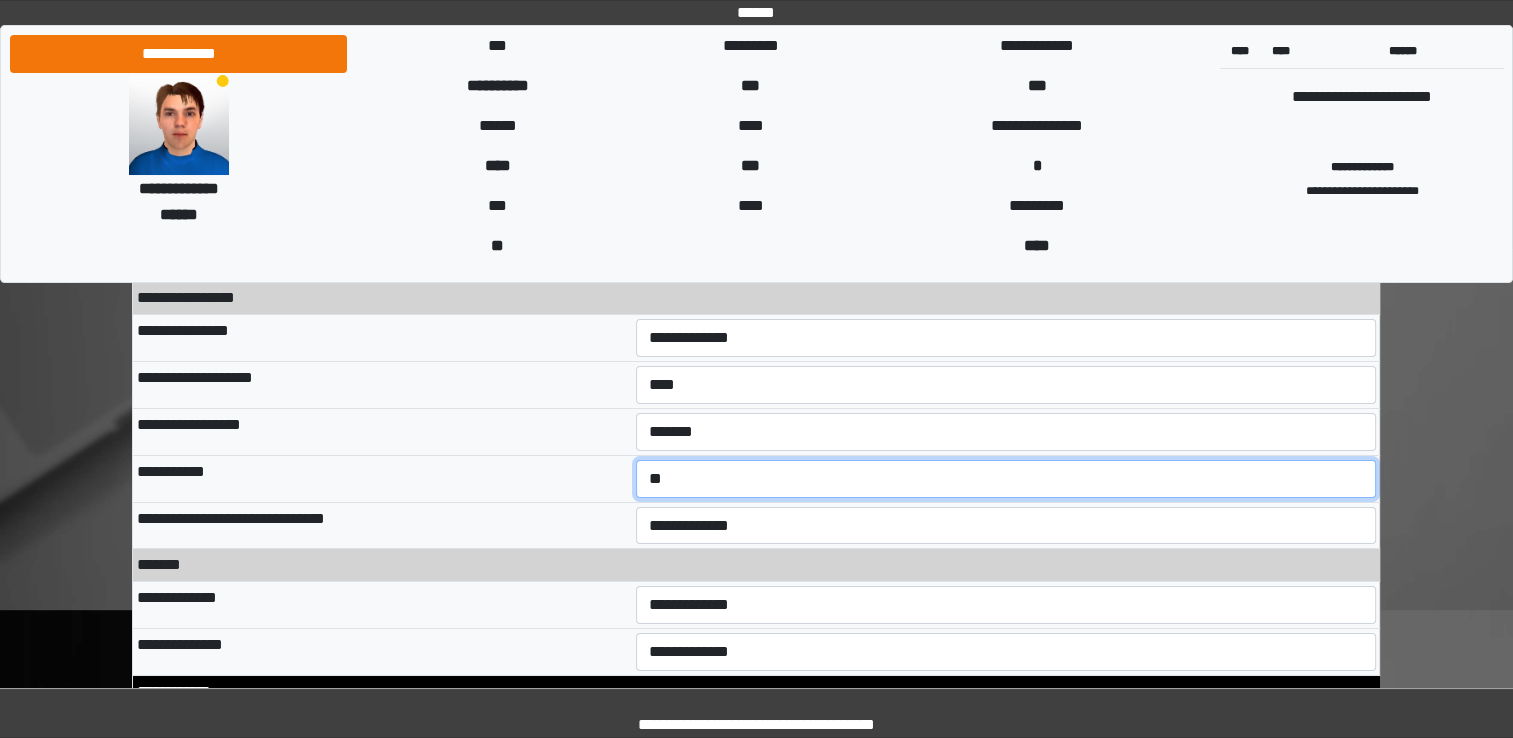 click on "**********" at bounding box center [1006, 479] 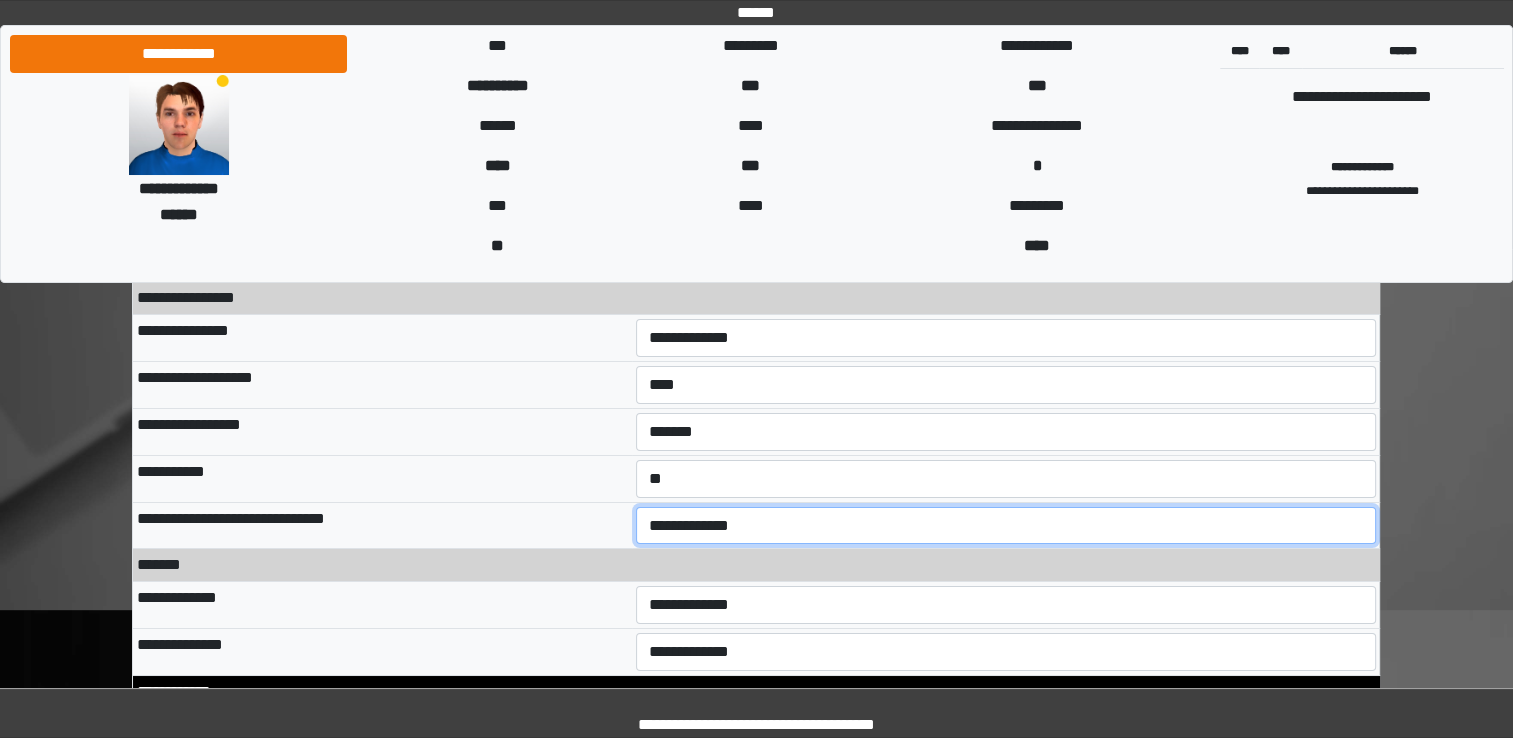 click on "**********" at bounding box center [1006, 526] 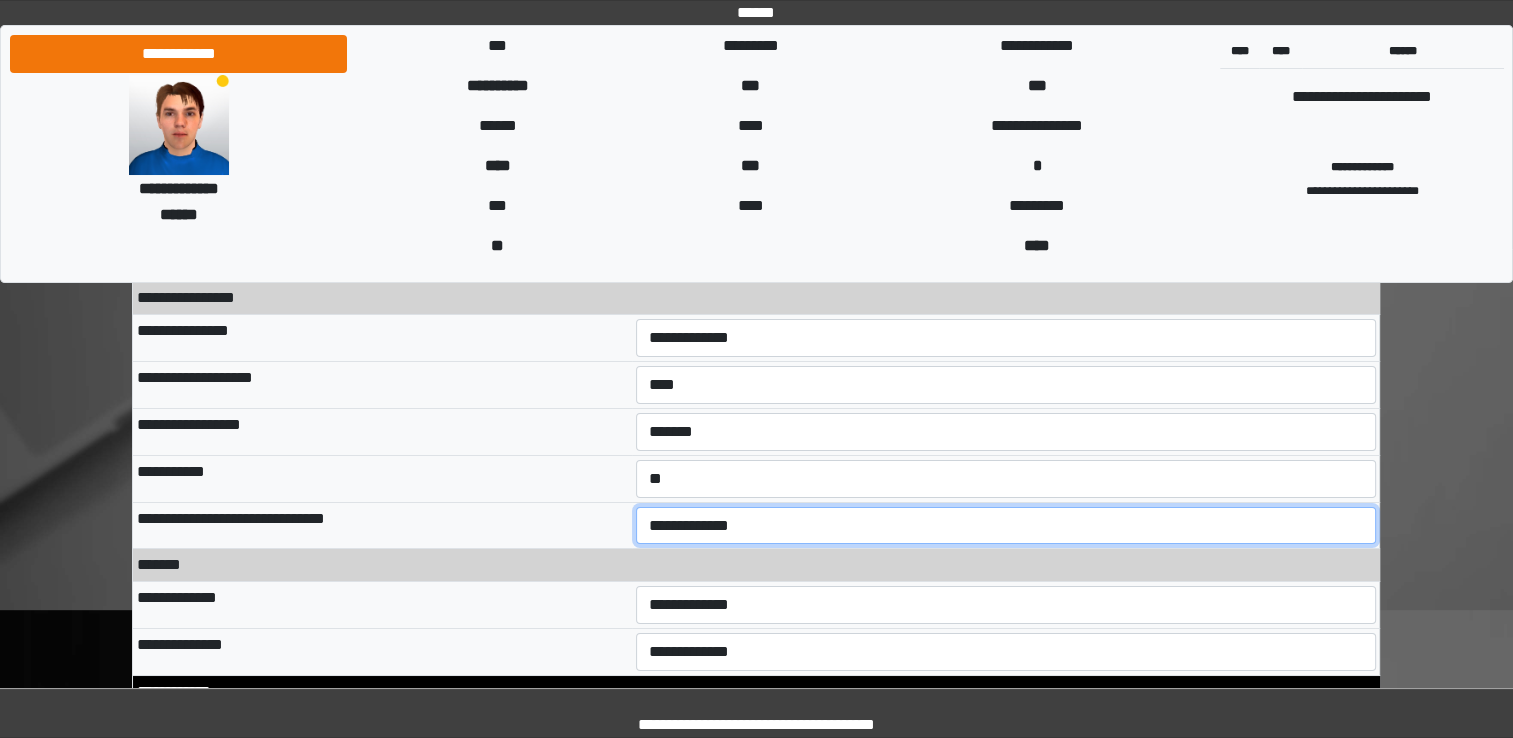 select on "*" 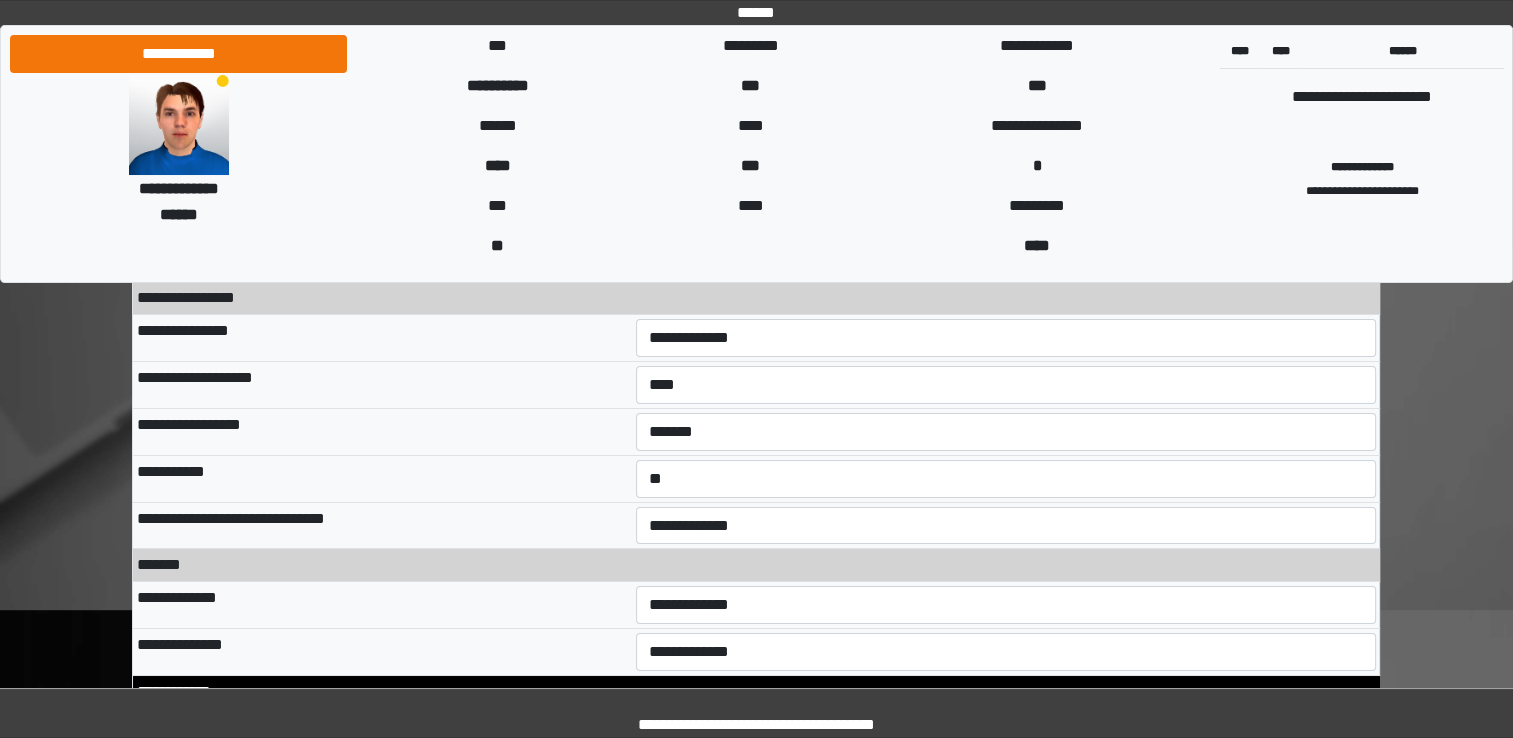click on "**********" at bounding box center (382, 605) 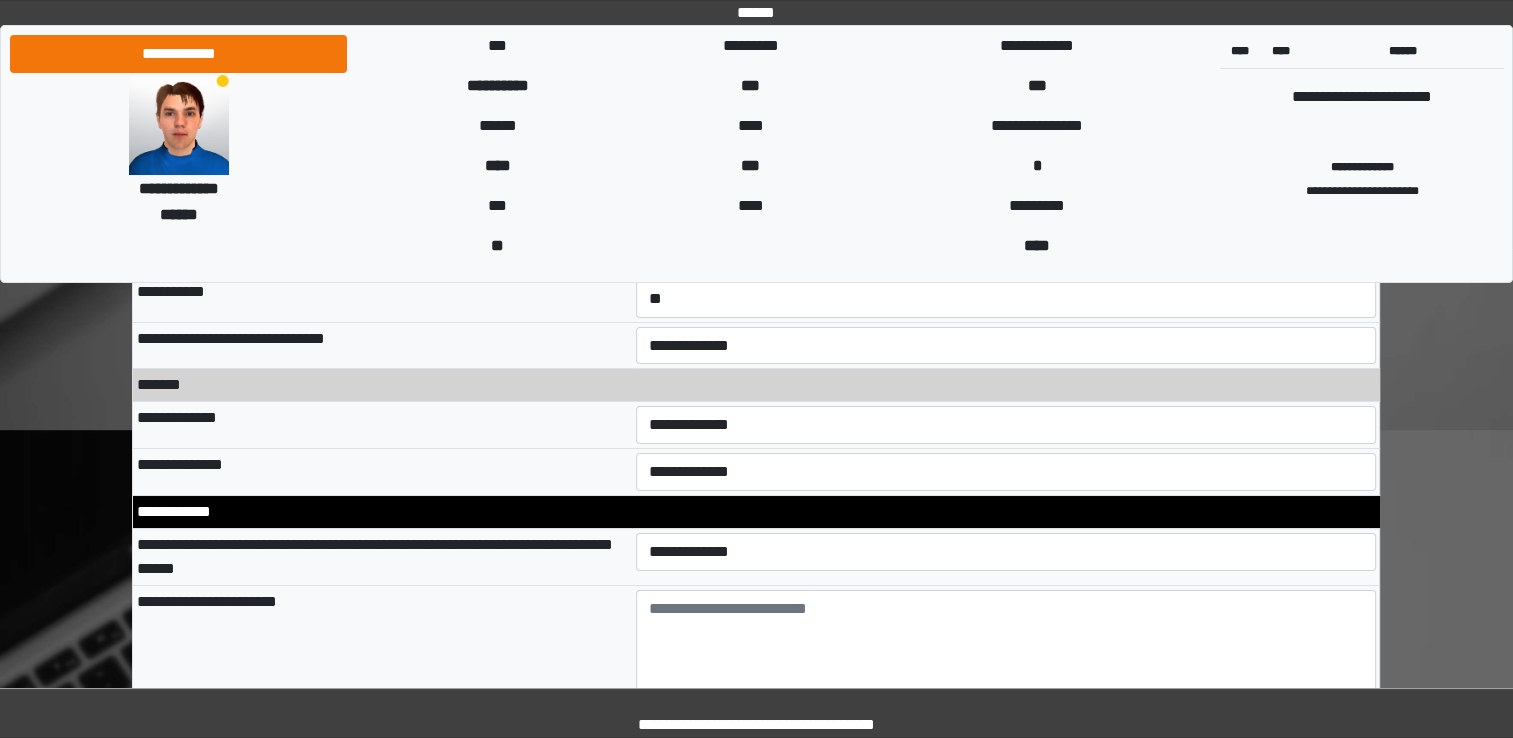 scroll, scrollTop: 7200, scrollLeft: 0, axis: vertical 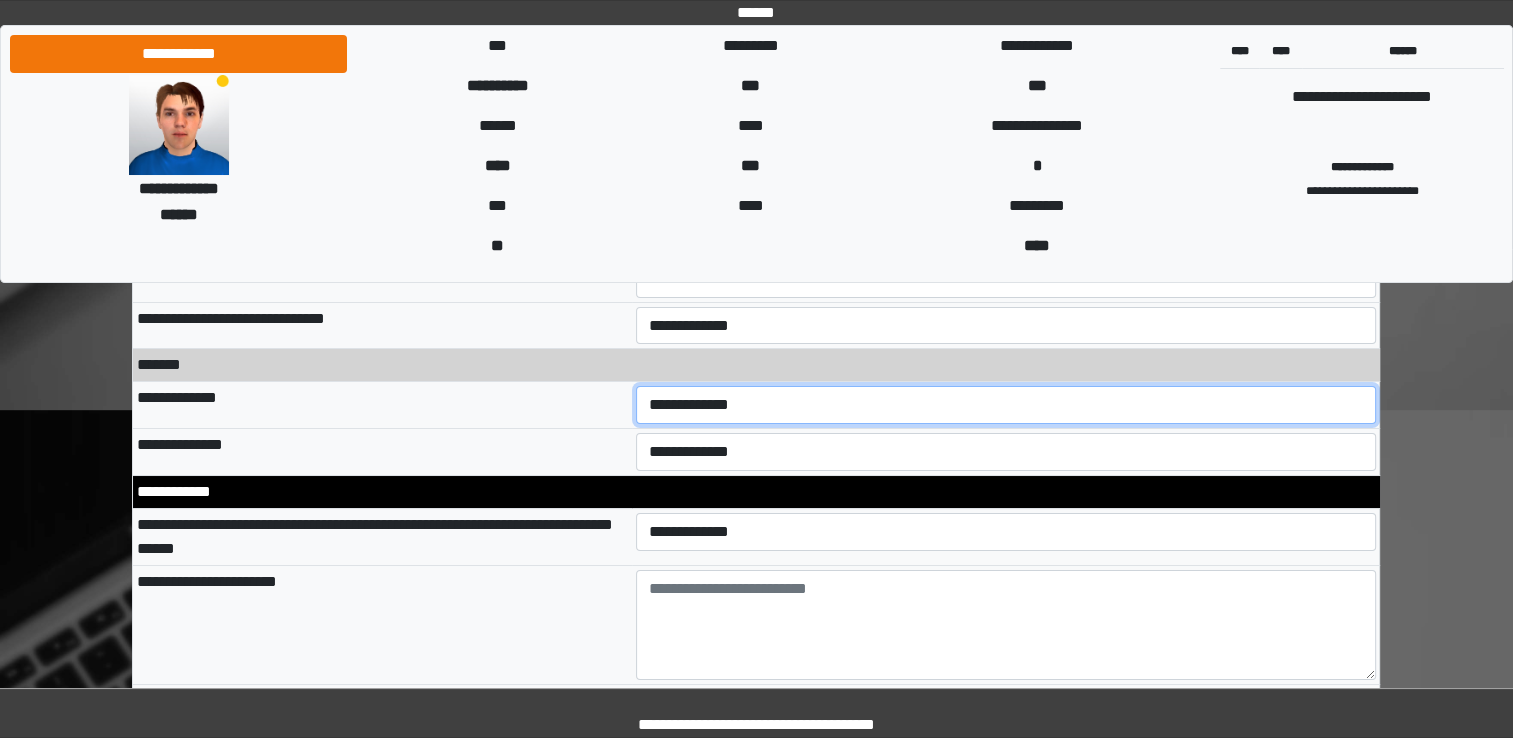 click on "**********" at bounding box center [1006, 405] 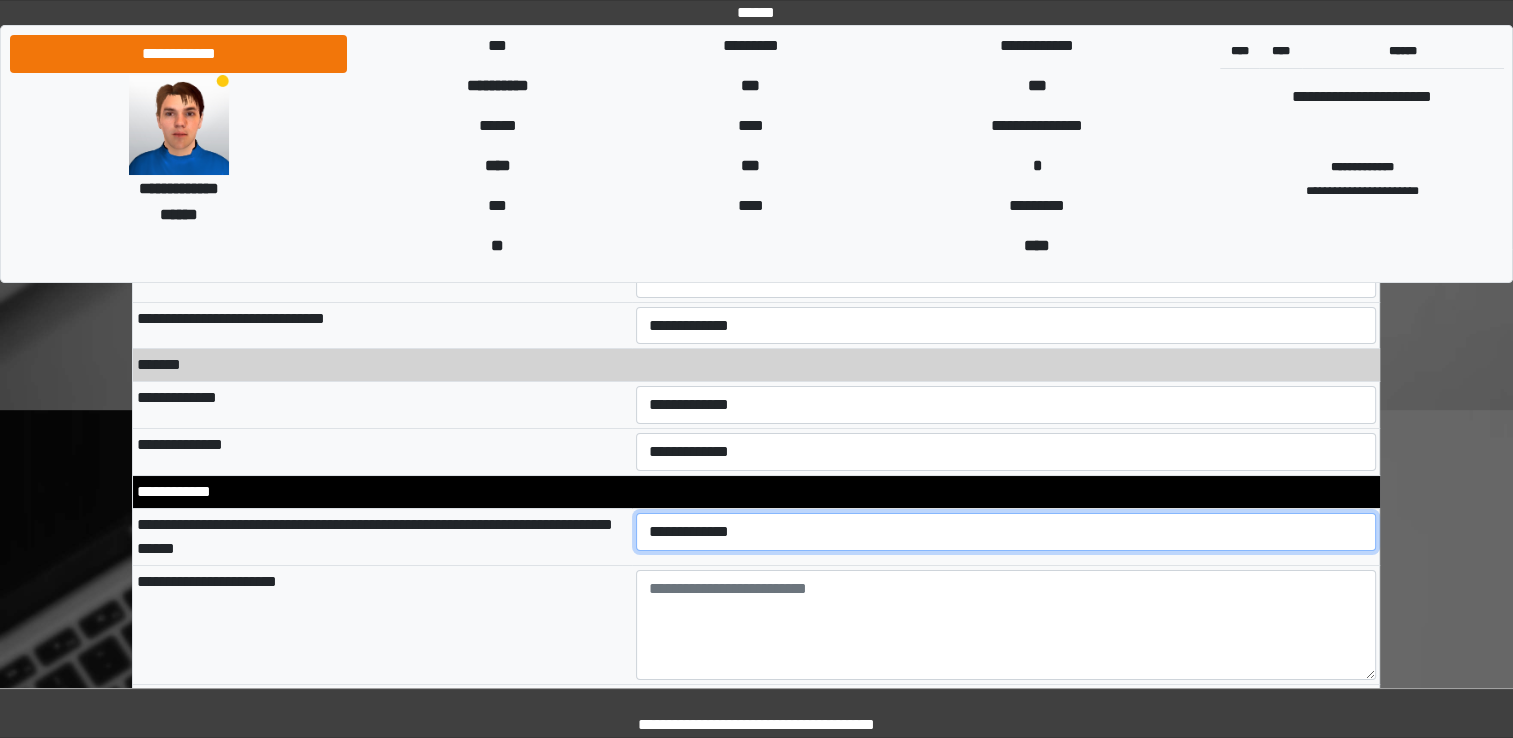 click on "**********" at bounding box center (1006, 532) 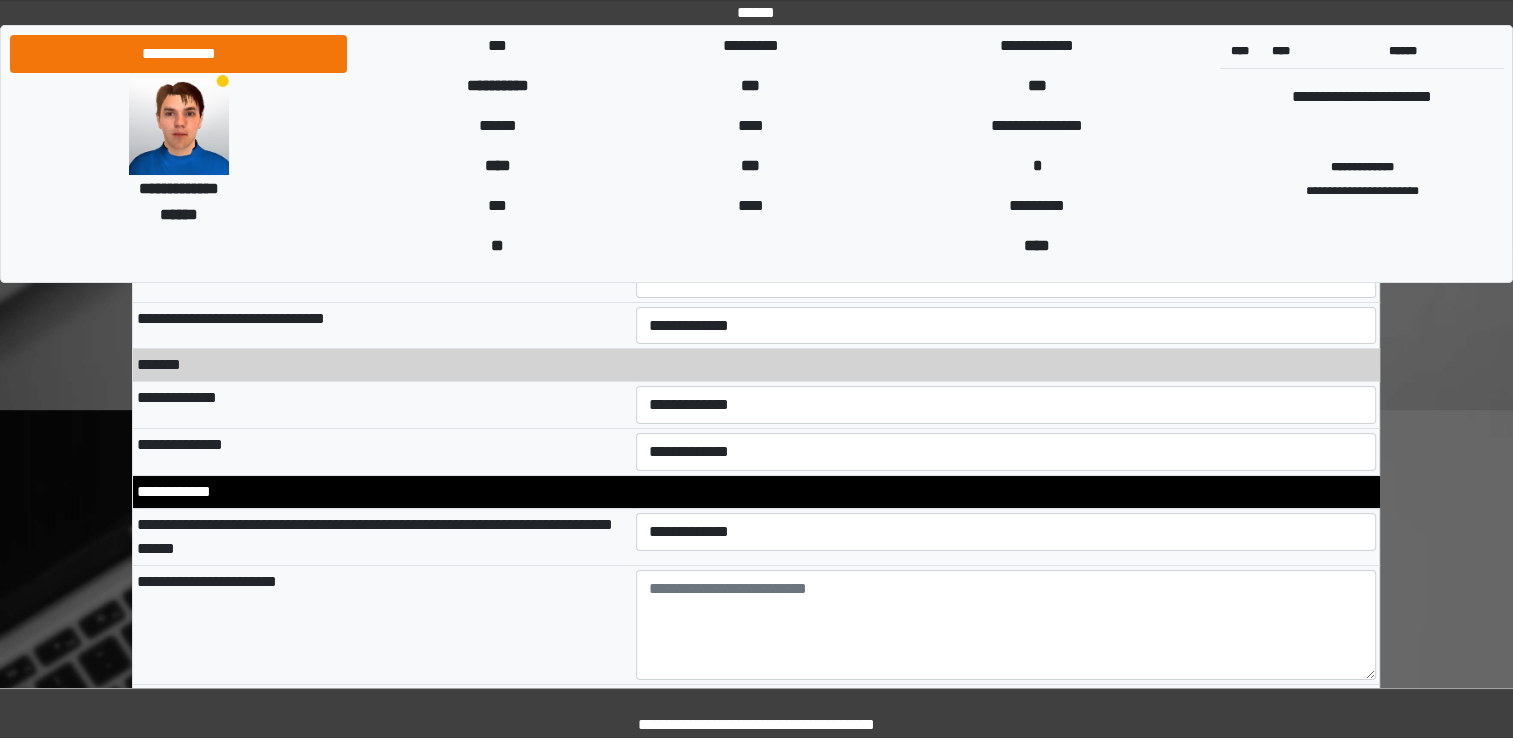 click on "**********" at bounding box center (382, 625) 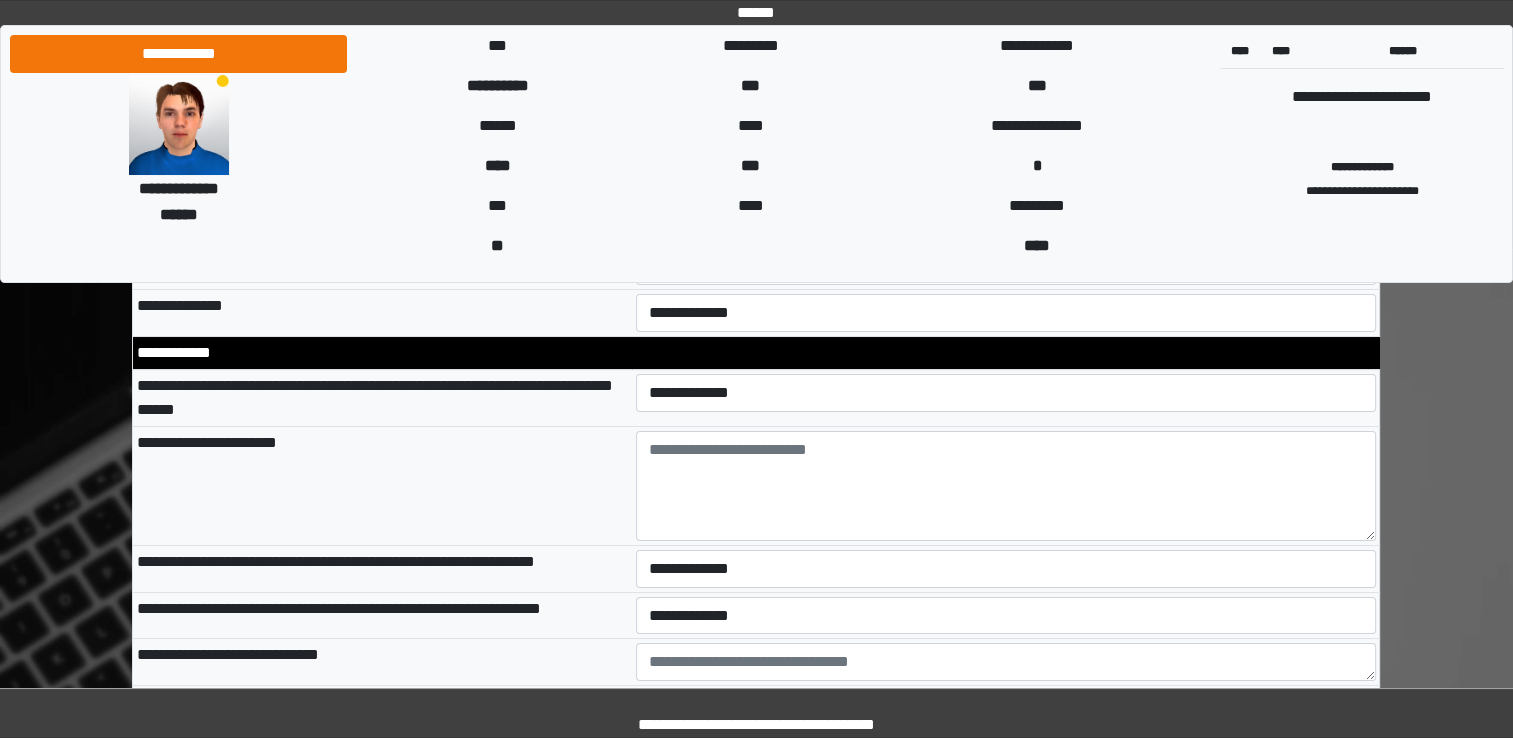 scroll, scrollTop: 7500, scrollLeft: 0, axis: vertical 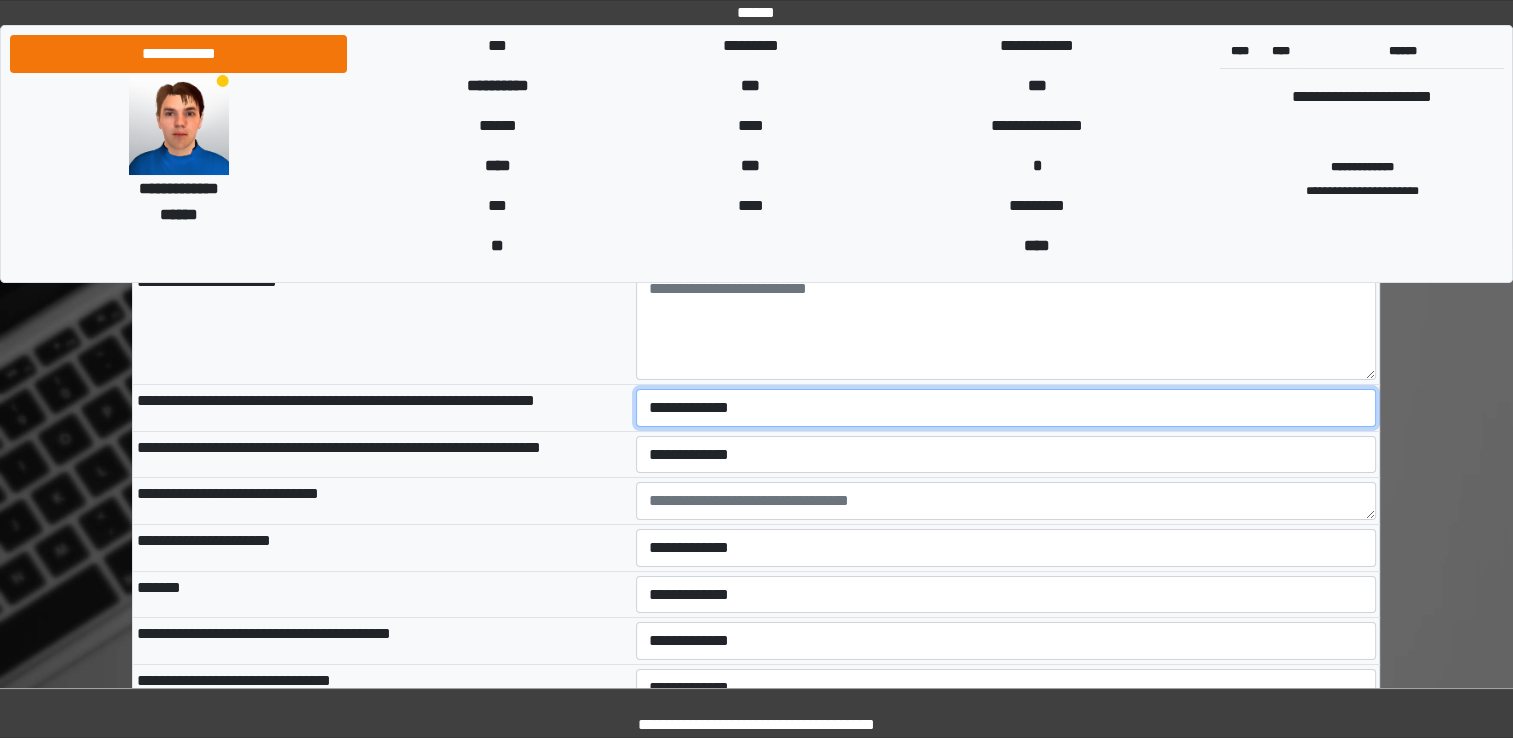 click on "**********" at bounding box center (1006, 408) 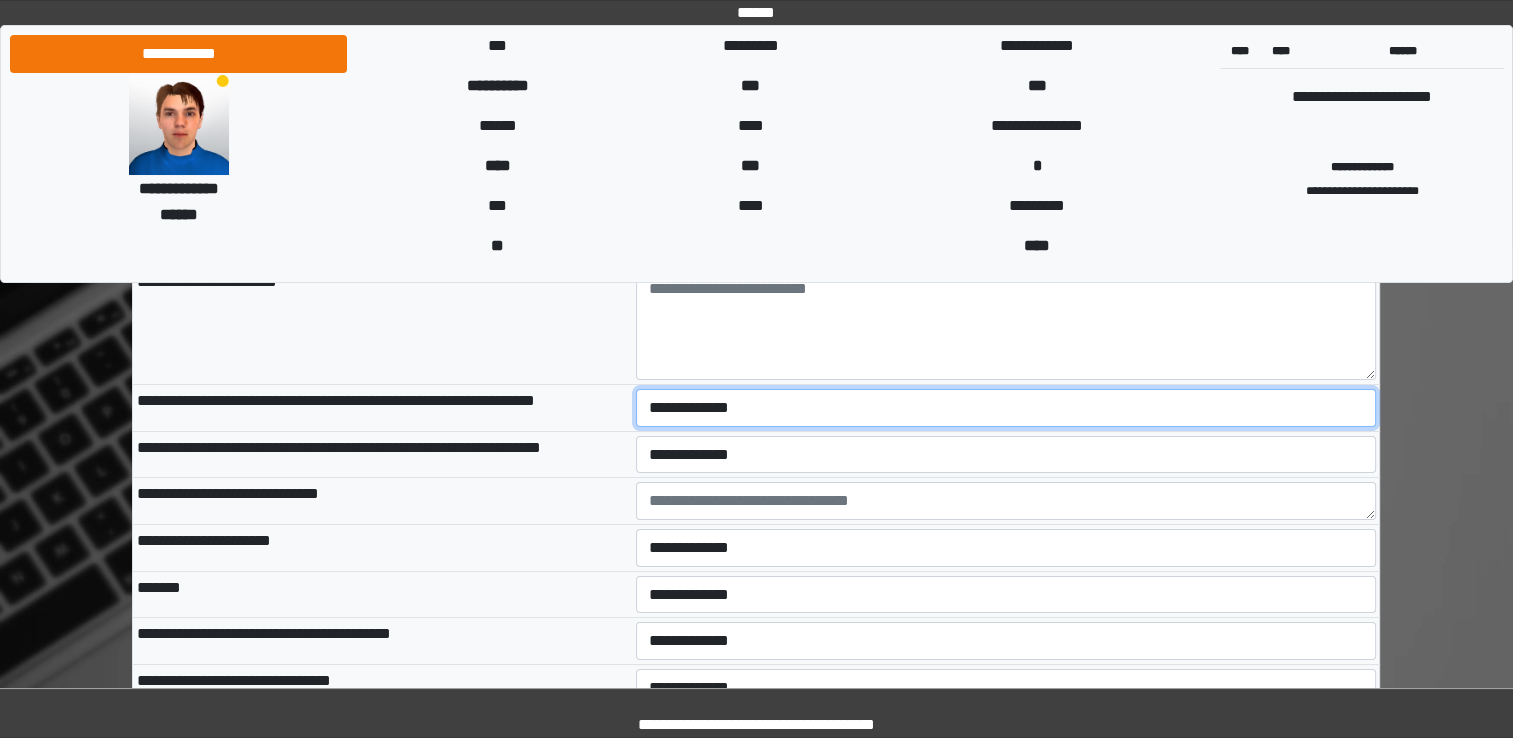 select on "*" 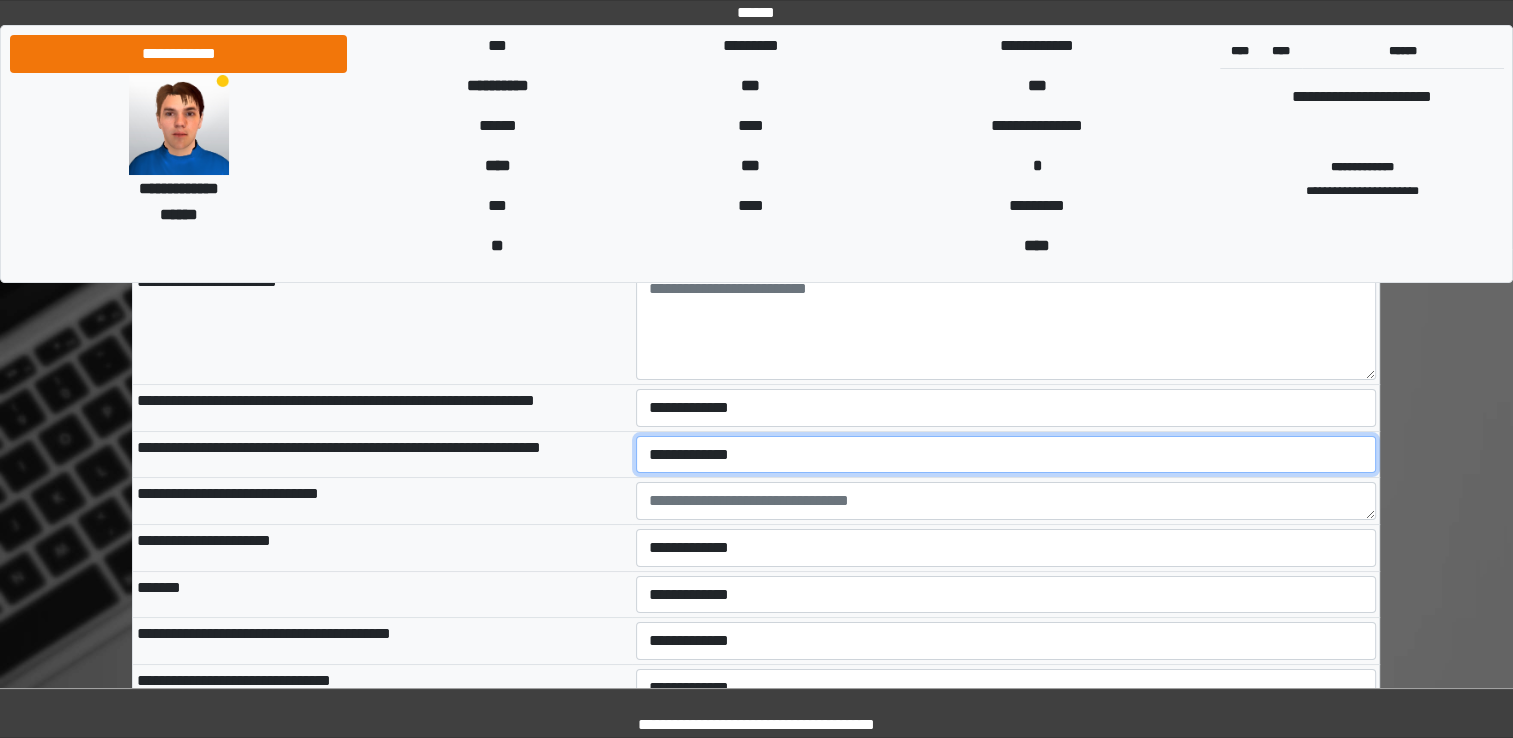 click on "**********" at bounding box center (1006, 455) 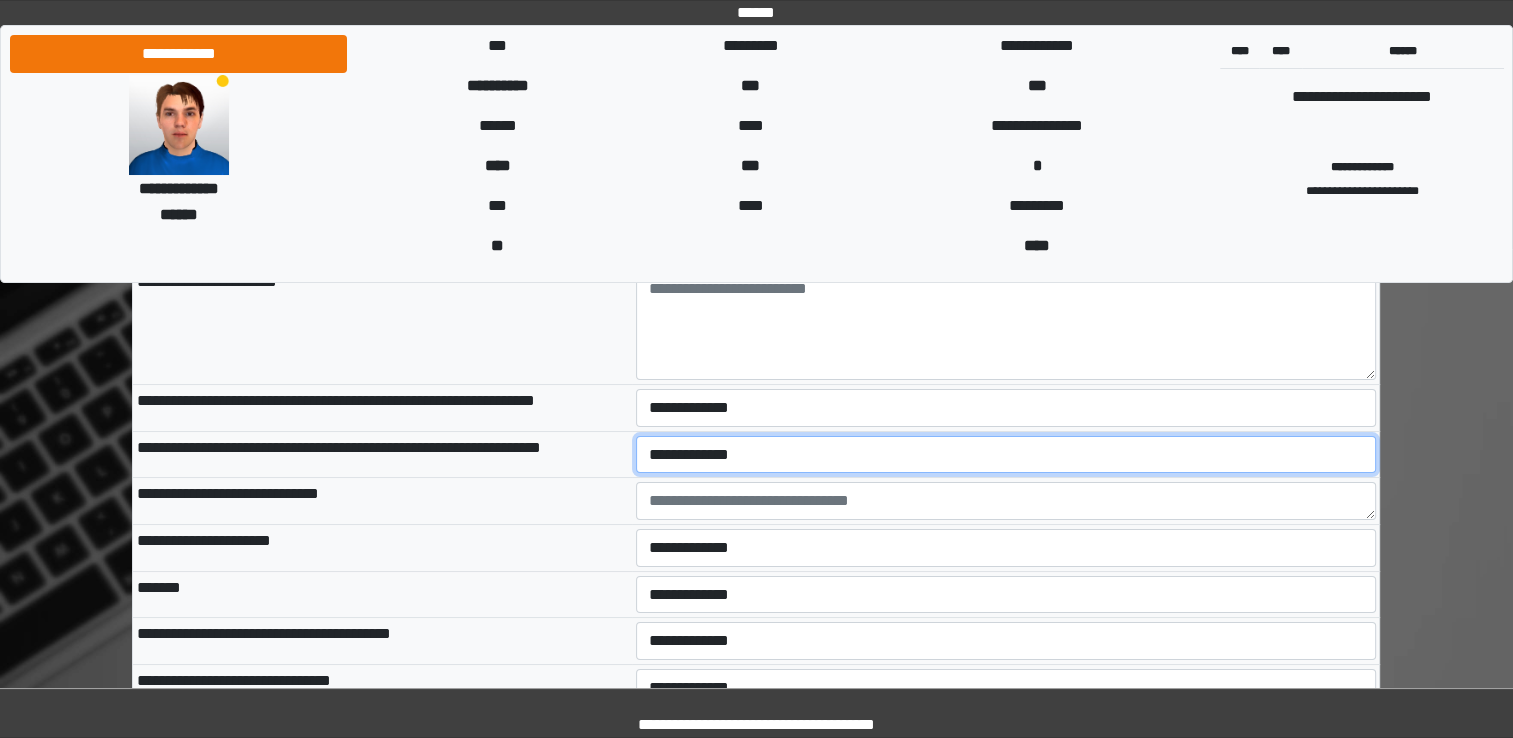 select on "*" 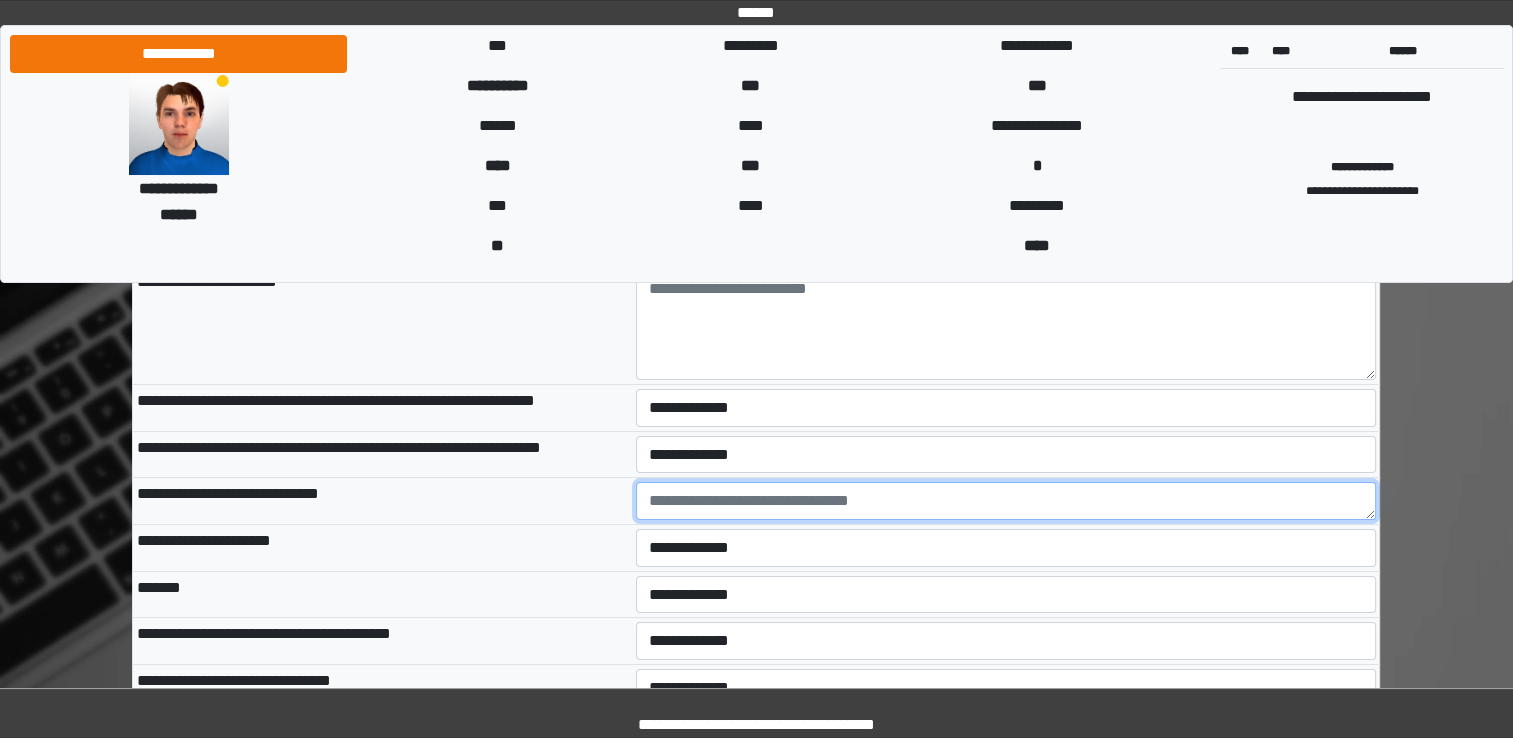 click at bounding box center (1006, 501) 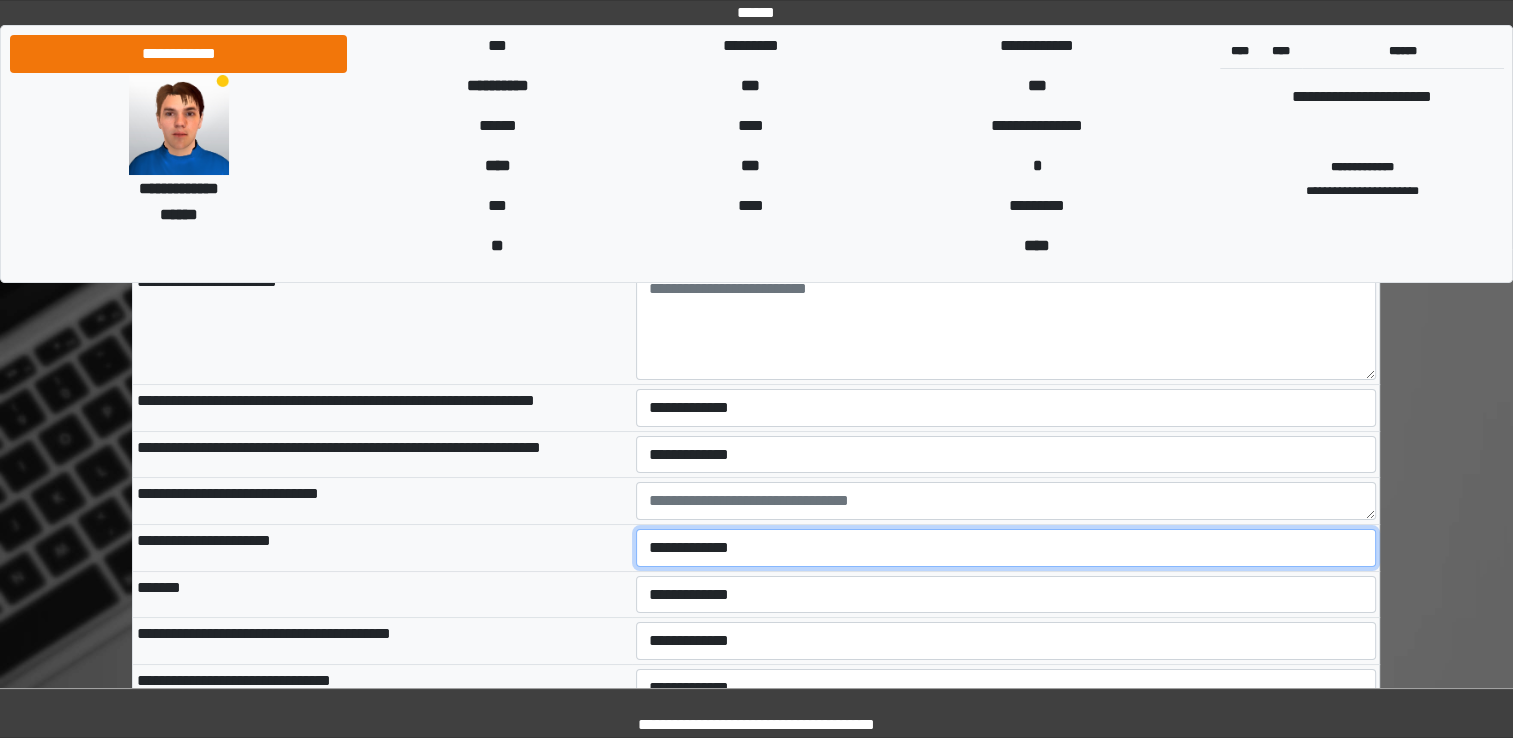 click on "**********" at bounding box center (1006, 548) 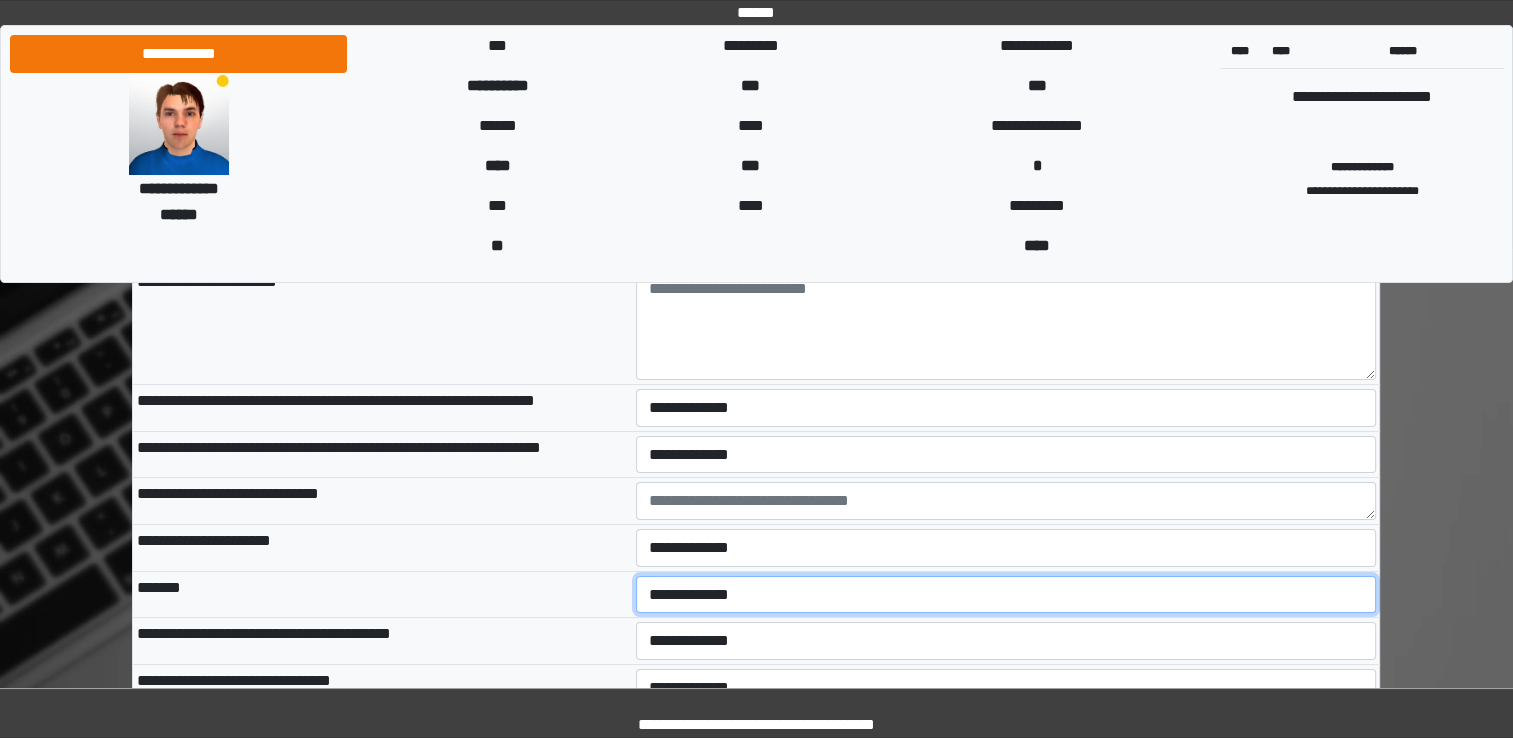 click on "**********" at bounding box center (1006, 595) 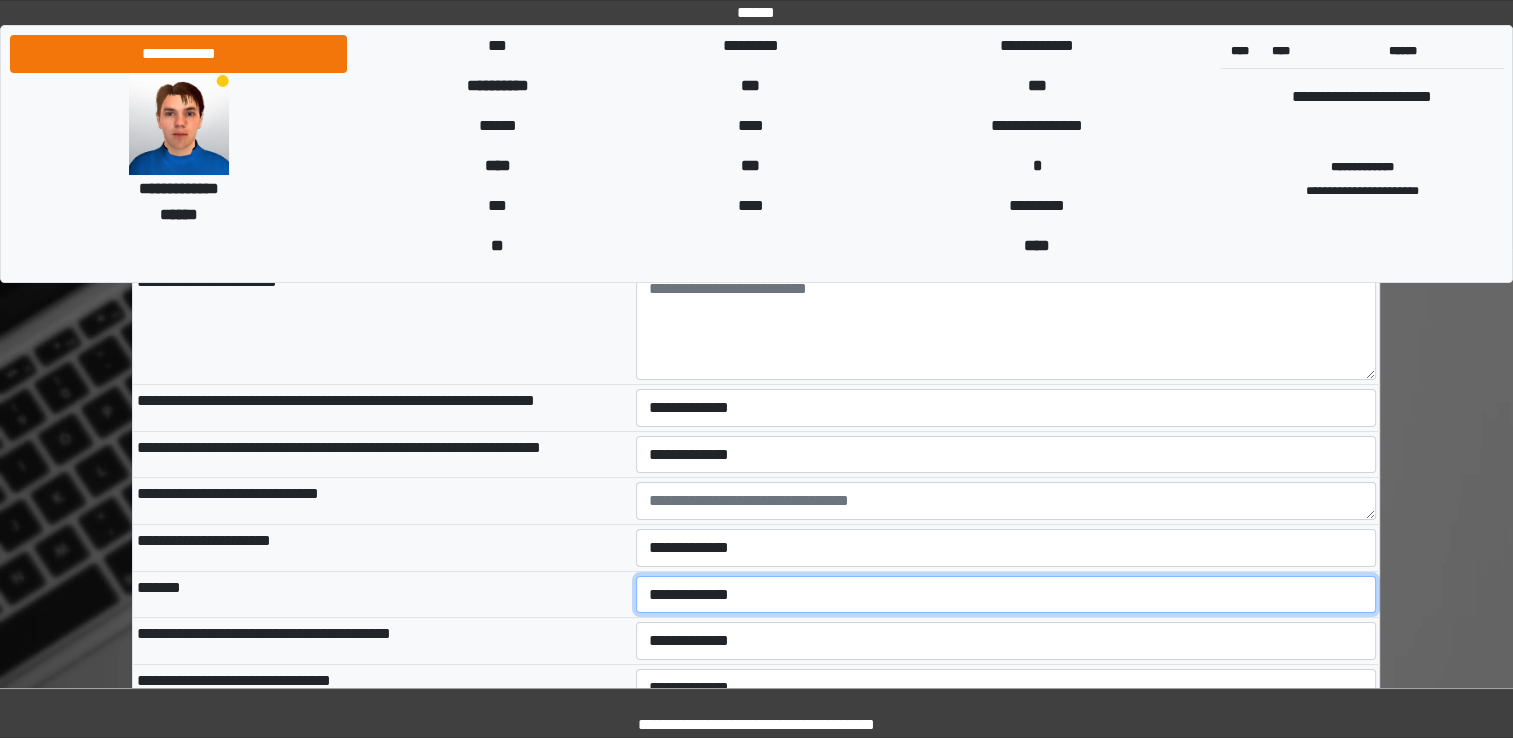 select on "*" 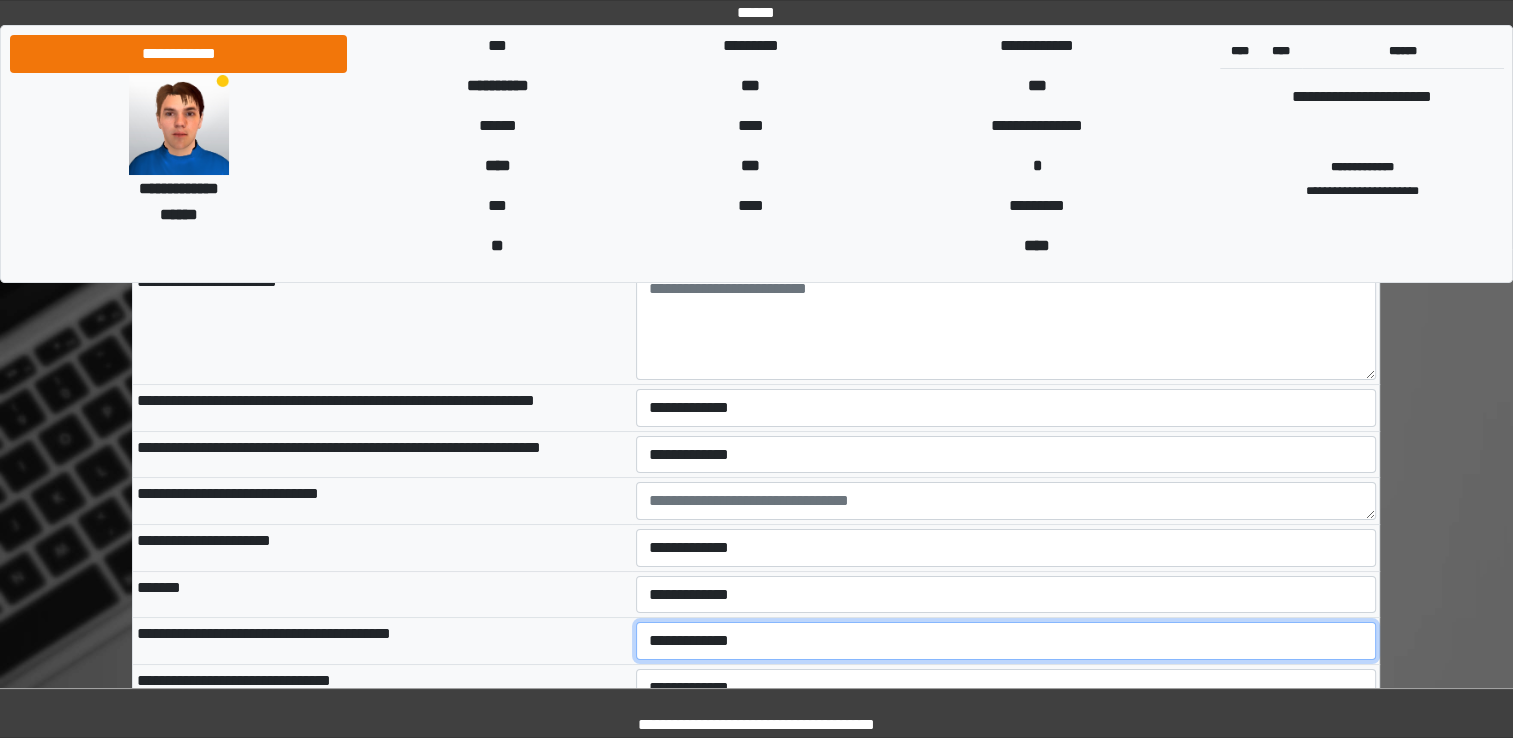 click on "**********" at bounding box center (1006, 641) 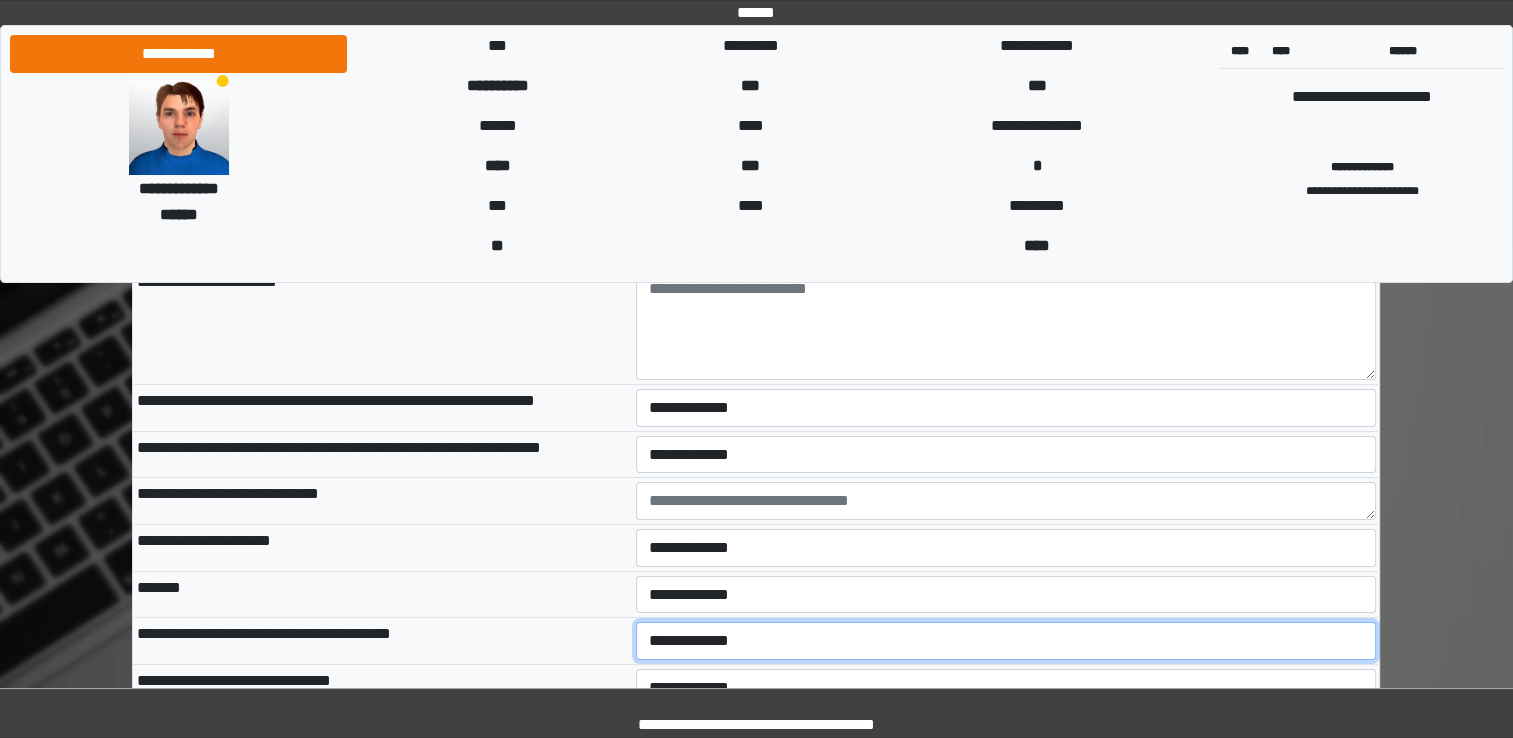 select on "*" 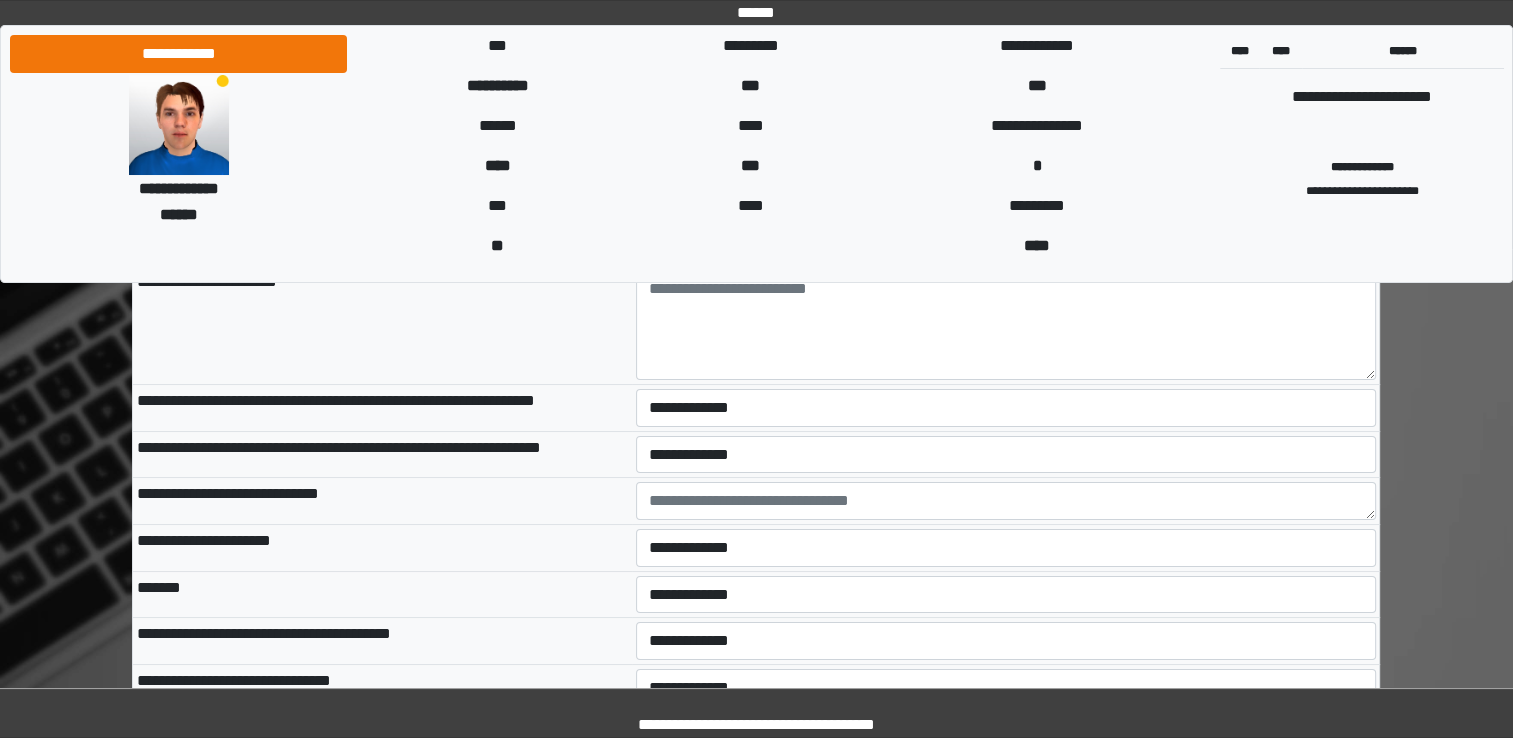 click on "*******" at bounding box center [382, 594] 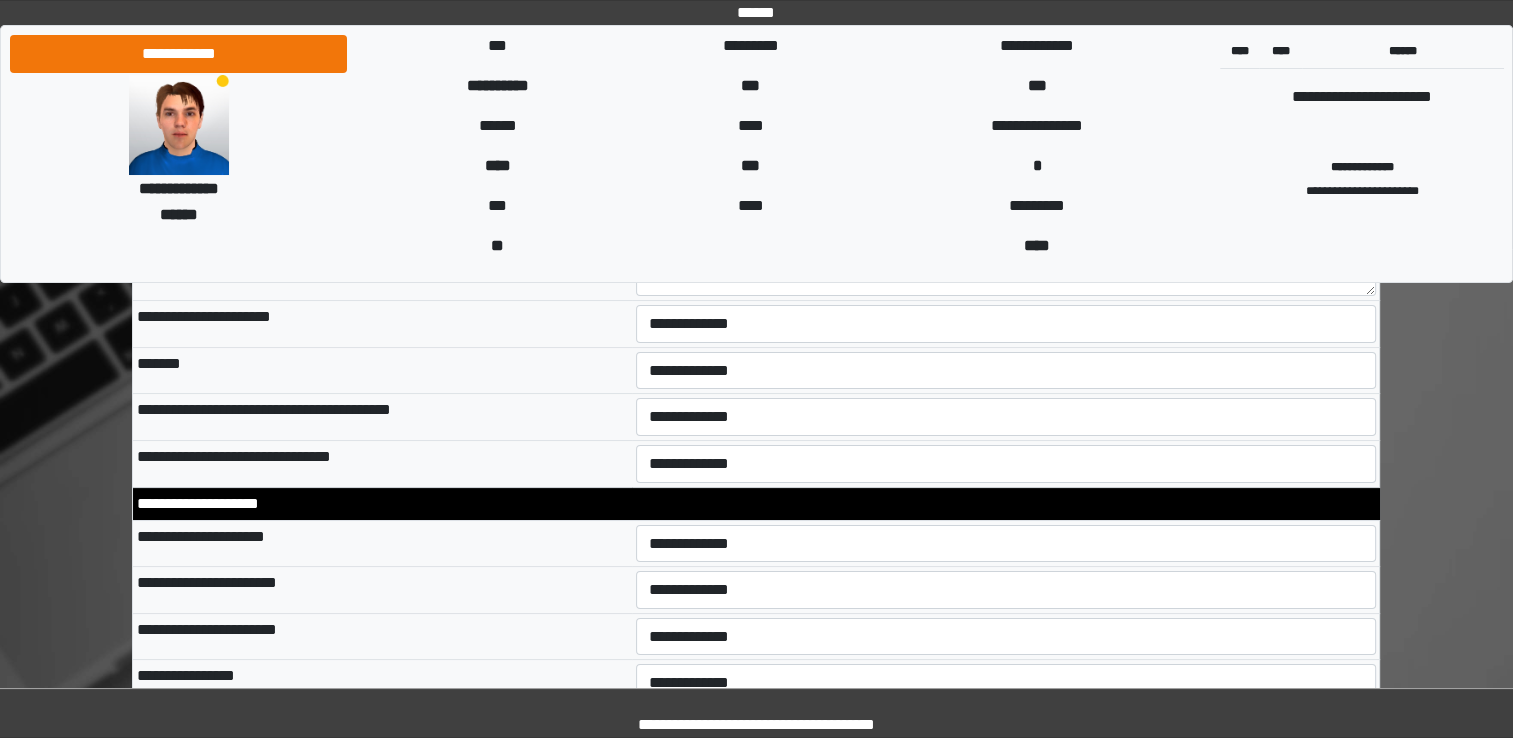 scroll, scrollTop: 7800, scrollLeft: 0, axis: vertical 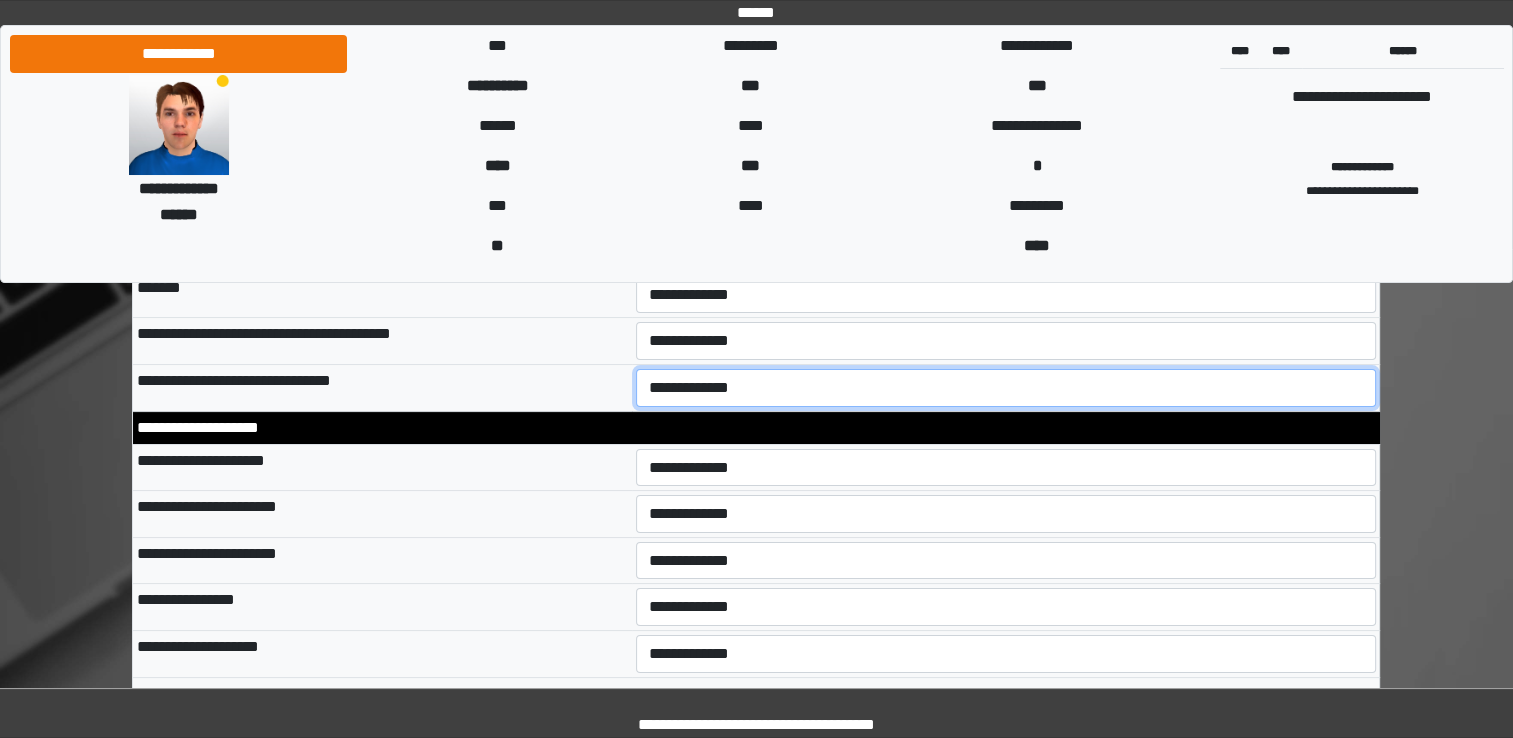 click on "**********" at bounding box center [1006, 388] 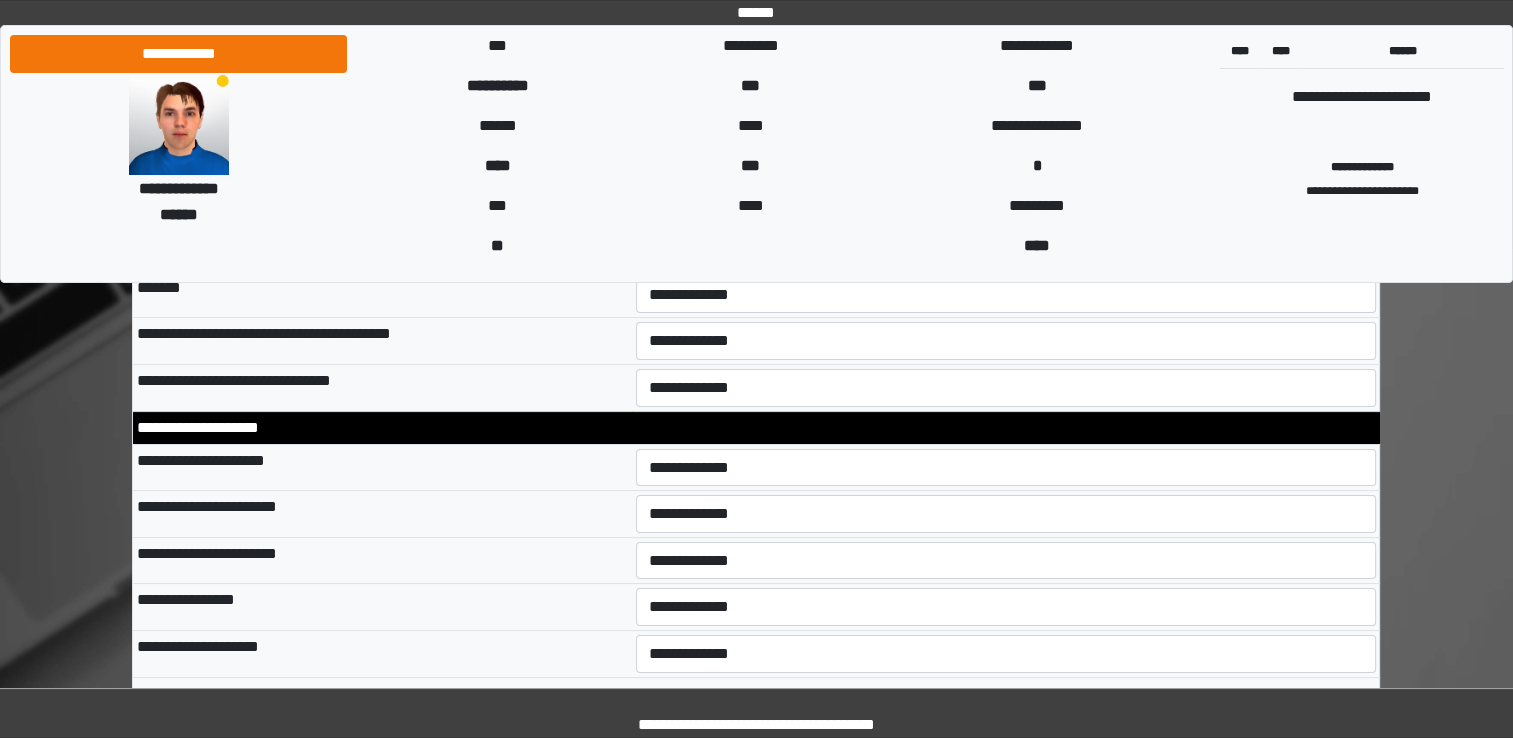 click on "**********" at bounding box center [382, 467] 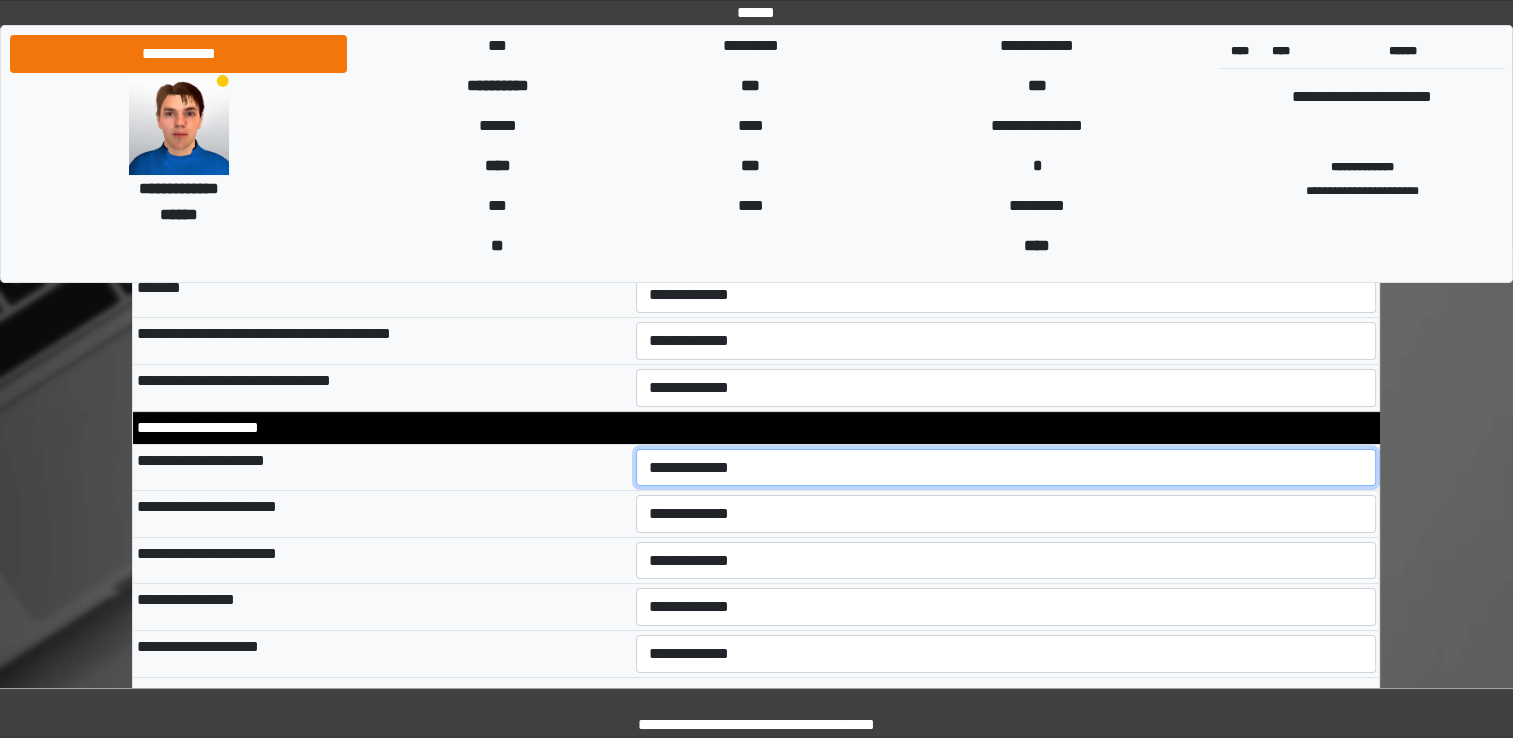 click on "**********" at bounding box center [1006, 468] 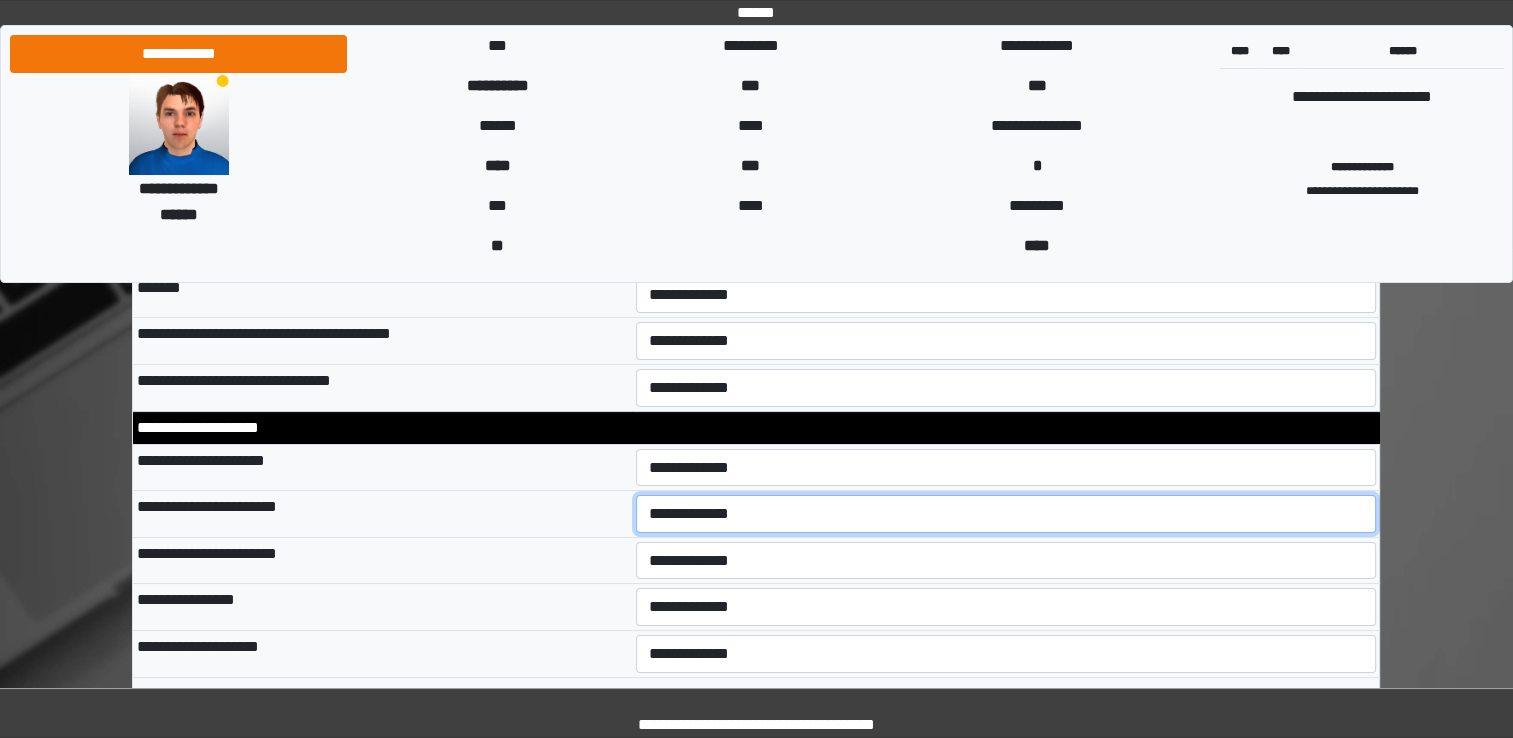 click on "**********" at bounding box center [1006, 514] 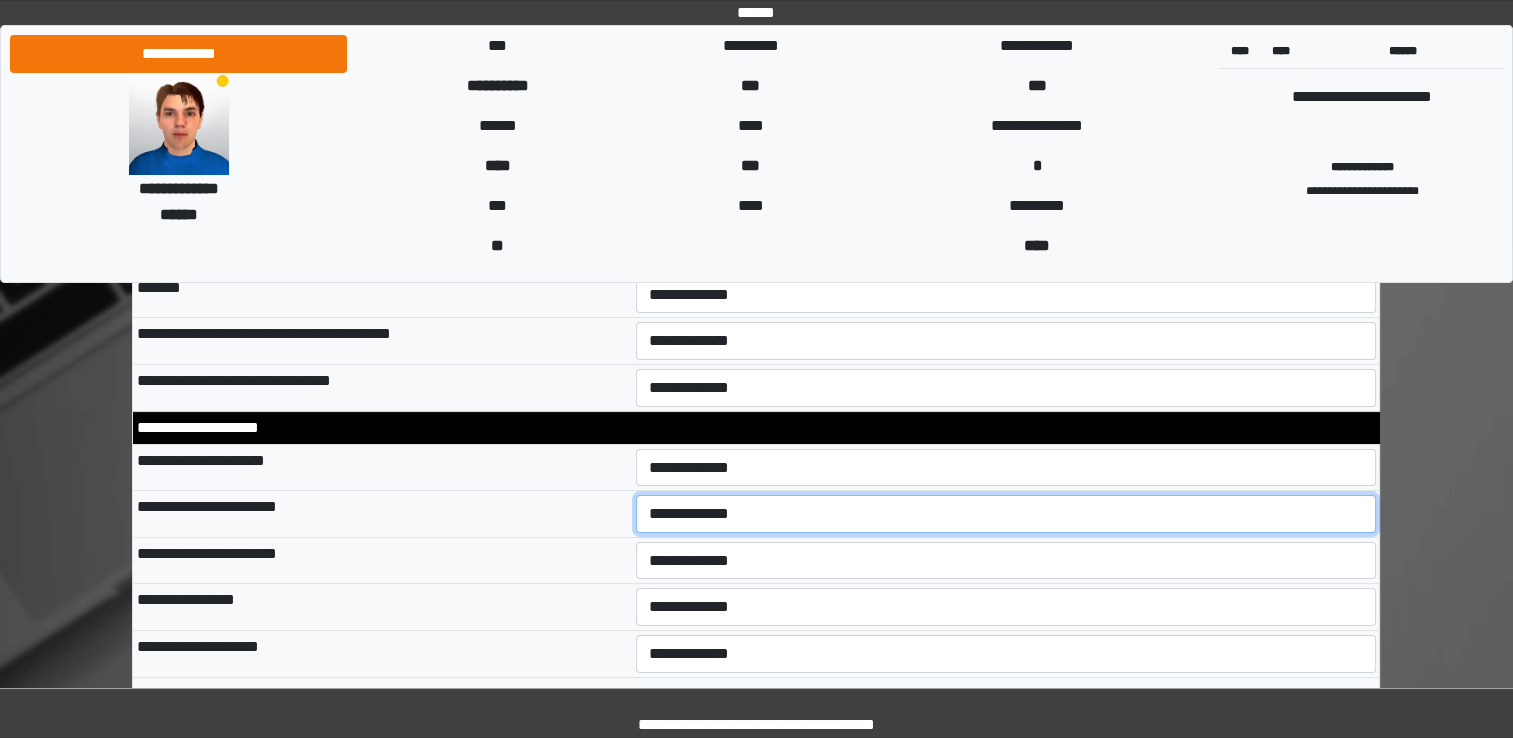 select on "*" 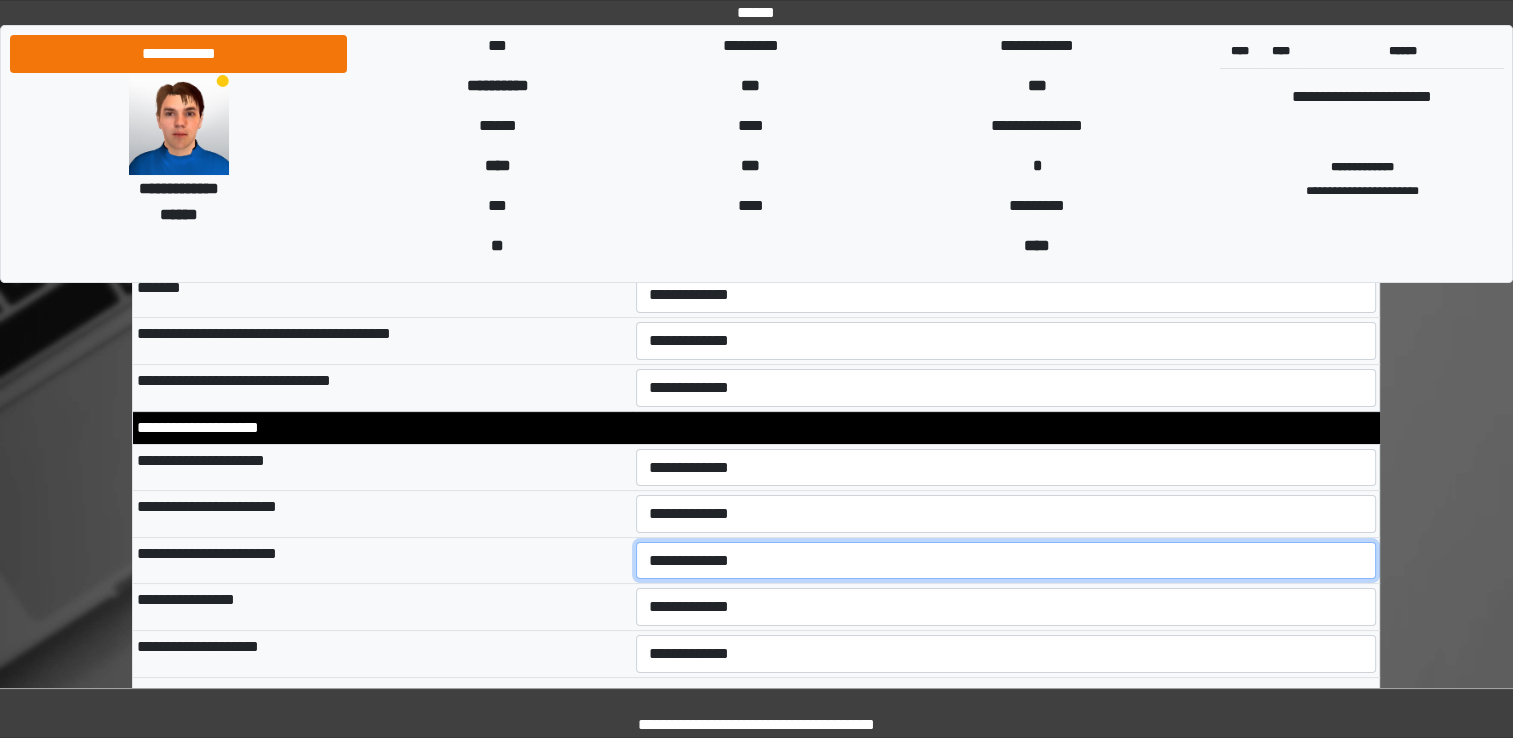 click on "**********" at bounding box center [1006, 561] 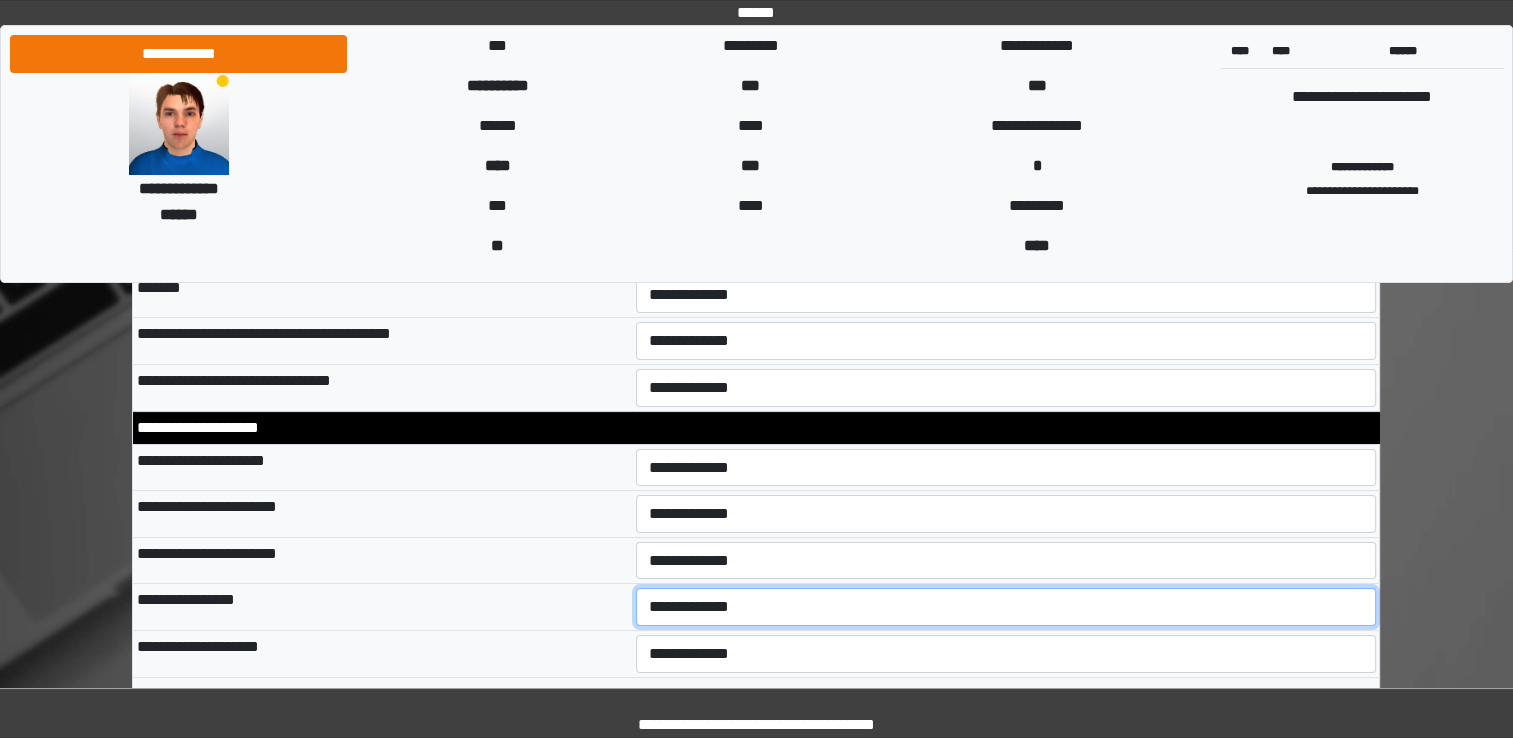 click on "**********" at bounding box center [1006, 607] 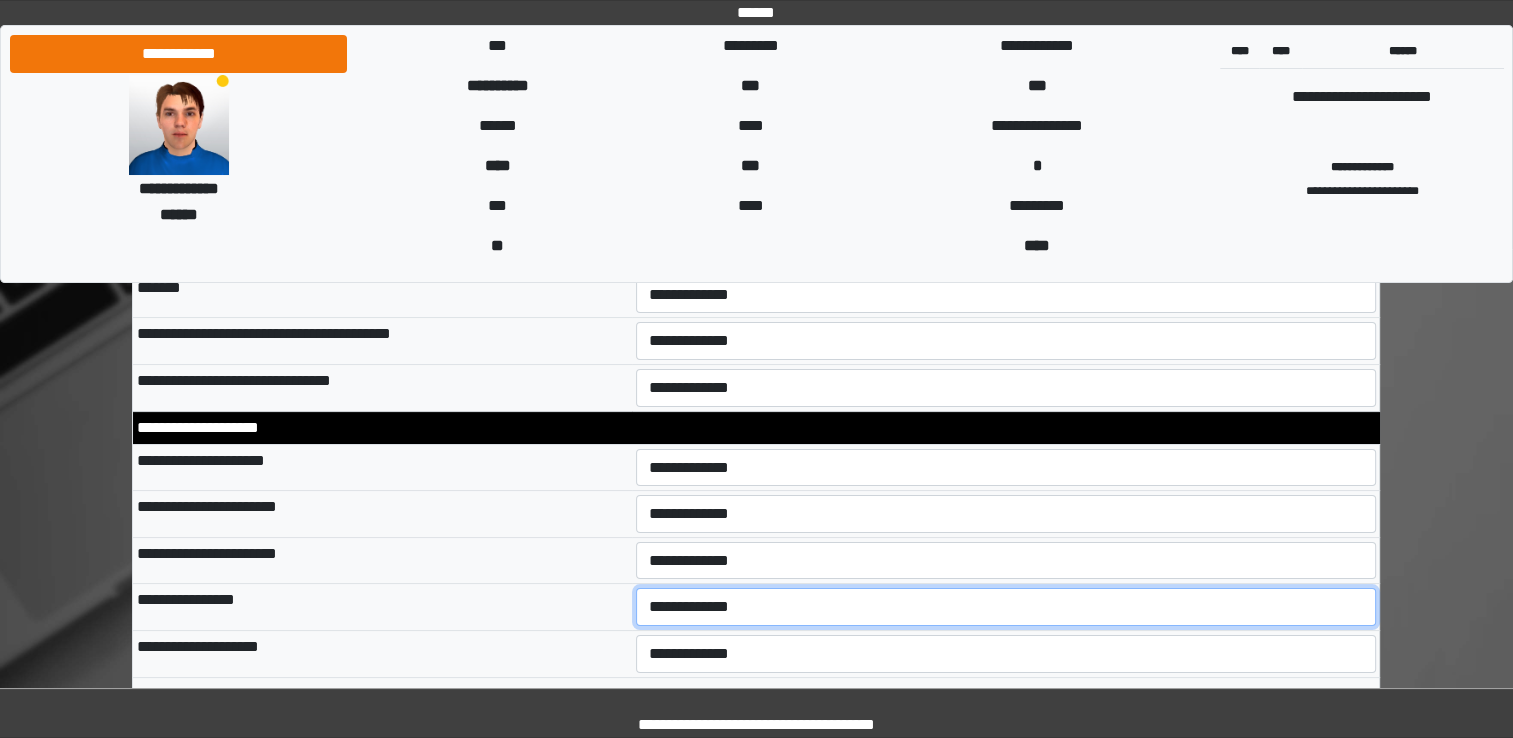 select on "*" 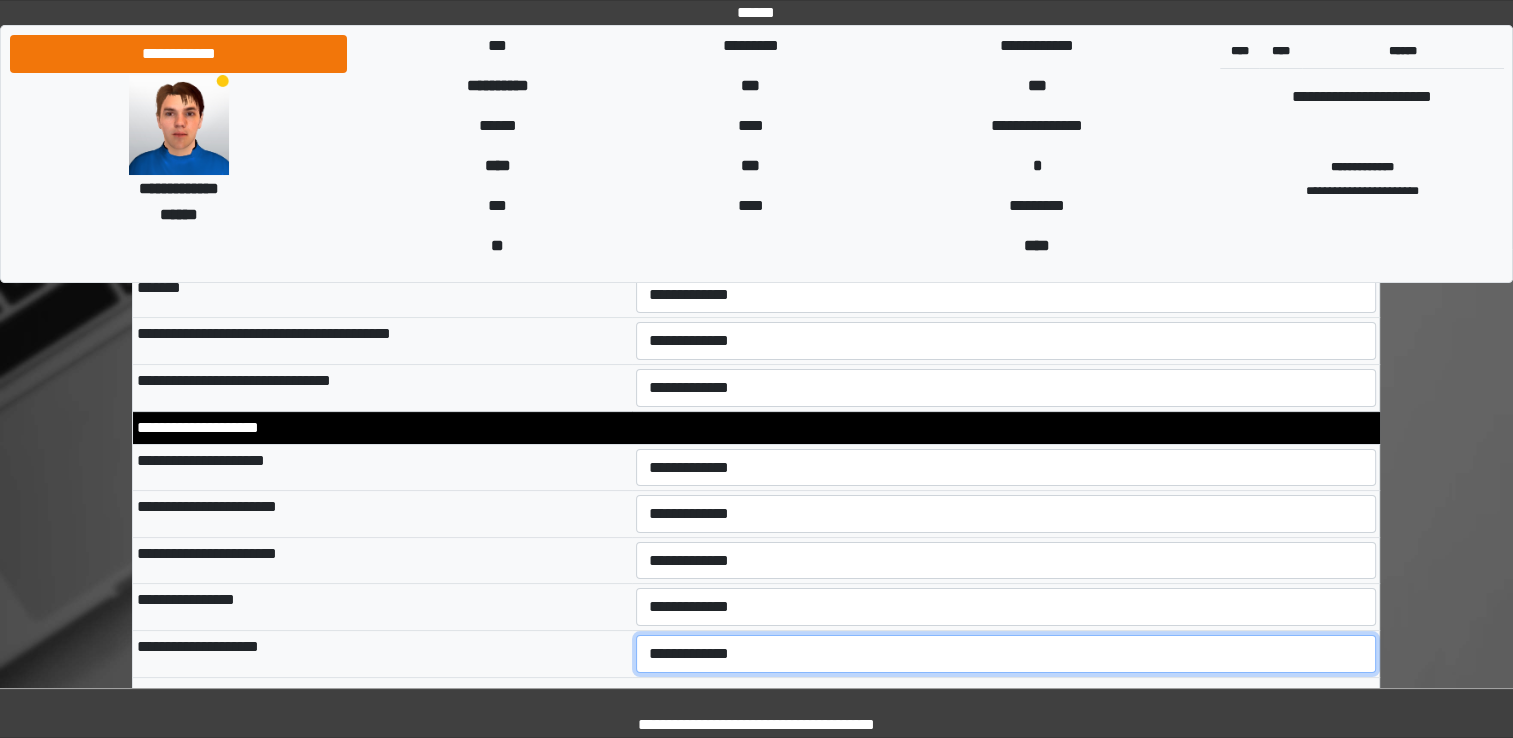 click on "**********" at bounding box center [1006, 654] 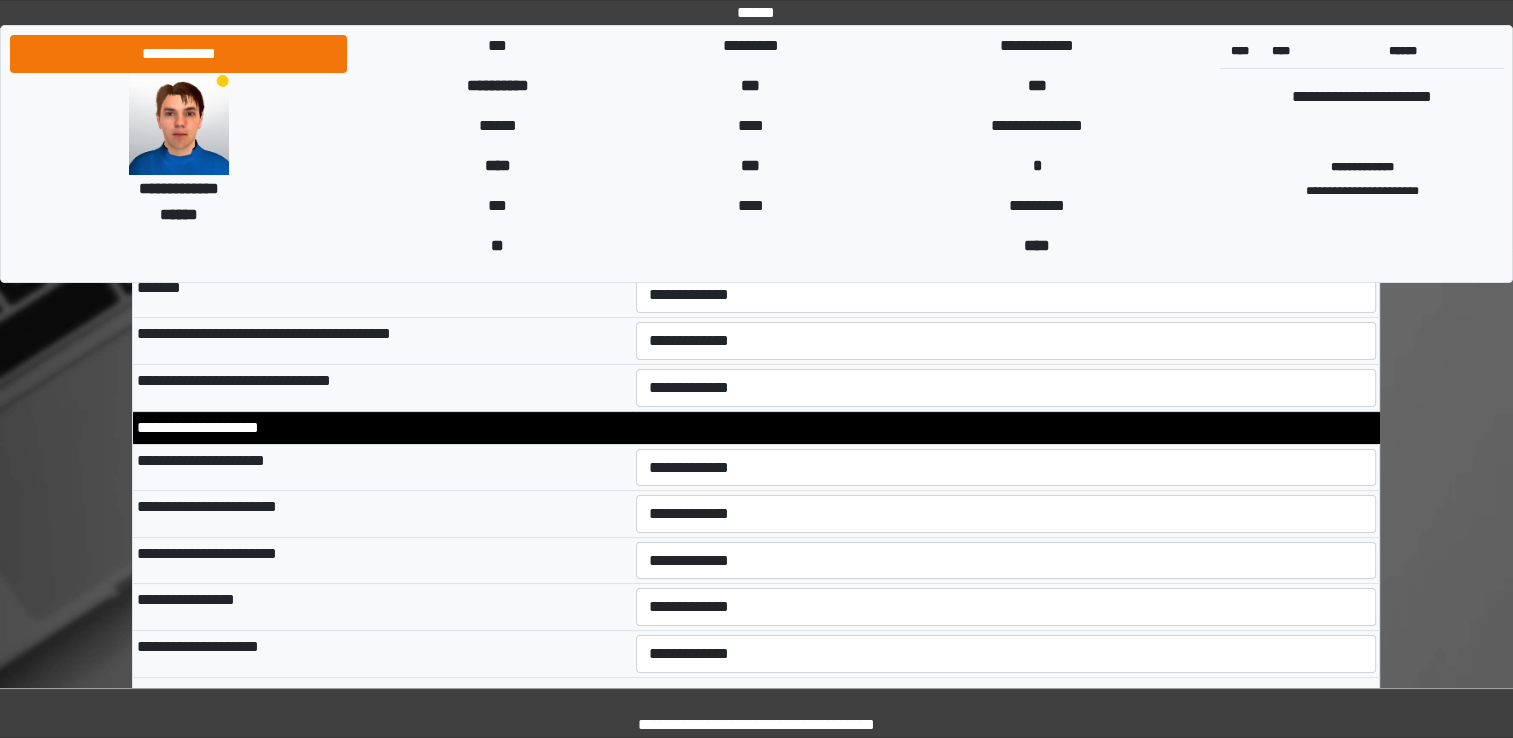 click on "**********" at bounding box center [382, 607] 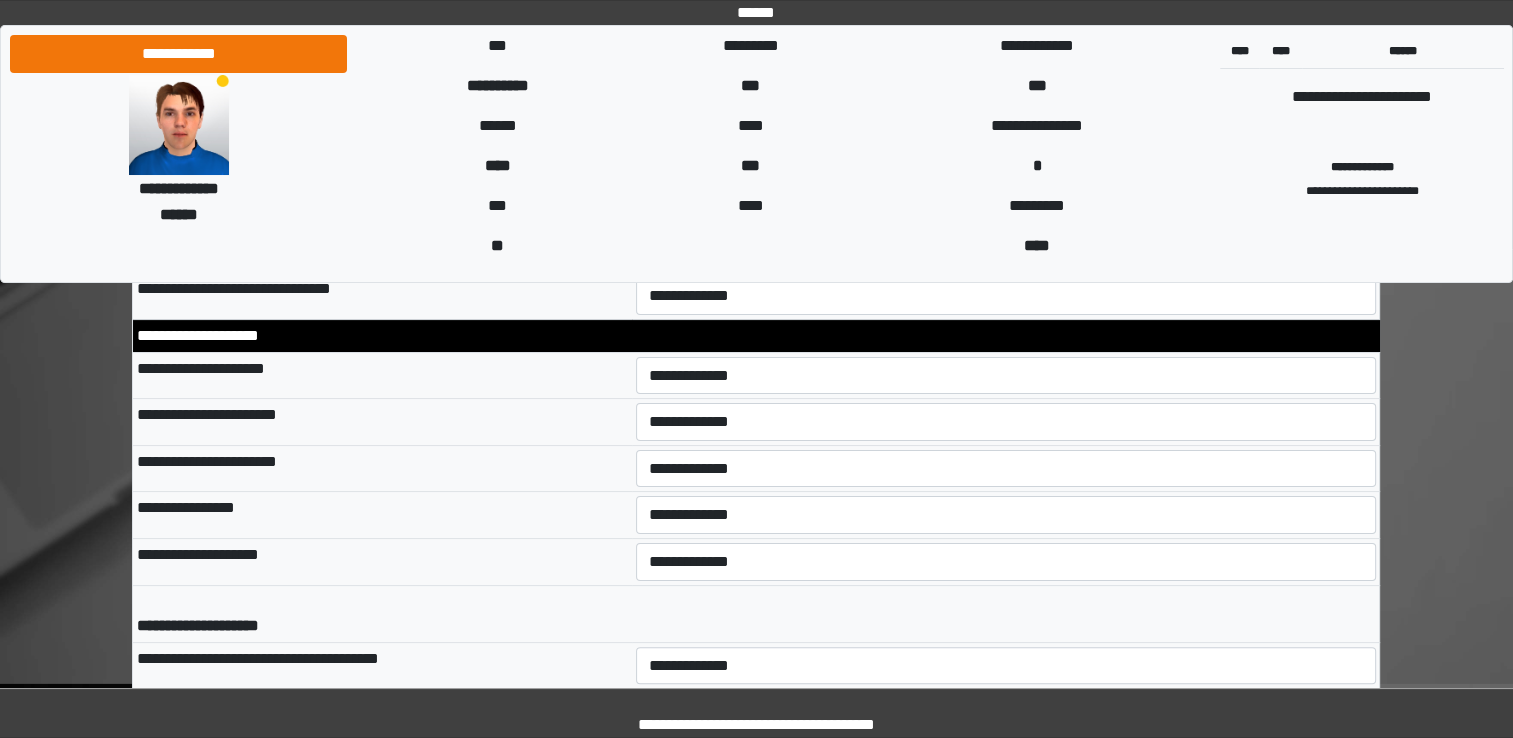 scroll, scrollTop: 8000, scrollLeft: 0, axis: vertical 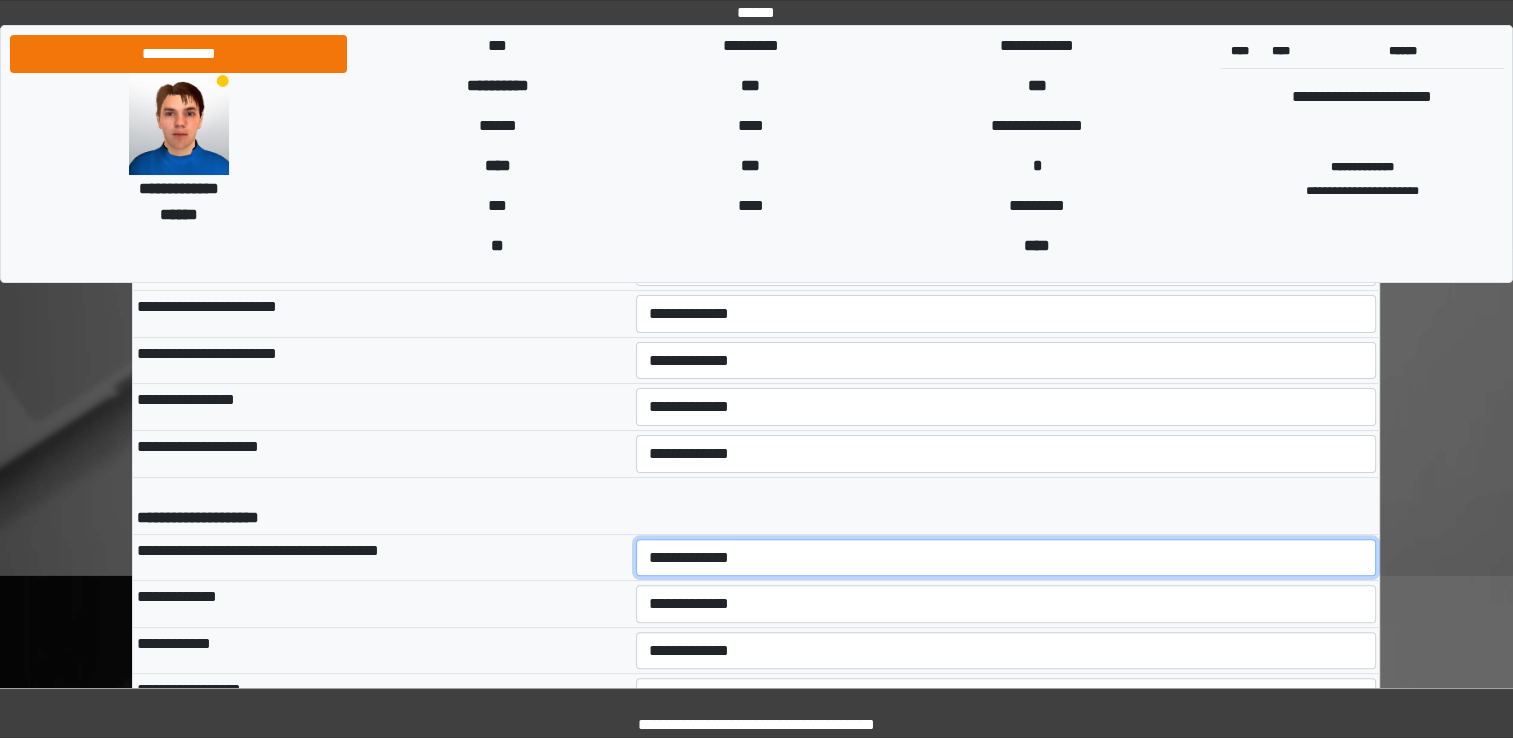 click on "**********" at bounding box center [1006, 558] 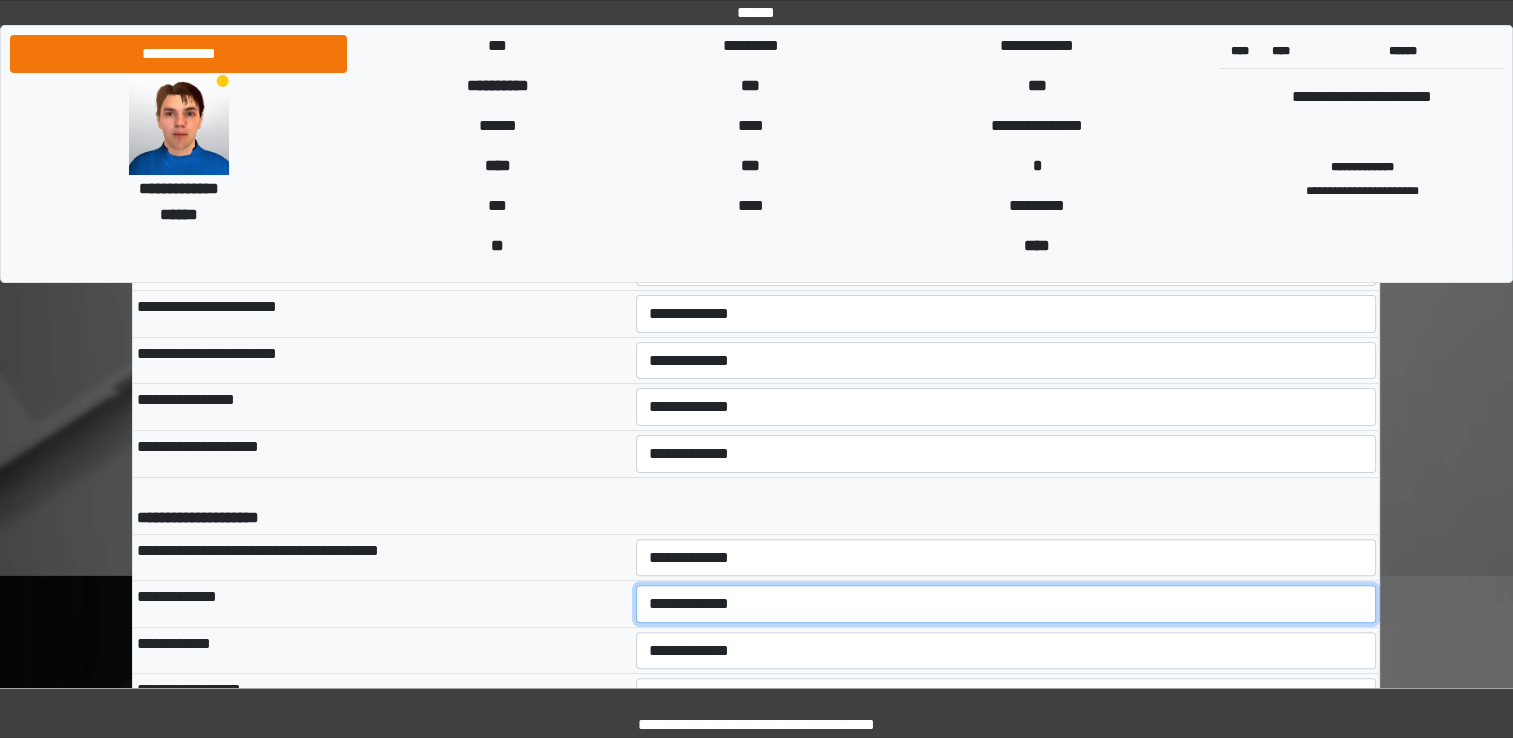 click on "**********" at bounding box center [1006, 604] 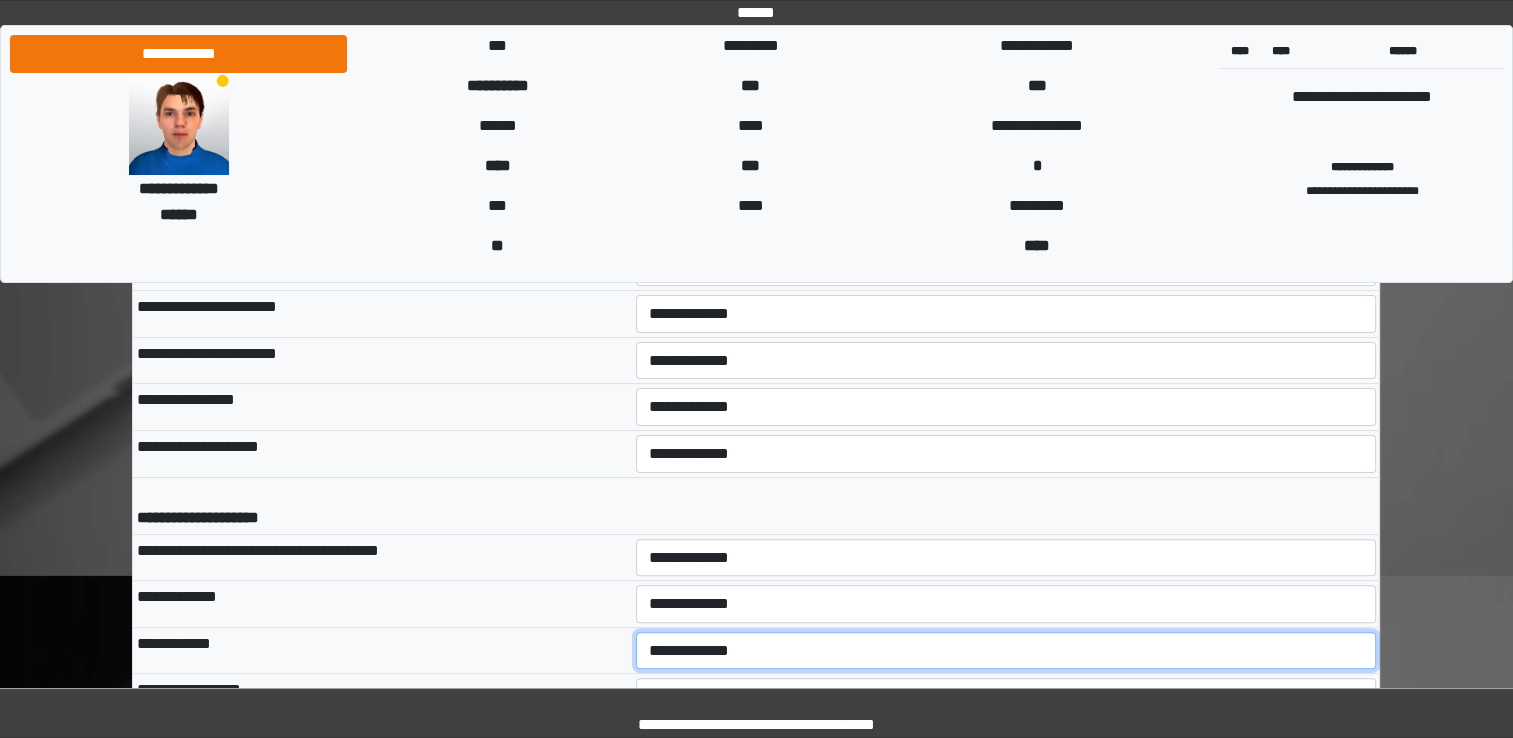 click on "**********" at bounding box center [1006, 651] 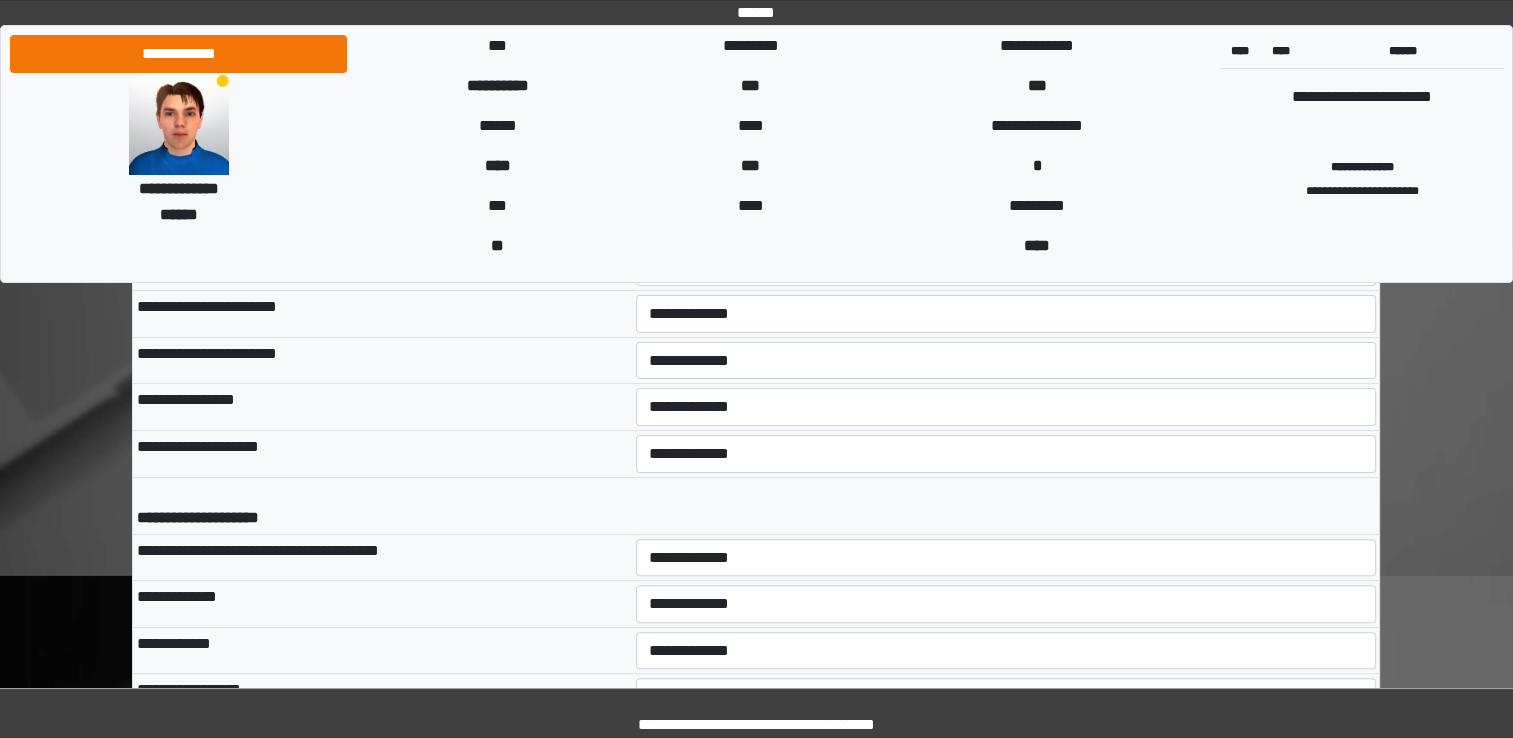 click on "**********" at bounding box center [382, 604] 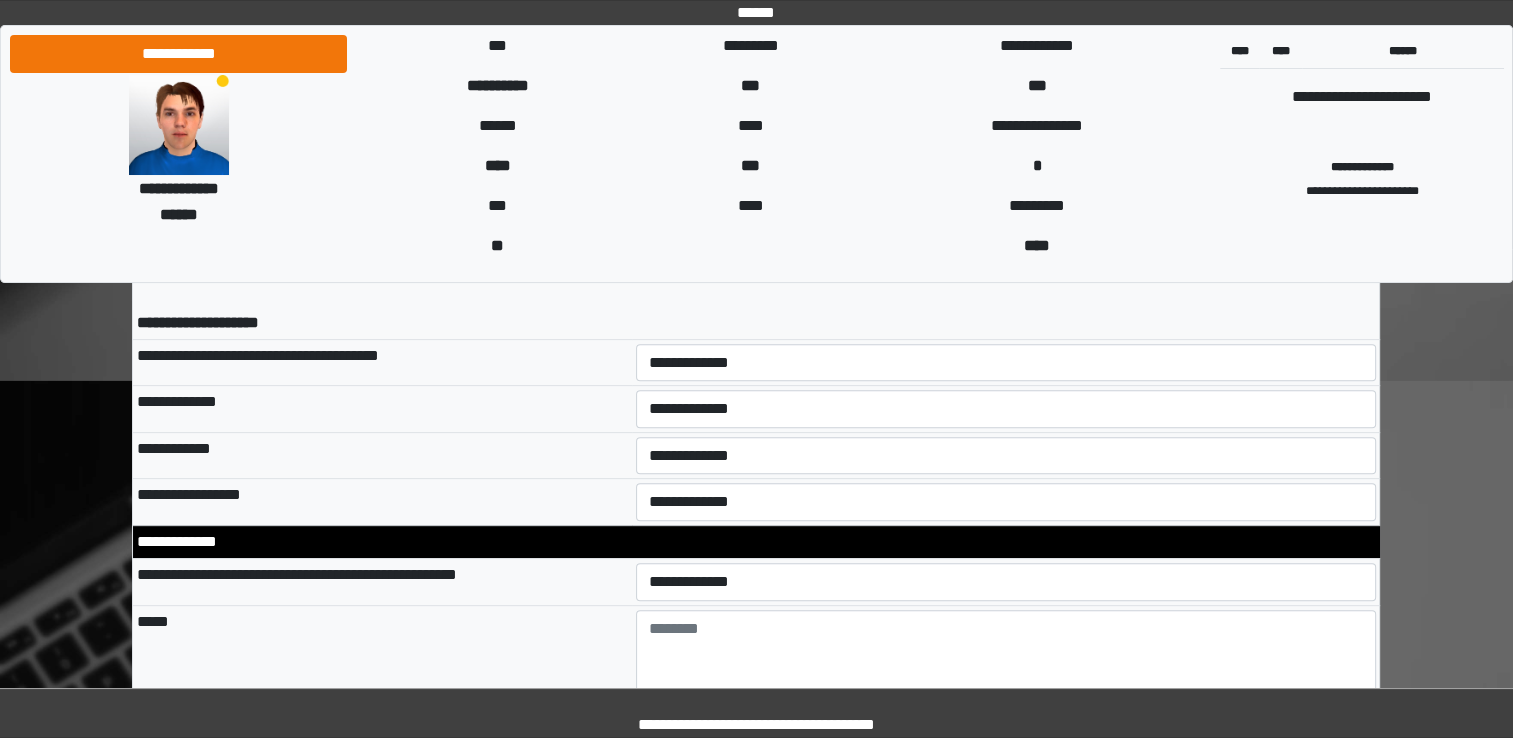 scroll, scrollTop: 8200, scrollLeft: 0, axis: vertical 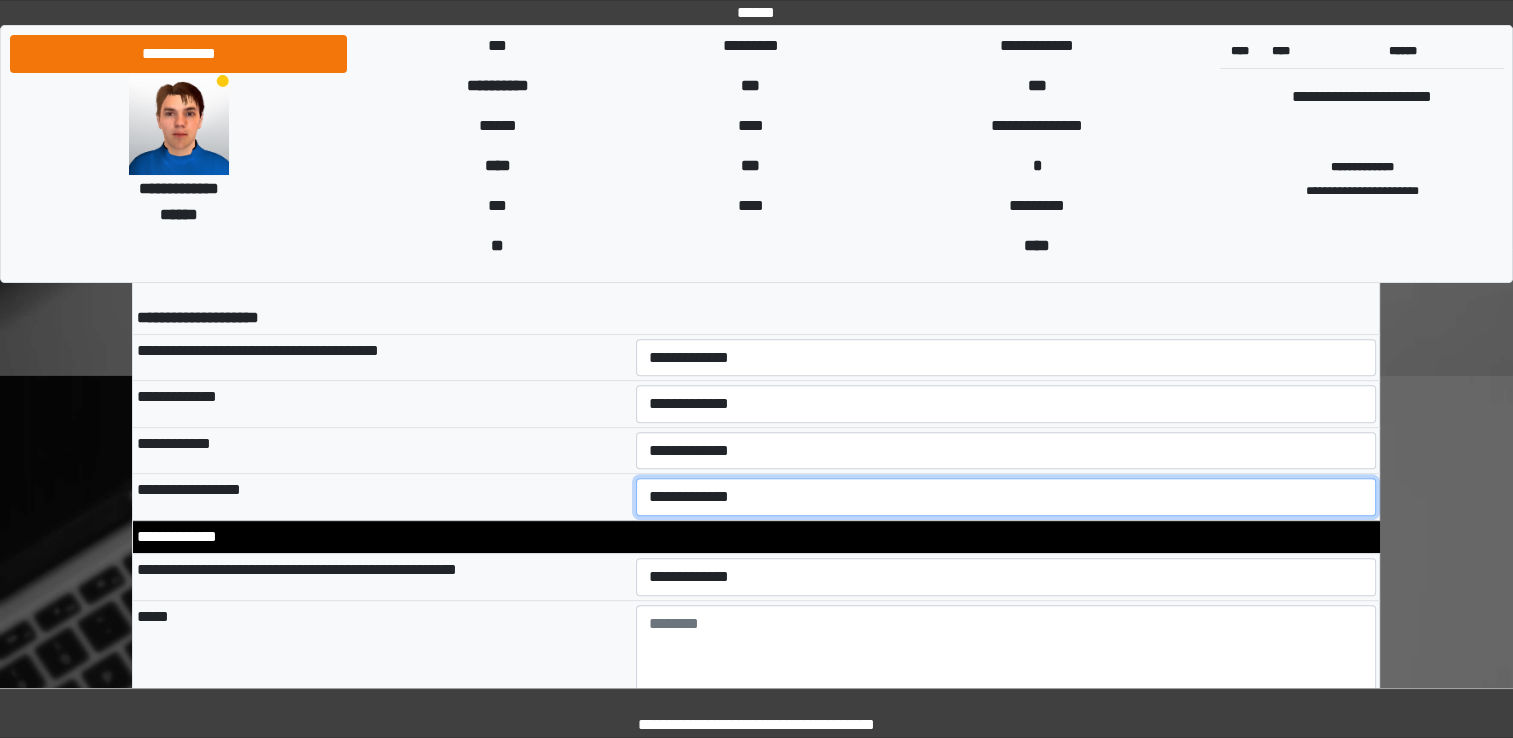 click on "**********" at bounding box center [1006, 497] 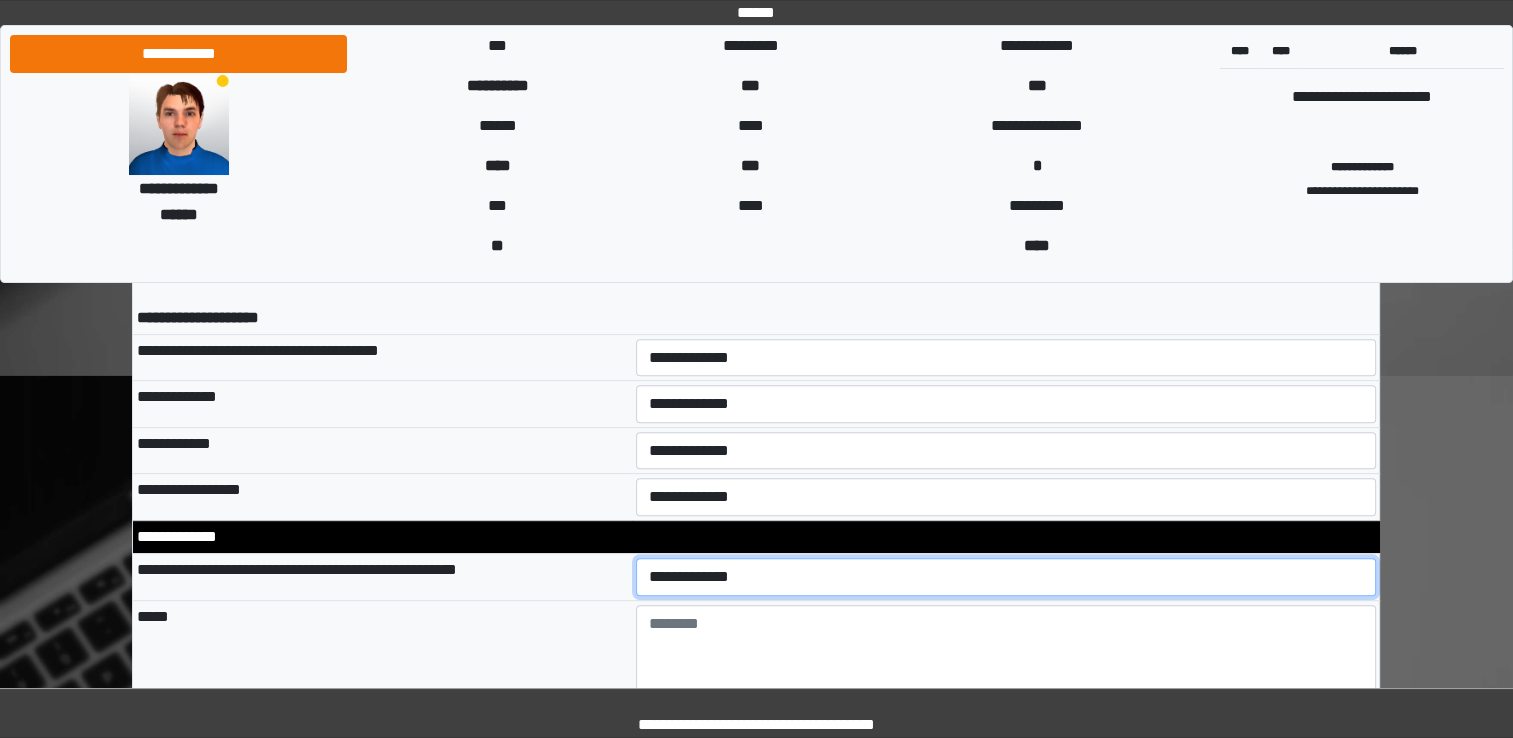 click on "**********" at bounding box center [1006, 577] 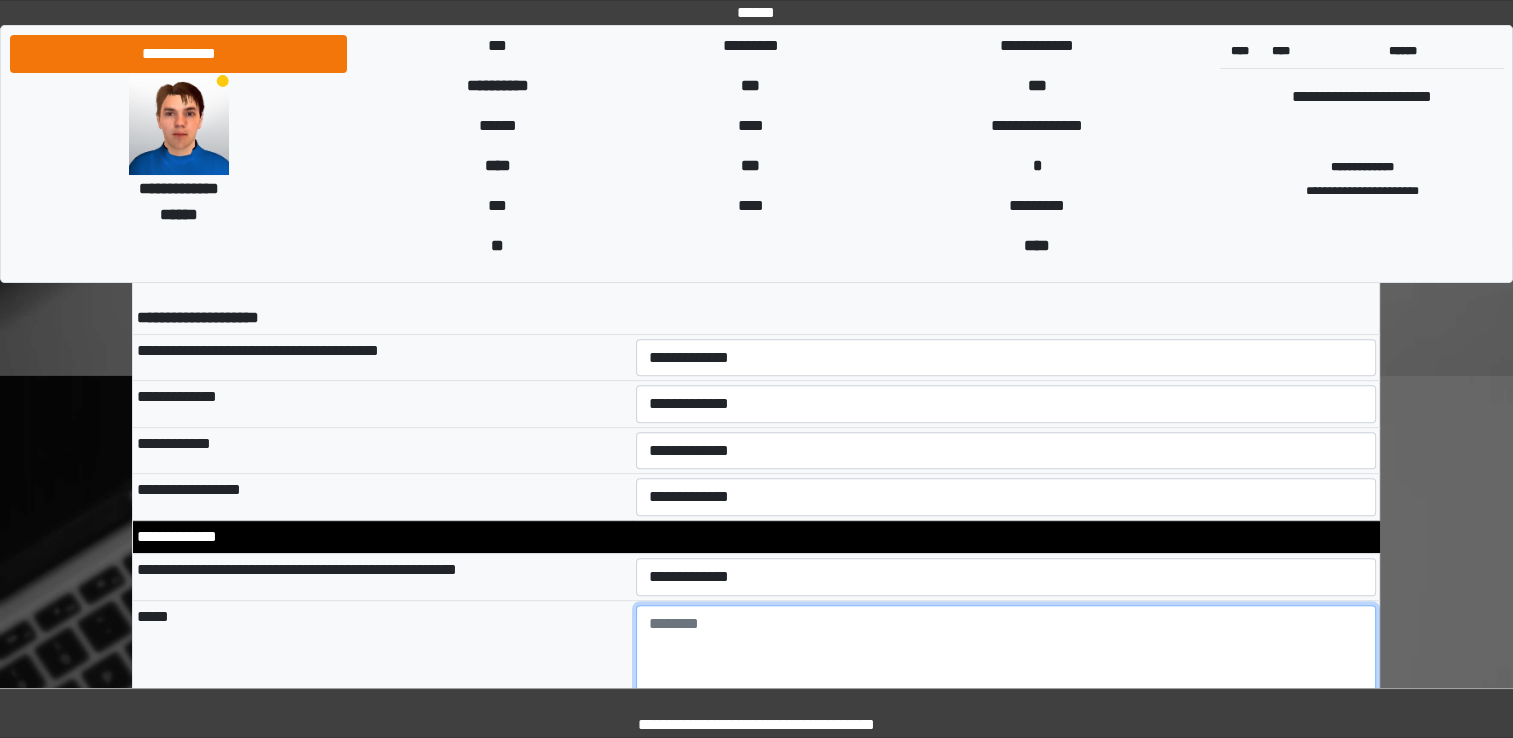 click at bounding box center [1006, 660] 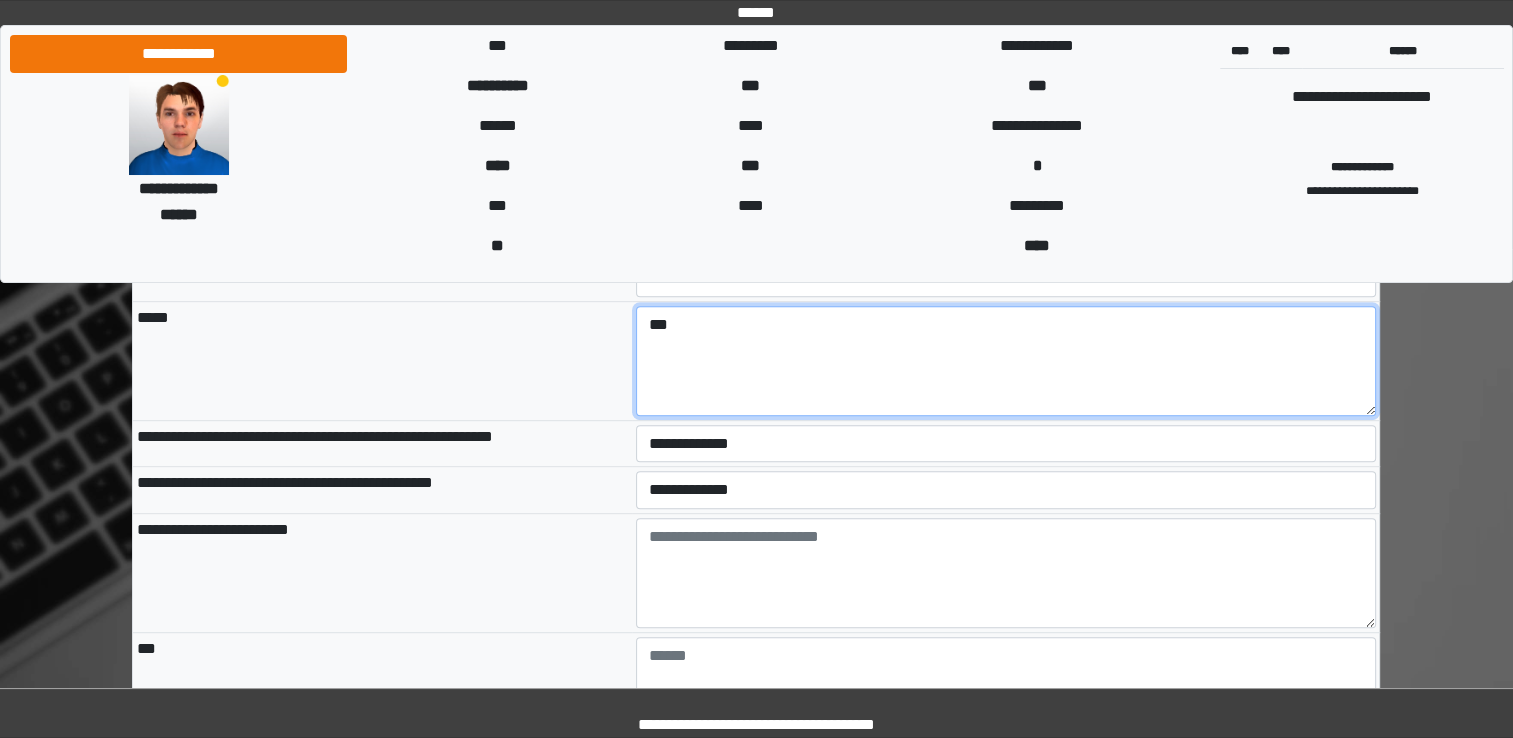 scroll, scrollTop: 8500, scrollLeft: 0, axis: vertical 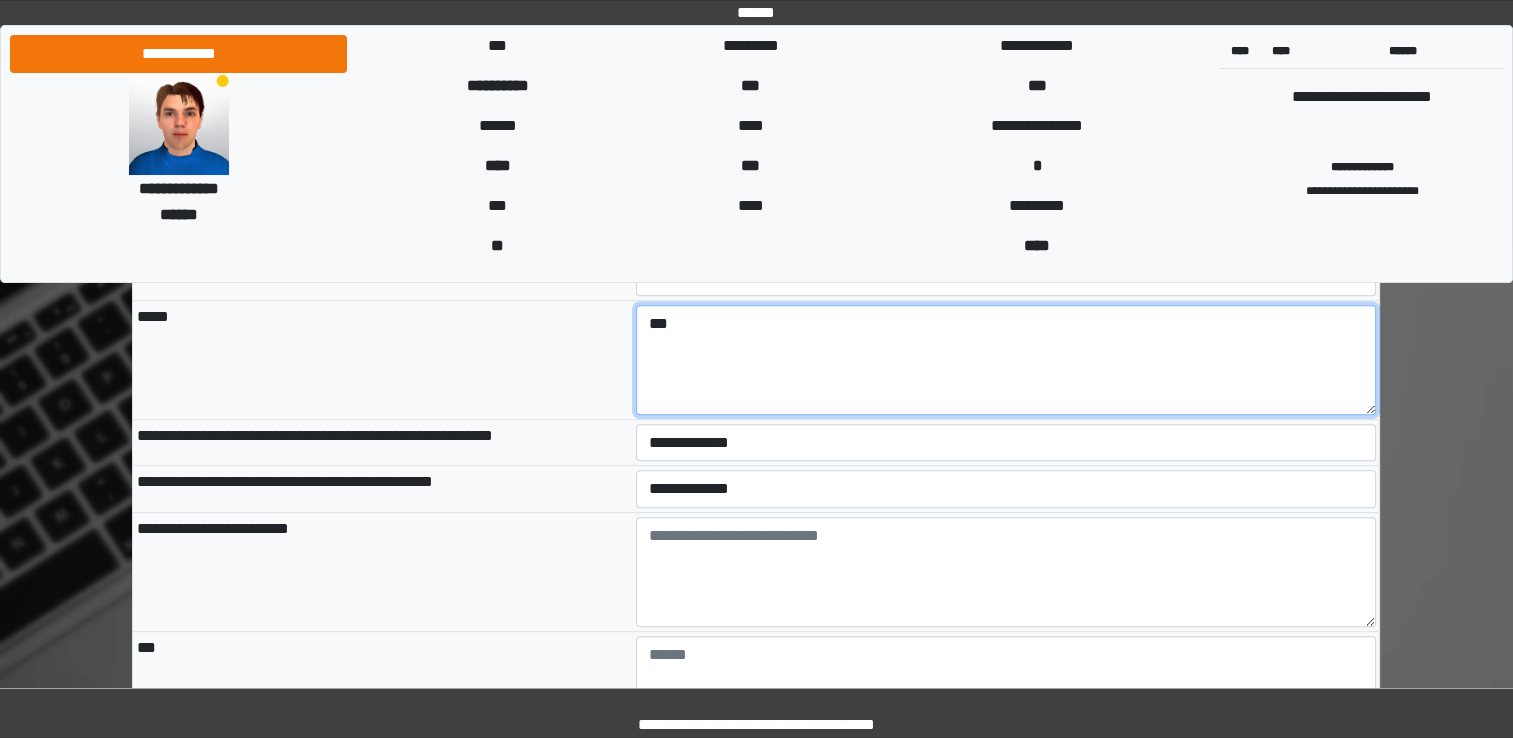 type on "***" 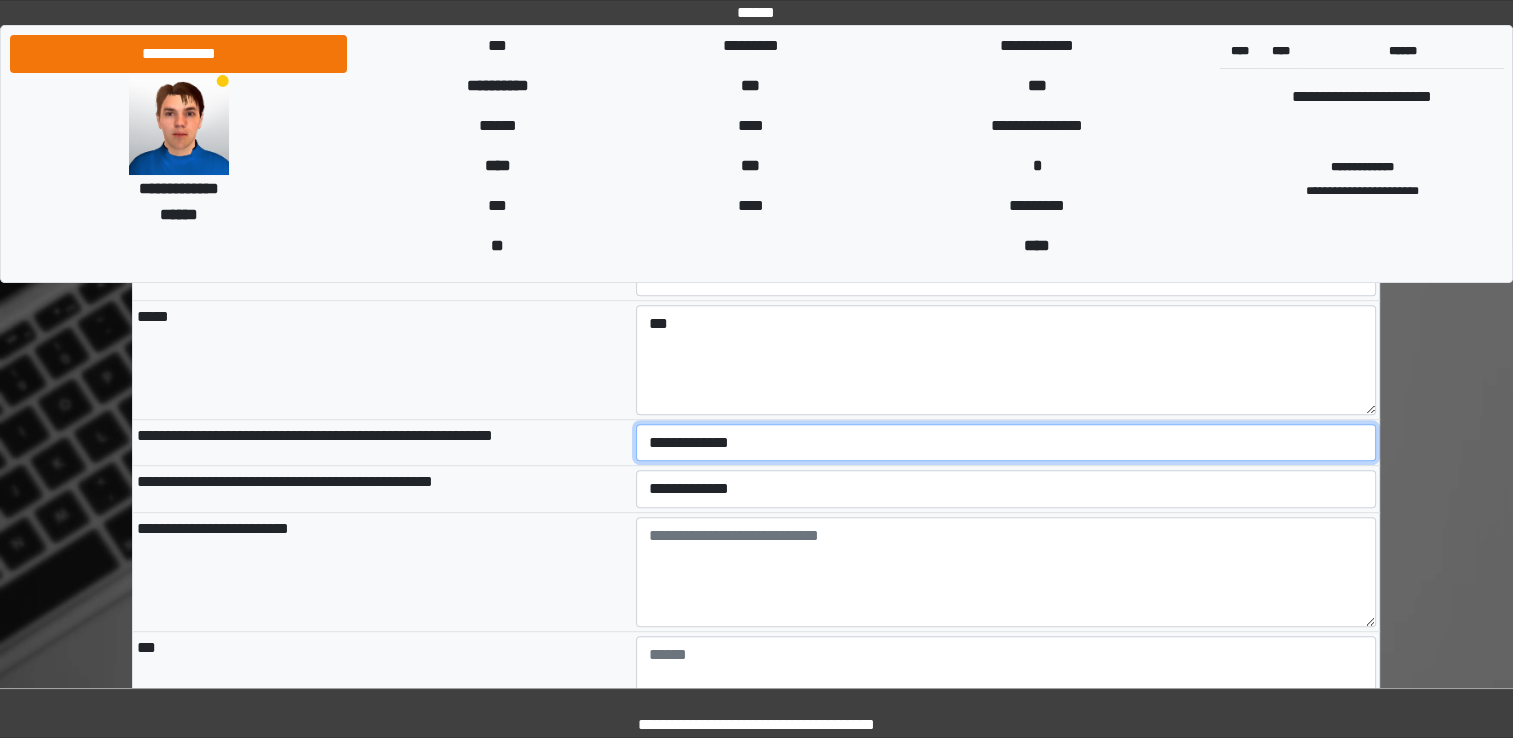 click on "**********" at bounding box center [1006, 443] 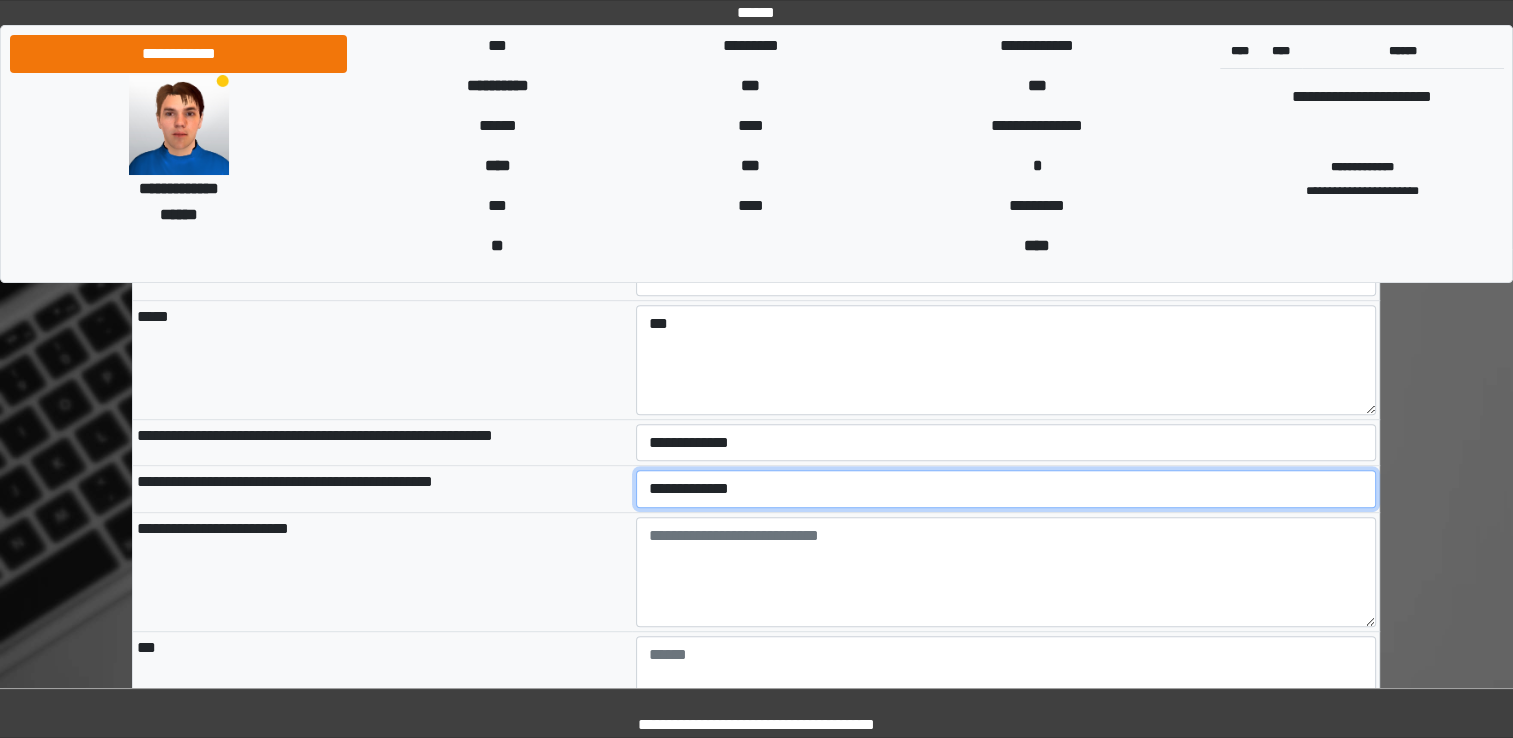 click on "**********" at bounding box center [1006, 489] 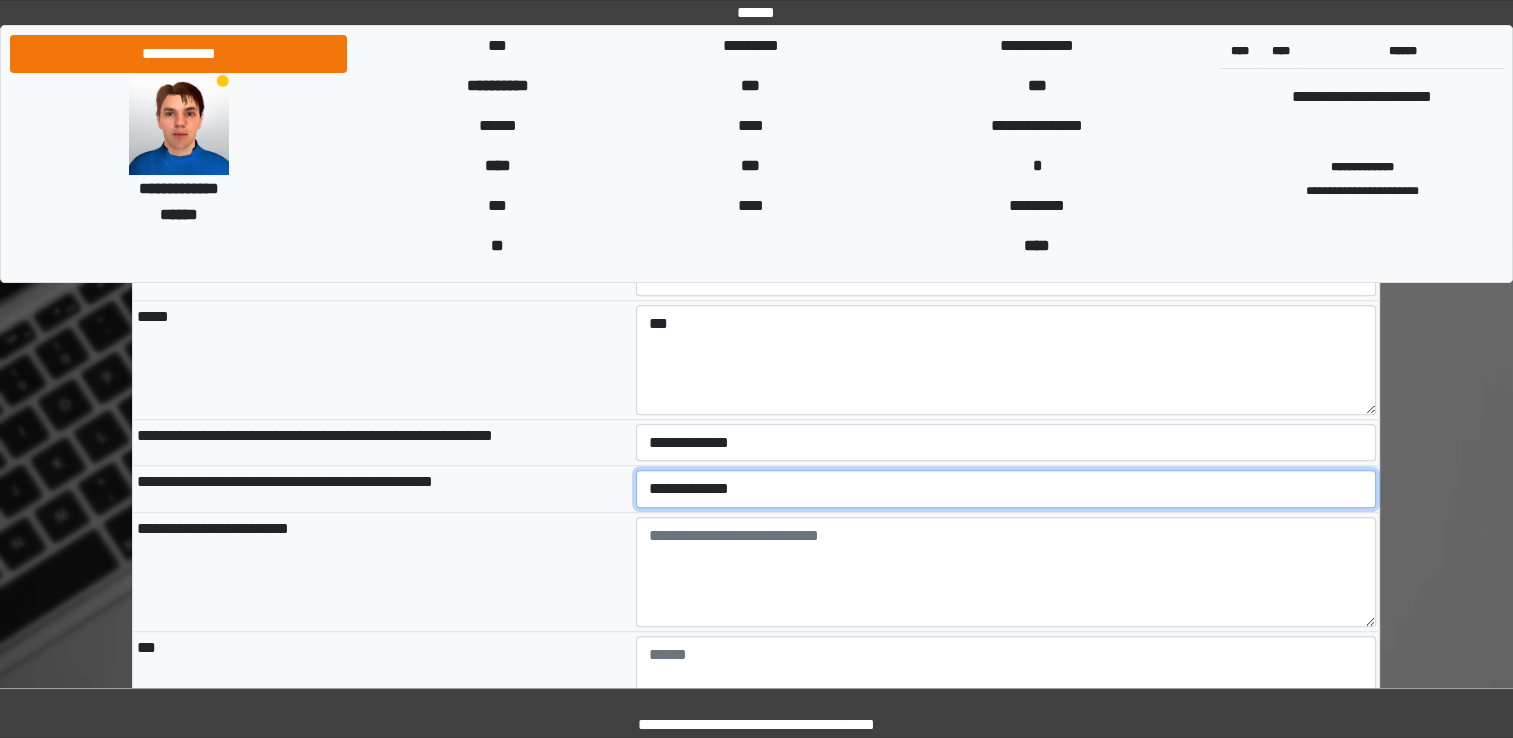 select on "*" 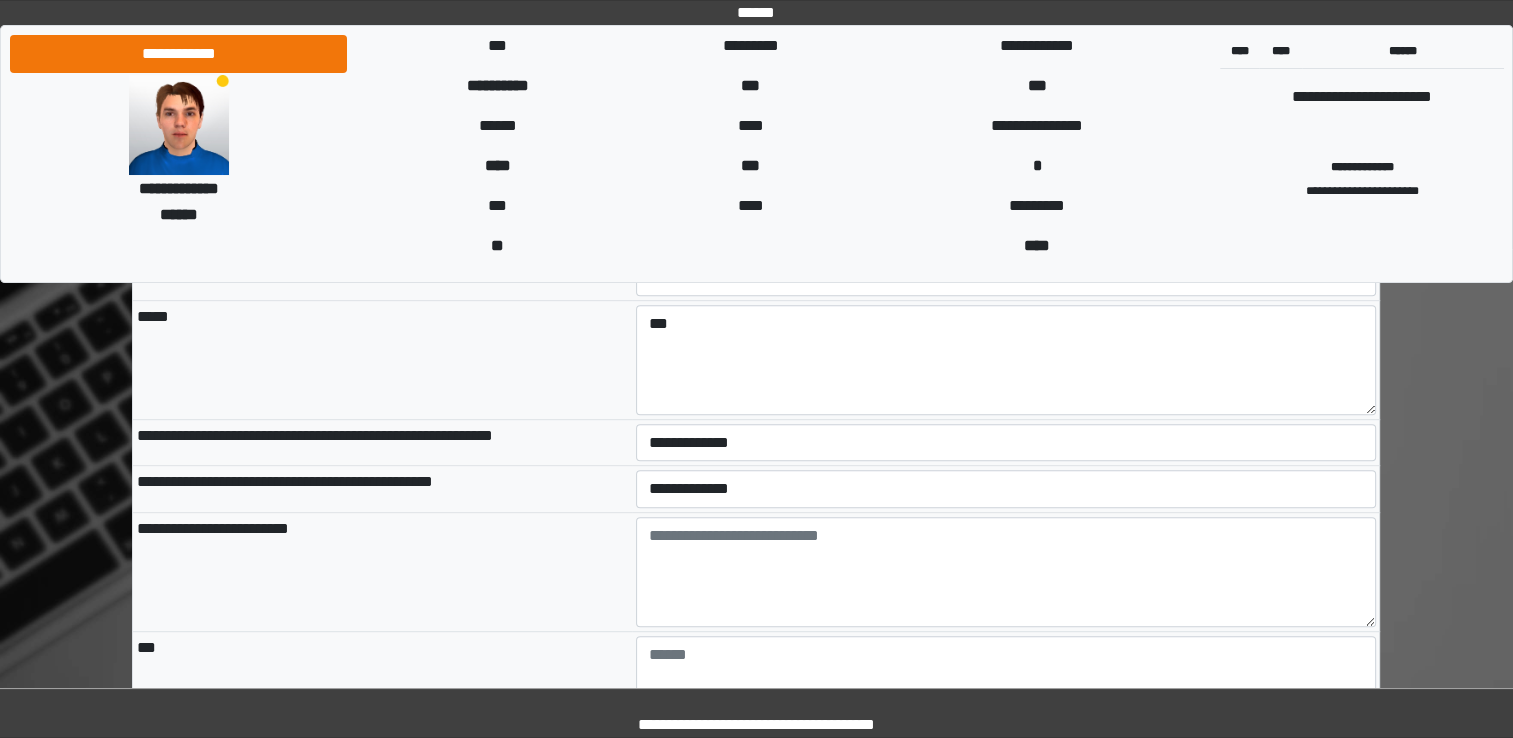 click on "**********" at bounding box center (382, 571) 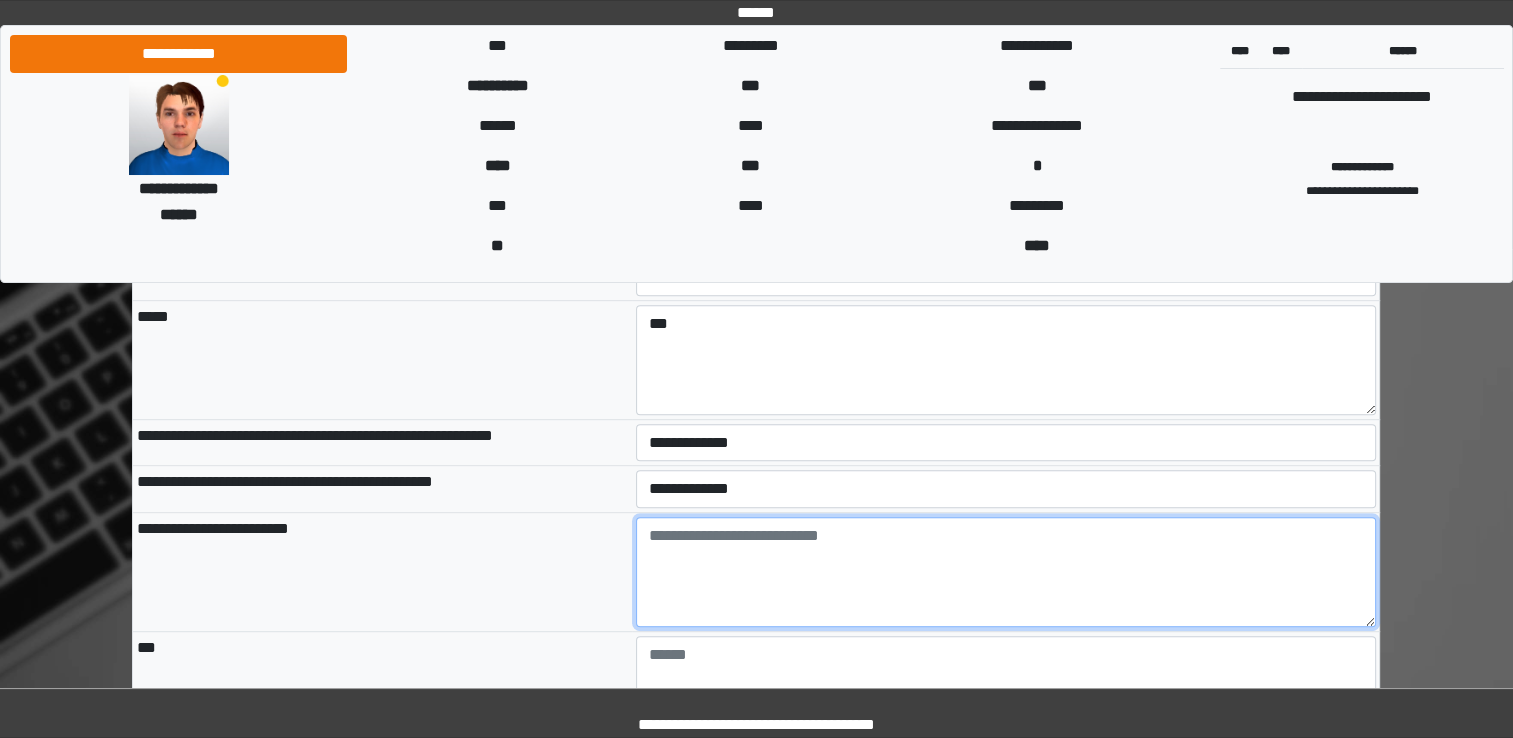 click at bounding box center [1006, 572] 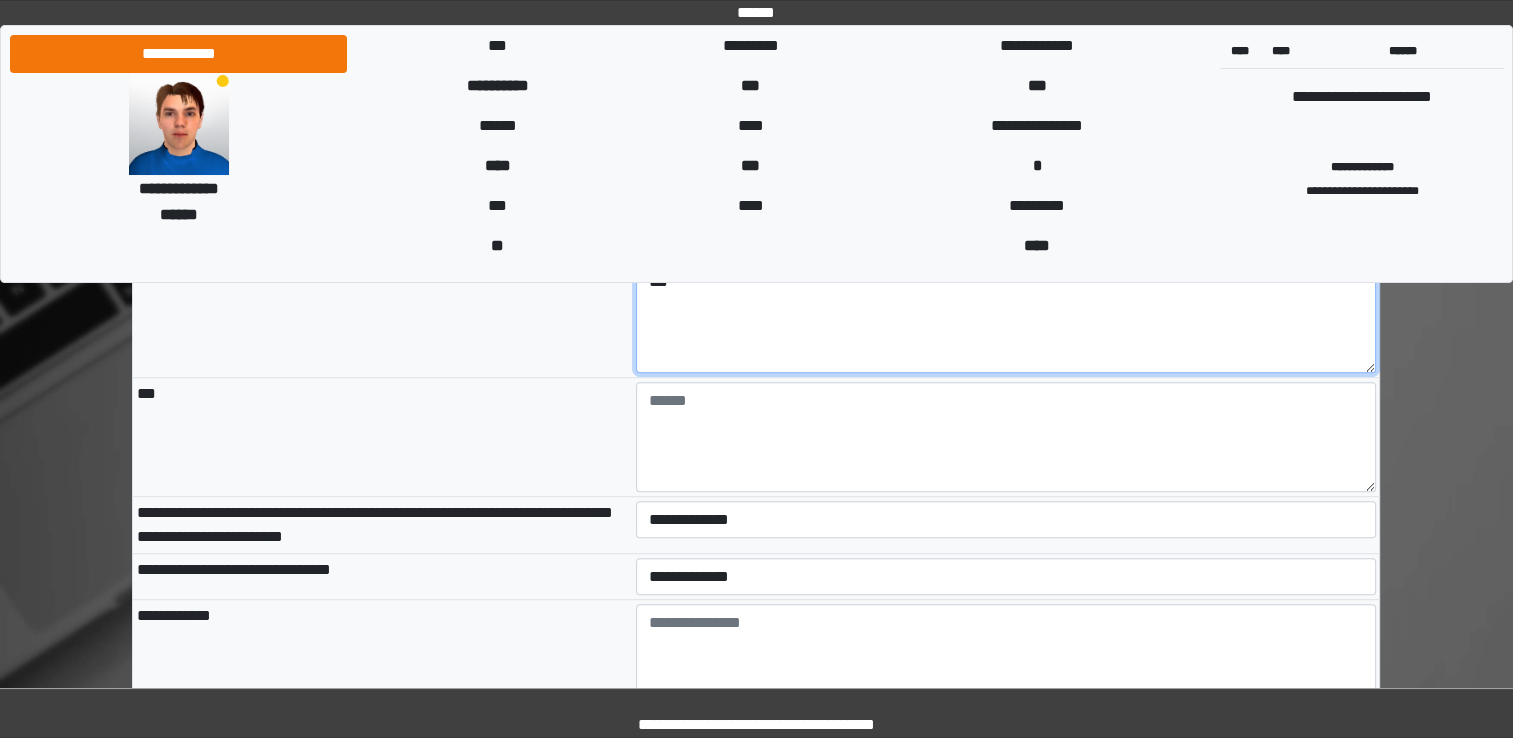 scroll, scrollTop: 8800, scrollLeft: 0, axis: vertical 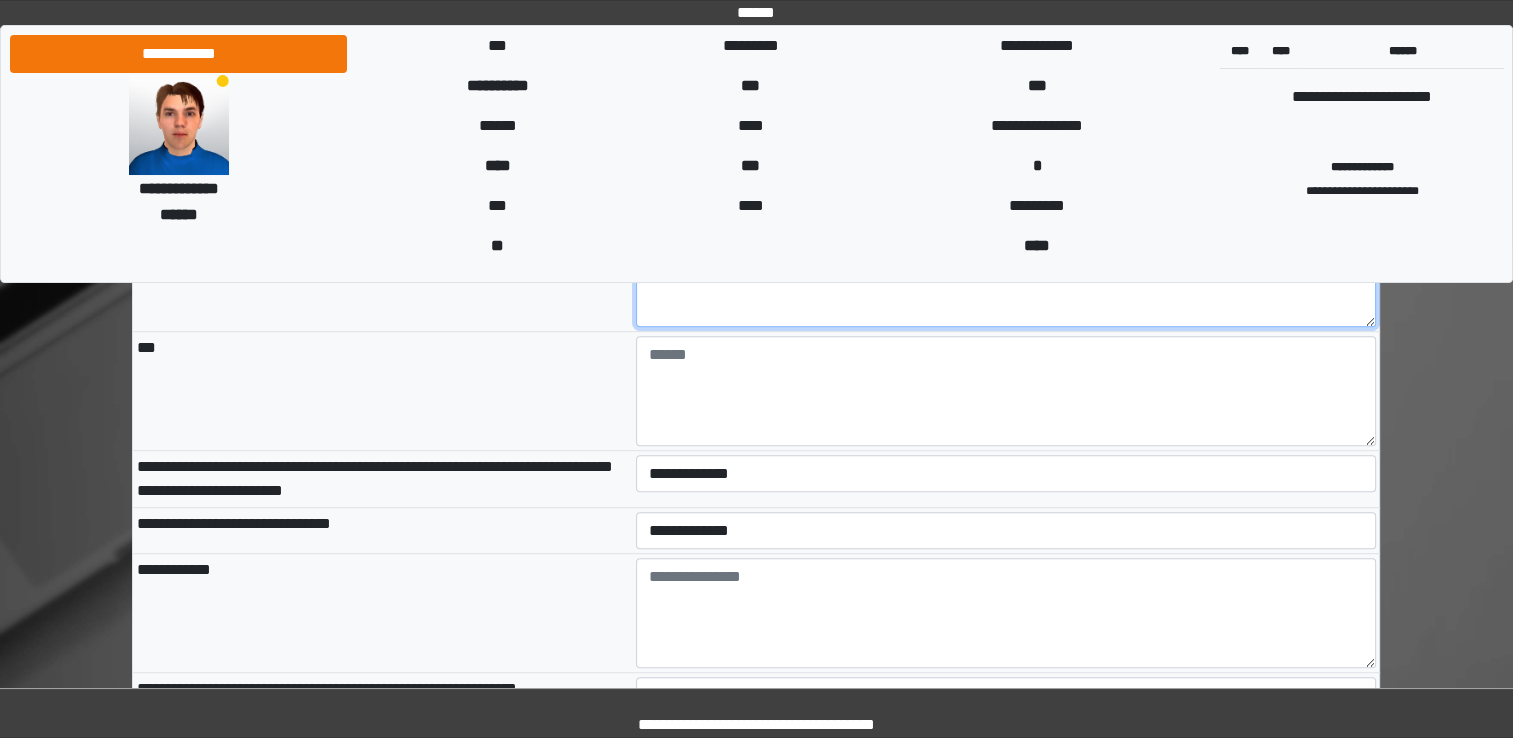 type on "***" 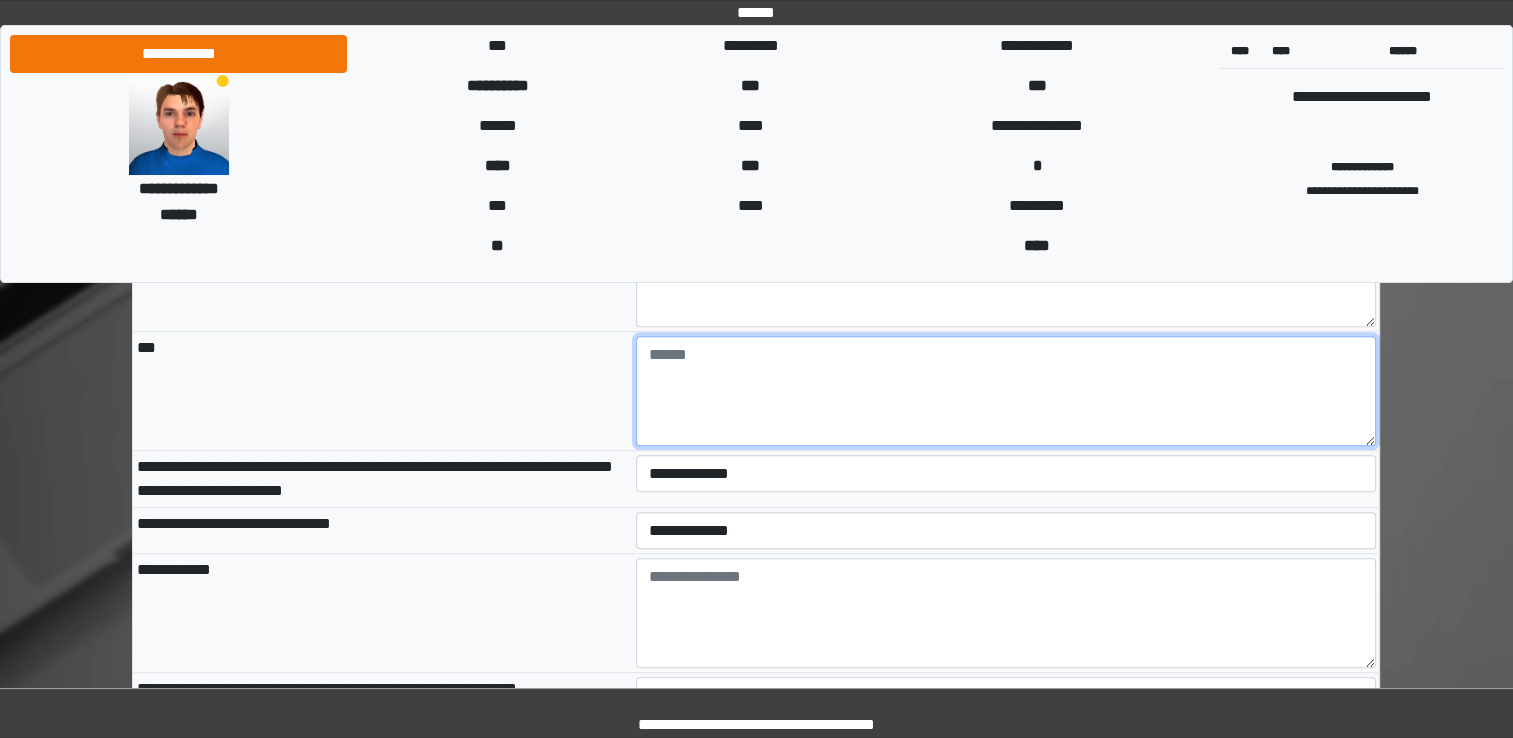 click at bounding box center (1006, 391) 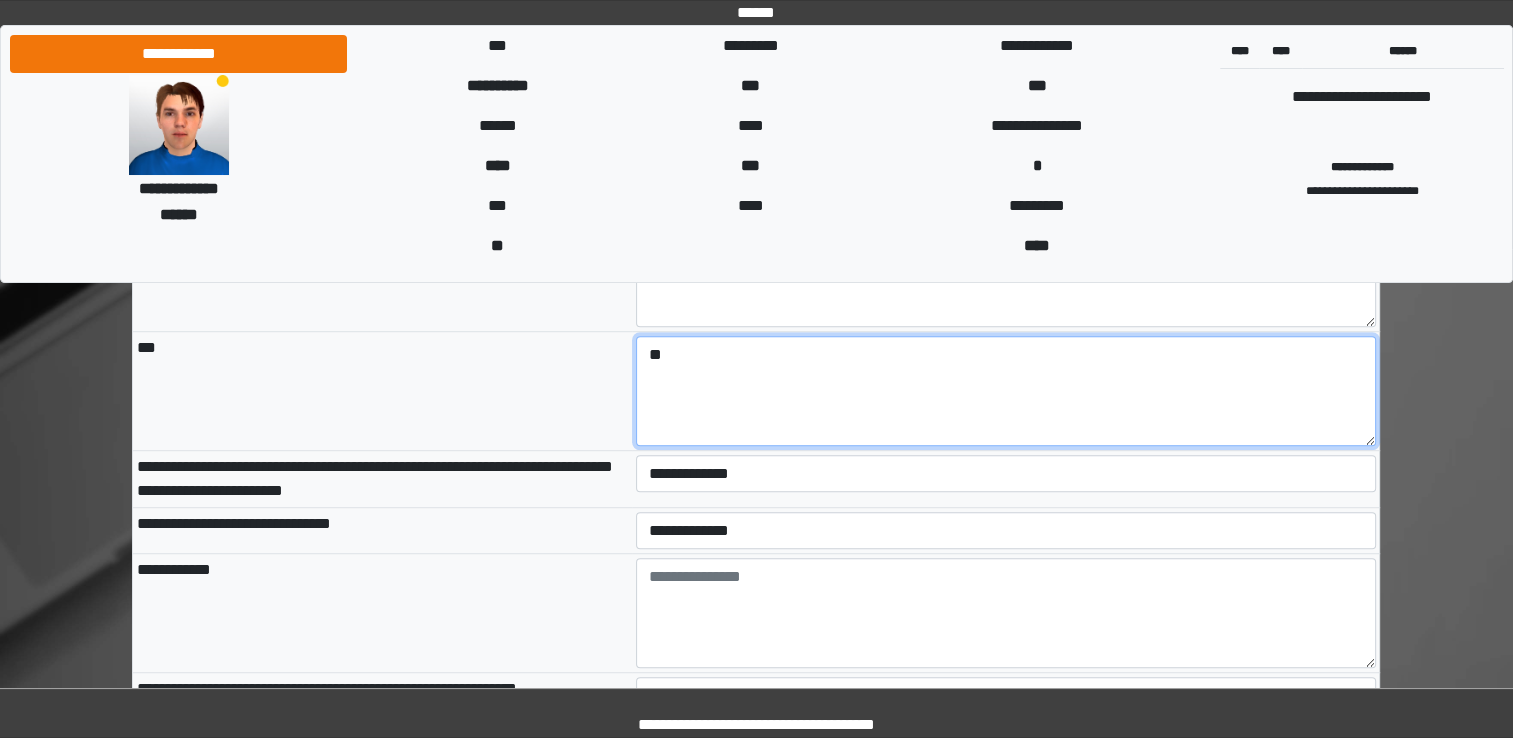 click on "**" at bounding box center (1006, 391) 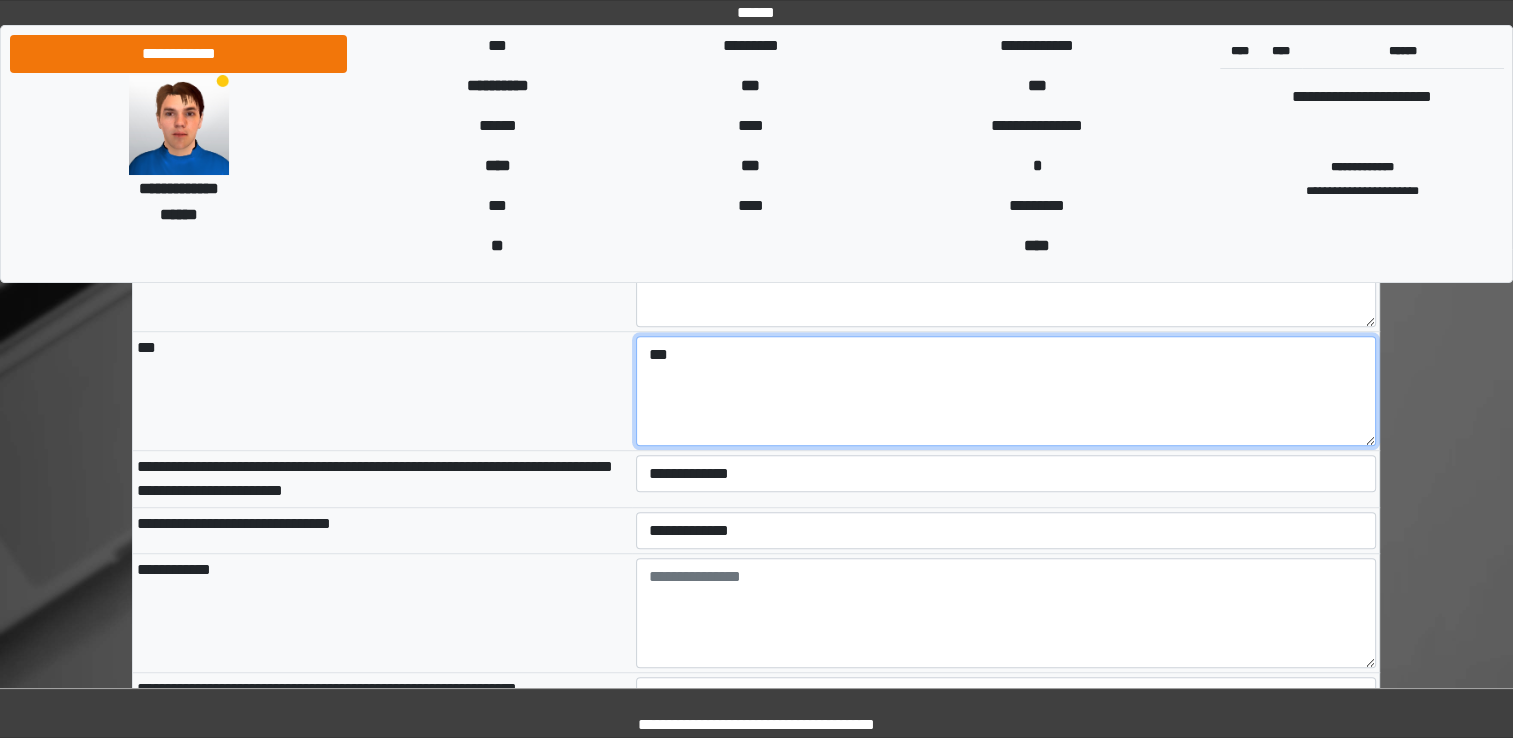 type on "***" 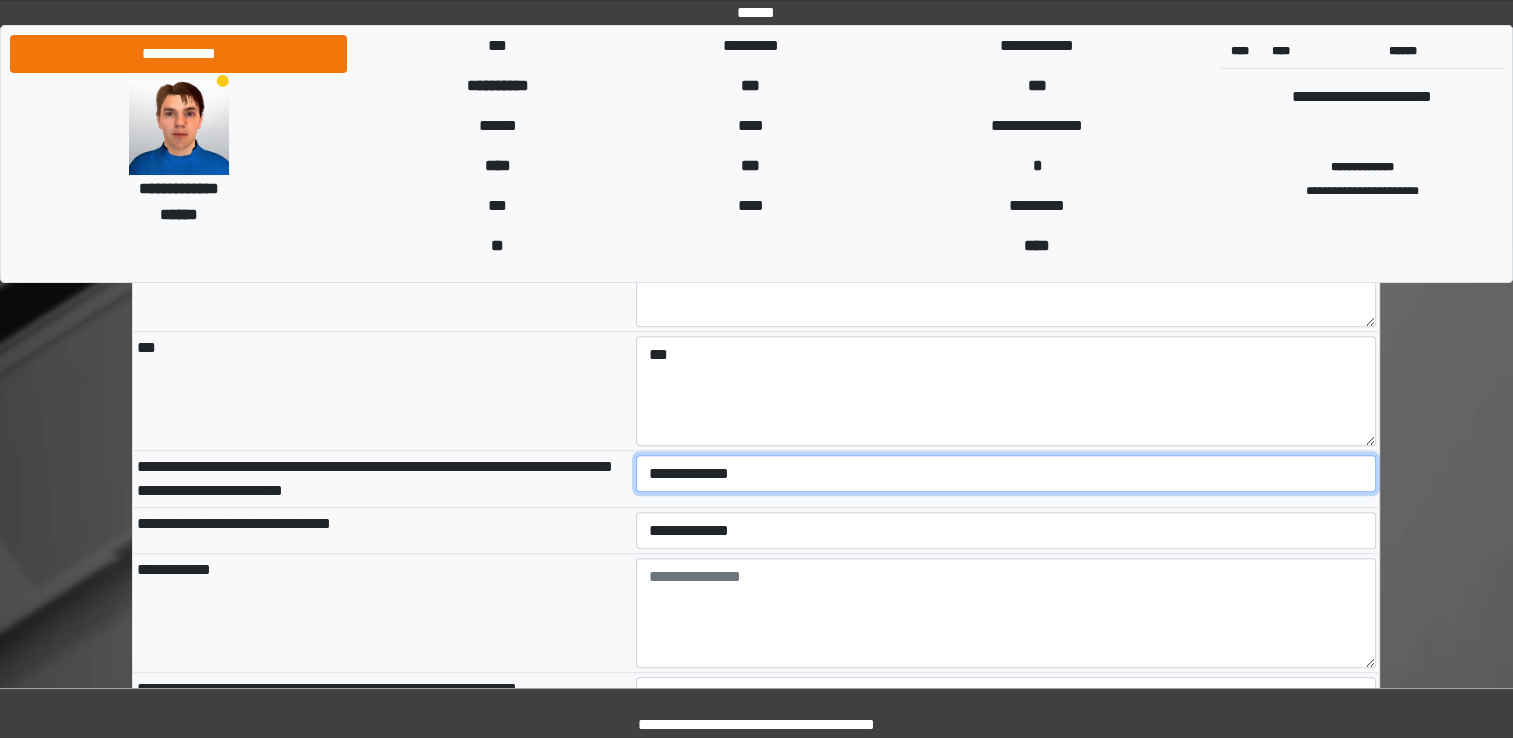 click on "**********" at bounding box center [1006, 474] 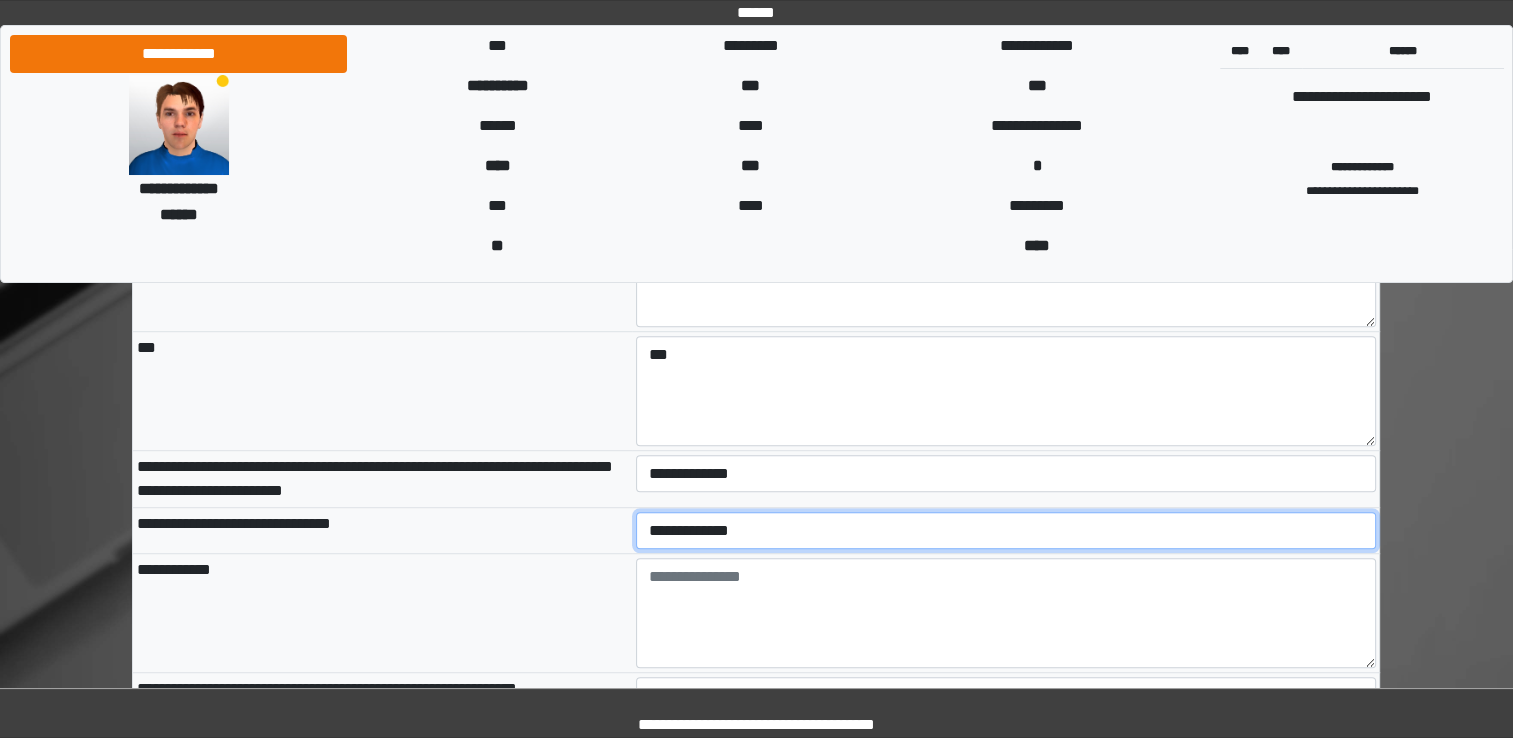 click on "**********" at bounding box center (1006, 531) 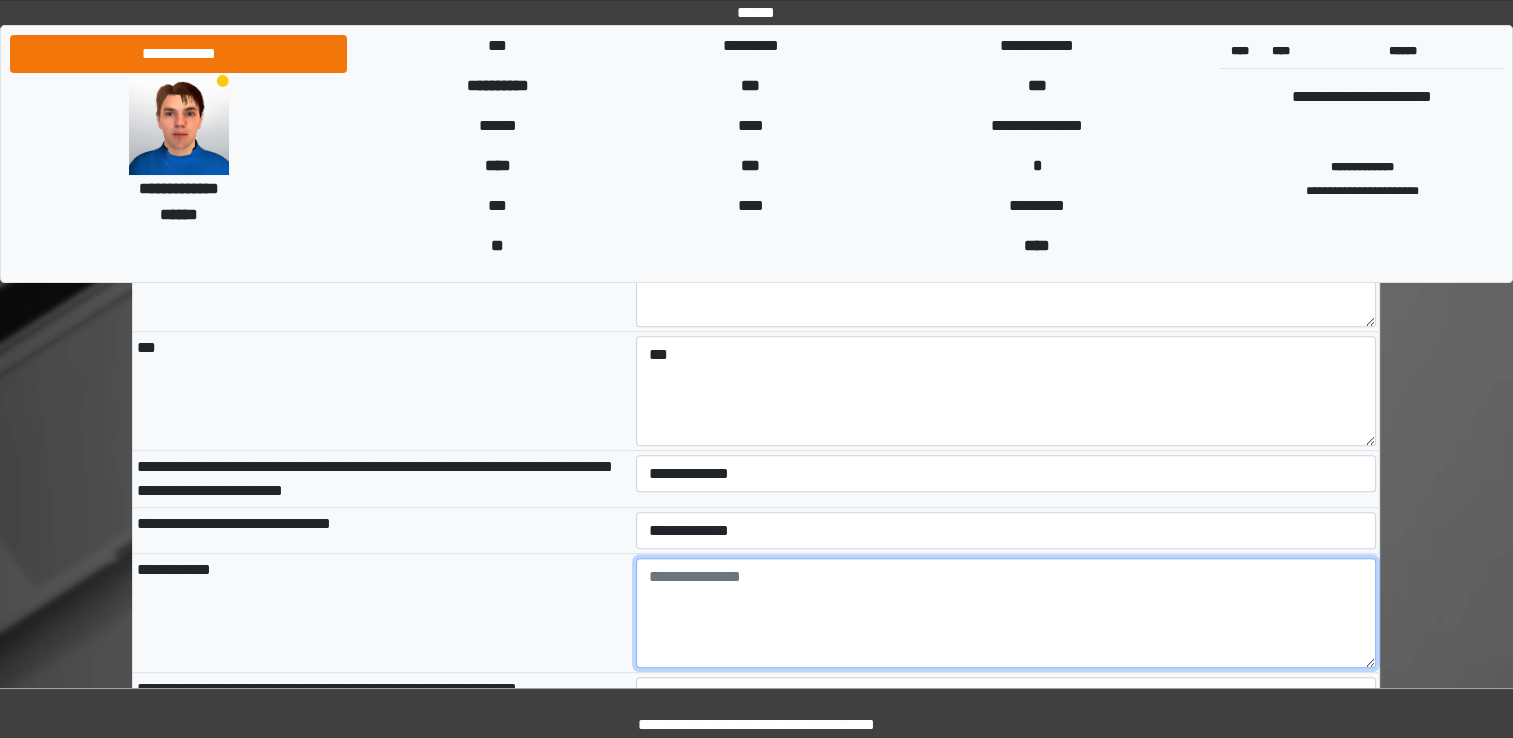 click at bounding box center (1006, 613) 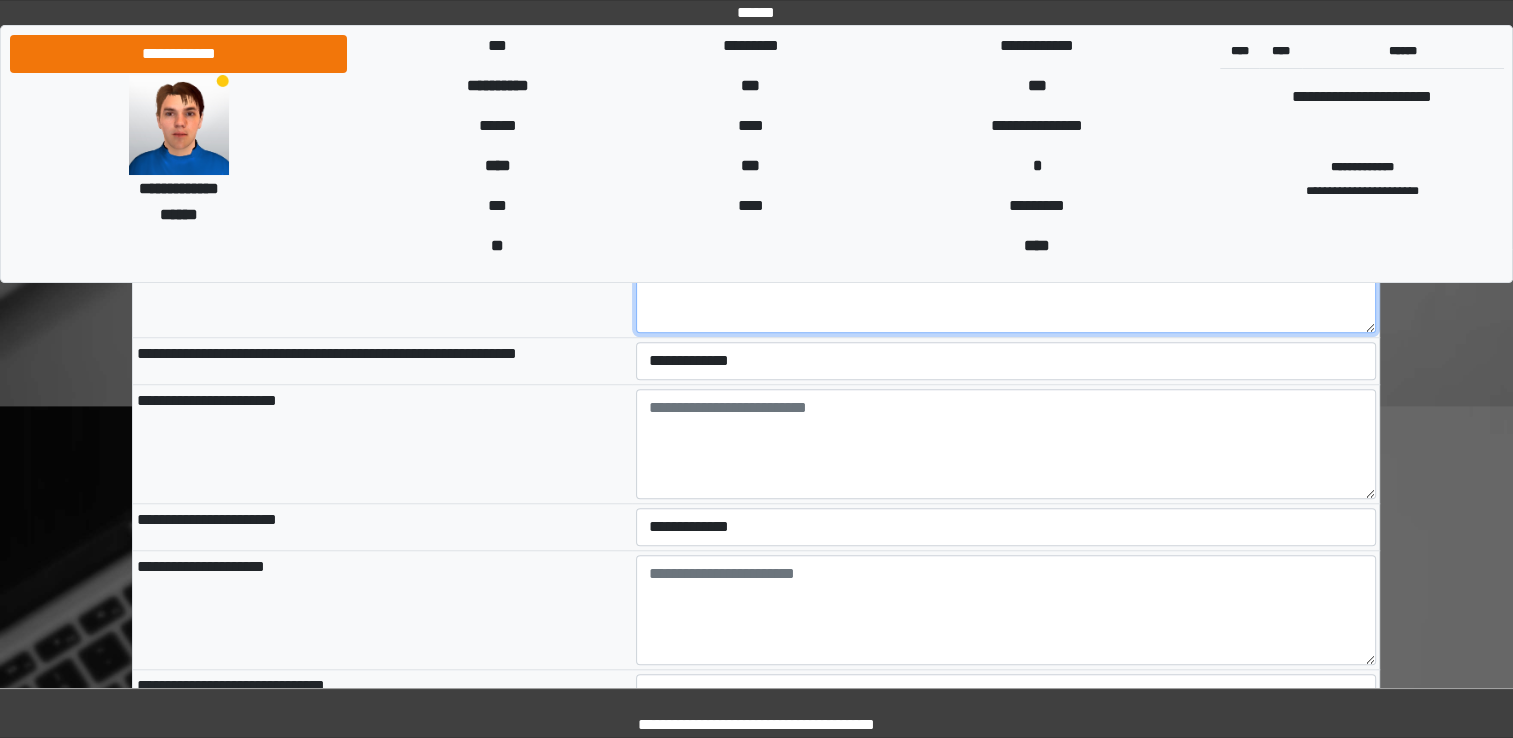 scroll, scrollTop: 9100, scrollLeft: 0, axis: vertical 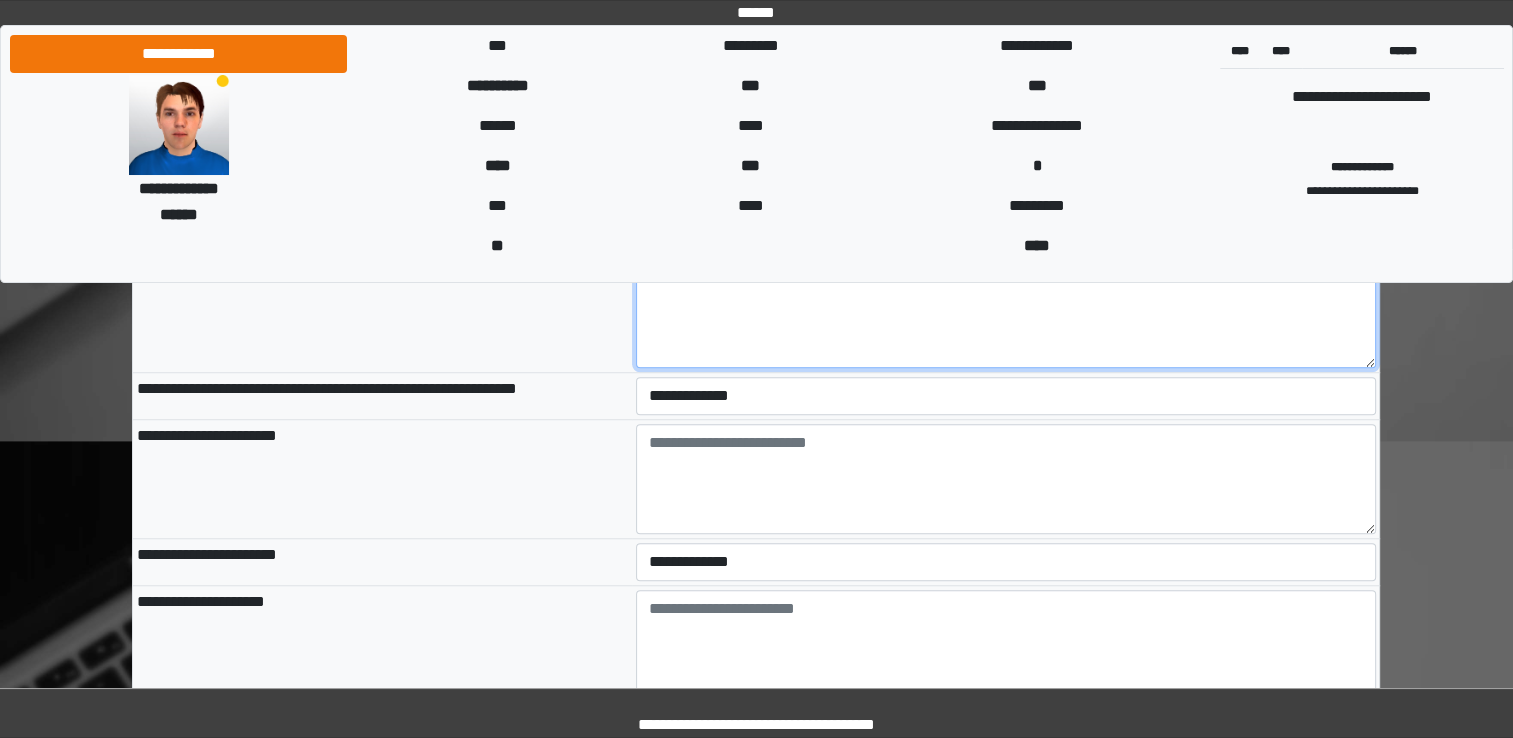 type on "***" 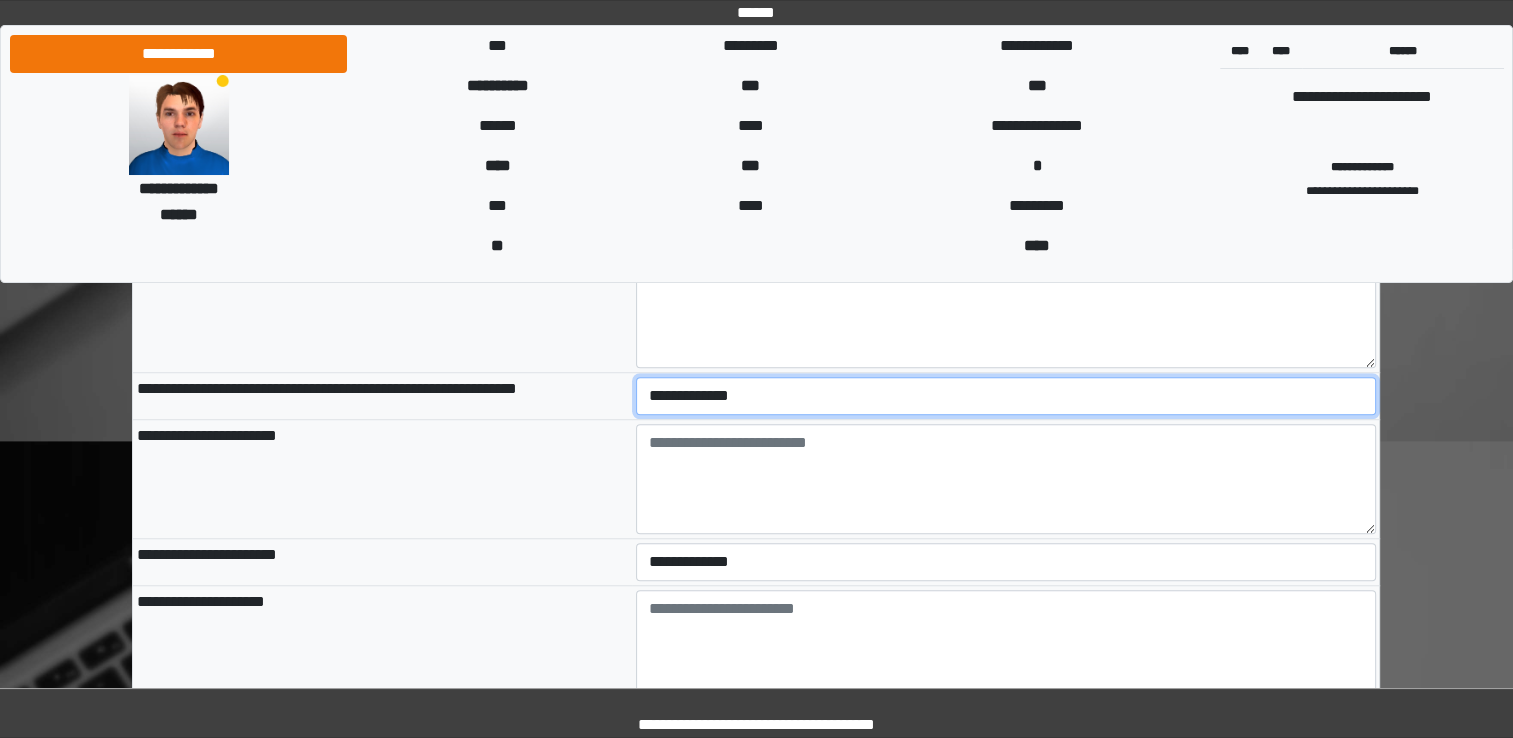 click on "**********" at bounding box center (1006, 396) 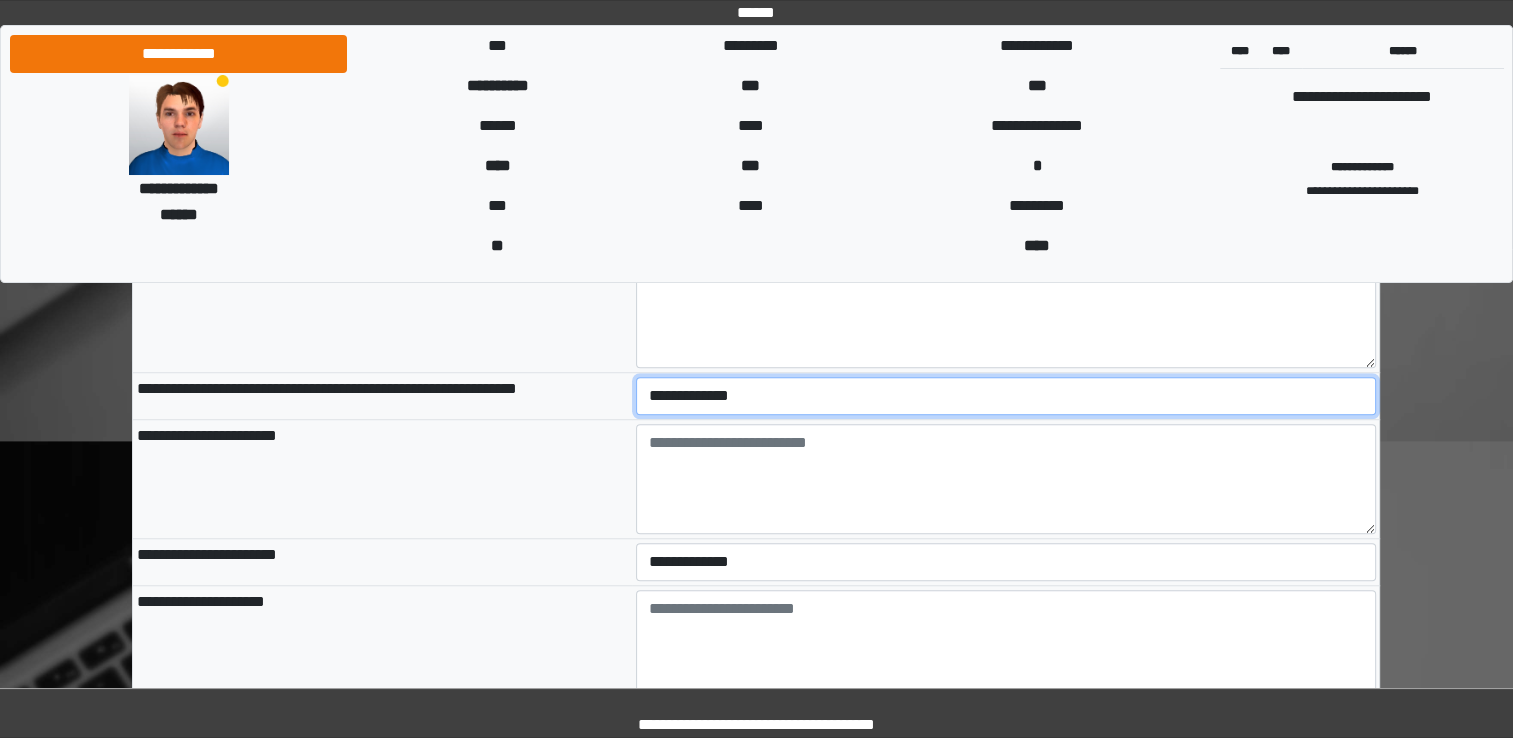 select on "*" 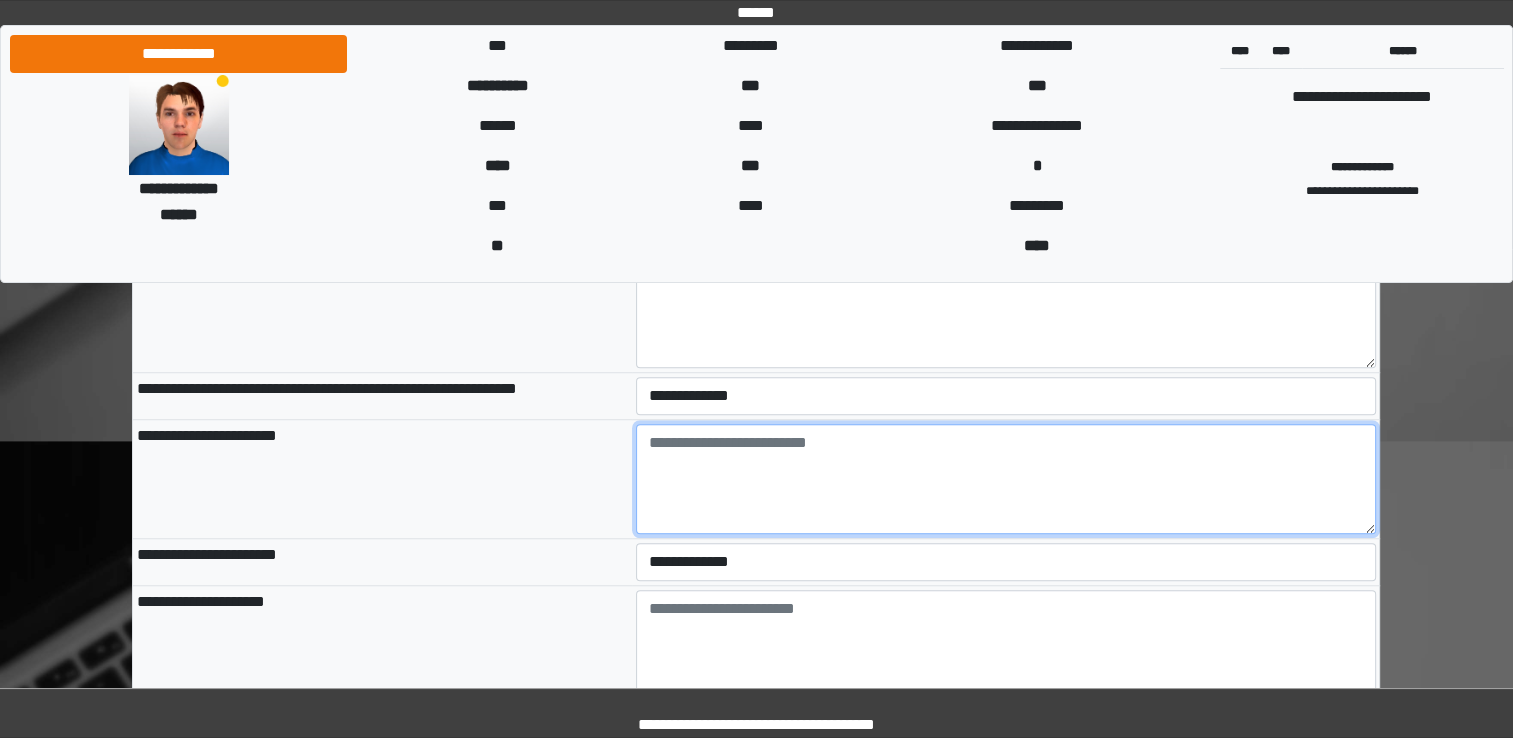 click at bounding box center [1006, 479] 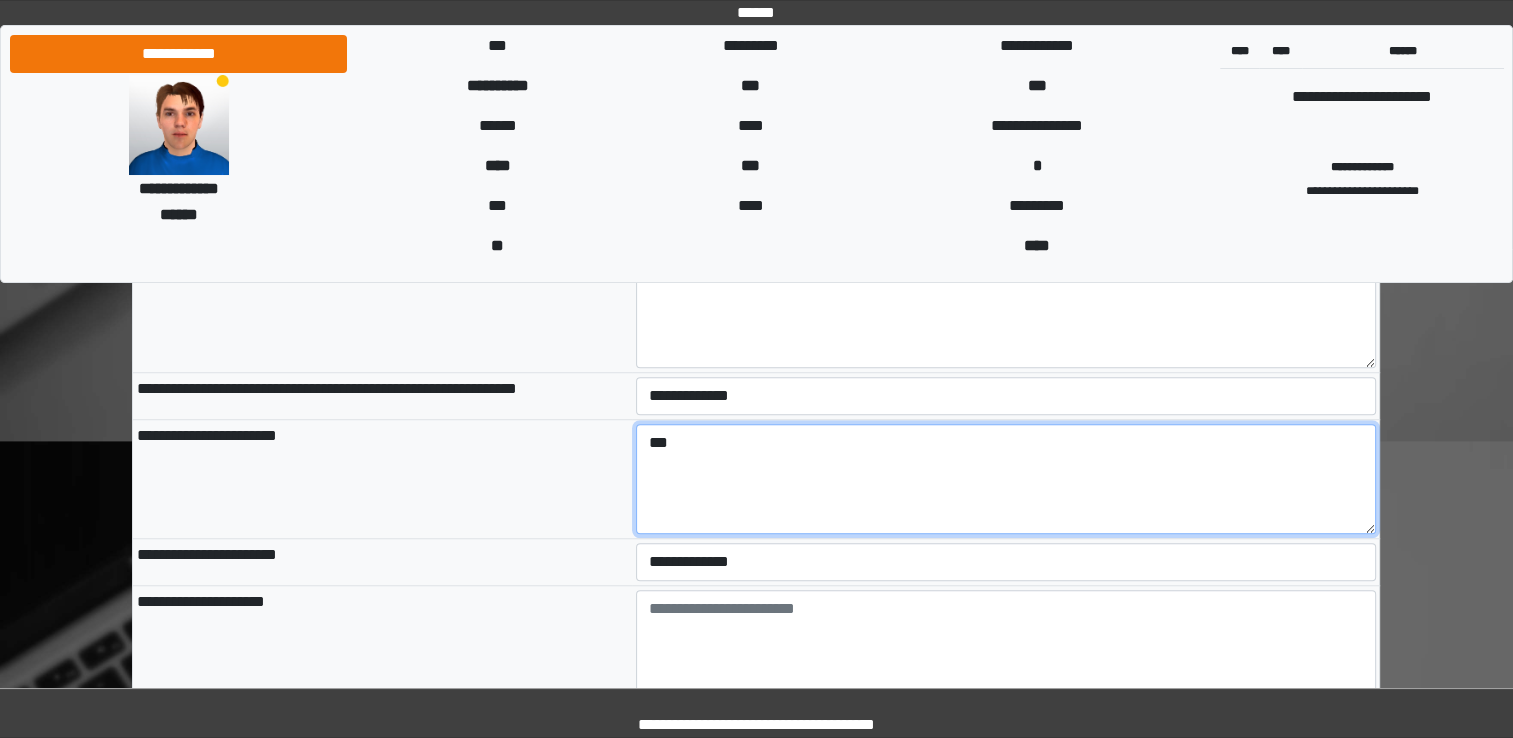 type on "***" 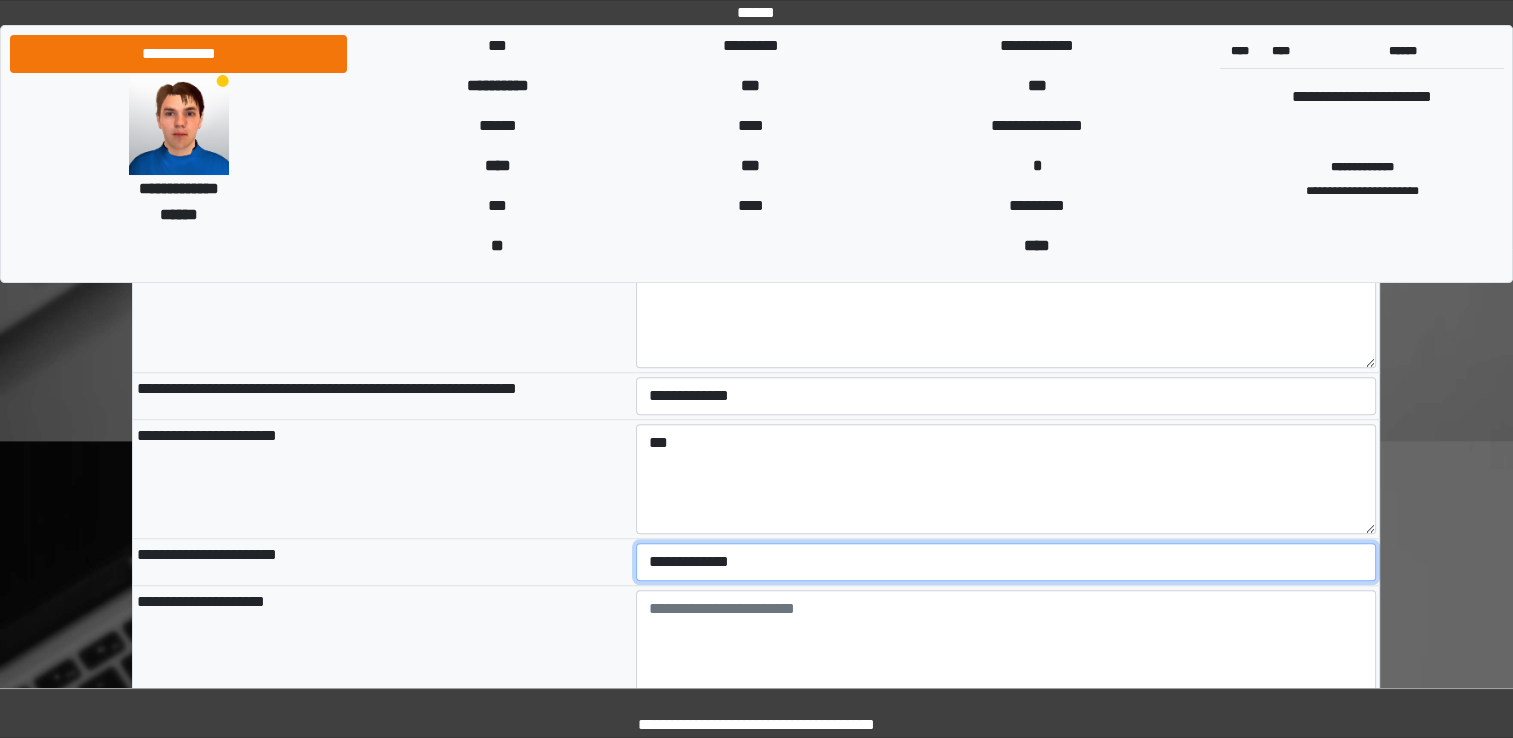 click on "**********" at bounding box center (1006, 562) 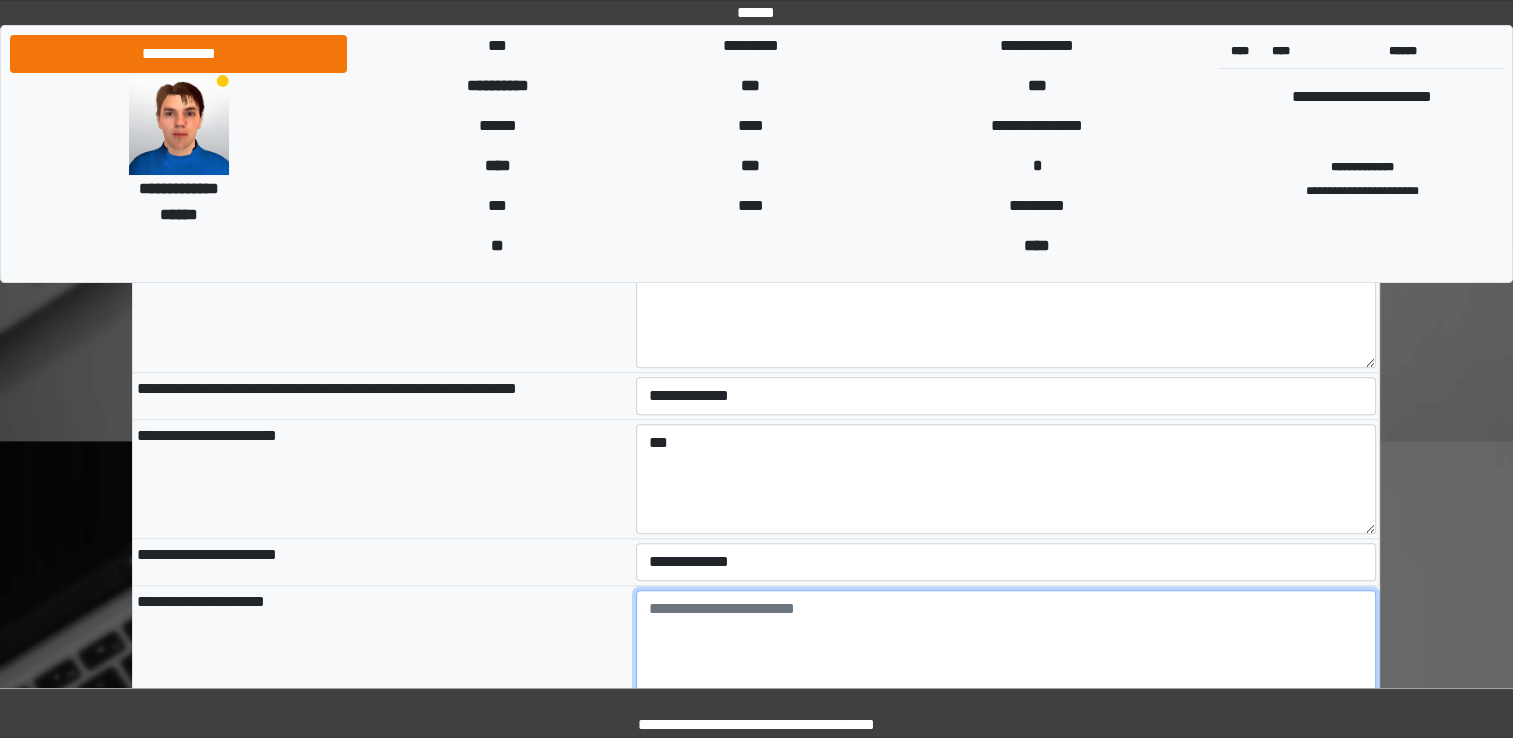 click at bounding box center (1006, 645) 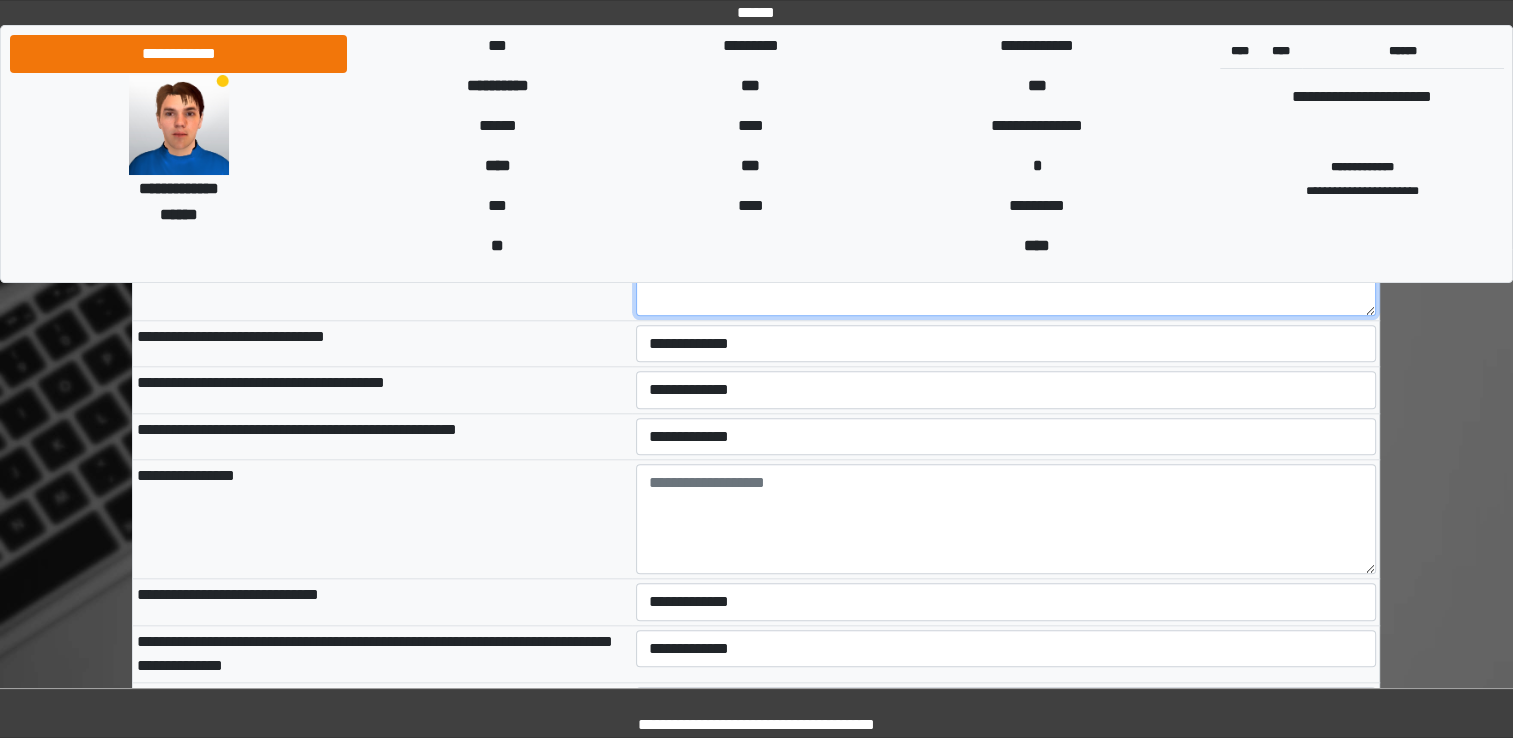 scroll, scrollTop: 9500, scrollLeft: 0, axis: vertical 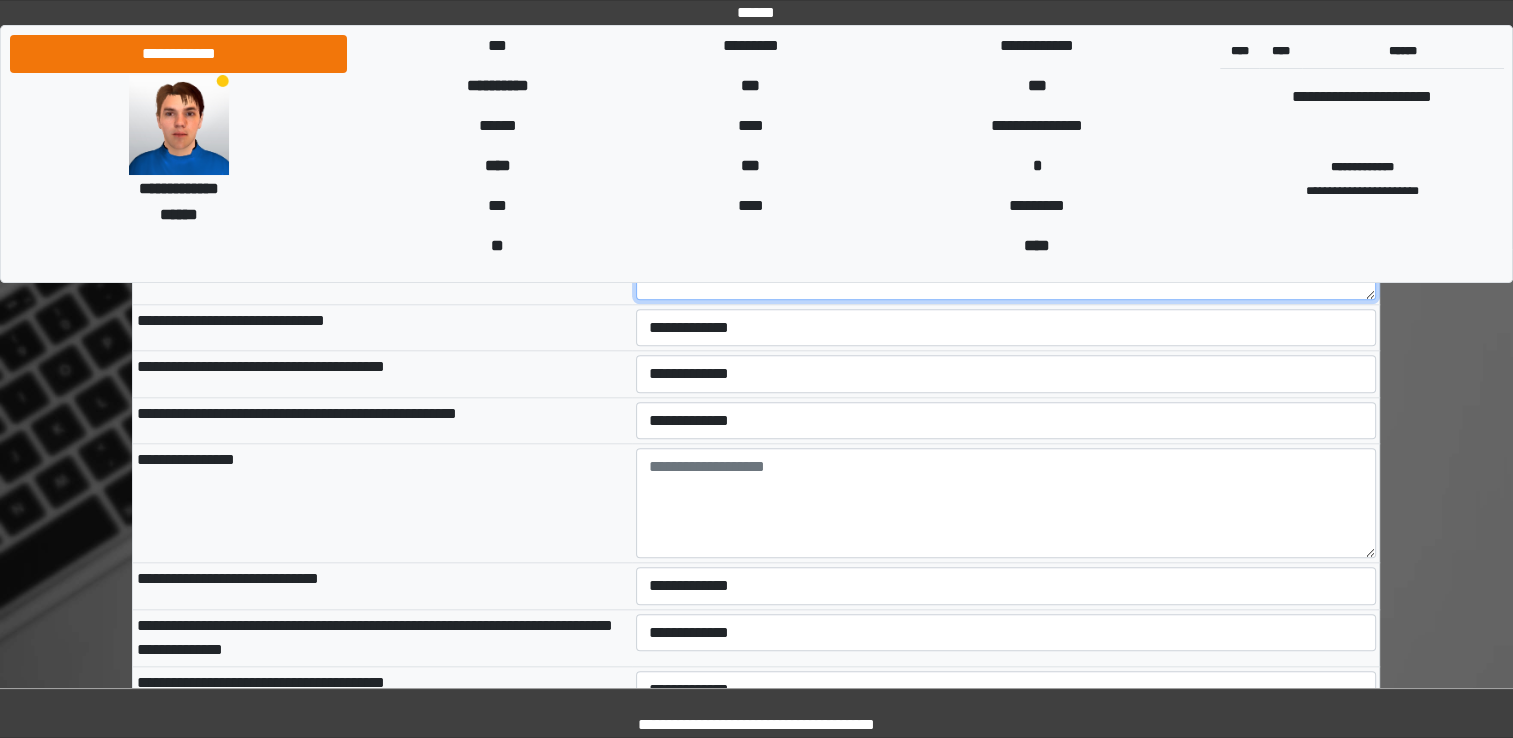 type on "***" 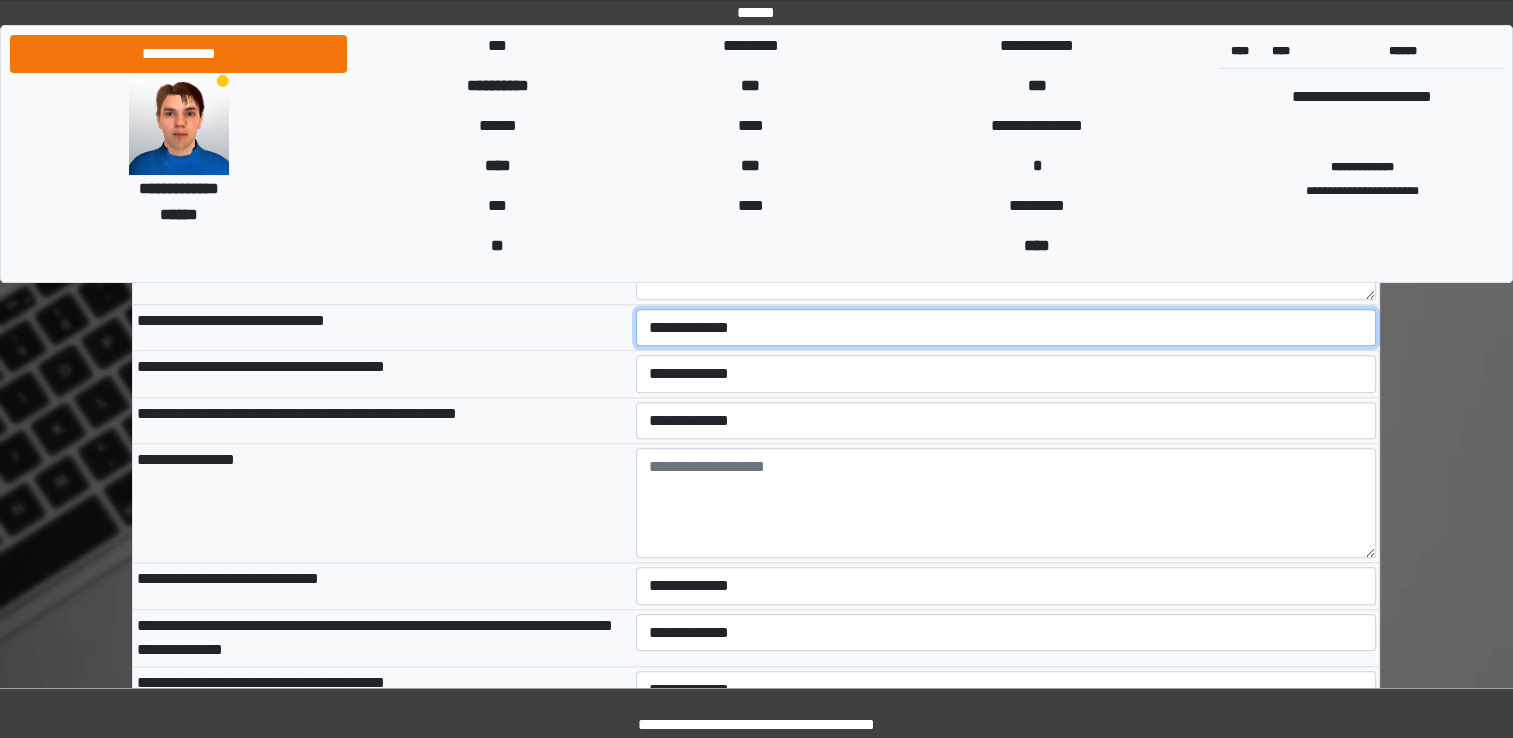 click on "**********" at bounding box center [1006, 328] 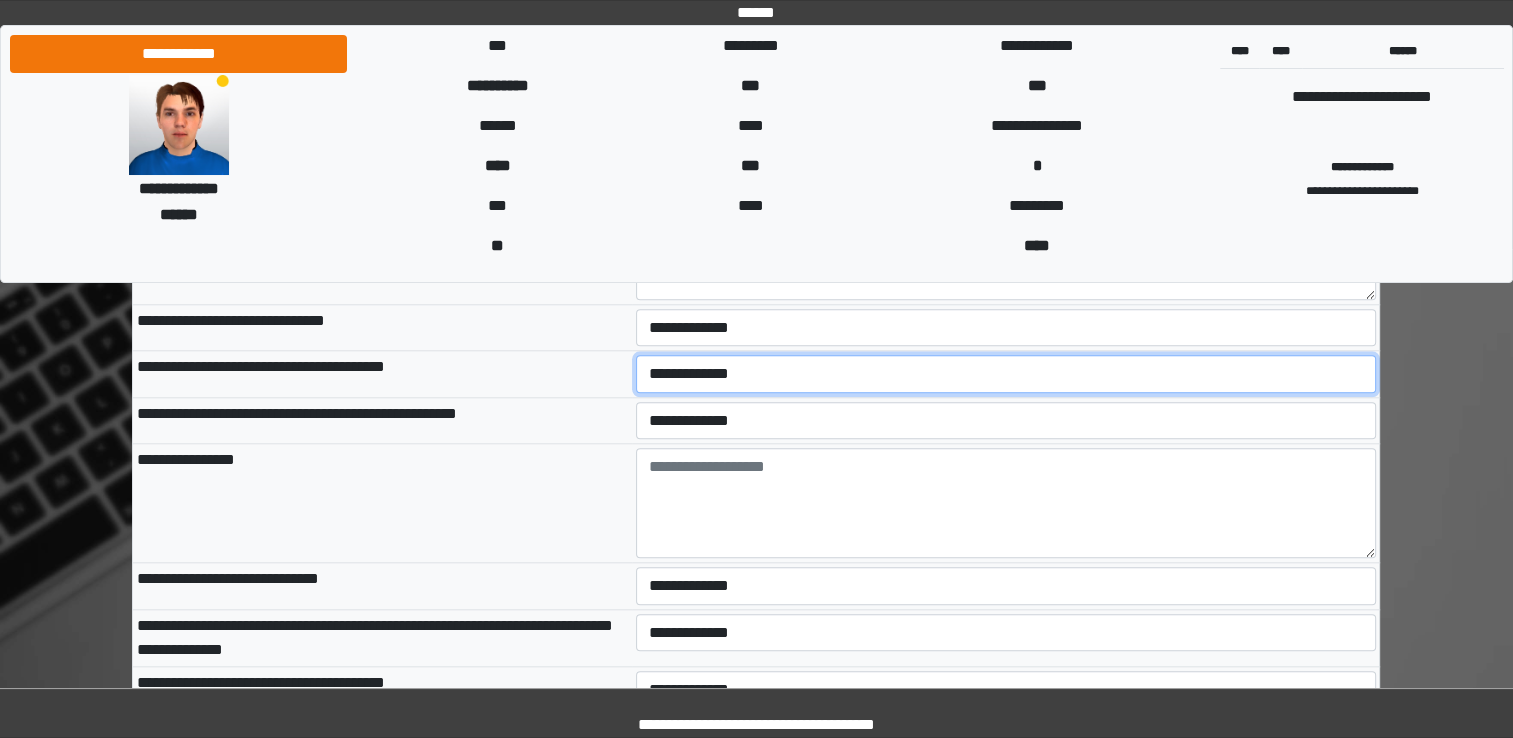 click on "**********" at bounding box center (1006, 374) 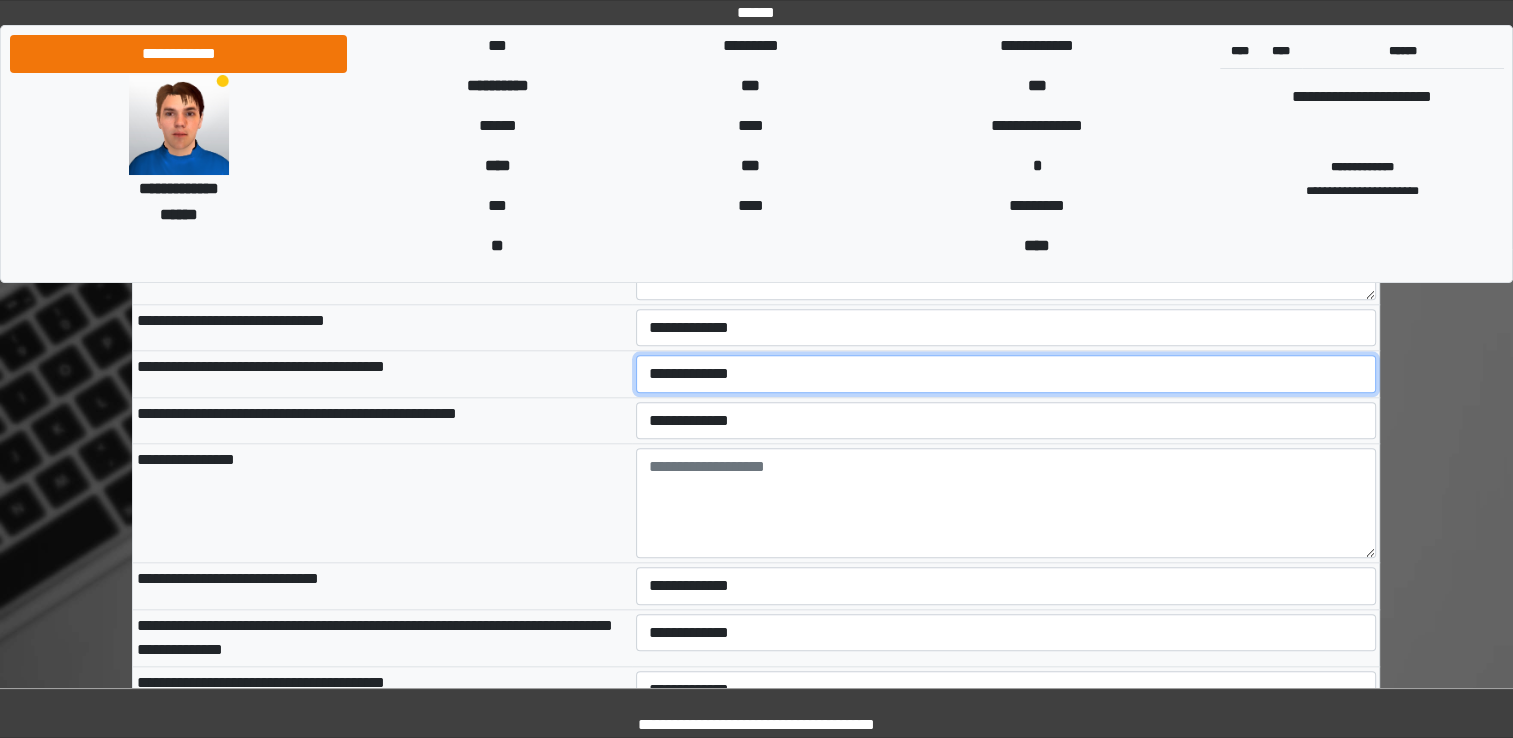 select on "*" 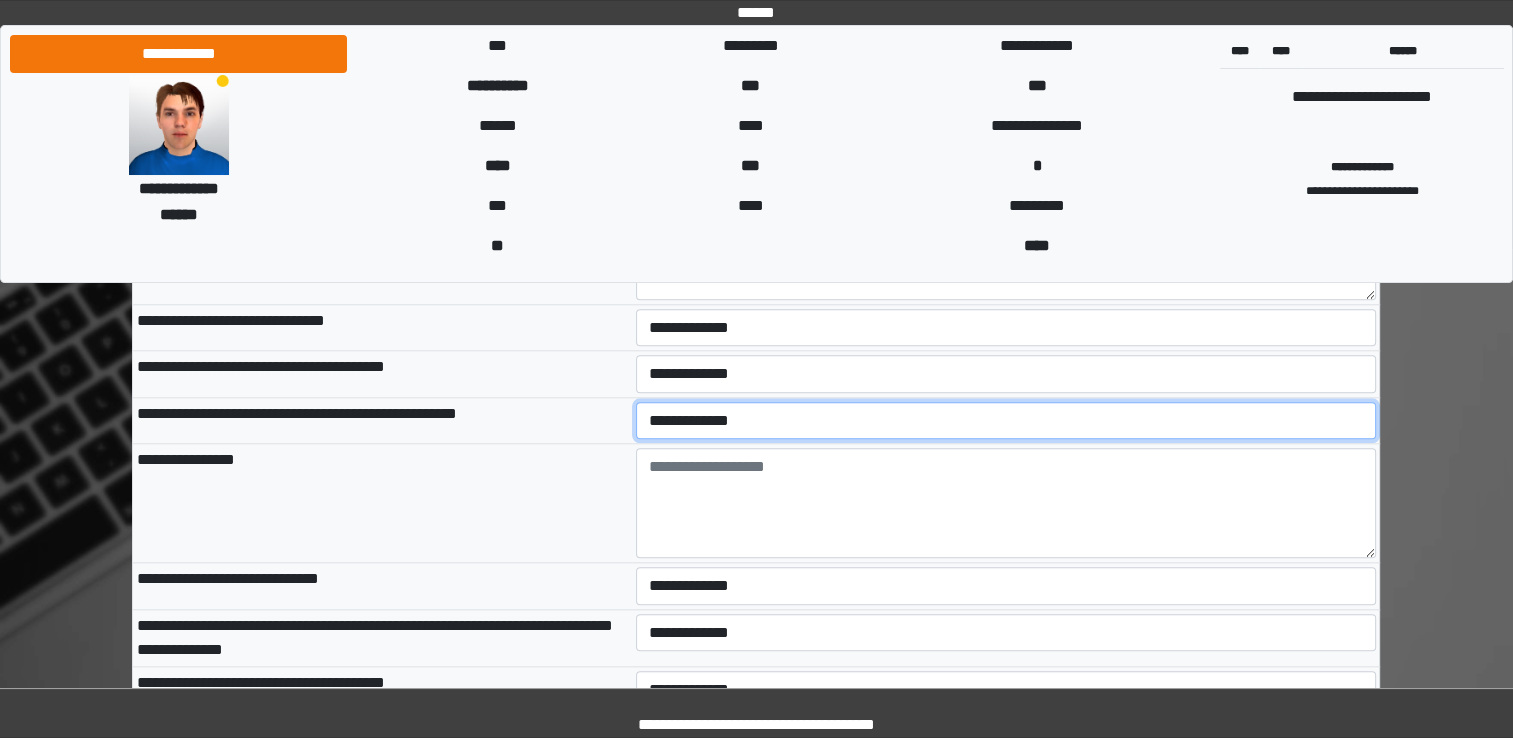 click on "**********" at bounding box center (1006, 421) 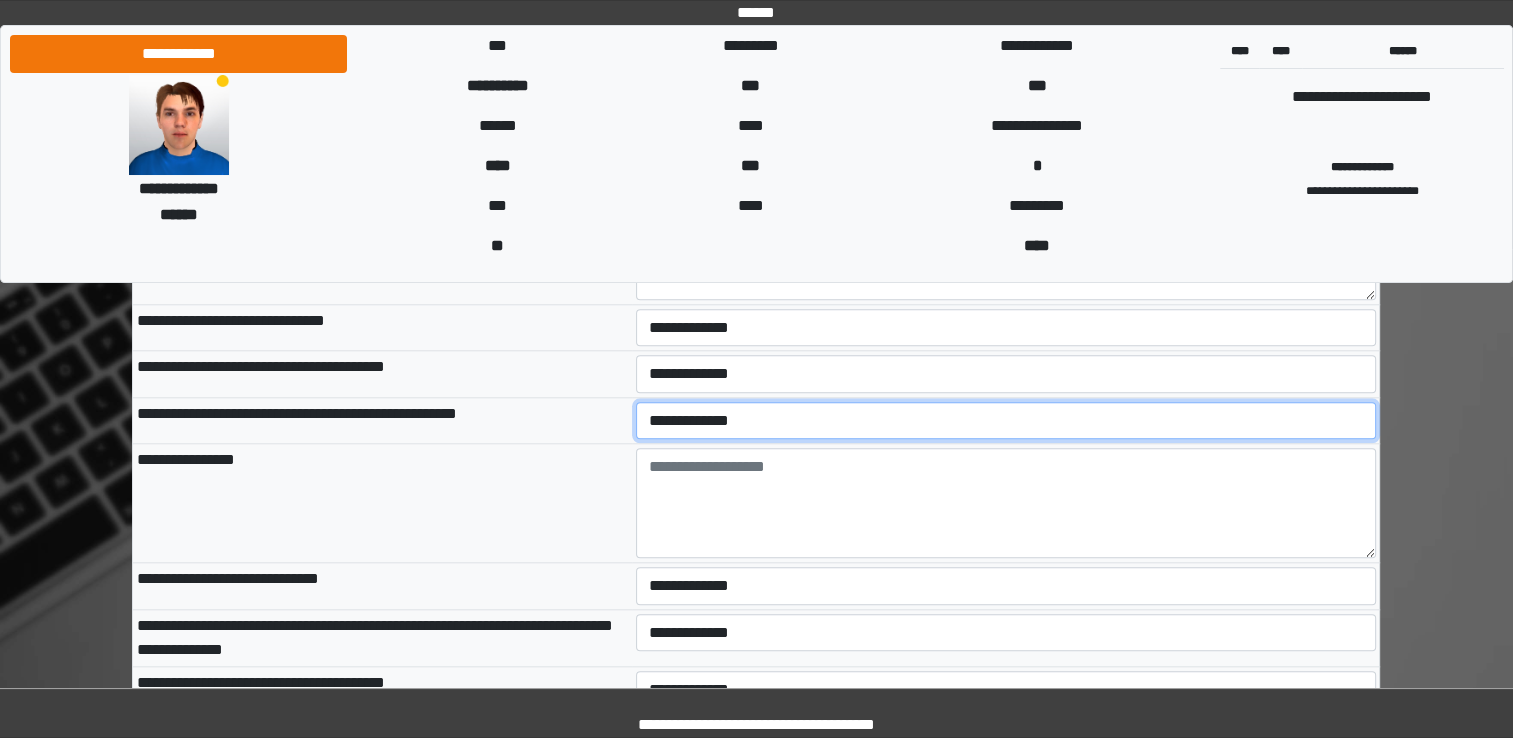 select on "*" 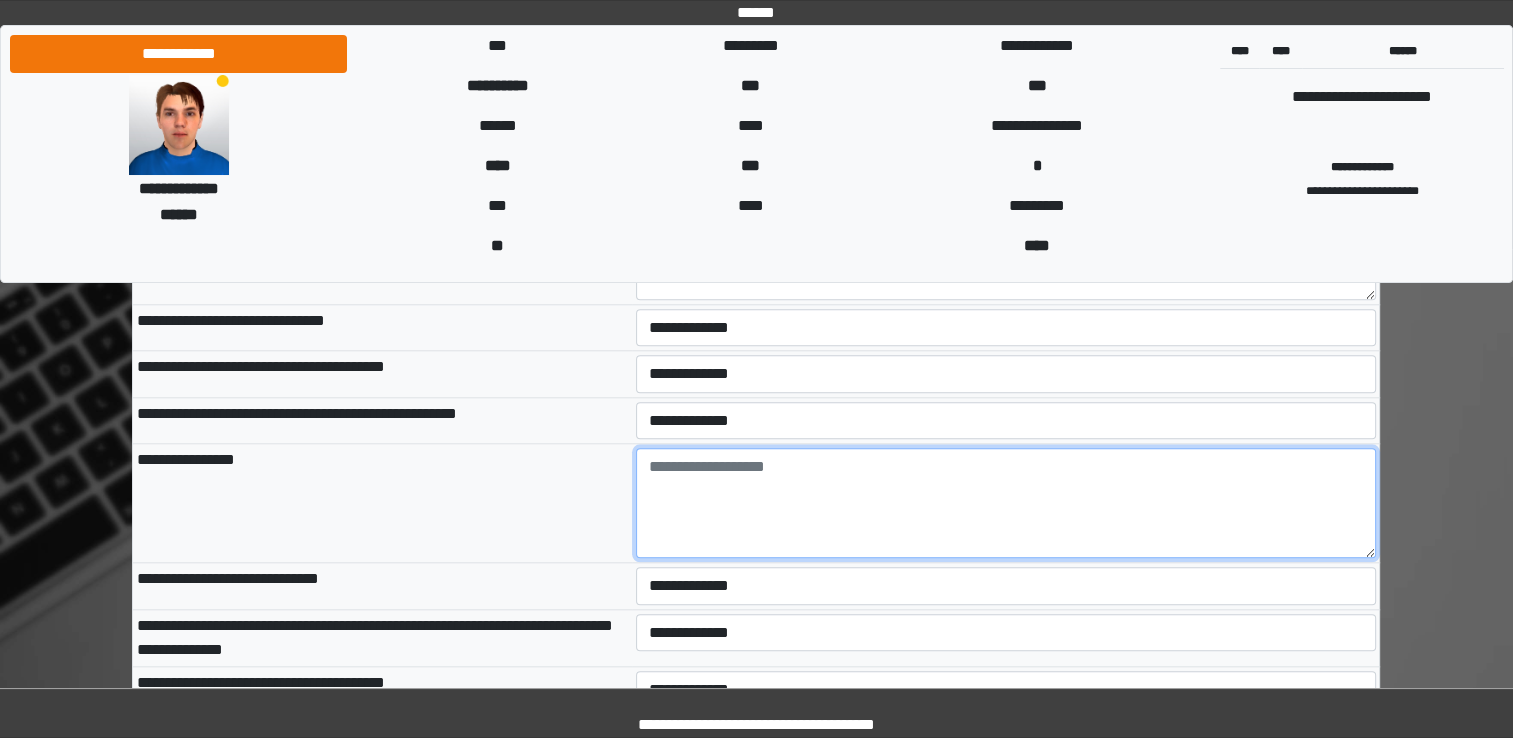 click at bounding box center (1006, 503) 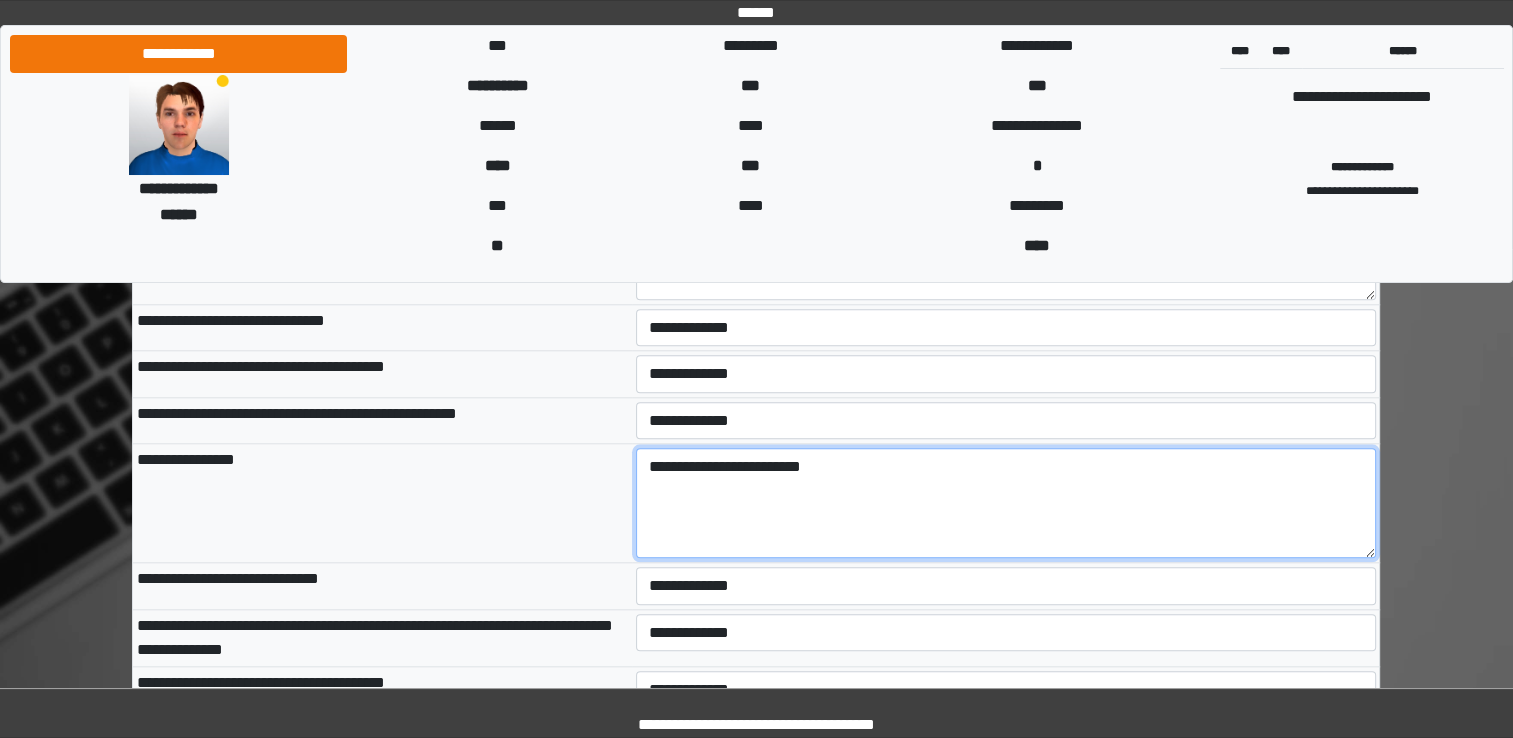 type on "**********" 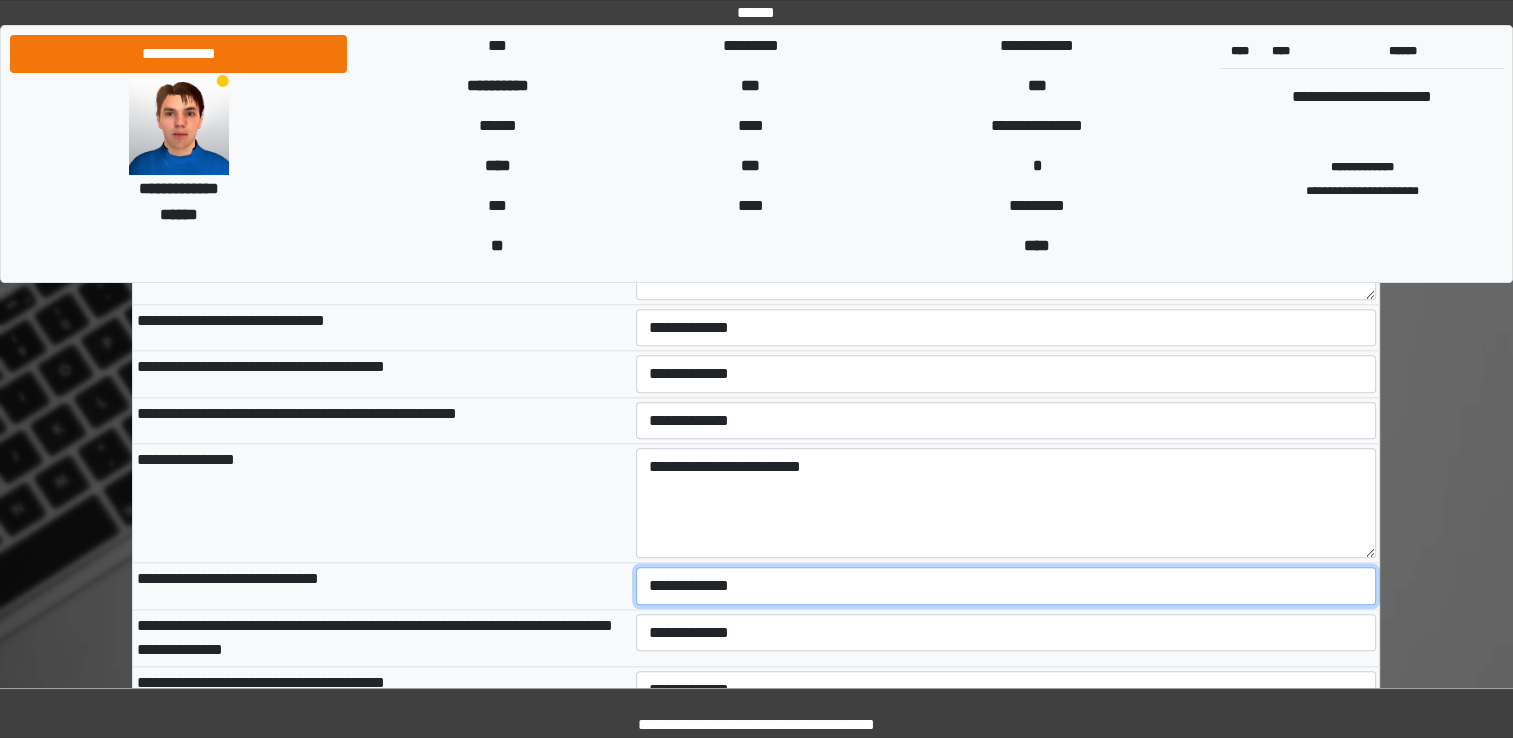 click on "**********" at bounding box center (1006, 586) 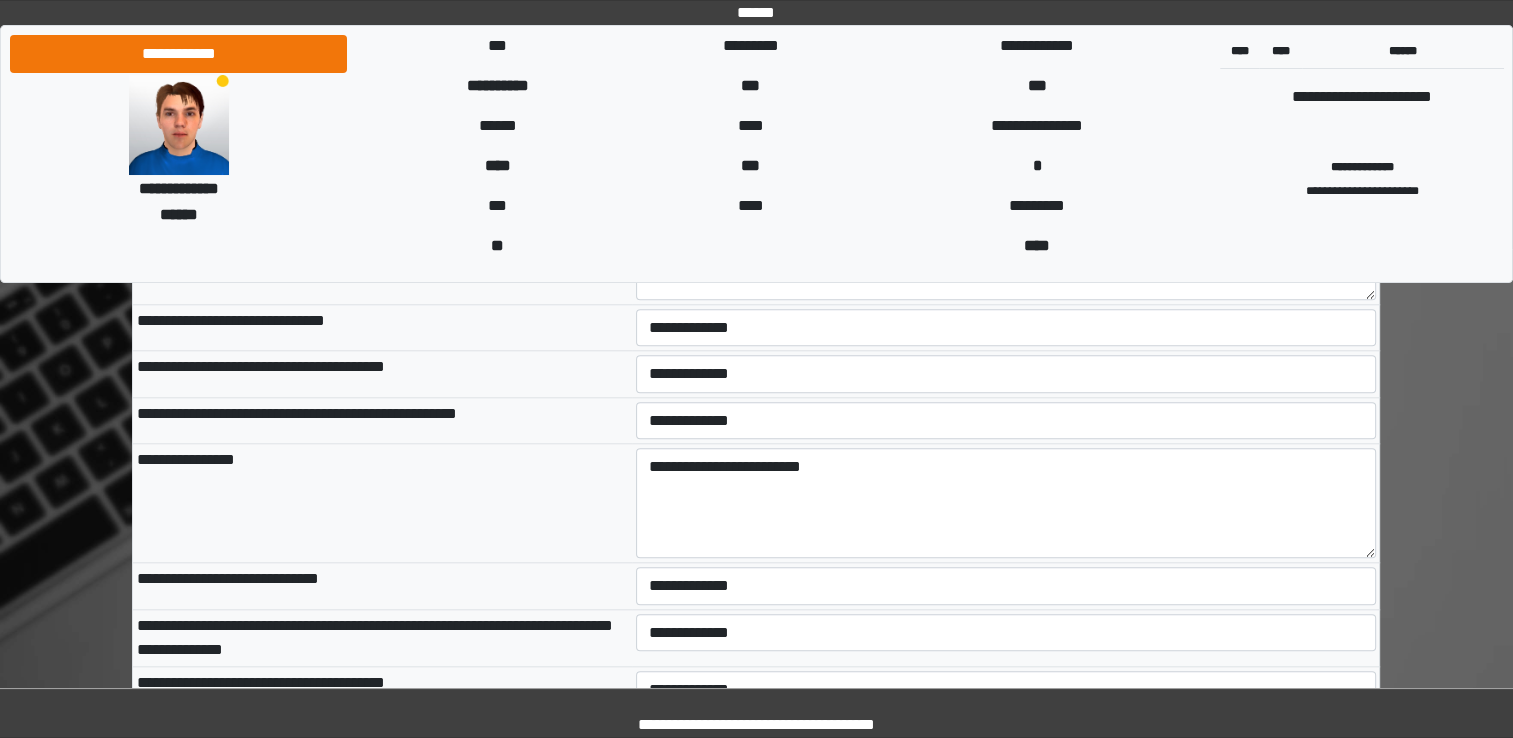 click on "**********" at bounding box center (382, 637) 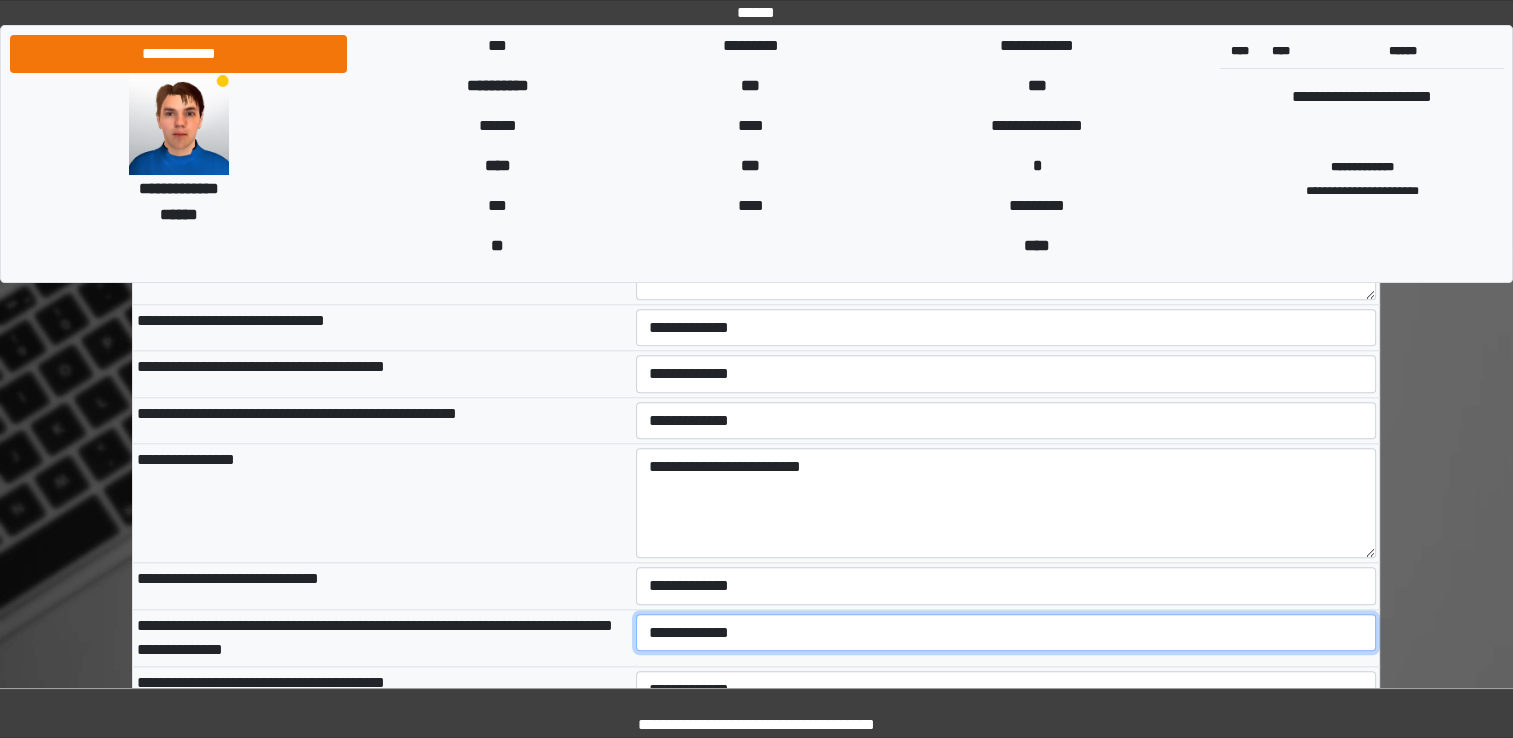 click on "**********" at bounding box center [1006, 633] 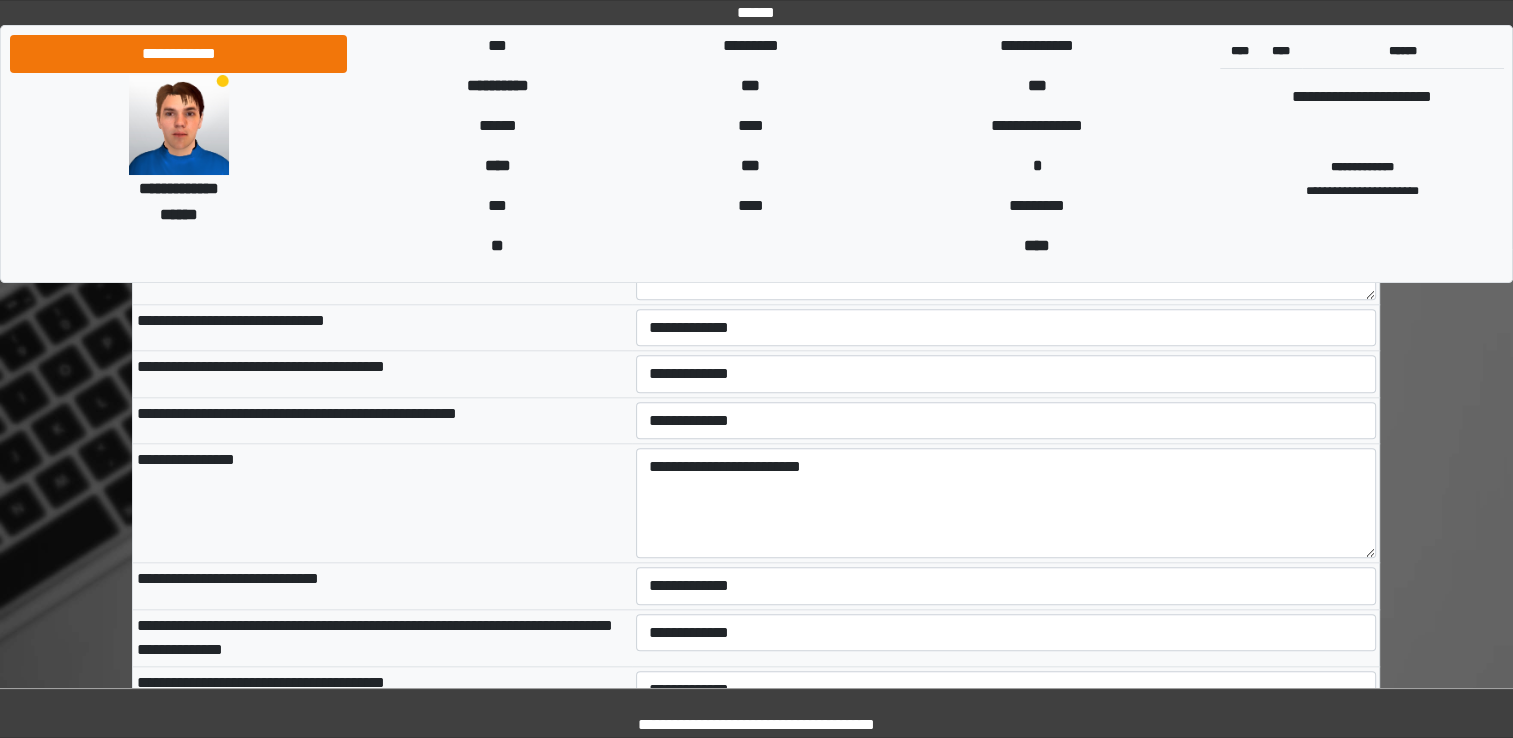 click on "**********" at bounding box center [382, 689] 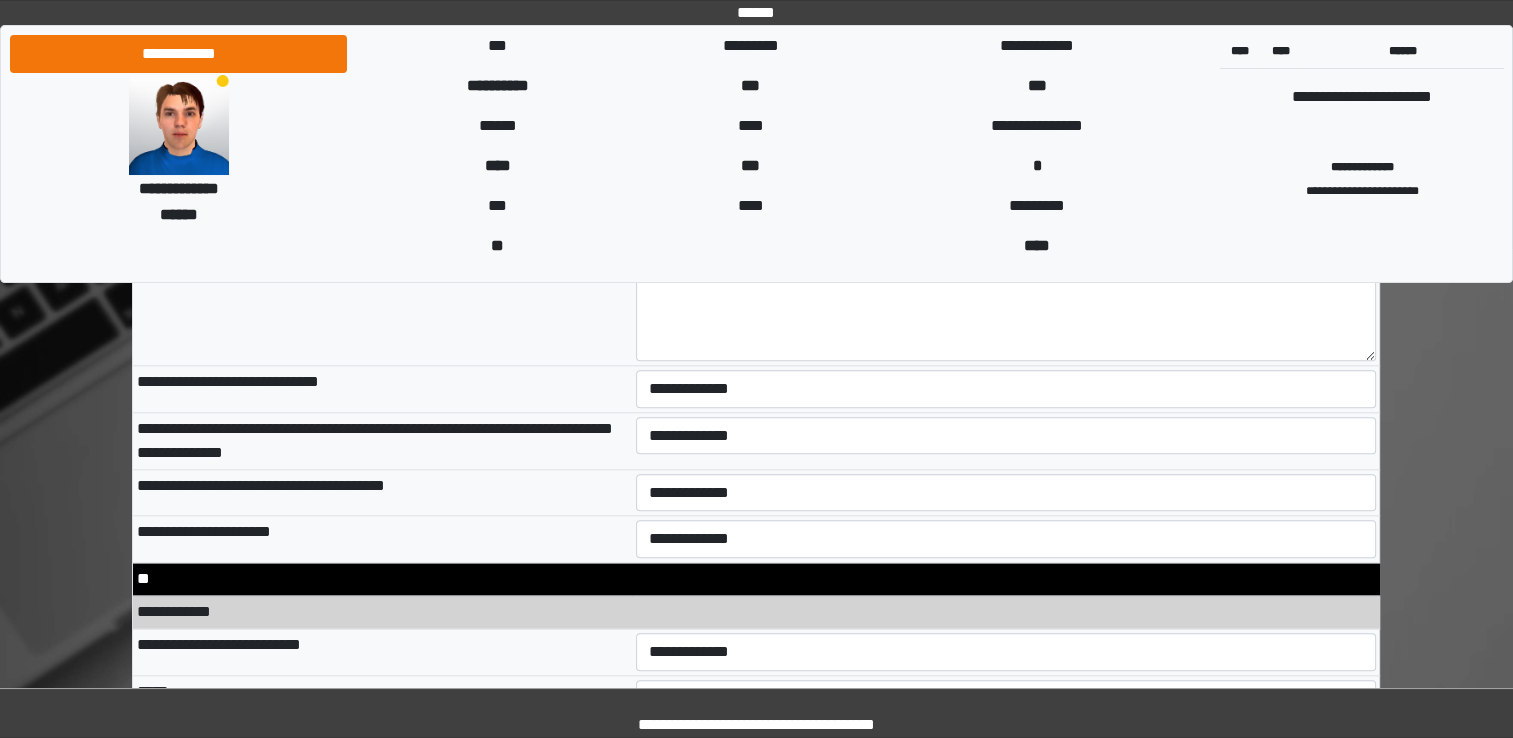 scroll, scrollTop: 9700, scrollLeft: 0, axis: vertical 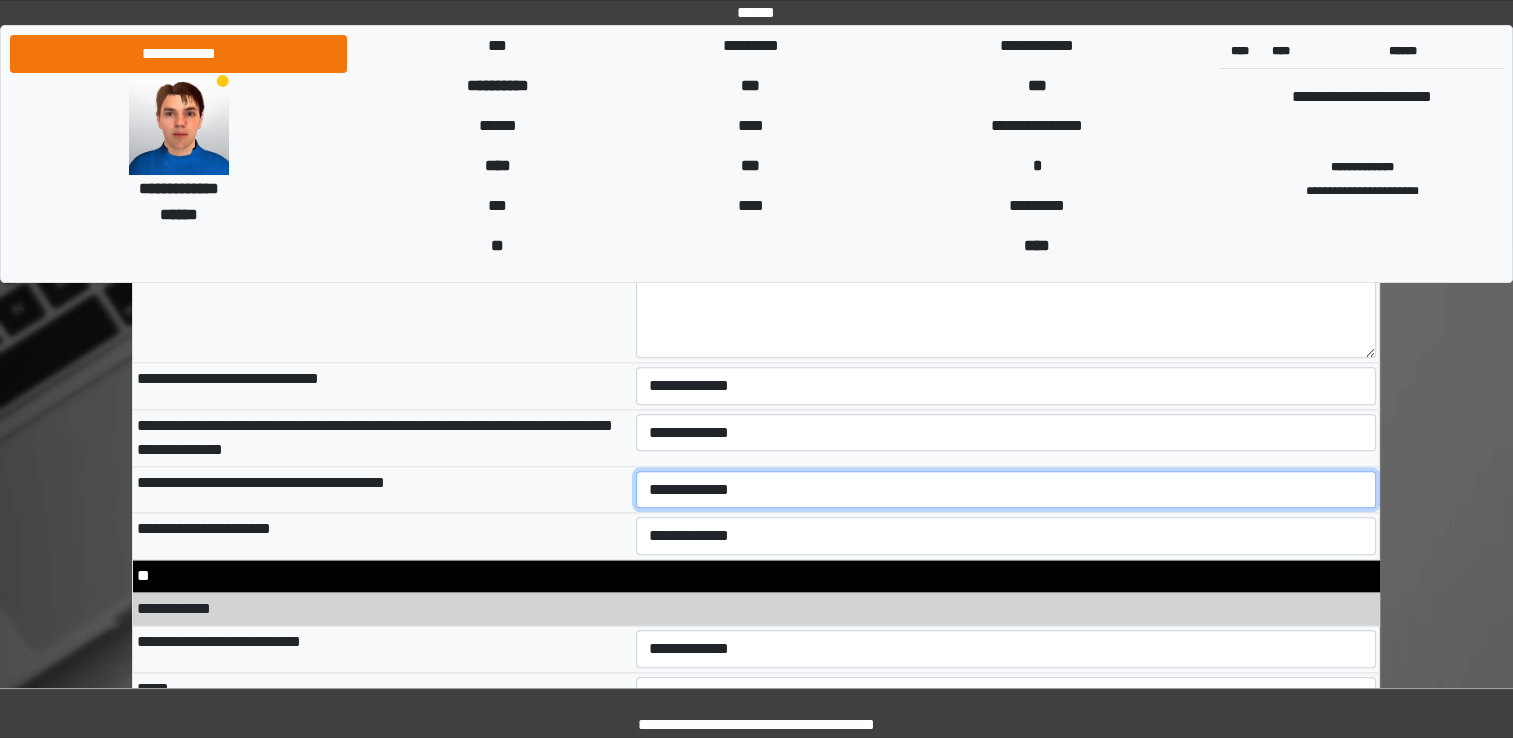 click on "**********" at bounding box center (1006, 490) 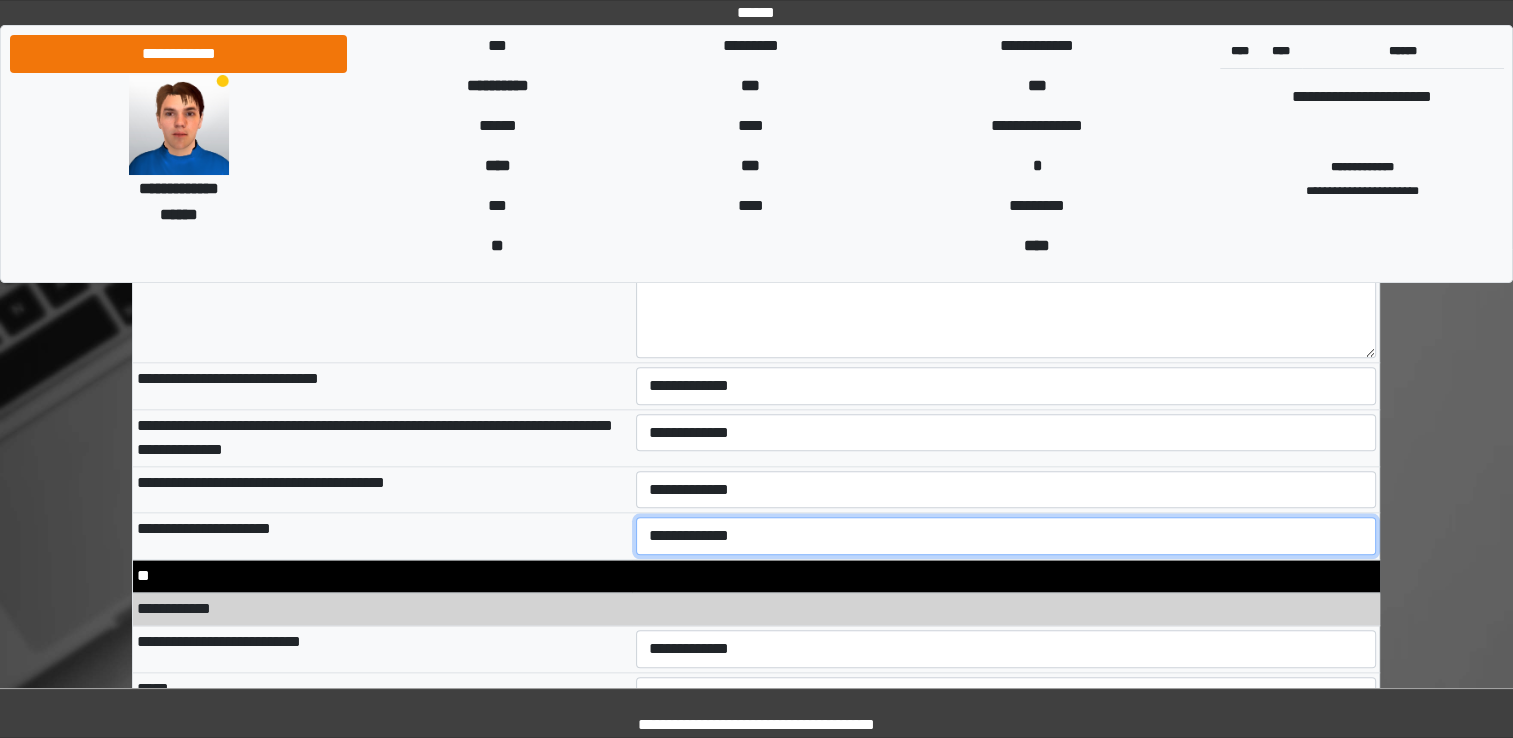 click on "**********" at bounding box center (1006, 536) 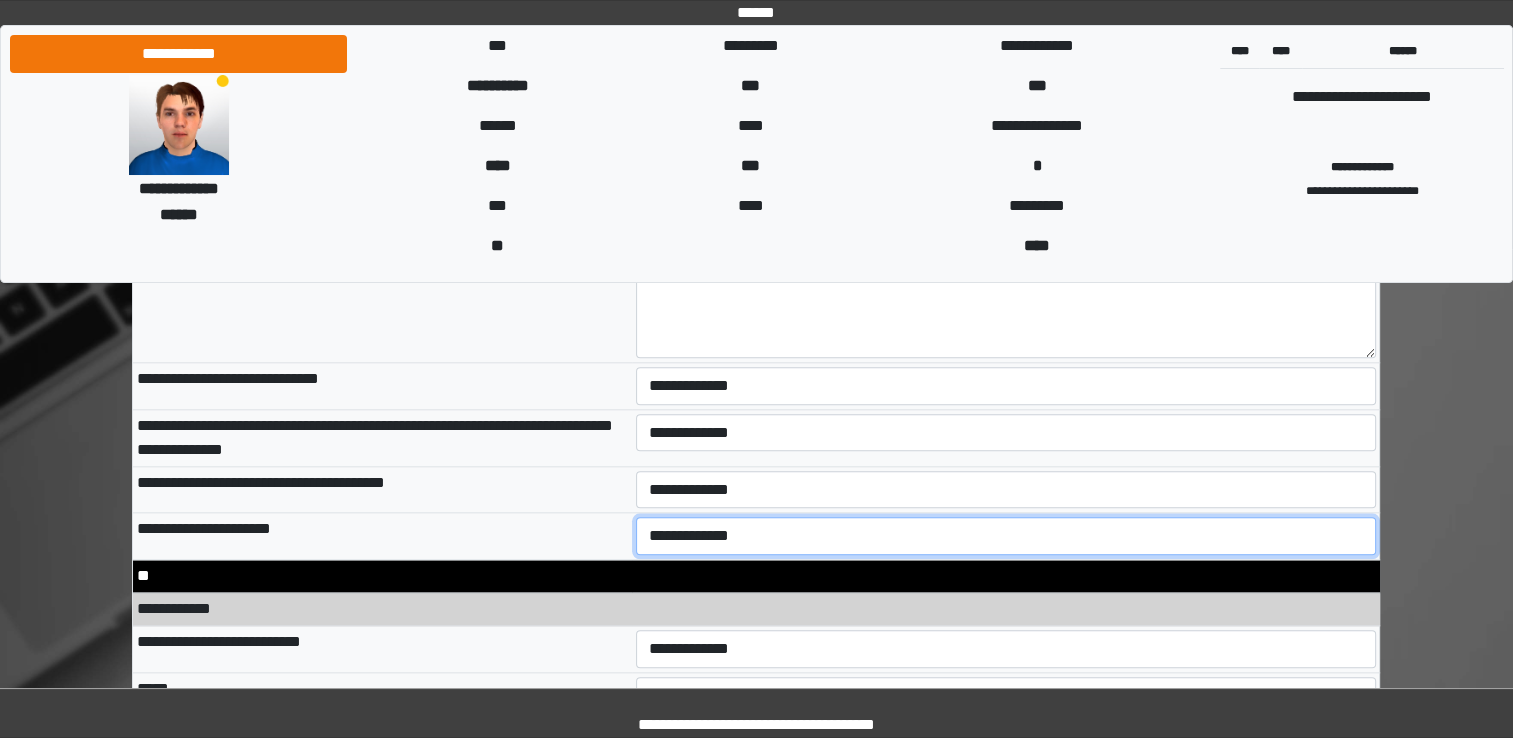 select on "*" 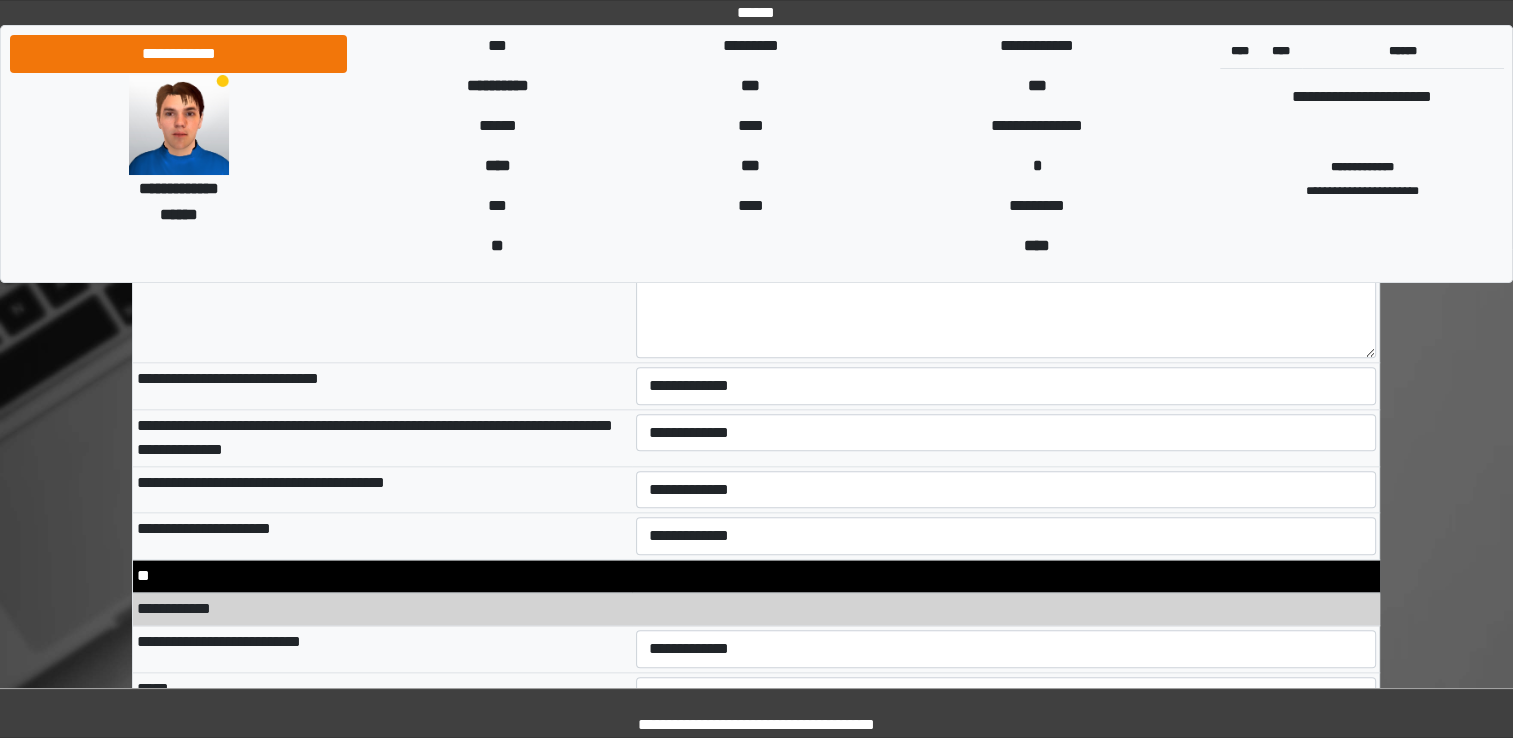 click on "**" at bounding box center [756, 576] 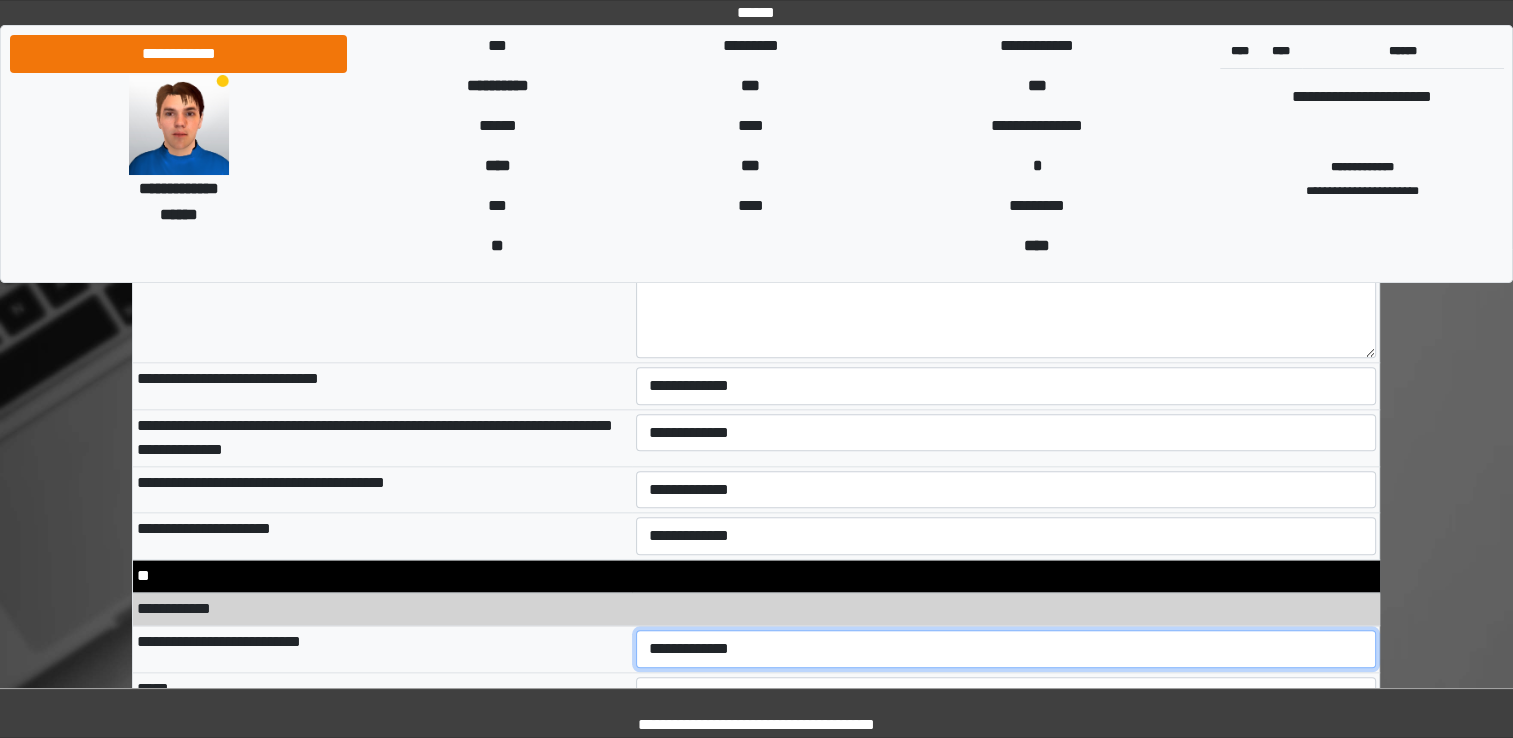 click on "**********" at bounding box center [1006, 649] 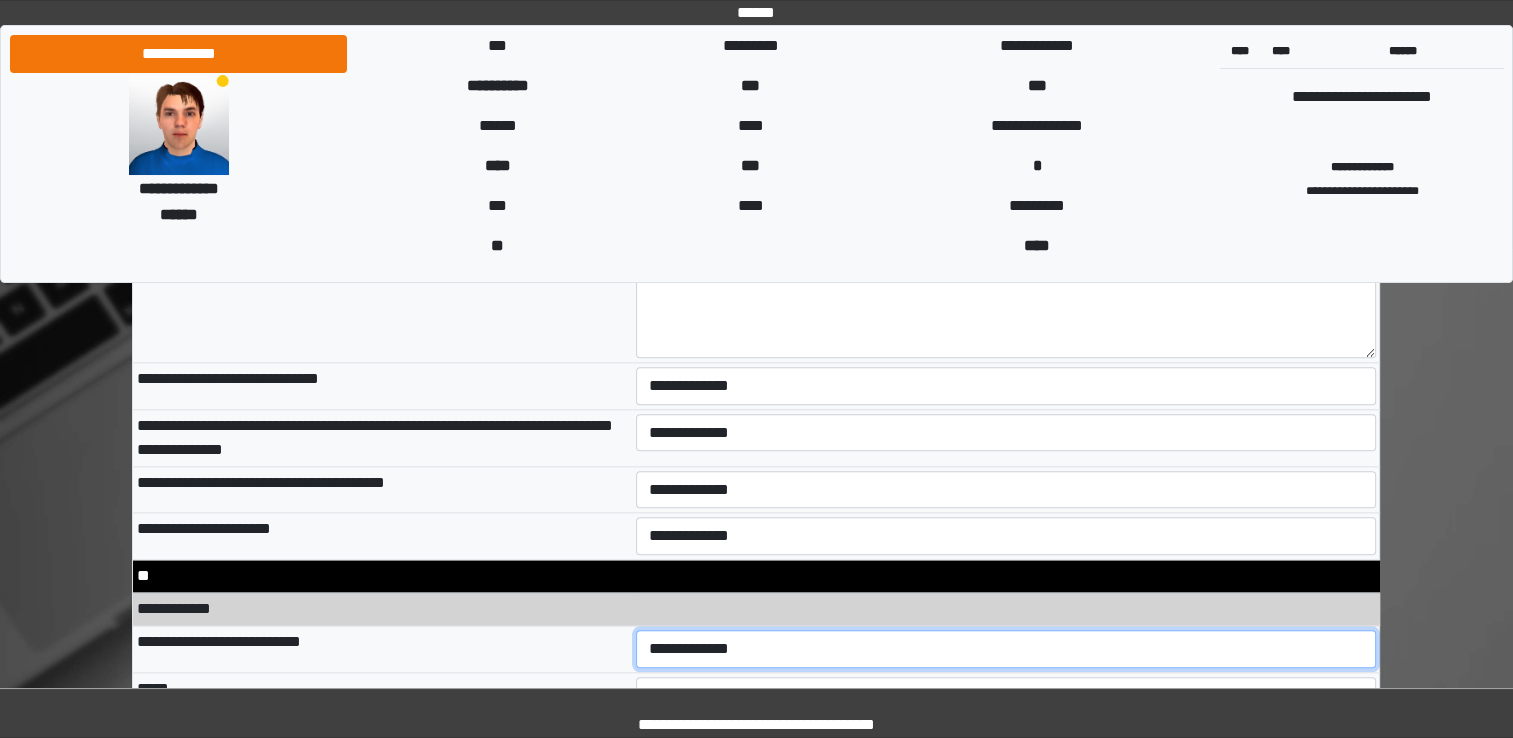 select on "*" 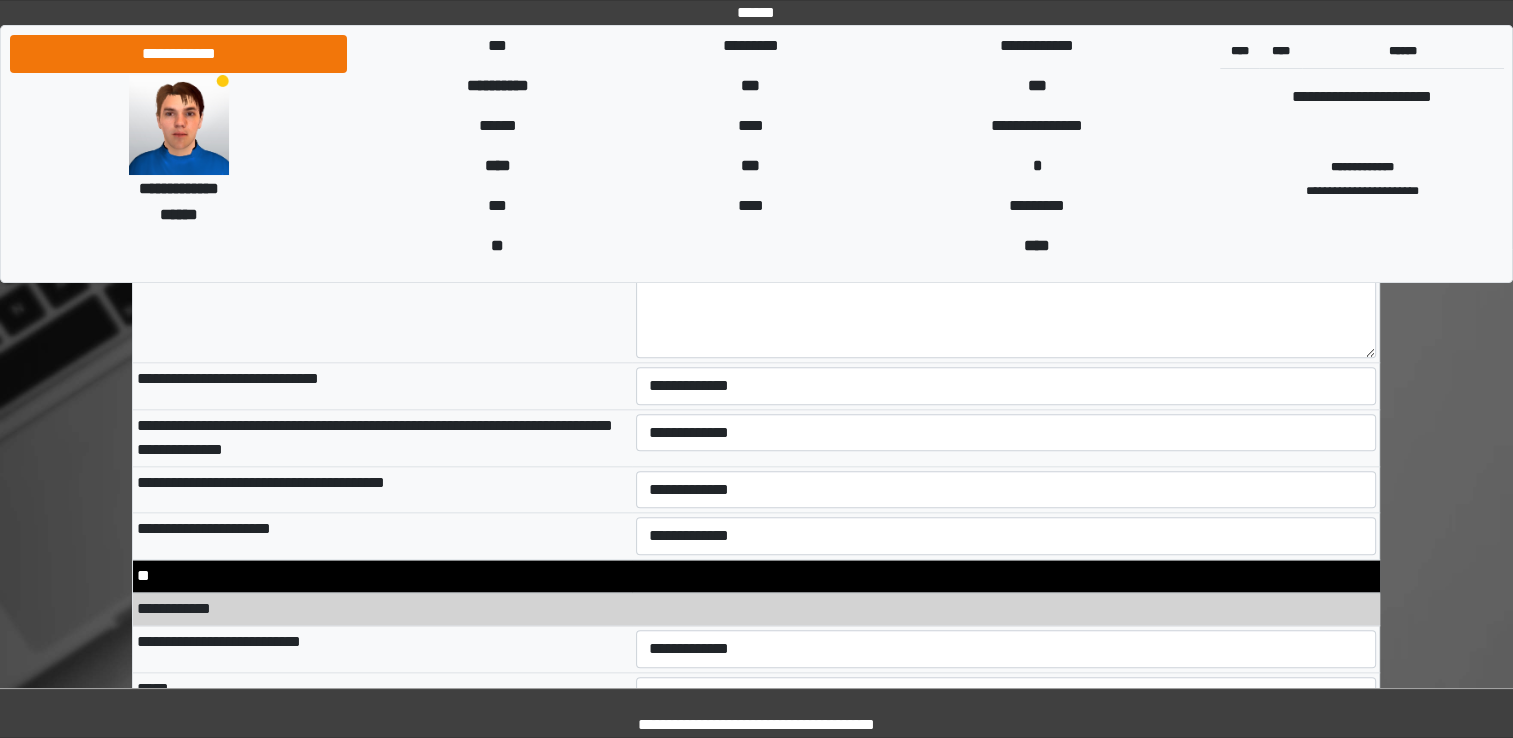 click on "**********" at bounding box center [756, 609] 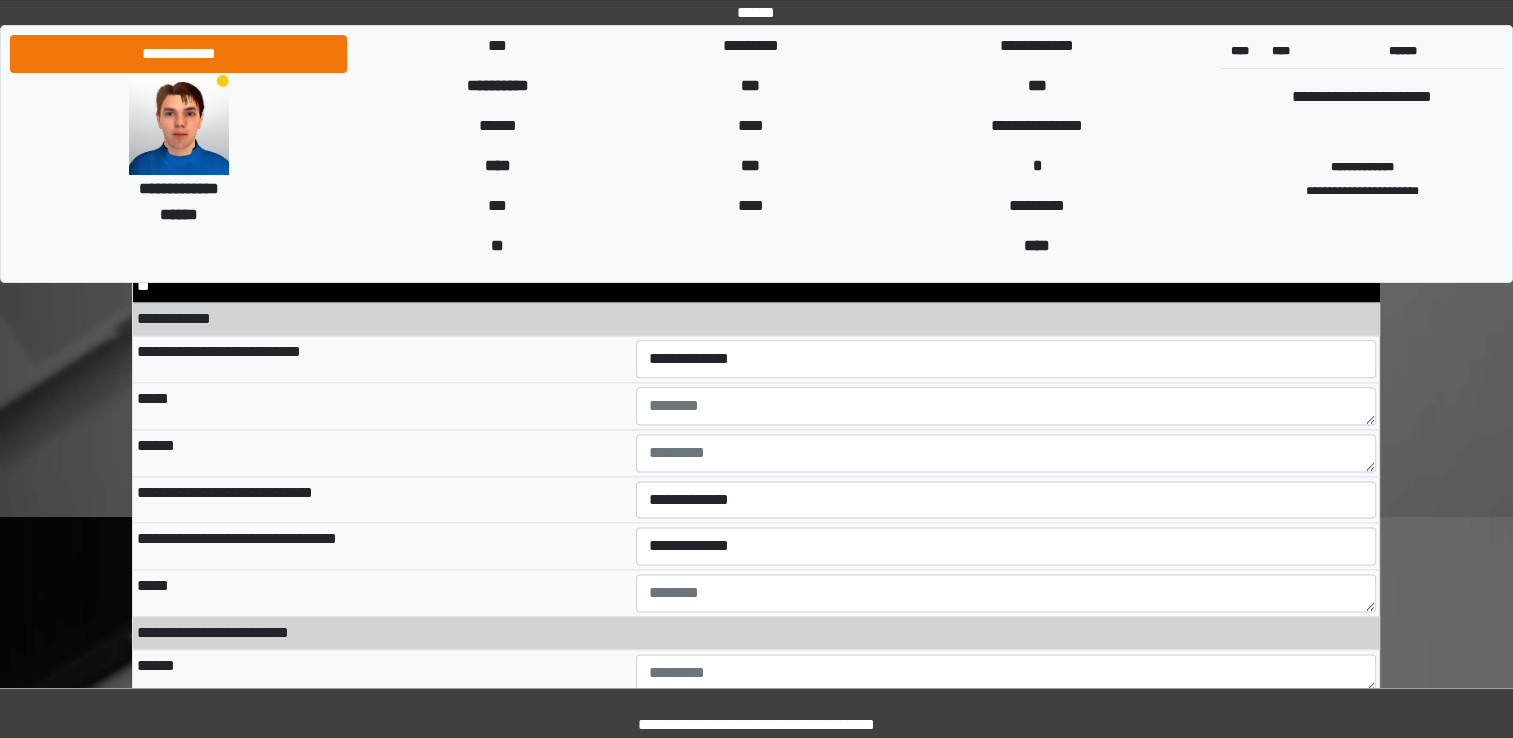 scroll, scrollTop: 10000, scrollLeft: 0, axis: vertical 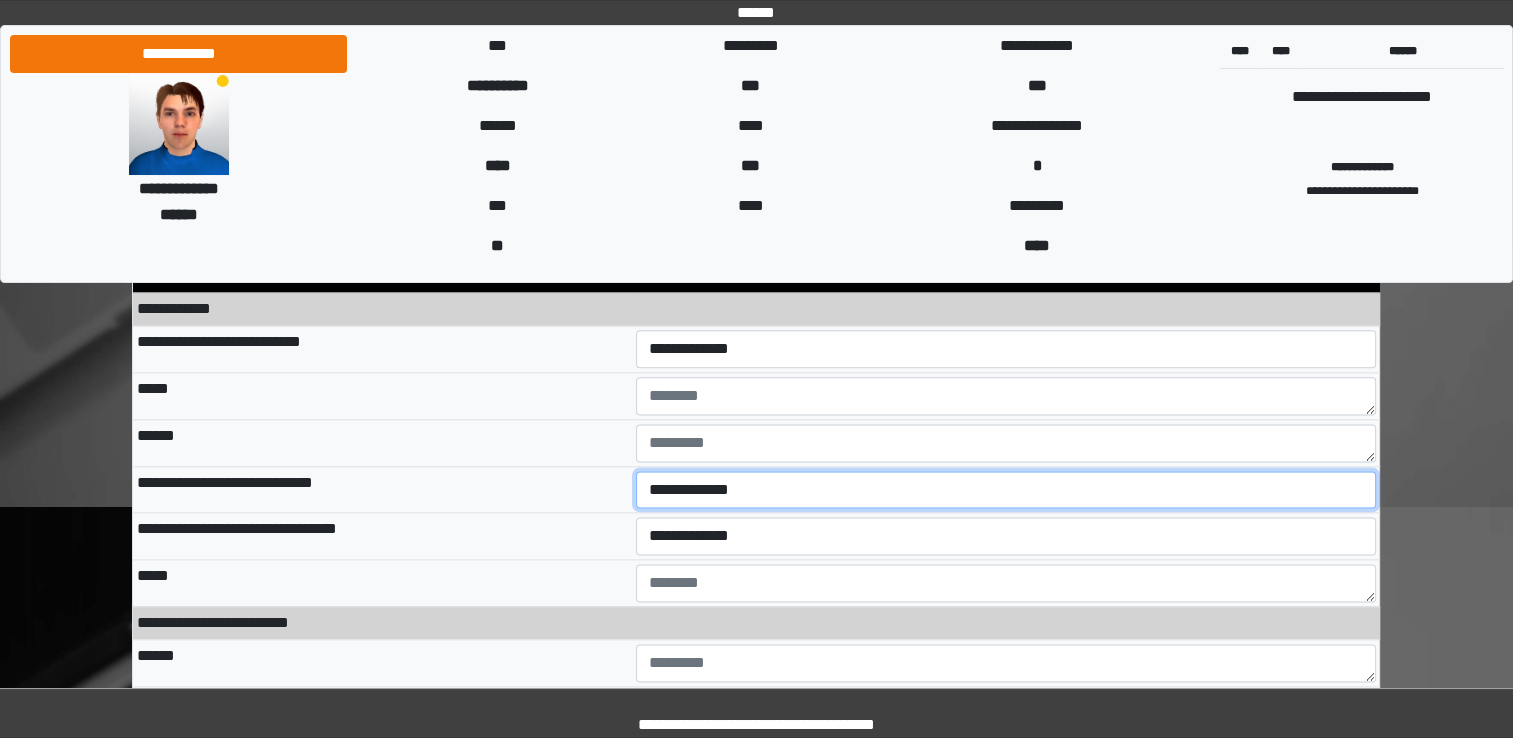 click on "**********" at bounding box center [1006, 490] 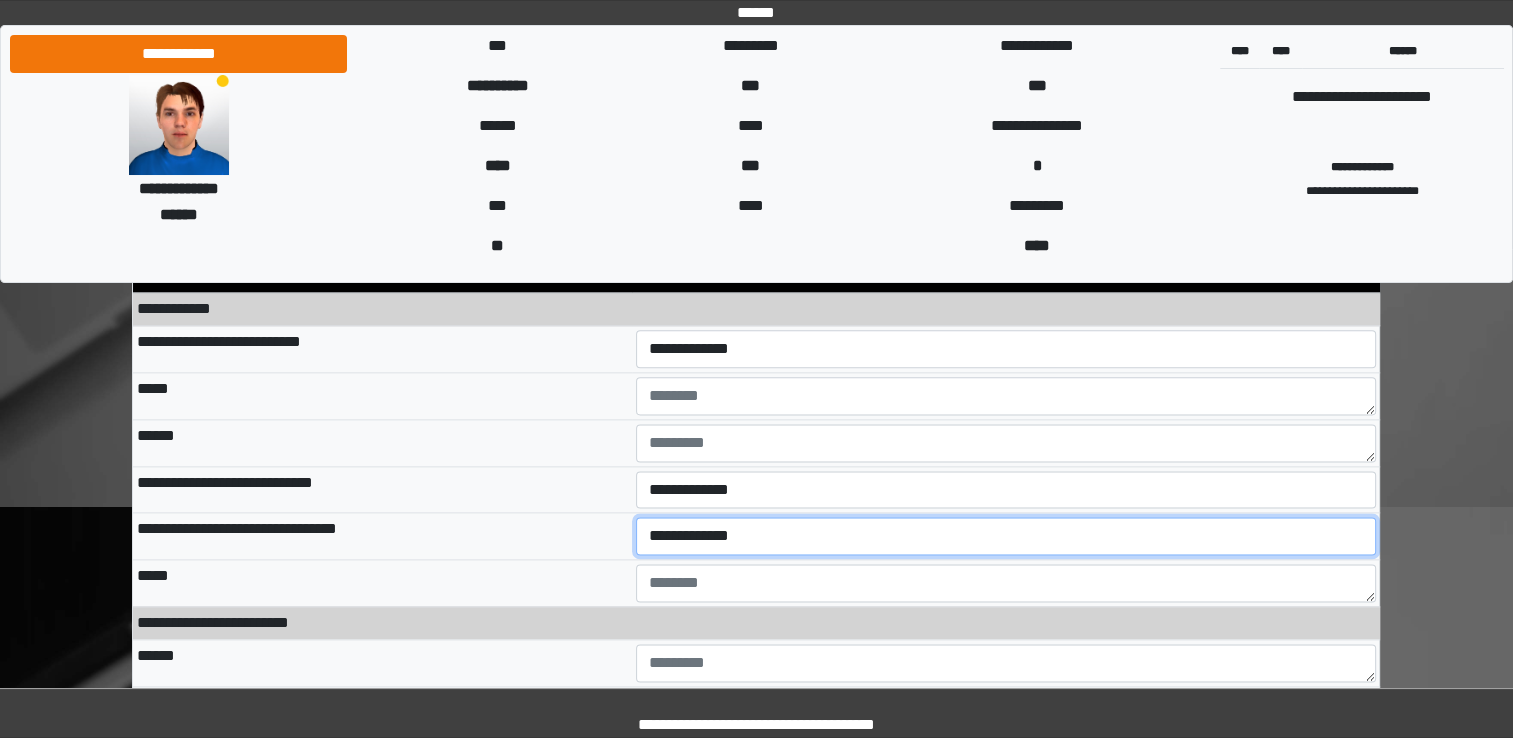 click on "**********" at bounding box center (1006, 536) 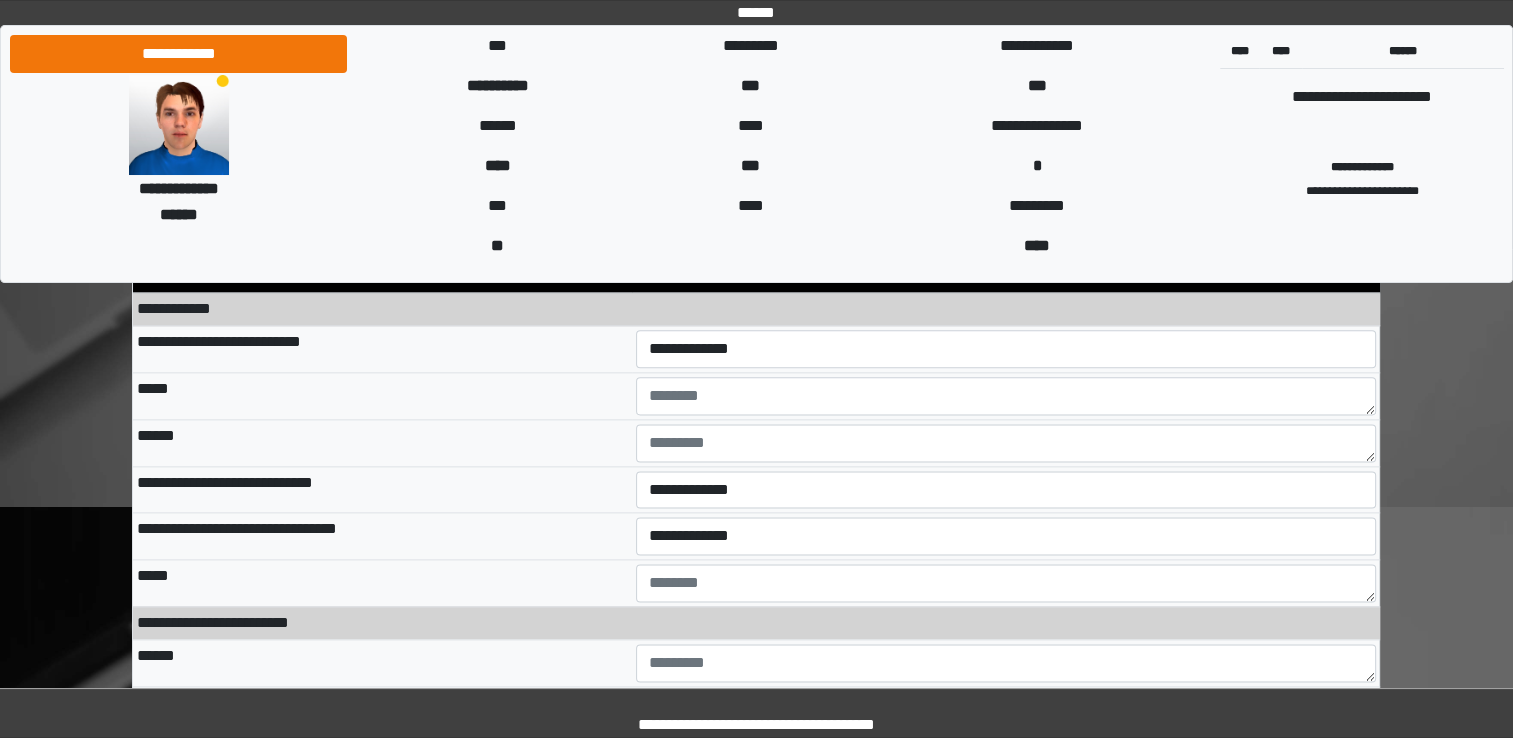 click on "*****" at bounding box center (382, 582) 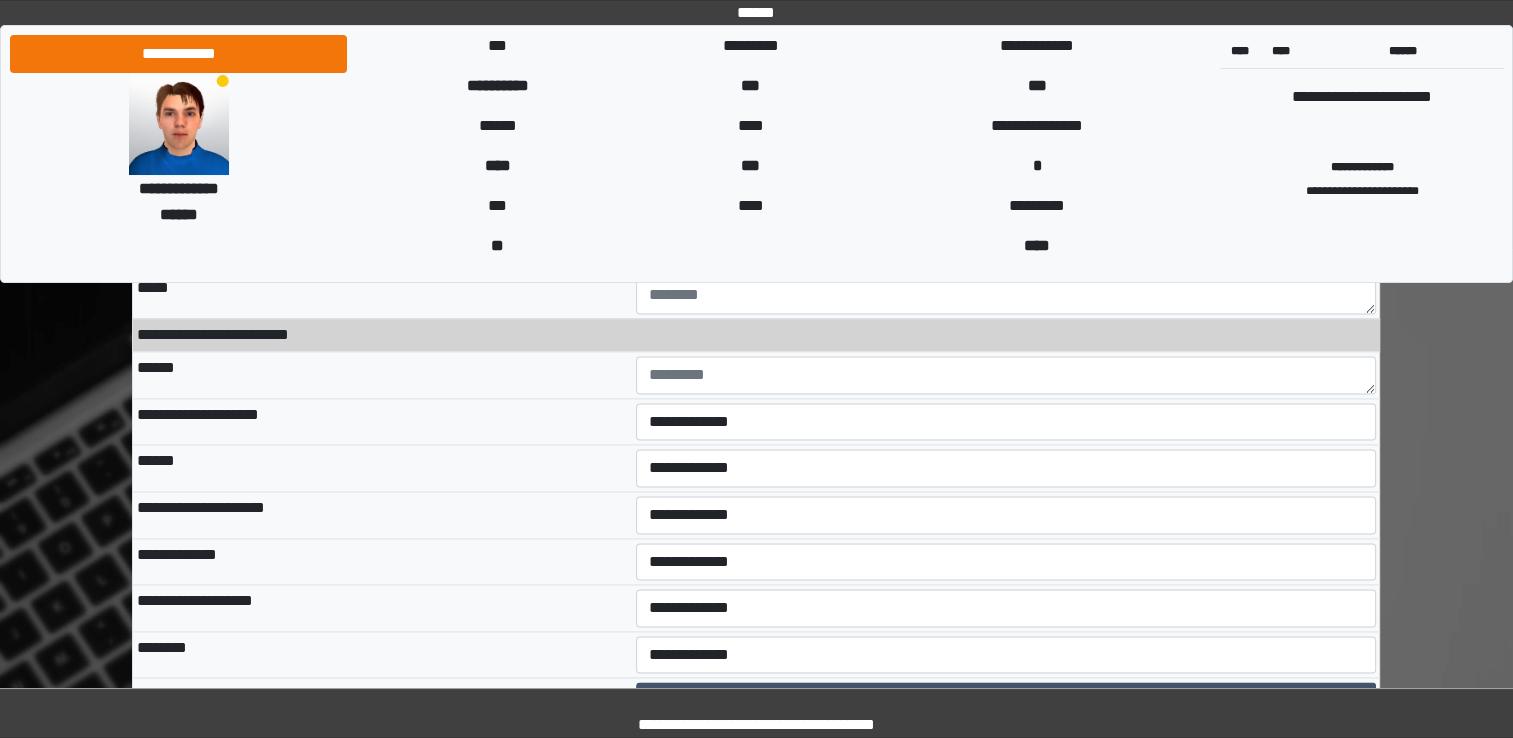 scroll, scrollTop: 10300, scrollLeft: 0, axis: vertical 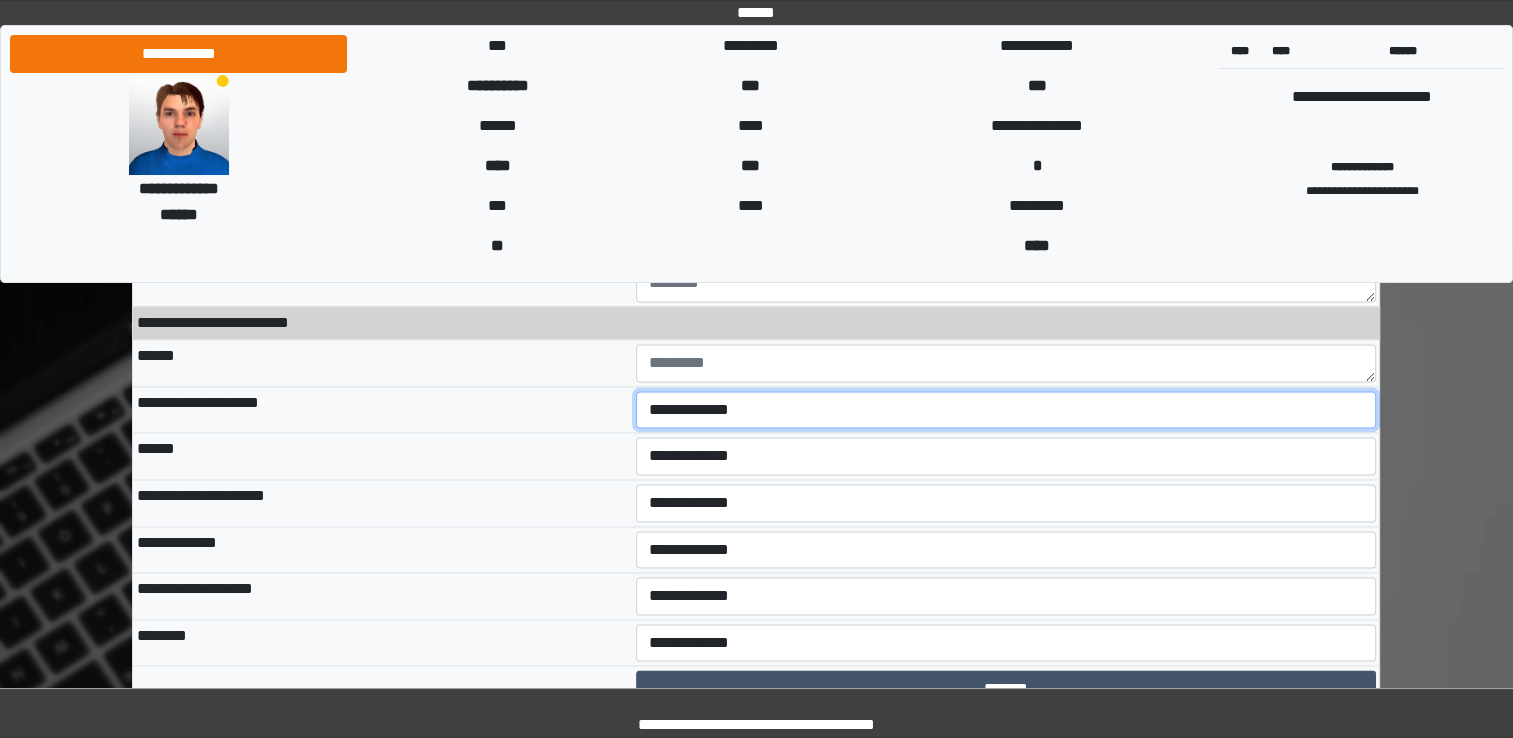 click on "**********" at bounding box center [1006, 410] 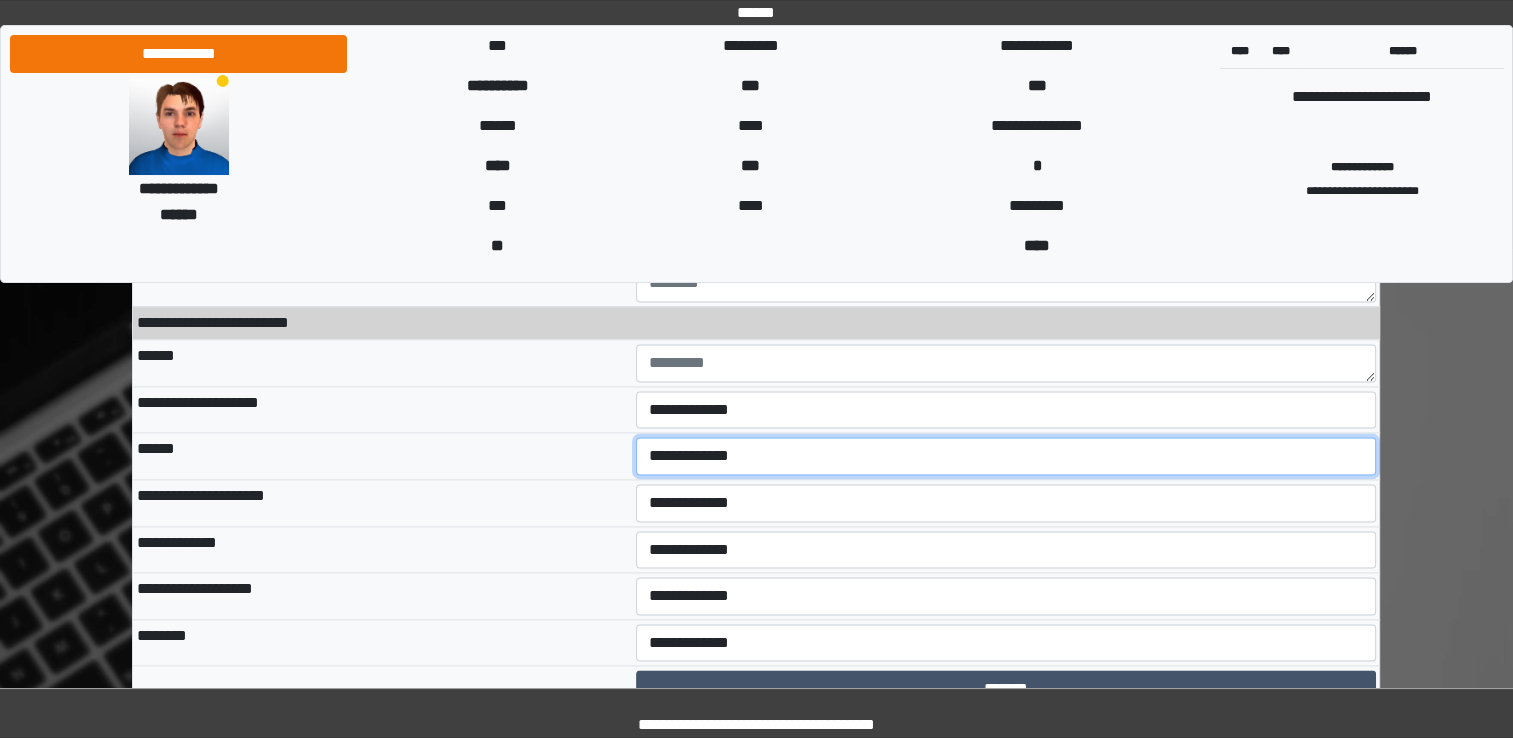 click on "**********" at bounding box center (1006, 456) 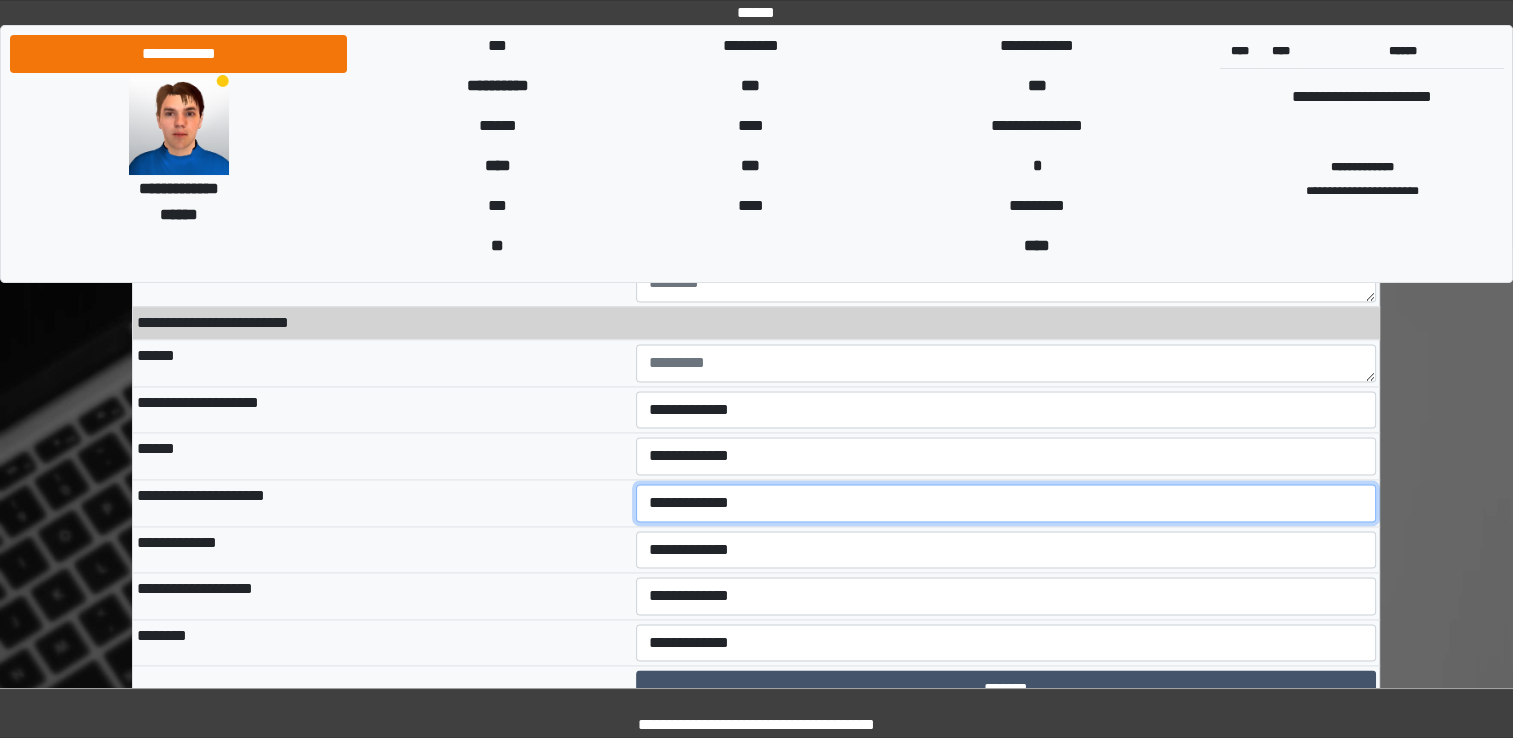 click on "**********" at bounding box center (1006, 503) 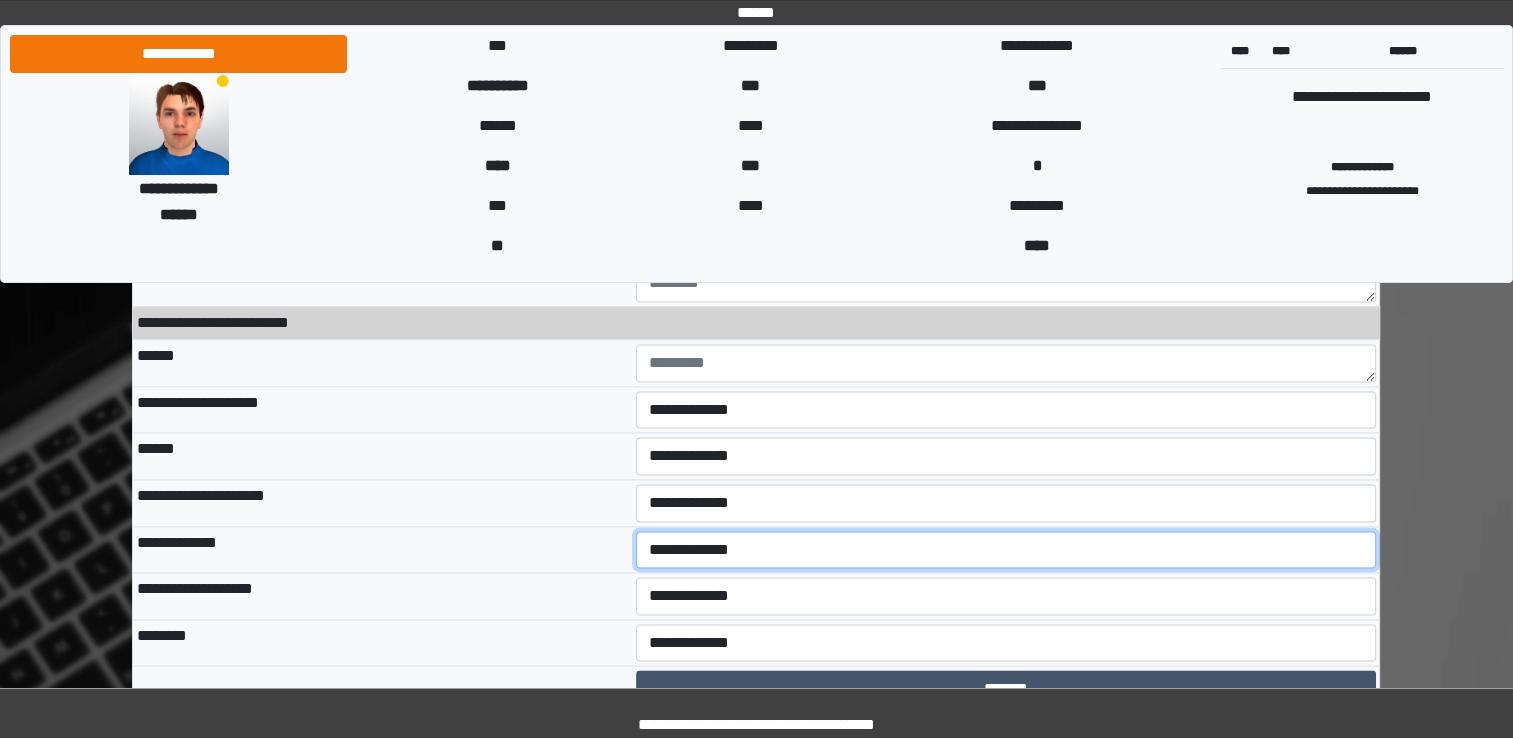 click on "**********" at bounding box center [1006, 550] 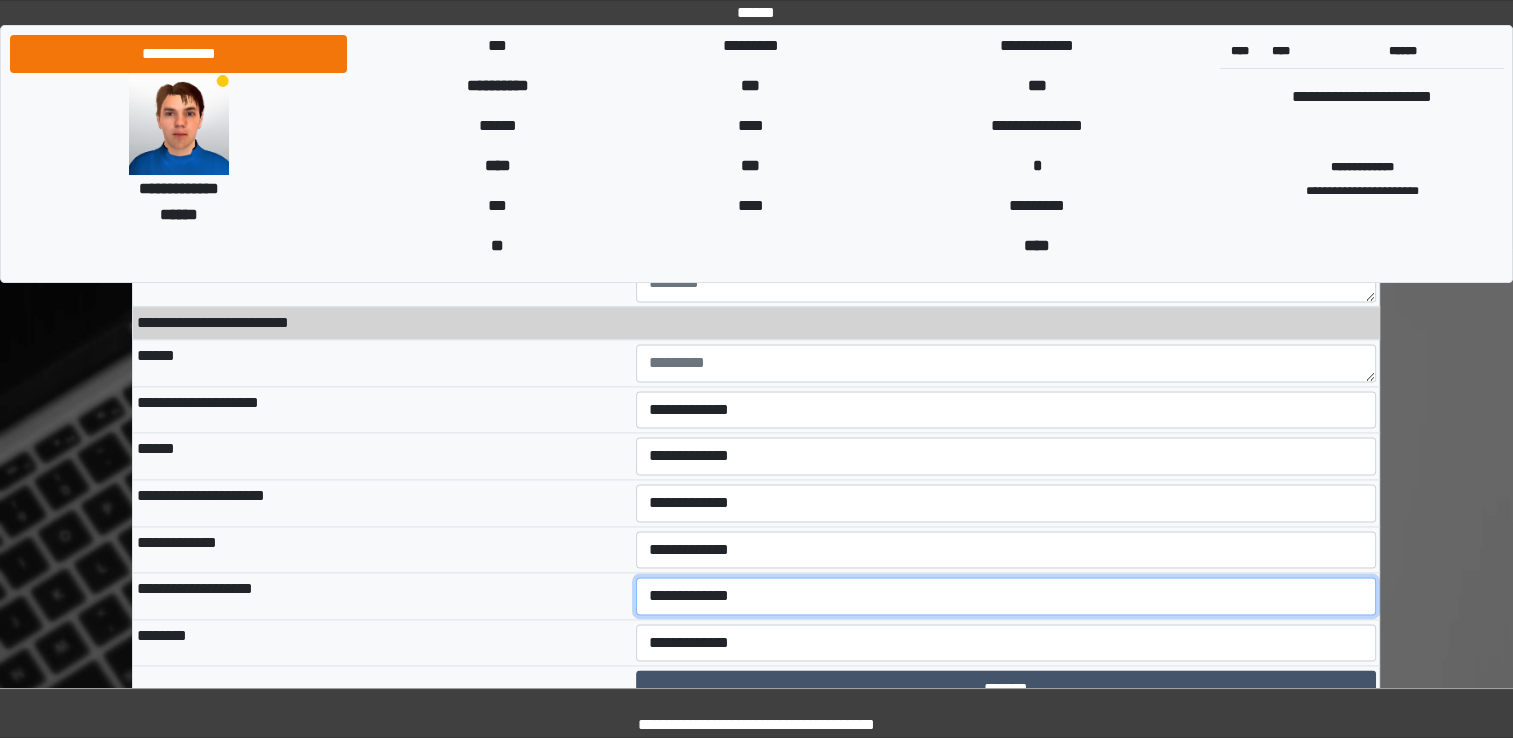drag, startPoint x: 680, startPoint y: 575, endPoint x: 678, endPoint y: 588, distance: 13.152946 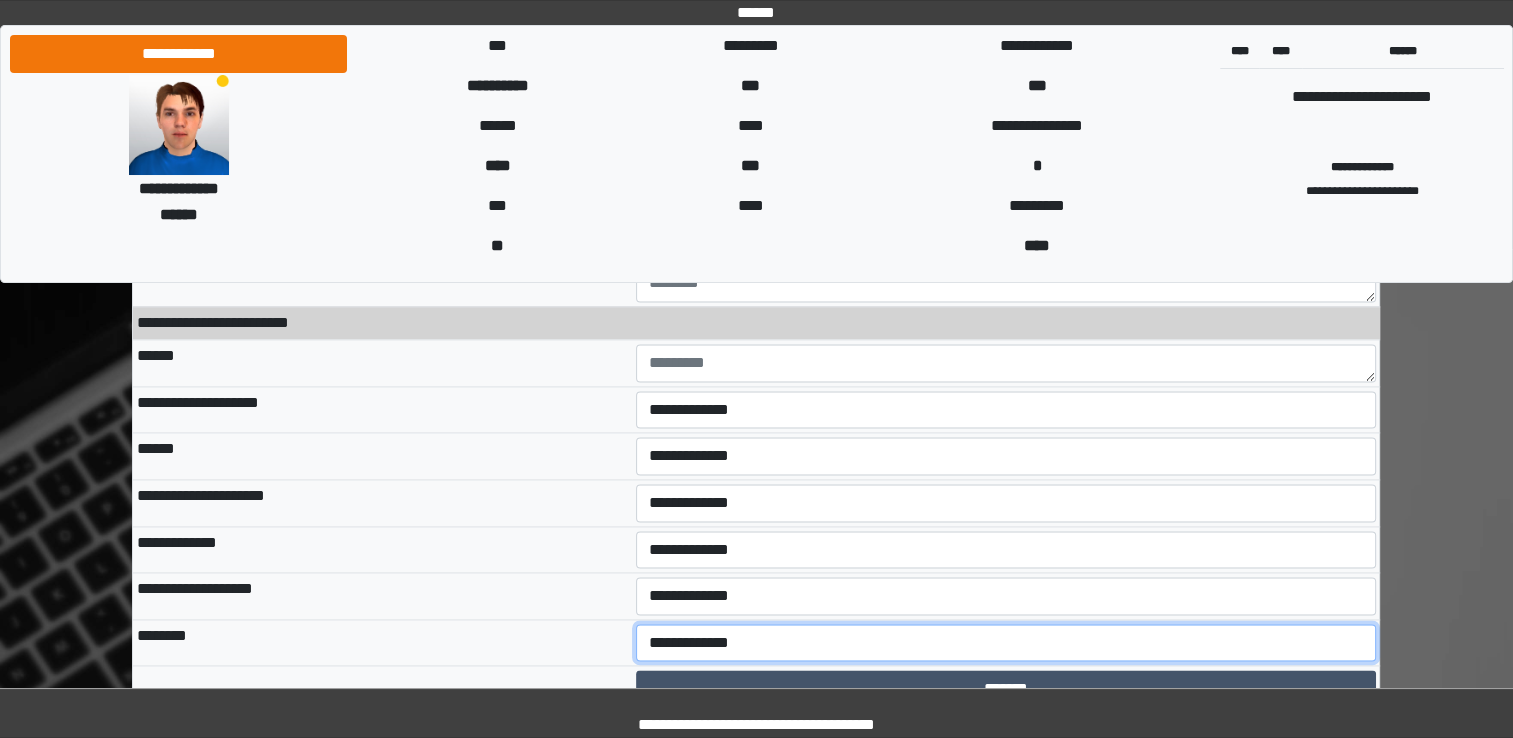 click on "**********" at bounding box center [1006, 643] 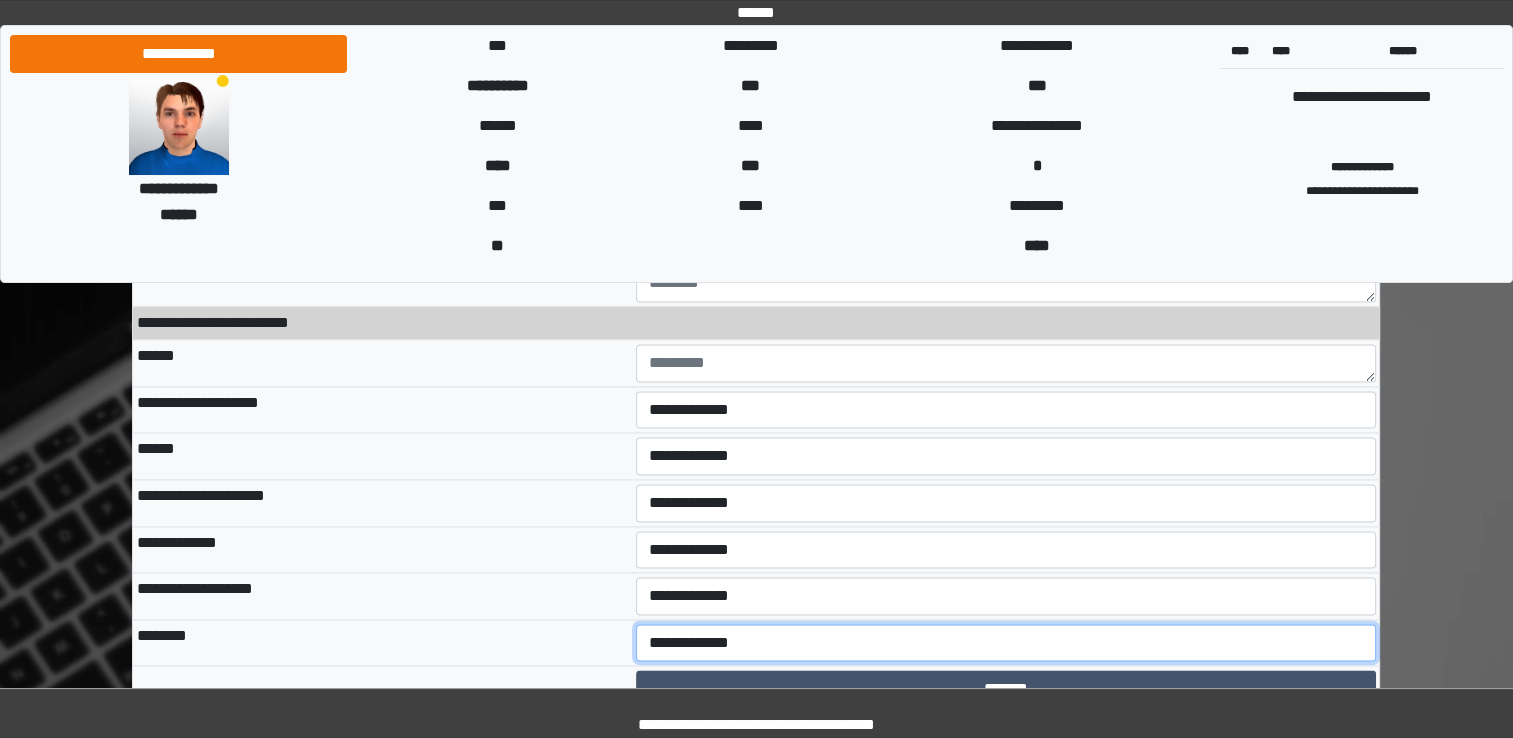 select on "*" 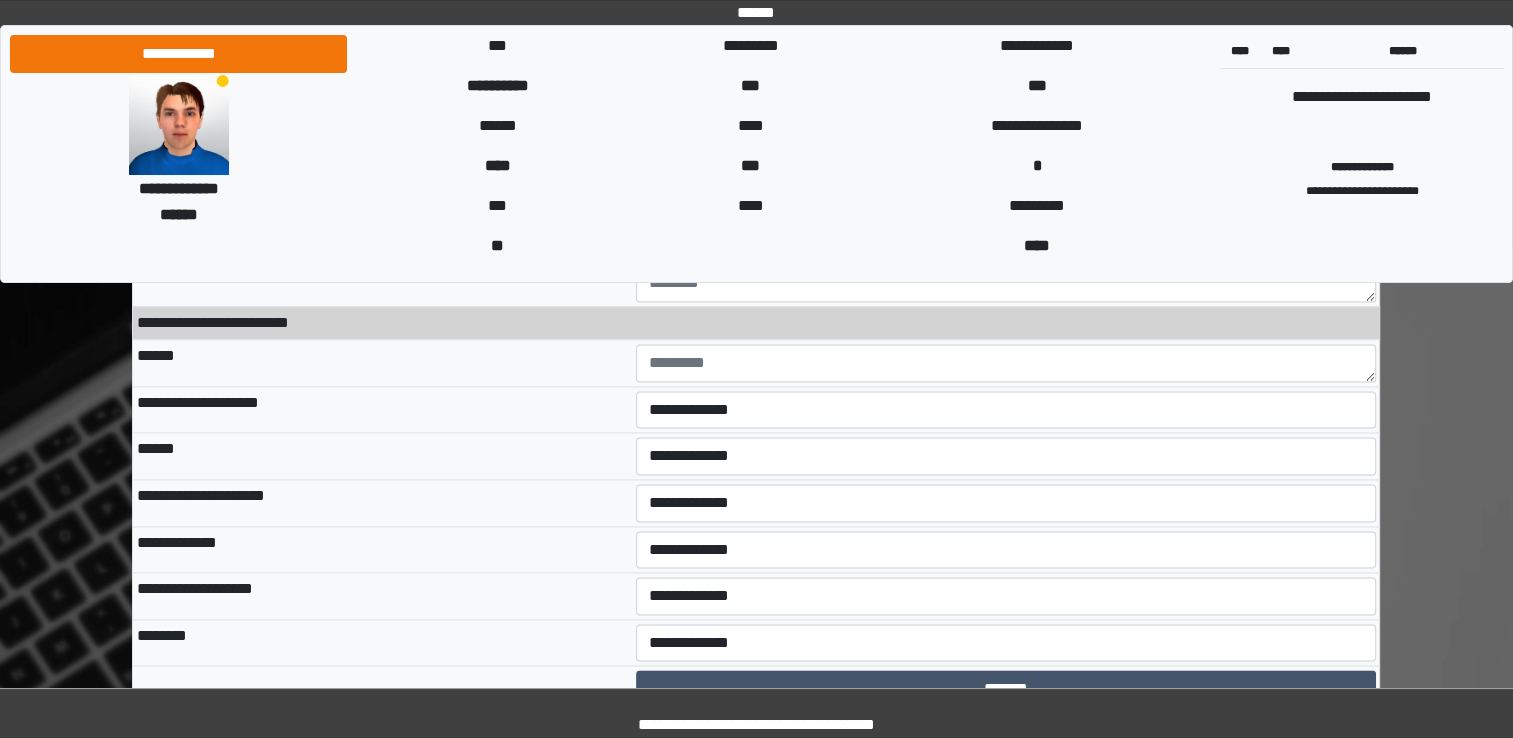 click on "********" at bounding box center [382, 642] 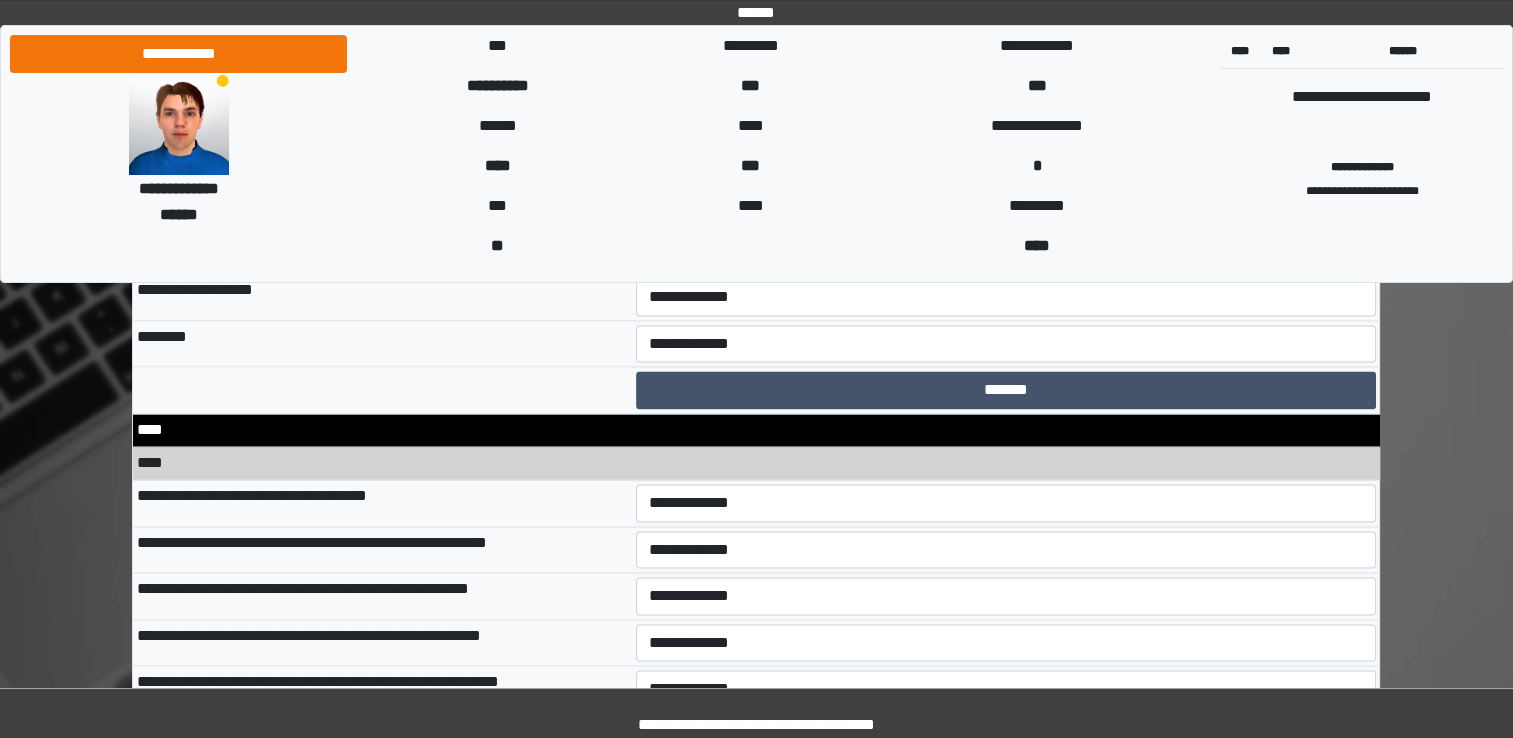 scroll, scrollTop: 10600, scrollLeft: 0, axis: vertical 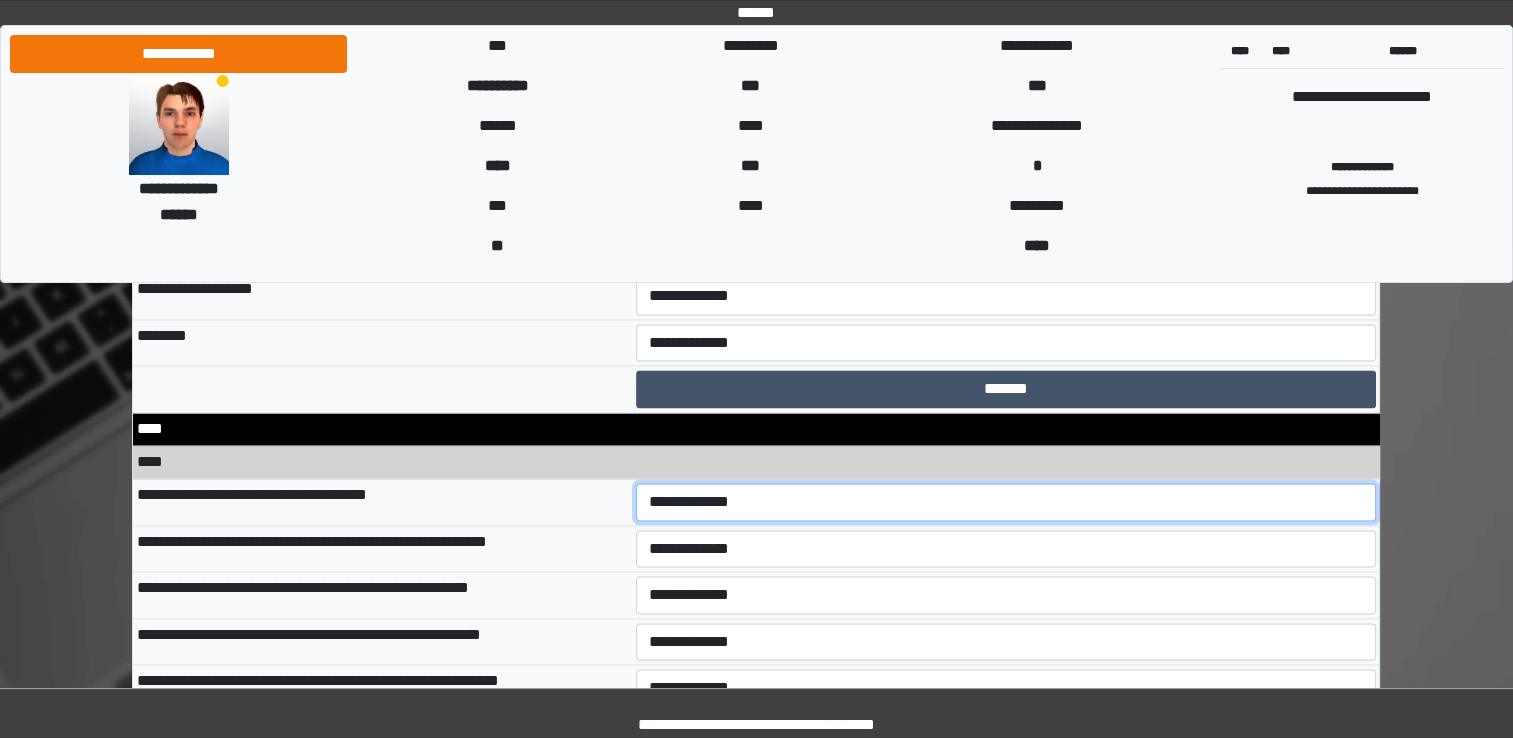 click on "**********" at bounding box center (1006, 502) 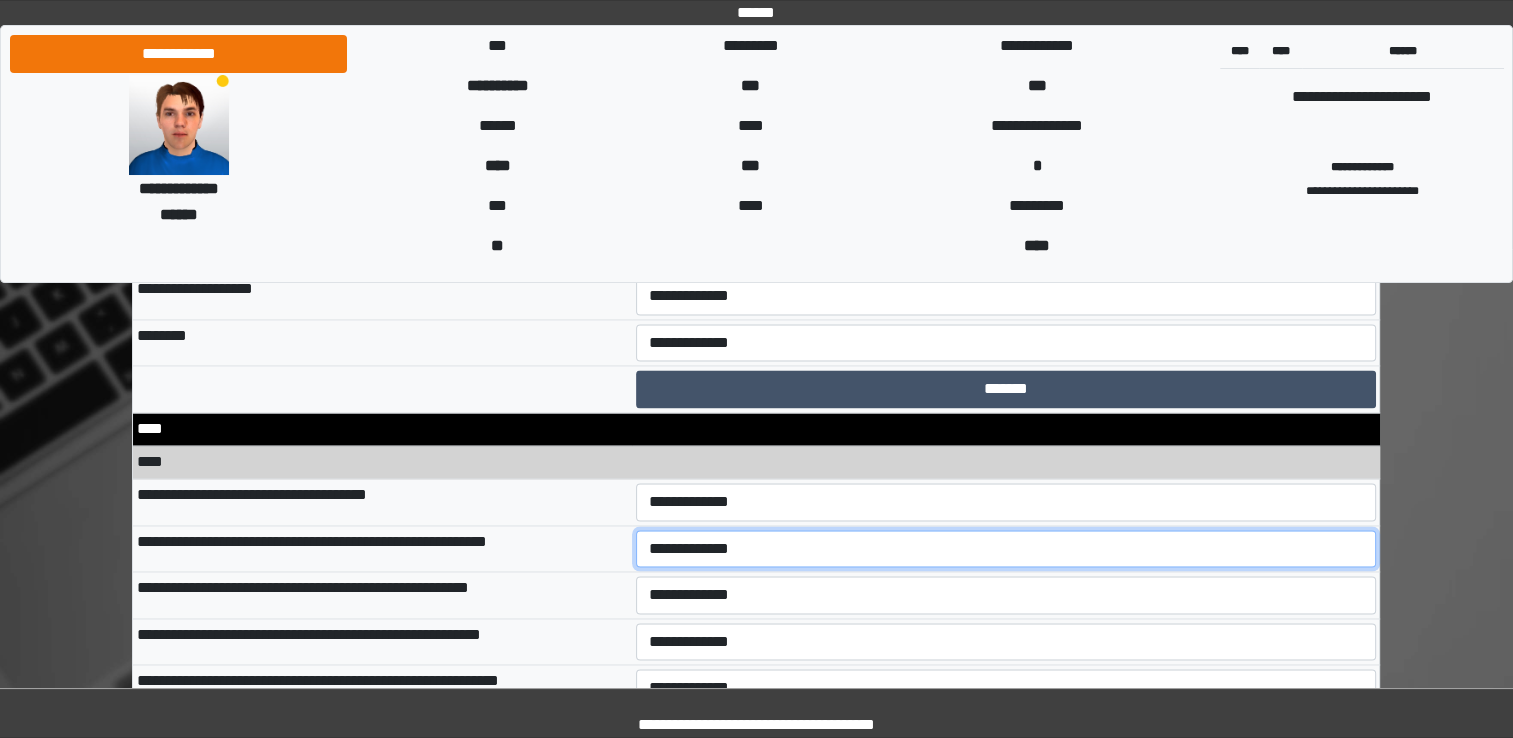 drag, startPoint x: 746, startPoint y: 522, endPoint x: 746, endPoint y: 542, distance: 20 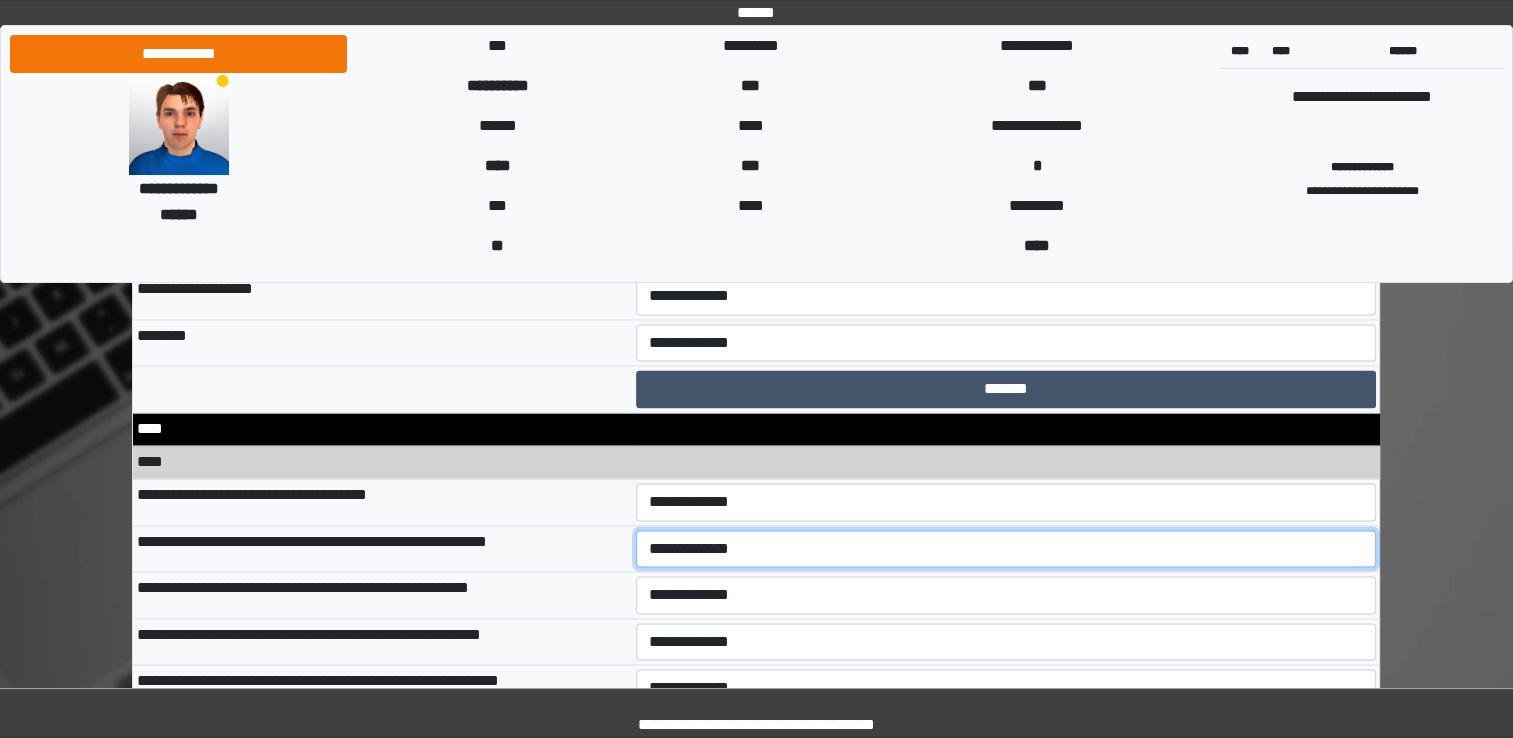 select on "*" 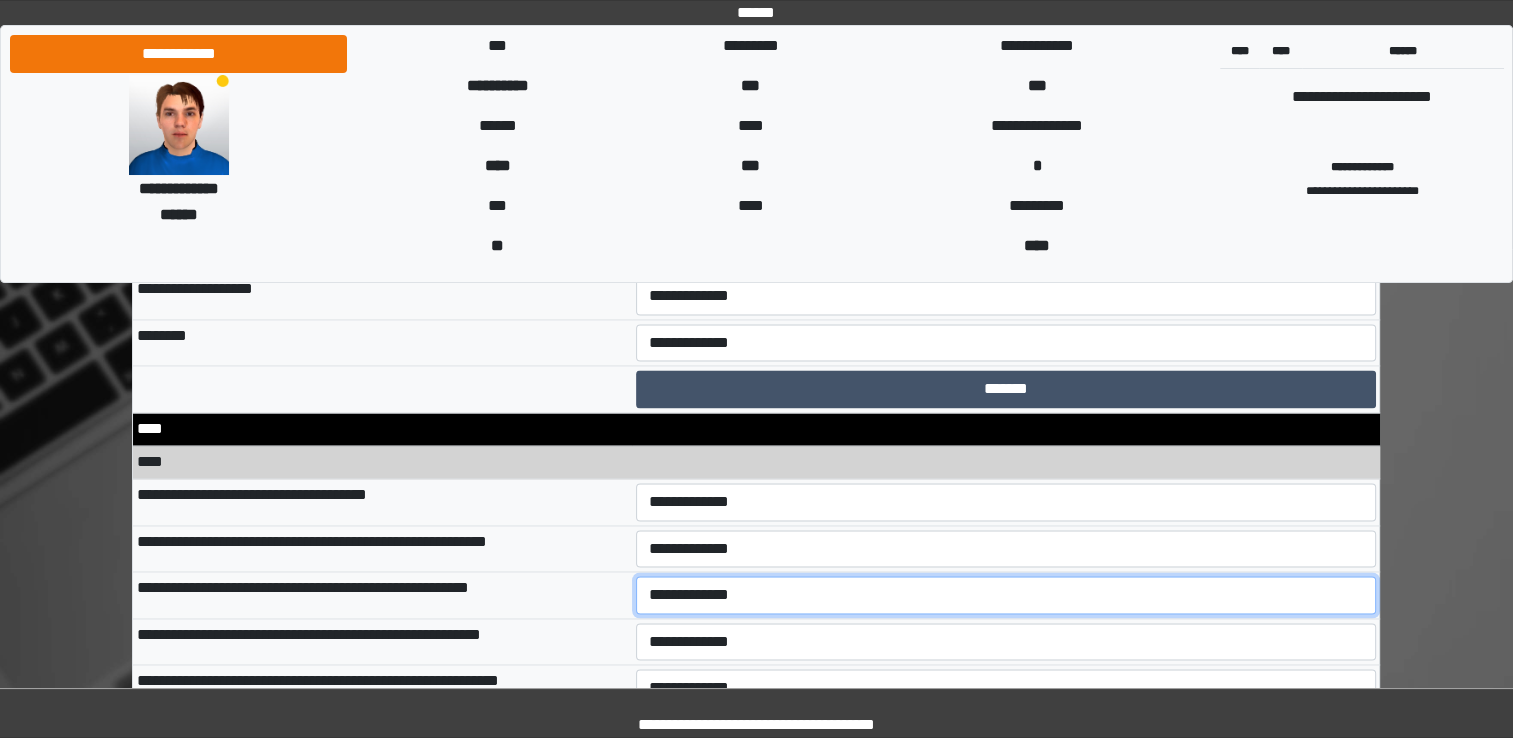 drag, startPoint x: 694, startPoint y: 569, endPoint x: 686, endPoint y: 588, distance: 20.615528 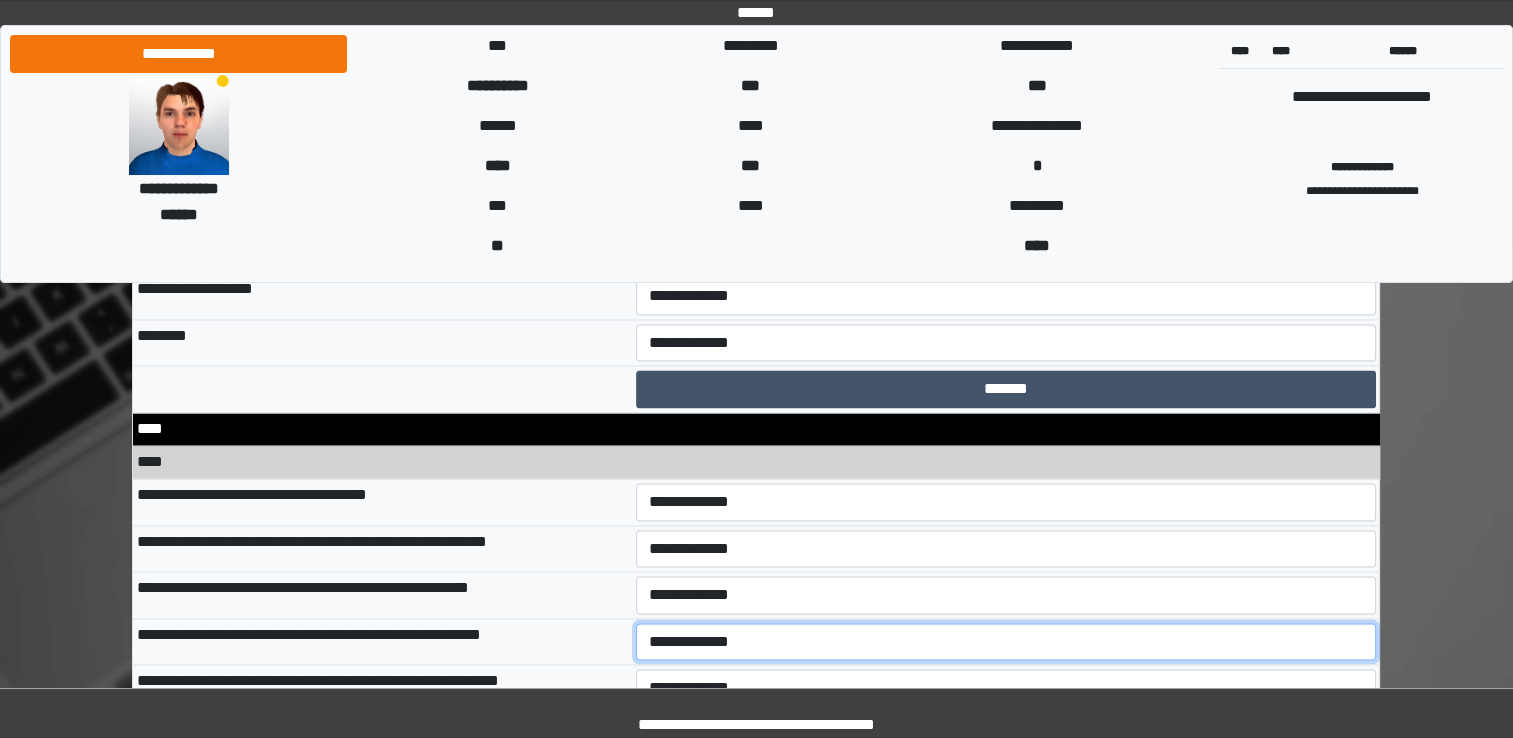 click on "**********" at bounding box center [1006, 642] 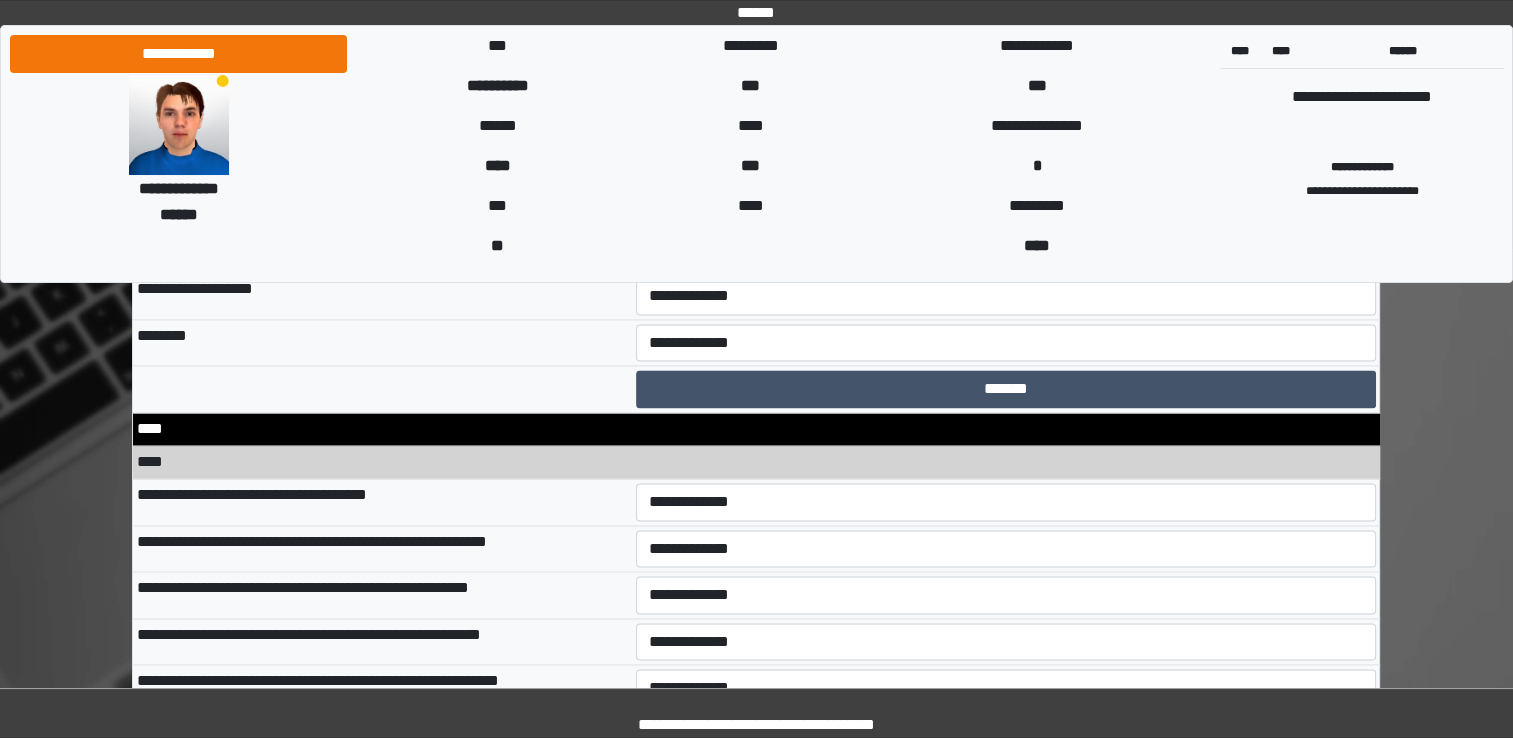 click on "**********" at bounding box center [382, 688] 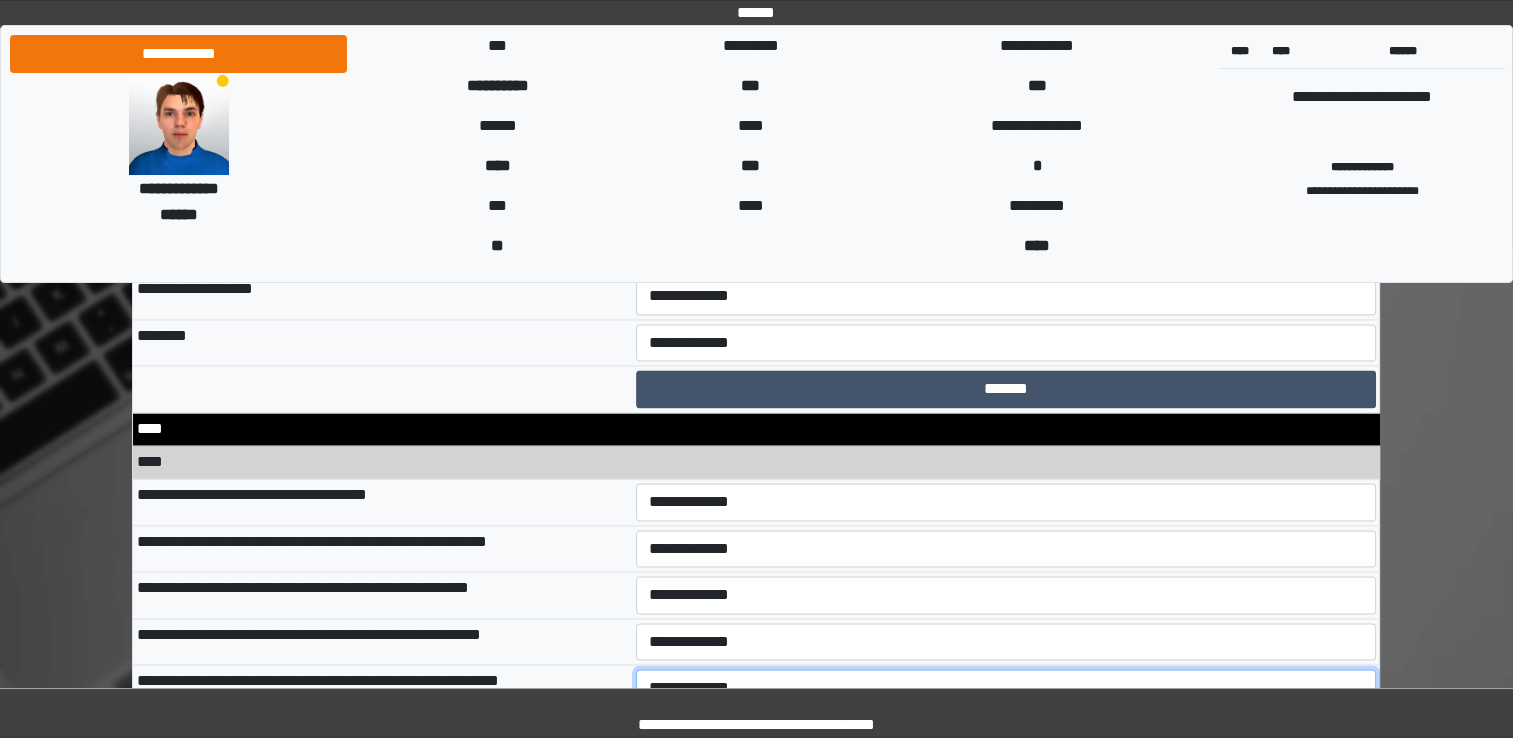 click on "**********" at bounding box center (1006, 688) 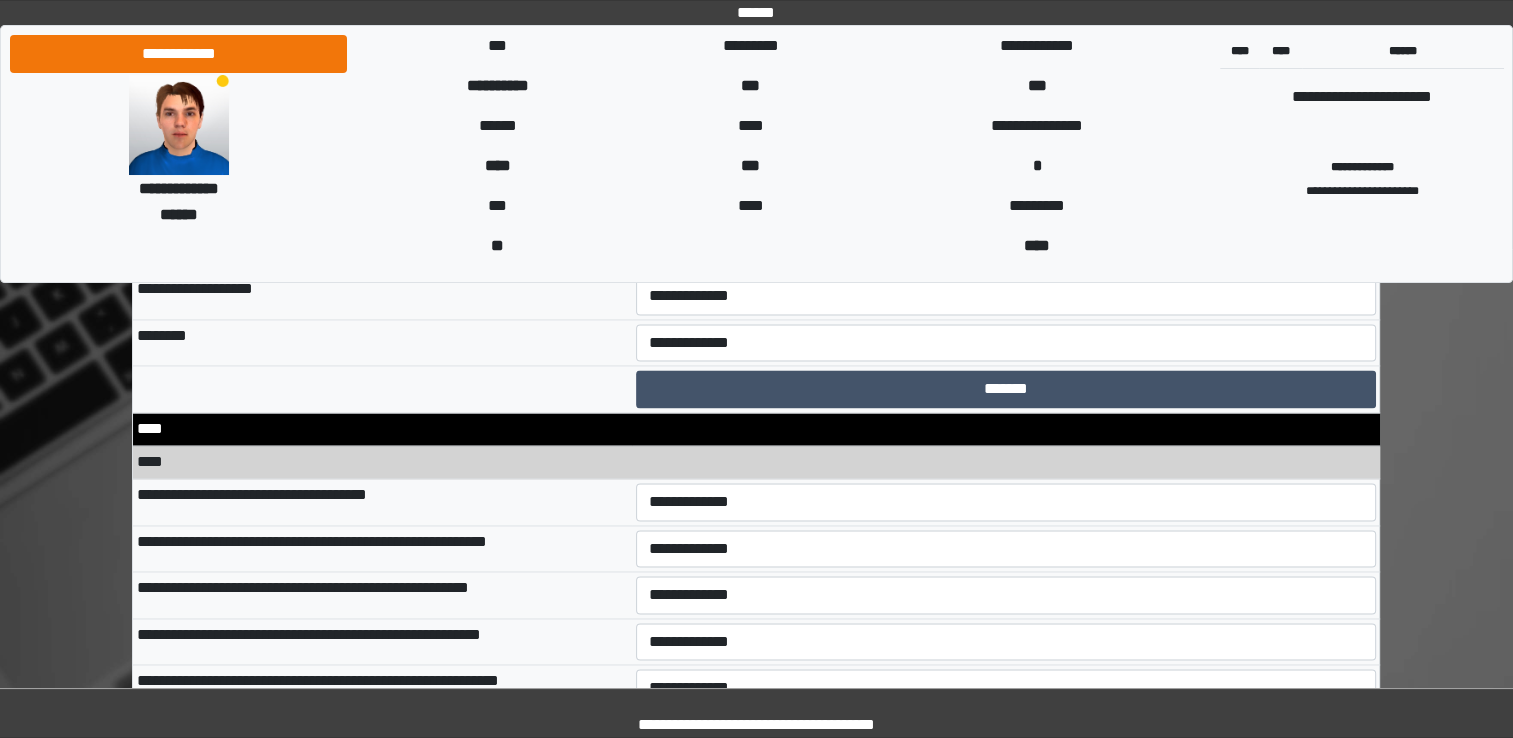 click on "**********" at bounding box center (382, 688) 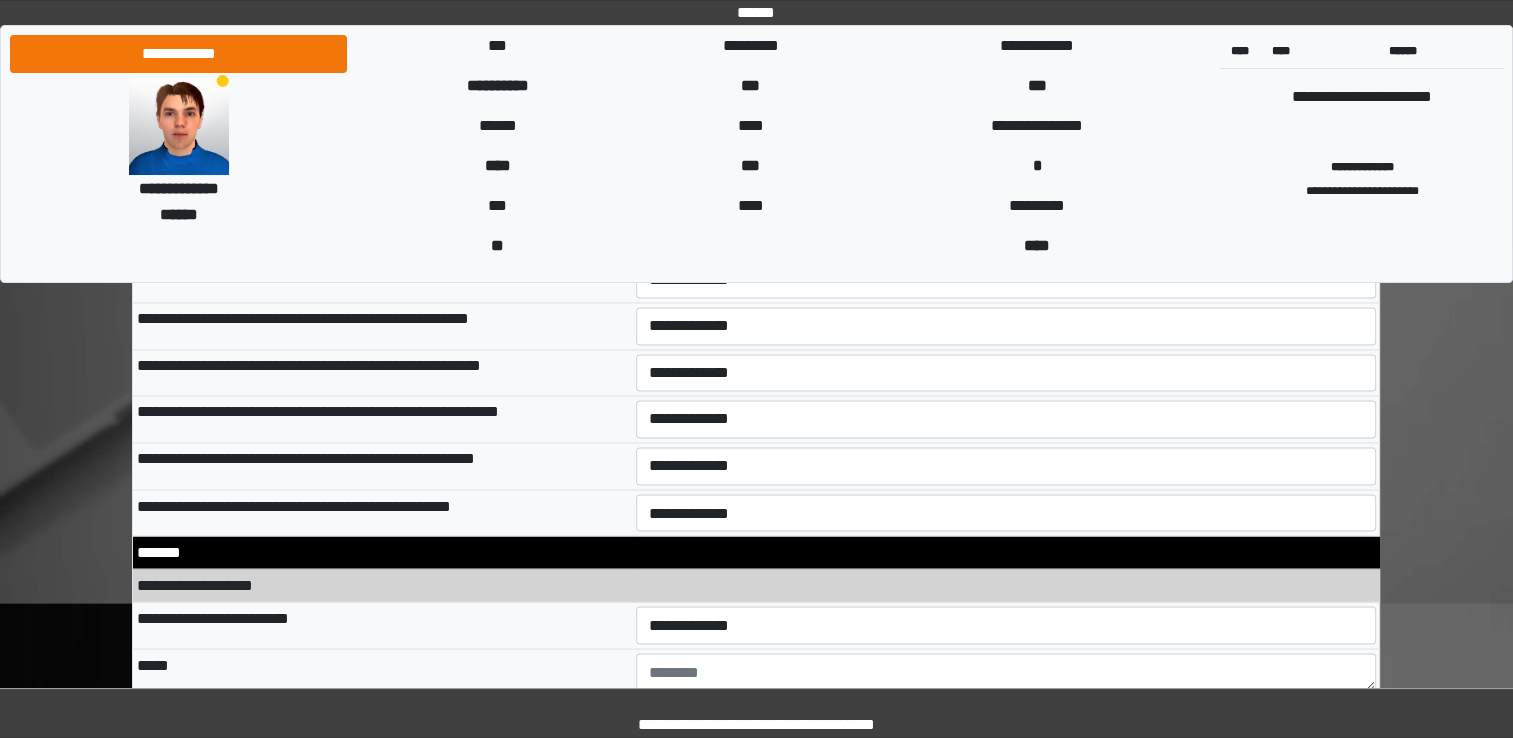 scroll, scrollTop: 10900, scrollLeft: 0, axis: vertical 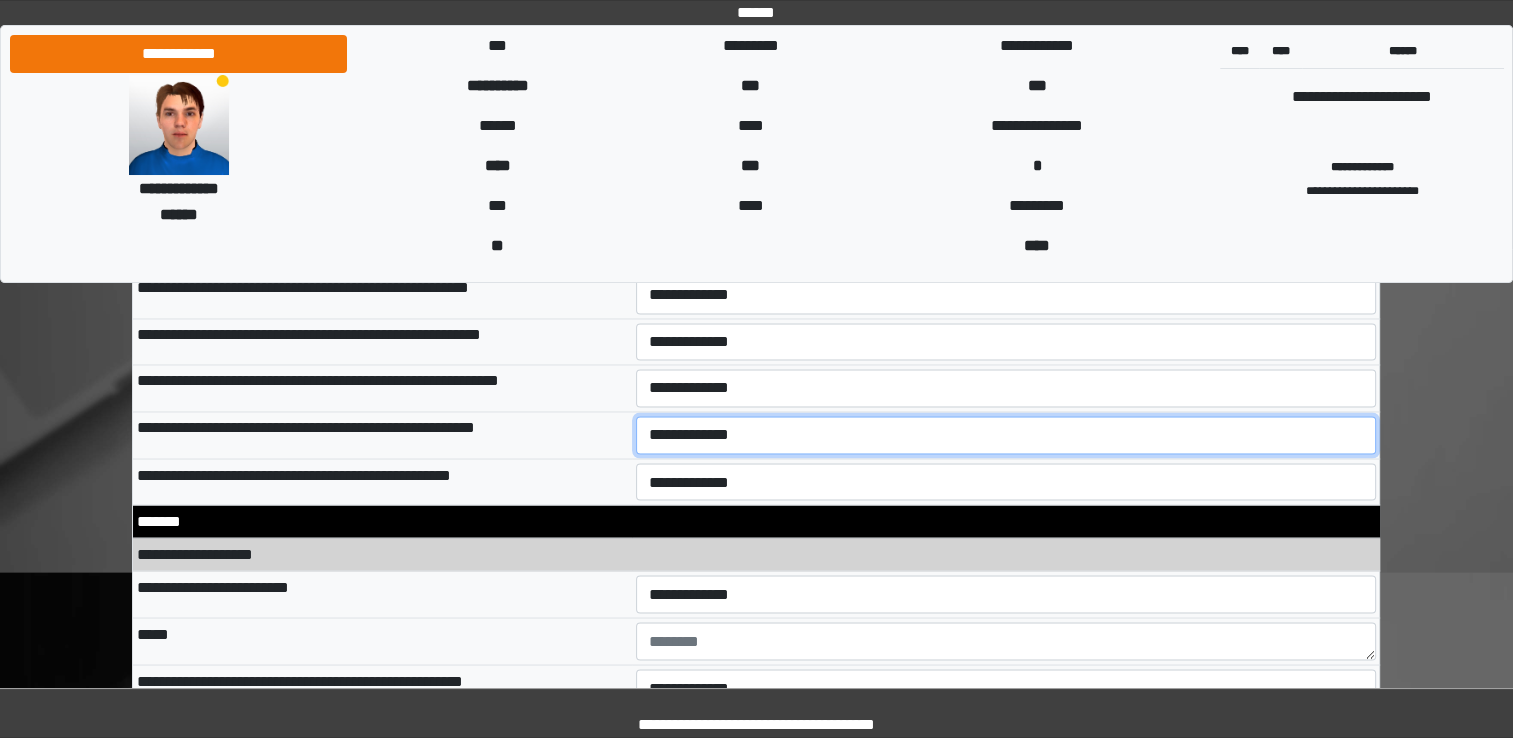 click on "**********" at bounding box center [1006, 435] 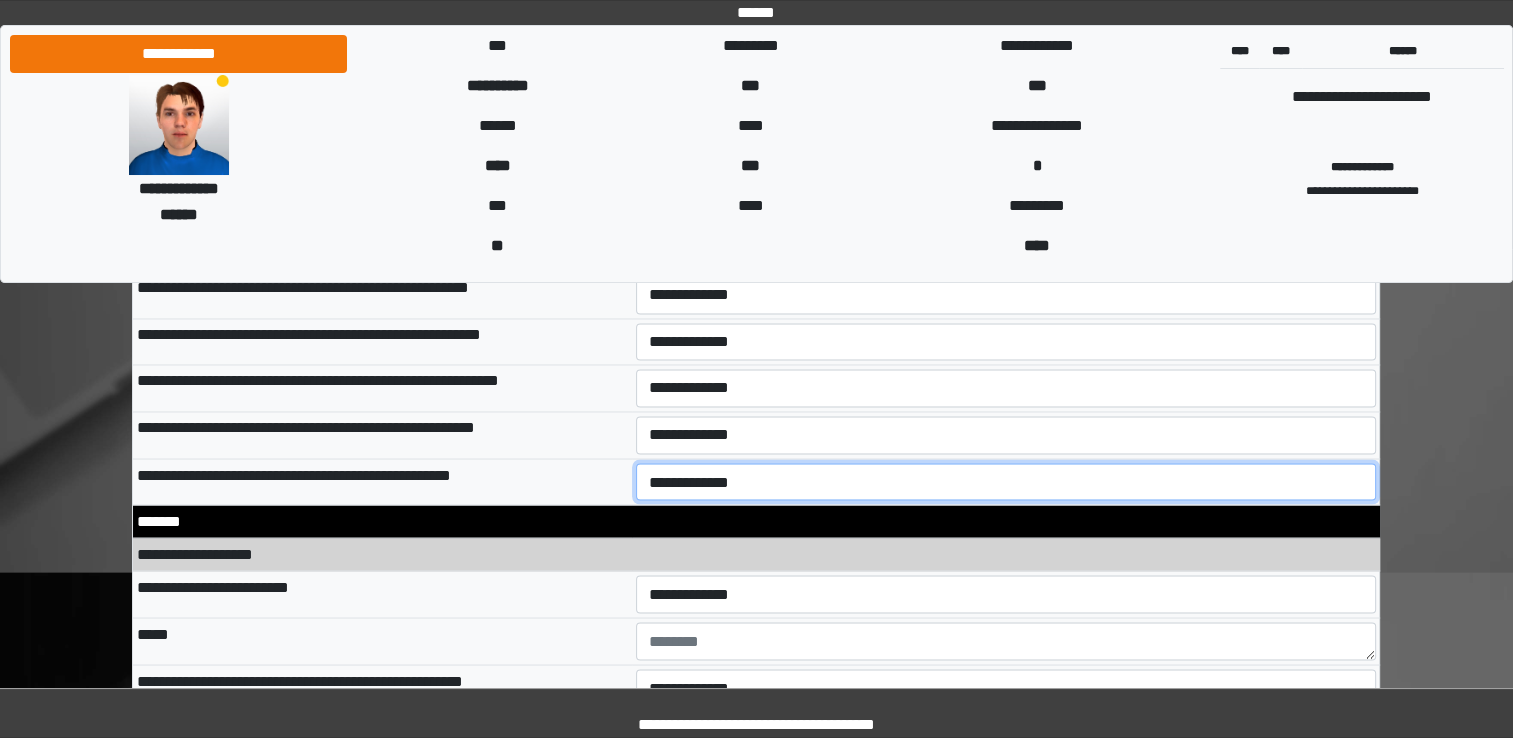 click on "**********" at bounding box center [1006, 482] 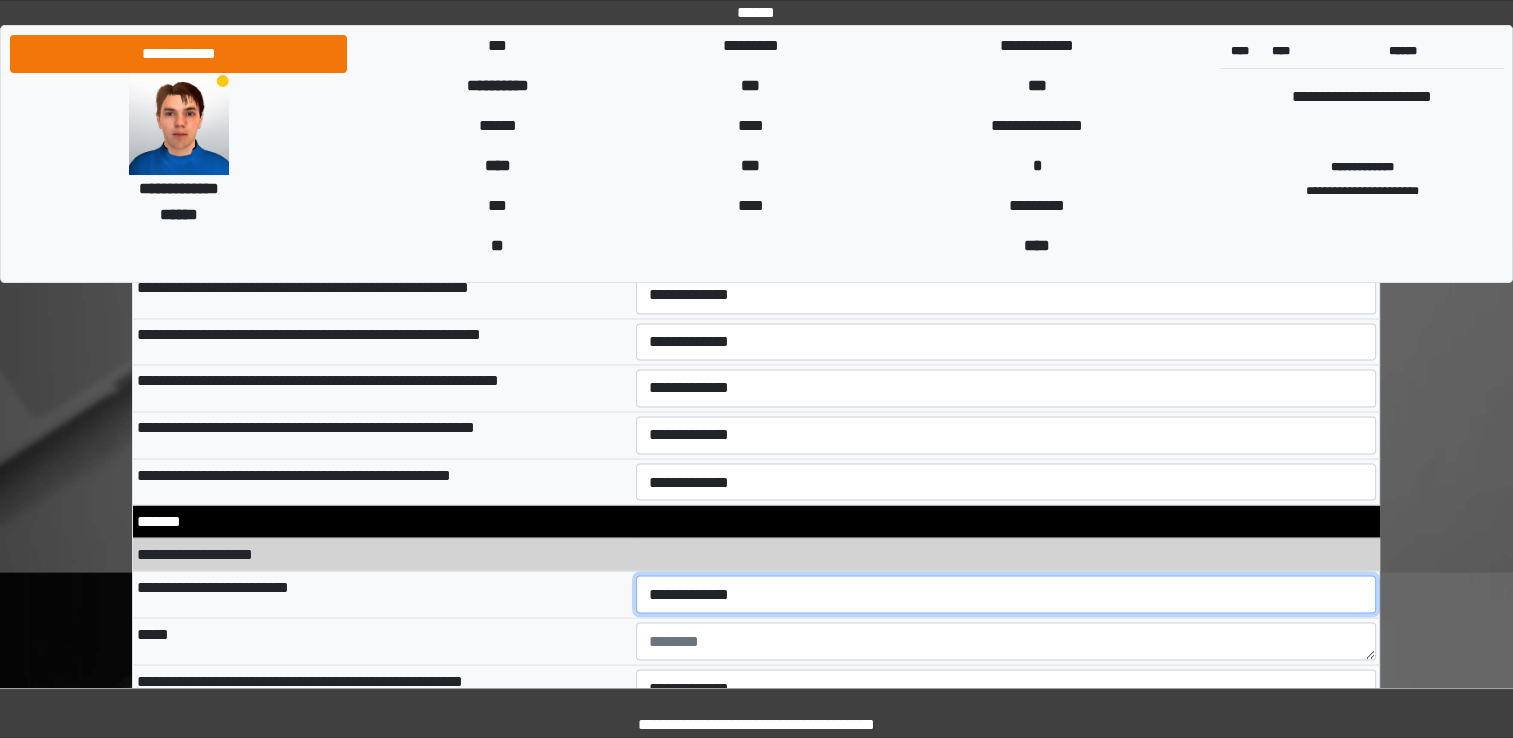 click on "**********" at bounding box center (1006, 594) 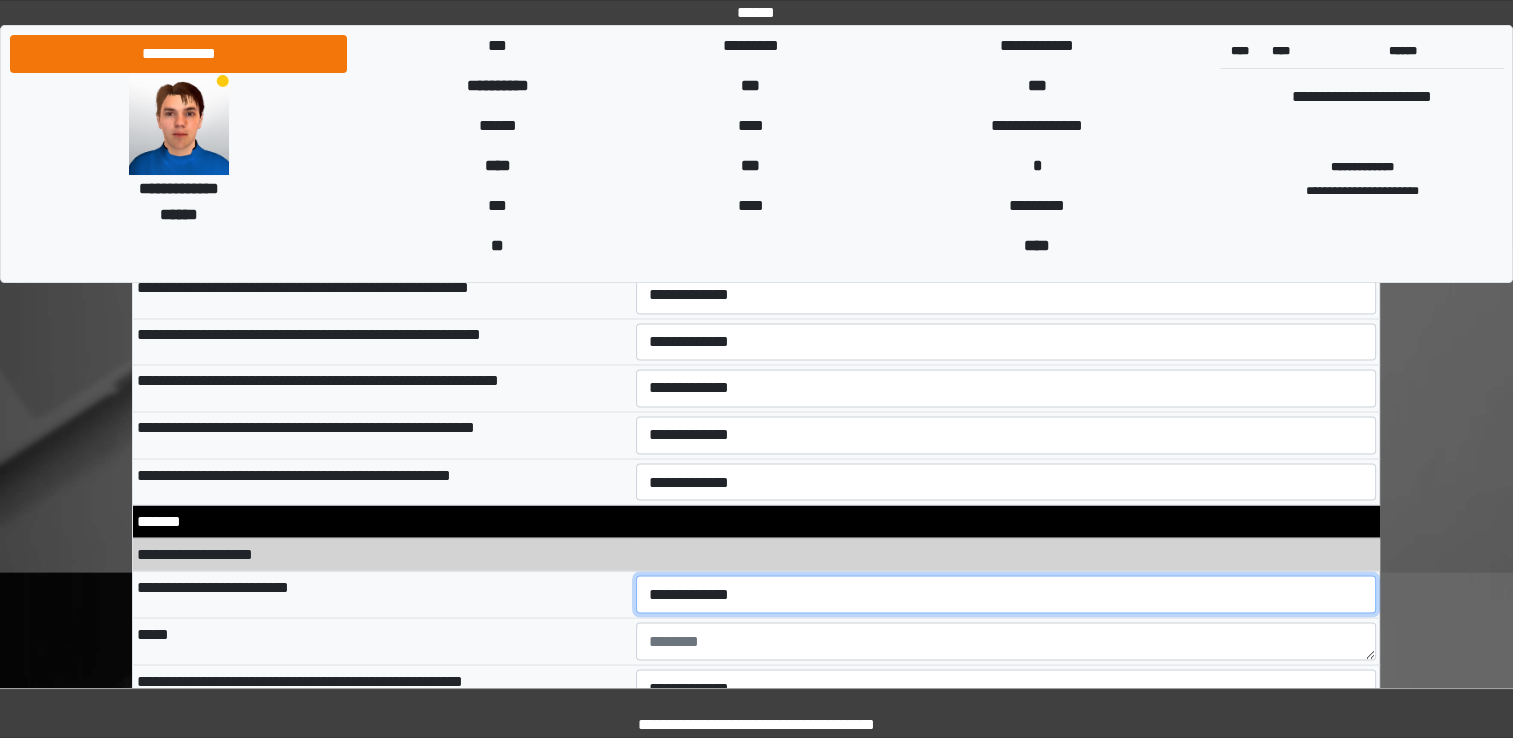 select on "*" 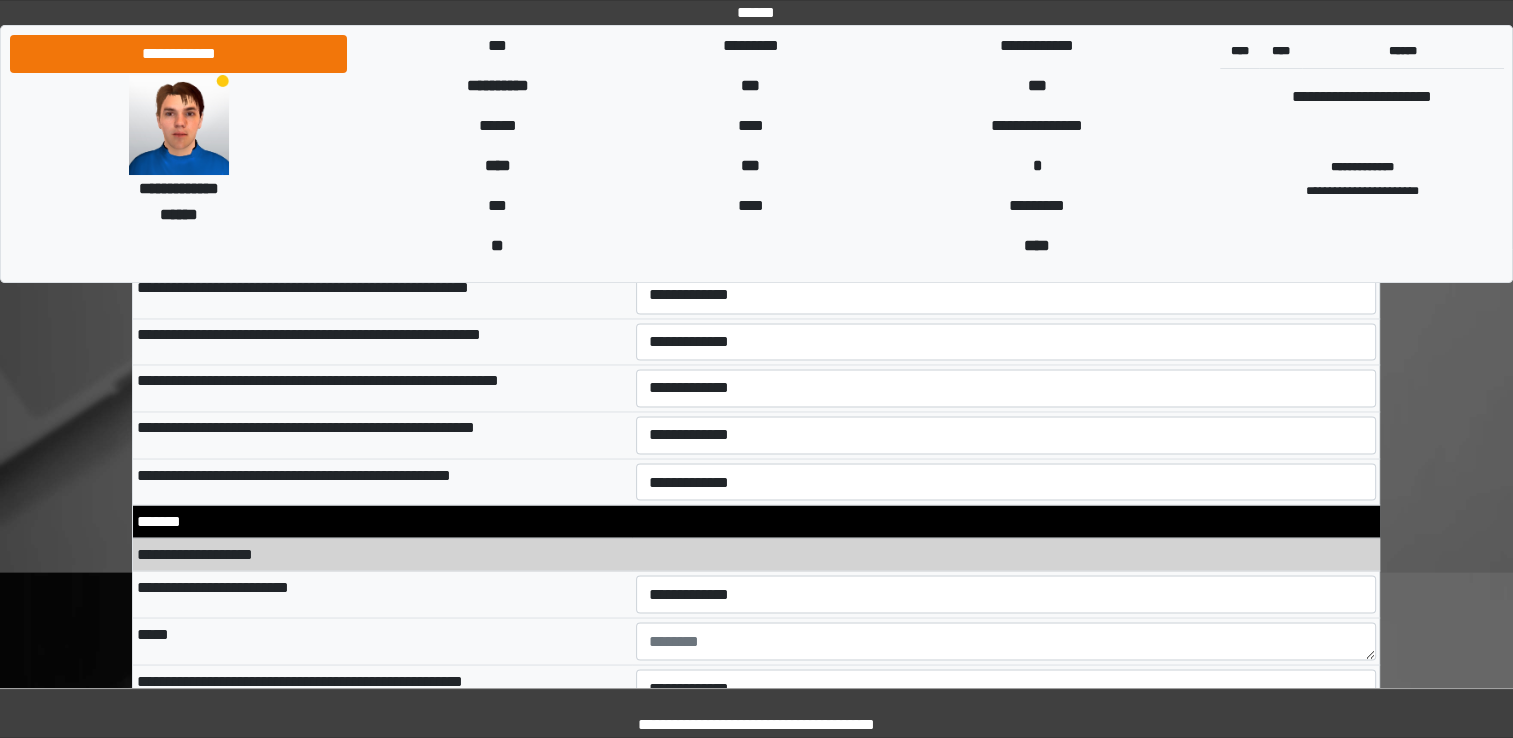 click on "*****" at bounding box center [382, 640] 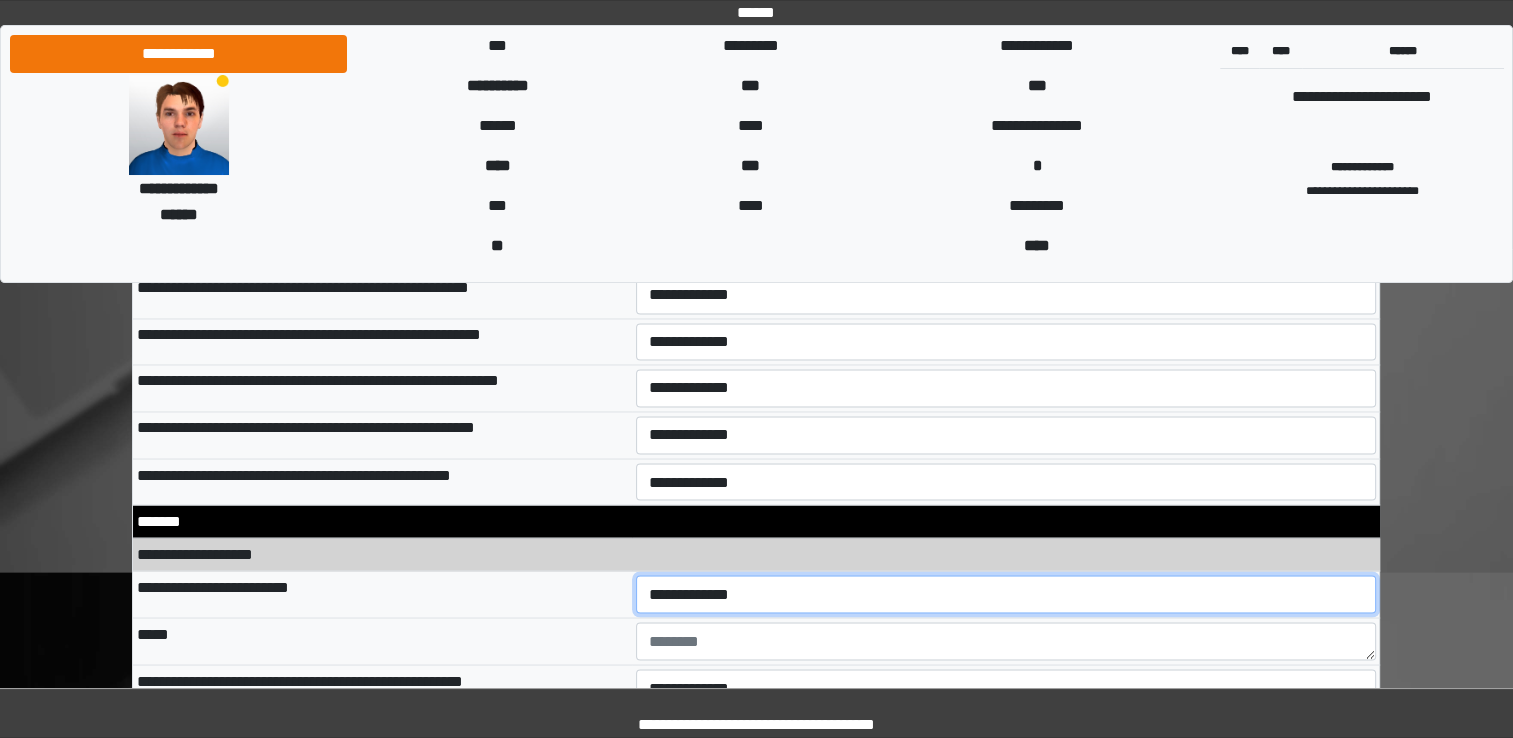 click on "**********" at bounding box center [1006, 594] 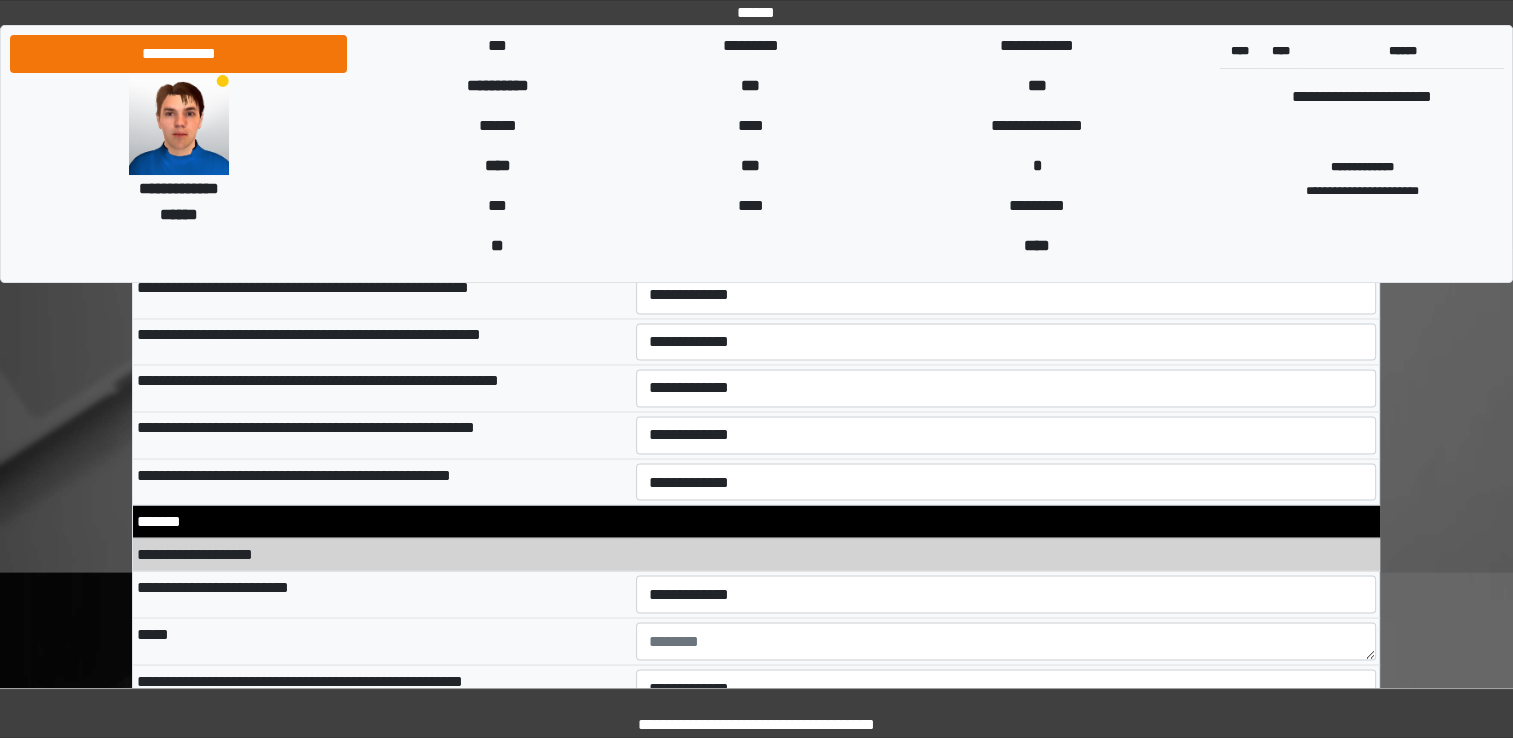click on "**********" at bounding box center [382, 594] 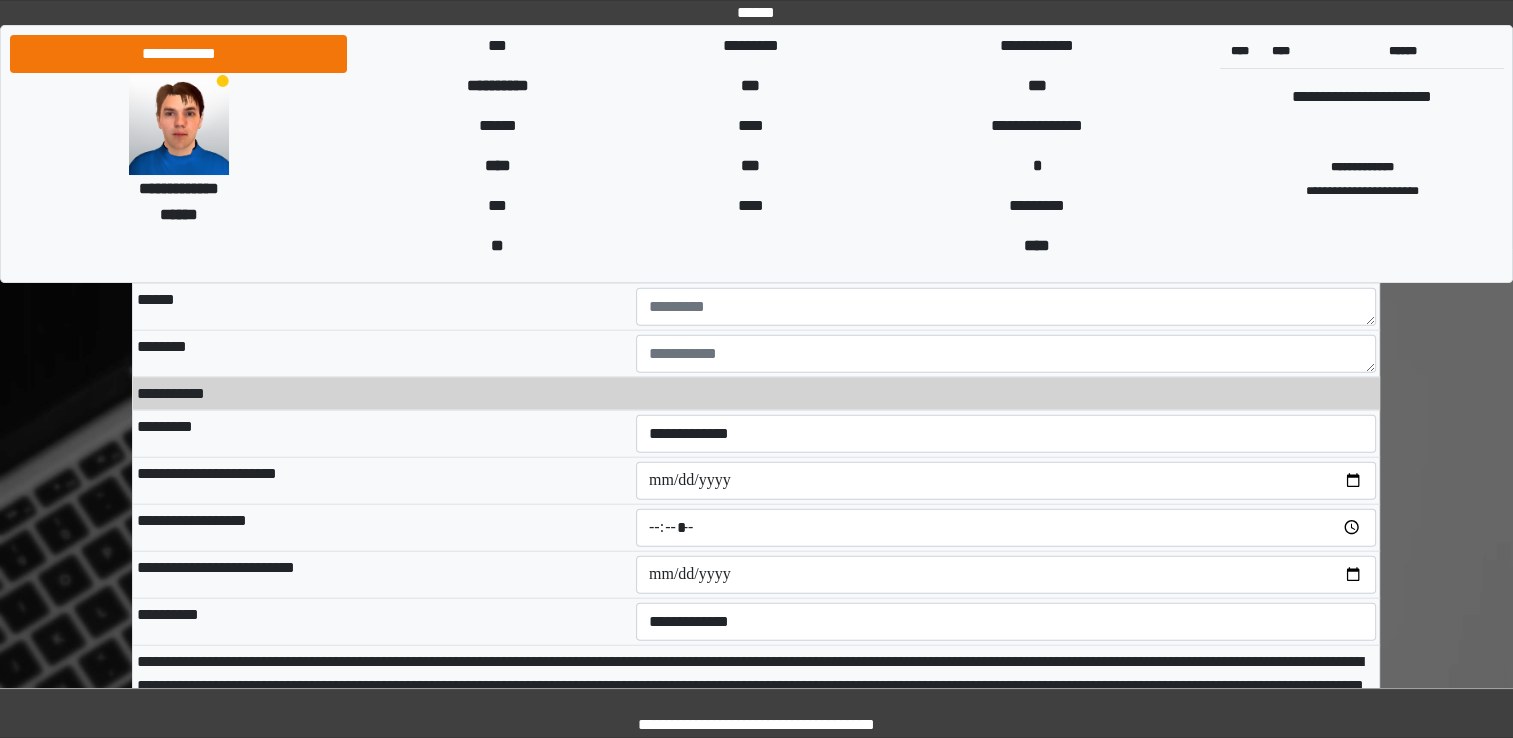 scroll, scrollTop: 12200, scrollLeft: 0, axis: vertical 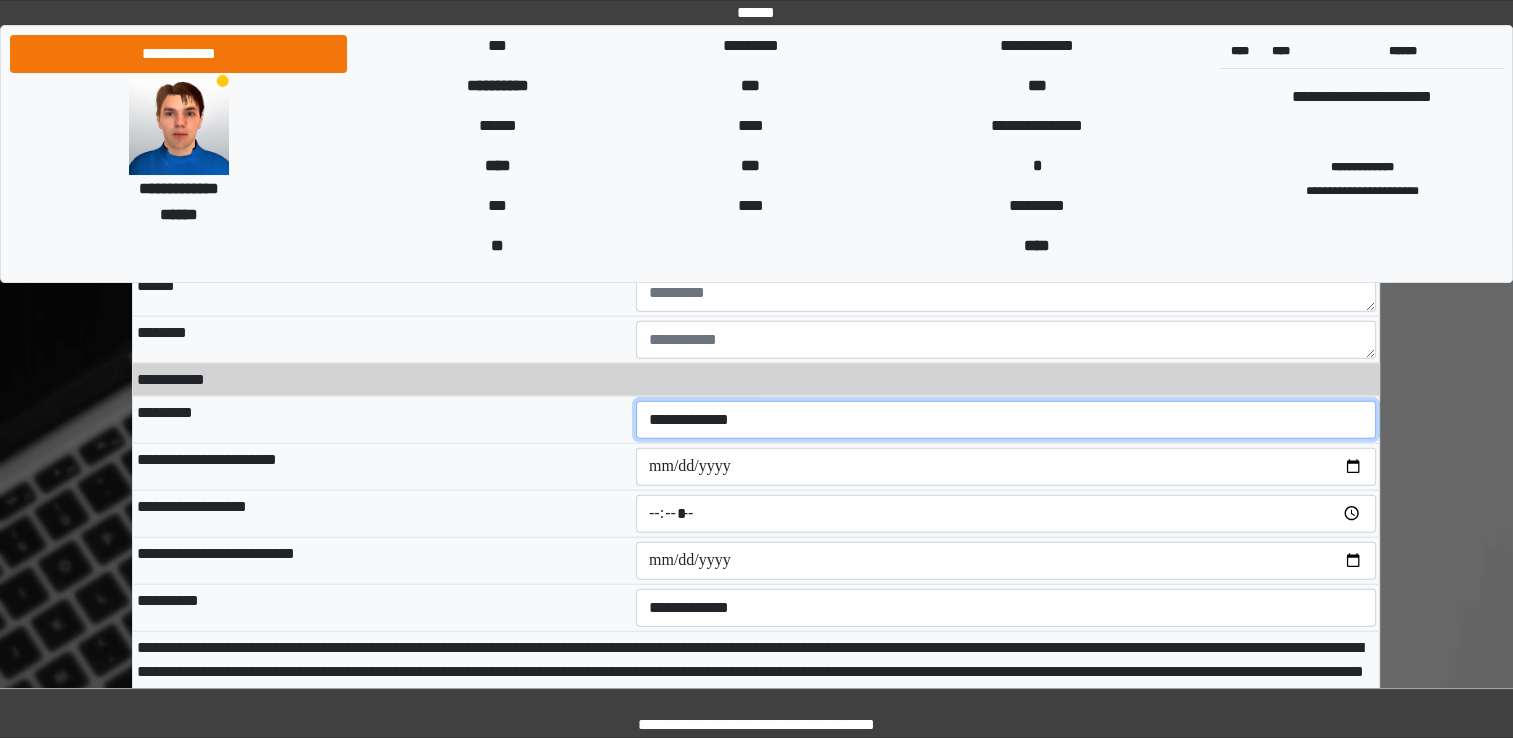 click on "**********" at bounding box center (1006, 420) 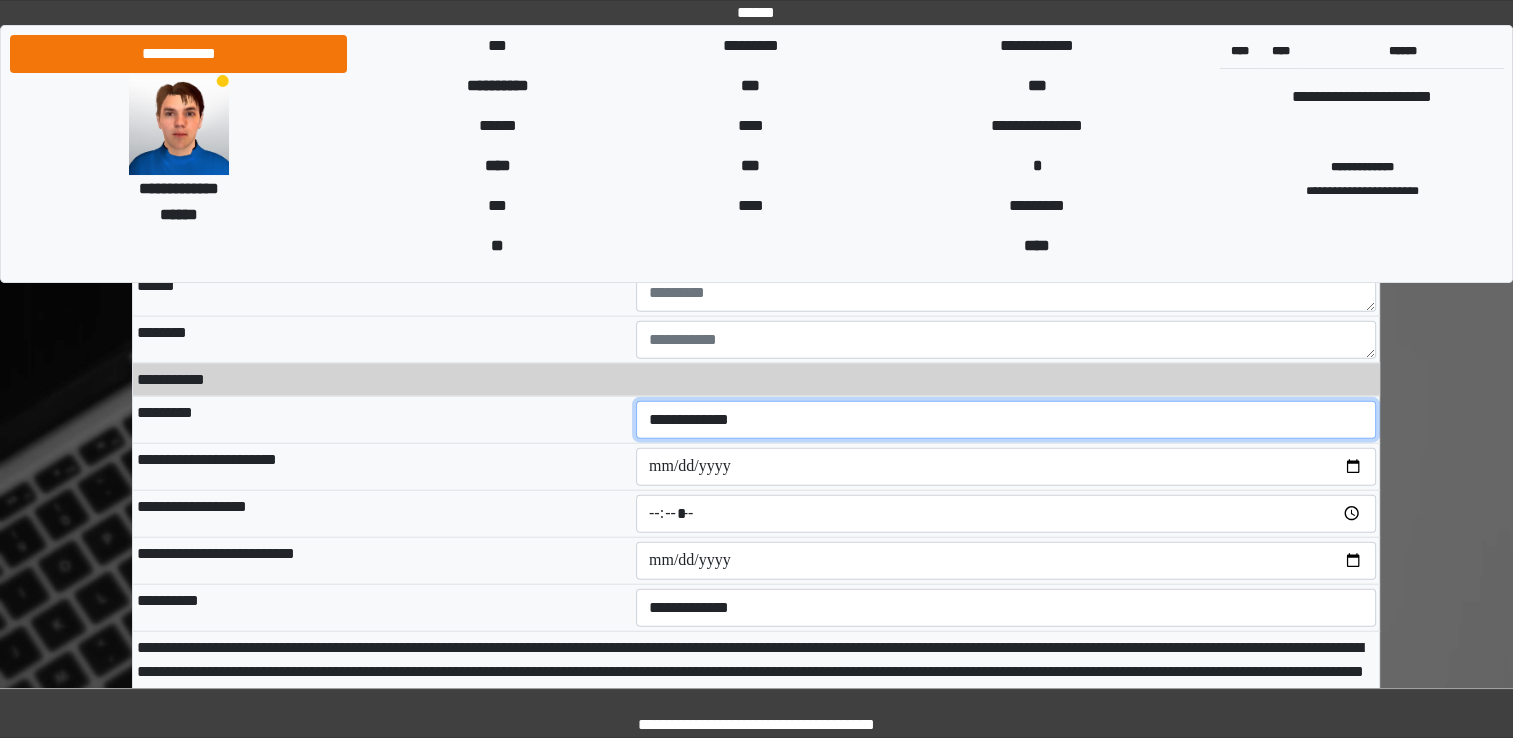 select on "**" 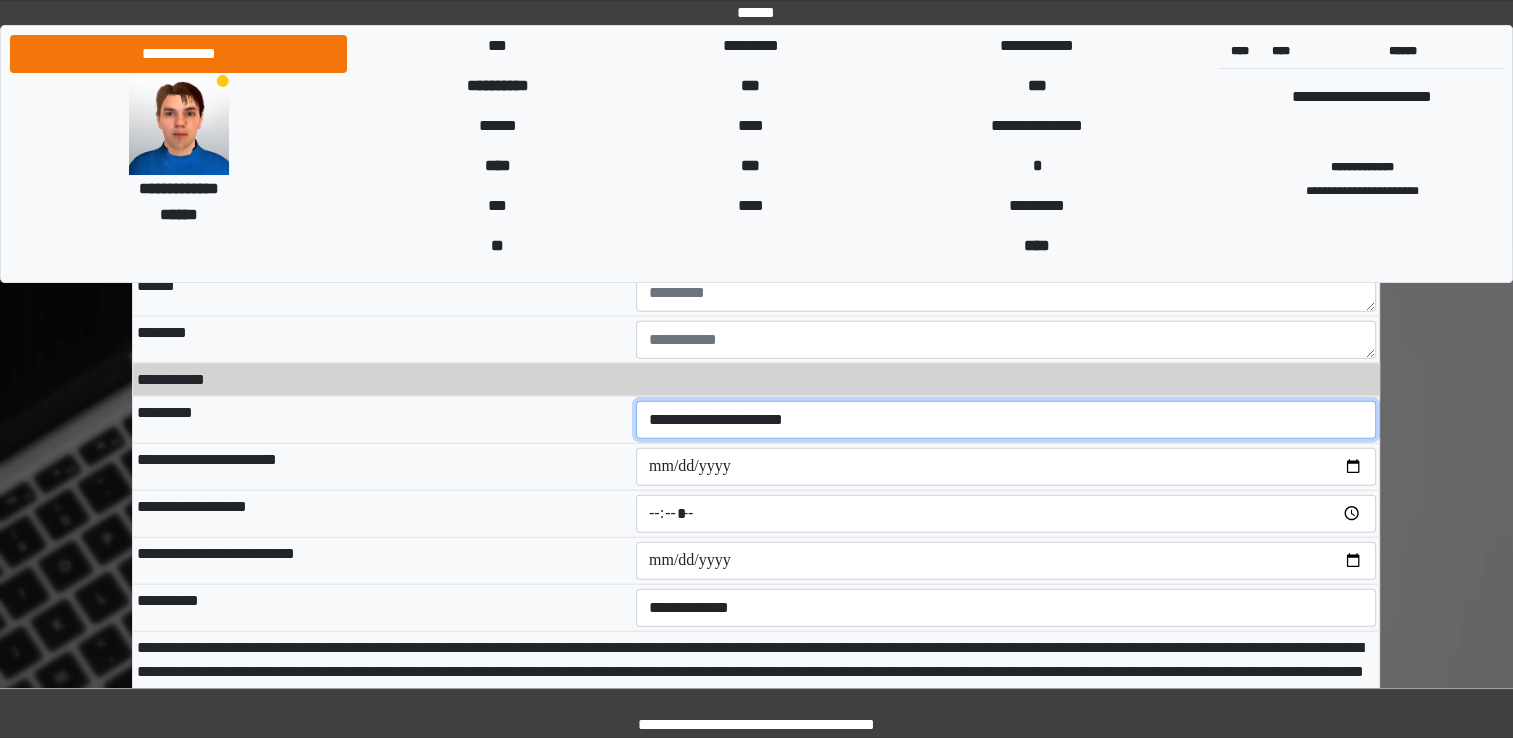 click on "**********" at bounding box center (1006, 420) 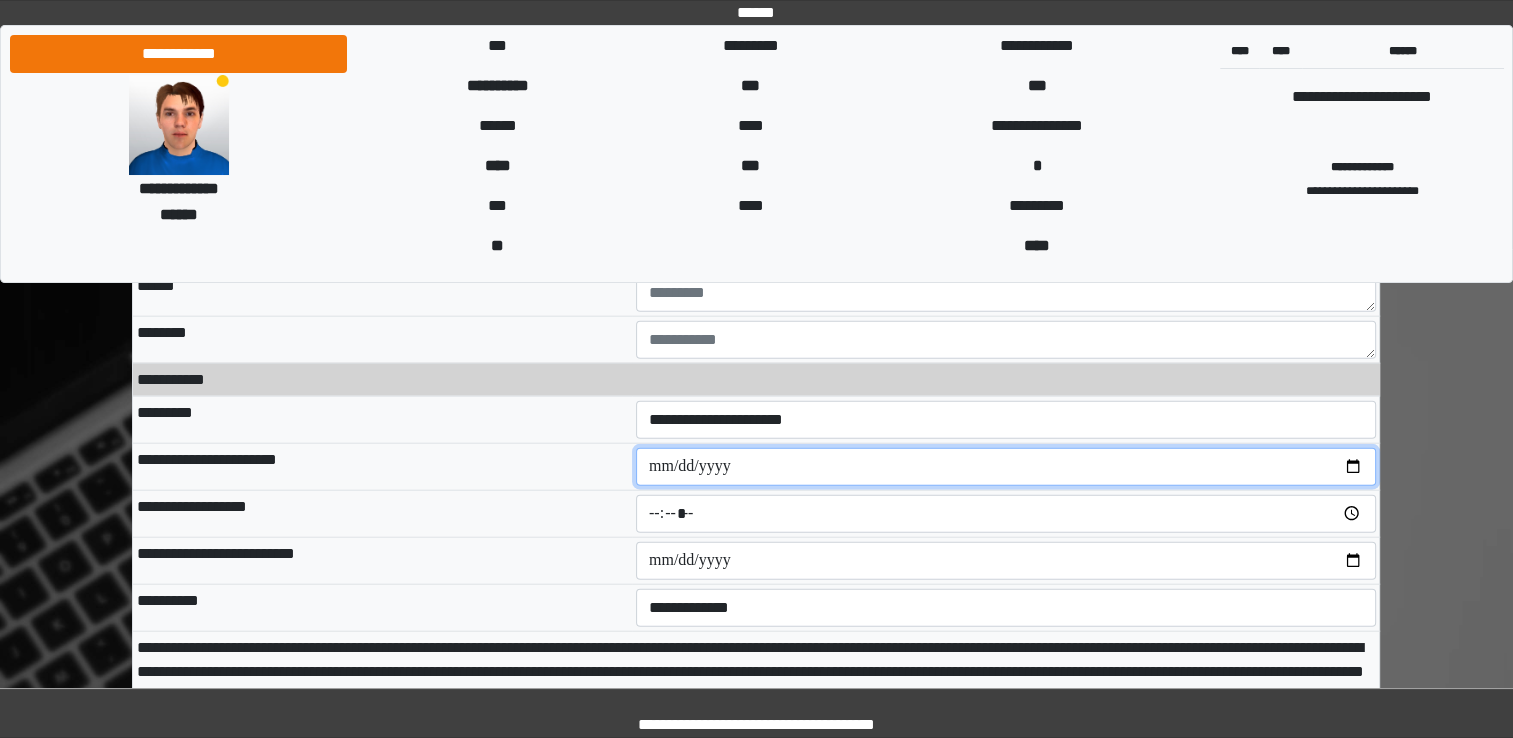 click at bounding box center [1006, 467] 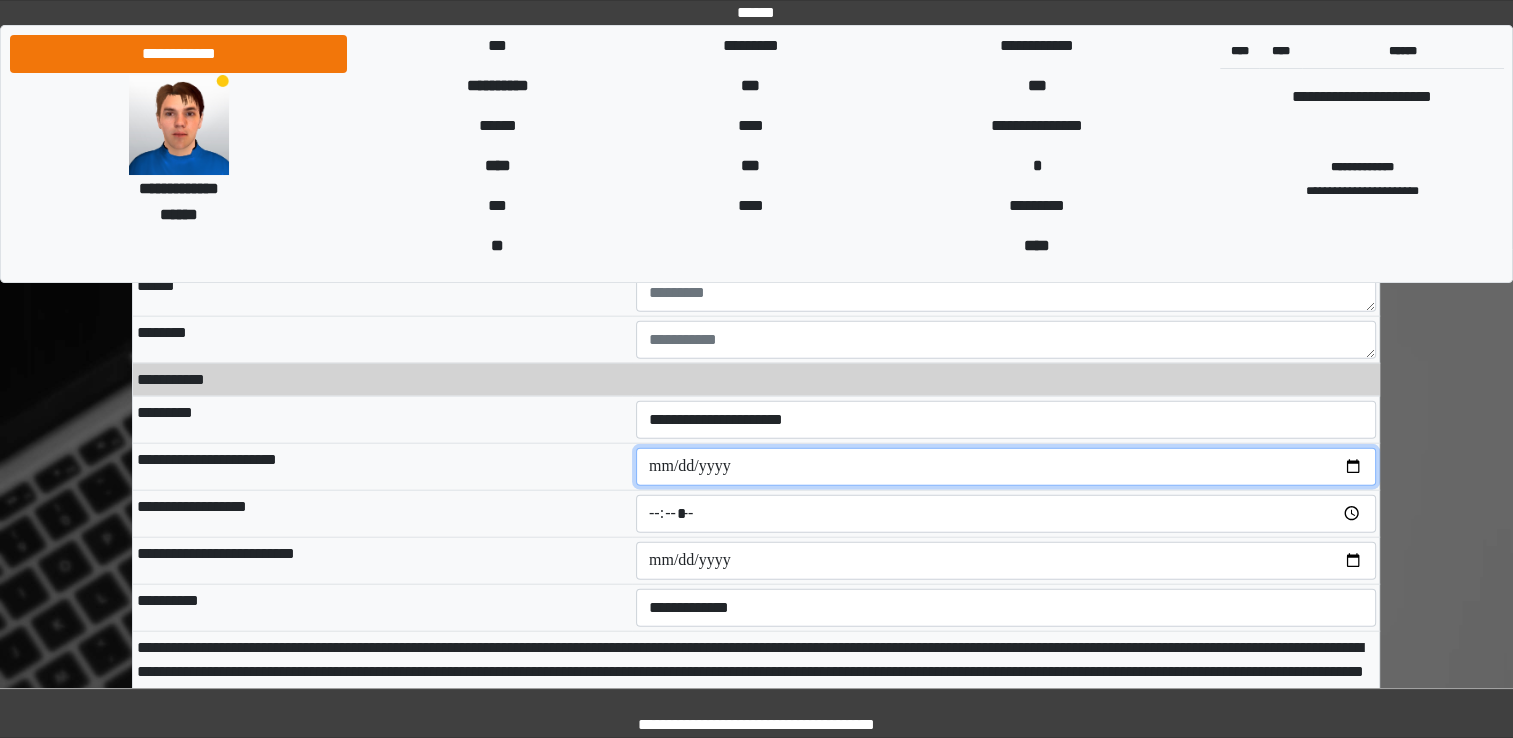 type on "**********" 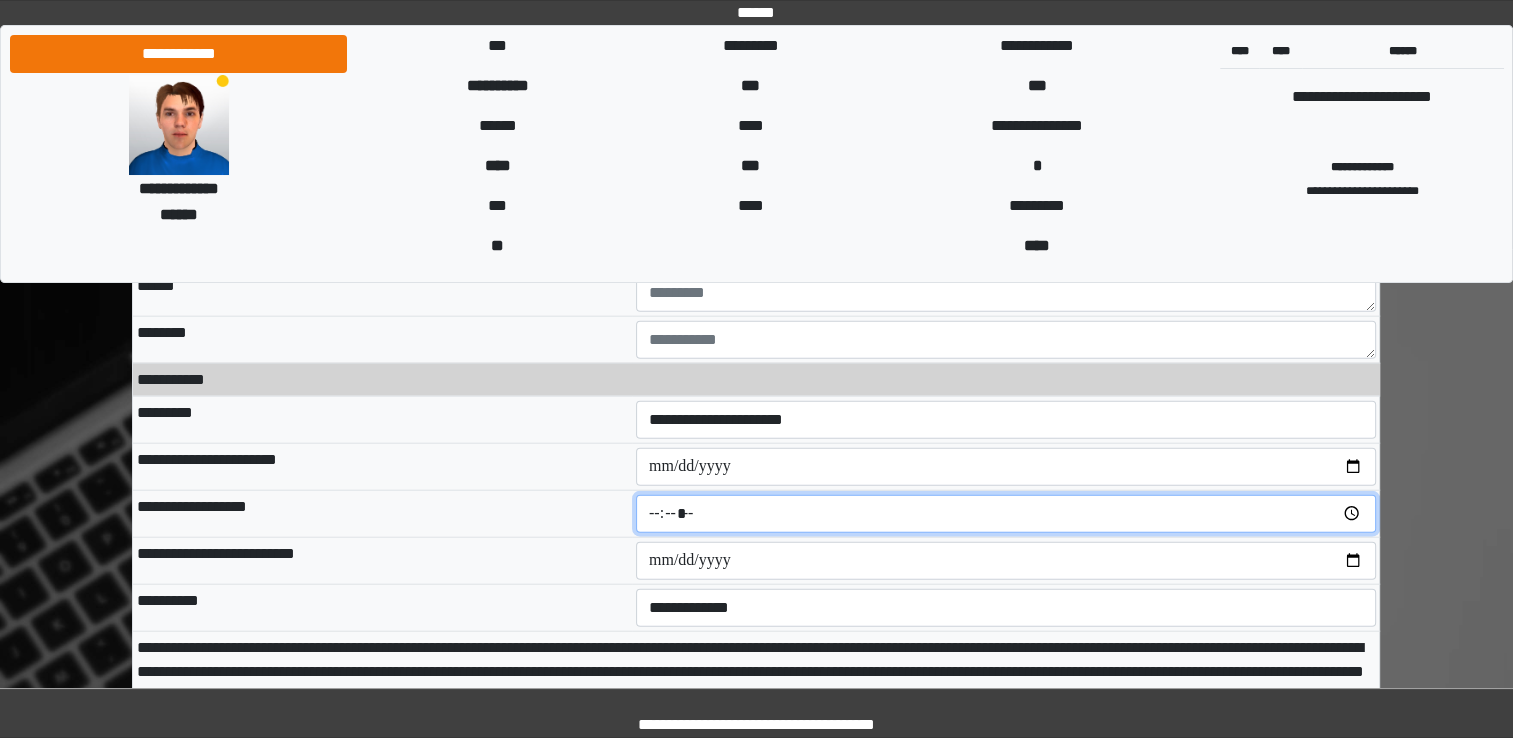 click at bounding box center (1006, 514) 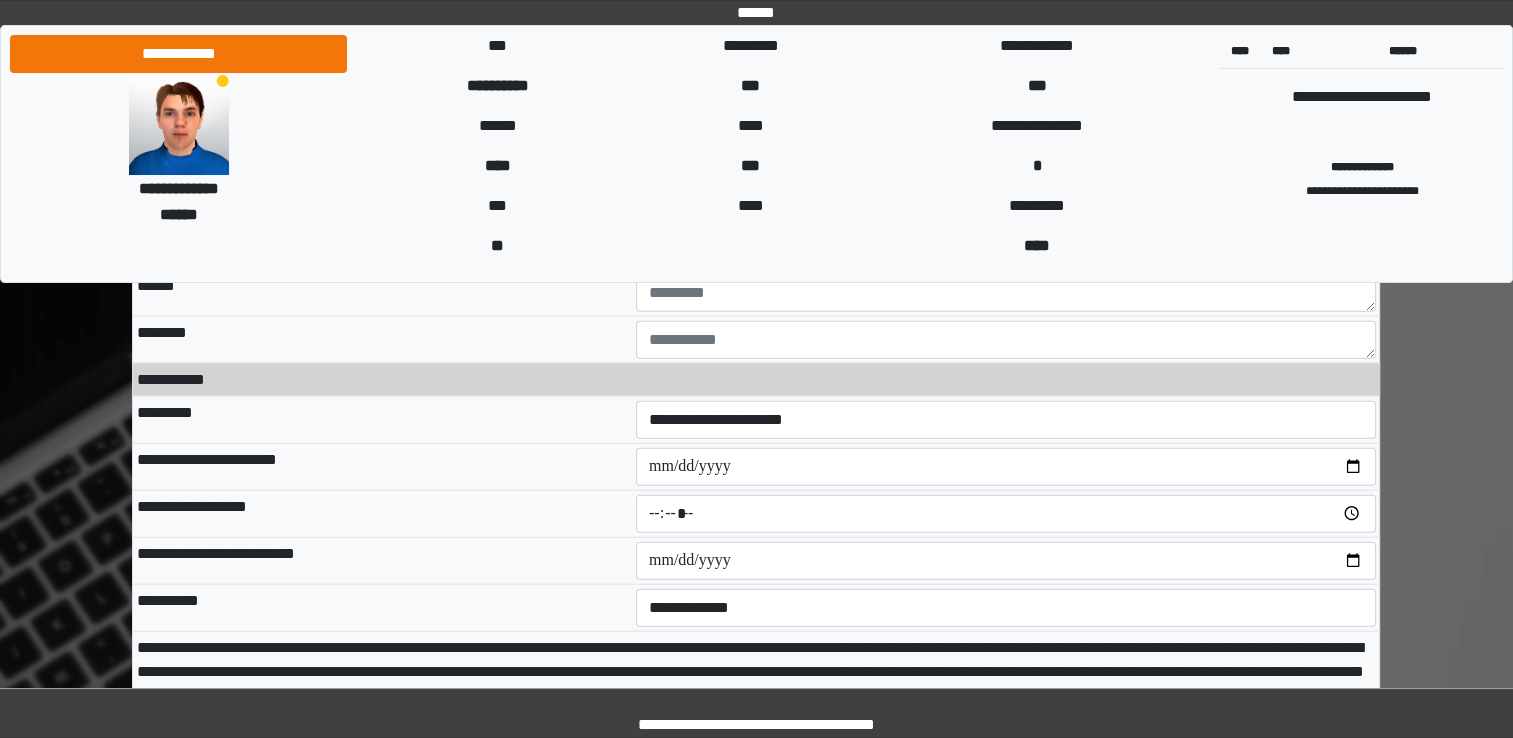 click on "**********" at bounding box center [382, 513] 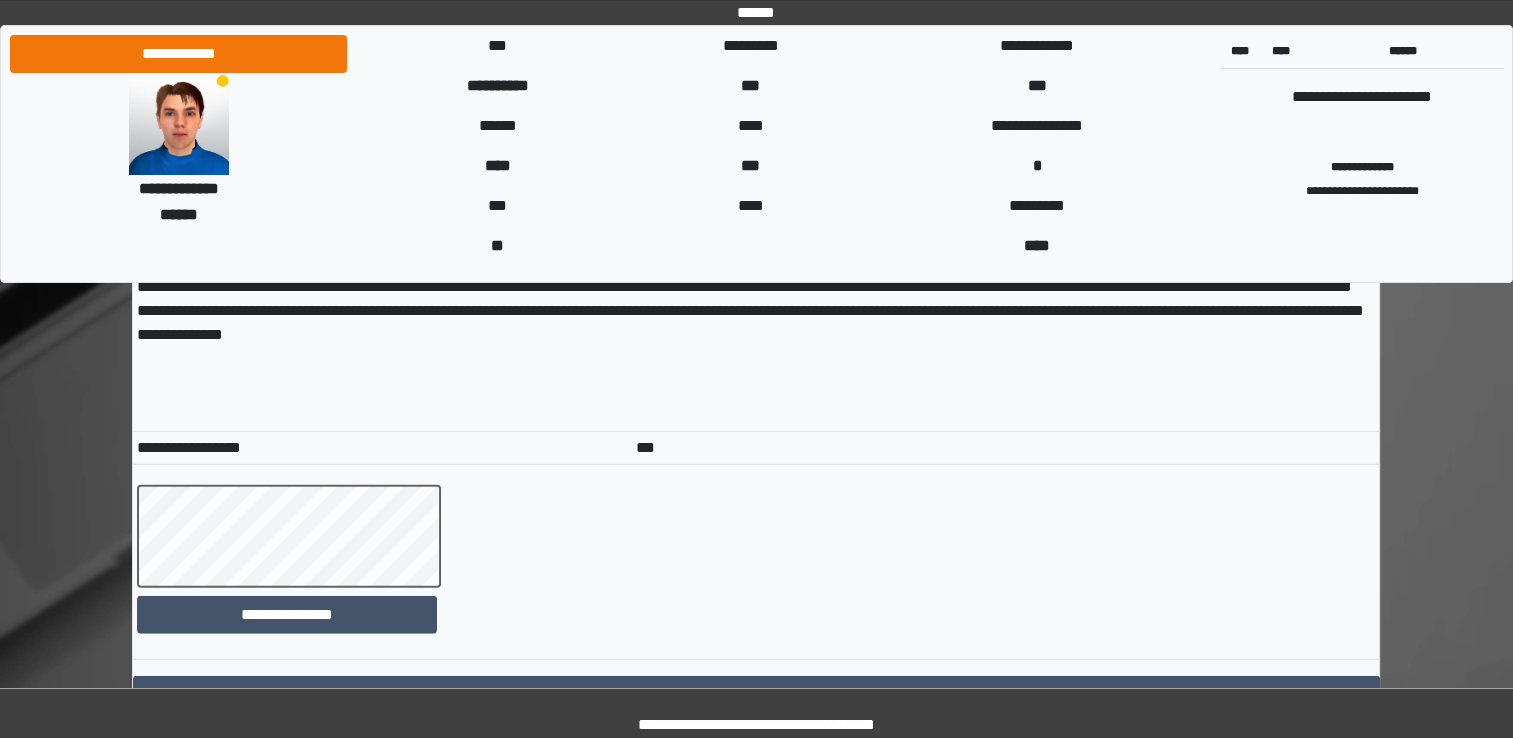 scroll, scrollTop: 12716, scrollLeft: 0, axis: vertical 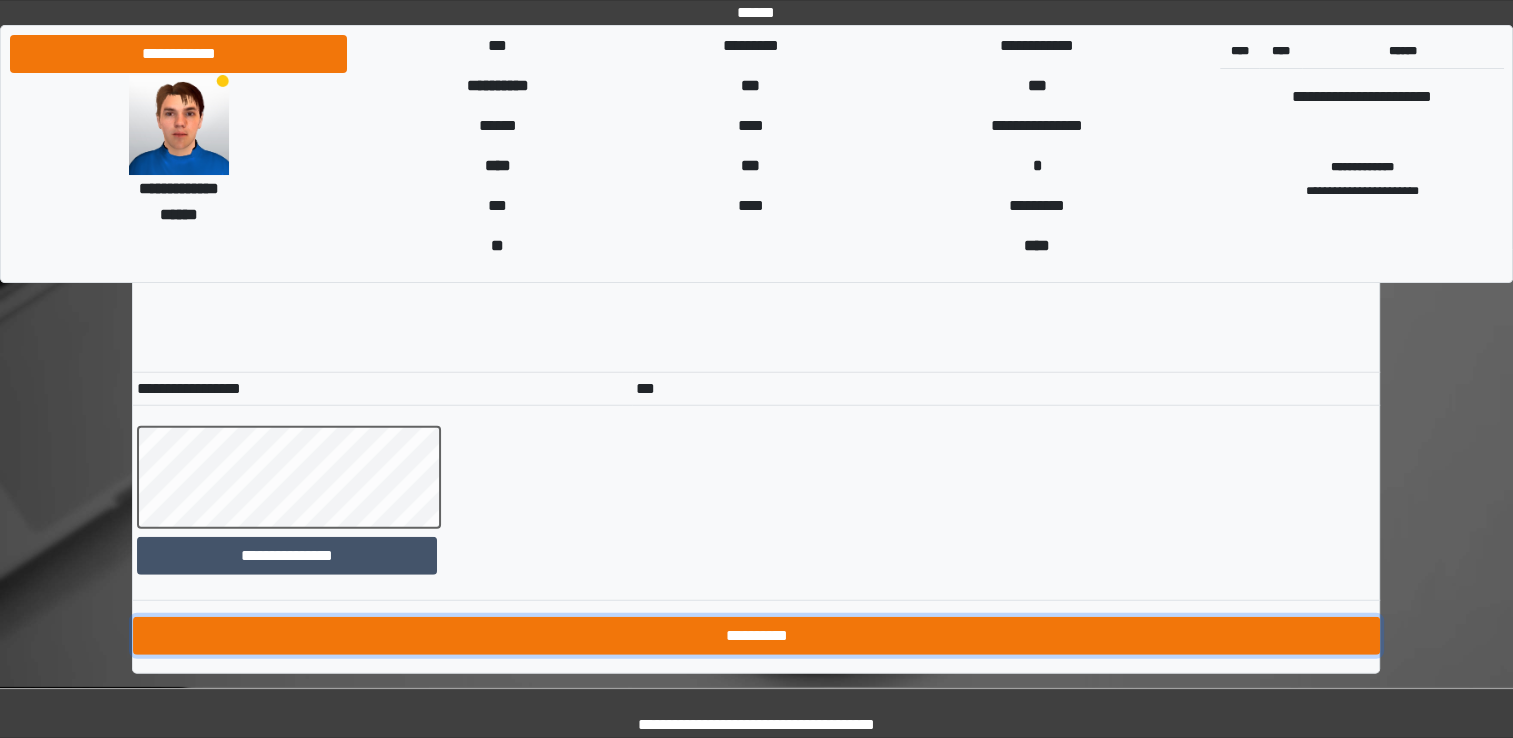 click on "**********" at bounding box center (756, 636) 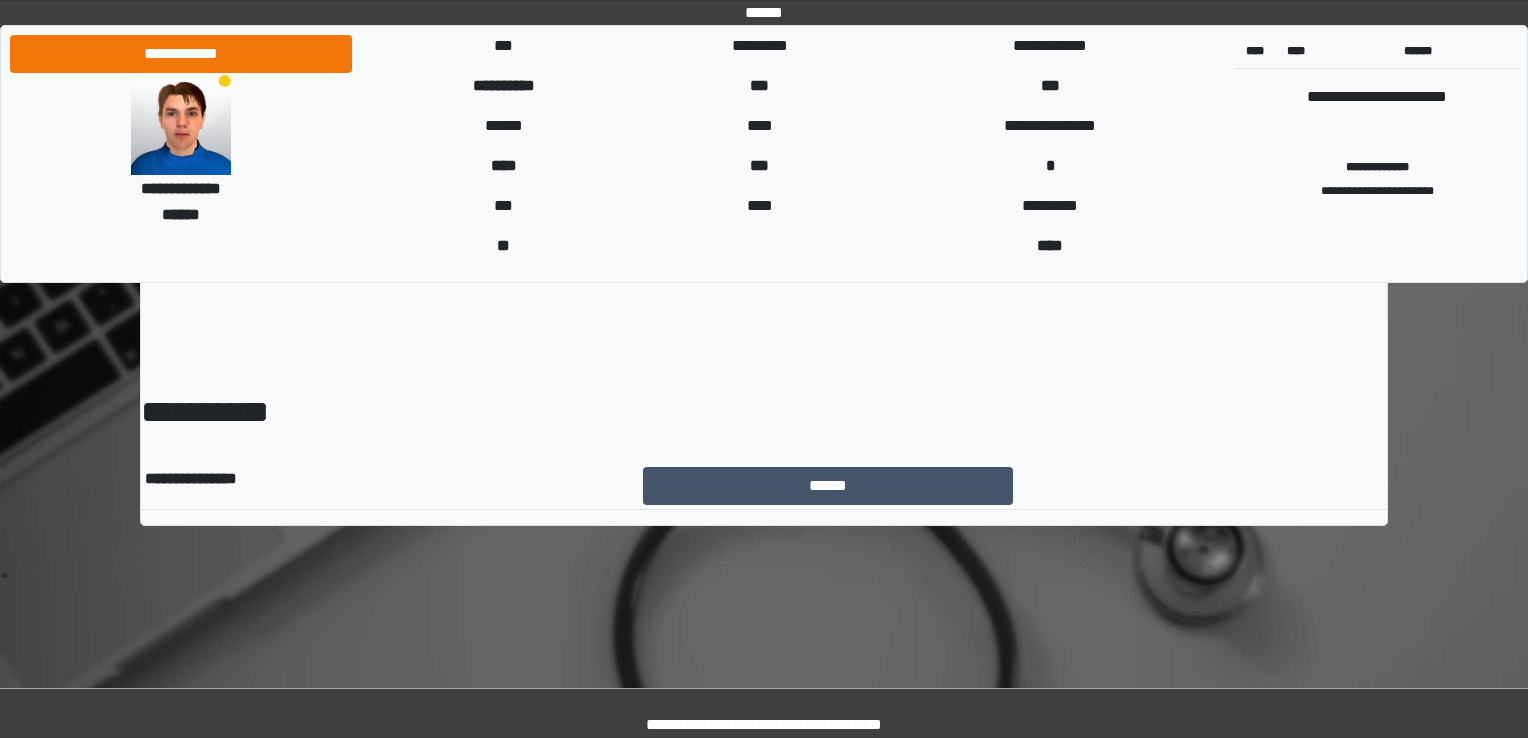 scroll, scrollTop: 0, scrollLeft: 0, axis: both 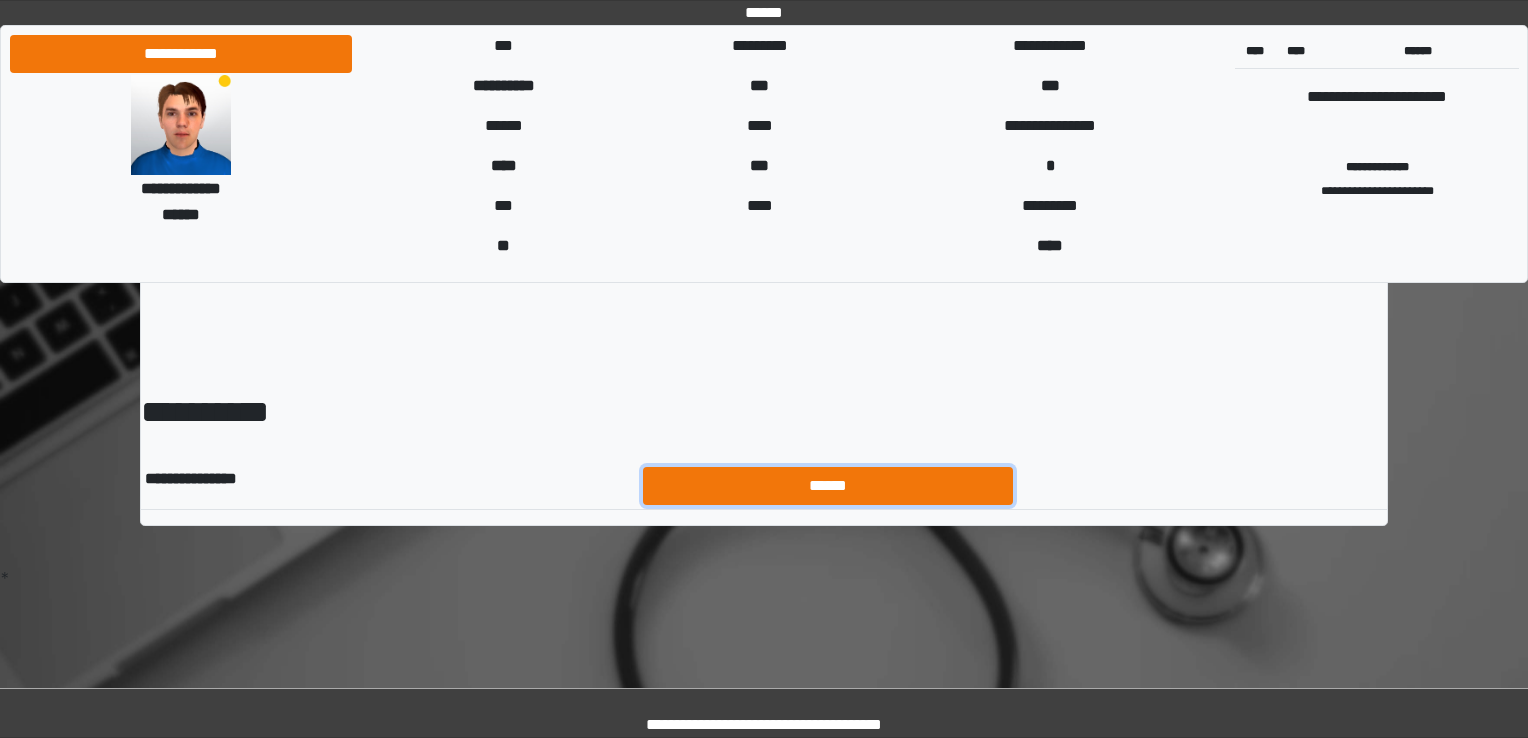 click on "******" at bounding box center (828, 486) 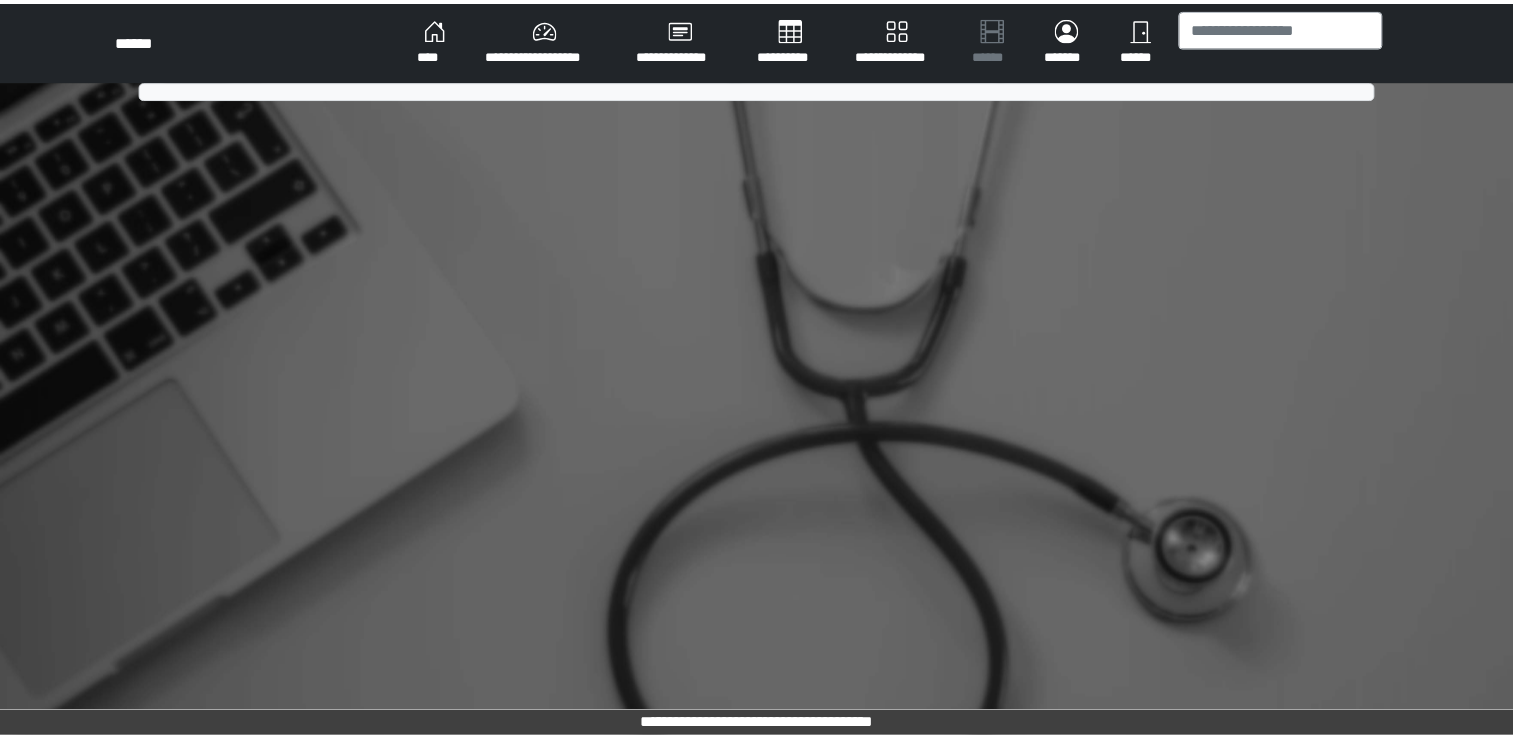scroll, scrollTop: 0, scrollLeft: 0, axis: both 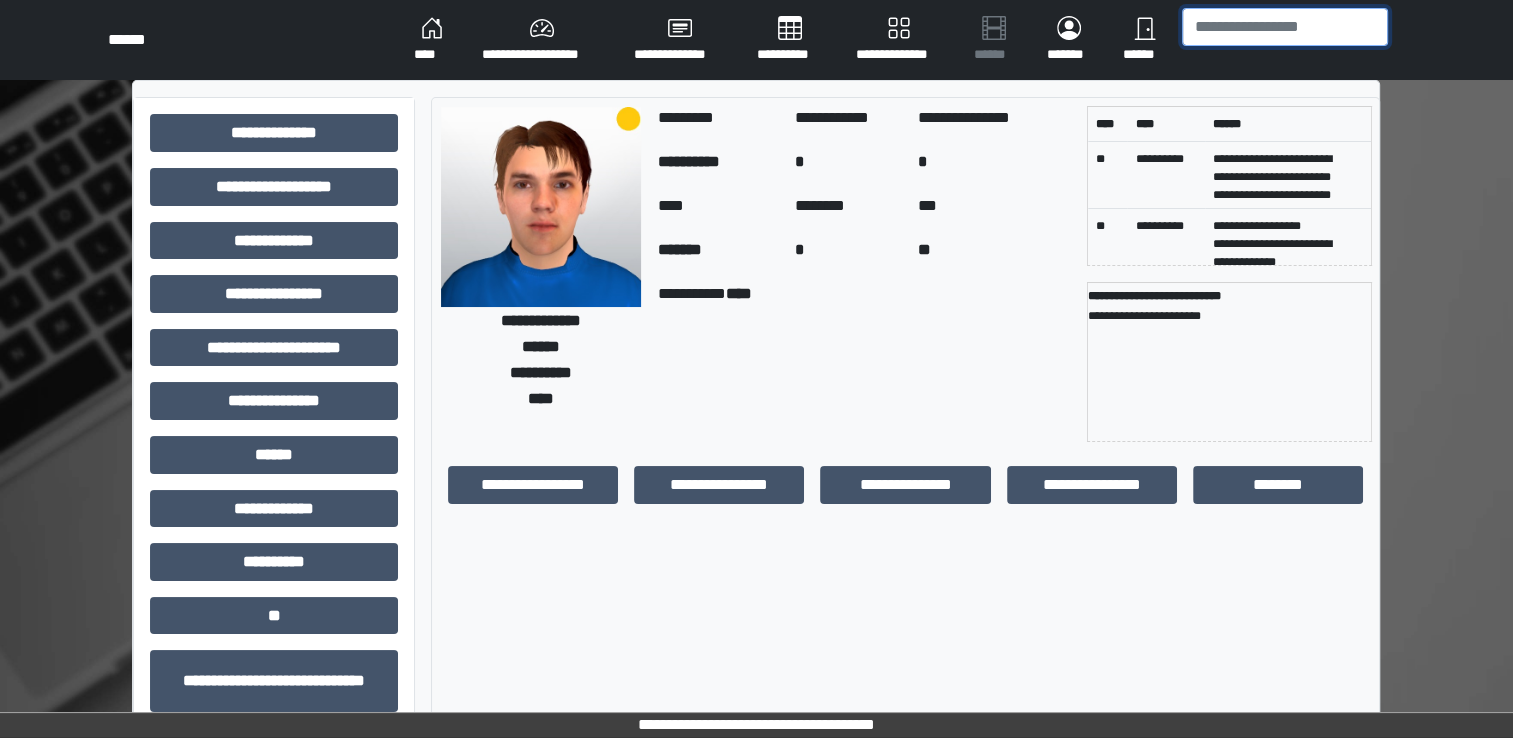 click at bounding box center [1285, 27] 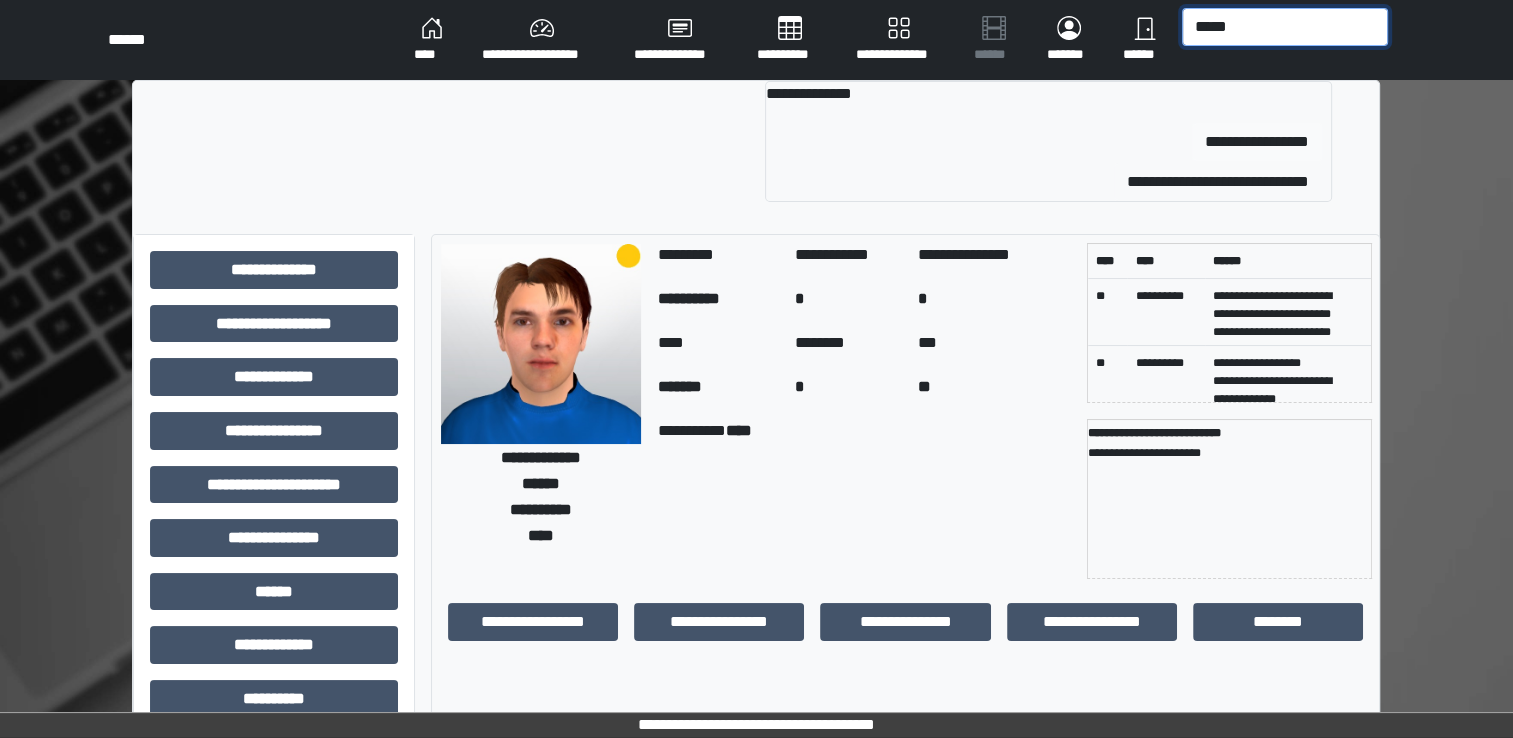 type on "*****" 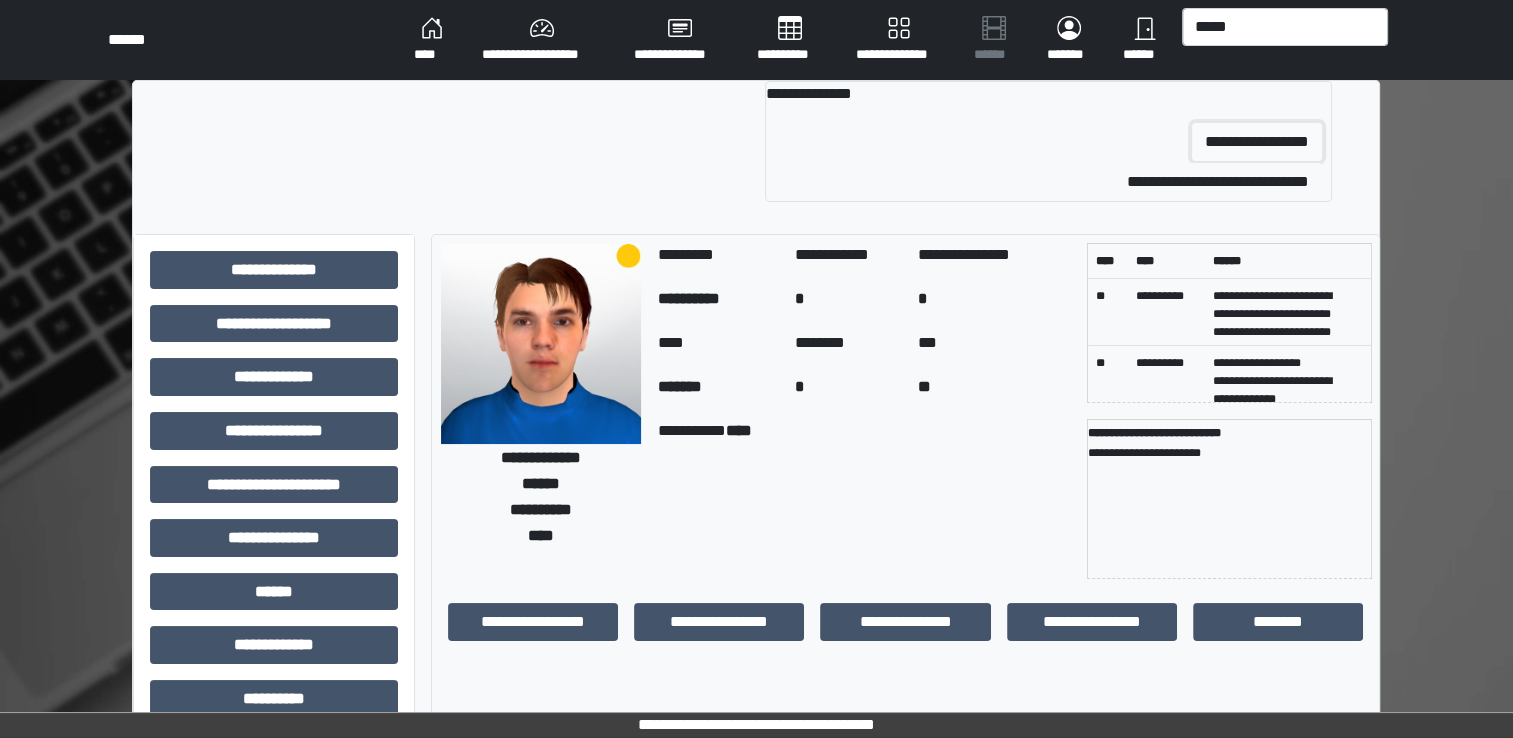 click on "**********" at bounding box center [1257, 142] 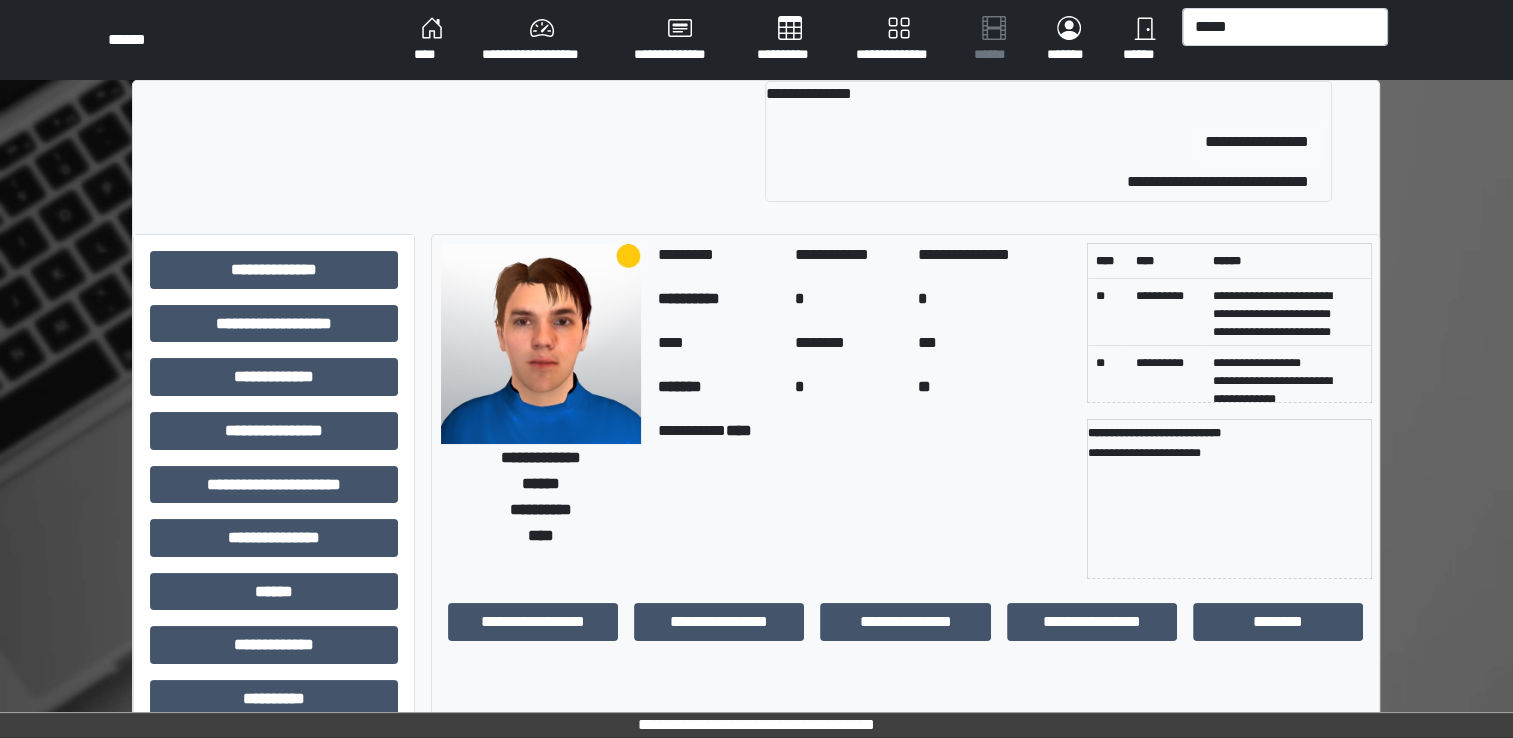 type 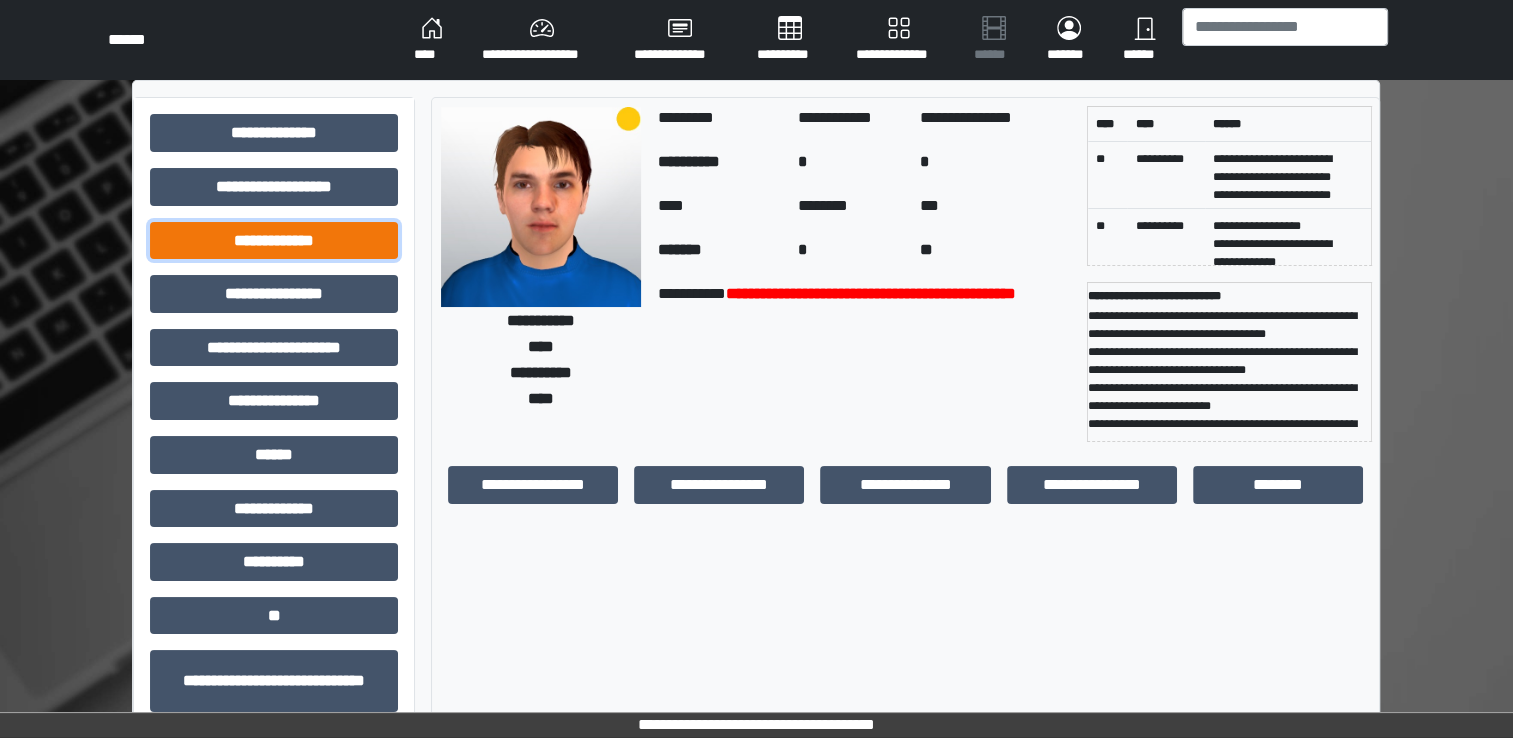 click on "**********" at bounding box center [274, 241] 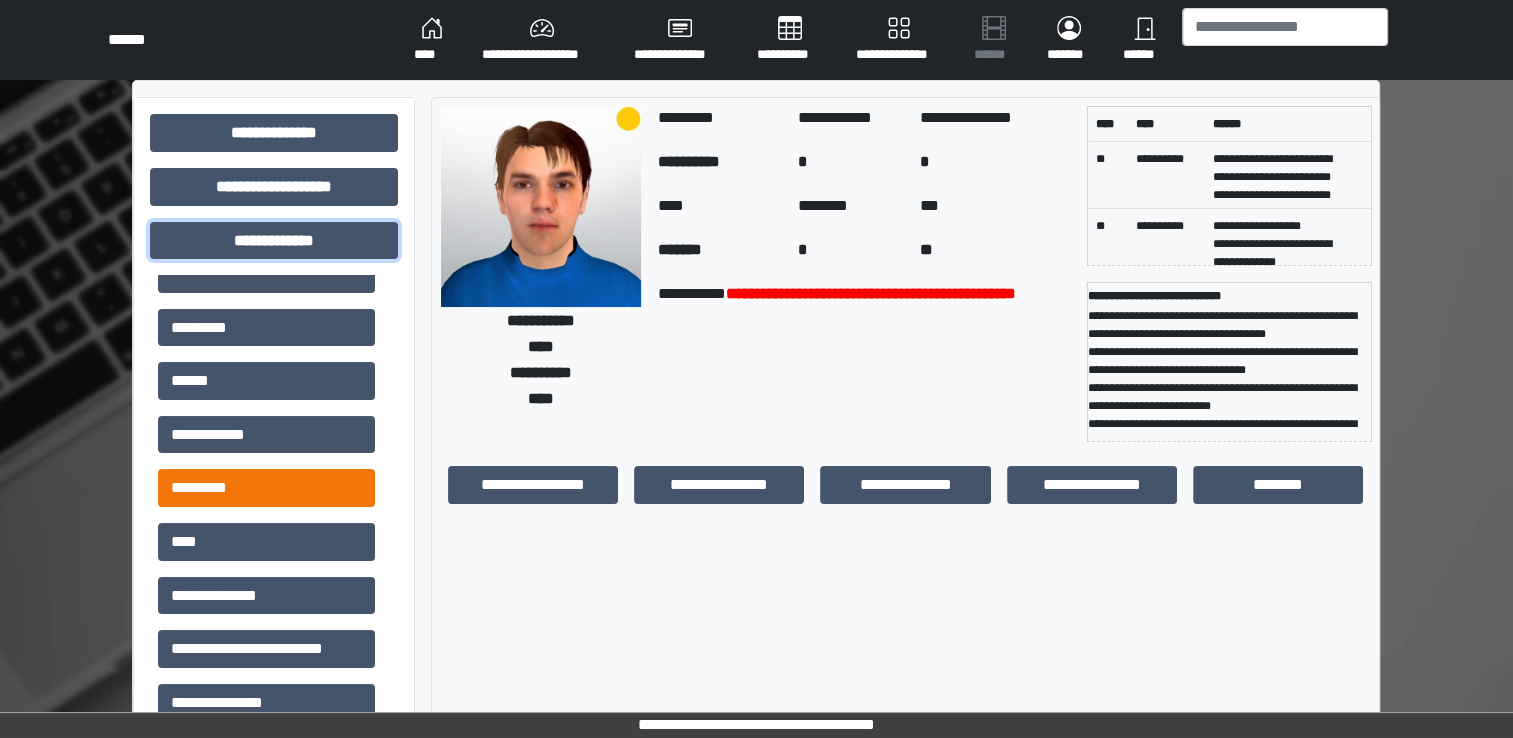 scroll, scrollTop: 500, scrollLeft: 0, axis: vertical 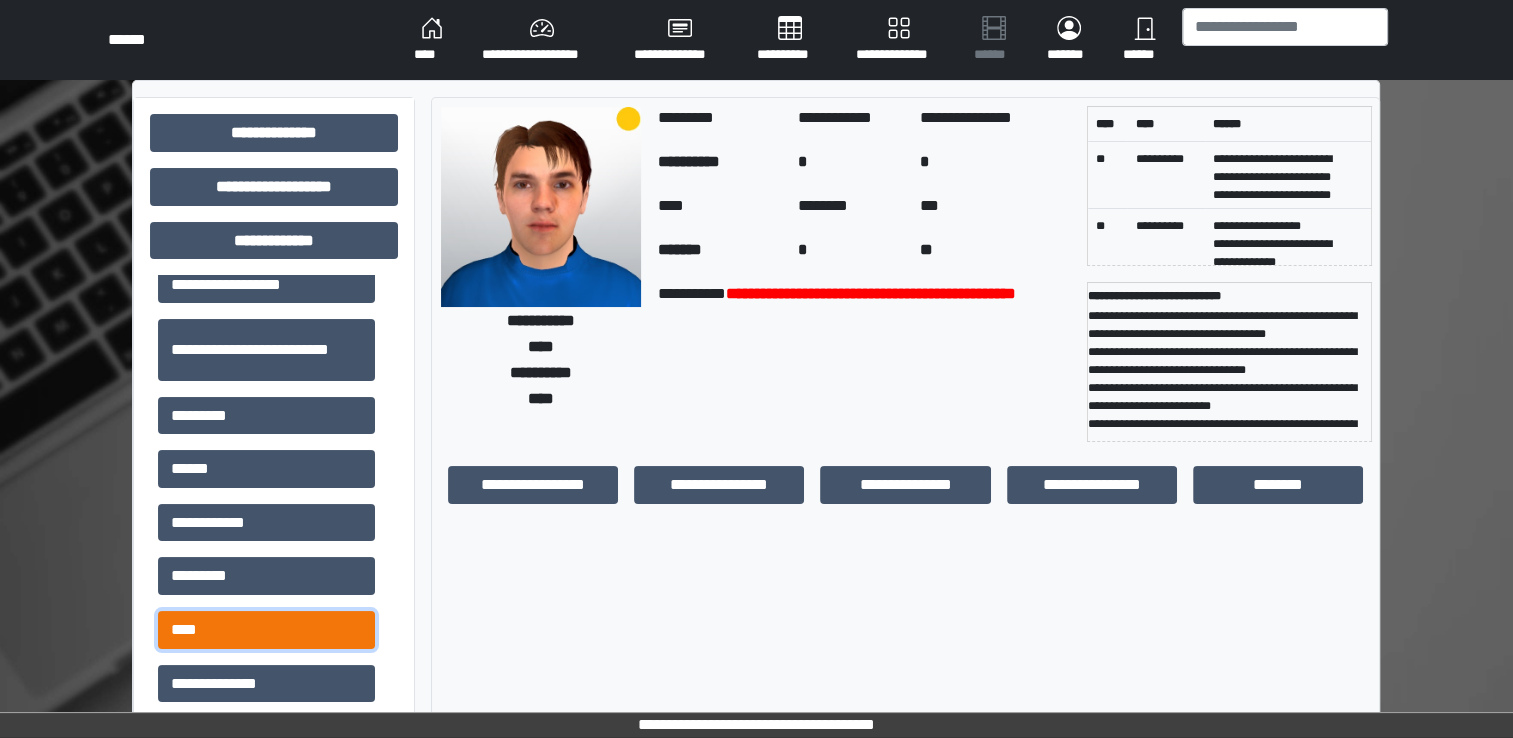 click on "****" at bounding box center (266, 630) 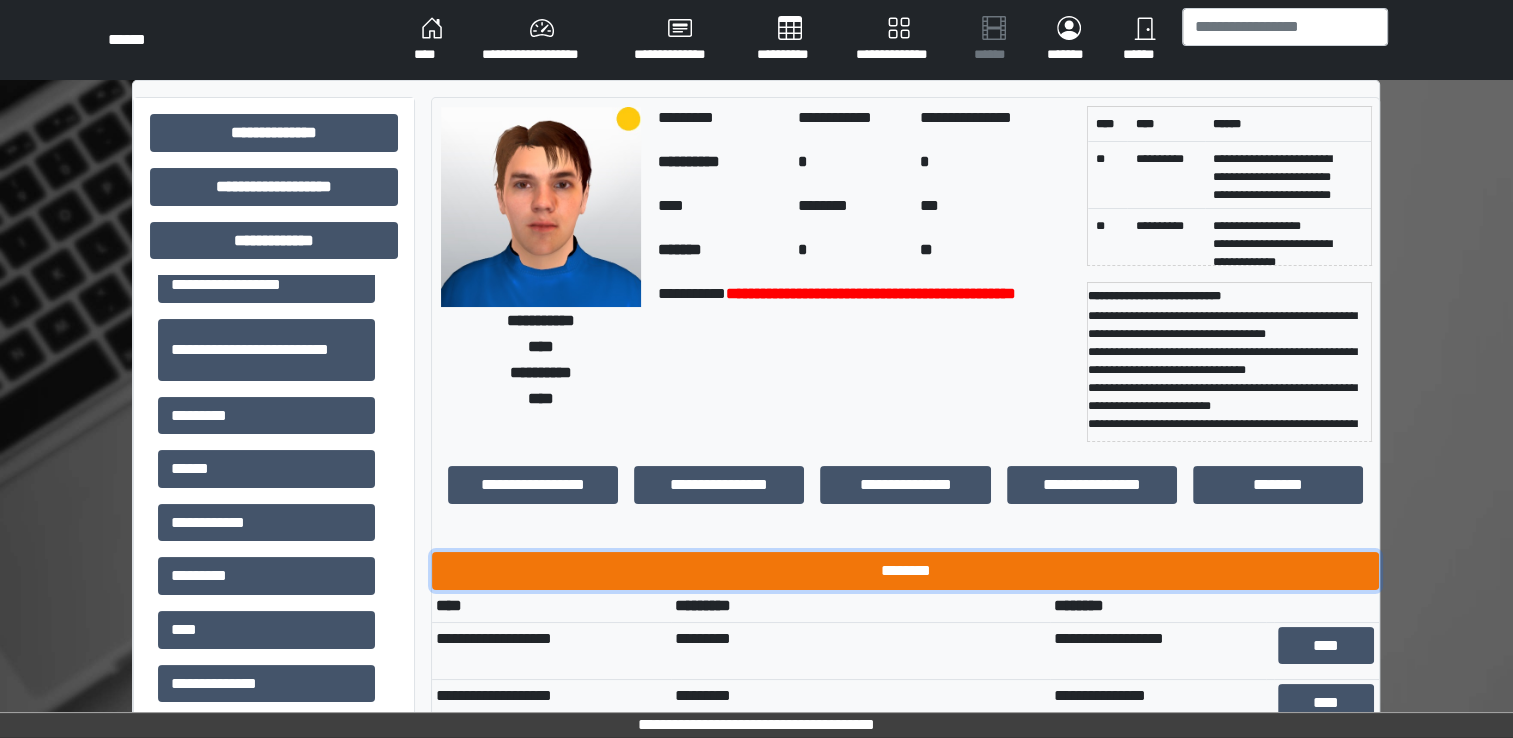 click on "********" at bounding box center [905, 571] 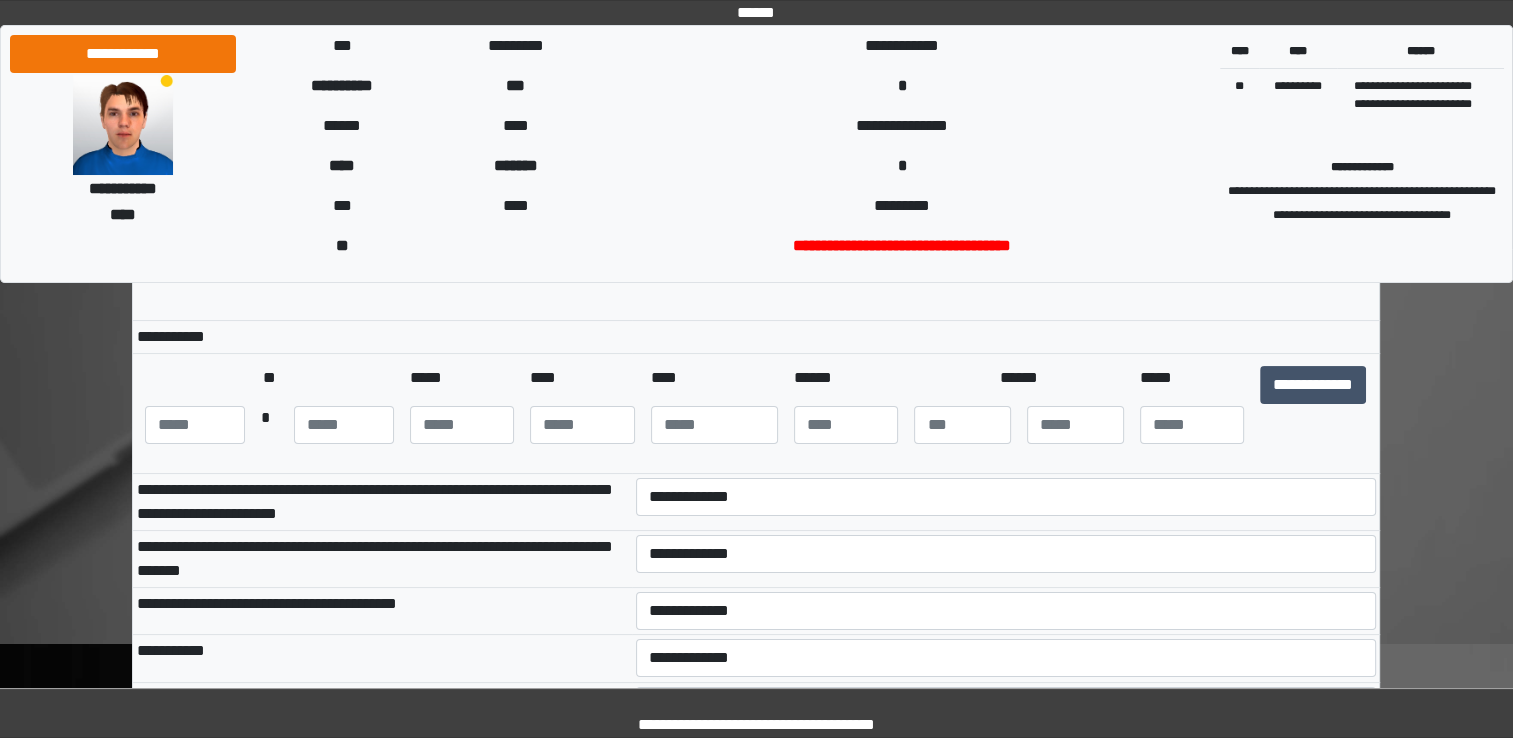 scroll, scrollTop: 200, scrollLeft: 0, axis: vertical 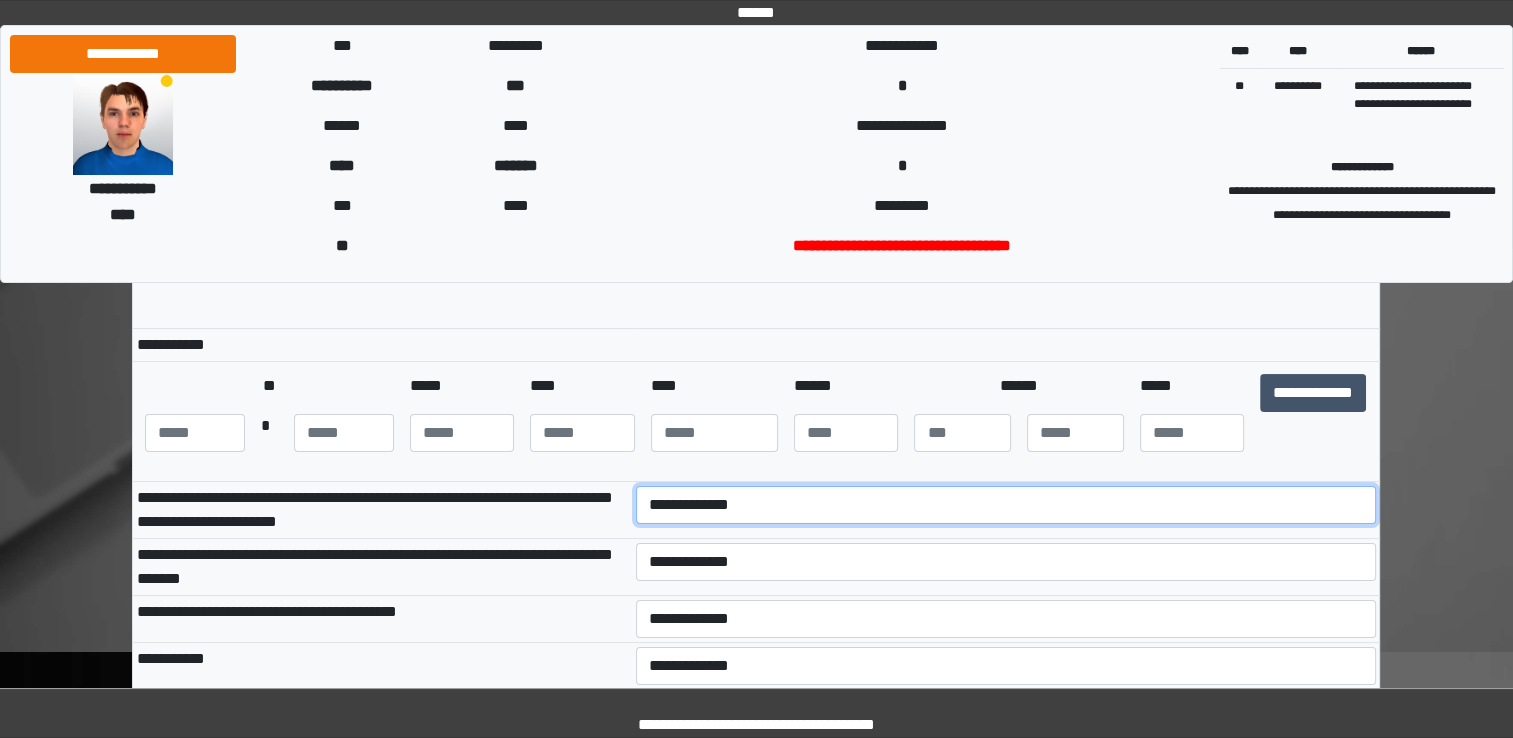 click on "[FIRST] [LAST] [ADDRESS] [CITY], [STATE]" at bounding box center (1006, 505) 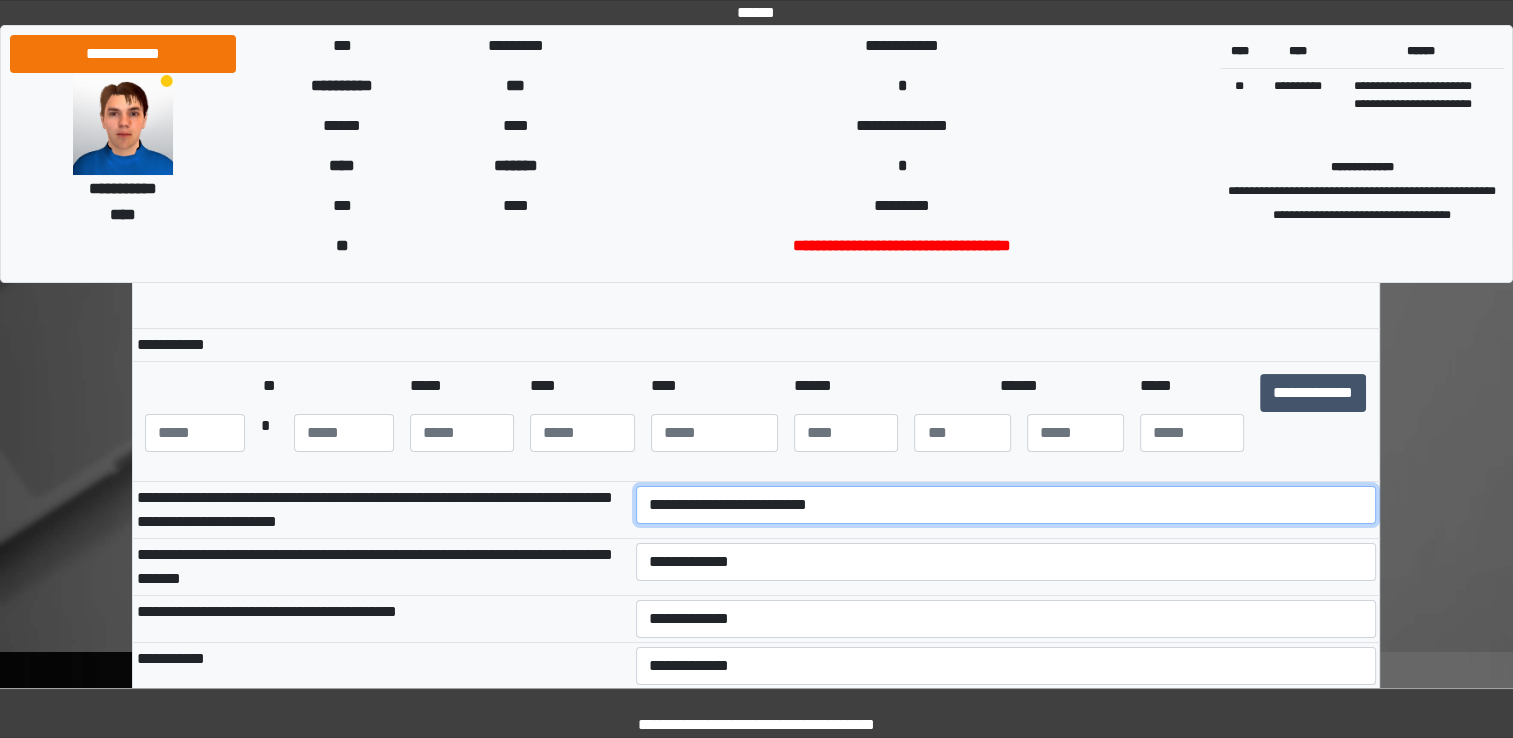 click on "[FIRST] [LAST] [ADDRESS] [CITY], [STATE]" at bounding box center [1006, 505] 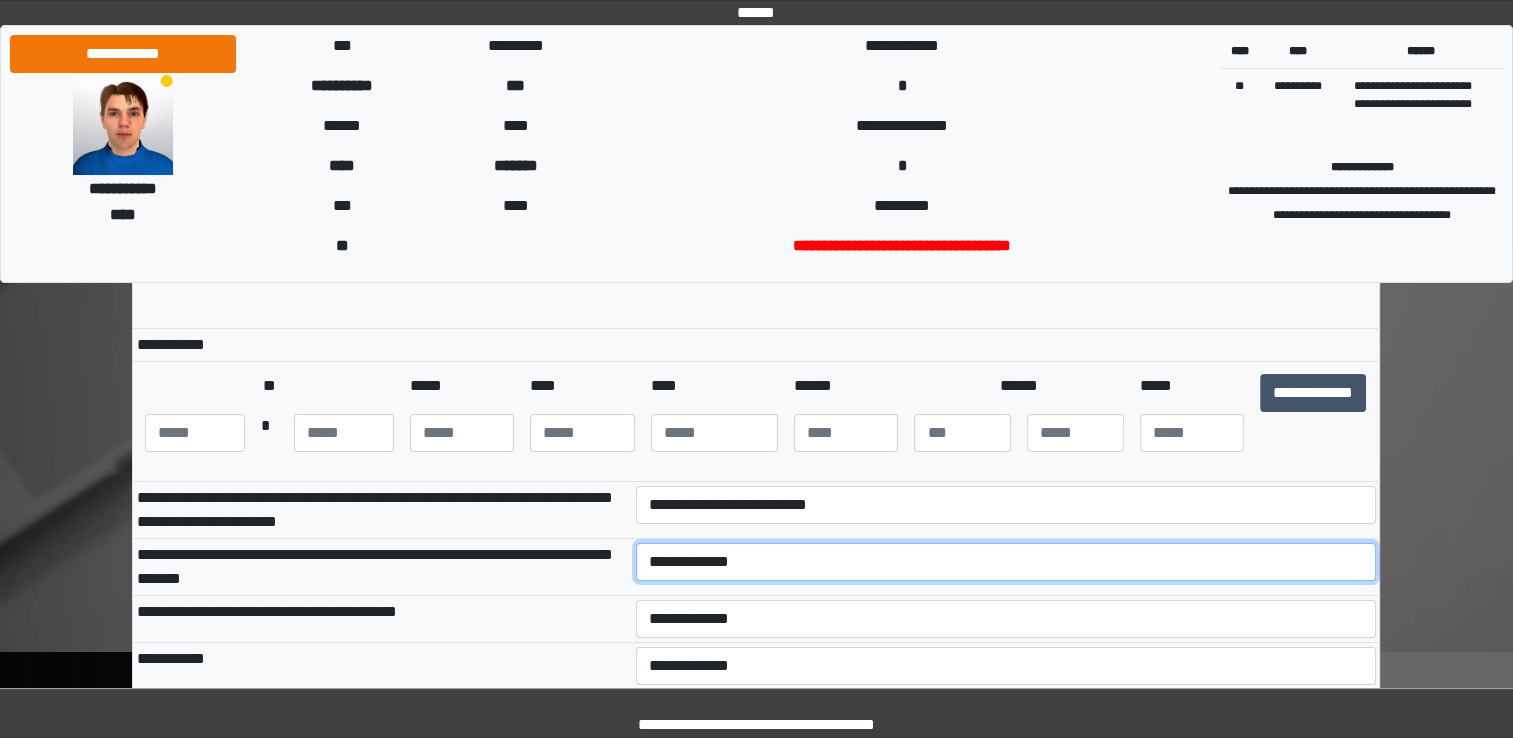 click on "**********" at bounding box center (1006, 562) 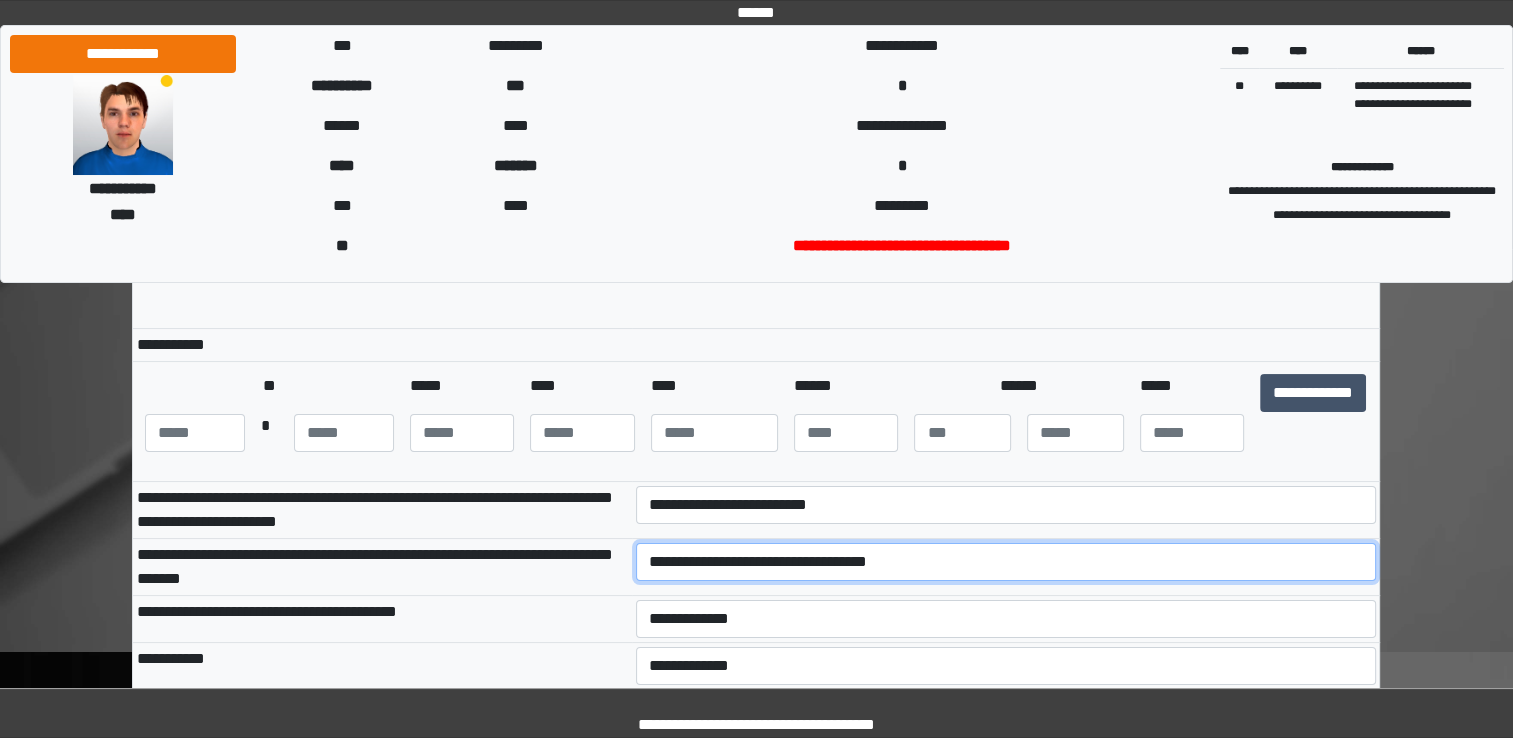 click on "**********" at bounding box center [1006, 562] 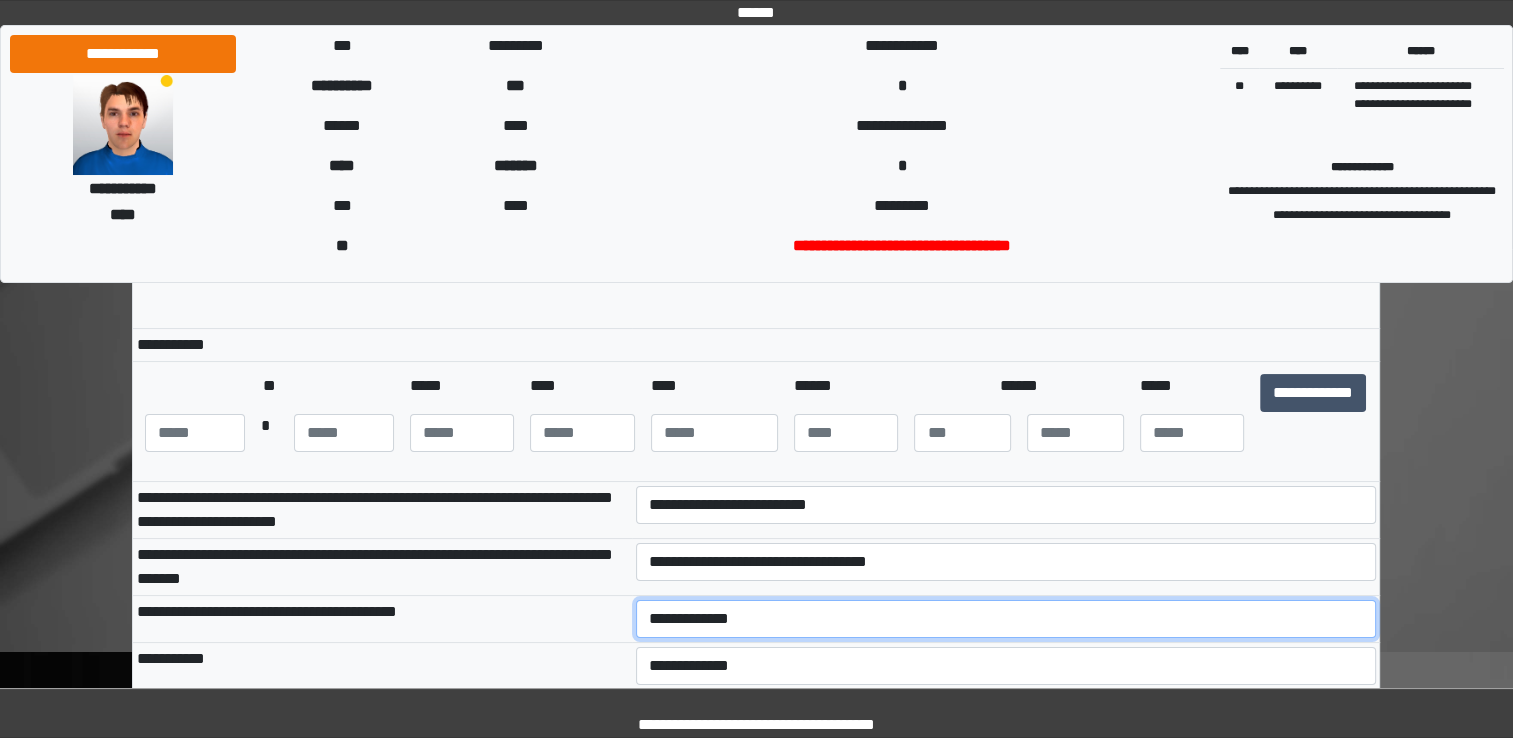 click on "**********" at bounding box center (1006, 619) 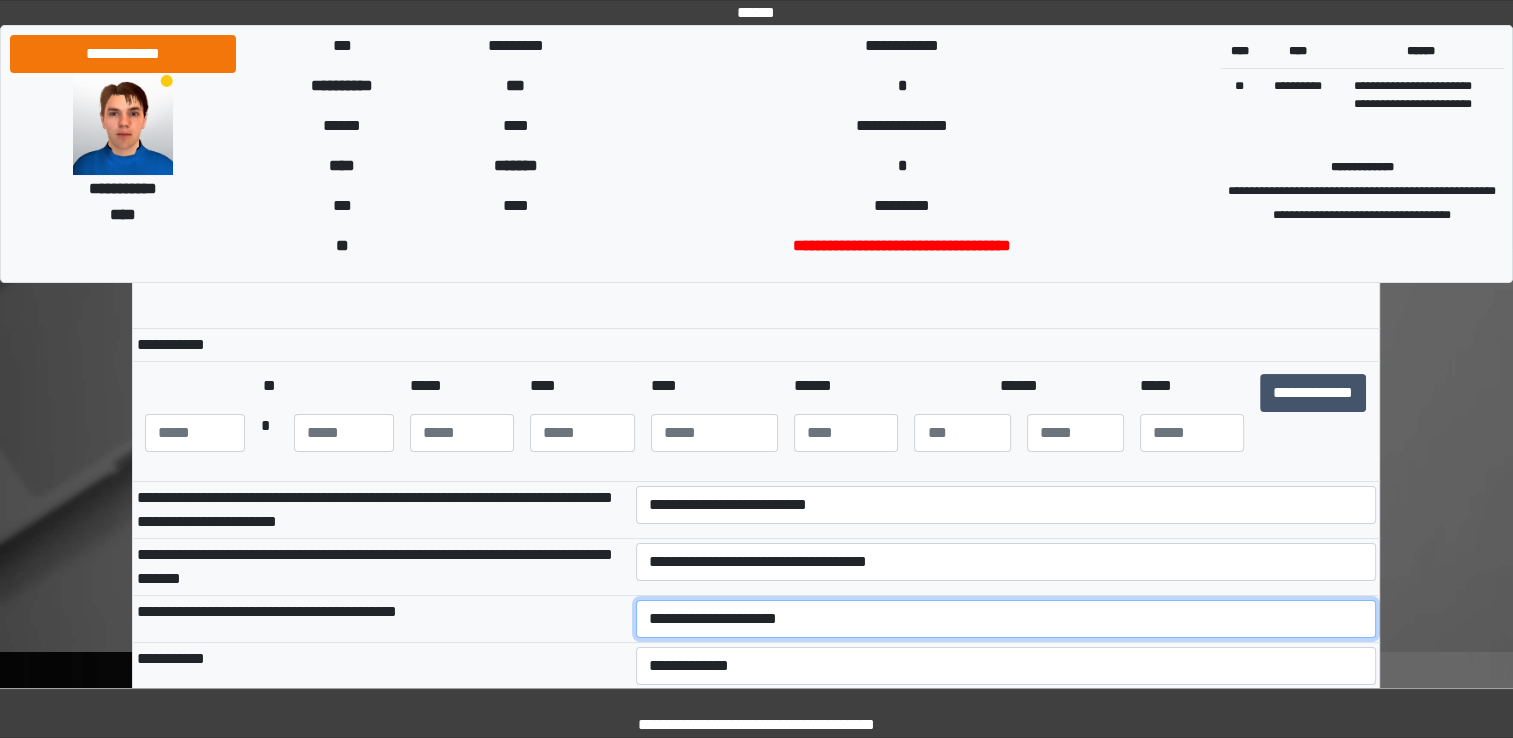 click on "**********" at bounding box center (1006, 619) 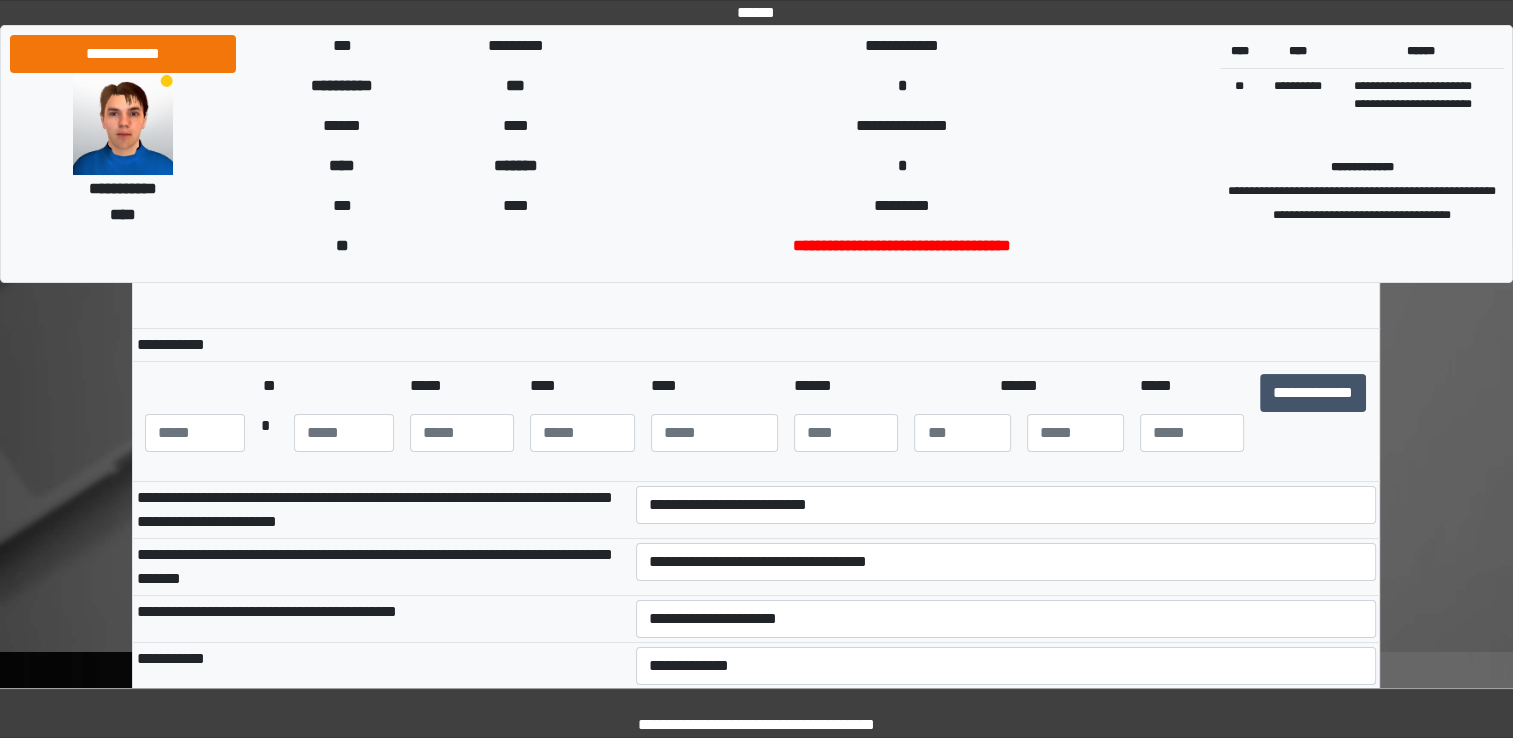 click on "**********" at bounding box center [382, 666] 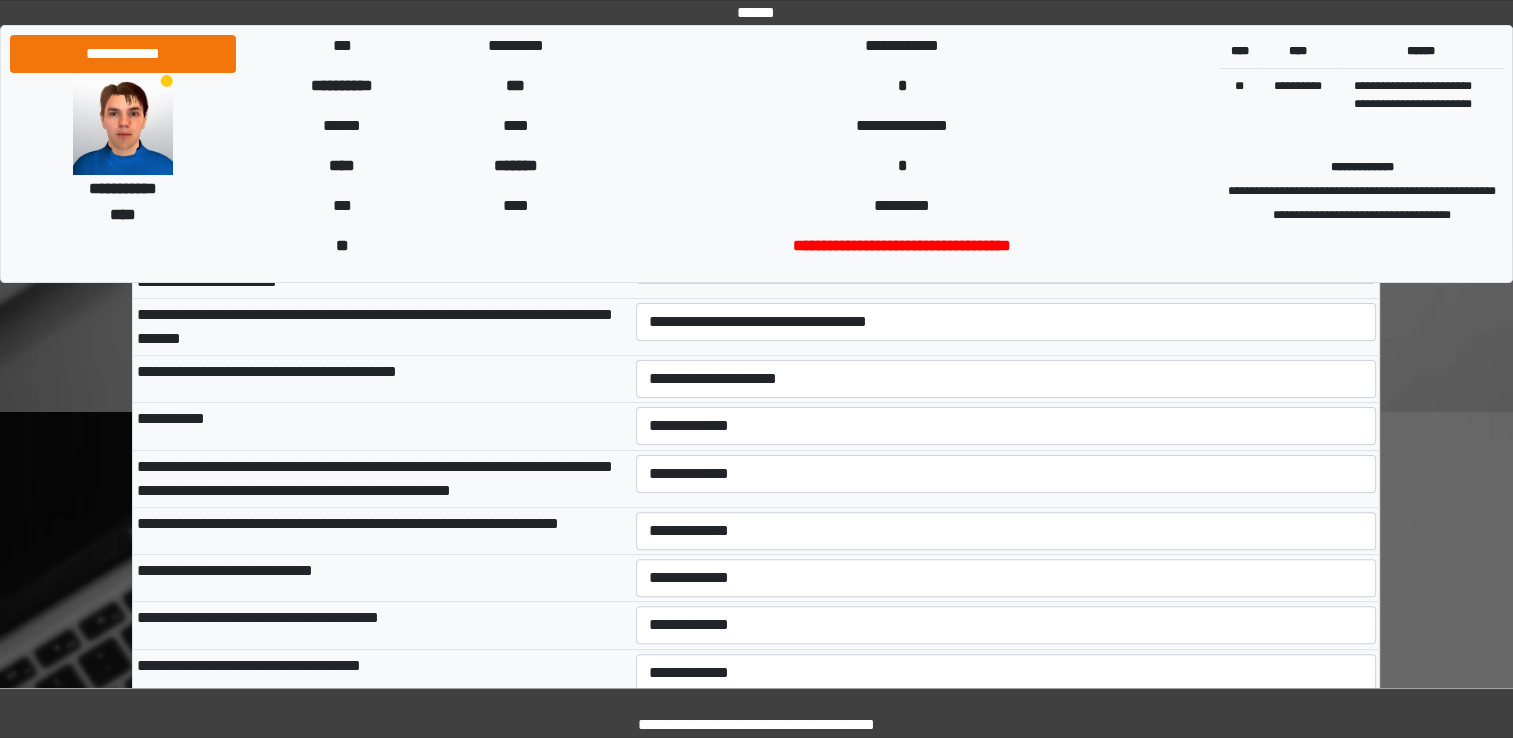 scroll, scrollTop: 500, scrollLeft: 0, axis: vertical 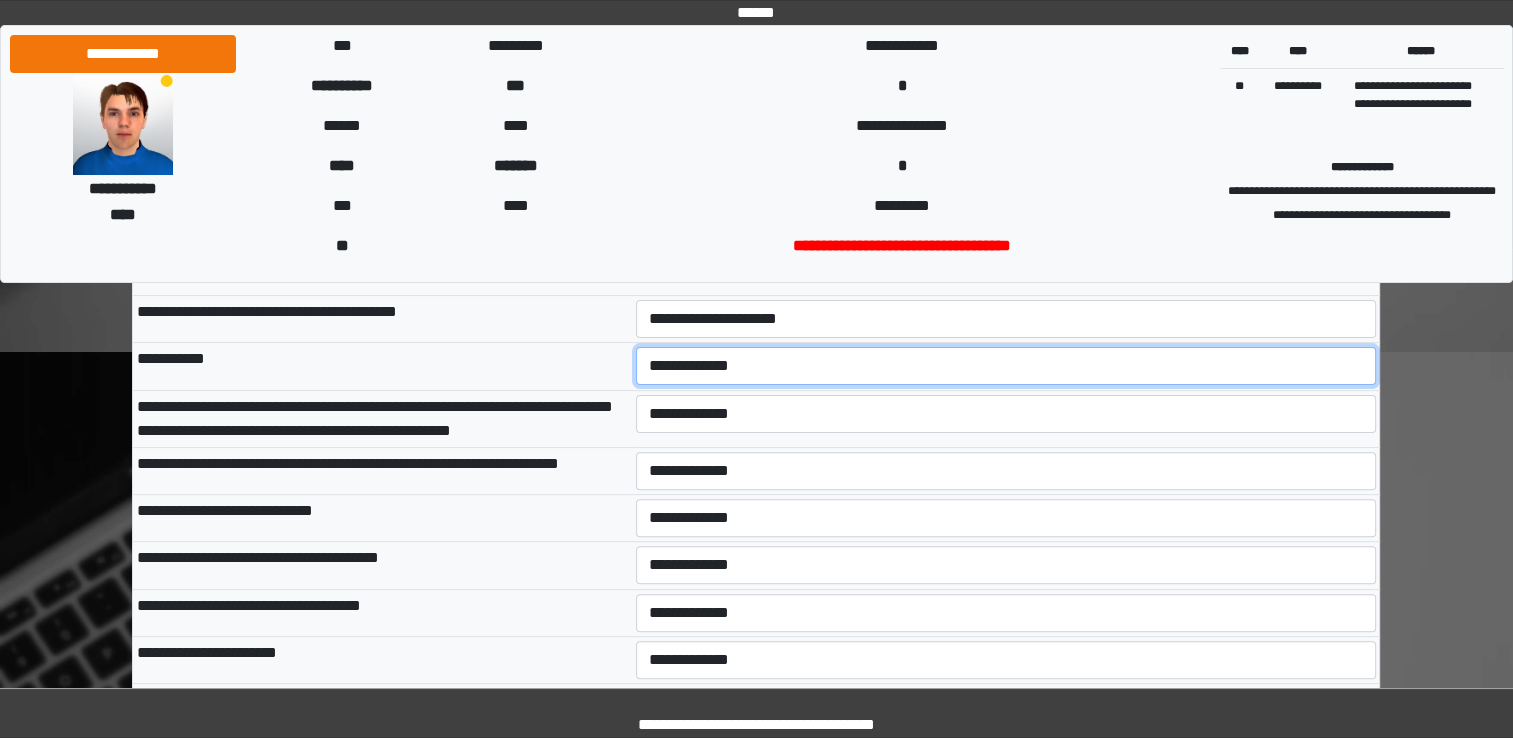 click on "**********" at bounding box center [1006, 366] 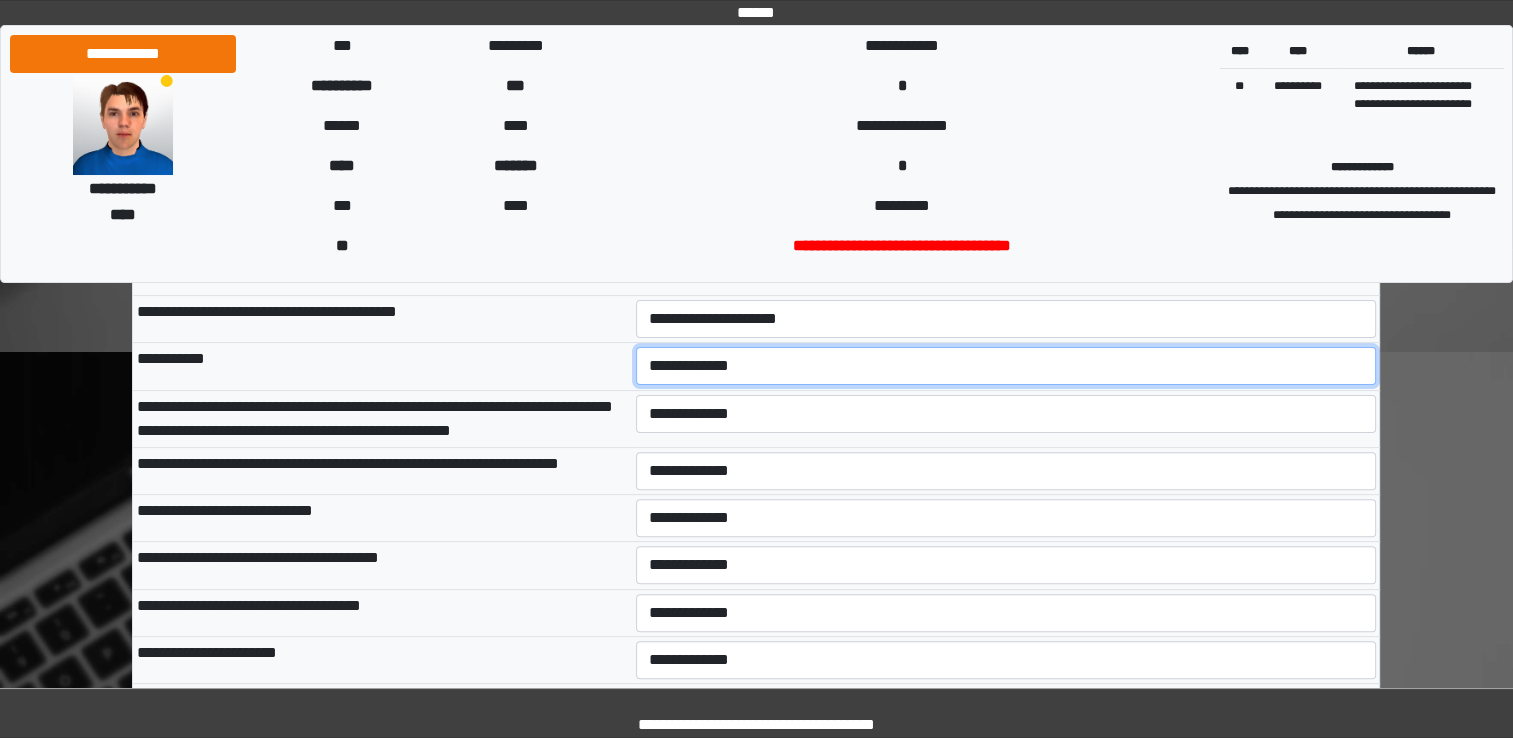 select on "***" 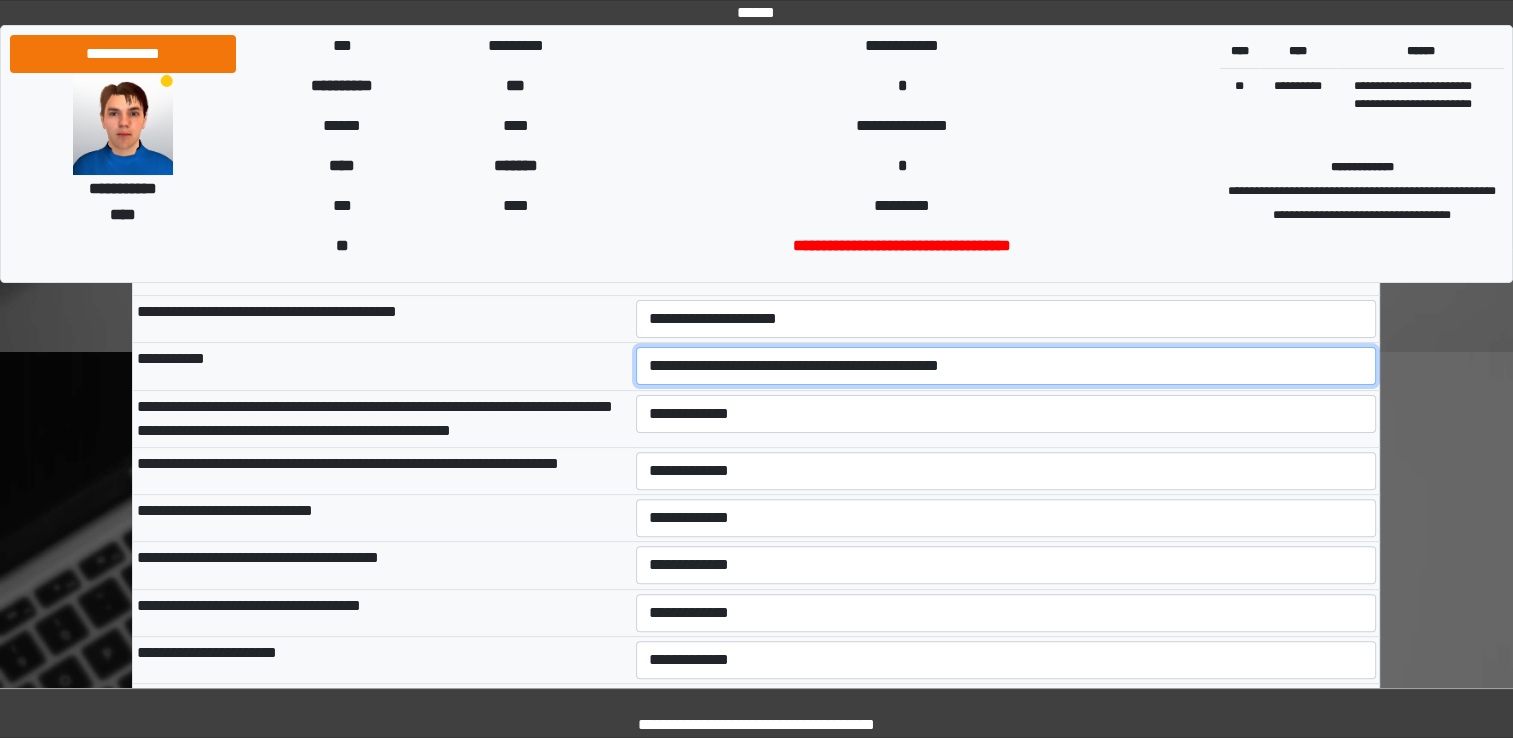 click on "[FIRST] [LAST] [ADDRESS] [CITY], [STATE] [ZIP]" at bounding box center [1006, 366] 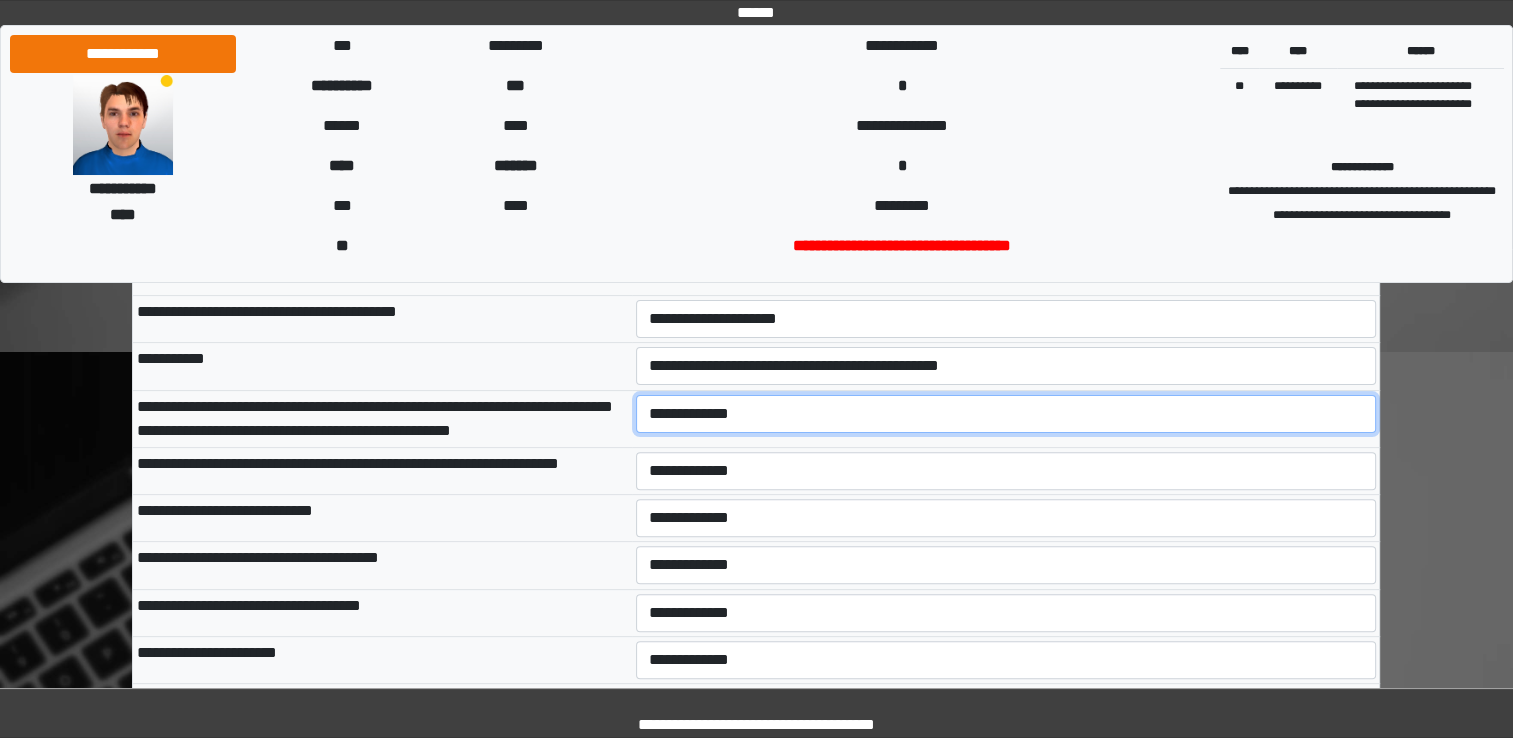 click on "[FIRST] [LAST] [ADDRESS] [CITY], [STATE] [ZIP]" at bounding box center [1006, 414] 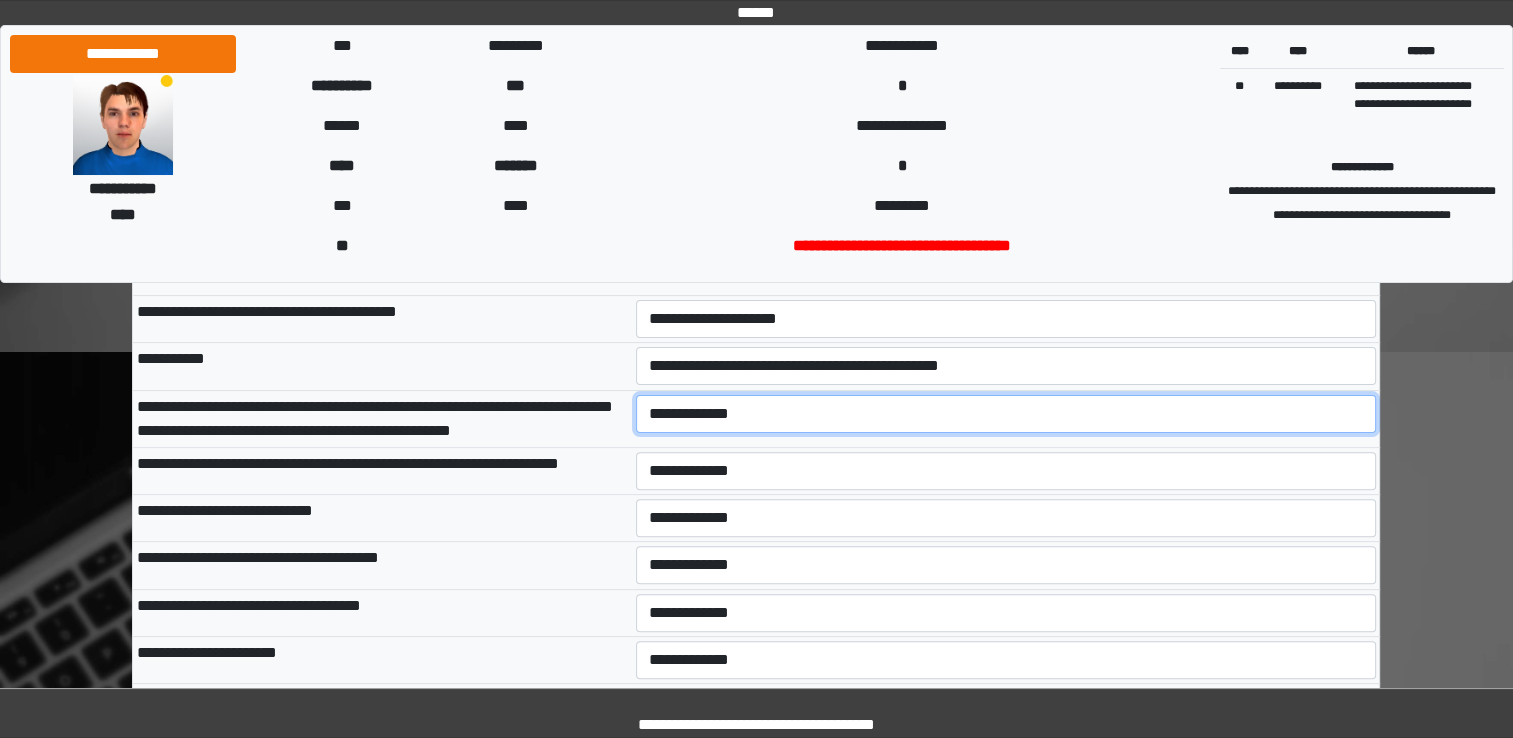 select on "***" 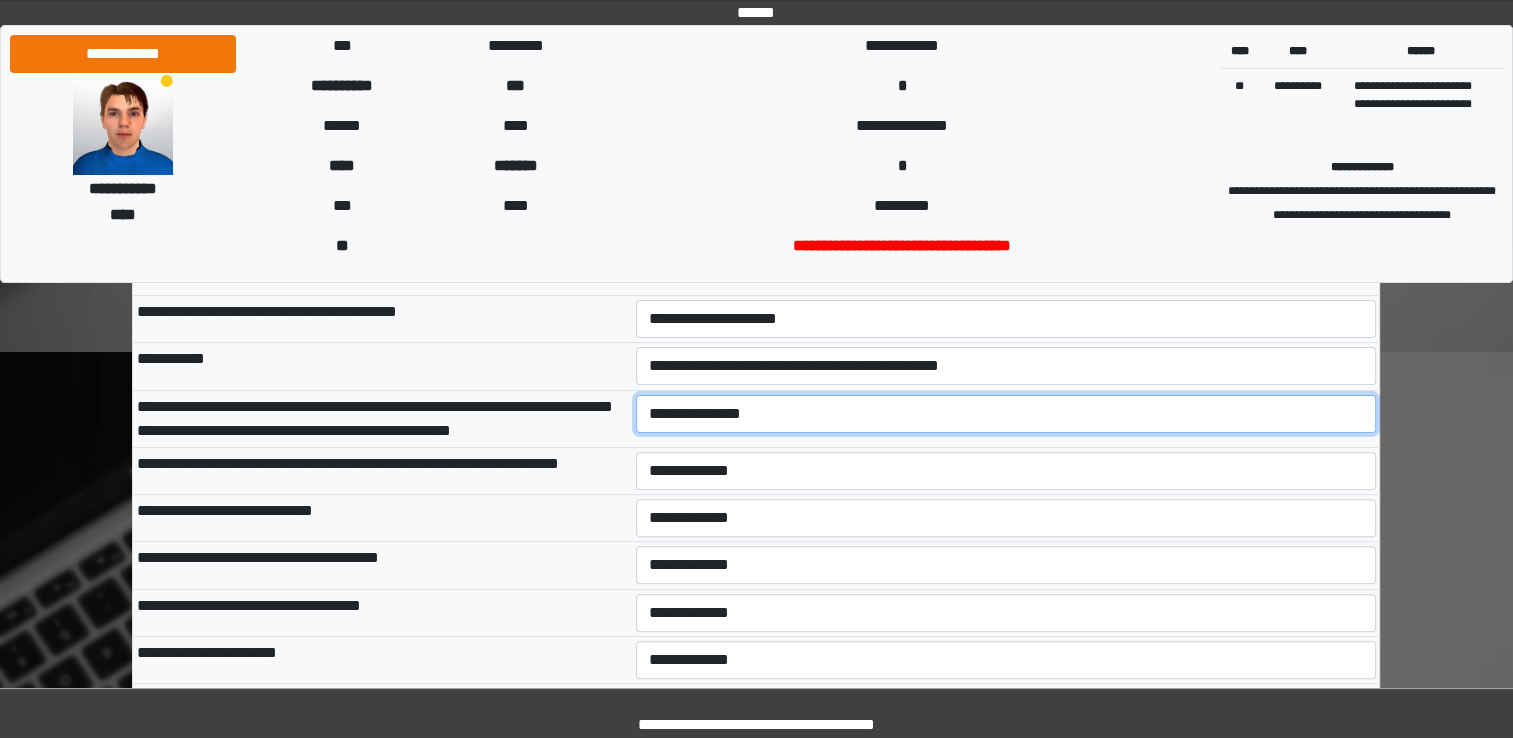 click on "[FIRST] [LAST] [ADDRESS] [CITY], [STATE] [ZIP]" at bounding box center (1006, 414) 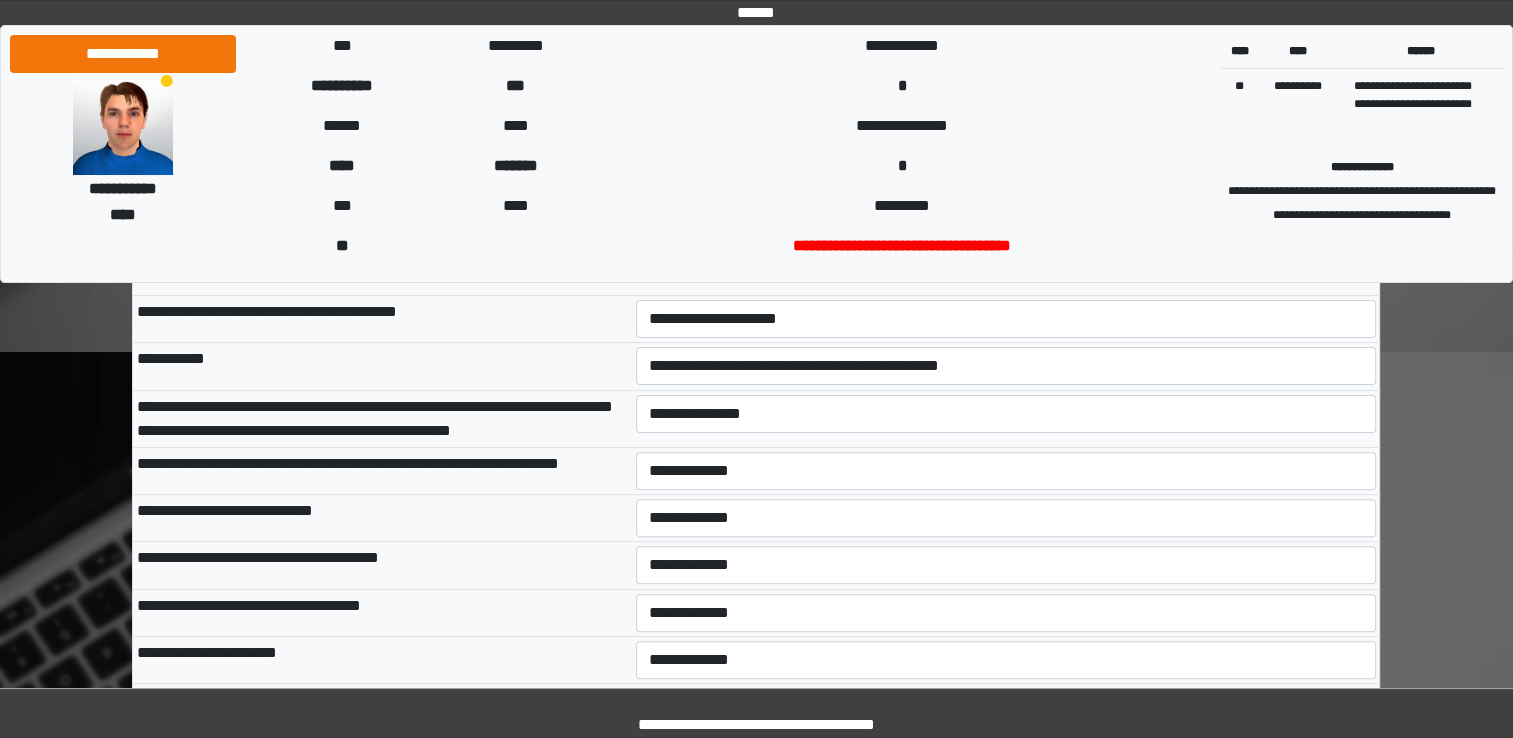 click on "**********" at bounding box center (382, 470) 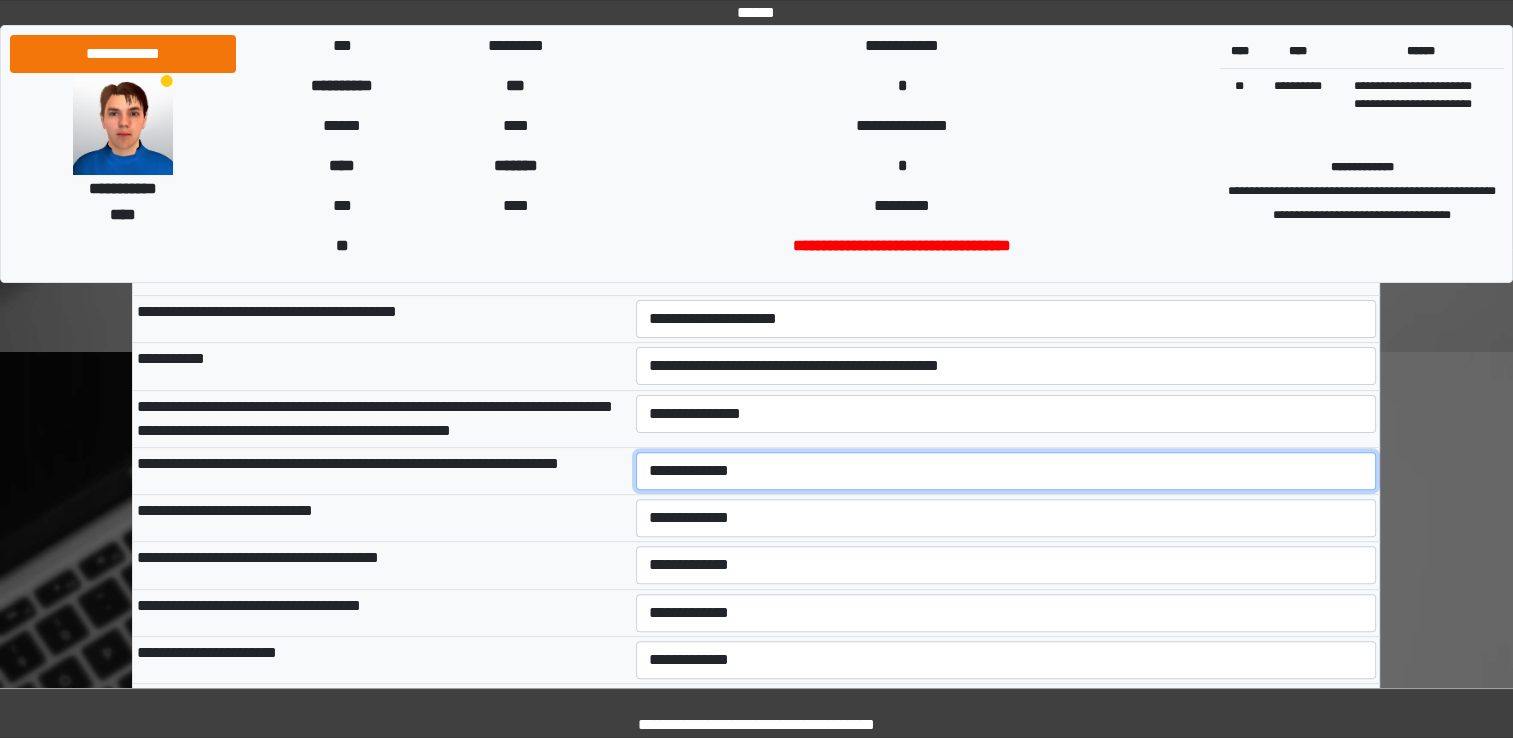 click on "[FIRST] [LAST] [ADDRESS] [CITY], [STATE] [ZIP]" at bounding box center [1006, 471] 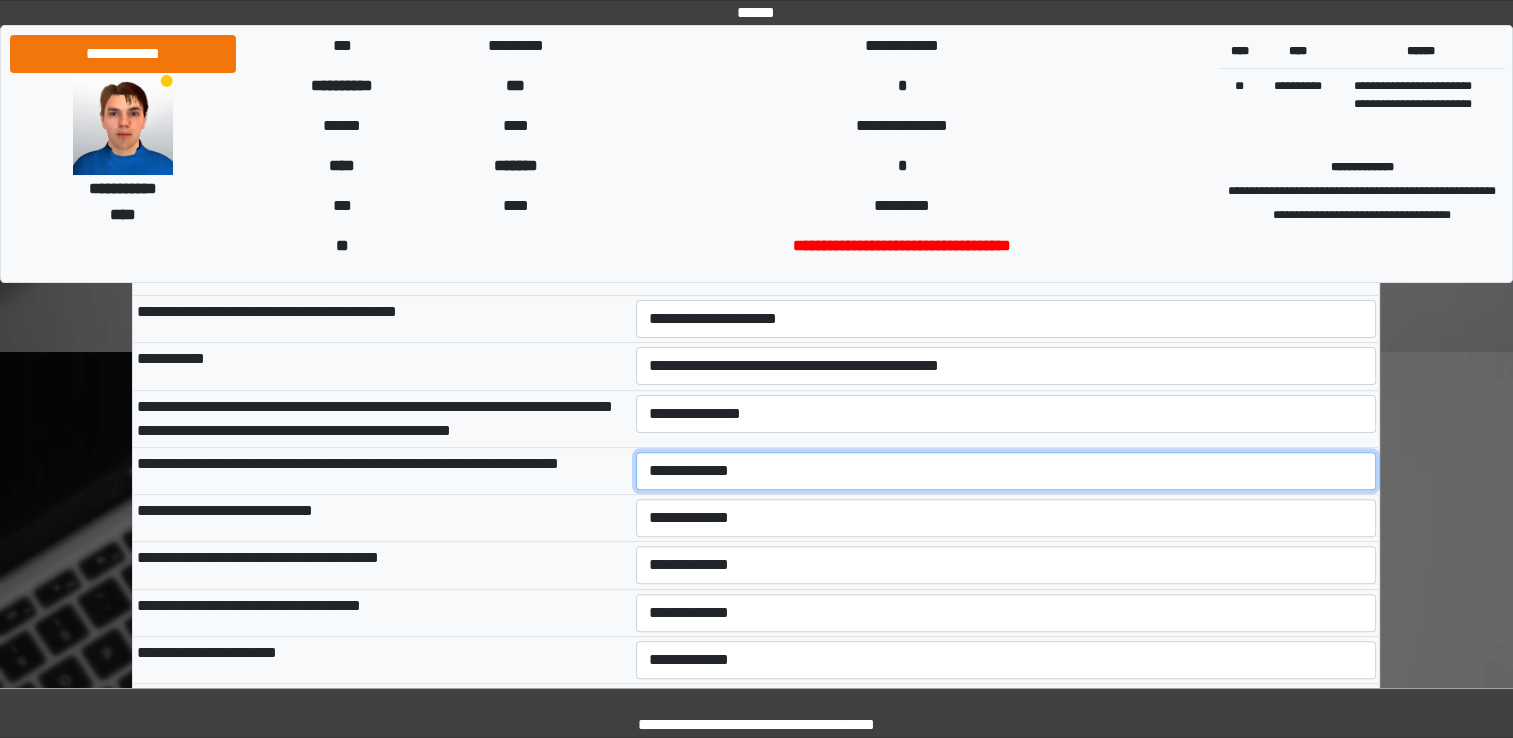 select on "***" 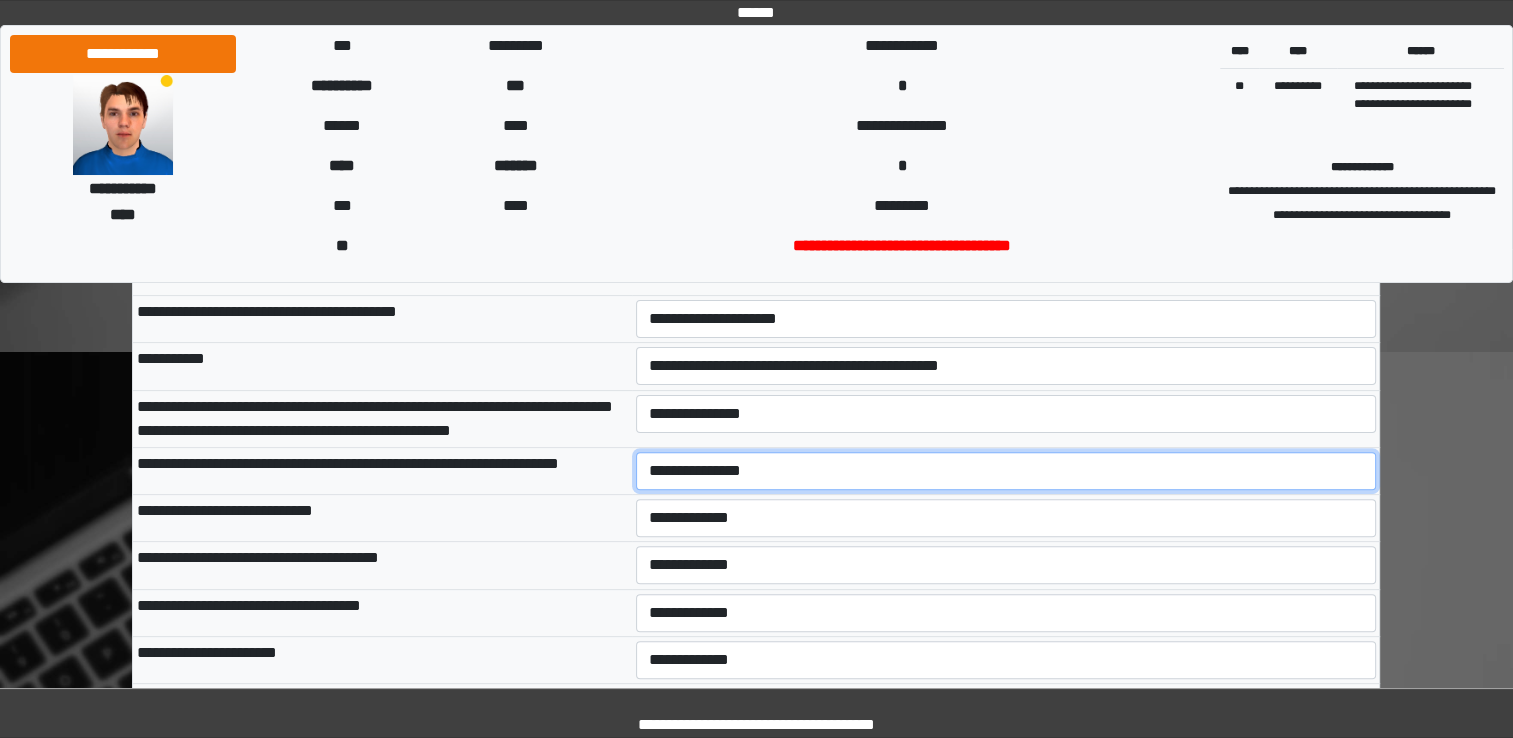 click on "[FIRST] [LAST] [ADDRESS] [CITY], [STATE] [ZIP]" at bounding box center [1006, 471] 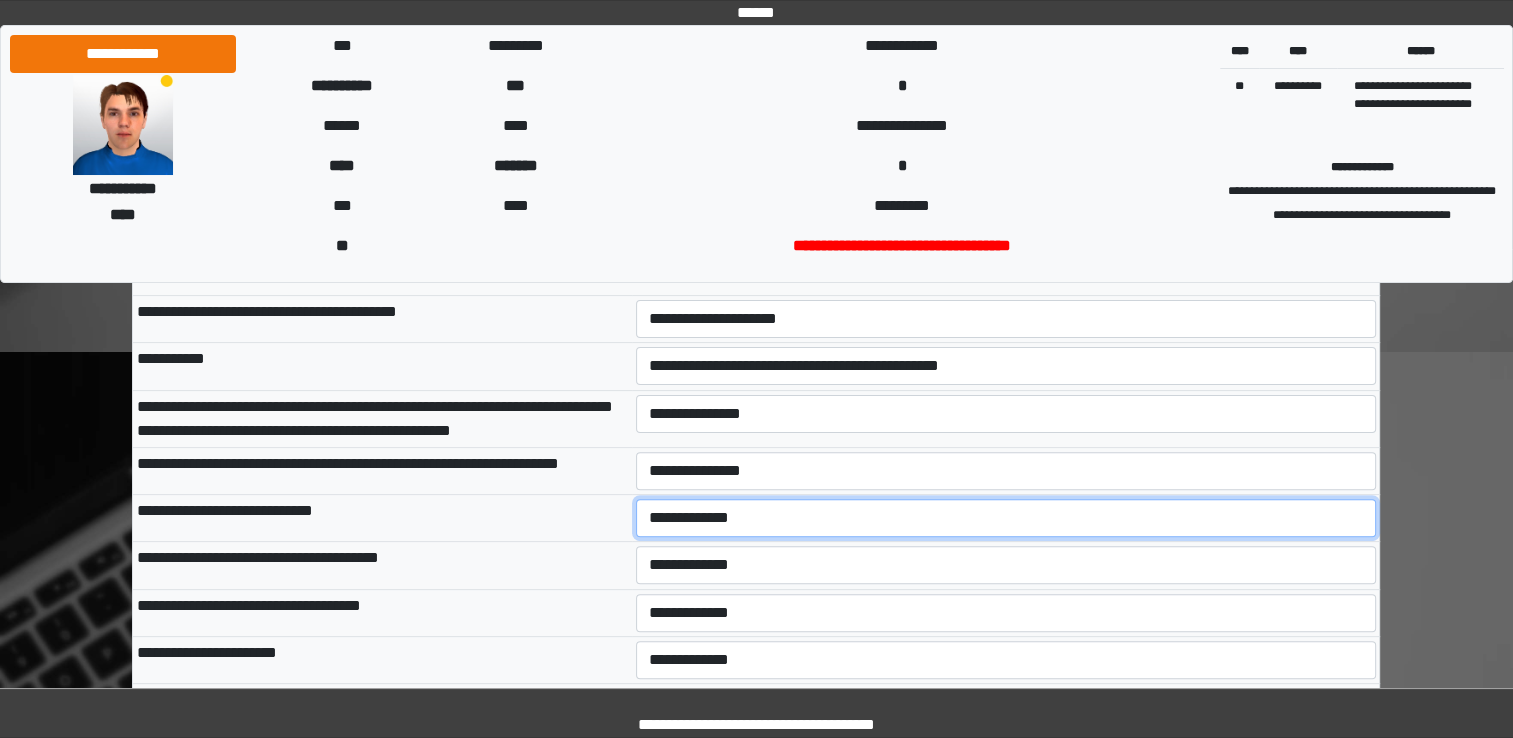 click on "**********" at bounding box center [1006, 518] 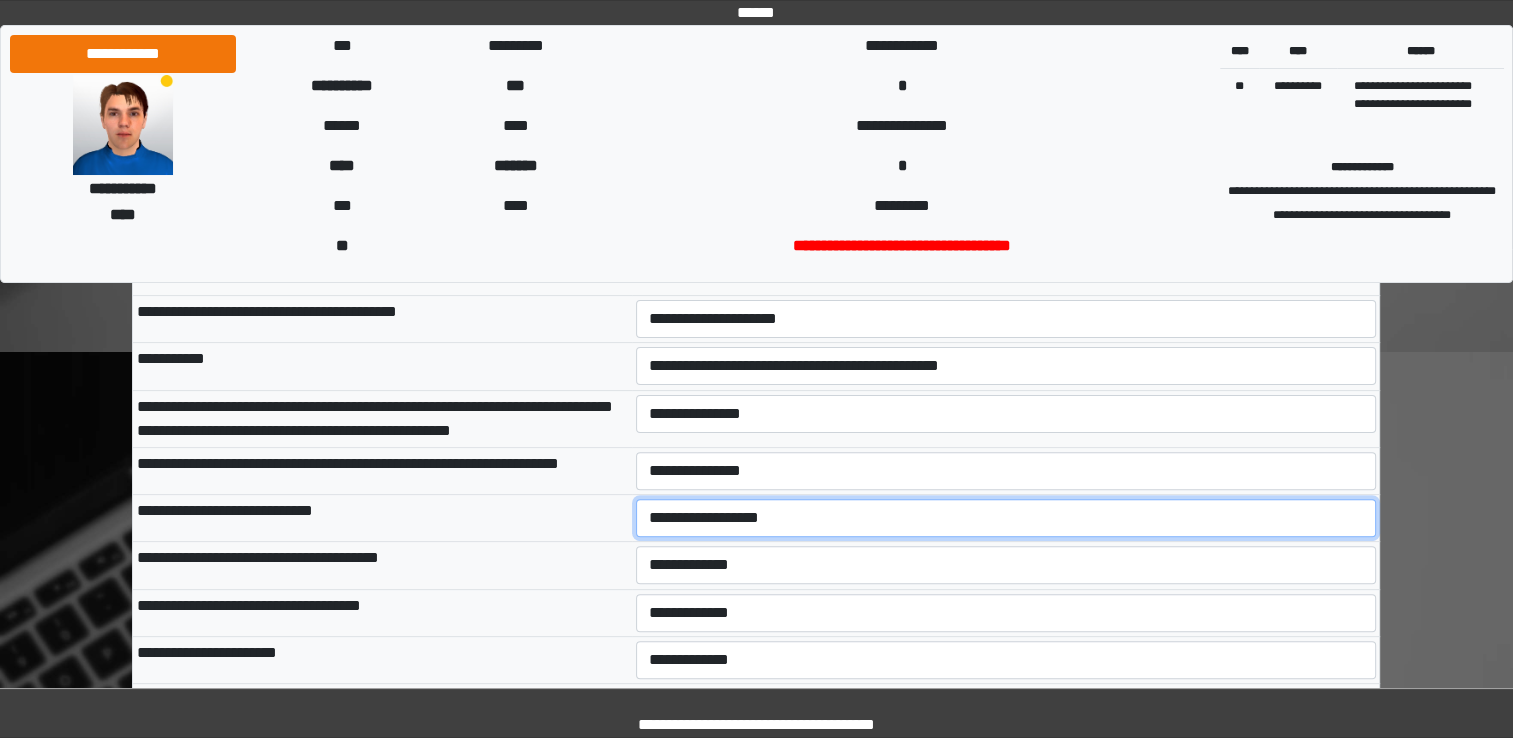 click on "**********" at bounding box center [1006, 518] 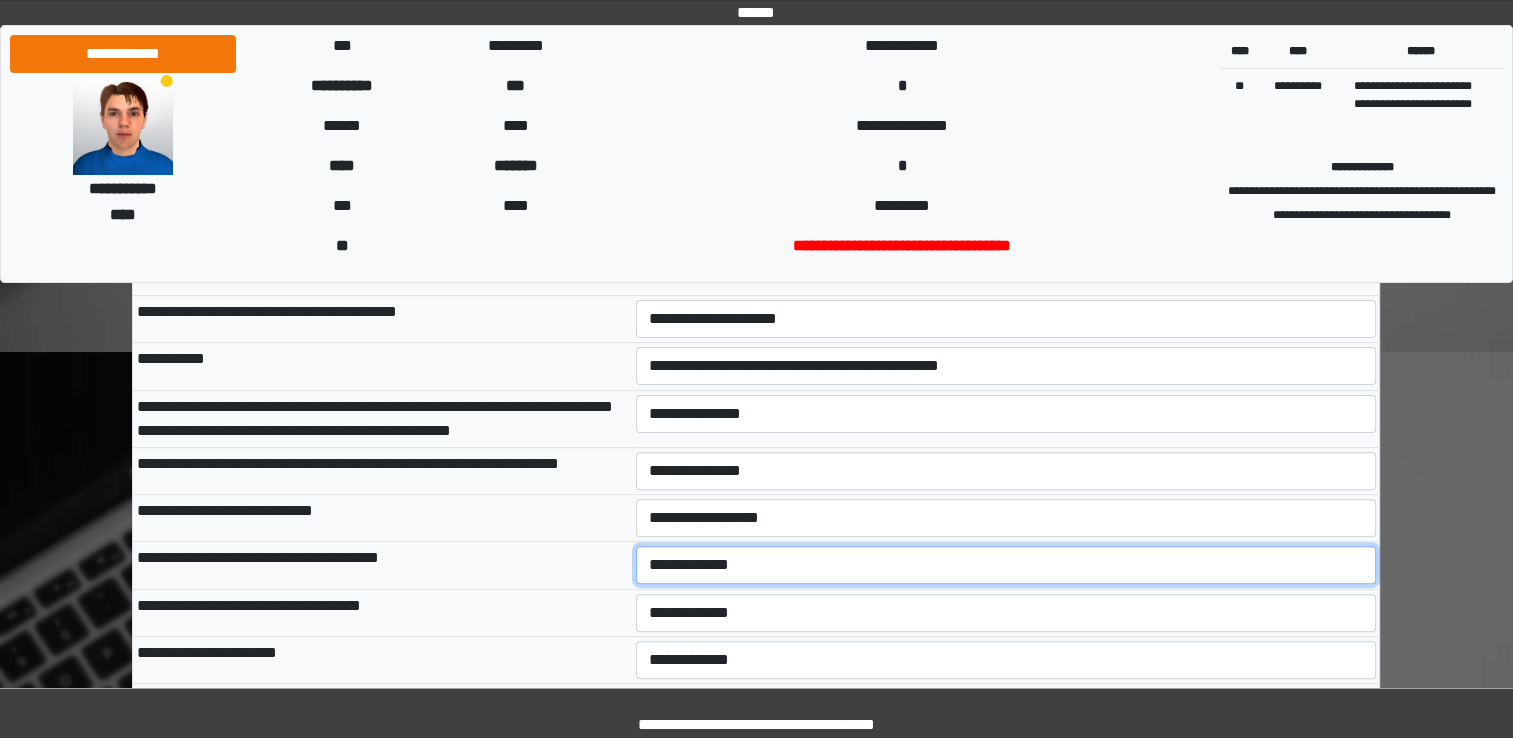 click on "**********" at bounding box center [1006, 565] 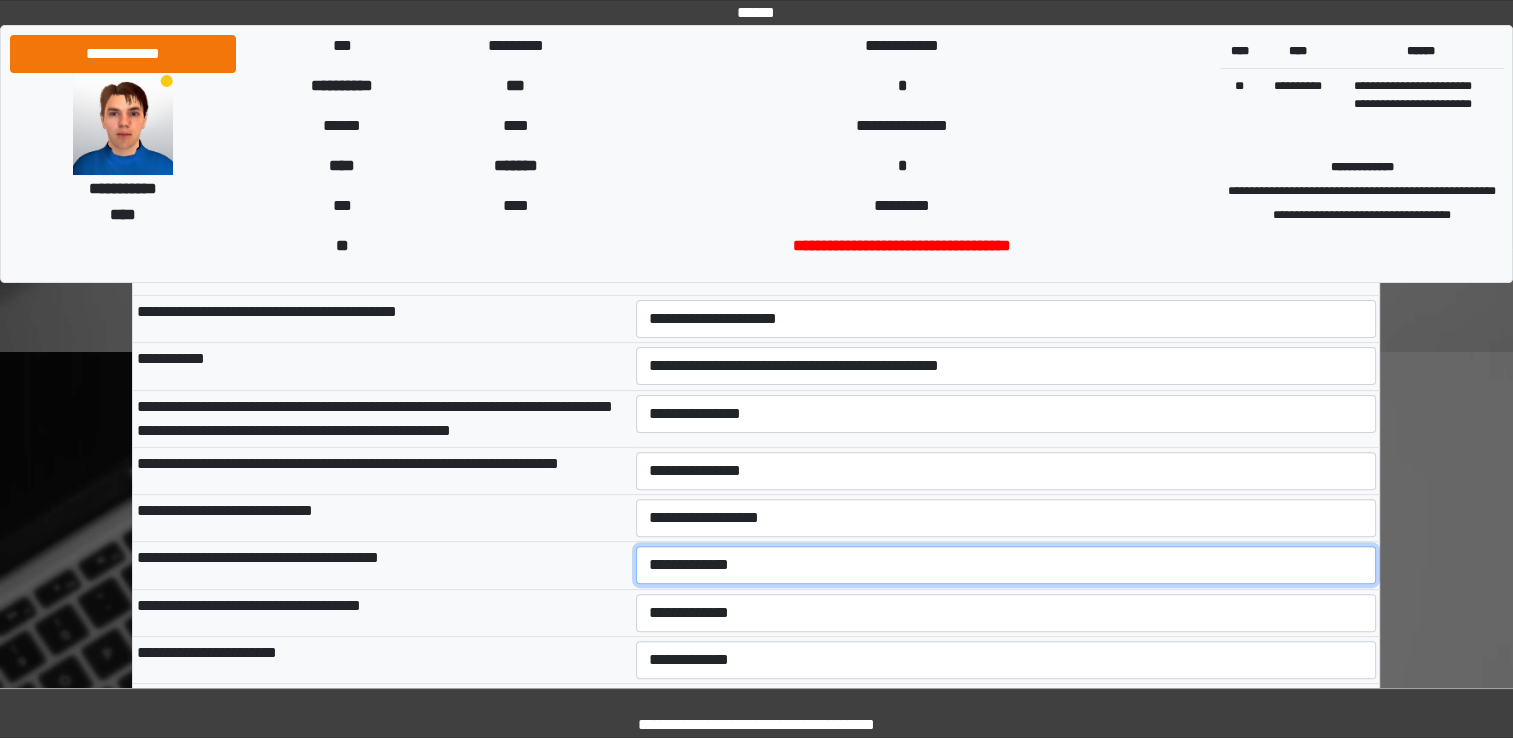 click on "**********" at bounding box center [1006, 565] 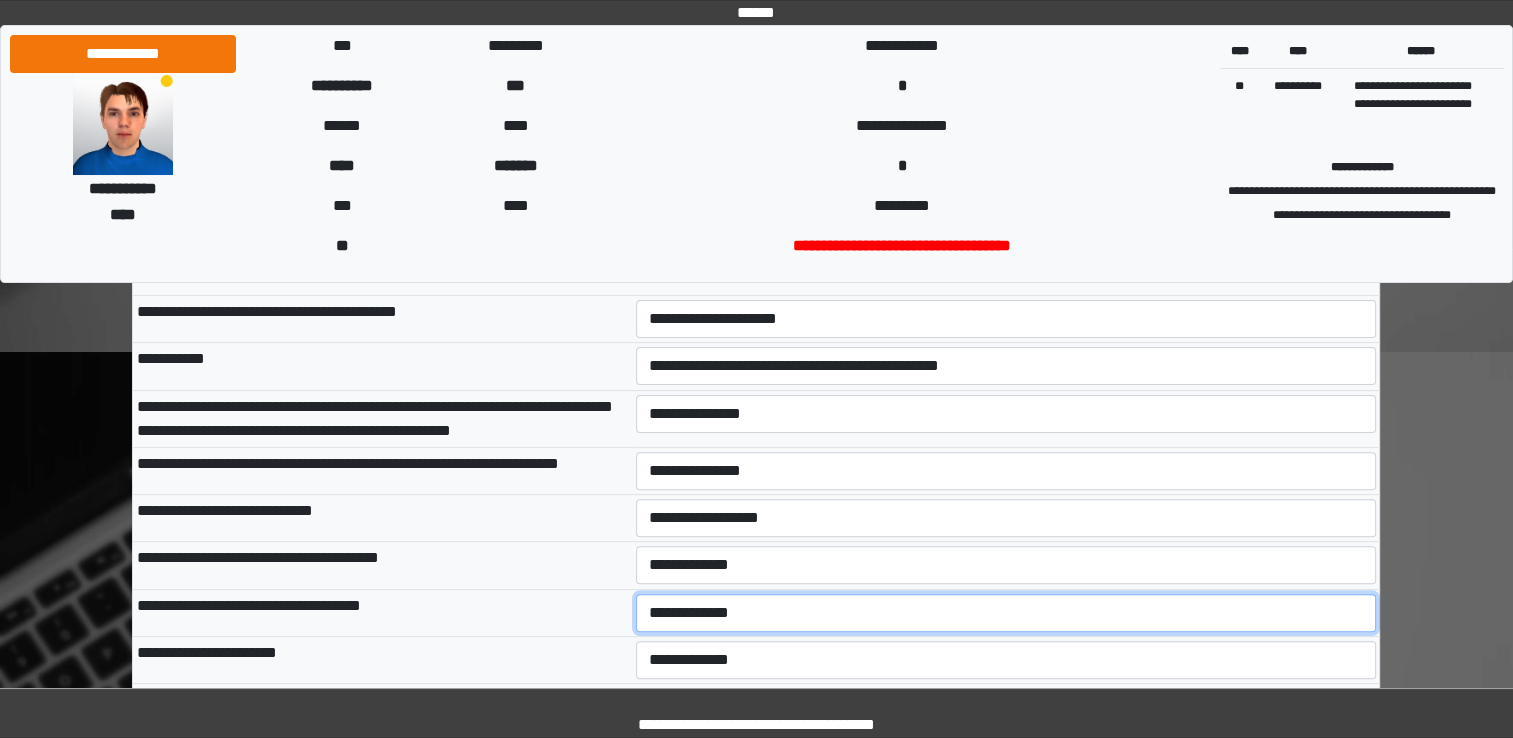 click on "**********" at bounding box center (1006, 613) 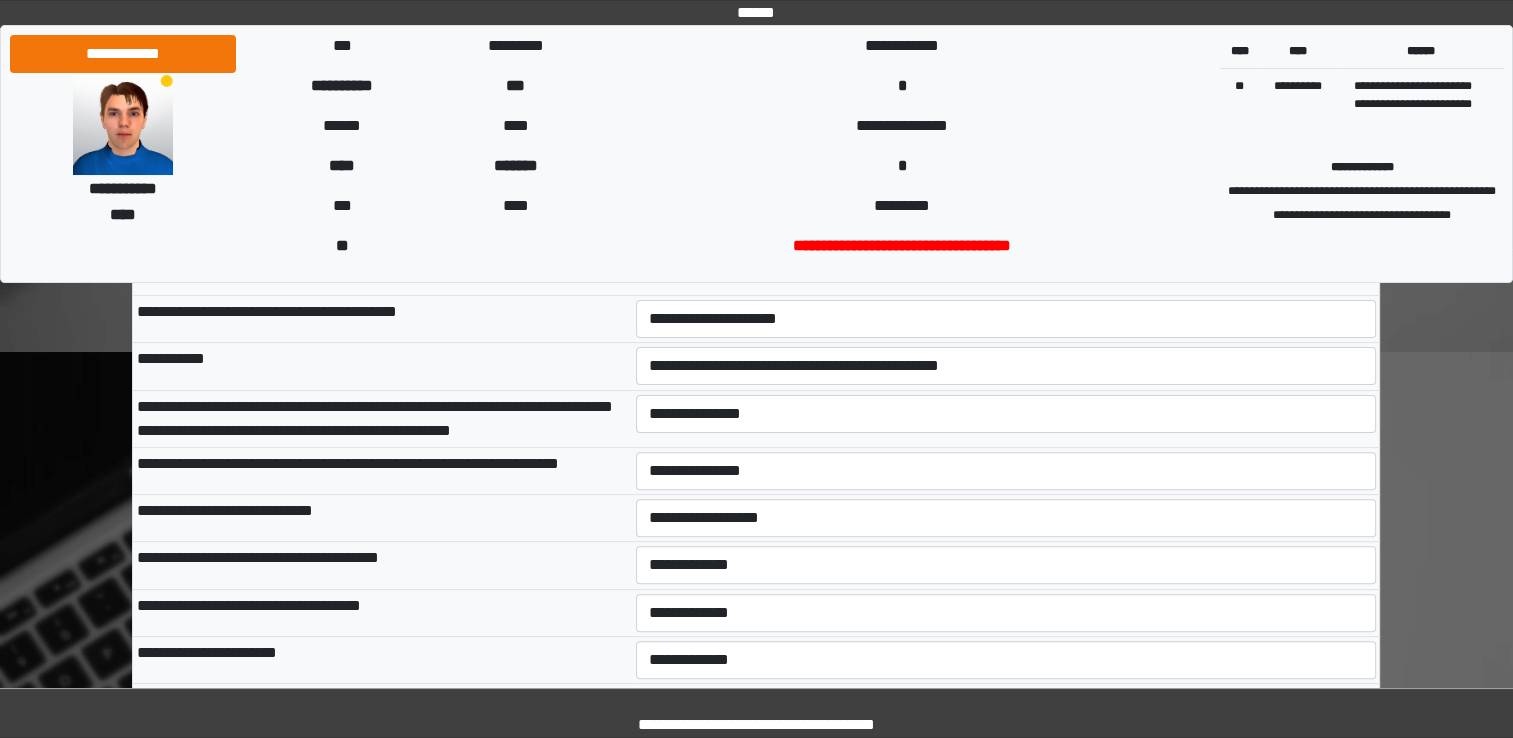 click on "**********" at bounding box center (382, 565) 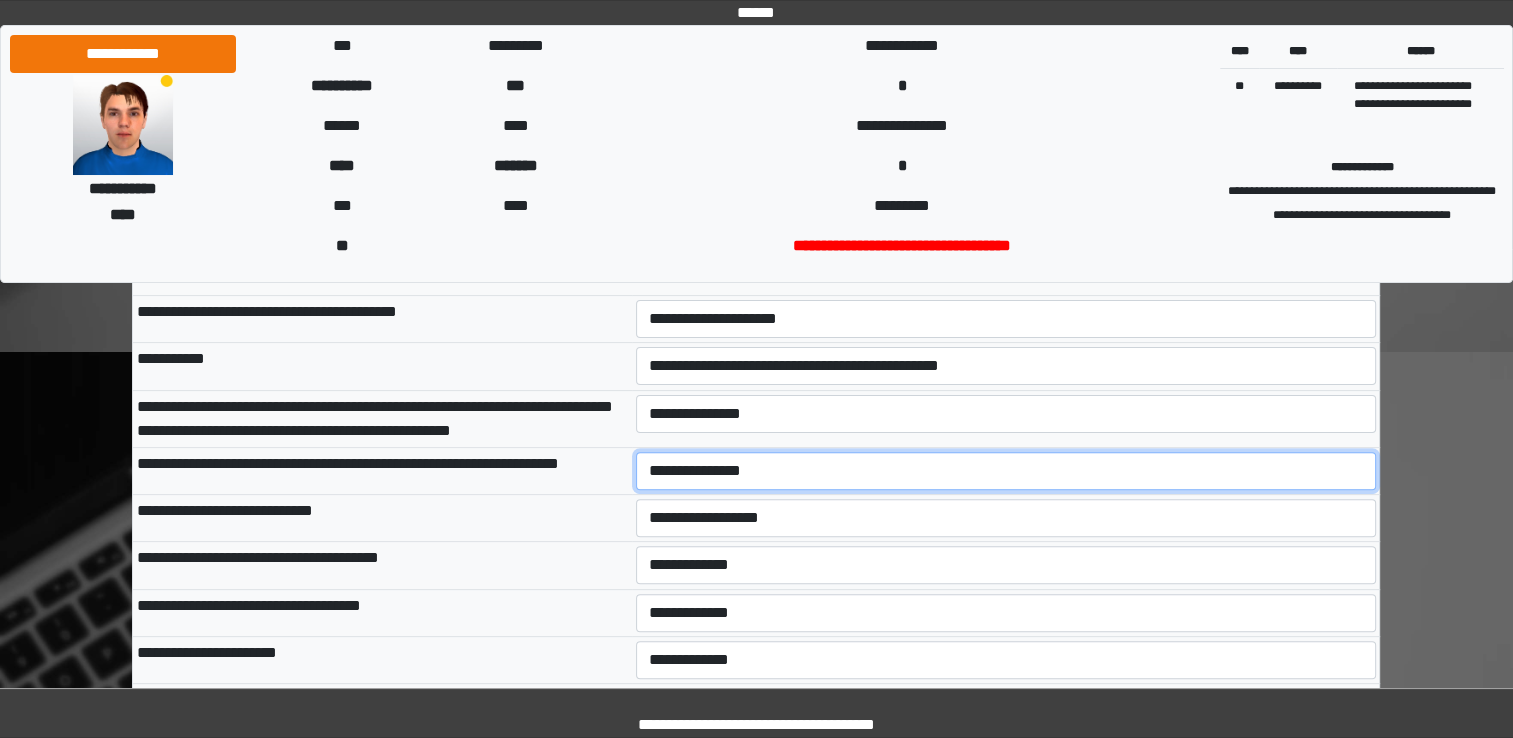 click on "**********" at bounding box center [1006, 471] 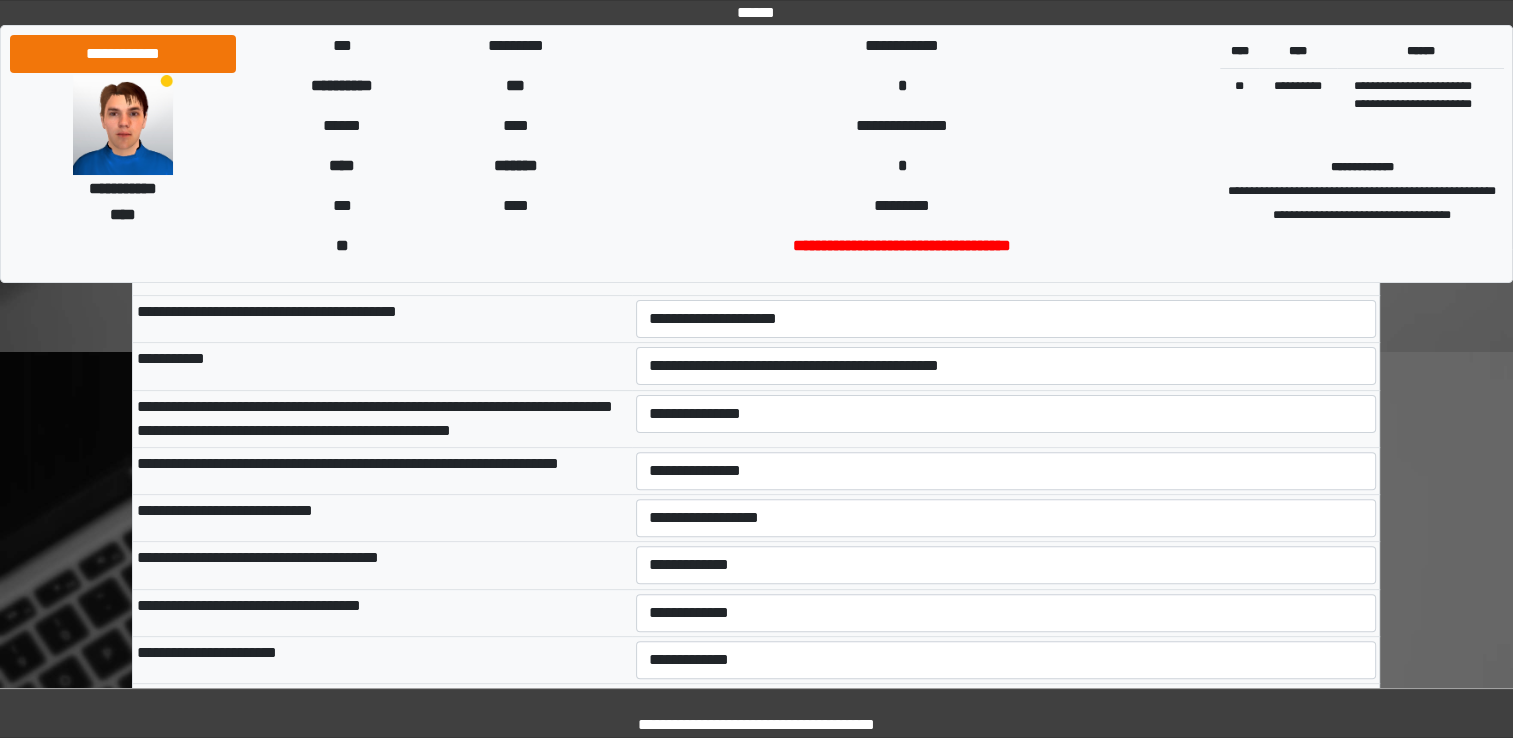 click on "**********" at bounding box center [382, 518] 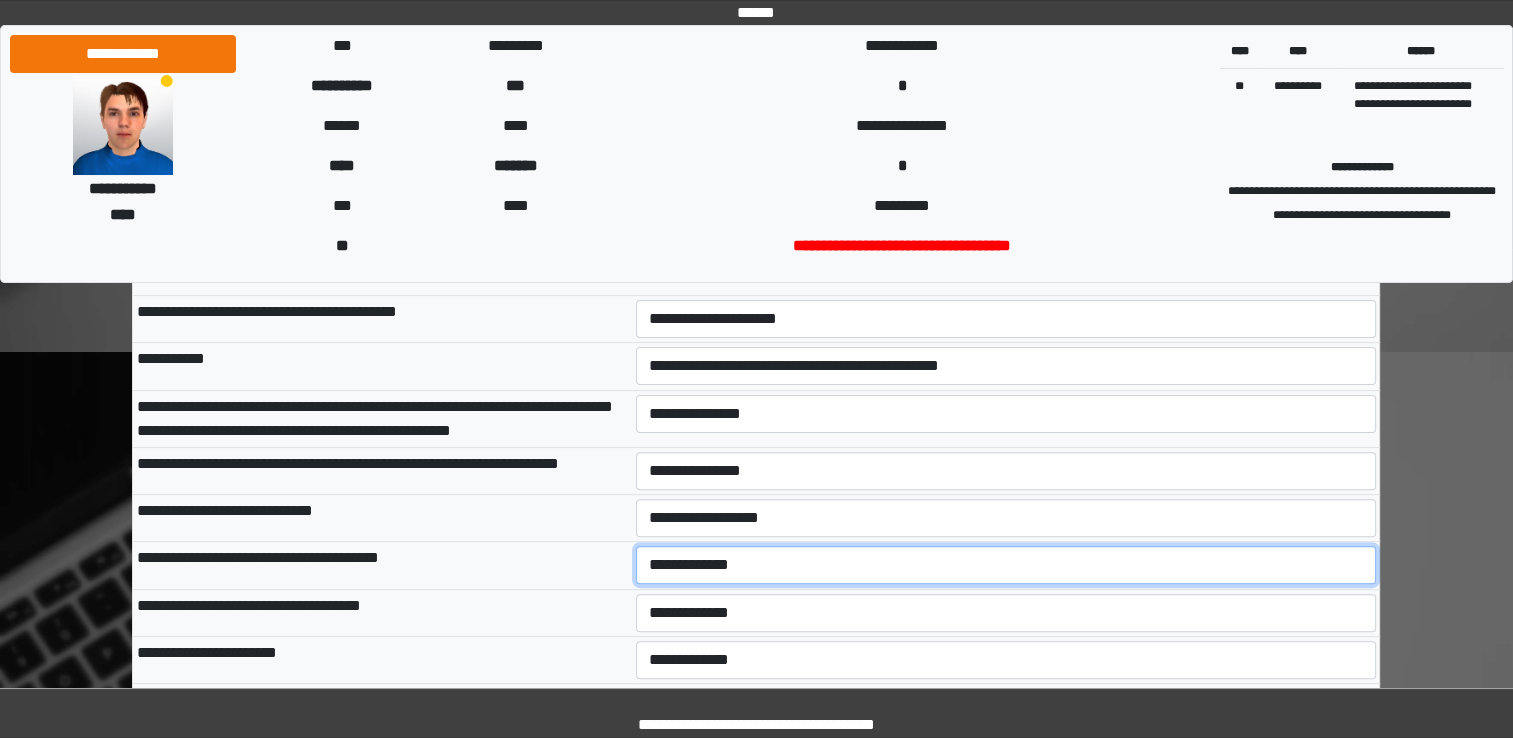 click on "**********" at bounding box center [1006, 565] 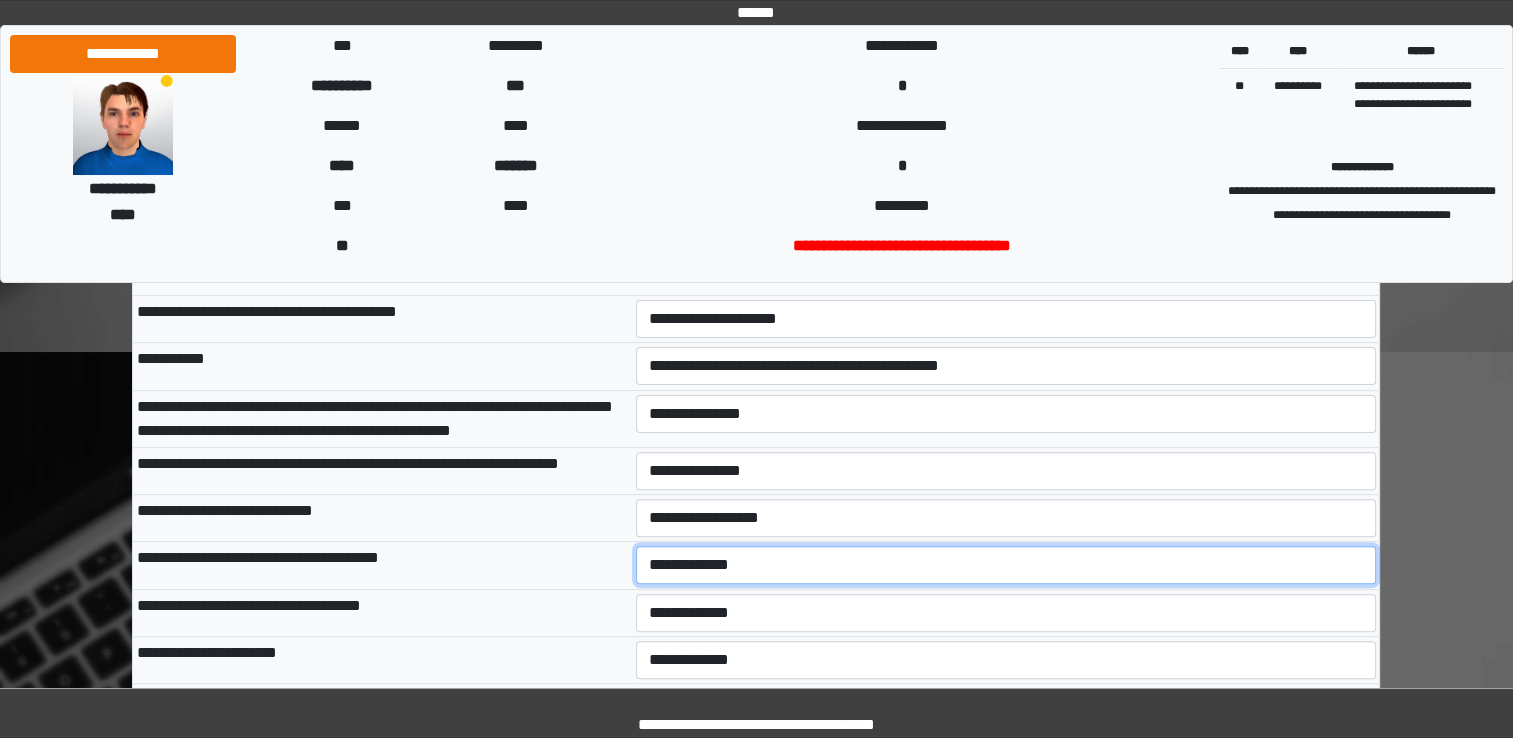 select on "***" 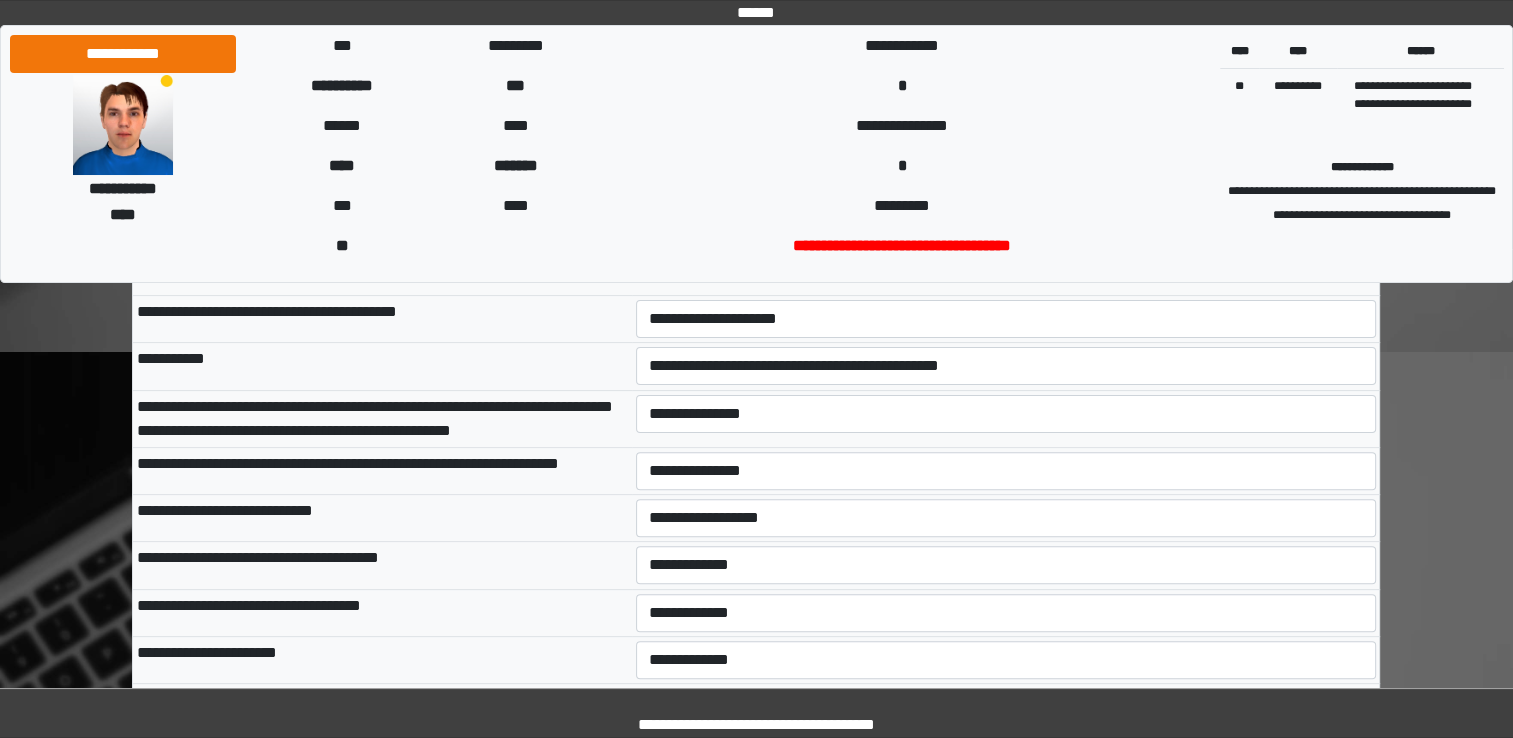 click on "**********" at bounding box center [382, 612] 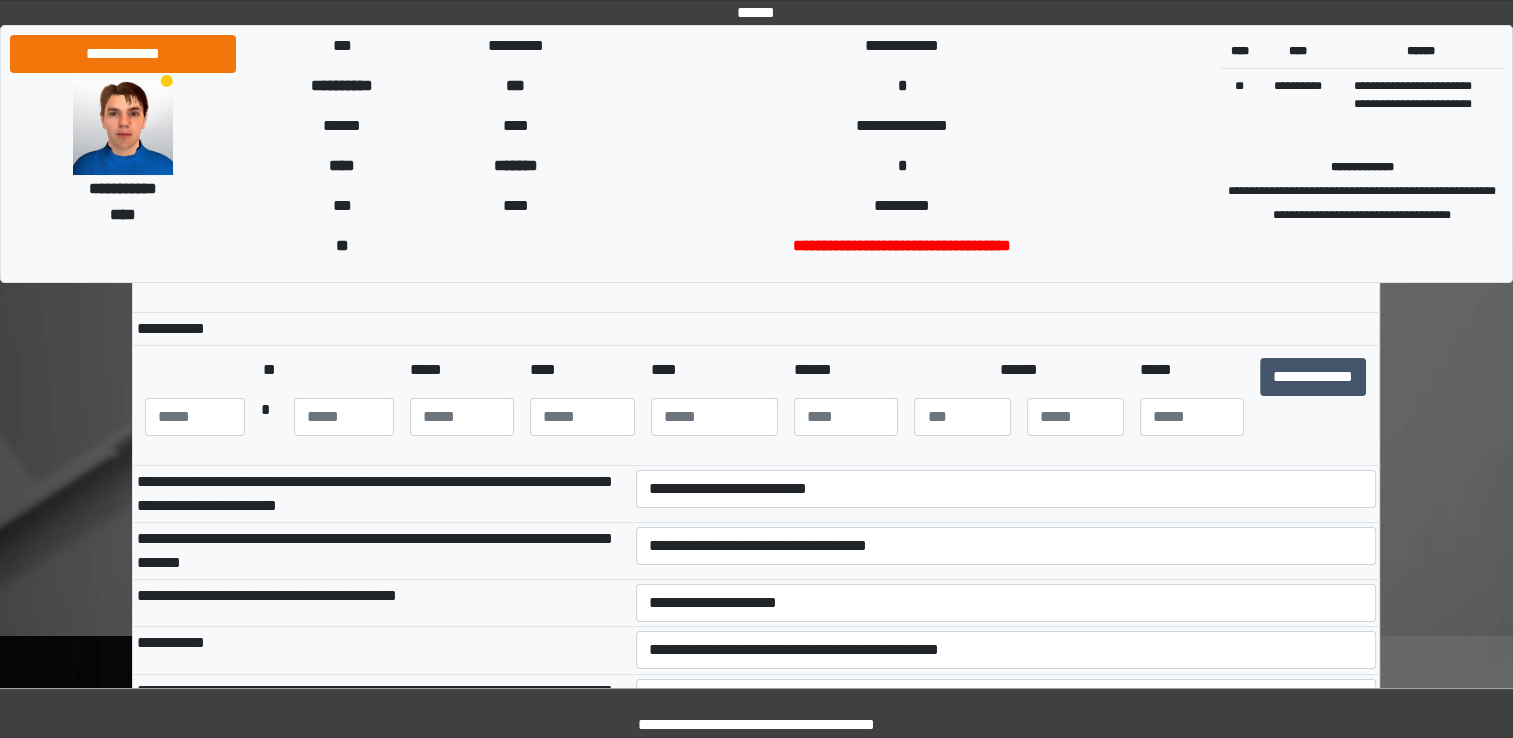 scroll, scrollTop: 200, scrollLeft: 0, axis: vertical 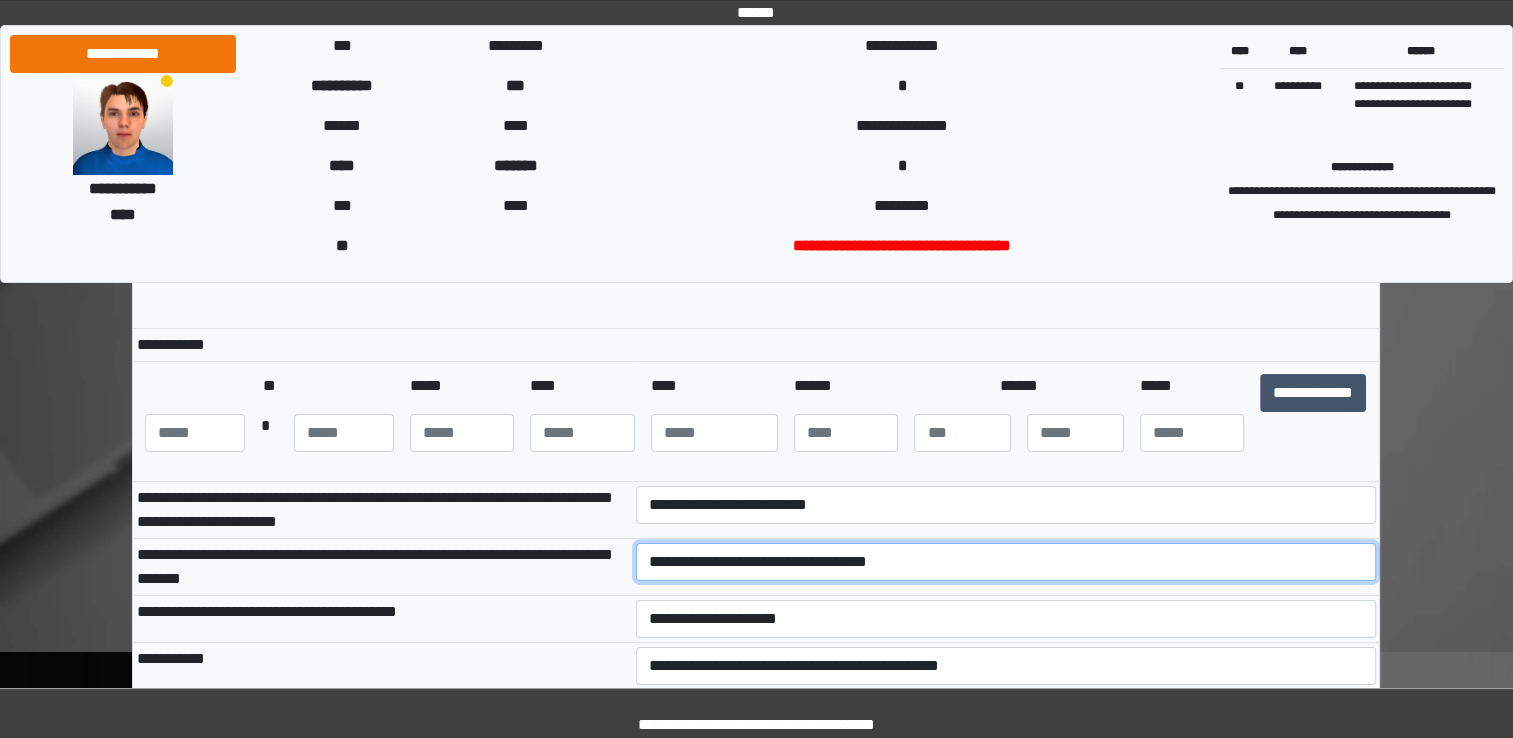 click on "**********" at bounding box center [1006, 562] 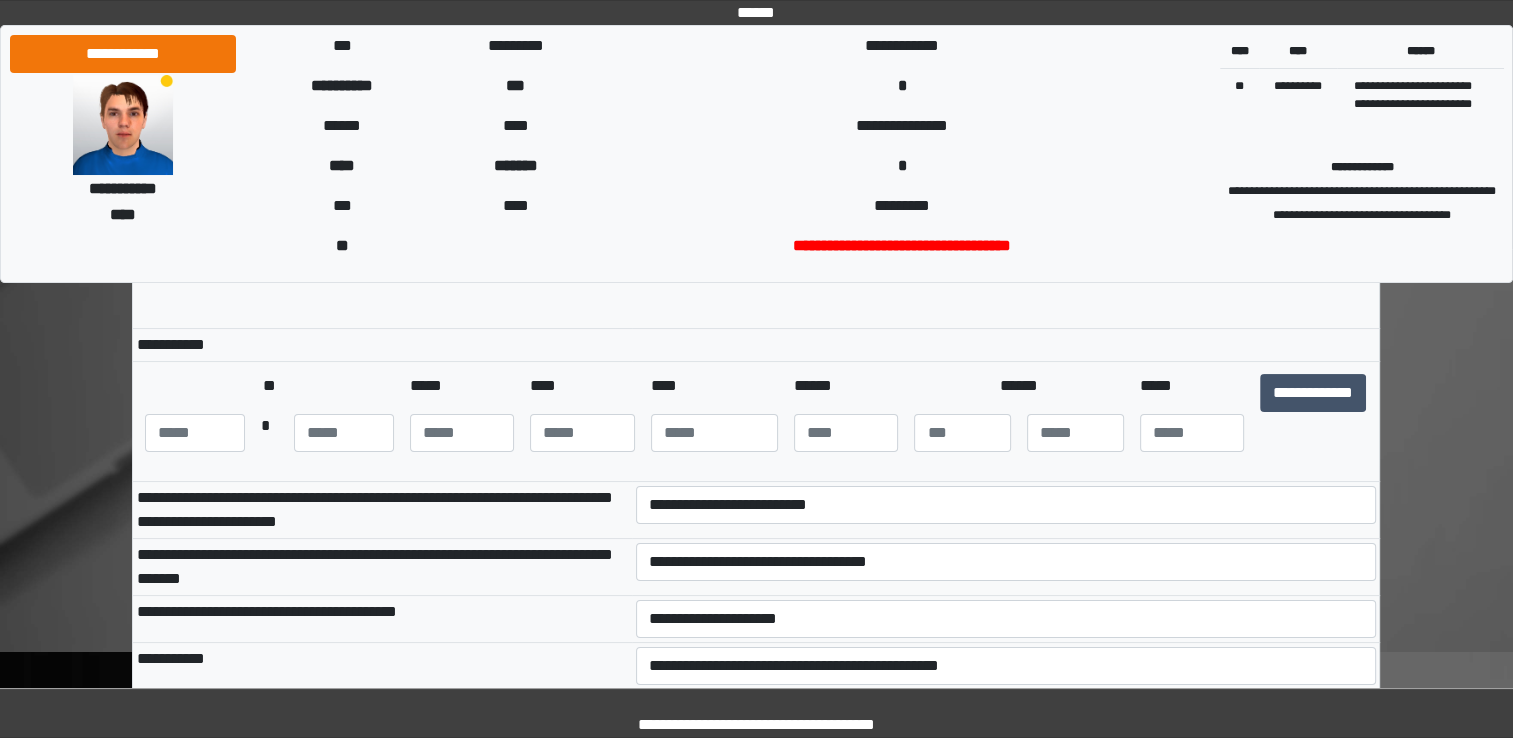 click on "**********" at bounding box center [382, 666] 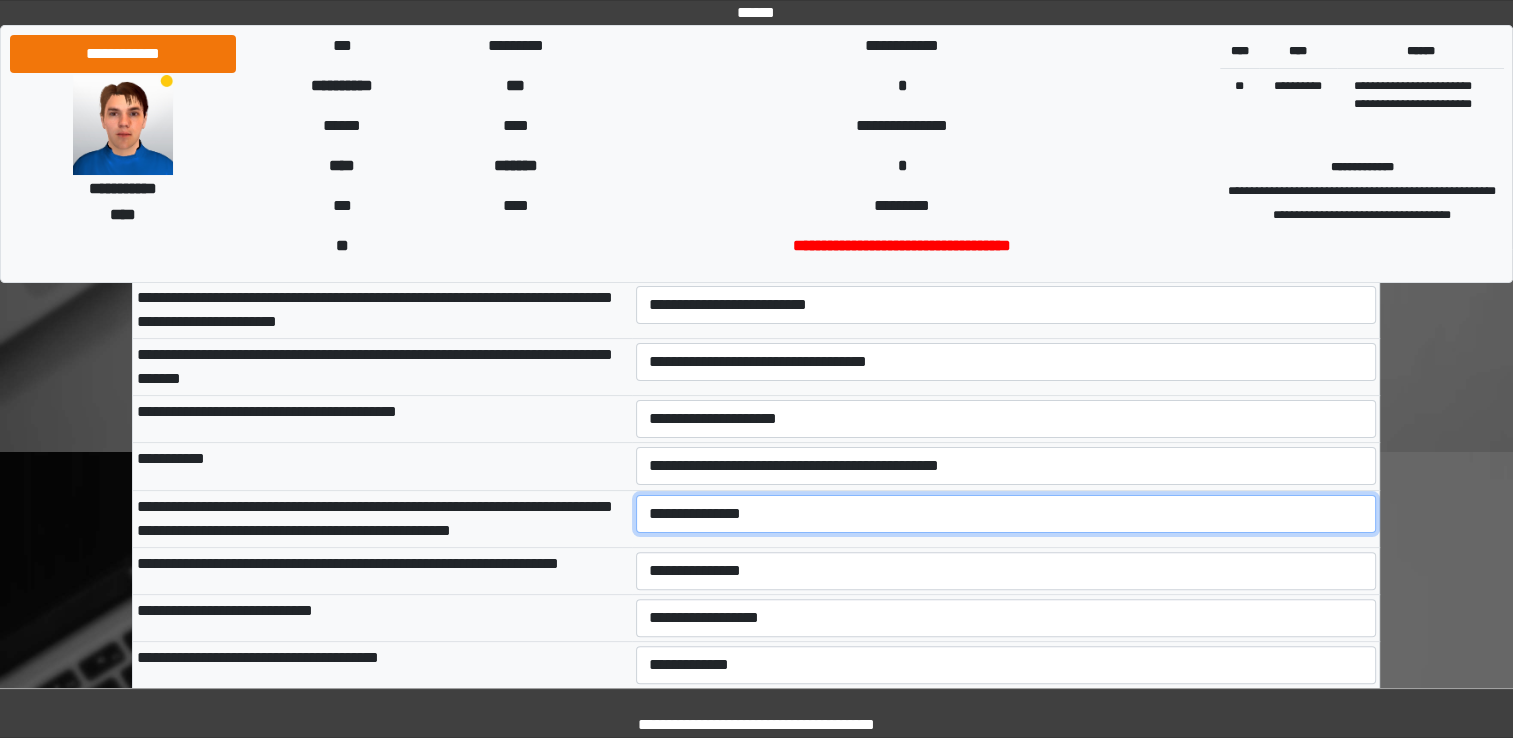 click on "**********" at bounding box center (1006, 514) 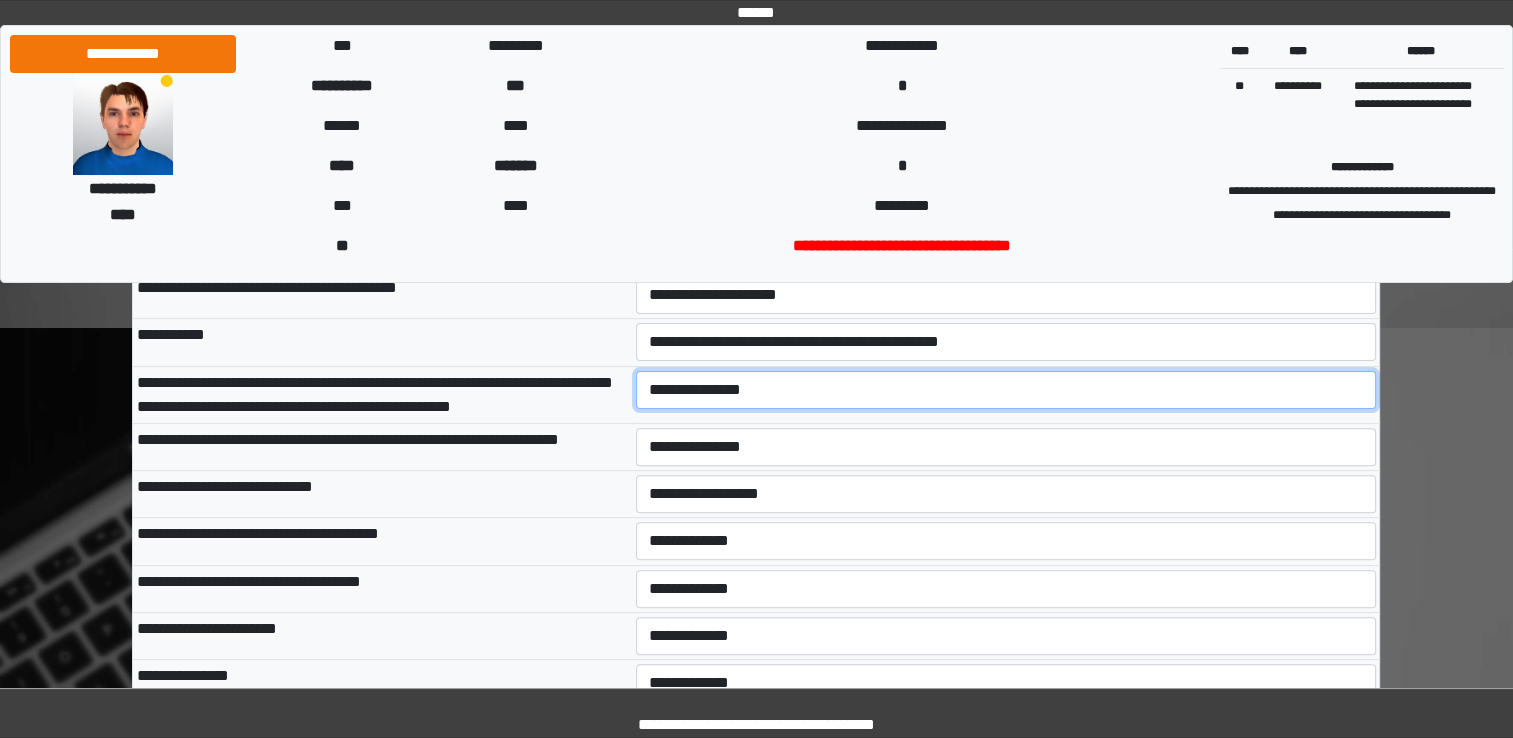 scroll, scrollTop: 730, scrollLeft: 0, axis: vertical 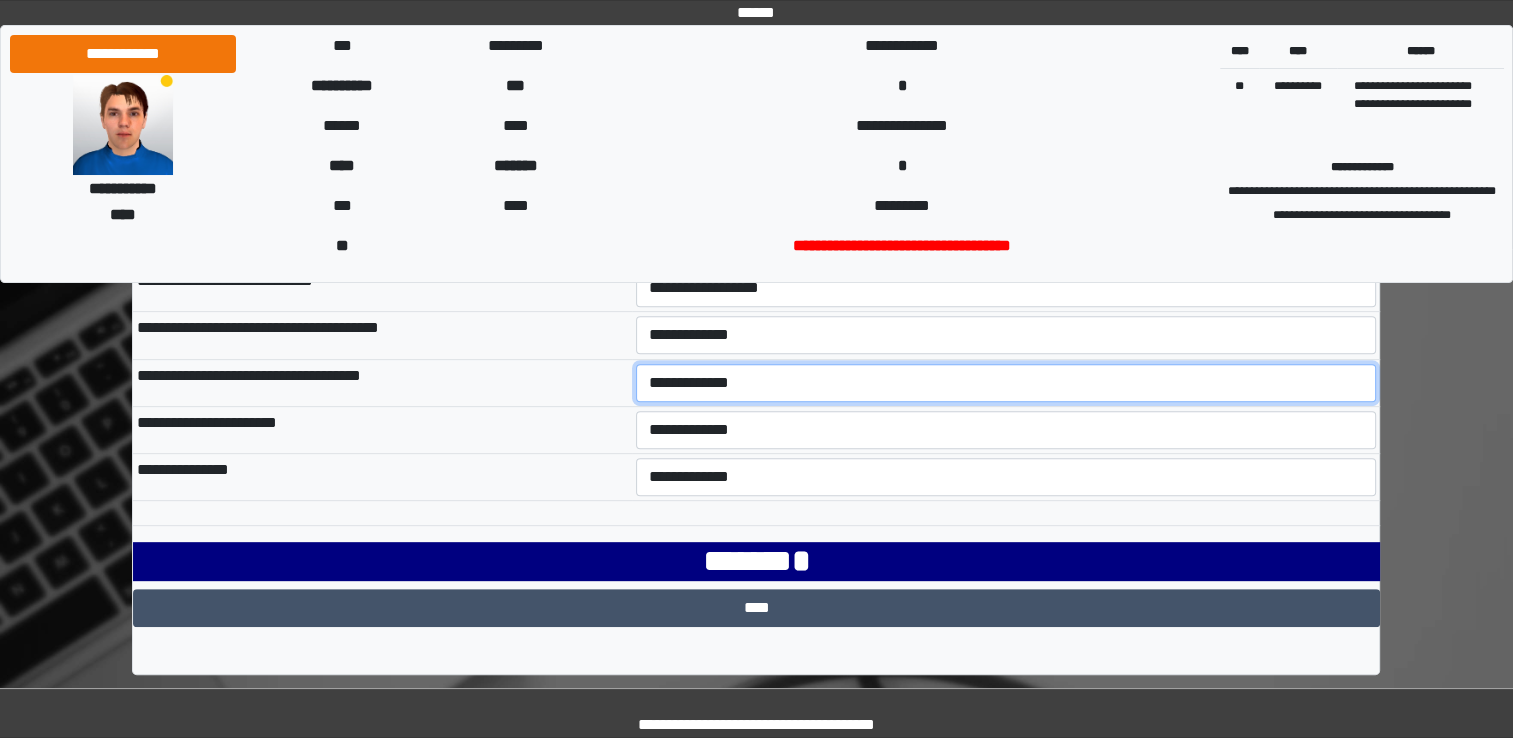 click on "**********" at bounding box center [1006, 383] 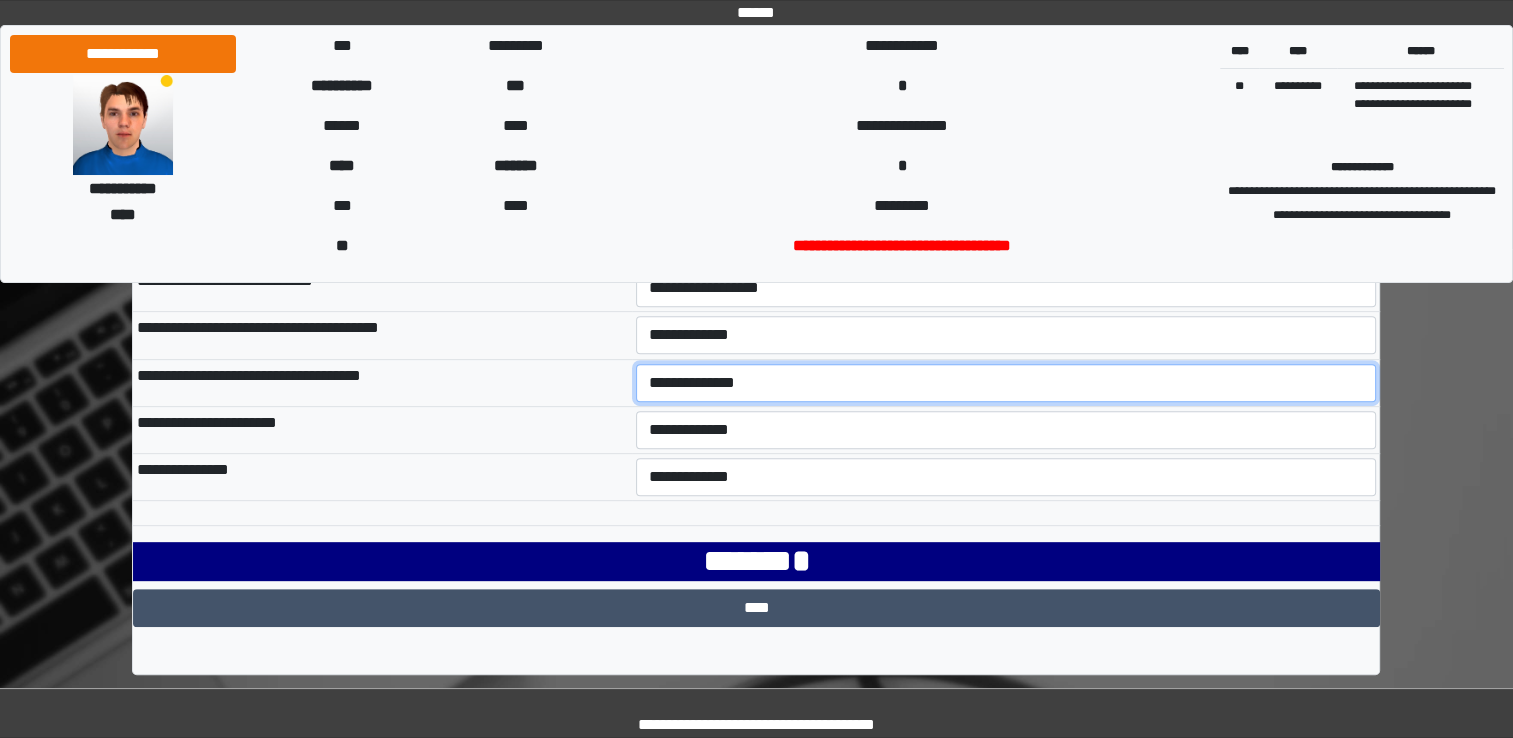 click on "**********" at bounding box center (1006, 383) 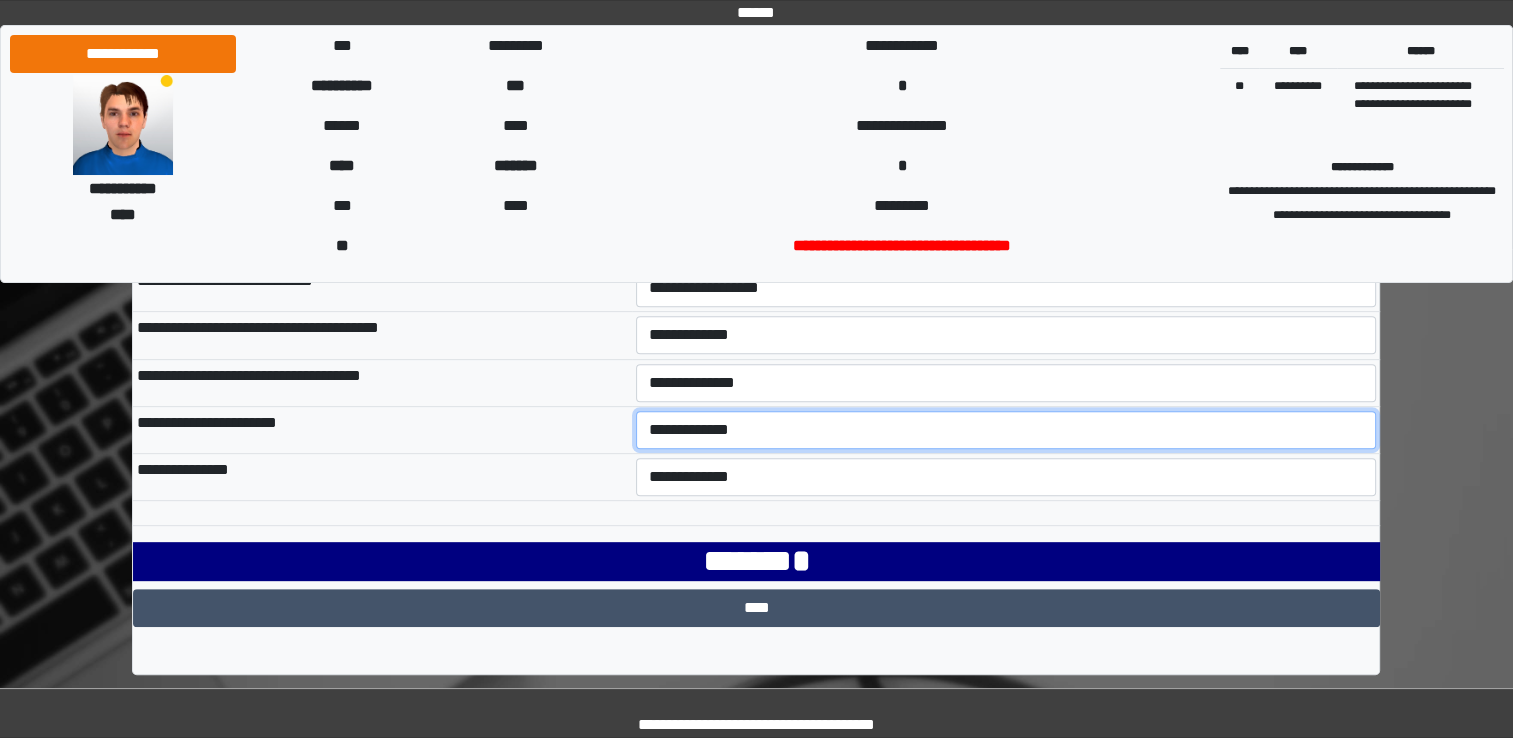 click on "**********" at bounding box center [1006, 430] 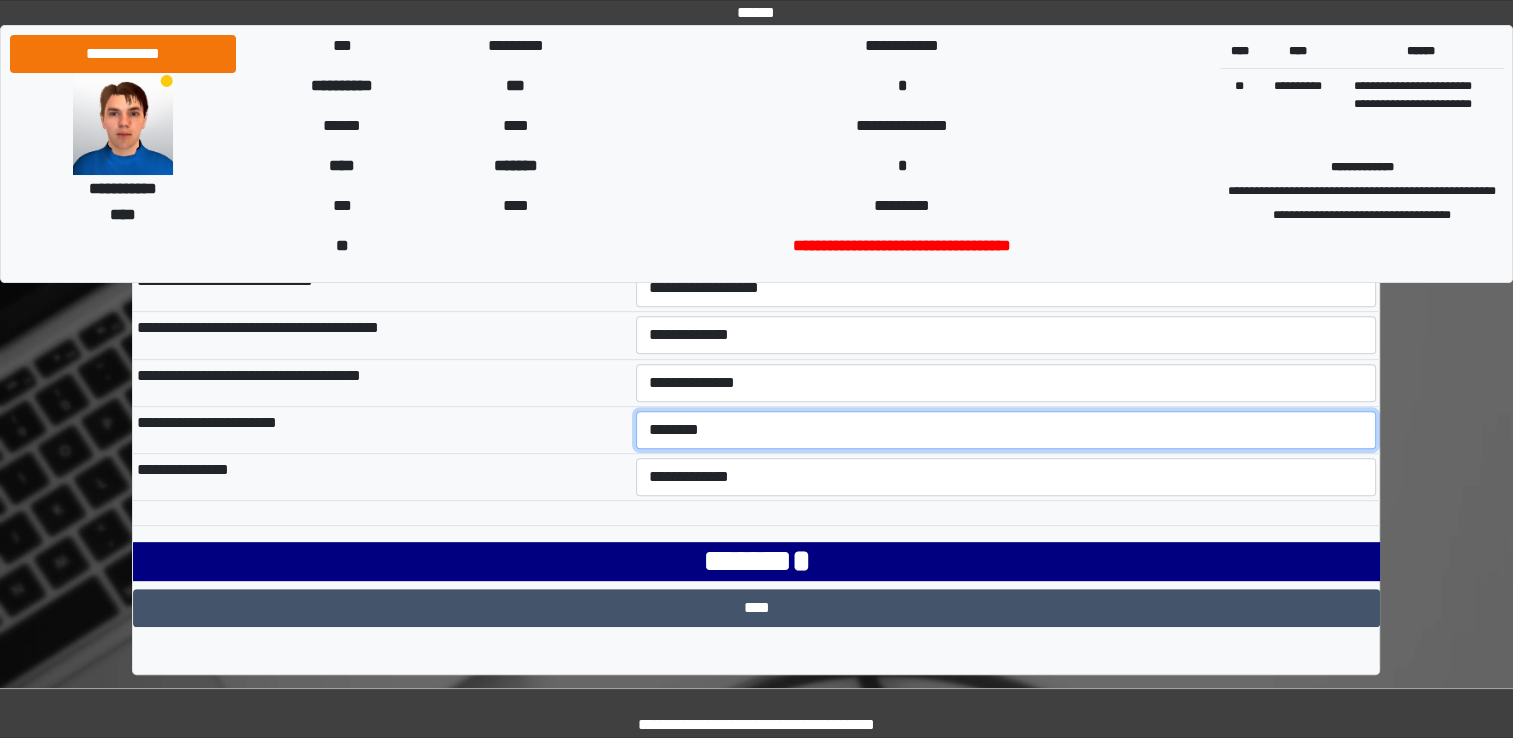 click on "**********" at bounding box center (1006, 430) 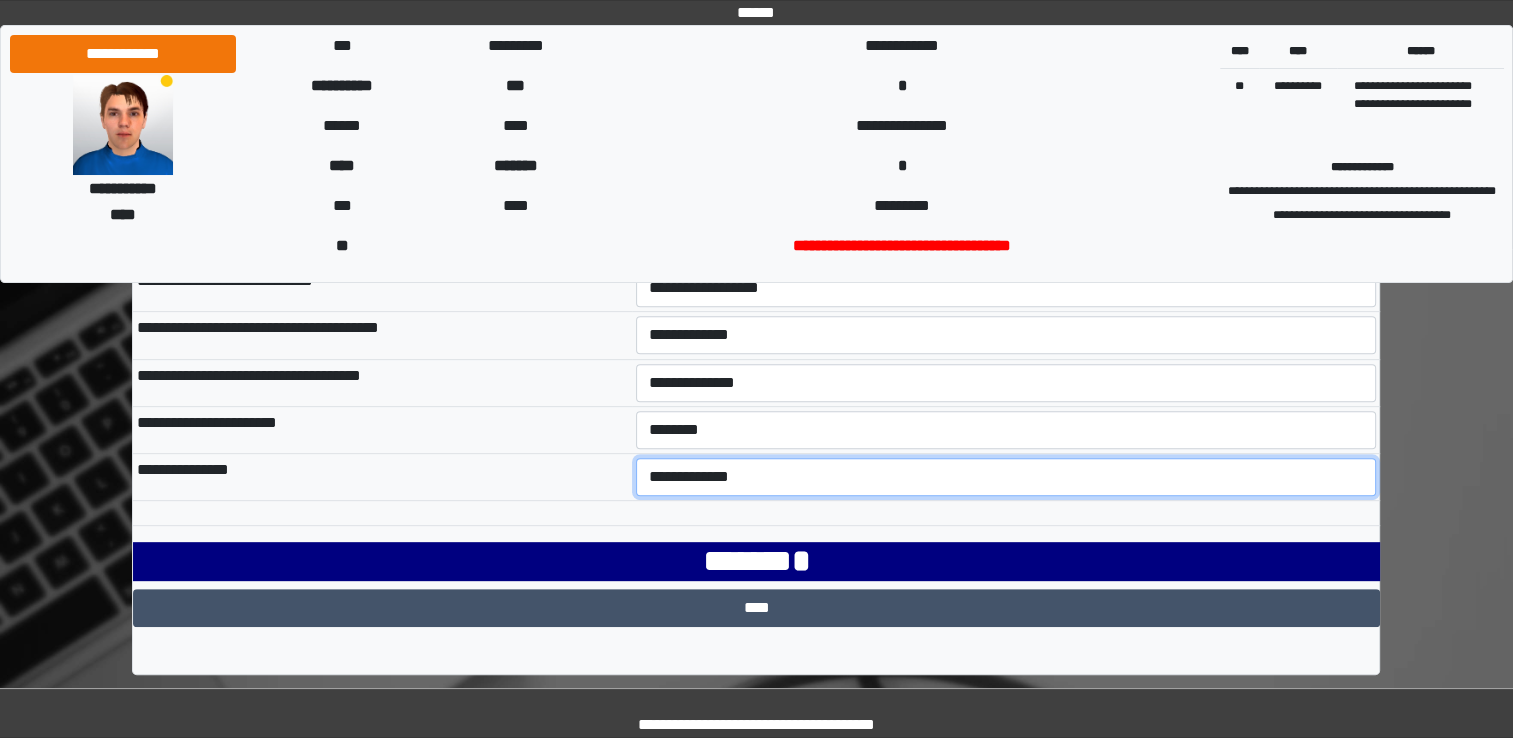 click on "**********" at bounding box center (1006, 477) 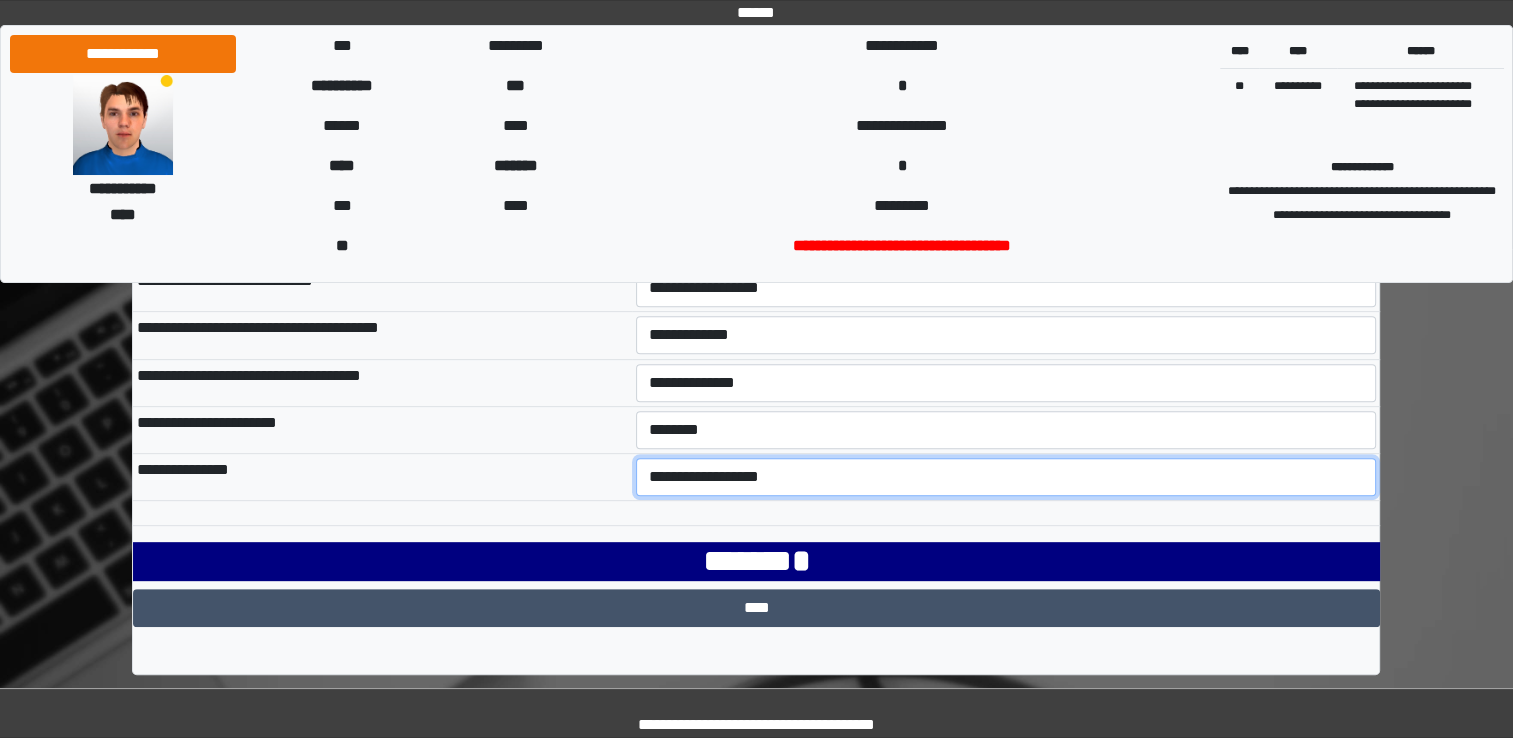 click on "**********" at bounding box center [1006, 477] 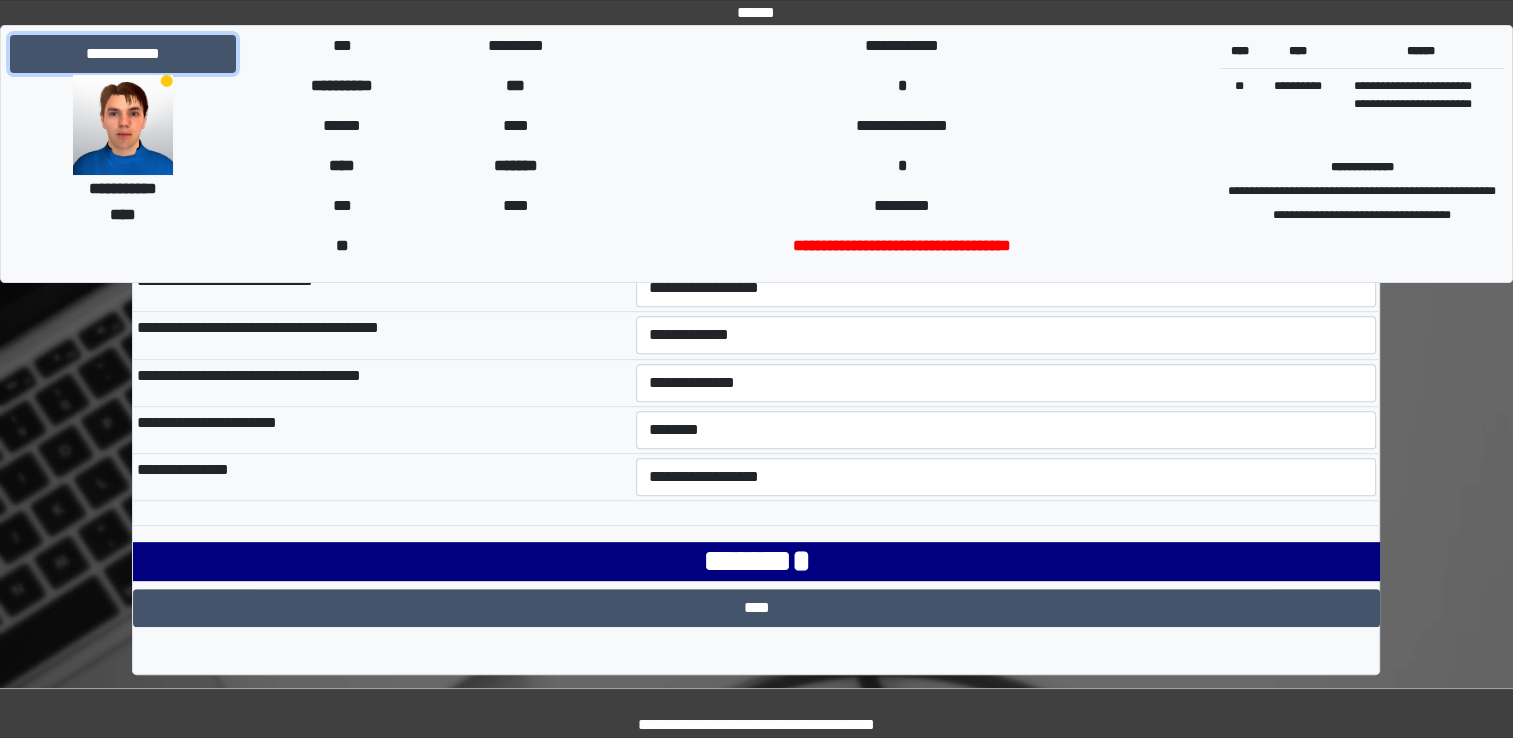 click on "**********" at bounding box center (123, 54) 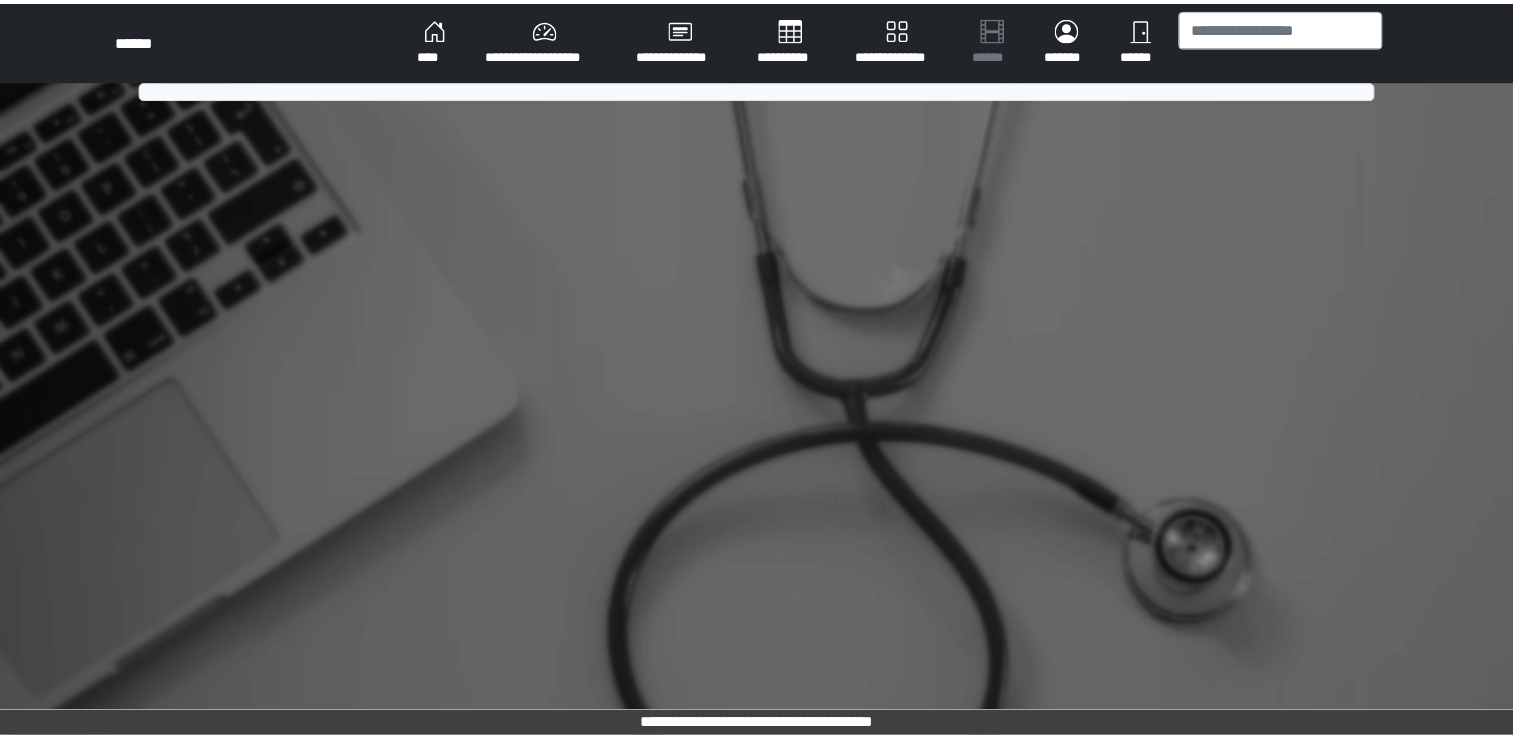 scroll, scrollTop: 0, scrollLeft: 0, axis: both 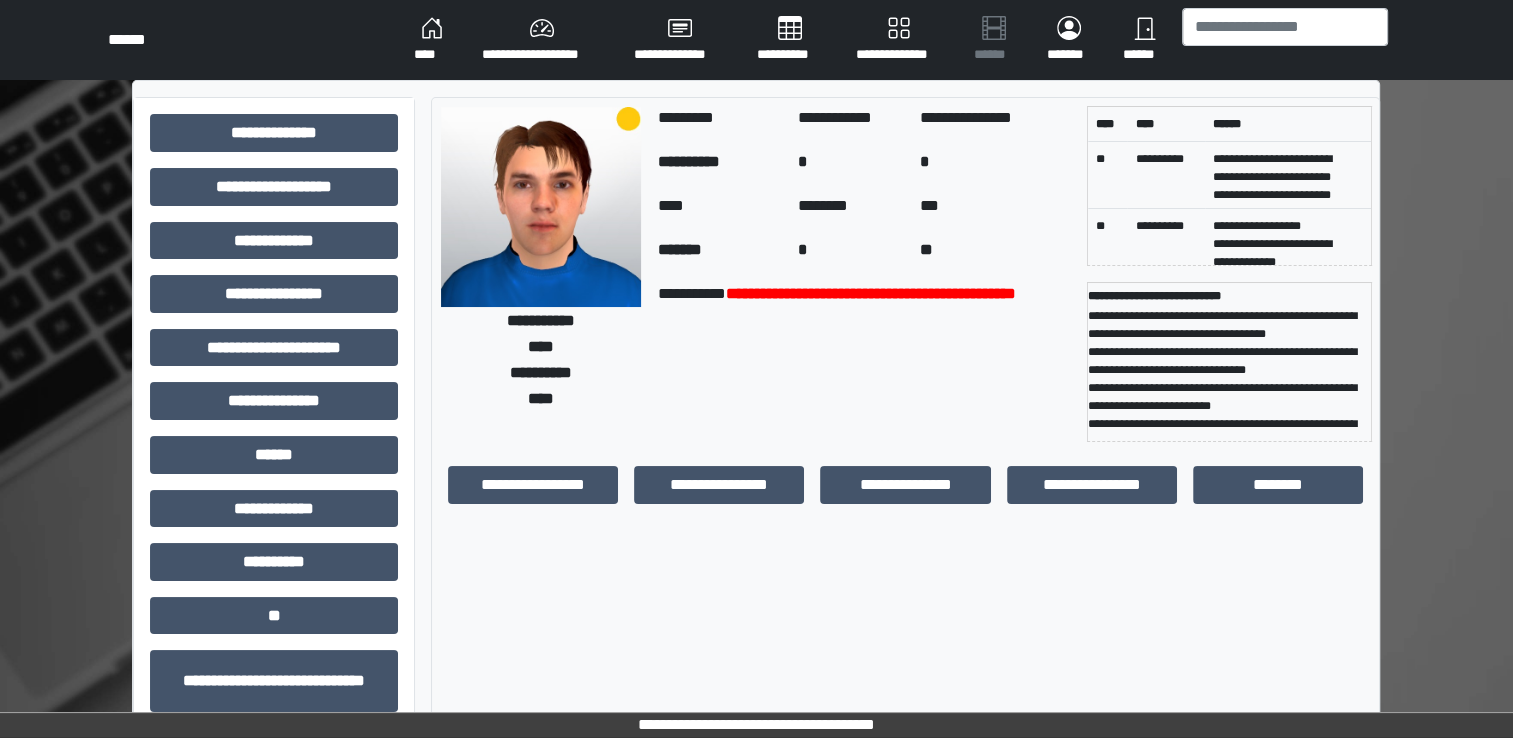 click on "**********" at bounding box center [719, 485] 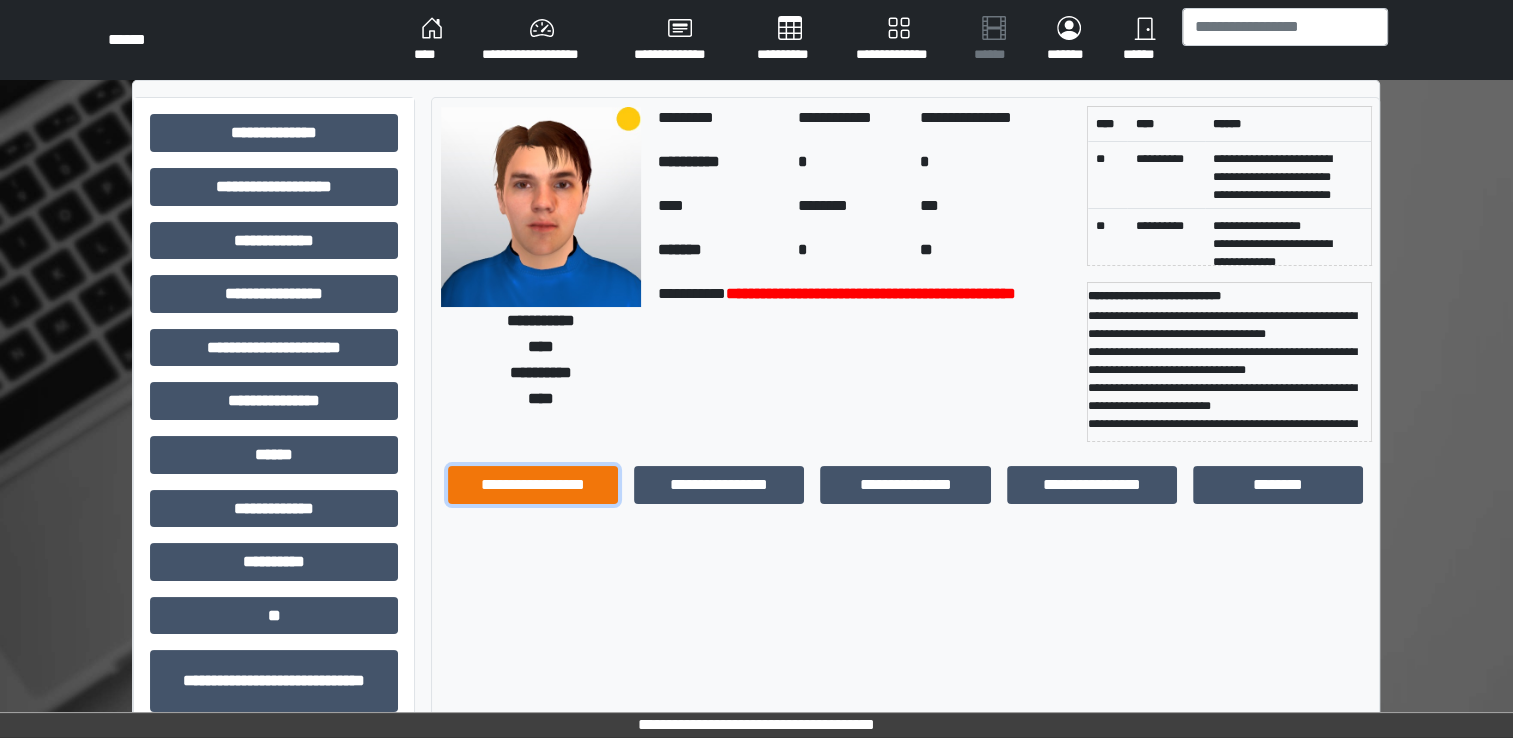 click on "**********" at bounding box center [533, 485] 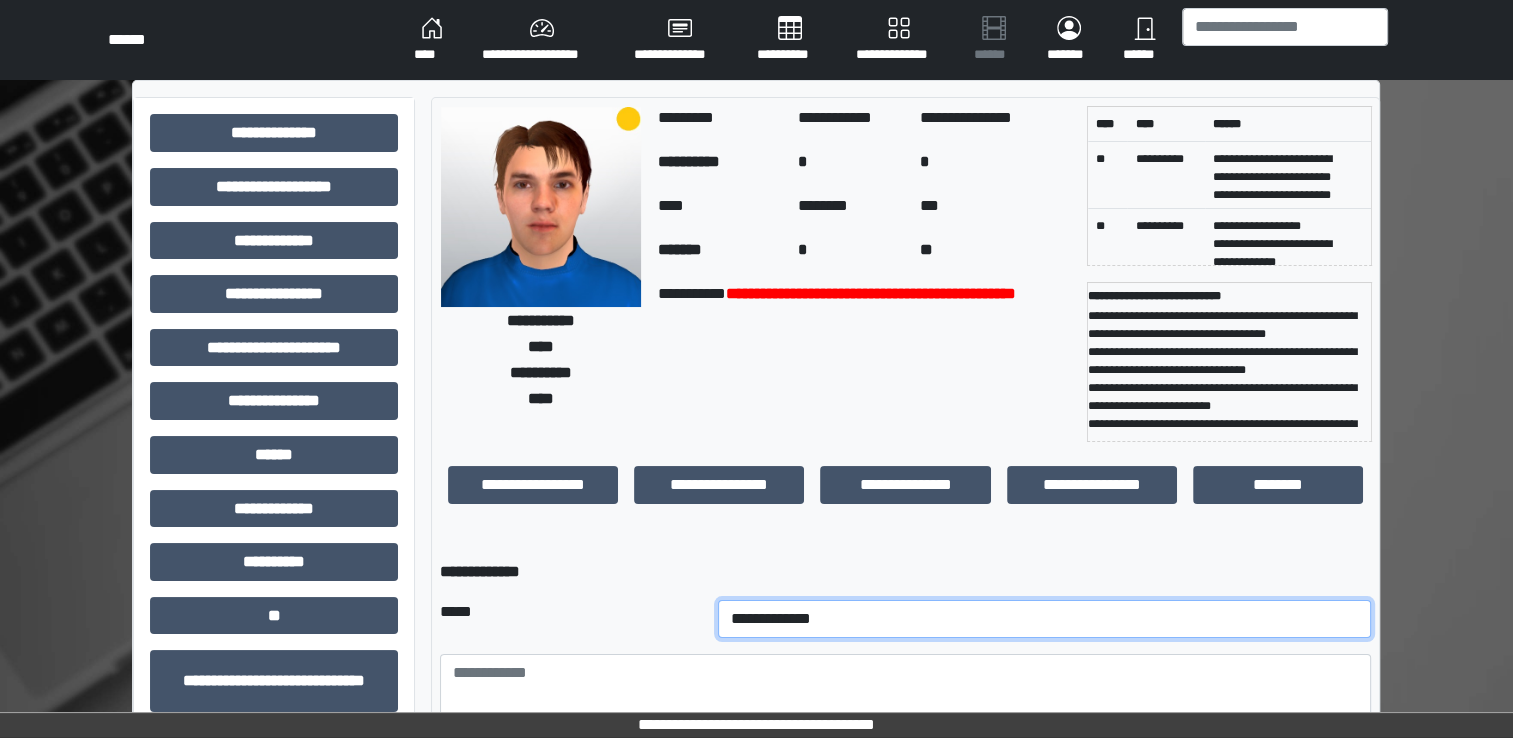 click on "**********" at bounding box center [1045, 619] 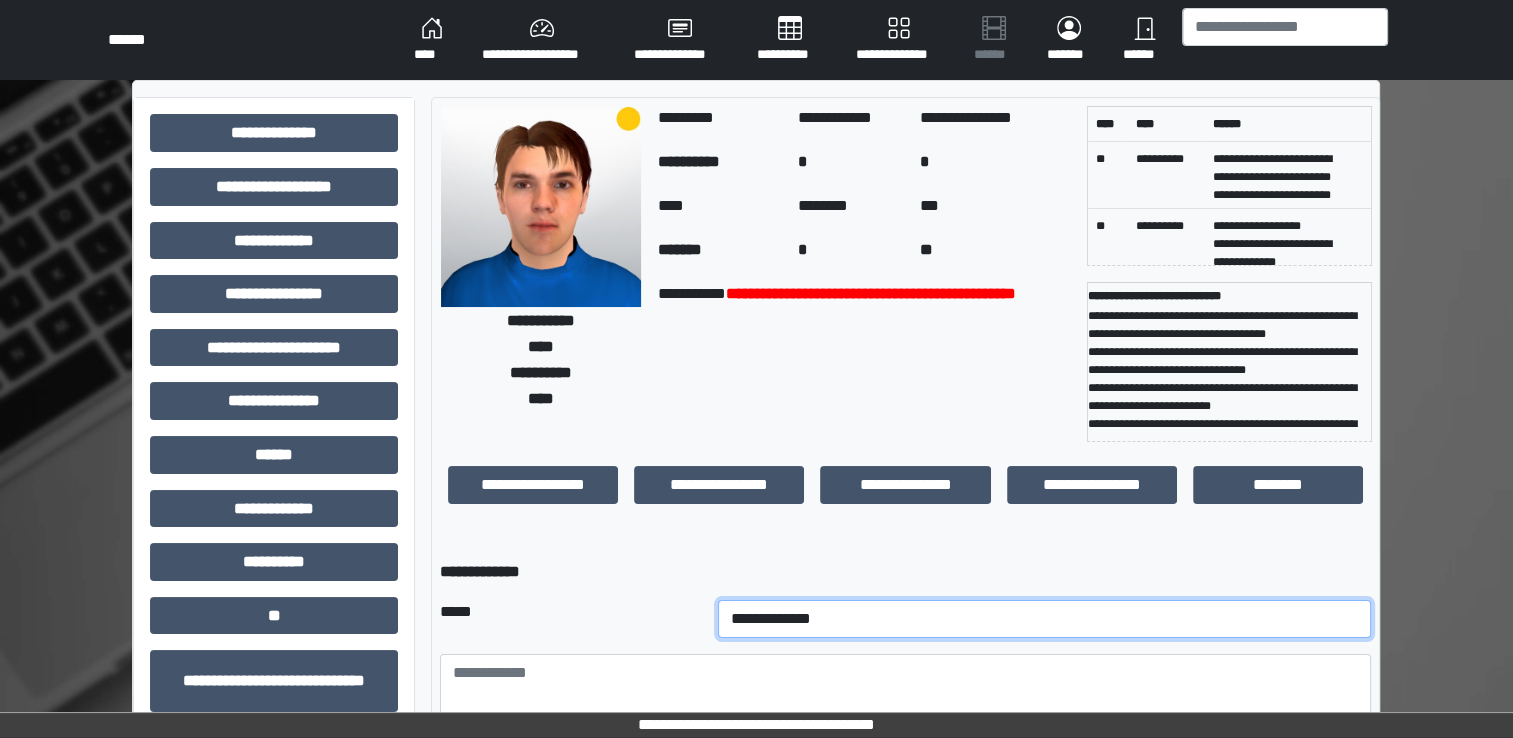 select on "**" 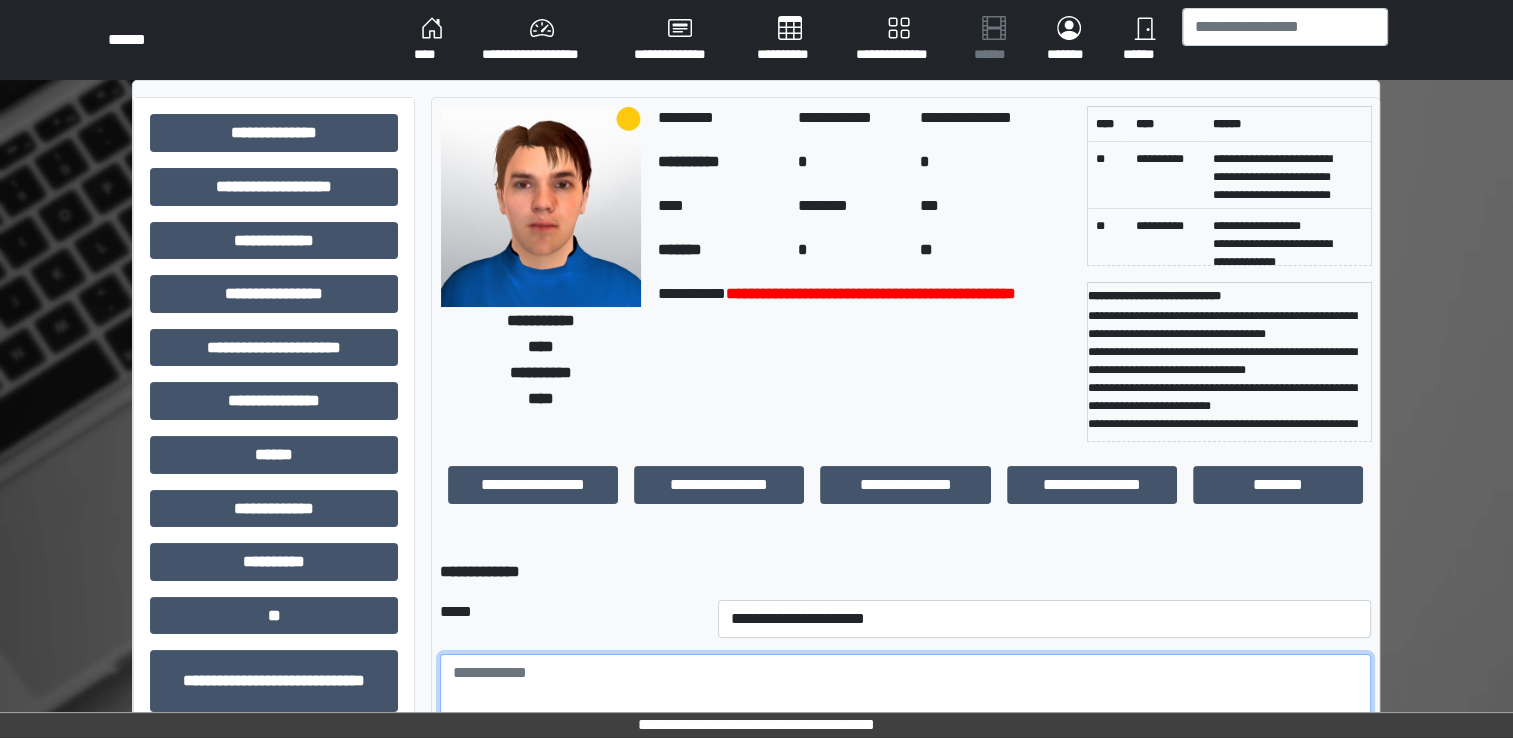 click at bounding box center (905, 709) 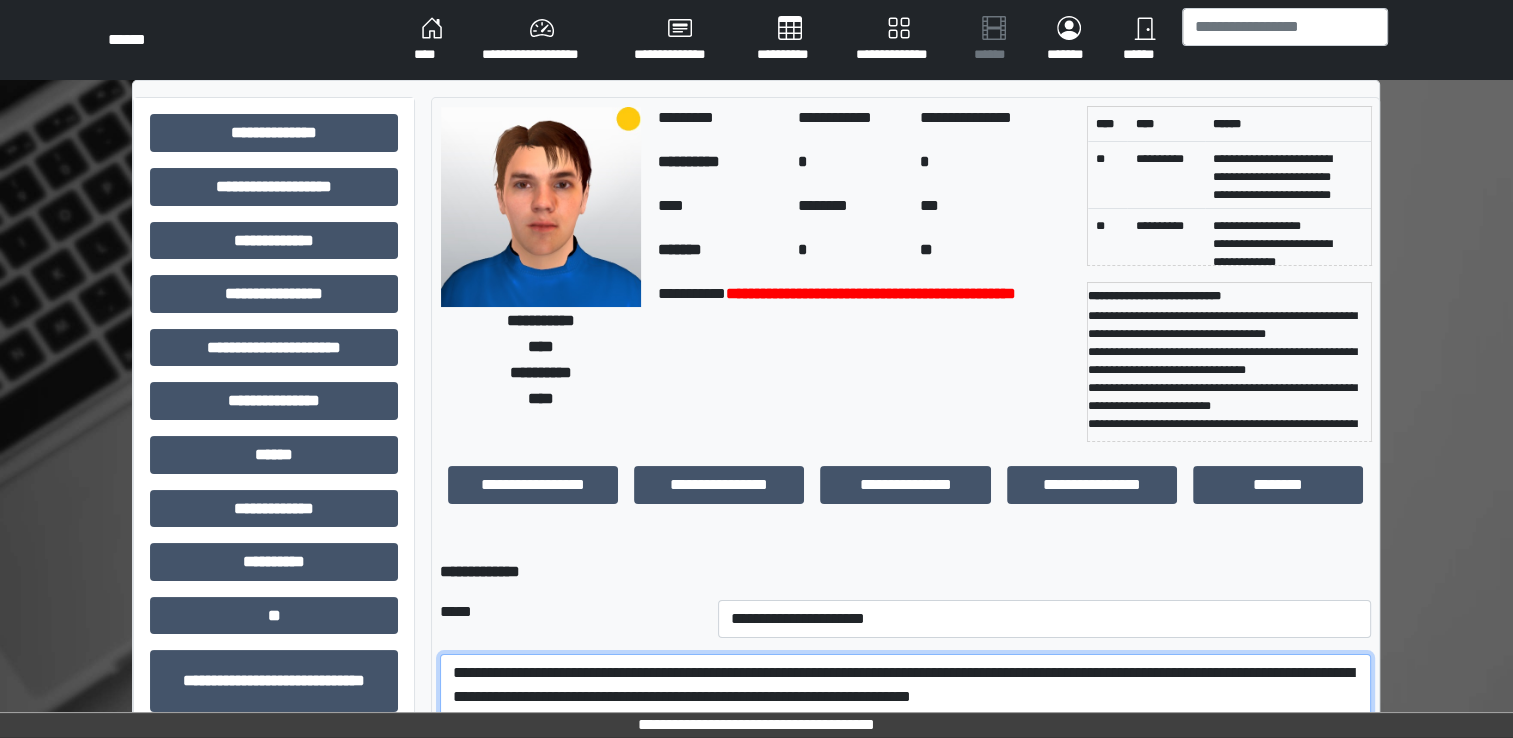 type on "**********" 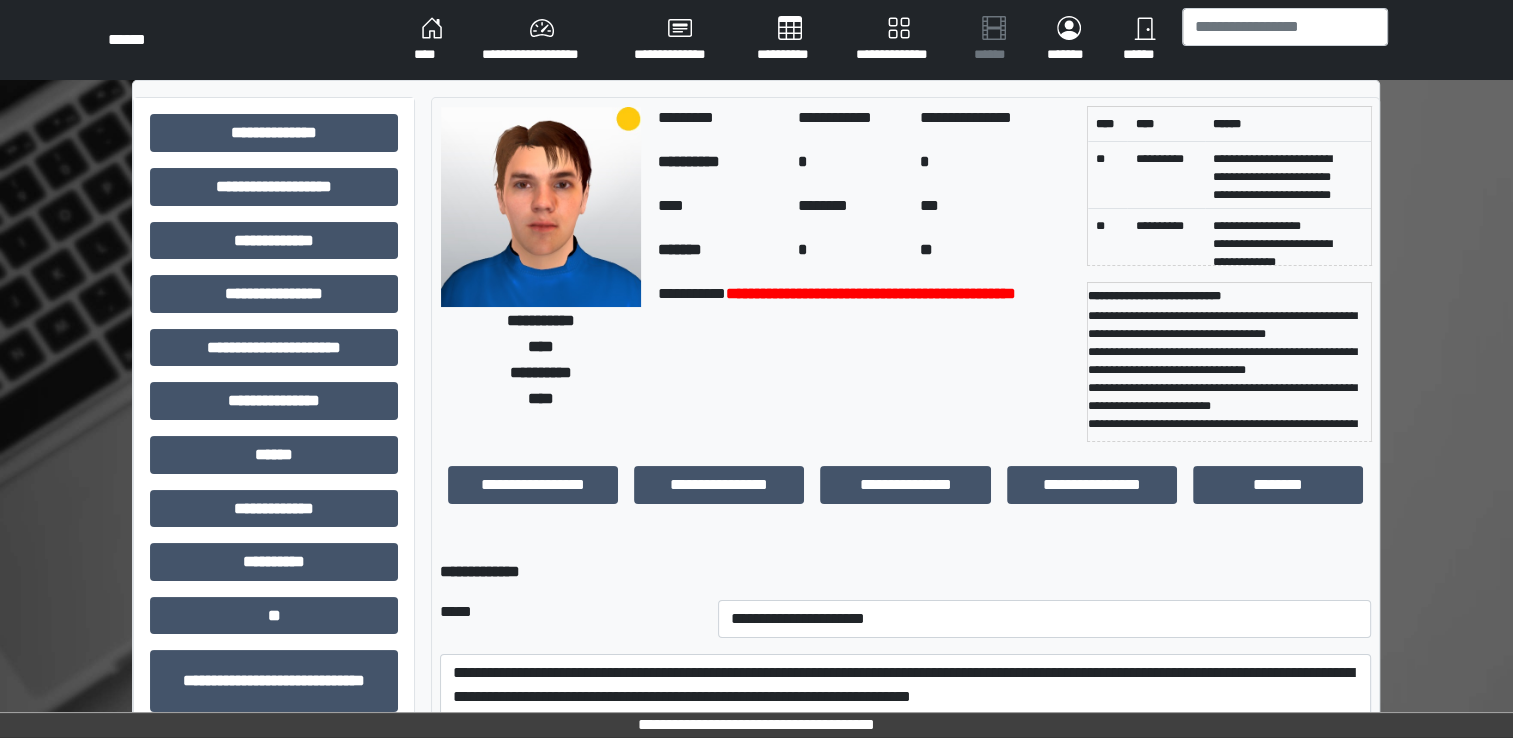 drag, startPoint x: 603, startPoint y: 696, endPoint x: 509, endPoint y: 623, distance: 119.01681 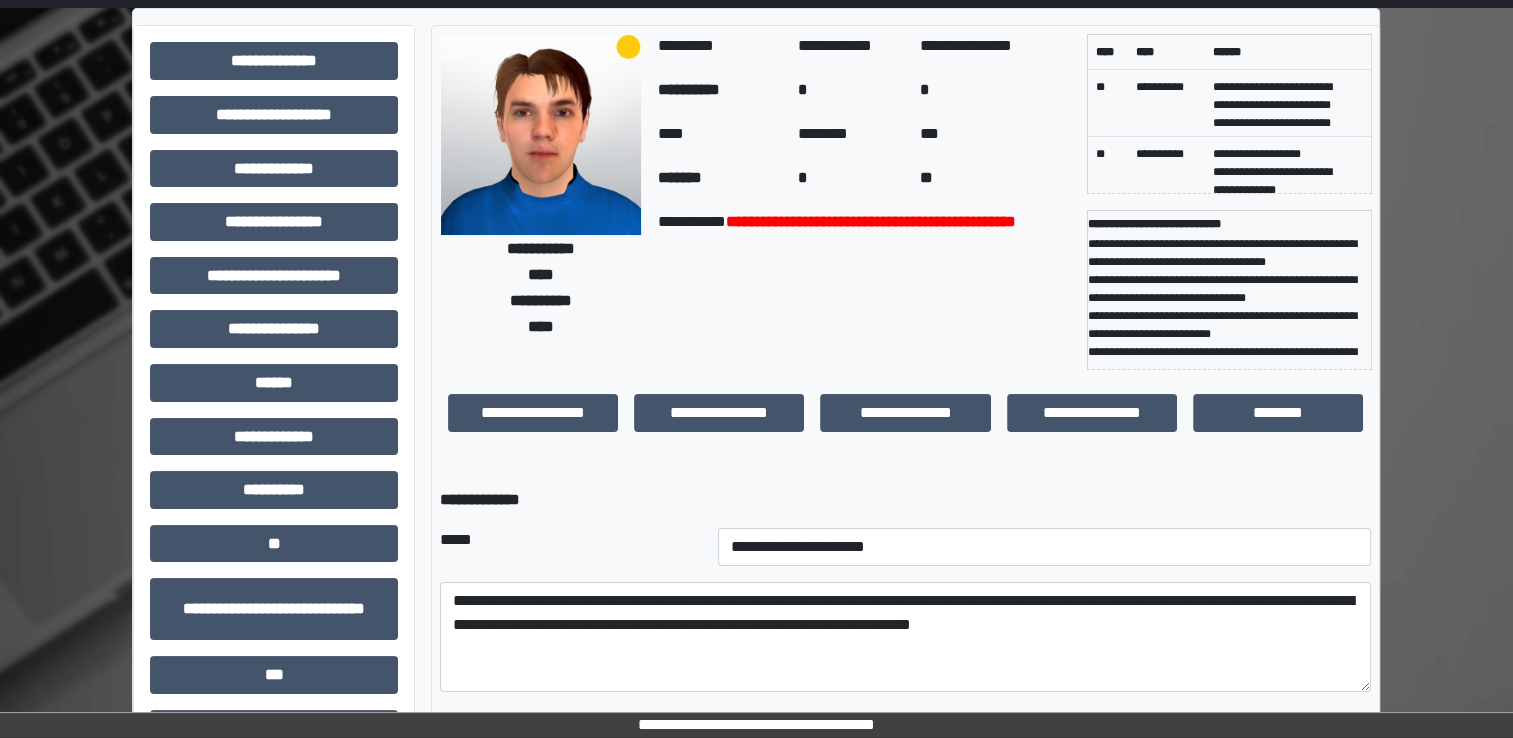 scroll, scrollTop: 259, scrollLeft: 0, axis: vertical 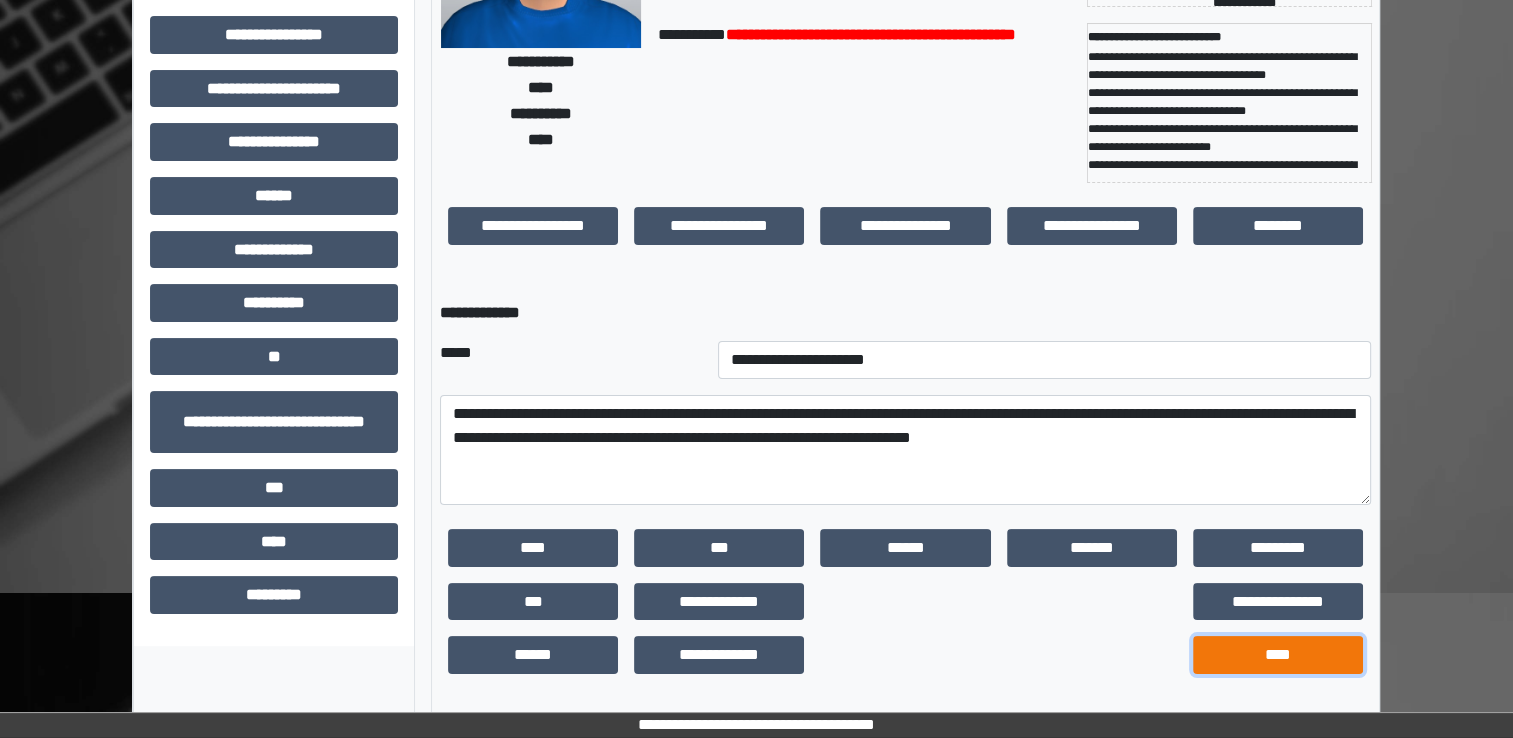 click on "****" at bounding box center (1278, 655) 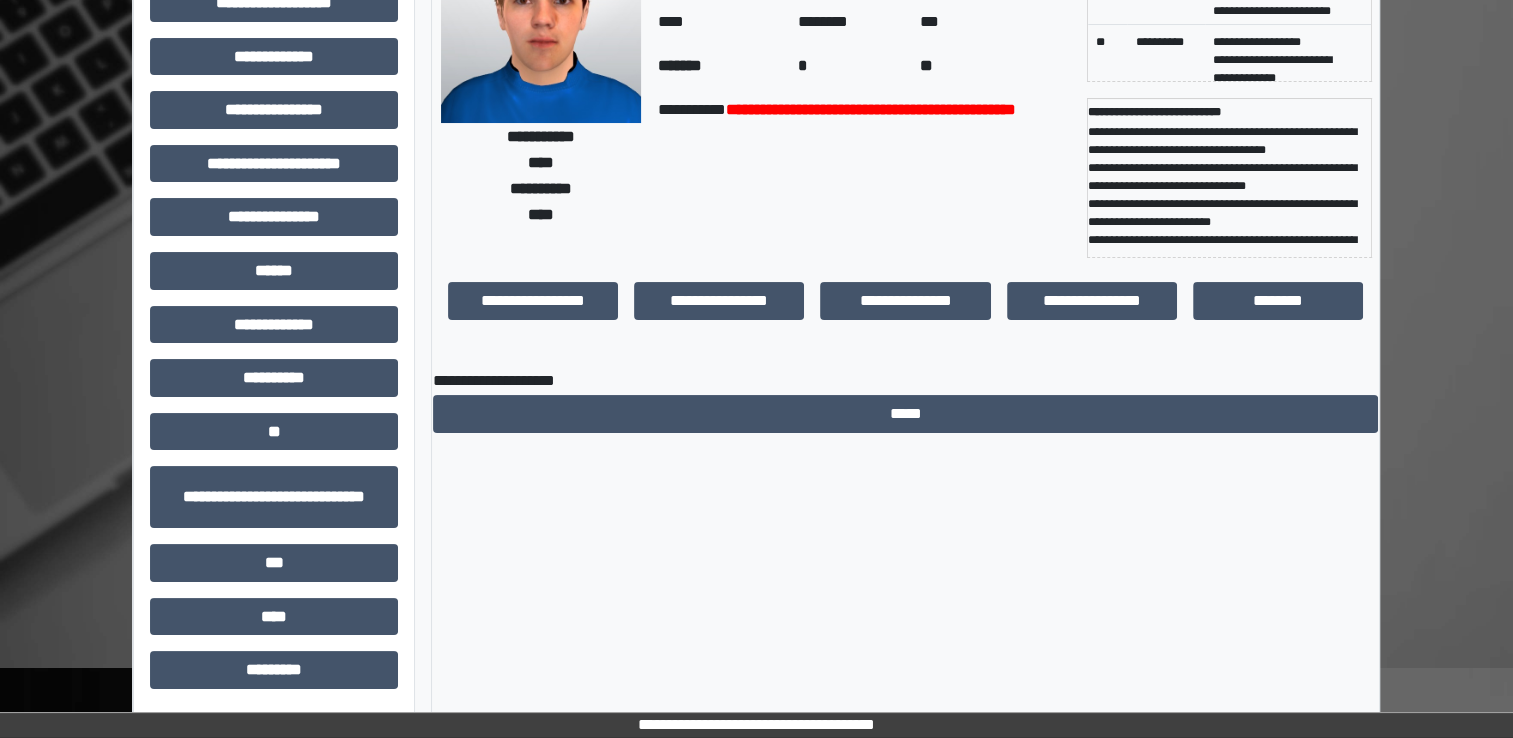 scroll, scrollTop: 184, scrollLeft: 0, axis: vertical 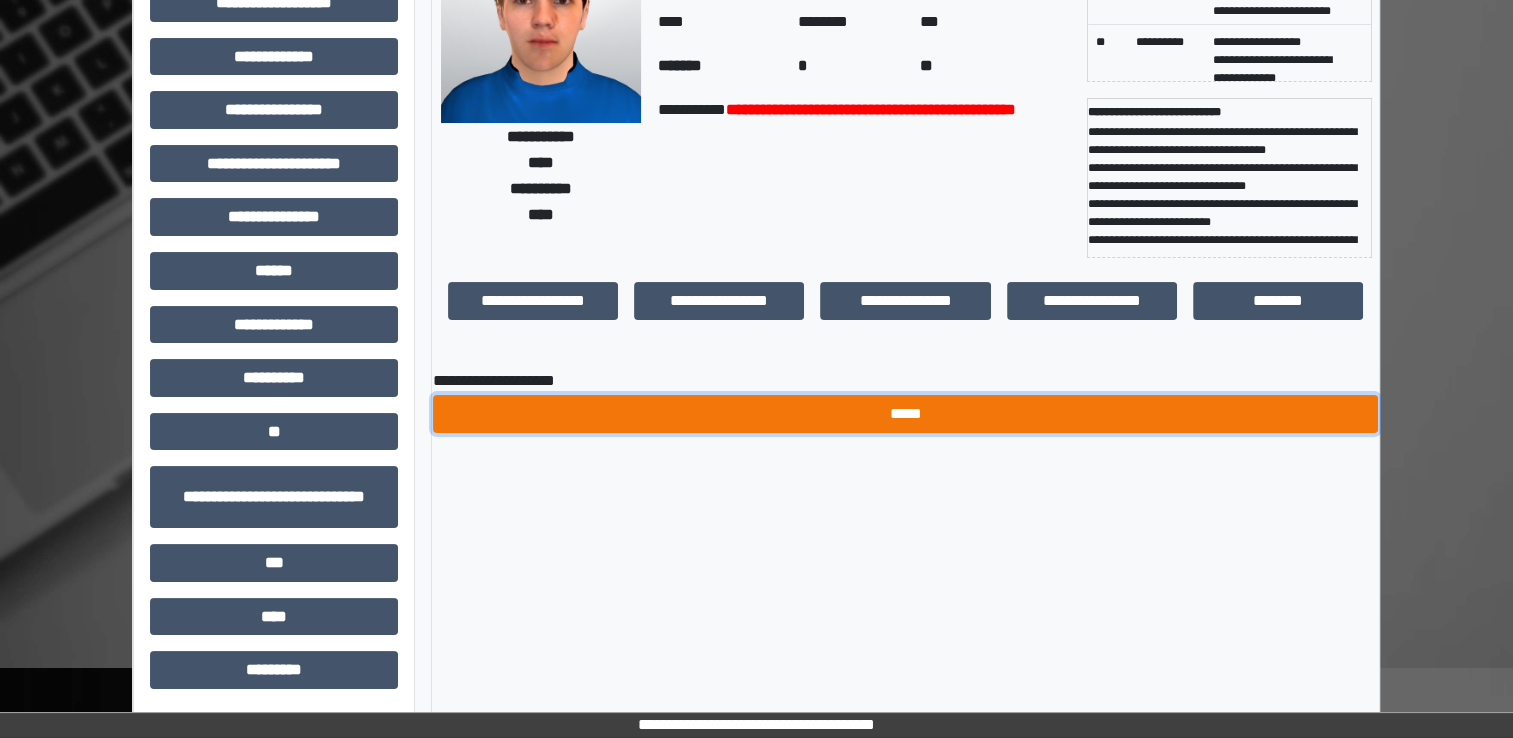 click on "*****" at bounding box center (905, 414) 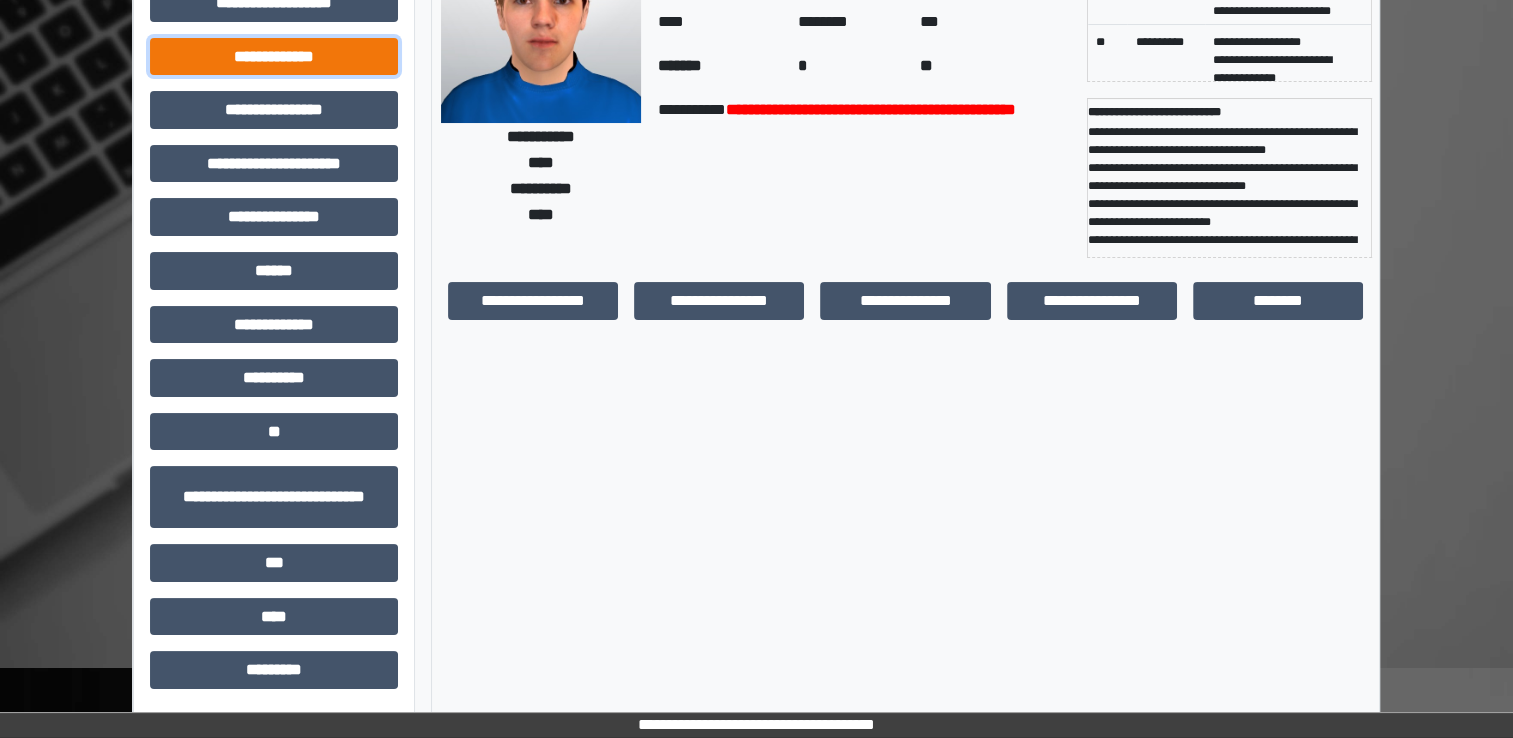 click on "**********" at bounding box center [274, 57] 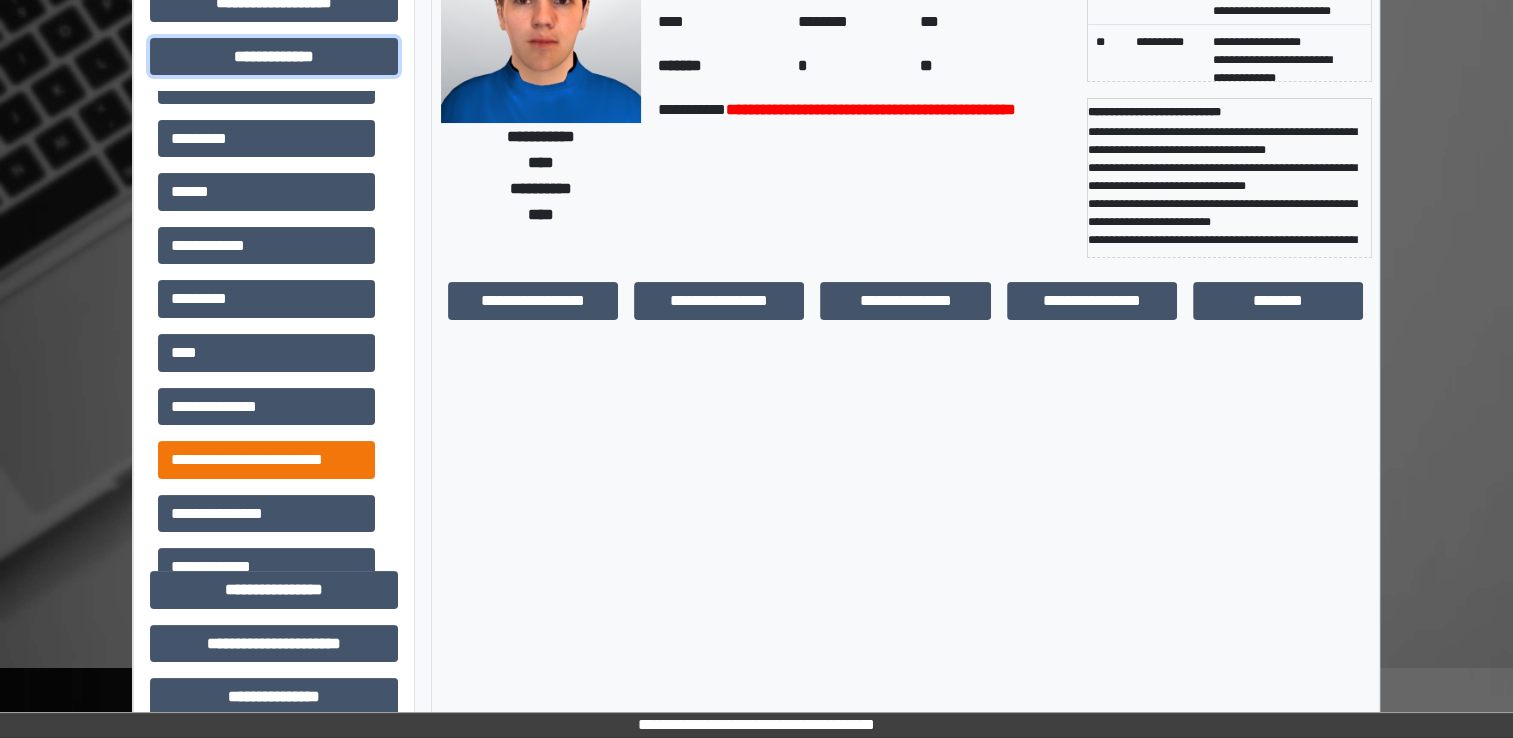 scroll, scrollTop: 600, scrollLeft: 0, axis: vertical 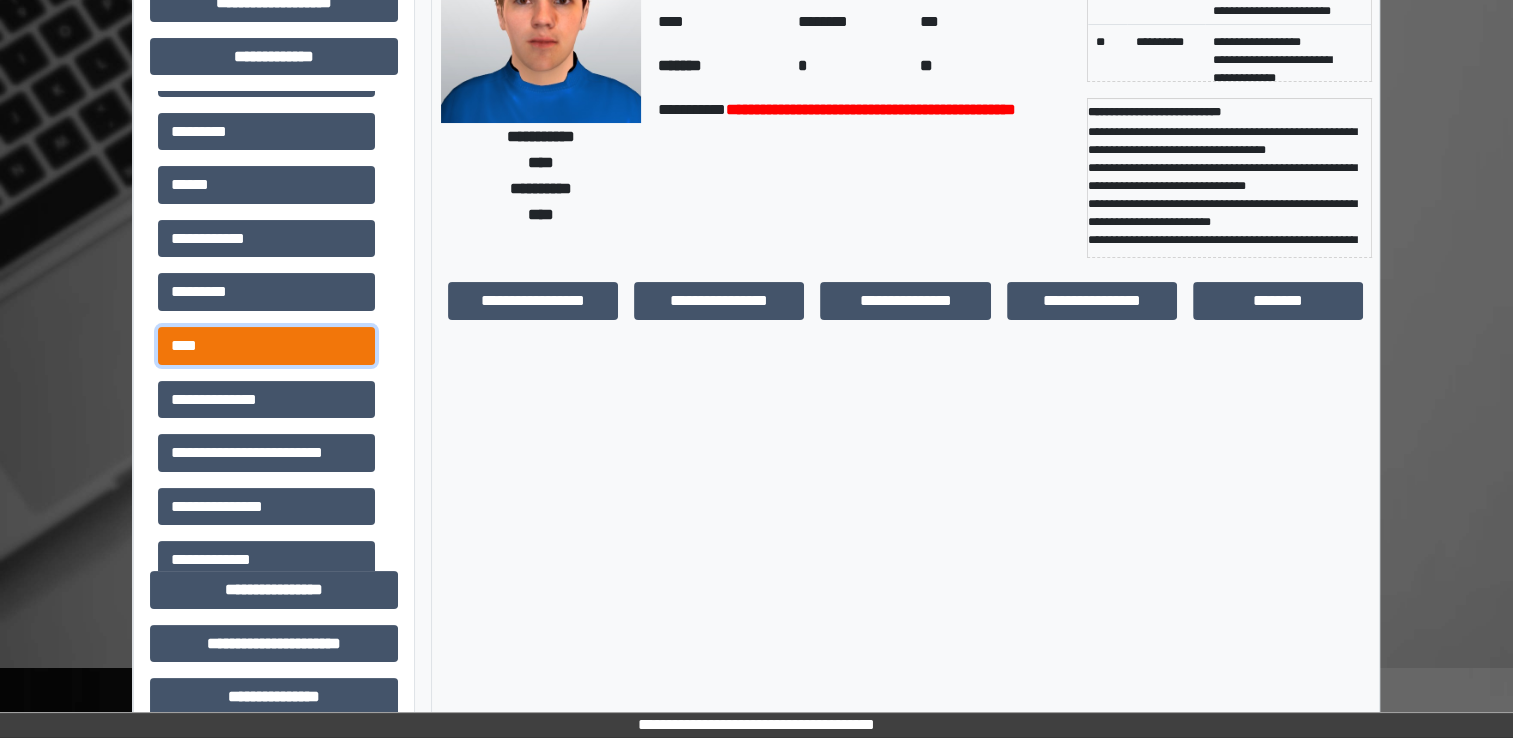click on "****" at bounding box center [266, 346] 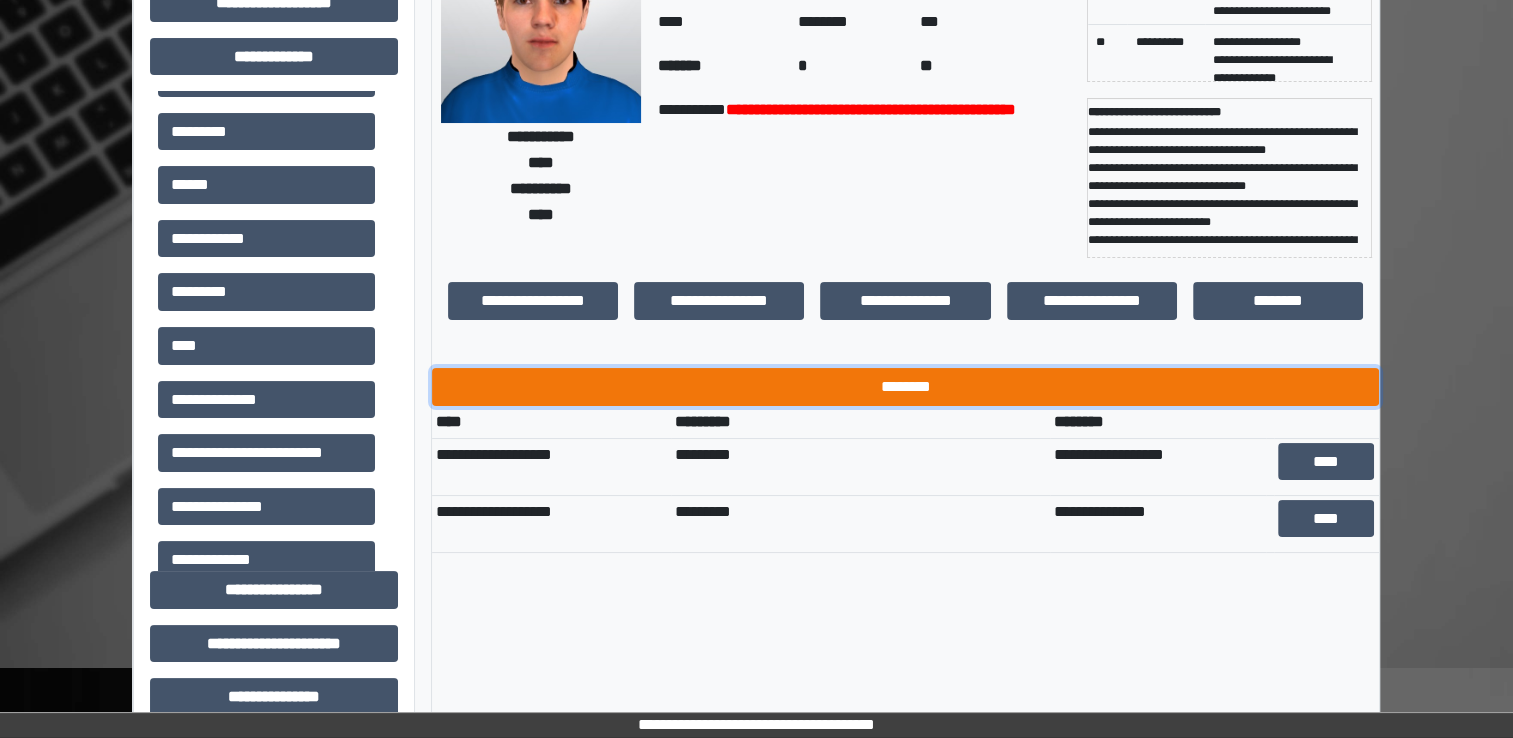 click on "********" at bounding box center (905, 387) 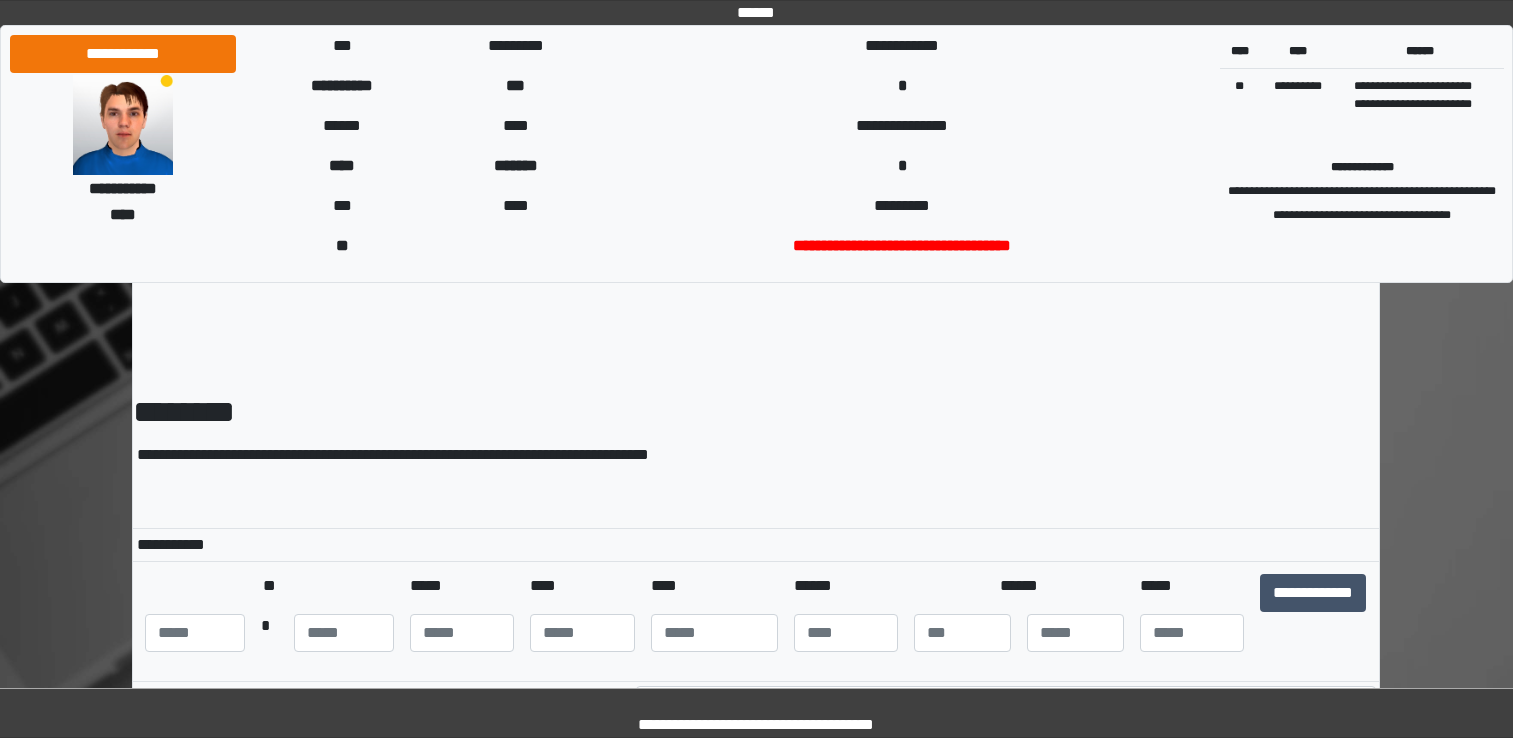 scroll, scrollTop: 0, scrollLeft: 0, axis: both 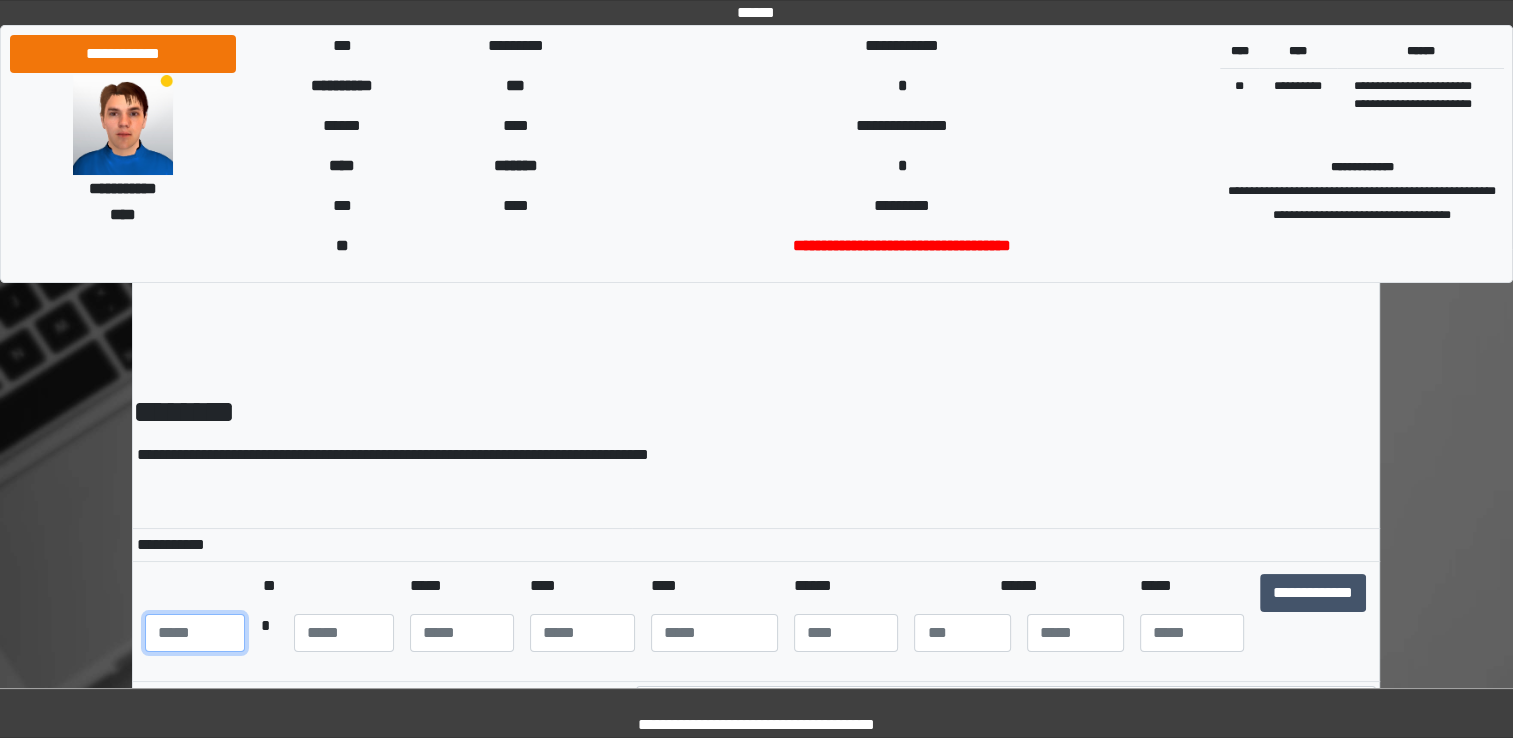 click at bounding box center (195, 633) 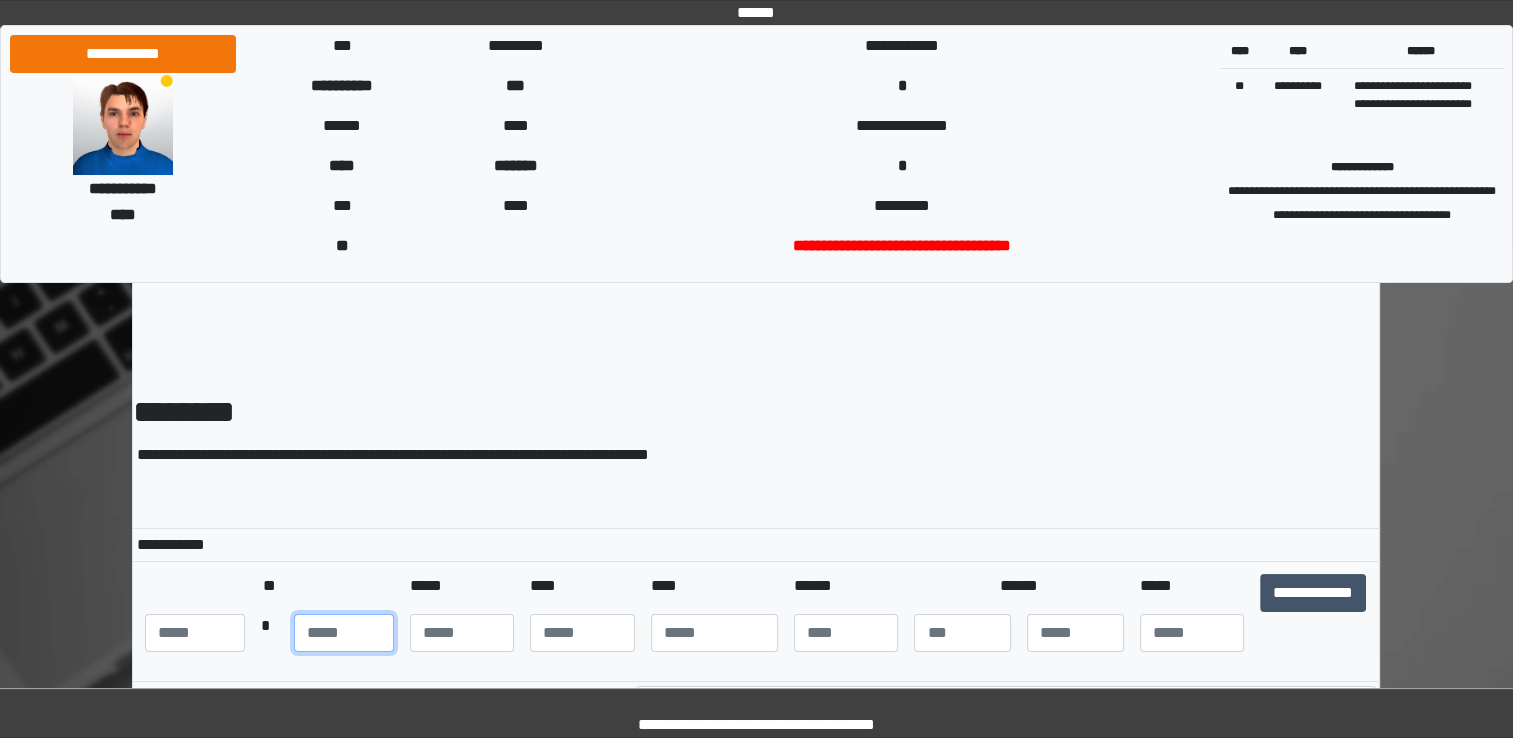 type on "**" 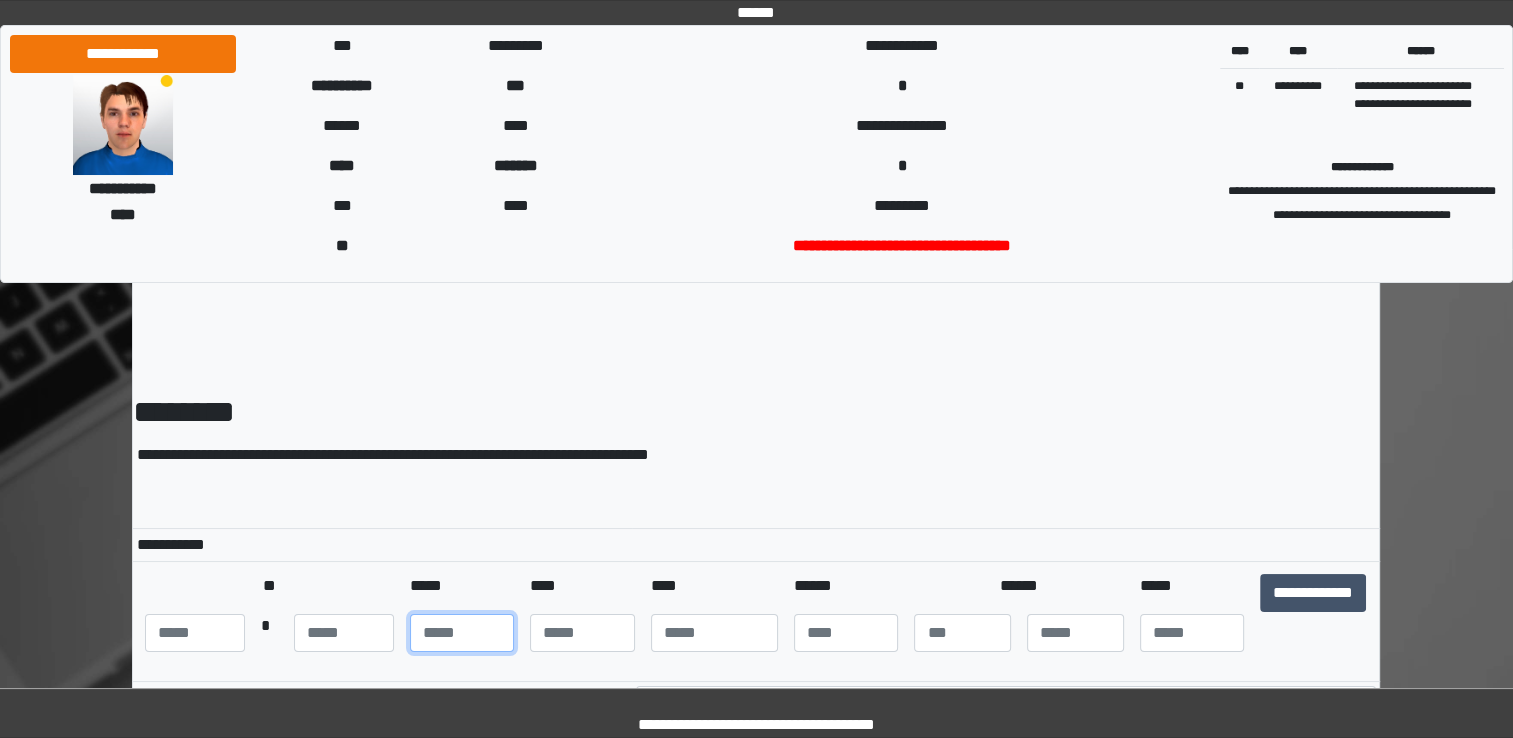 type on "**" 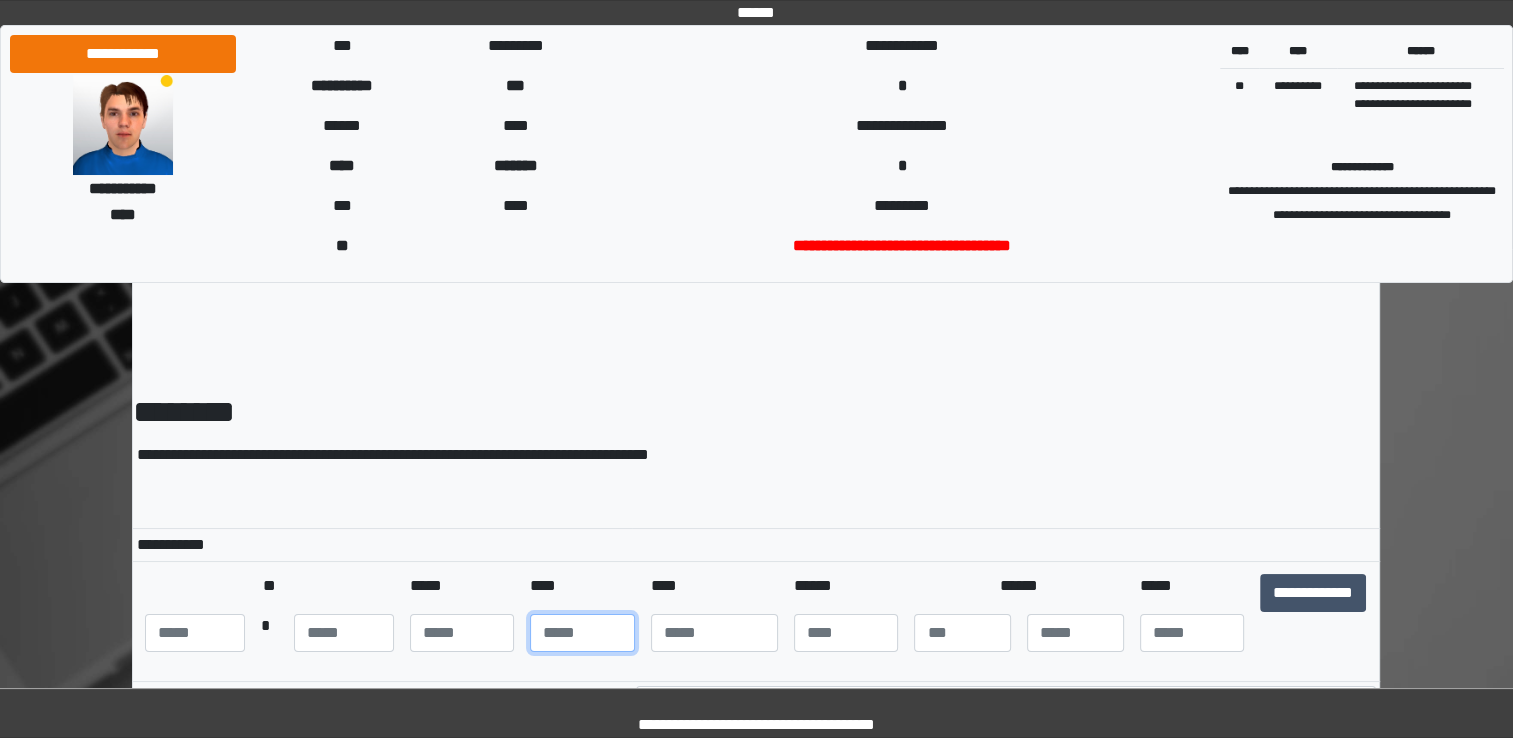 type on "**" 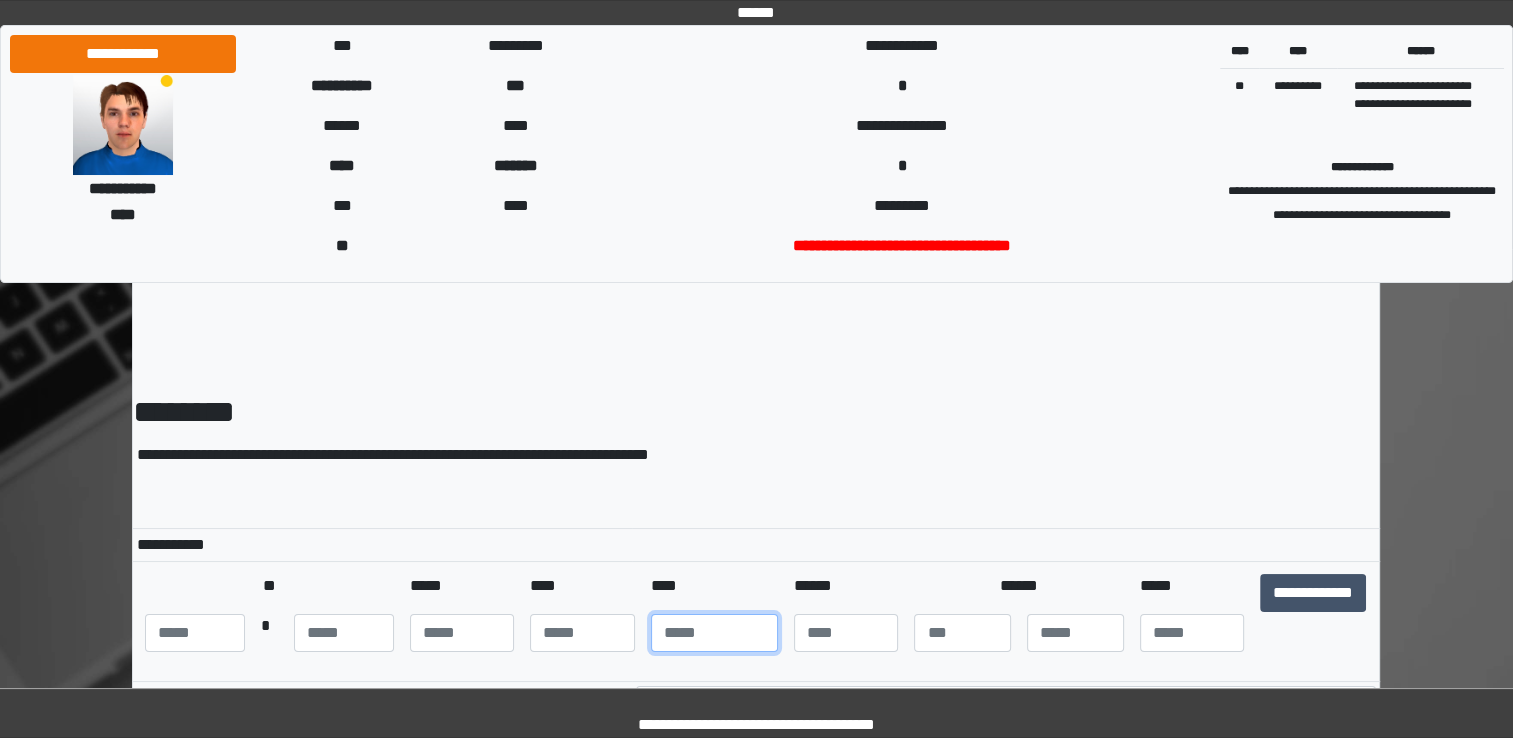 type on "****" 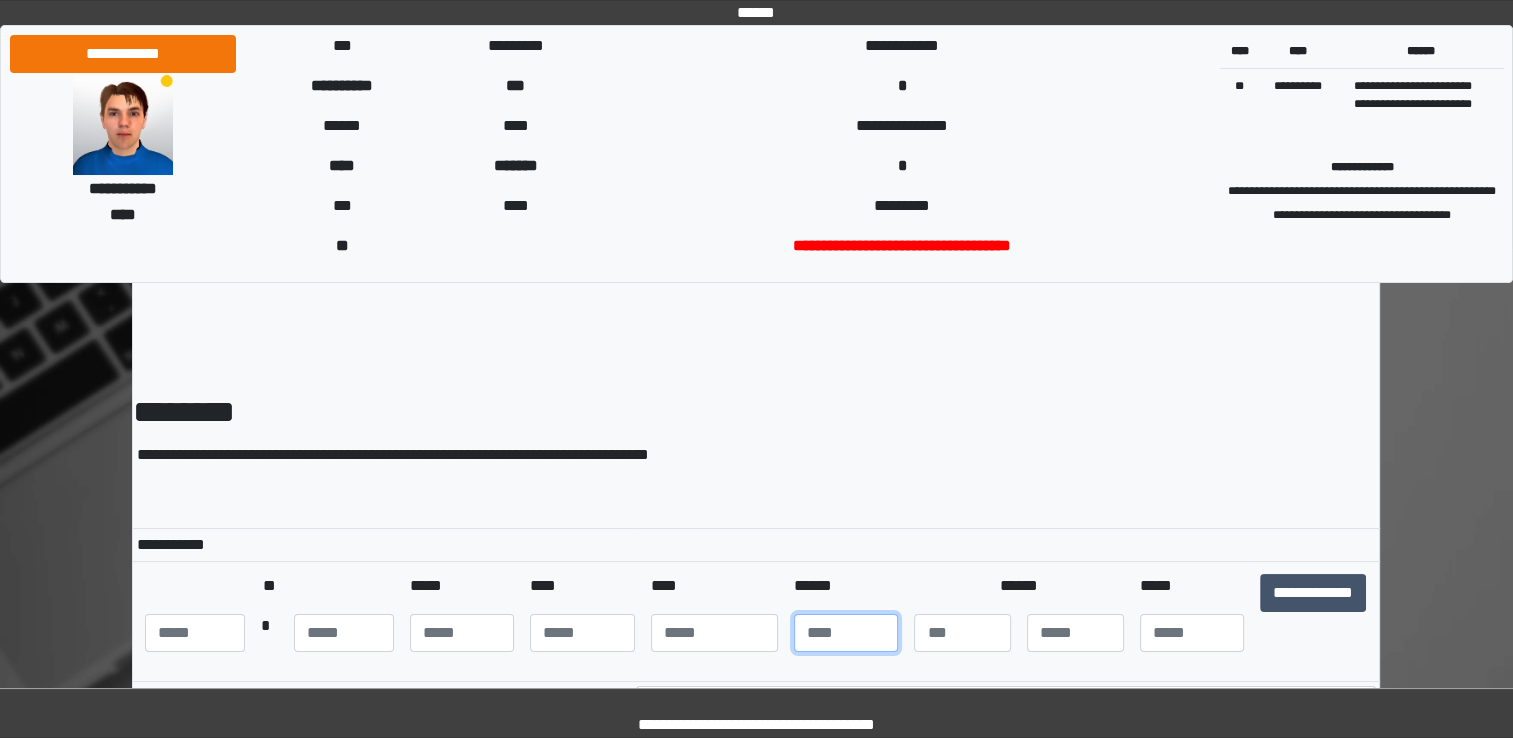 type on "***" 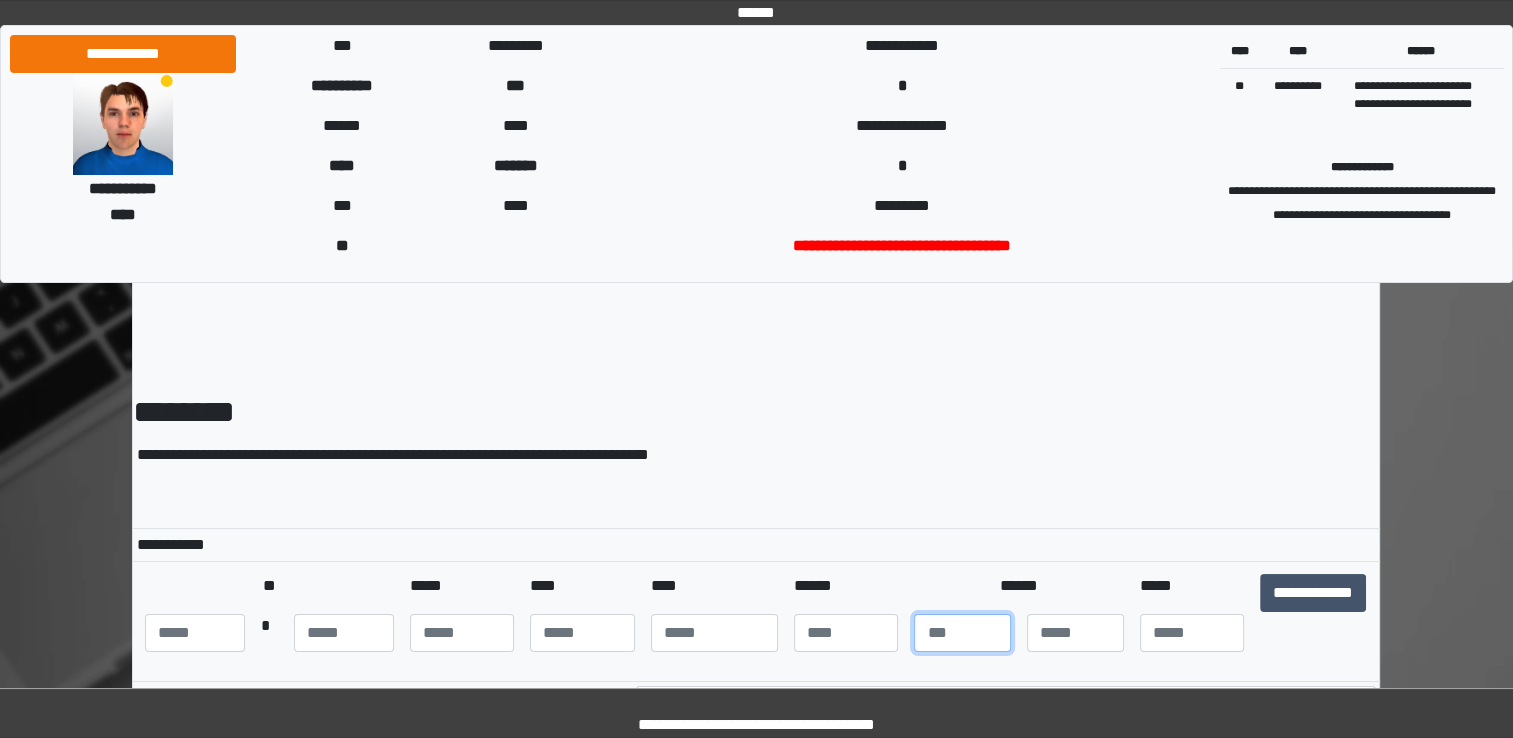 type on "*" 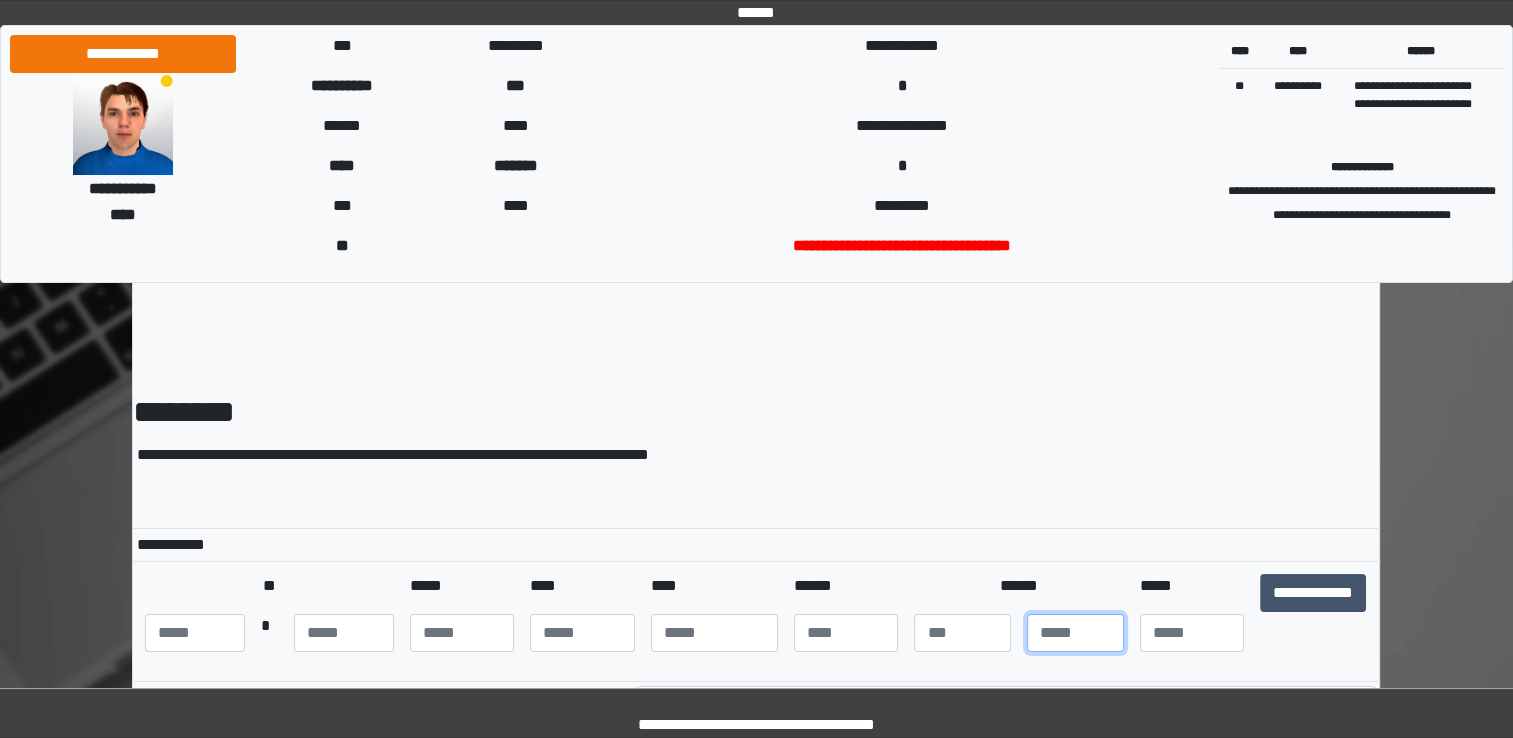 type on "**" 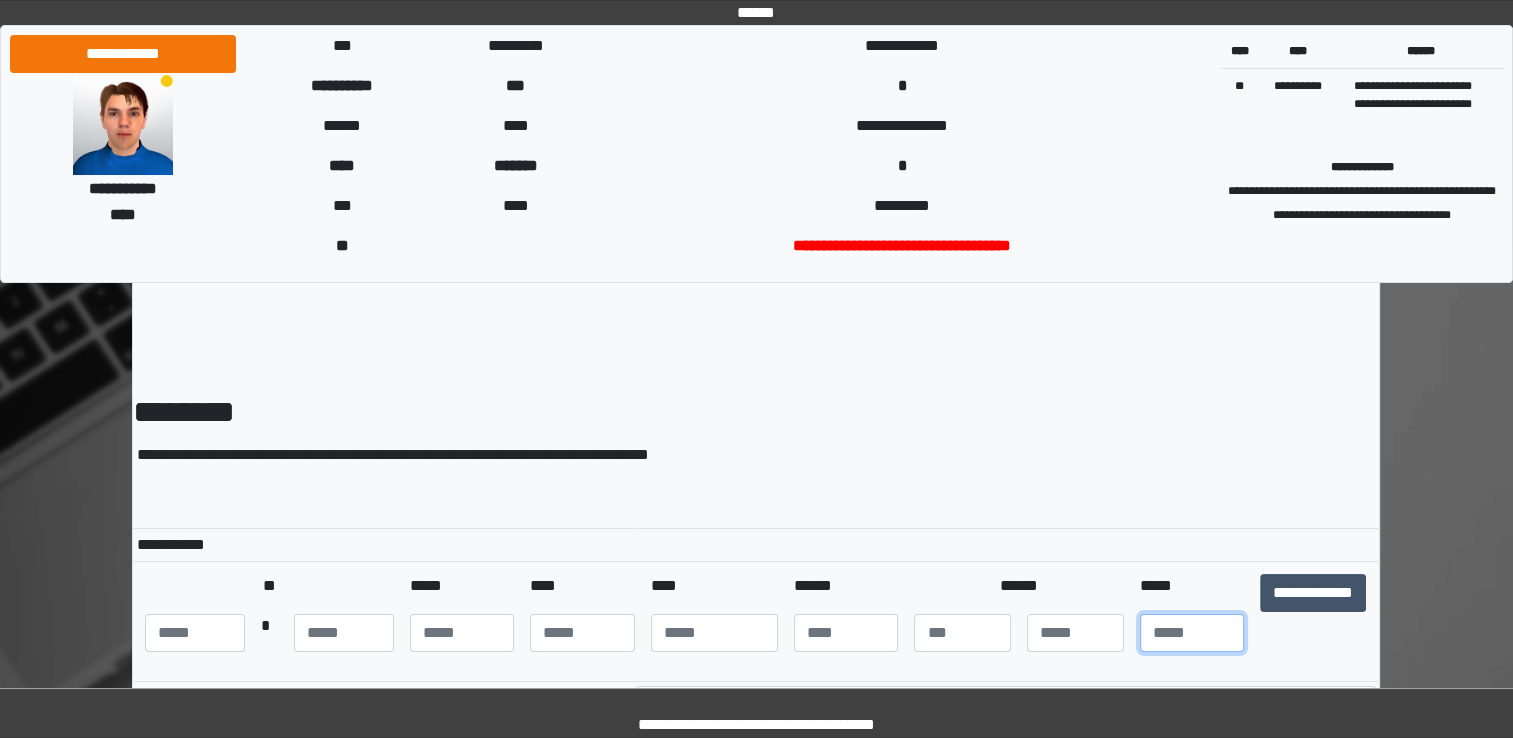 click at bounding box center (1192, 633) 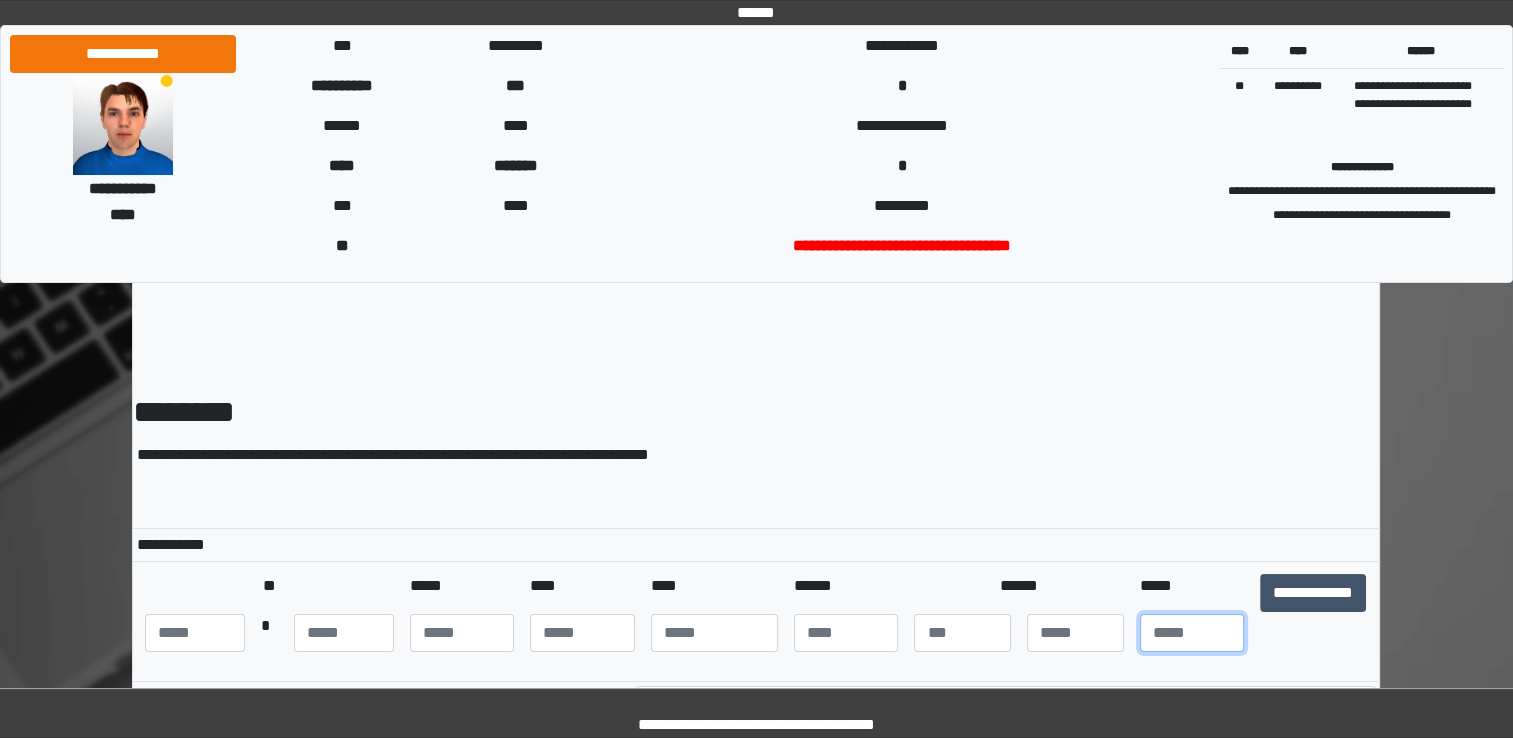 type on "**" 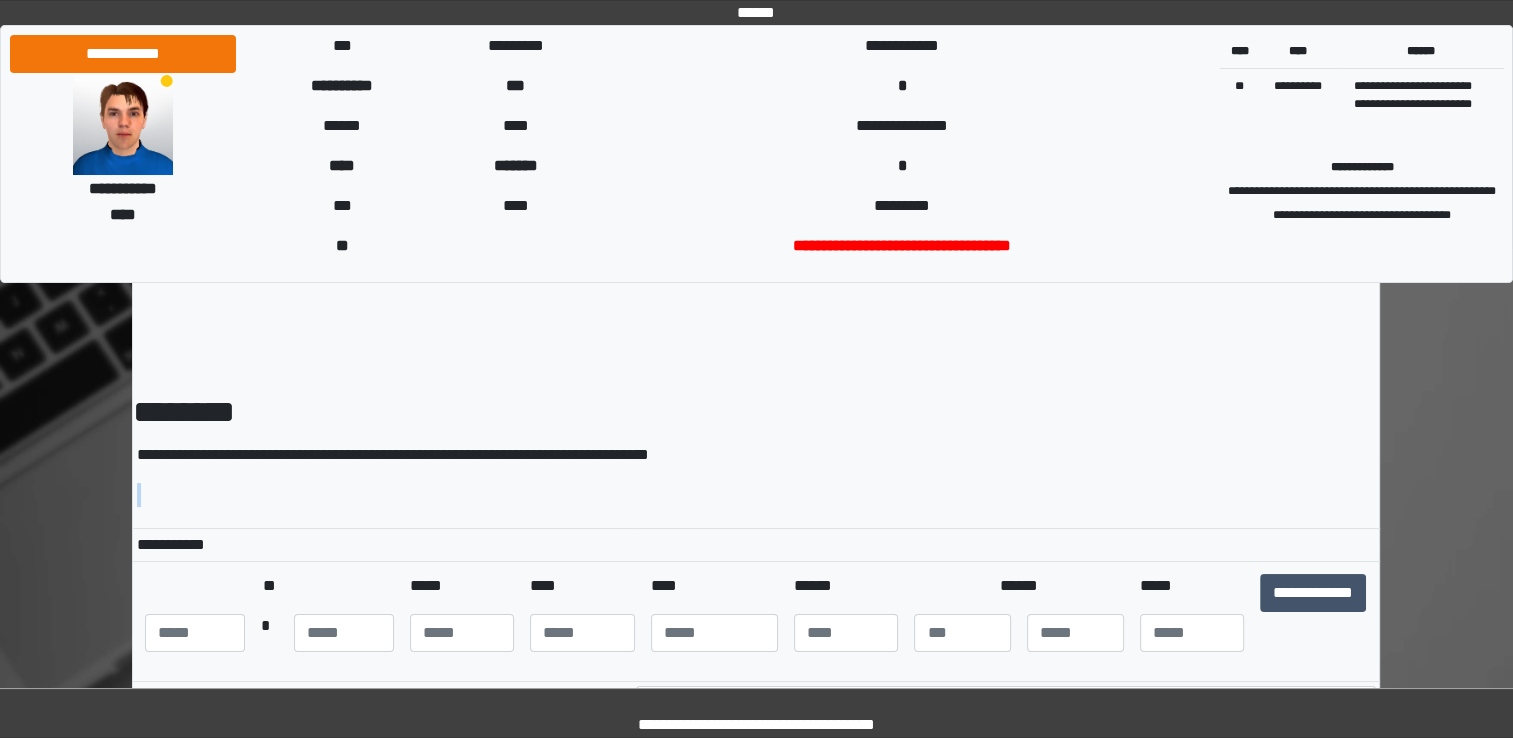 click on "**********" at bounding box center [756, 483] 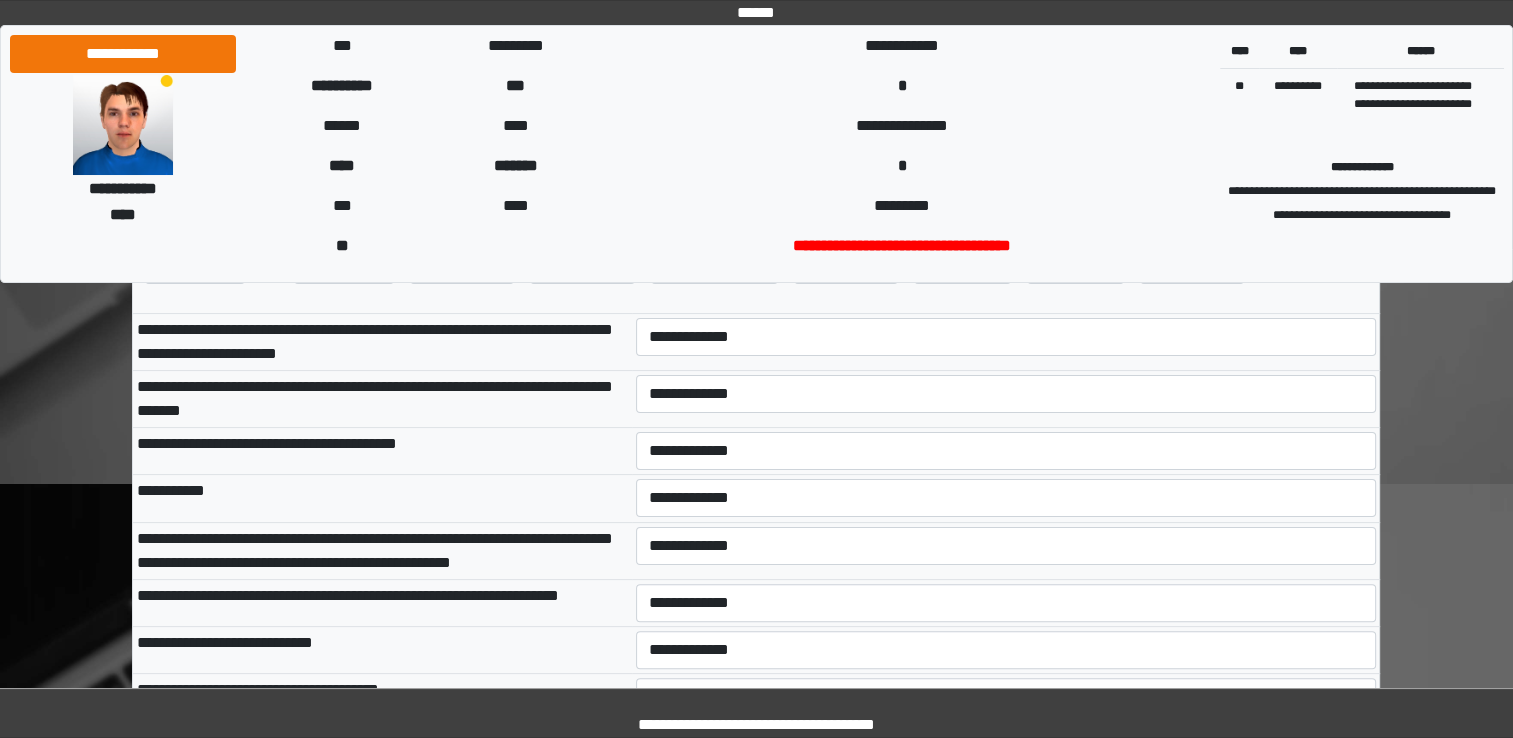 scroll, scrollTop: 400, scrollLeft: 0, axis: vertical 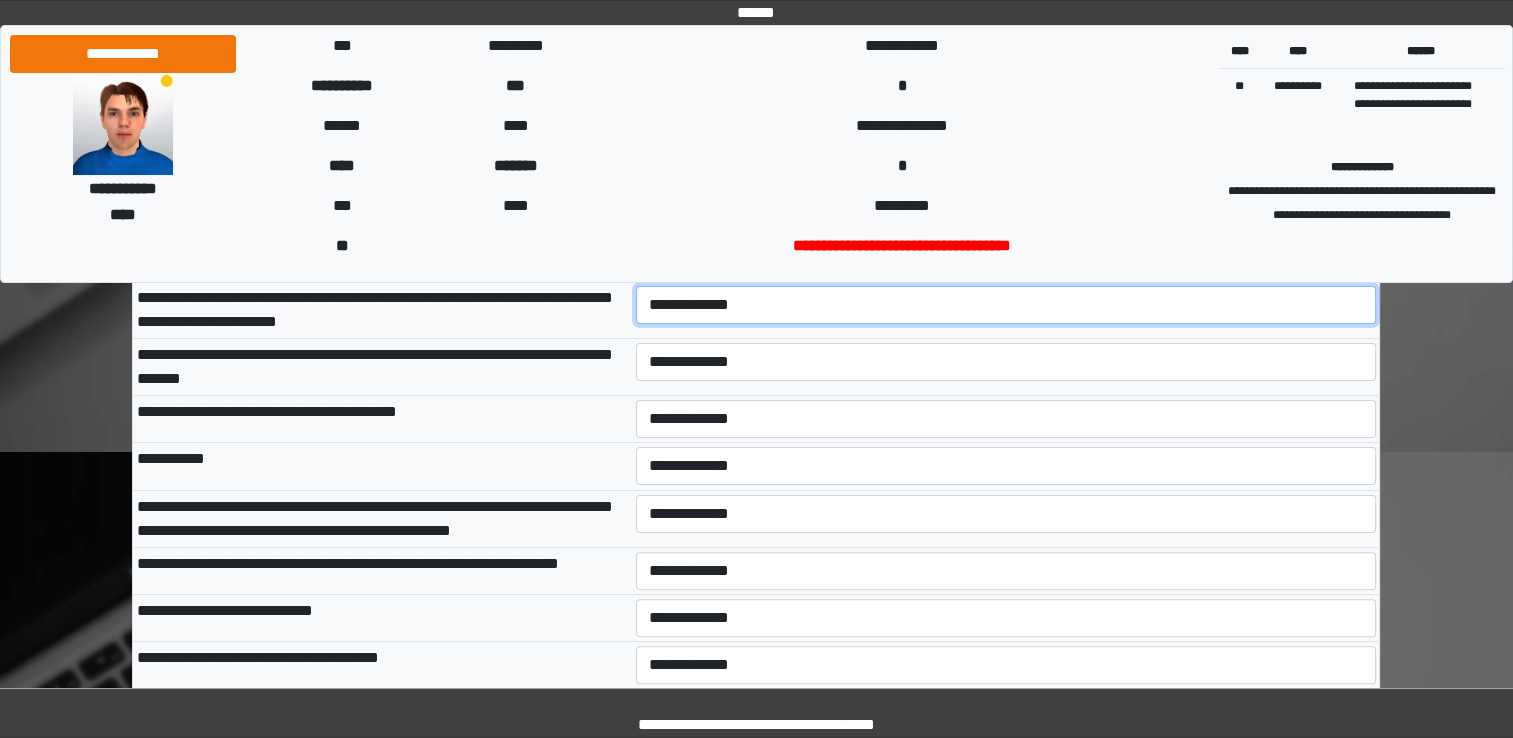 click on "[FIRST] [LAST] [ADDRESS] [CITY], [STATE] [ZIP]" at bounding box center [1006, 305] 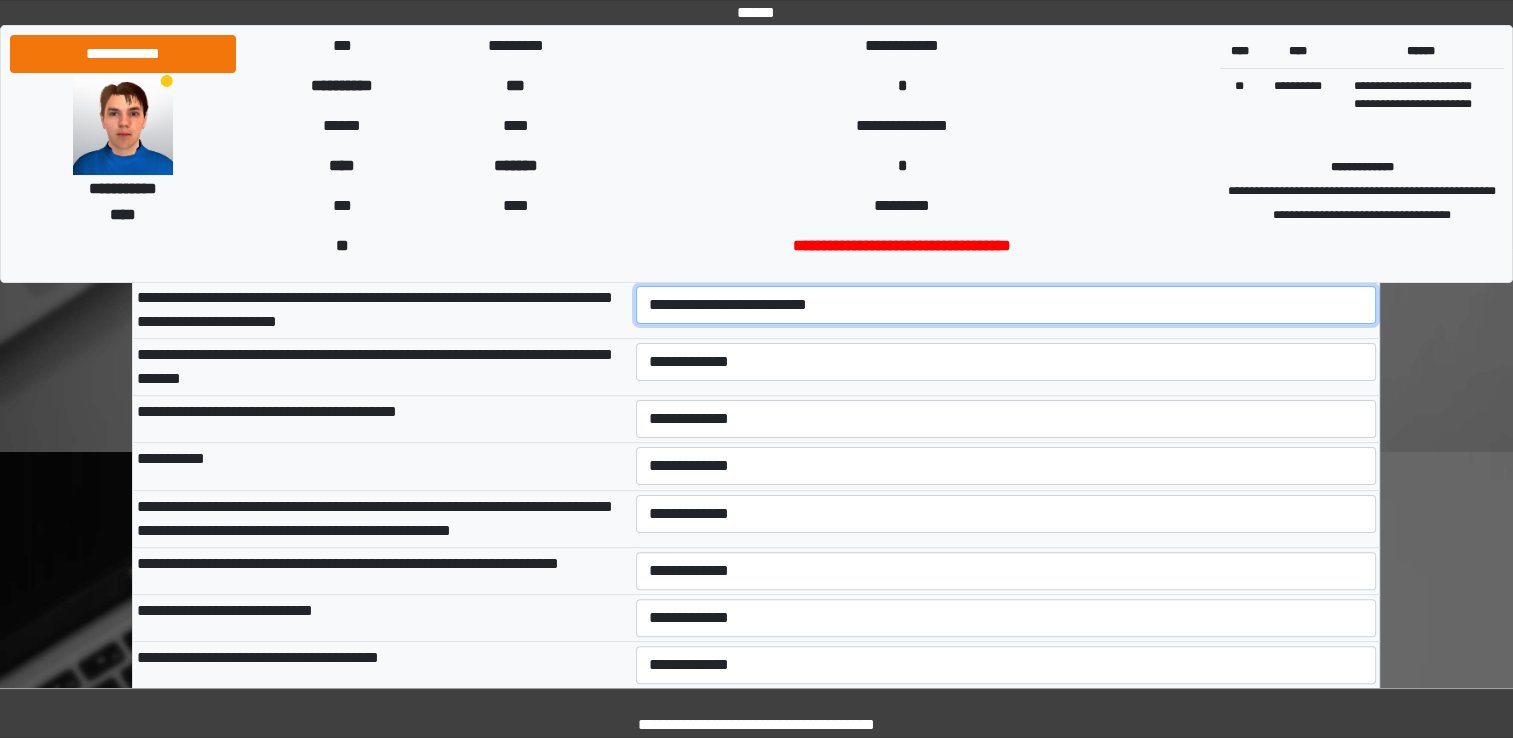 click on "[FIRST] [LAST] [ADDRESS] [CITY], [STATE] [ZIP]" at bounding box center (1006, 305) 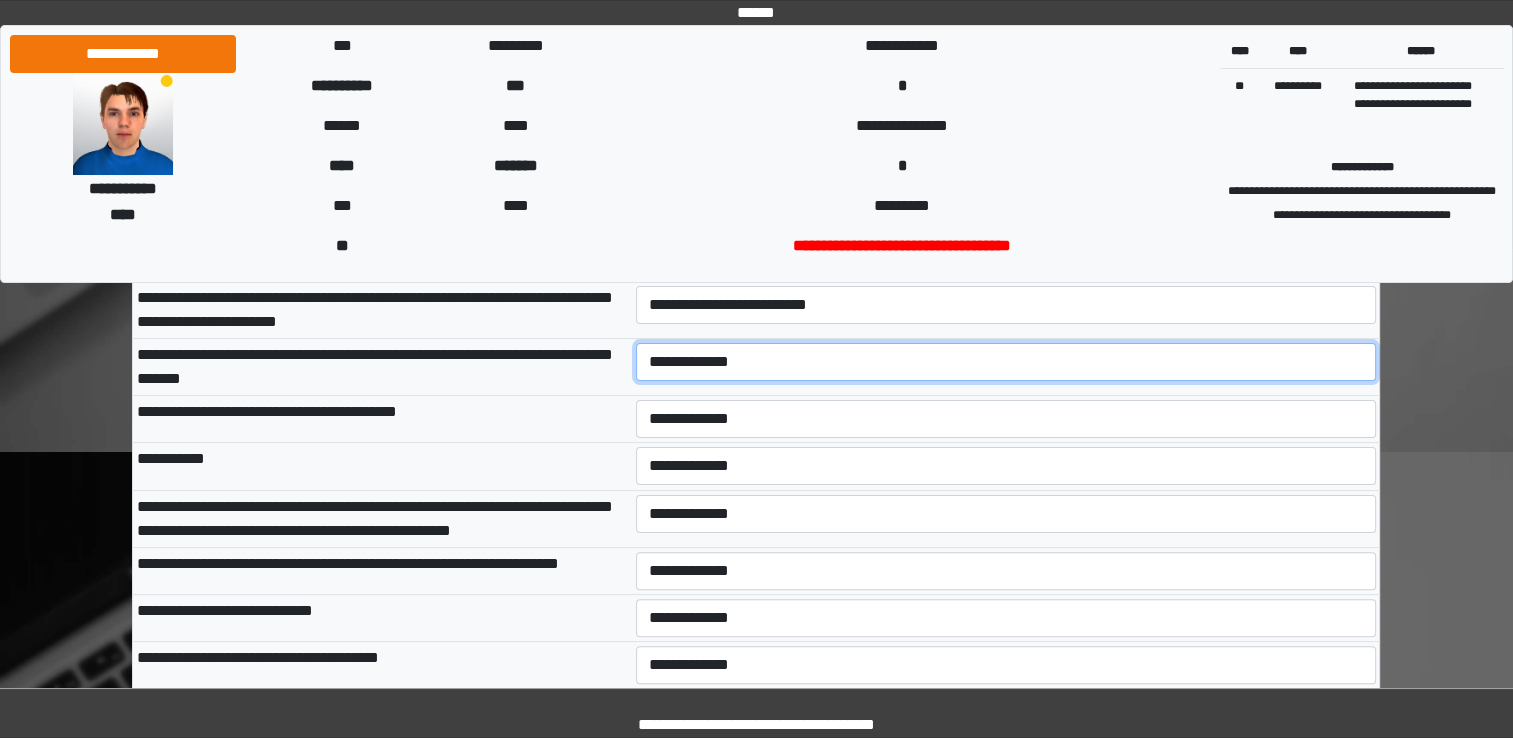 click on "[FIRST] [LAST] [ADDRESS] [CITY], [STATE] [ZIP]" at bounding box center (1006, 362) 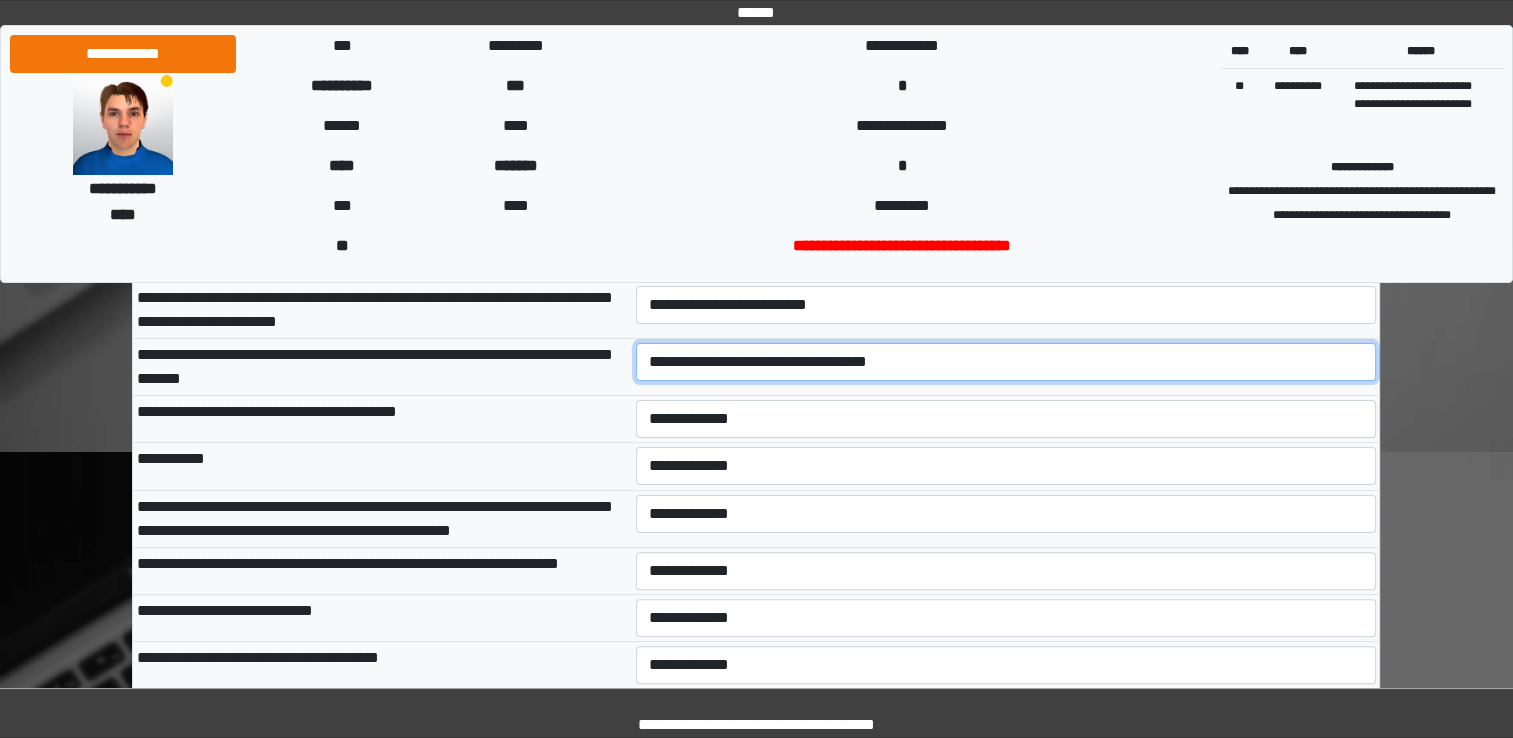 click on "[FIRST] [LAST] [ADDRESS] [CITY], [STATE] [ZIP]" at bounding box center (1006, 362) 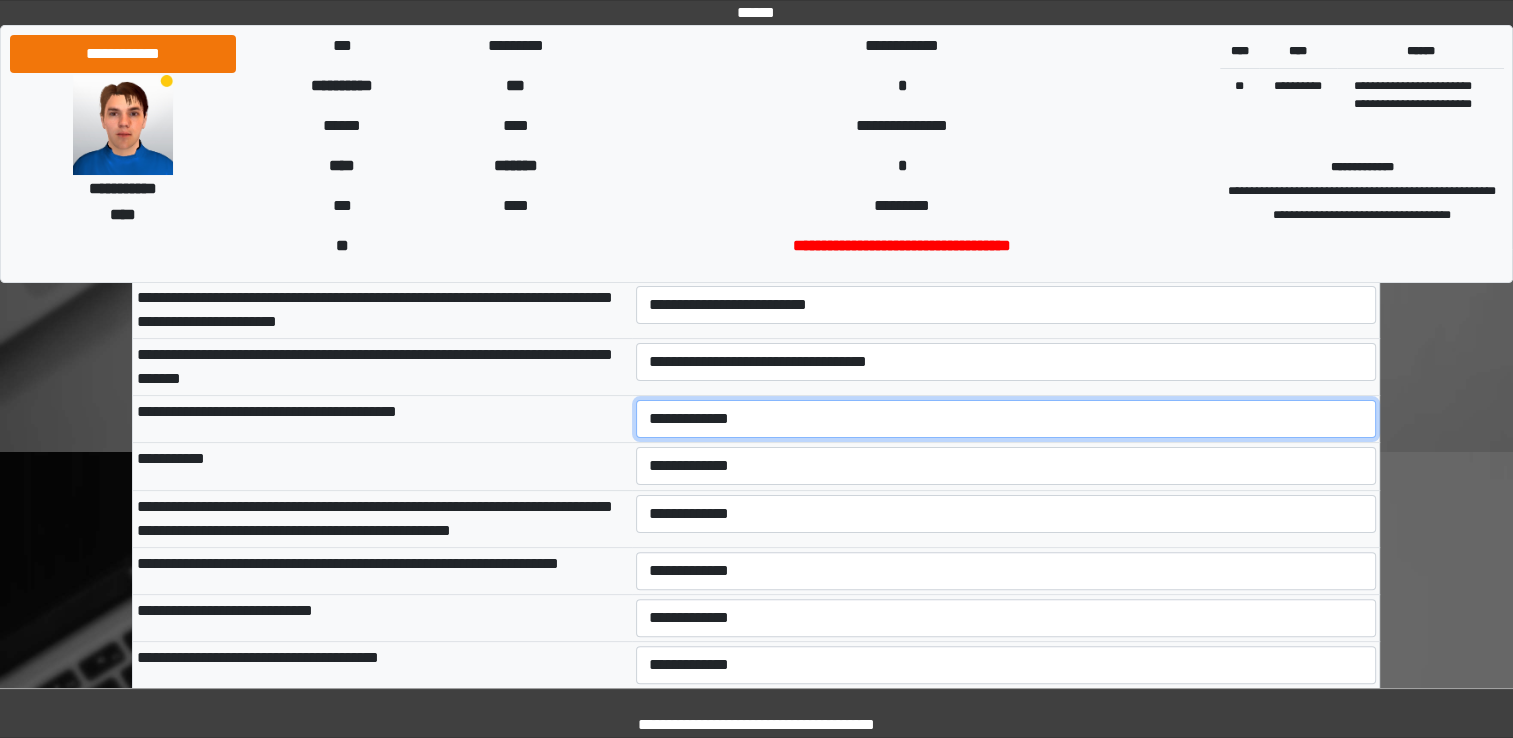 click on "[FIRST] [LAST] [ADDRESS] [CITY], [STATE] [ZIP]" at bounding box center [1006, 419] 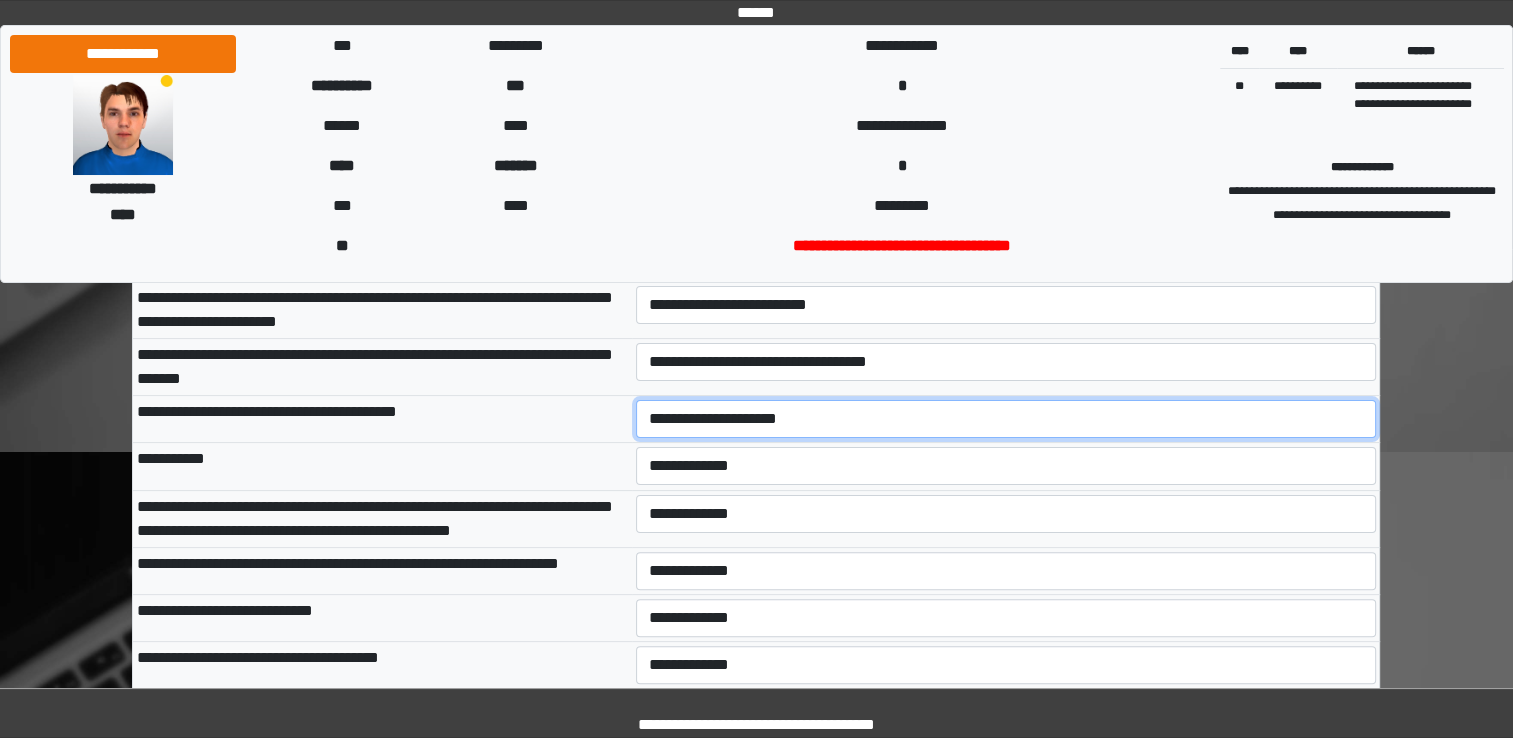 click on "[FIRST] [LAST] [ADDRESS] [CITY], [STATE] [ZIP]" at bounding box center [1006, 419] 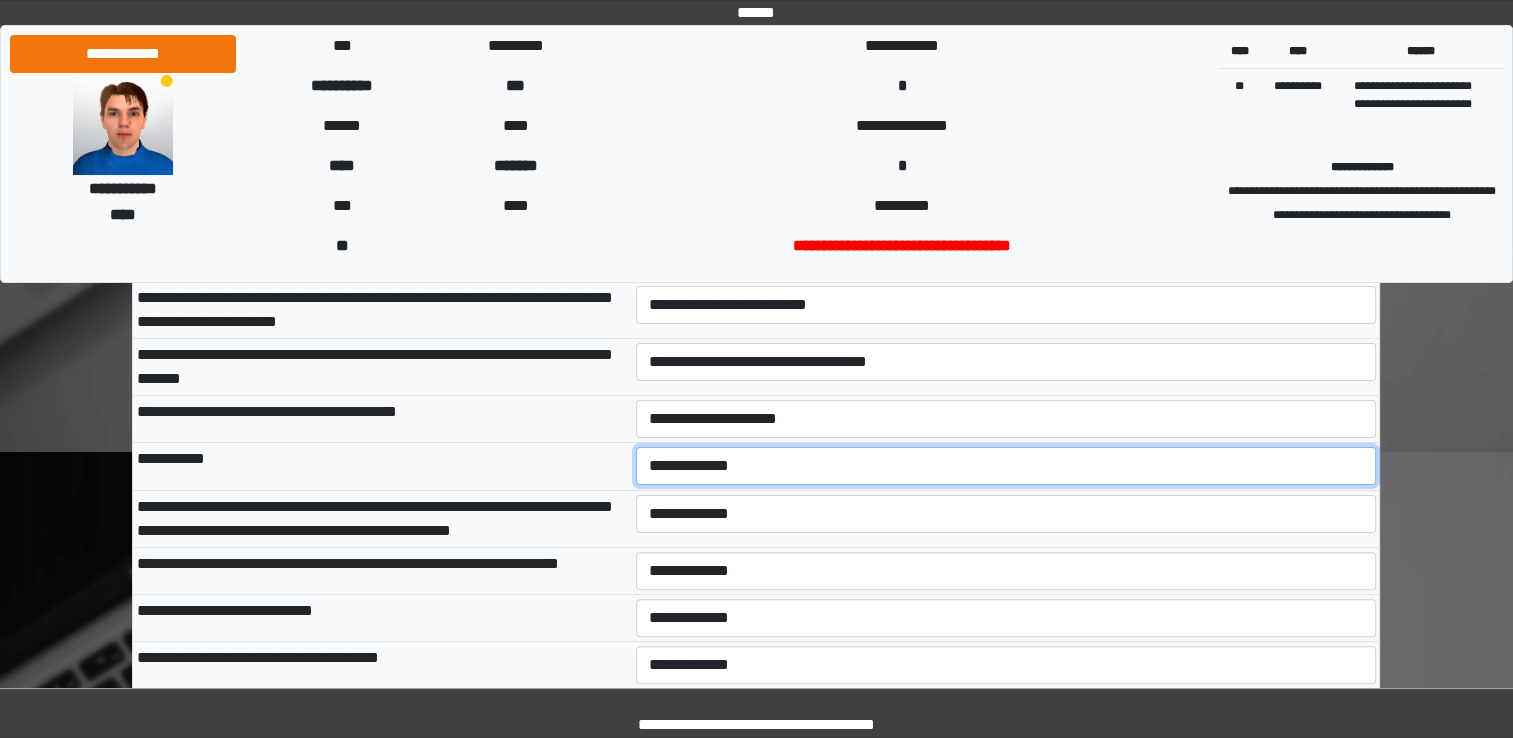 click on "**********" at bounding box center (1006, 466) 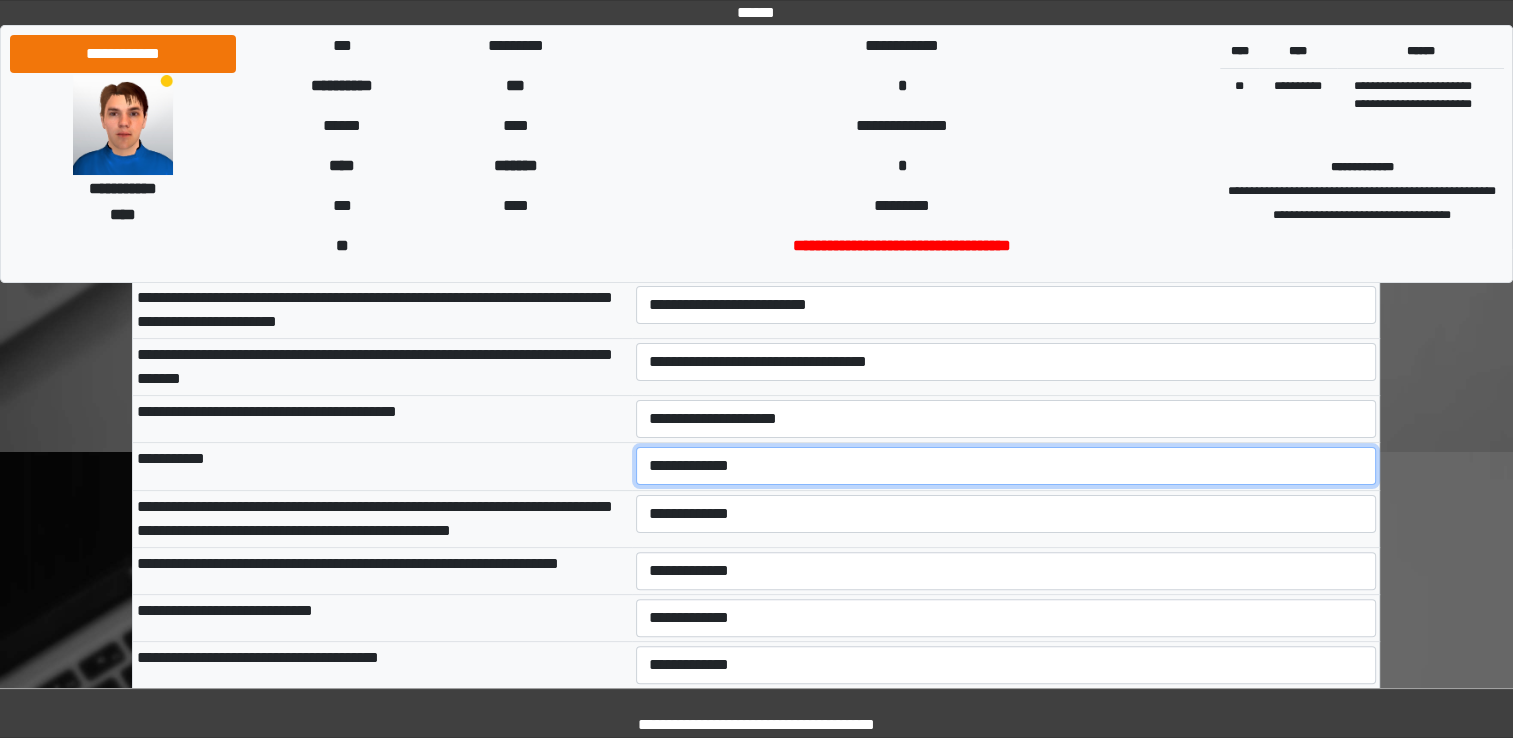 select on "***" 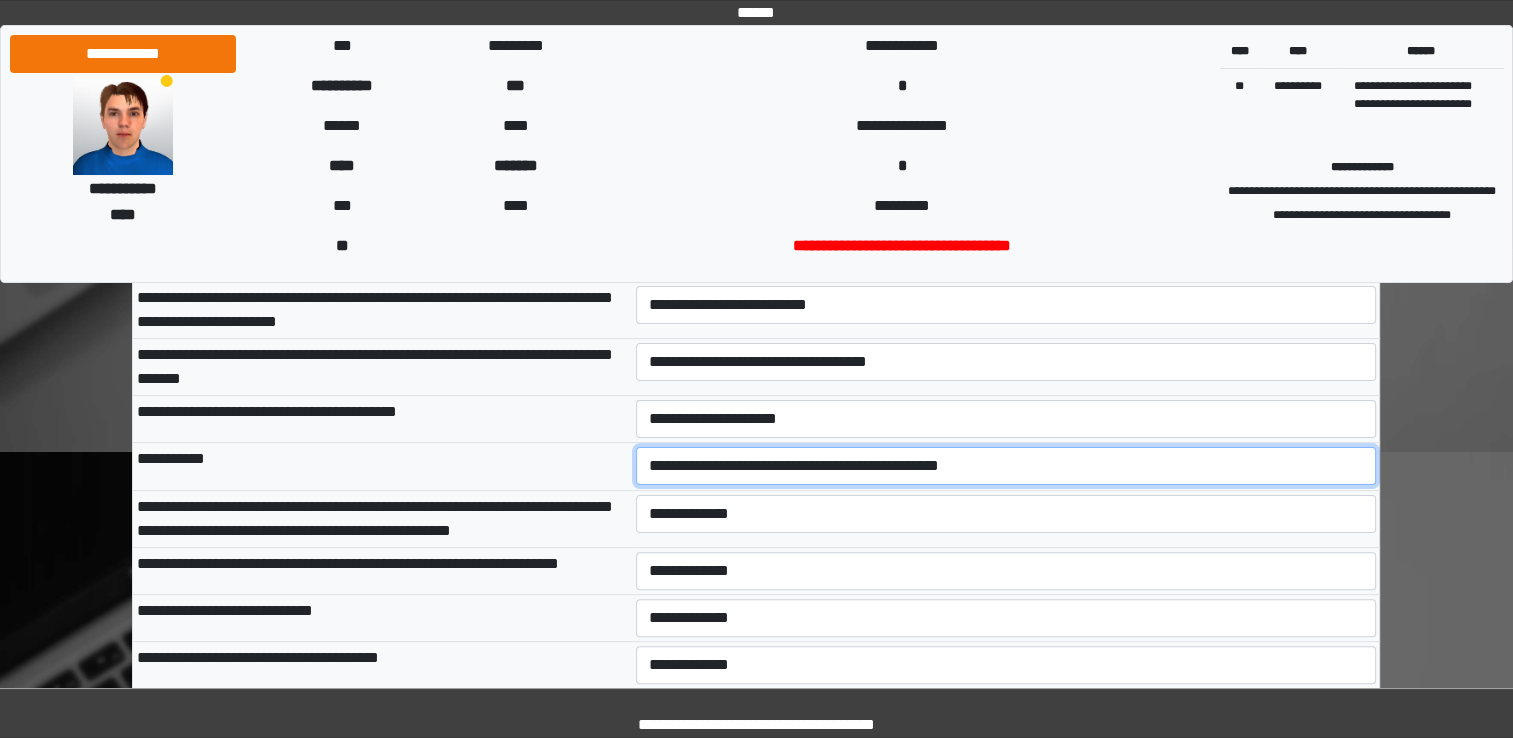 click on "**********" at bounding box center [1006, 466] 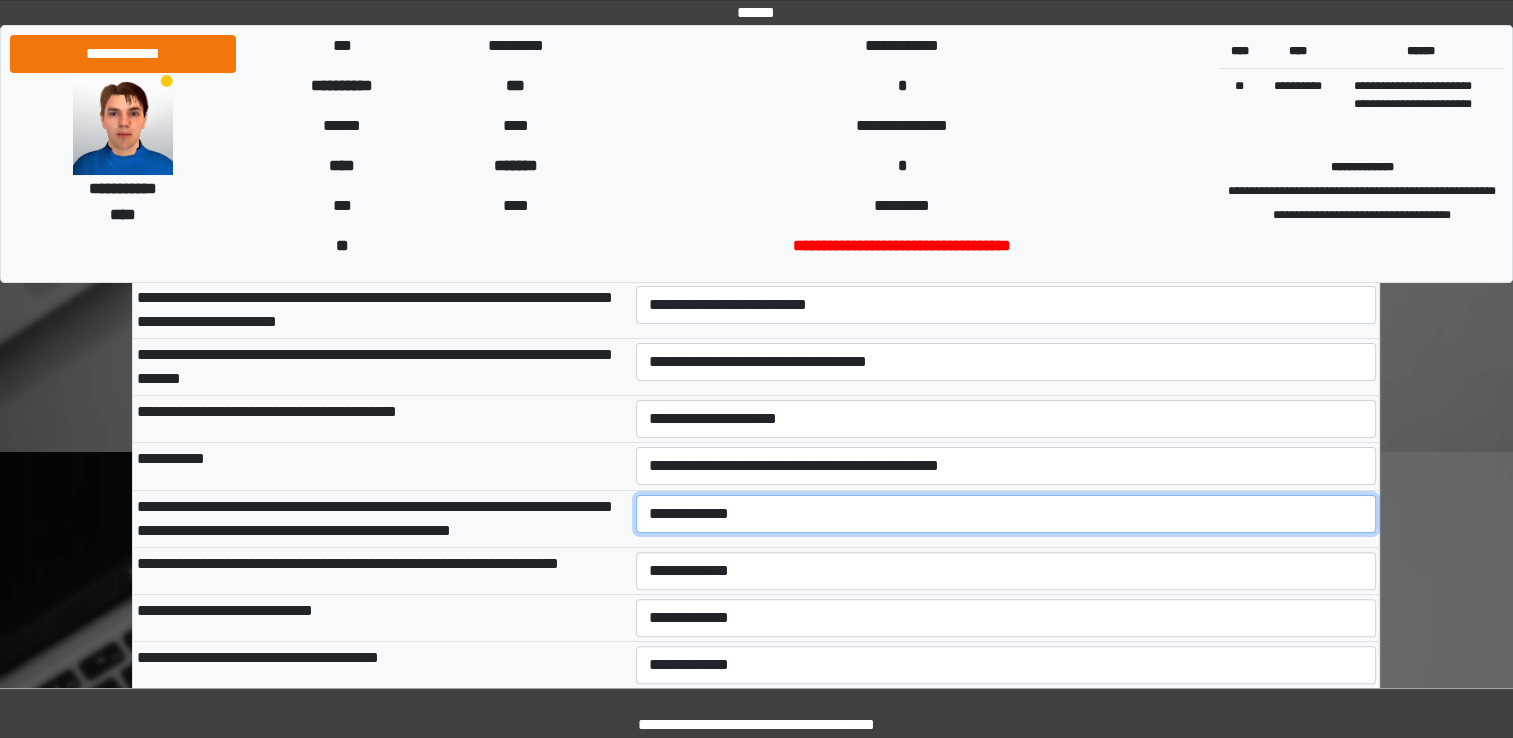 click on "**********" at bounding box center [1006, 514] 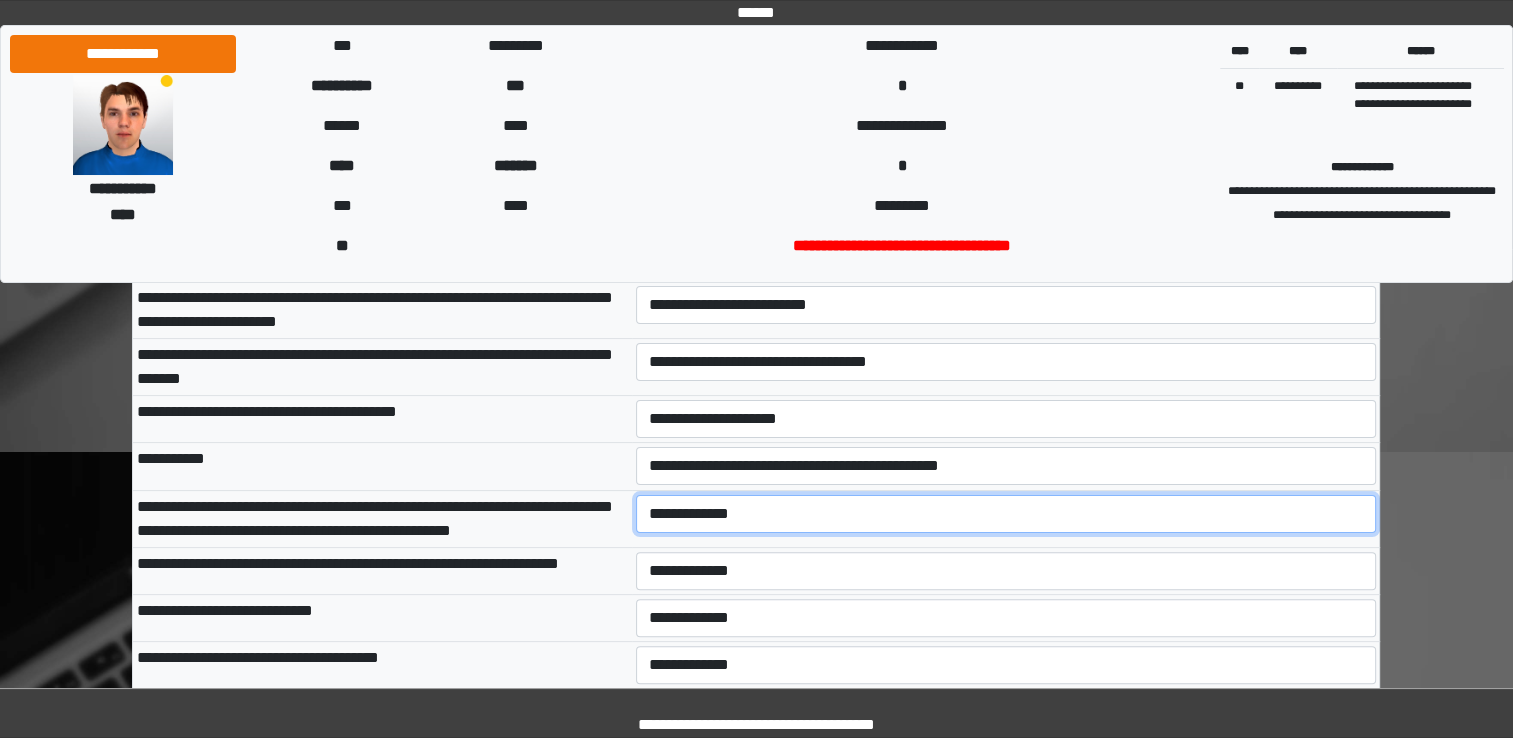 select on "***" 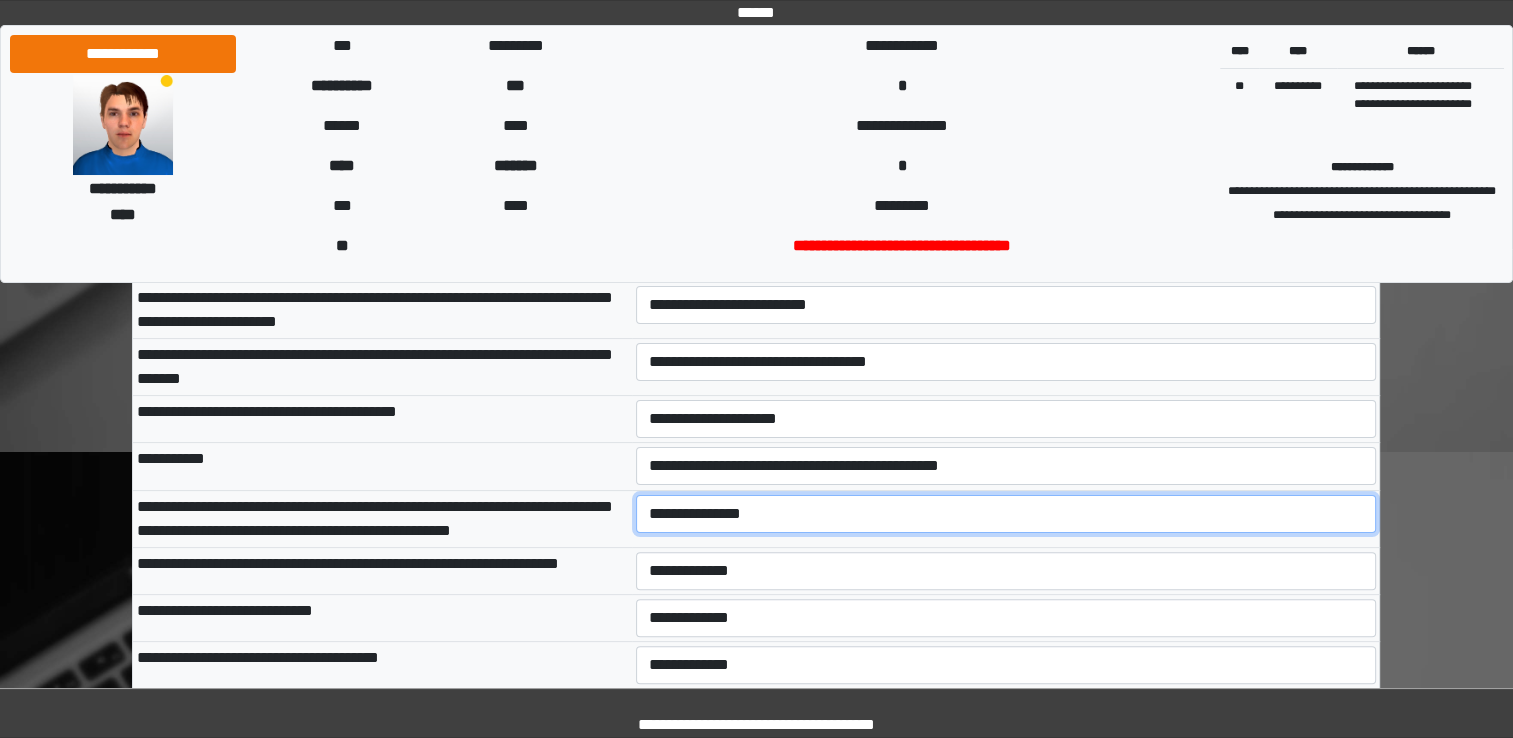 click on "**********" at bounding box center [1006, 514] 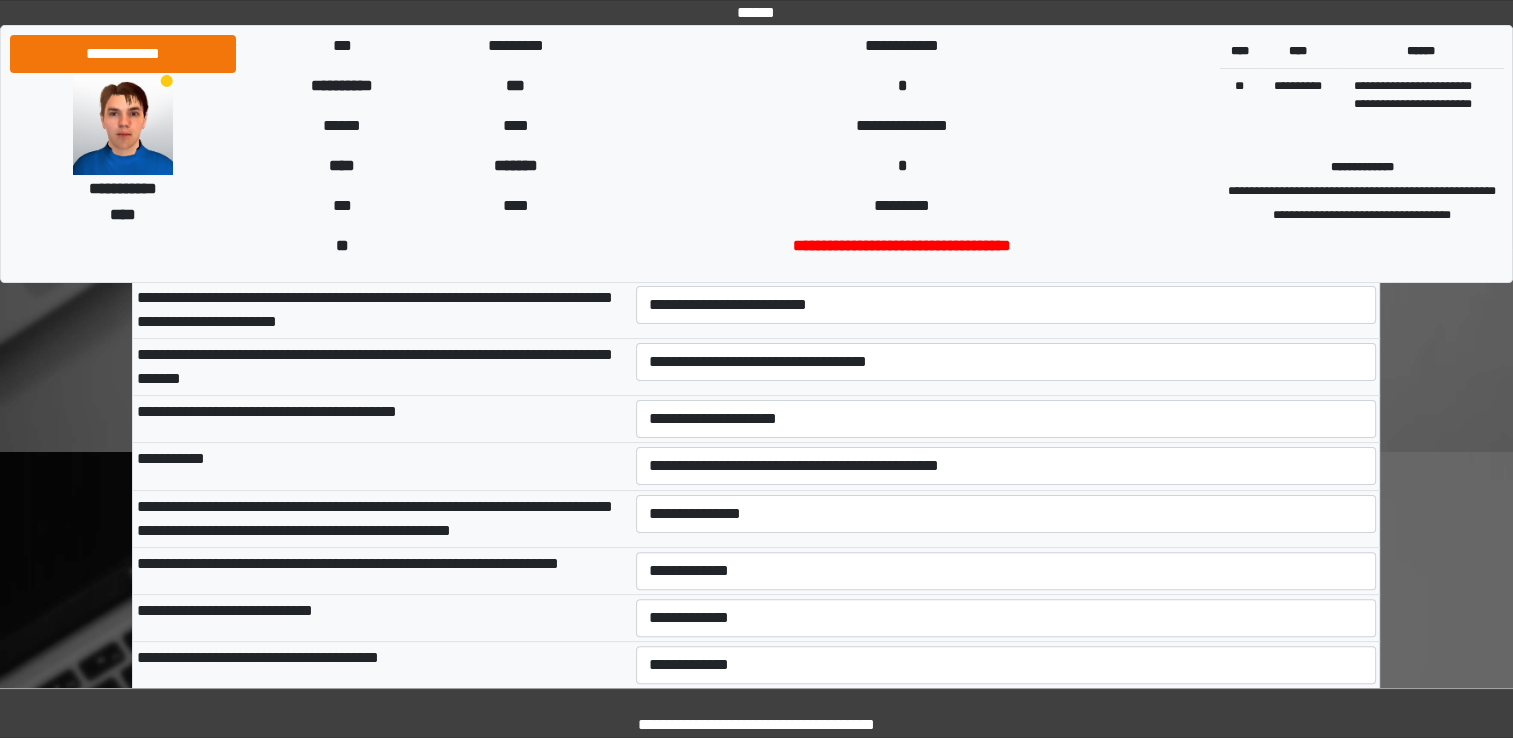click on "**********" at bounding box center [382, 570] 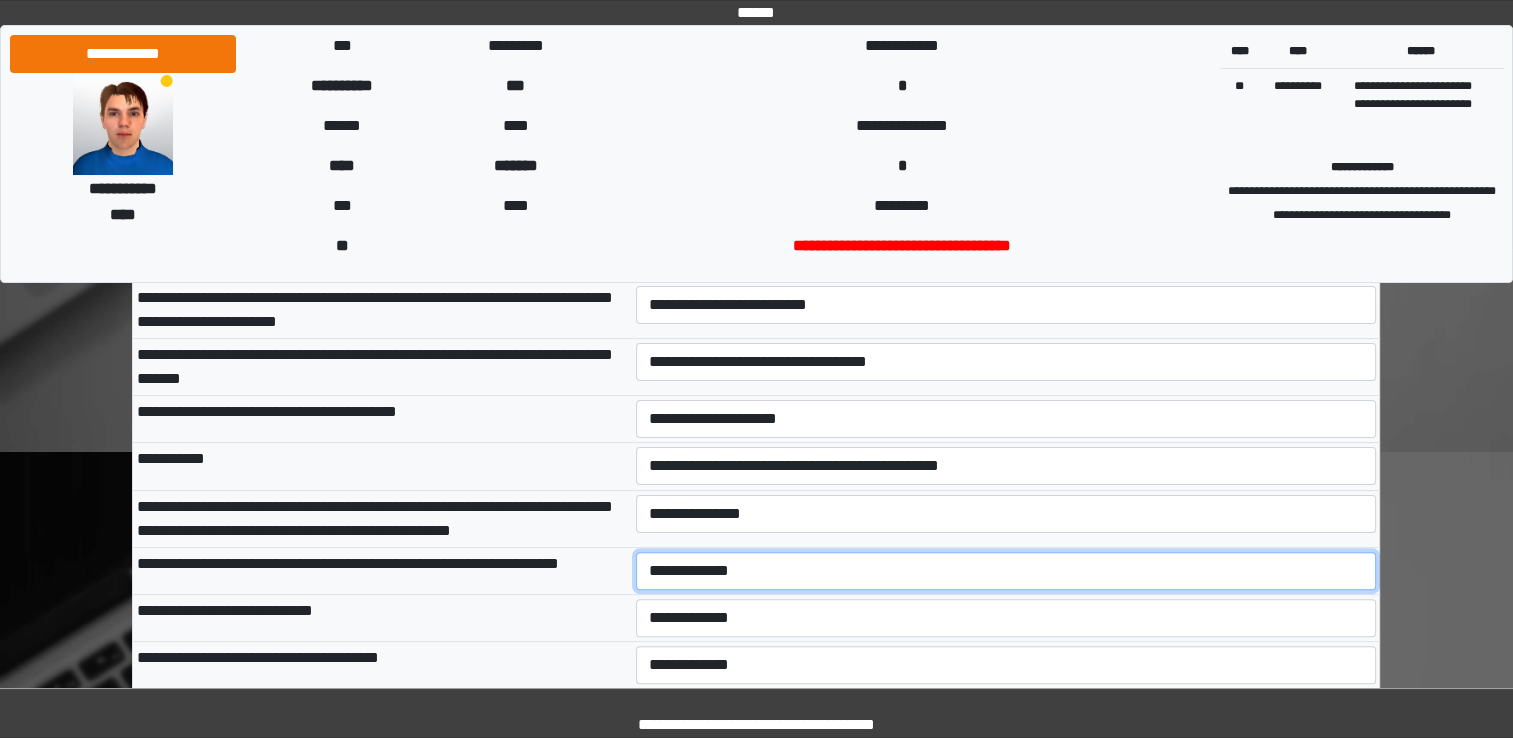 click on "**********" at bounding box center [1006, 571] 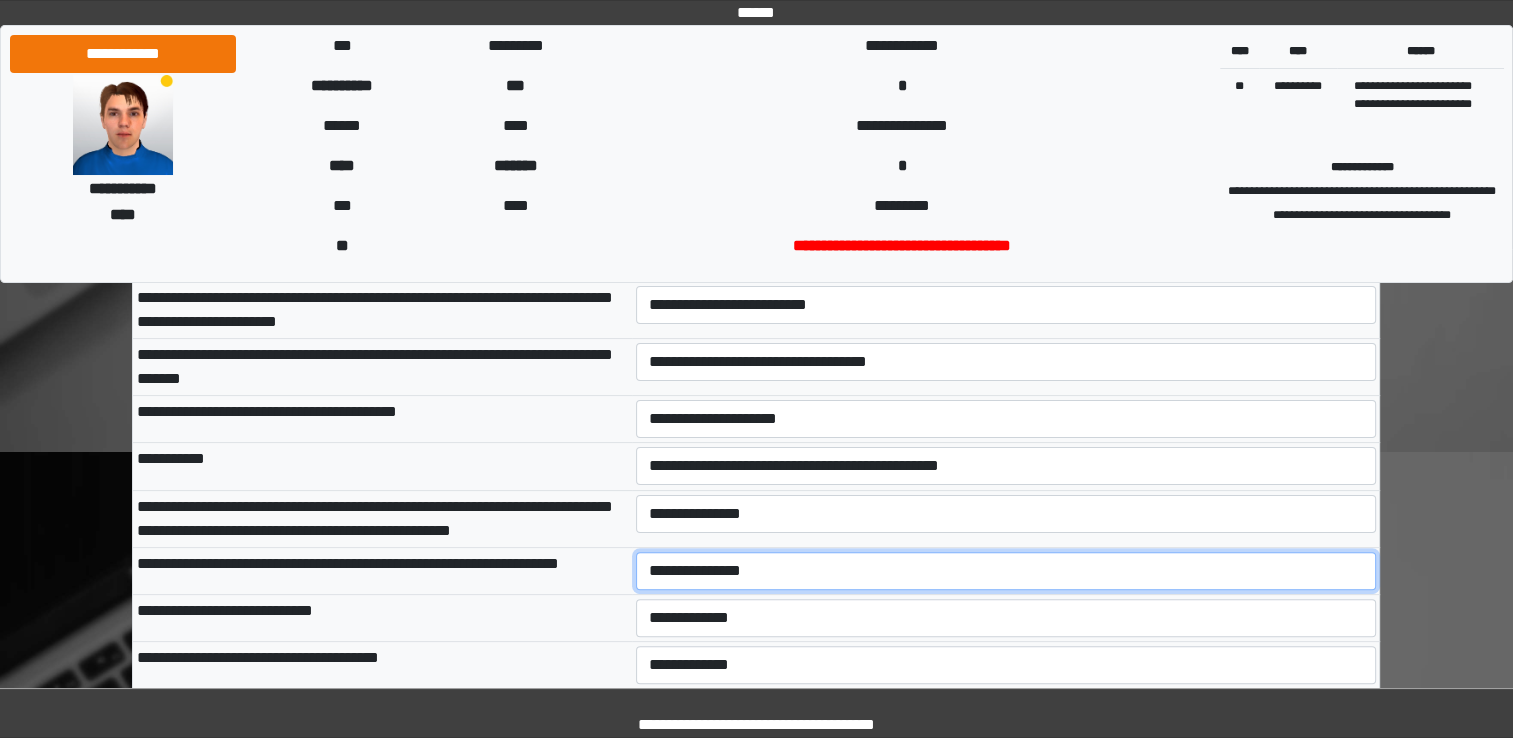 click on "**********" at bounding box center [1006, 571] 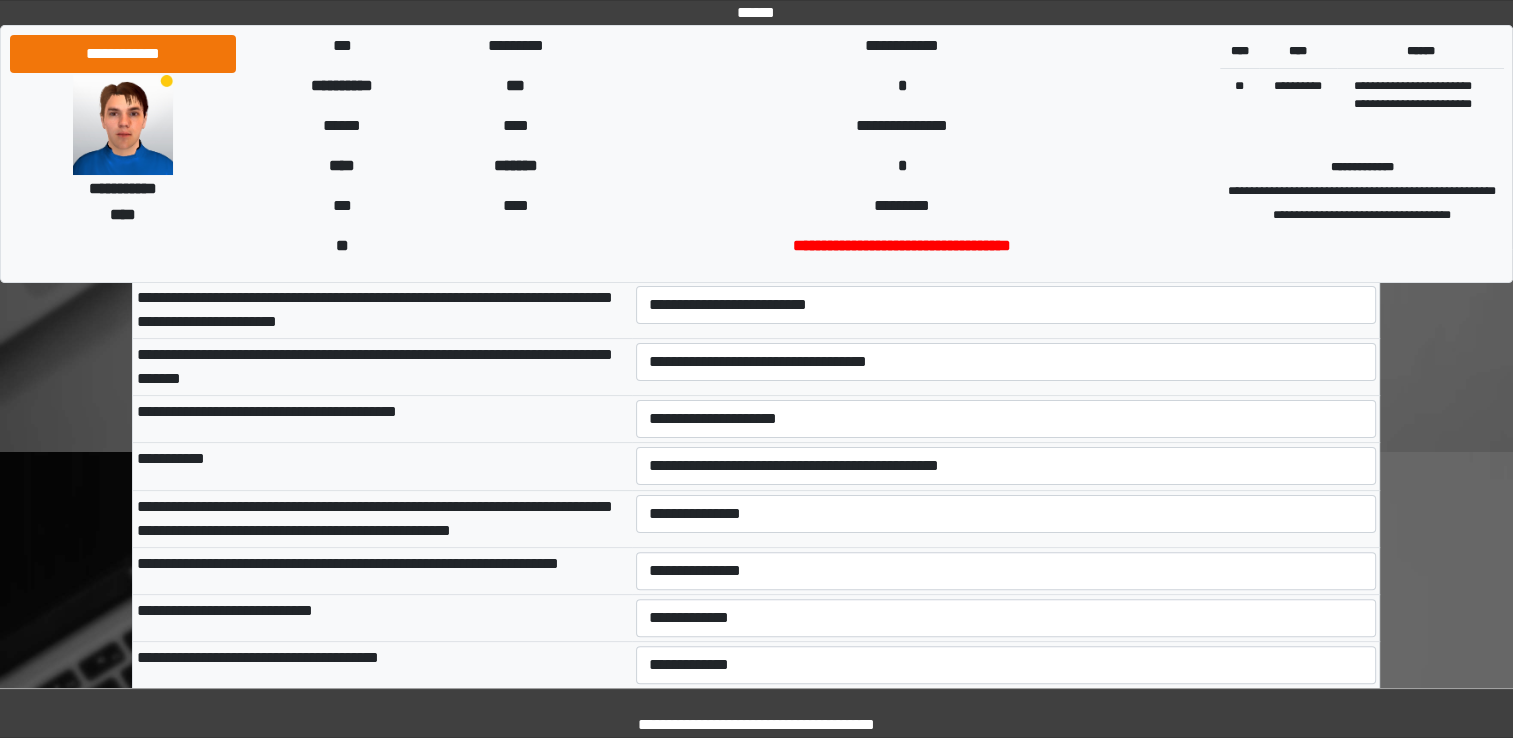 click on "**********" at bounding box center [382, 618] 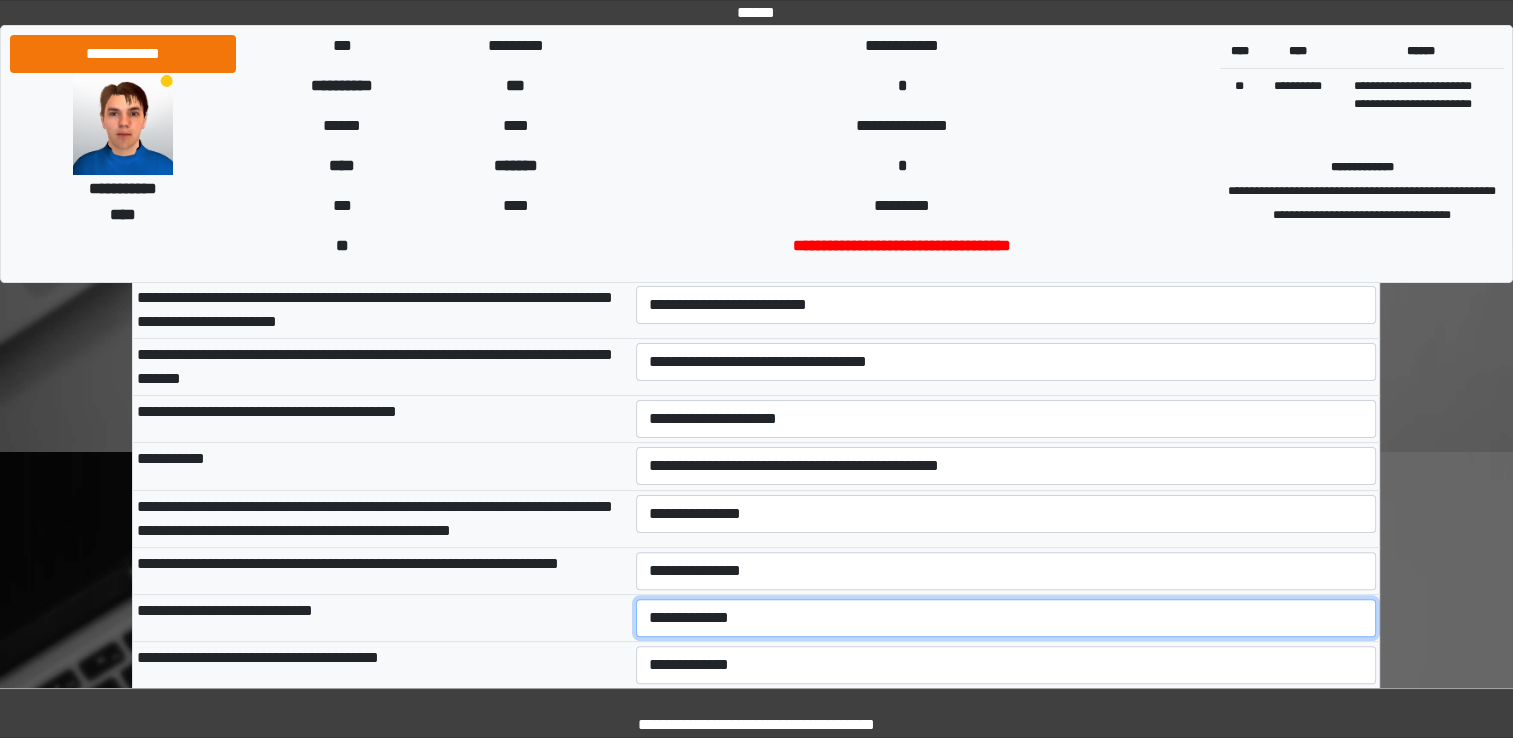 click on "**********" at bounding box center (1006, 618) 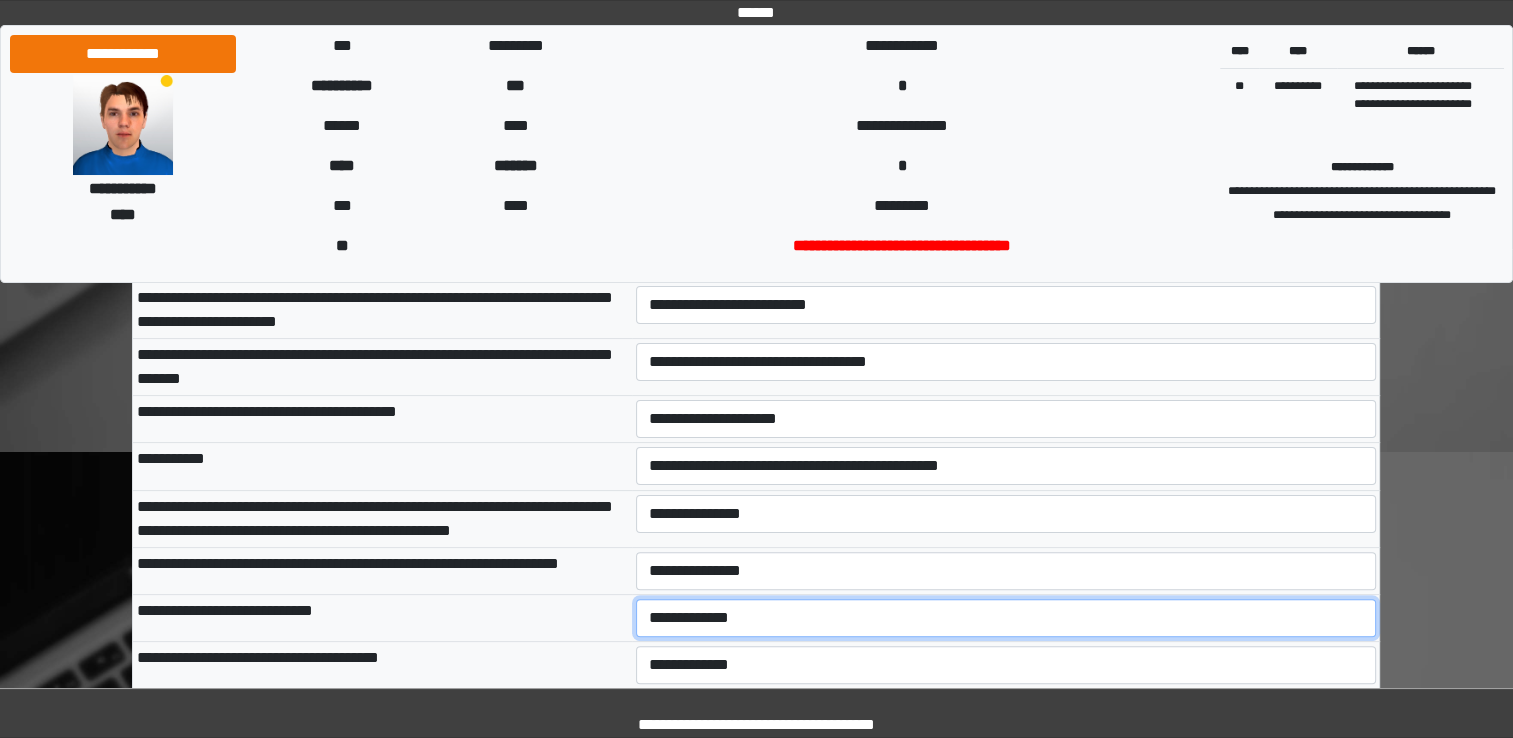select on "***" 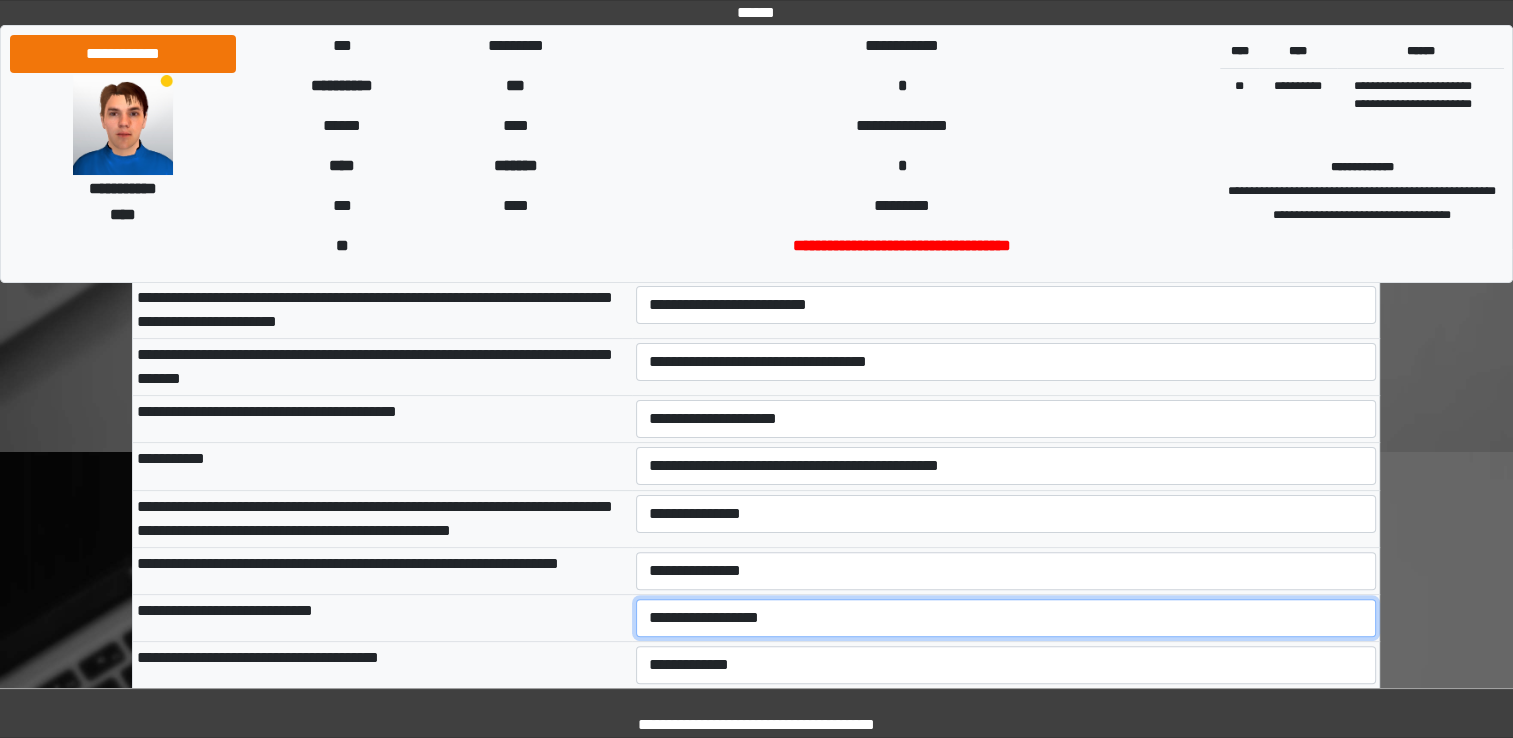 click on "**********" at bounding box center (1006, 618) 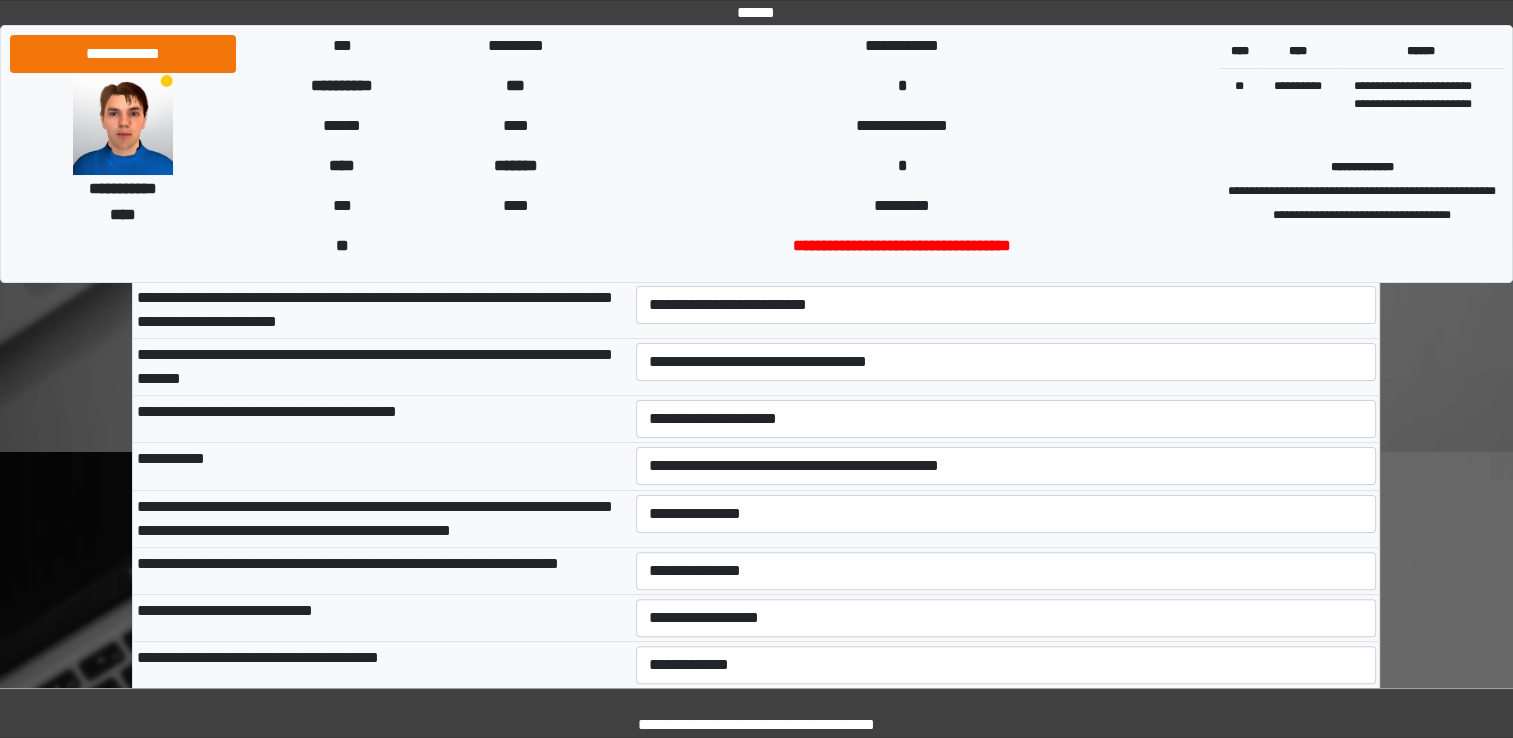 click on "**********" at bounding box center [382, 570] 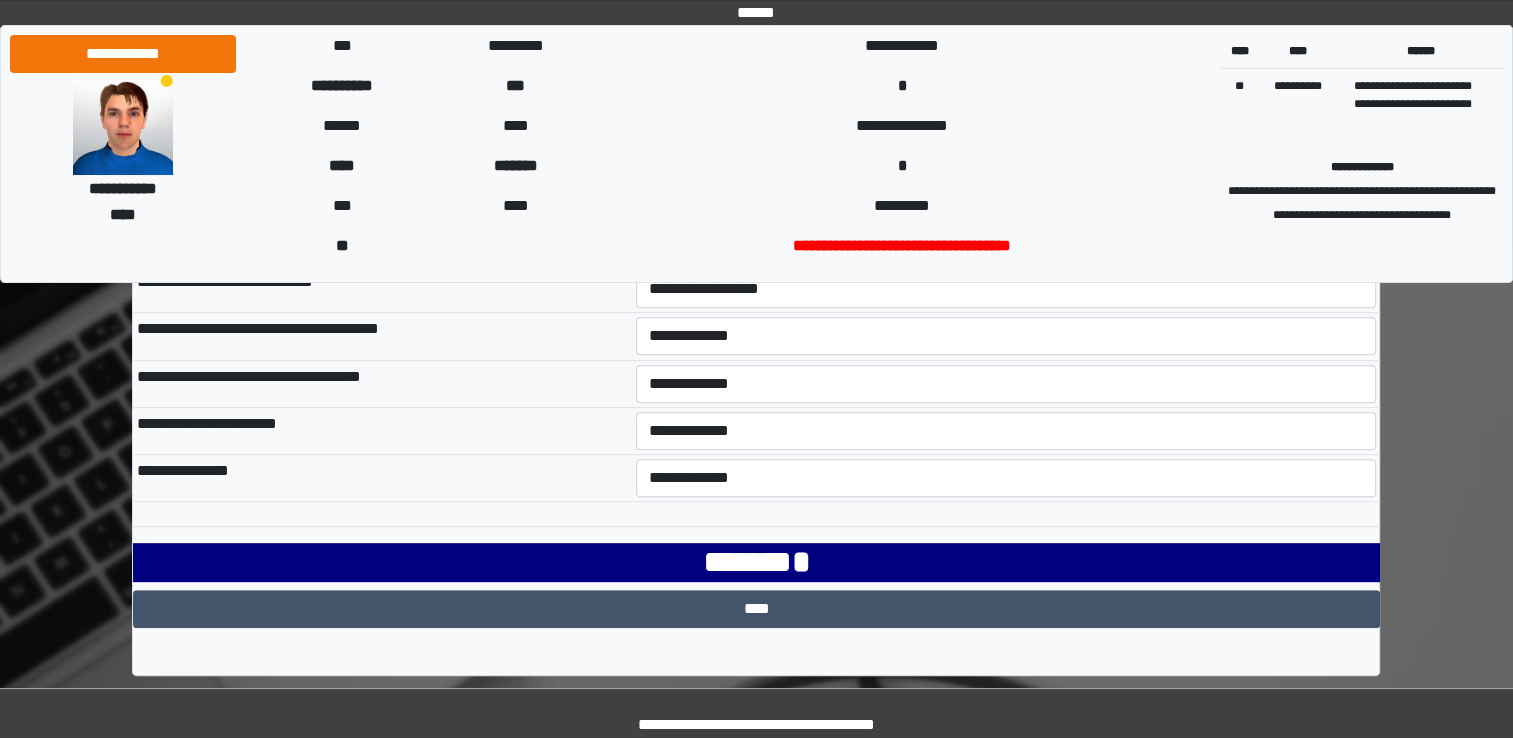scroll, scrollTop: 730, scrollLeft: 0, axis: vertical 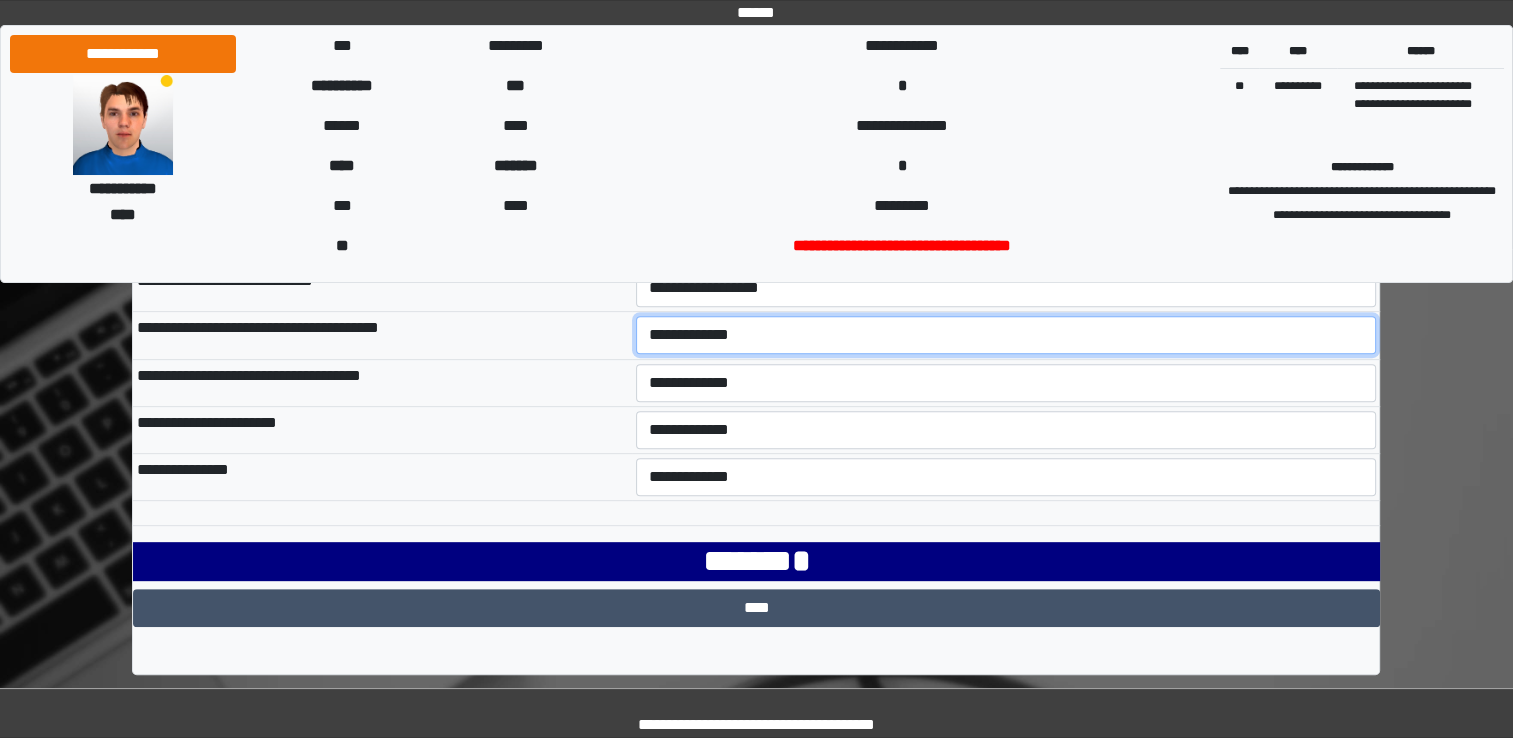 click on "**********" at bounding box center [1006, 335] 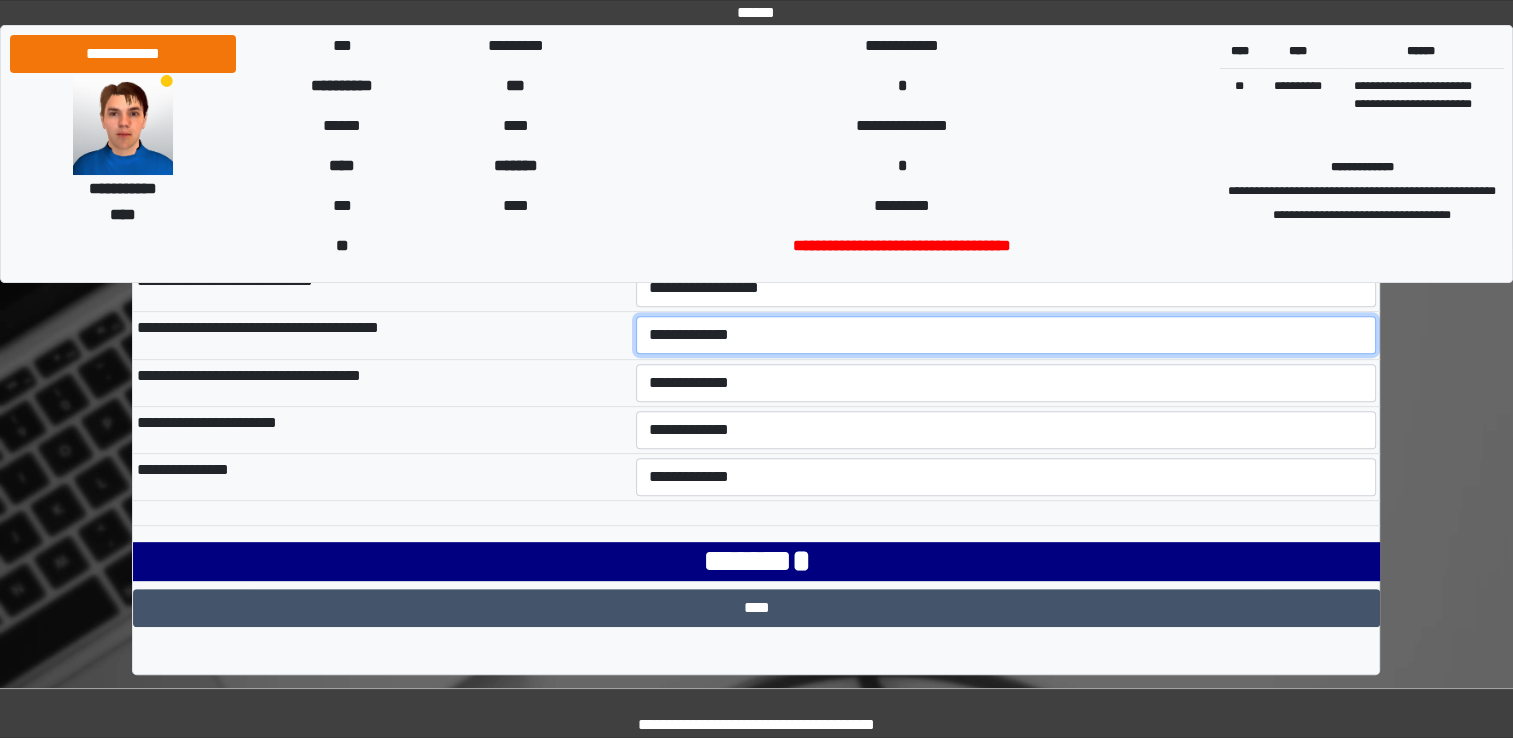 select on "***" 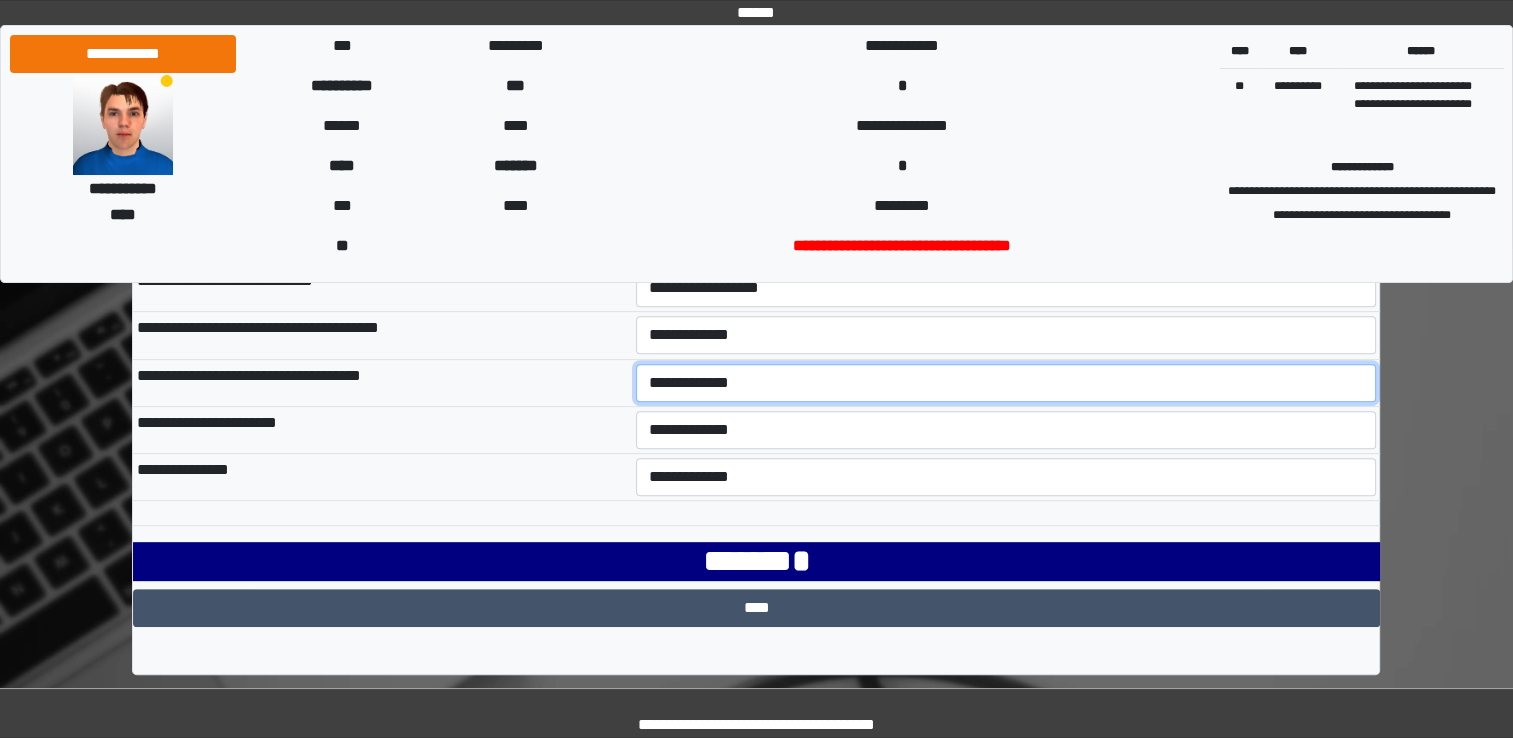 click on "**********" at bounding box center [1006, 383] 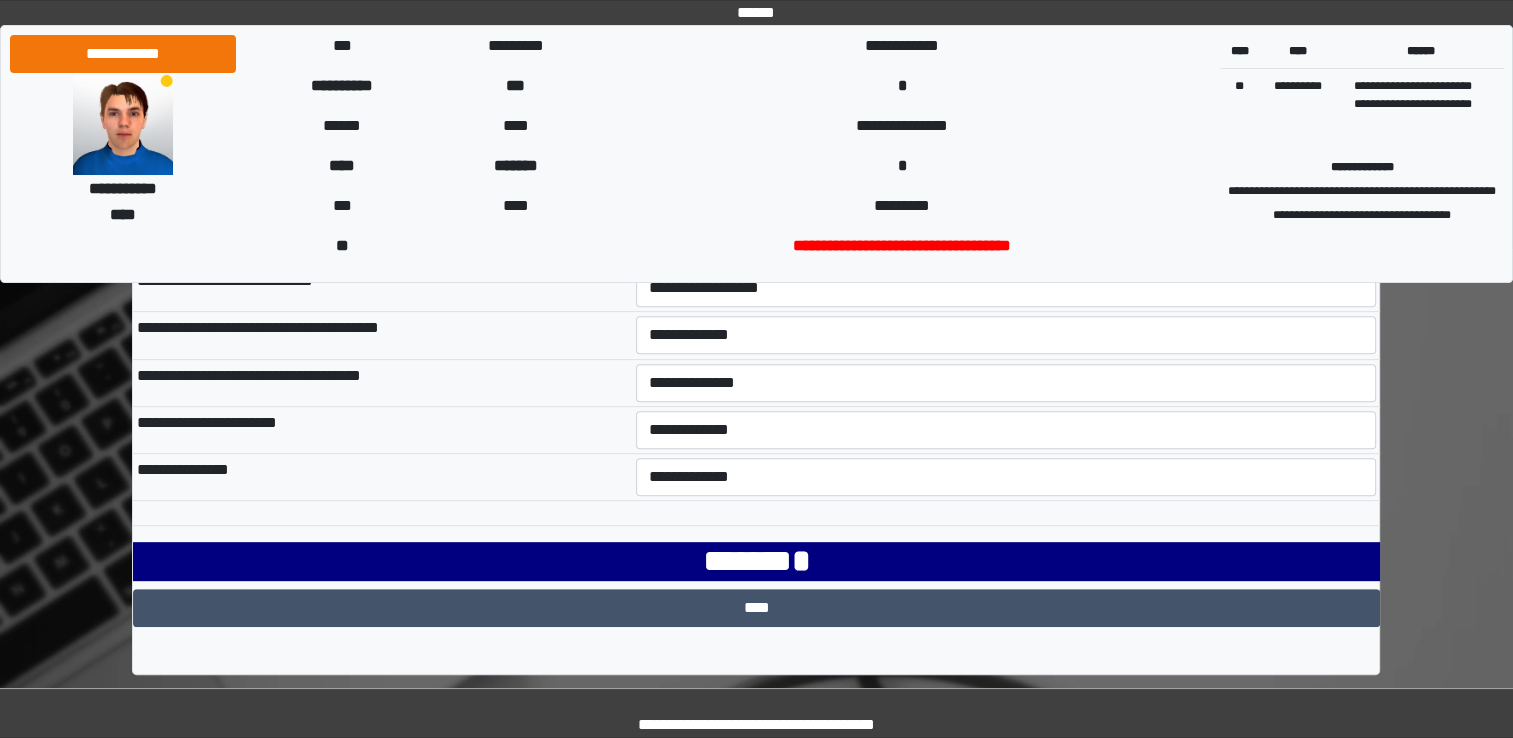 click on "**********" at bounding box center [1006, 477] 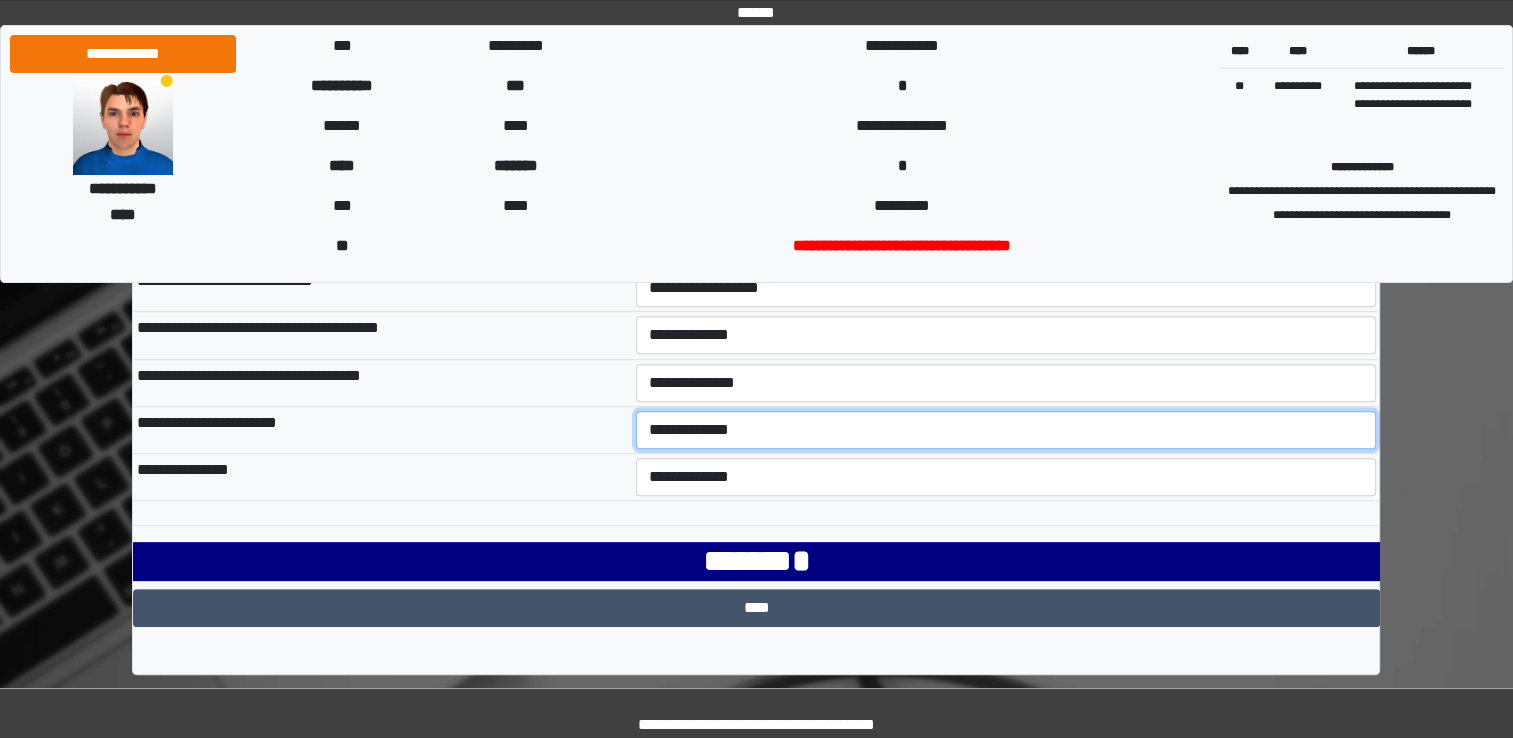 click on "**********" at bounding box center [1006, 430] 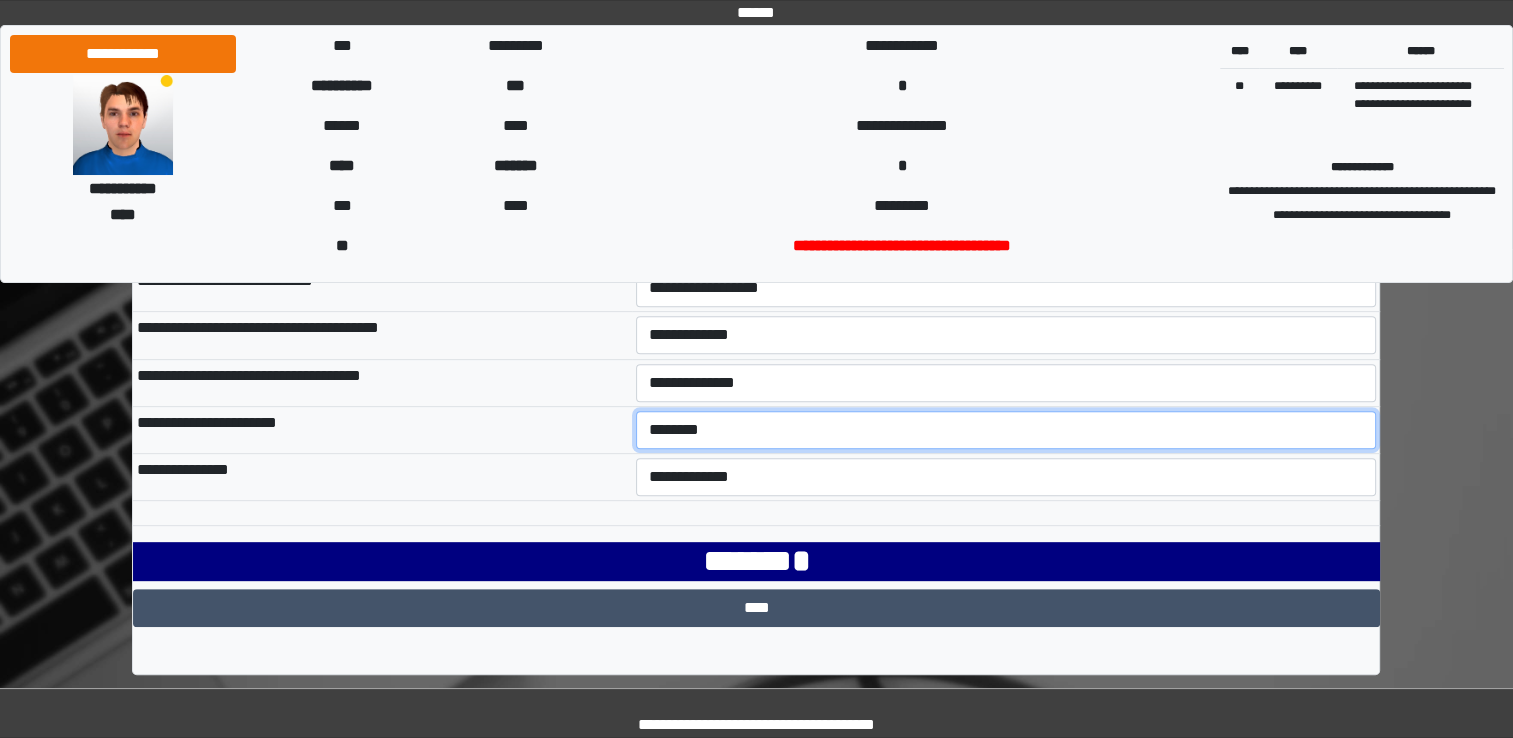 click on "**********" at bounding box center [1006, 430] 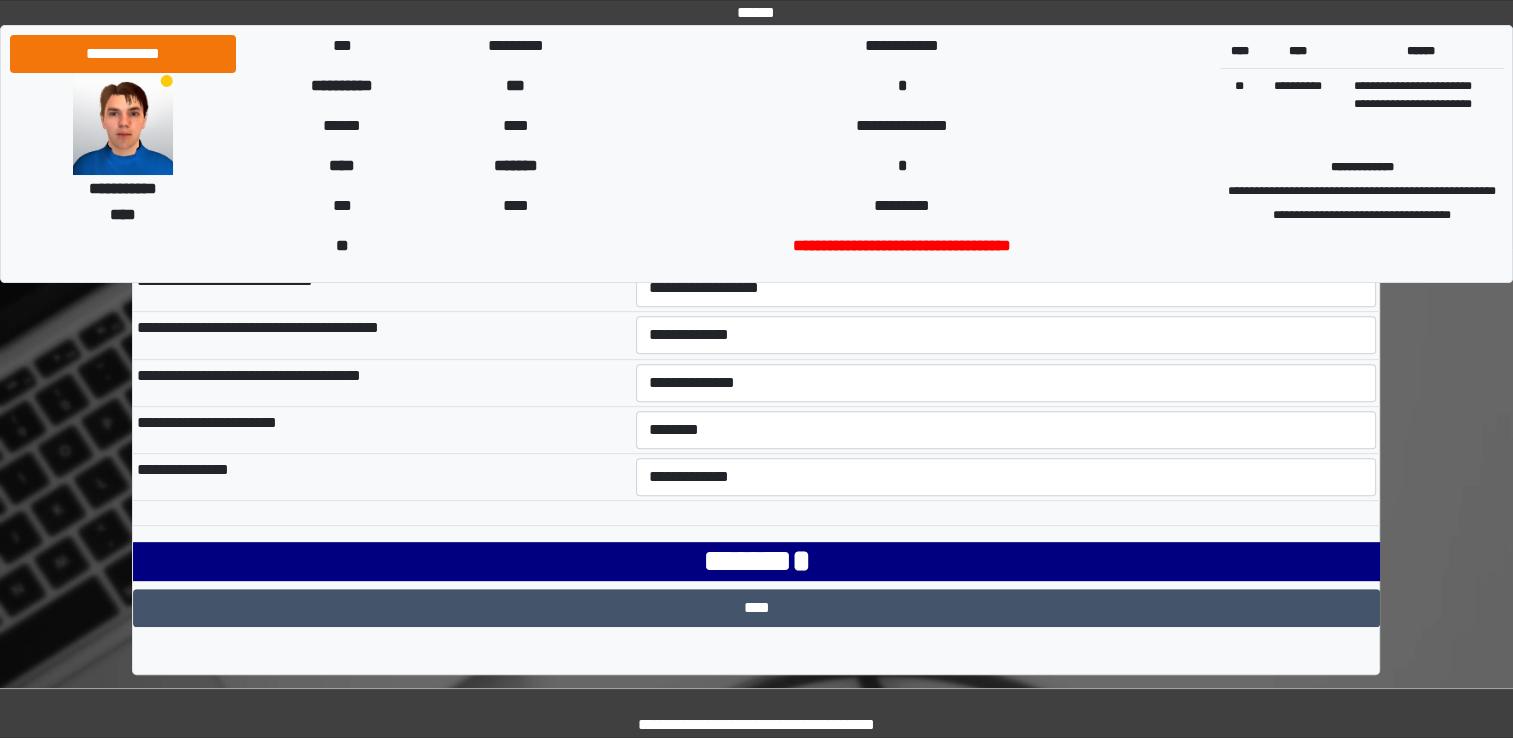 click on "**********" at bounding box center [756, 167] 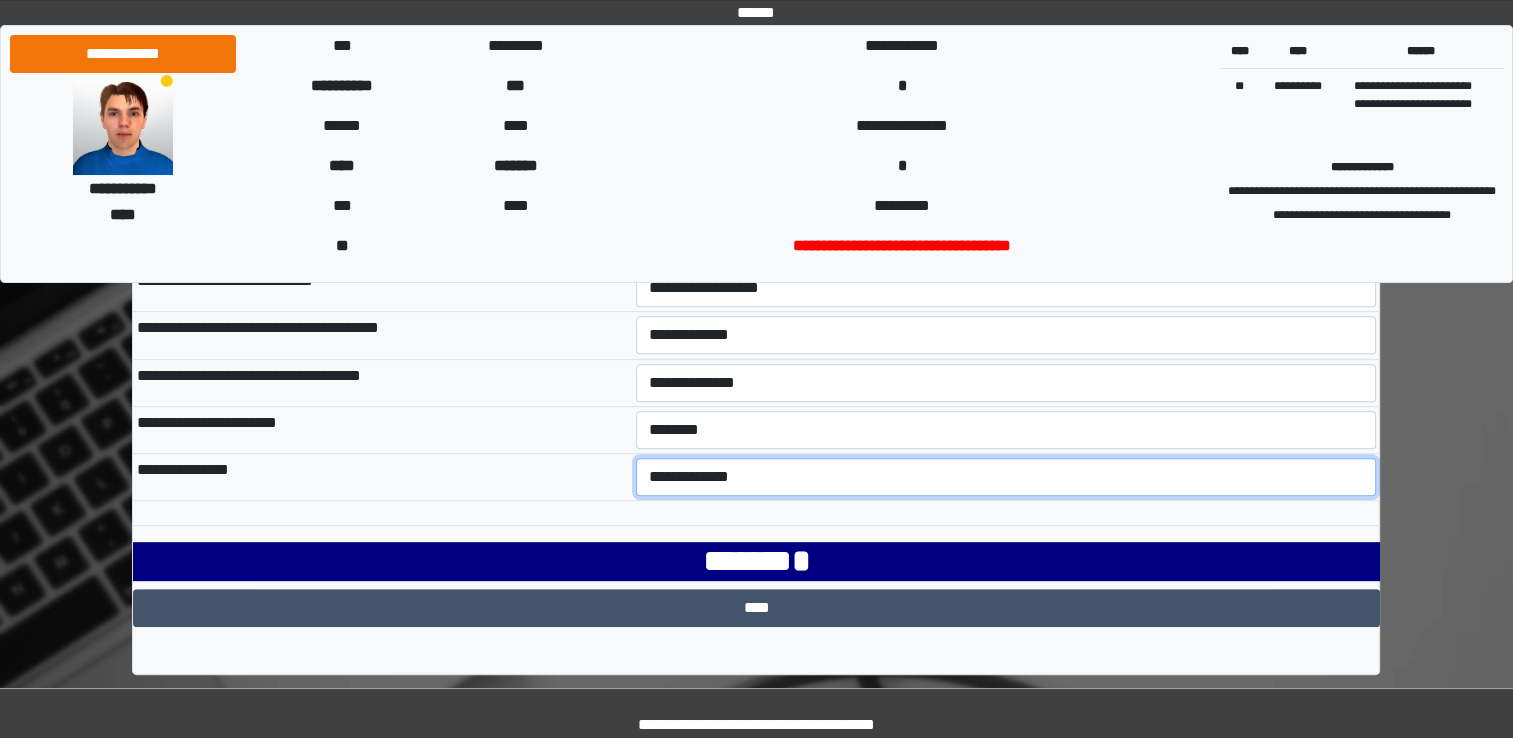 click on "**********" at bounding box center (1006, 477) 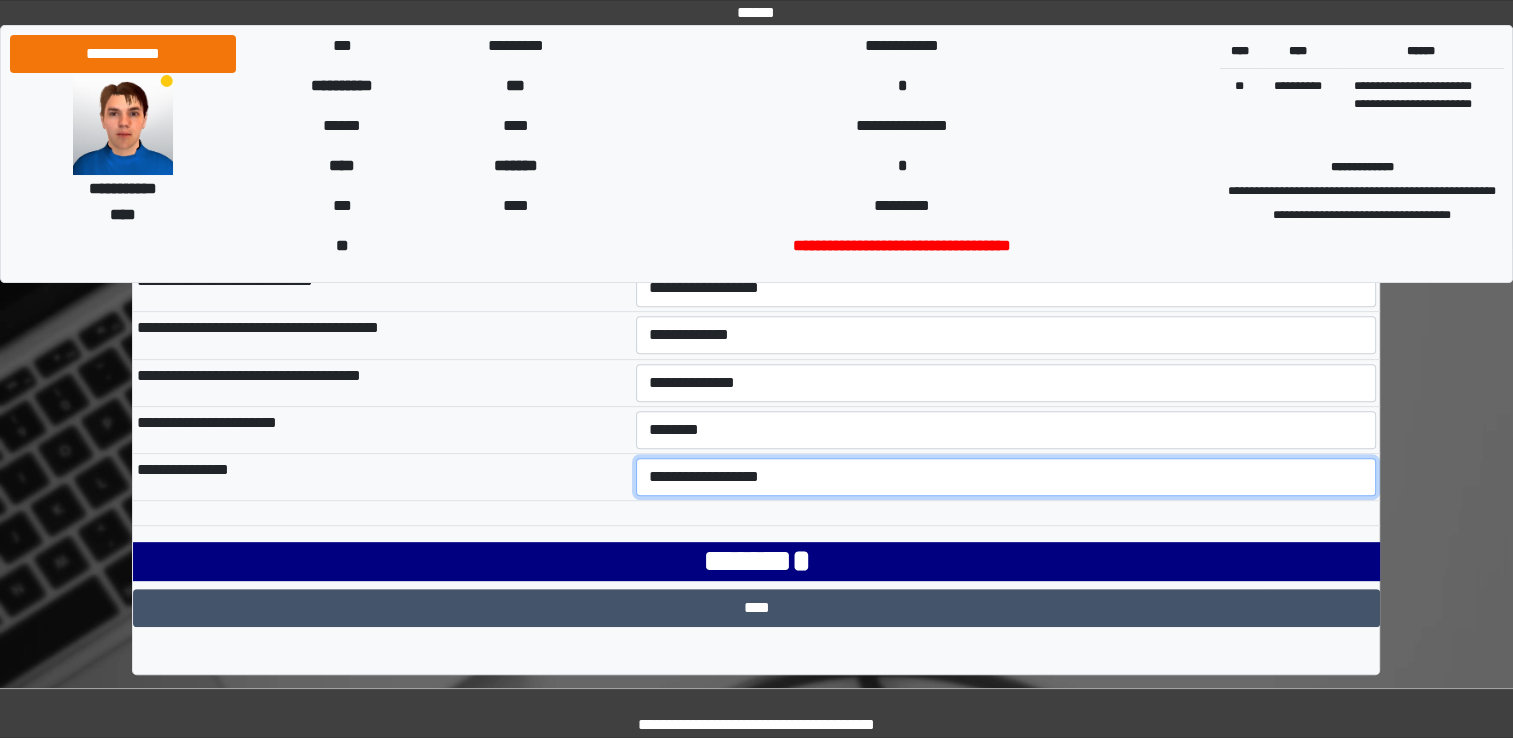 click on "**********" at bounding box center (1006, 477) 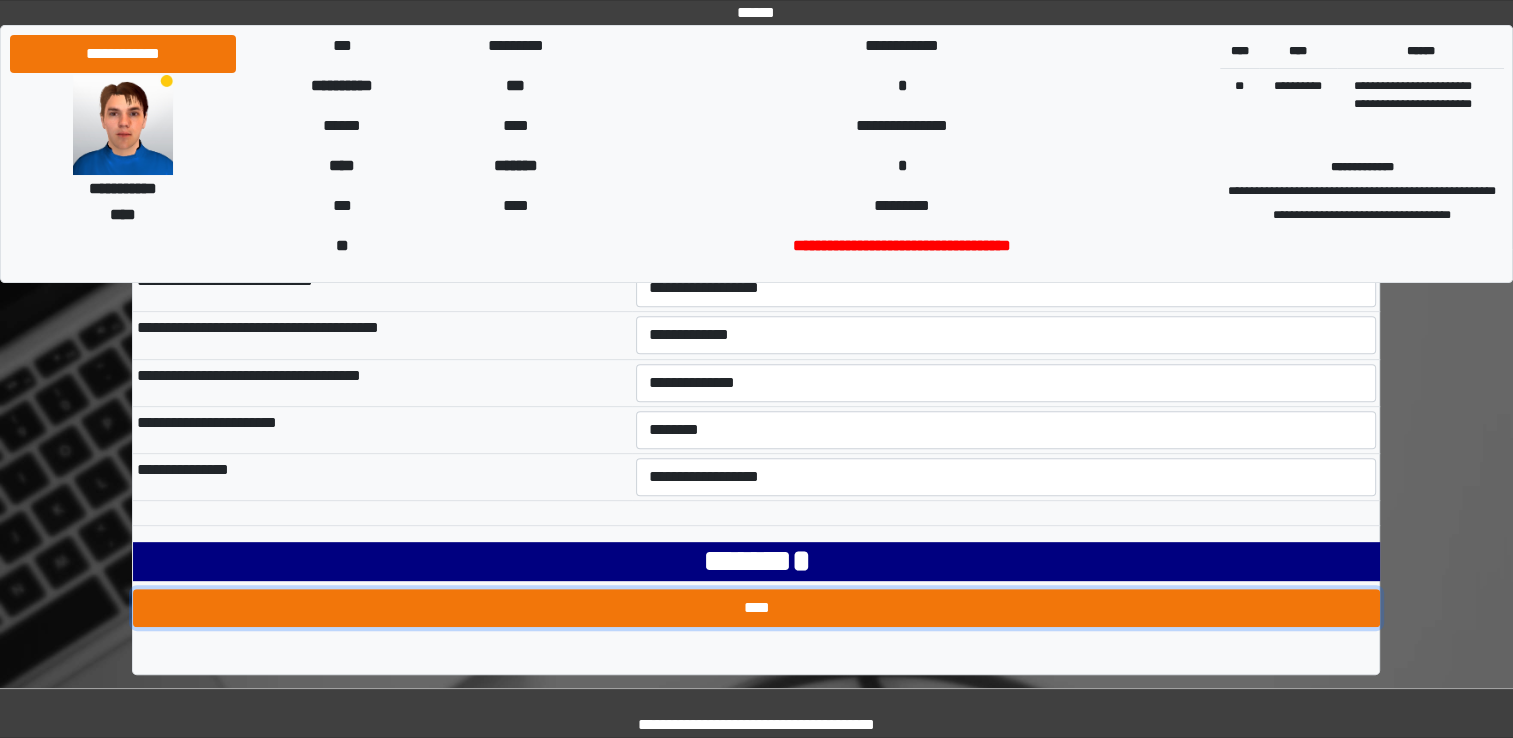 click on "****" at bounding box center [756, 608] 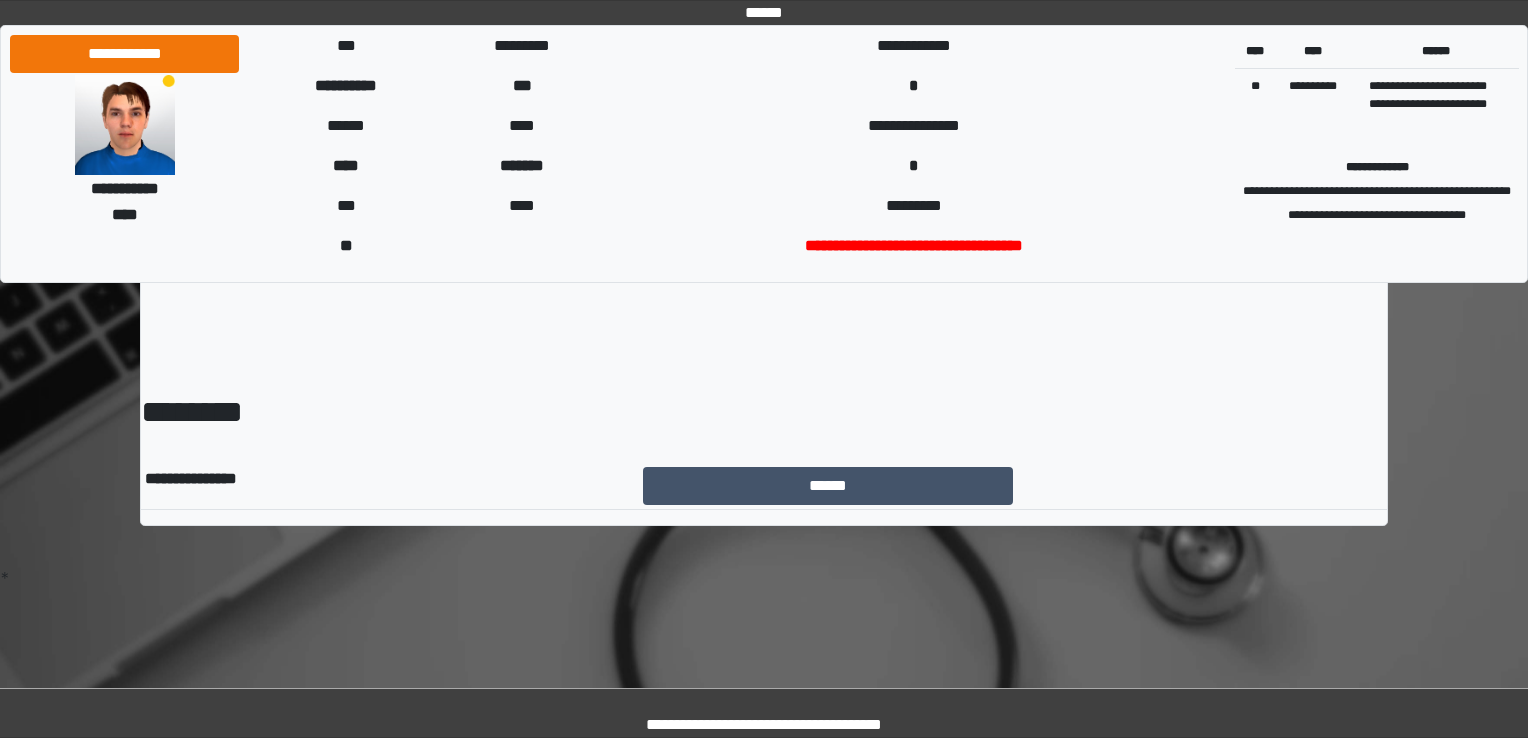 scroll, scrollTop: 0, scrollLeft: 0, axis: both 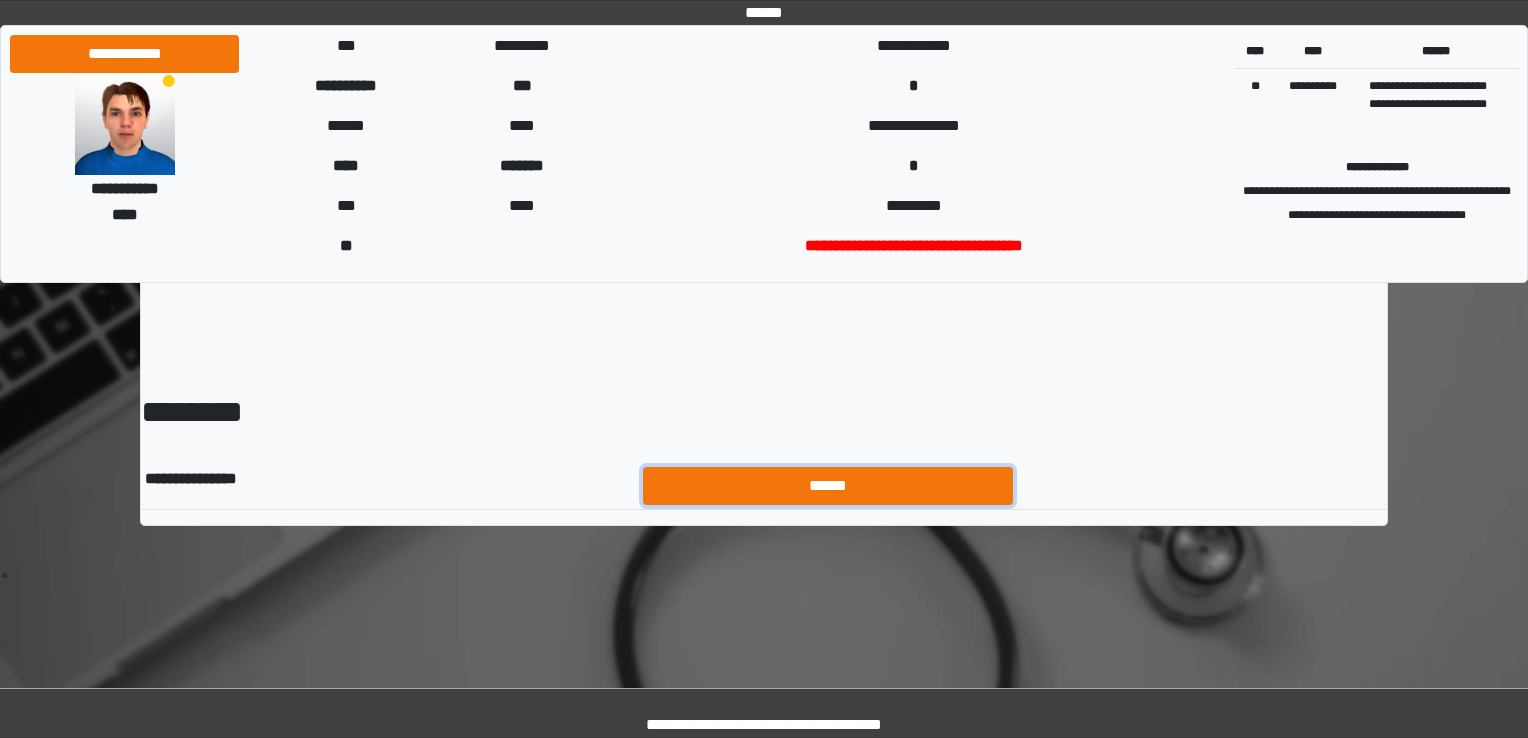 click on "******" at bounding box center (828, 486) 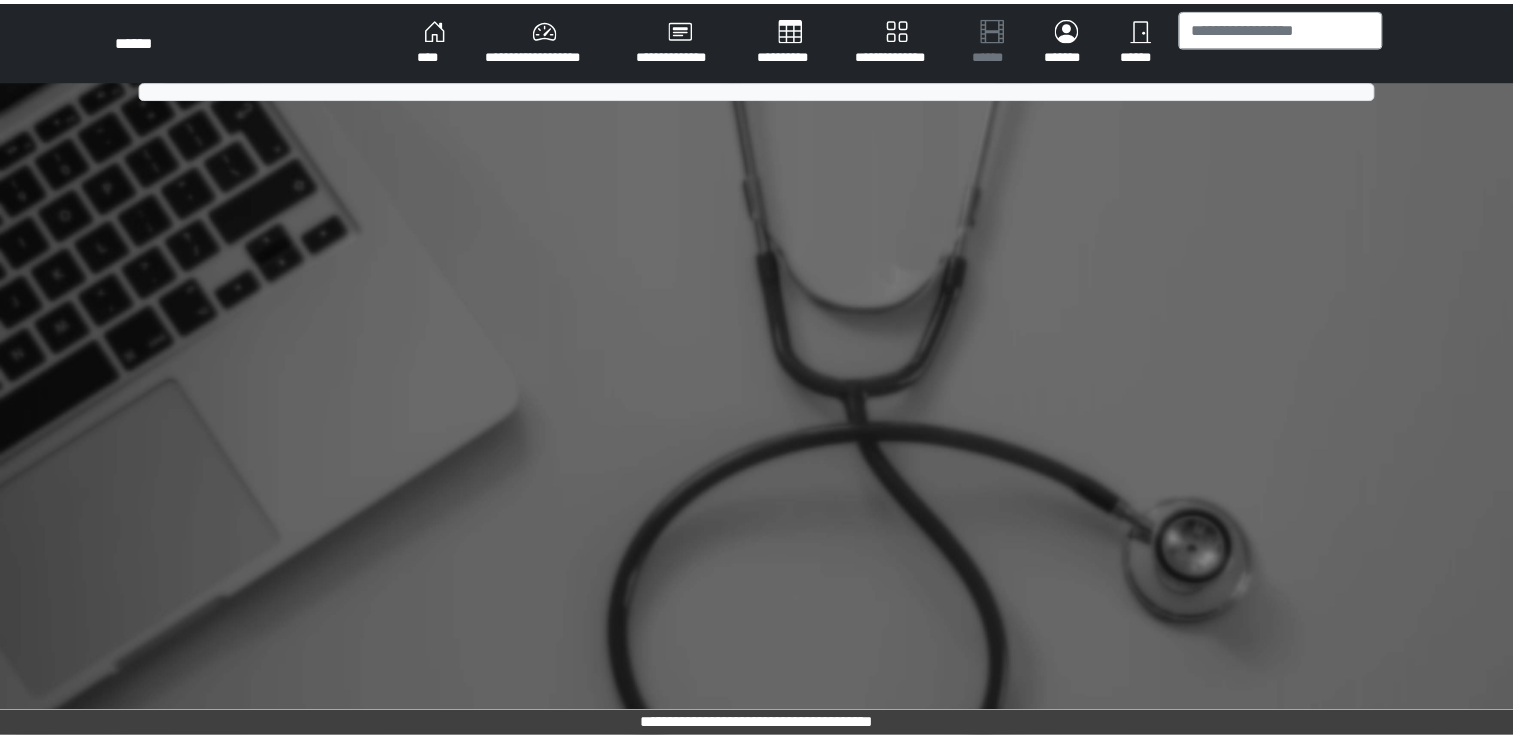 scroll, scrollTop: 0, scrollLeft: 0, axis: both 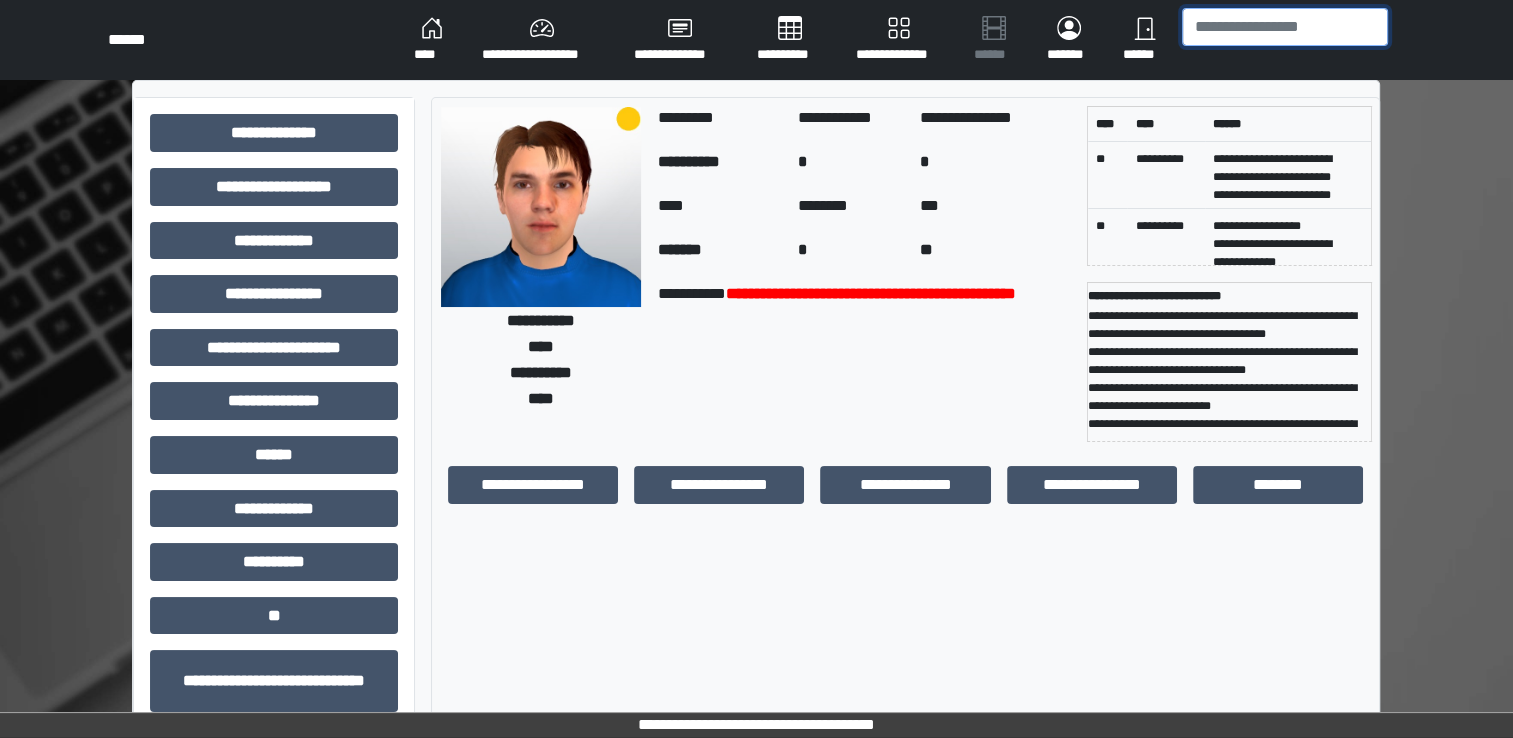 click at bounding box center [1285, 27] 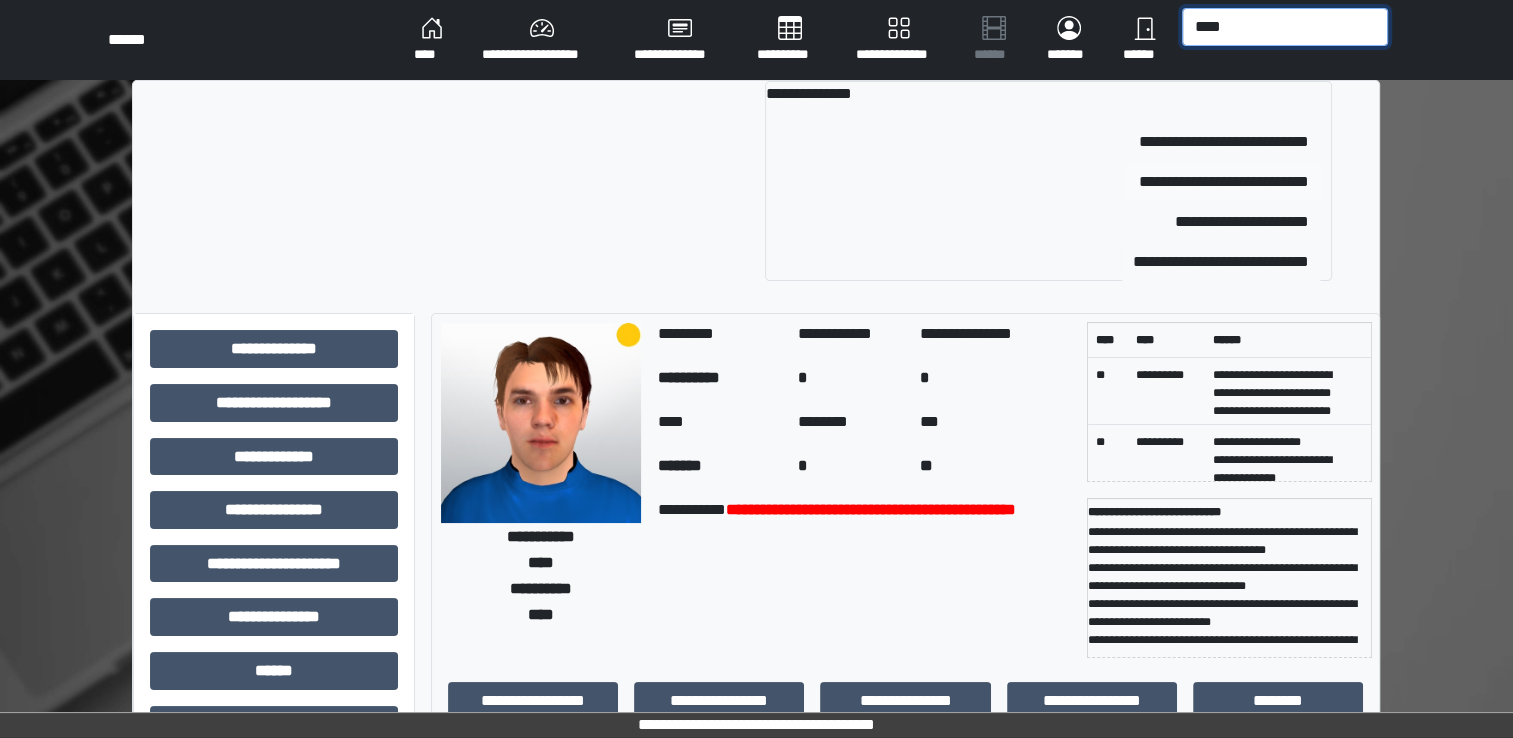 type on "****" 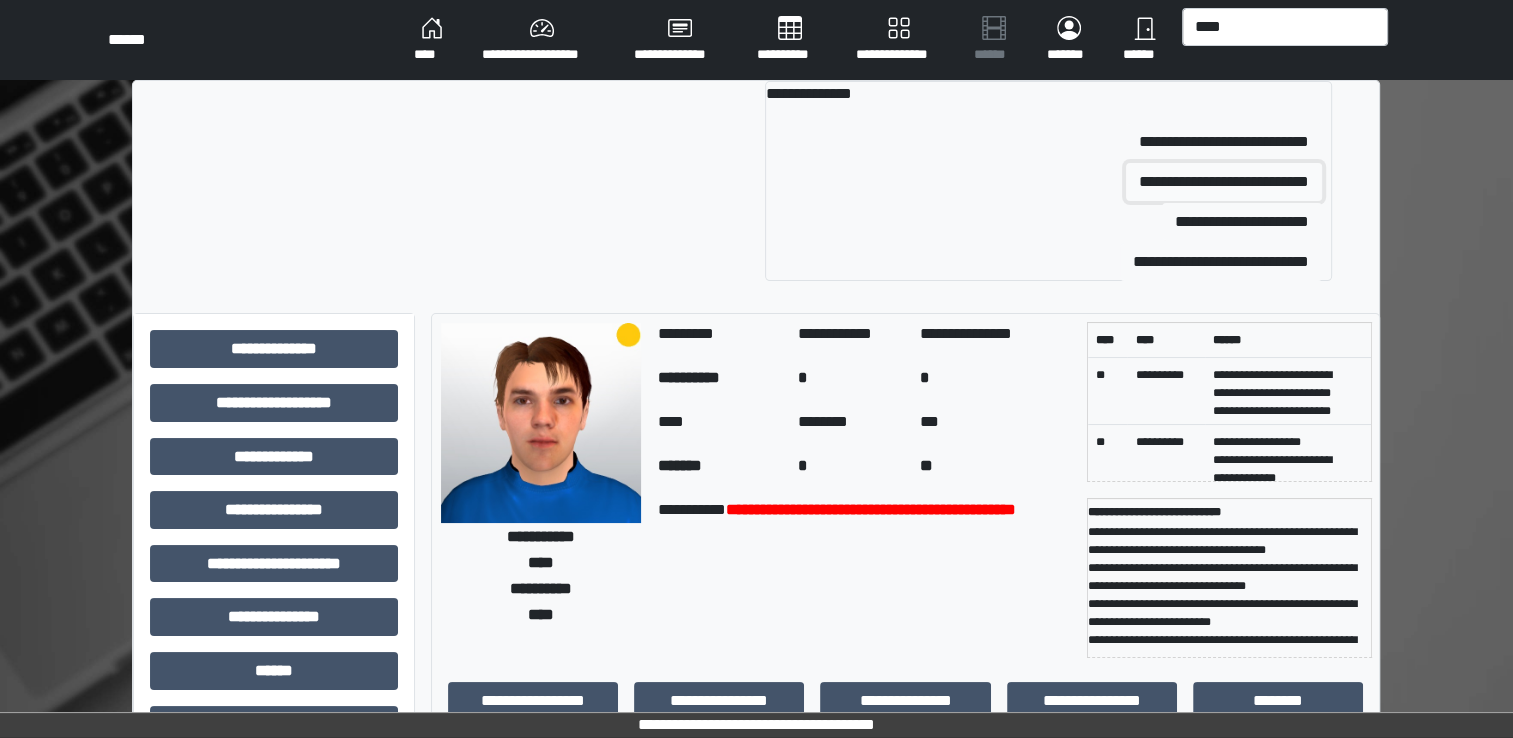 click on "**********" at bounding box center [1224, 182] 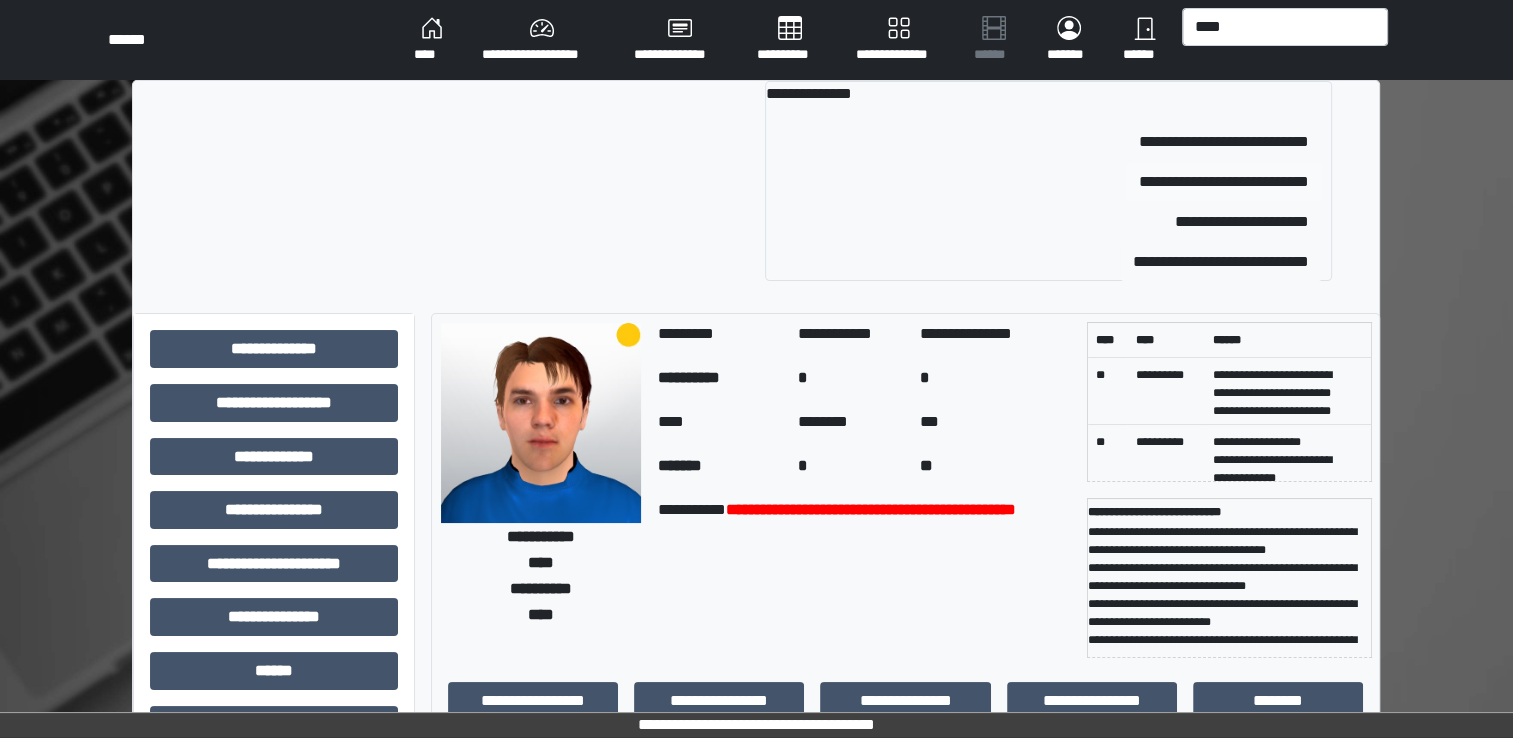 type 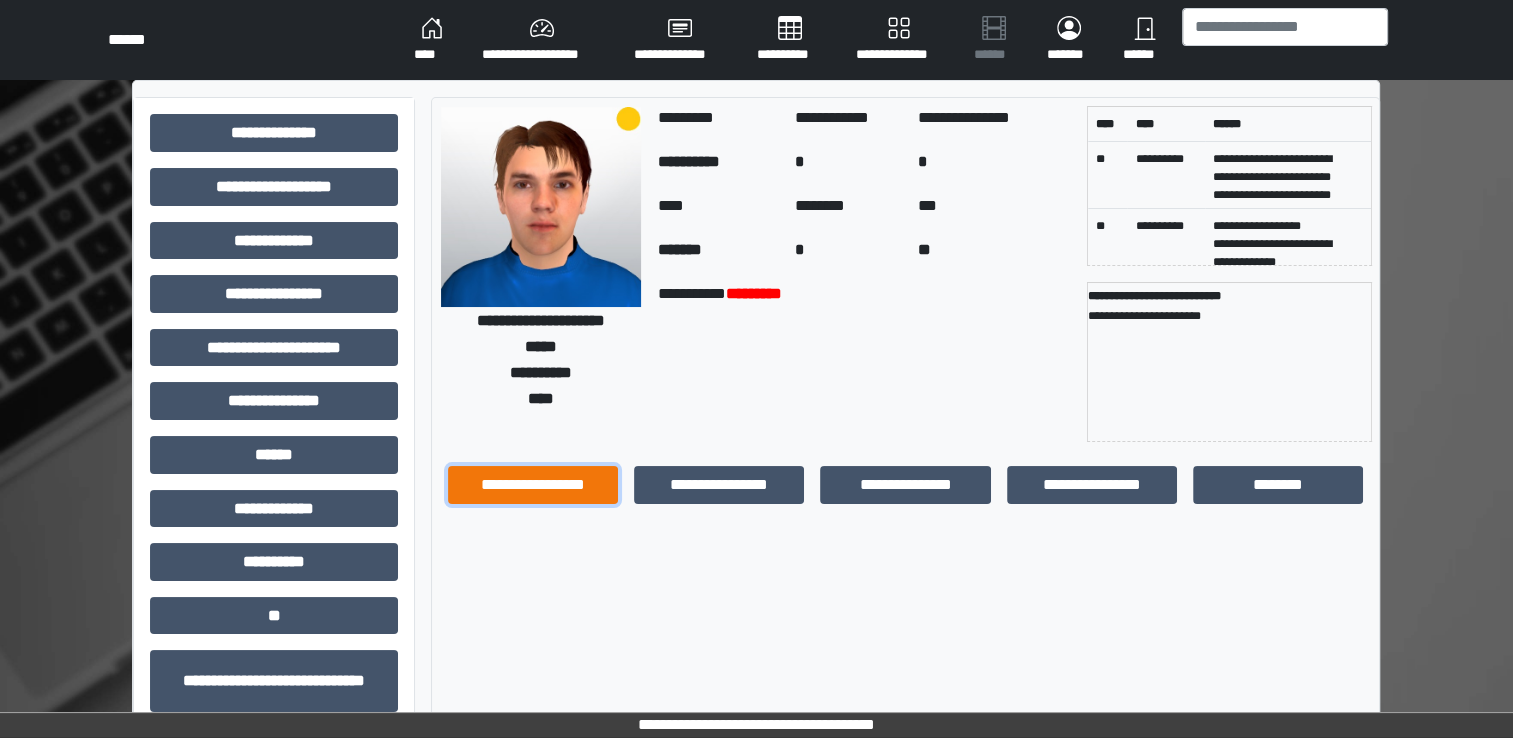 click on "**********" at bounding box center [533, 485] 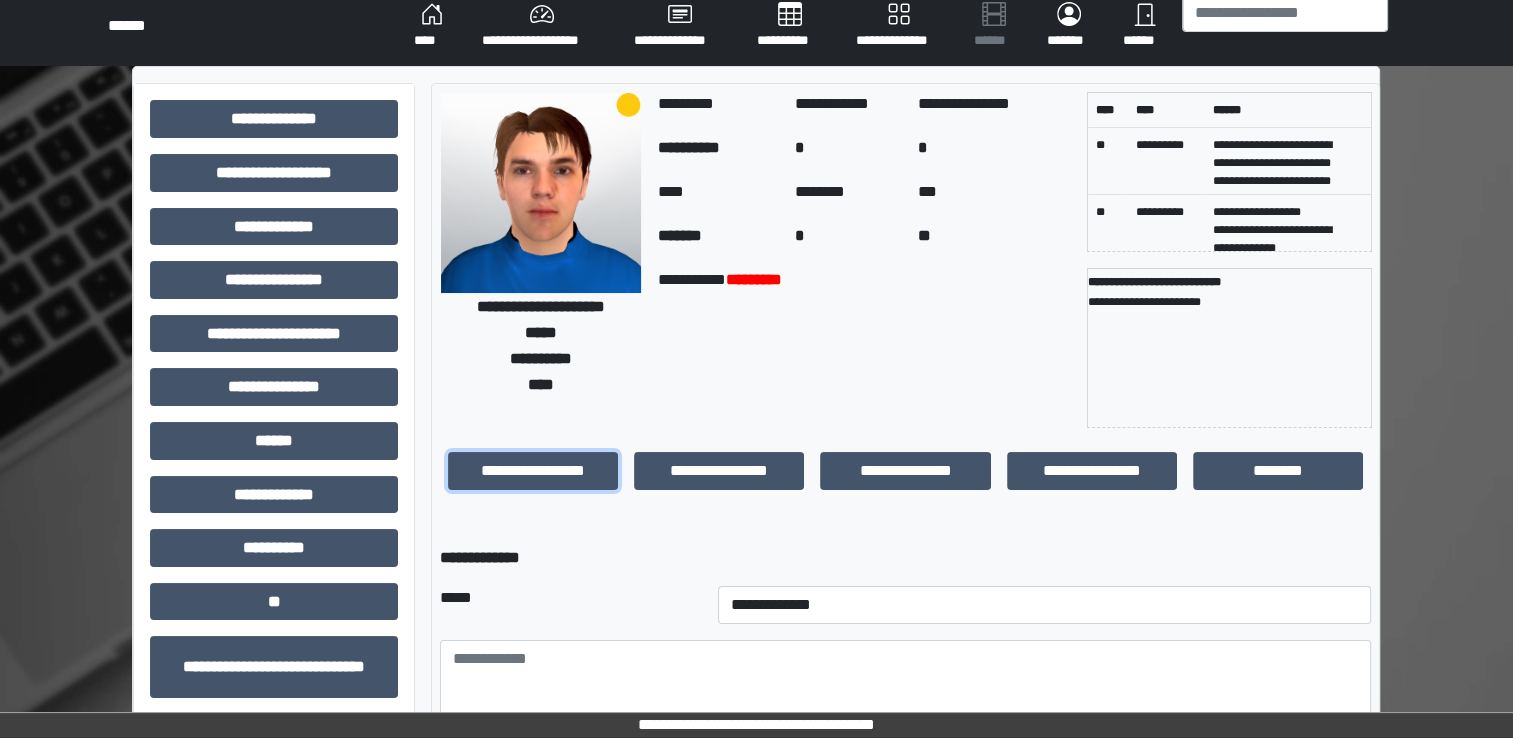 scroll, scrollTop: 0, scrollLeft: 0, axis: both 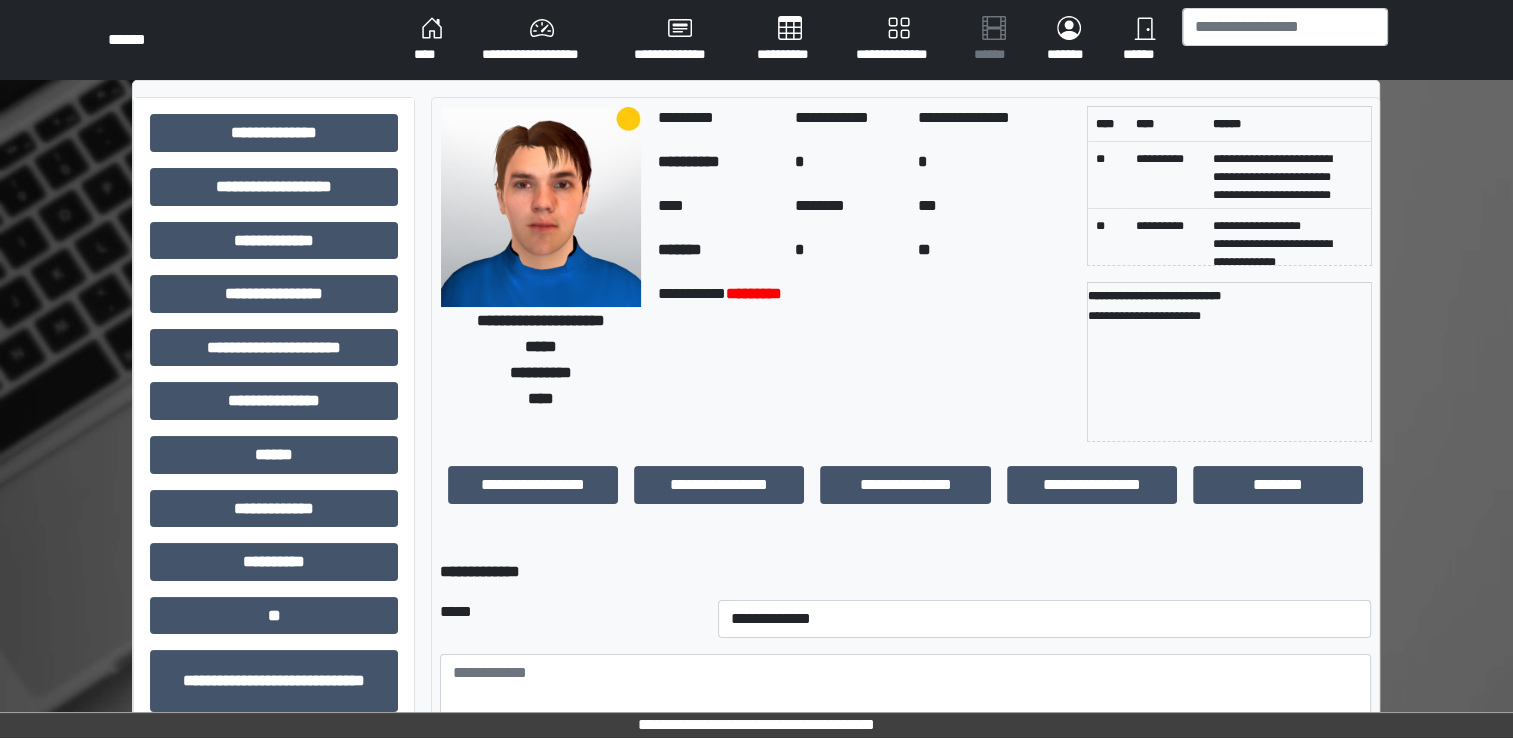 click on "**********" at bounding box center (274, 501) 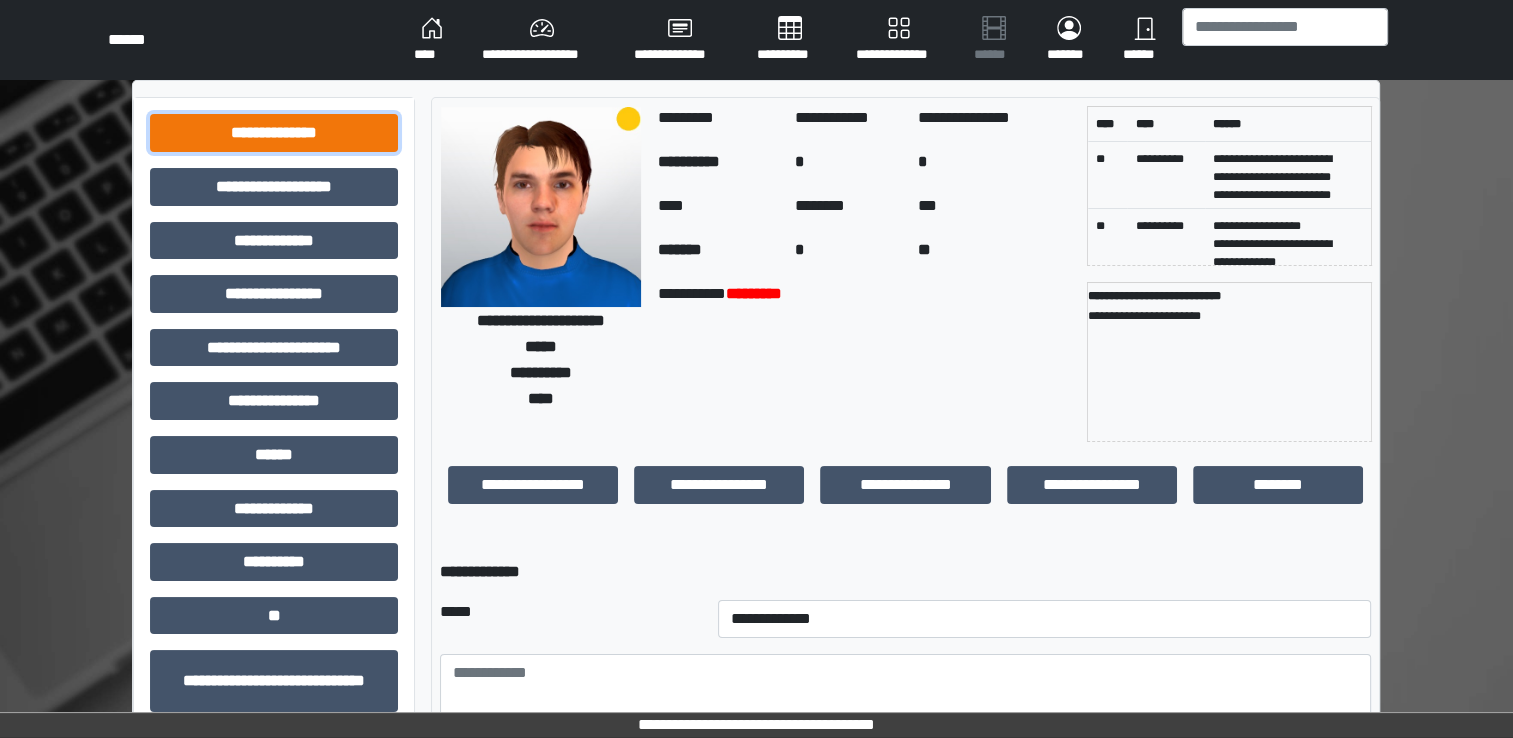 click on "**********" at bounding box center [274, 133] 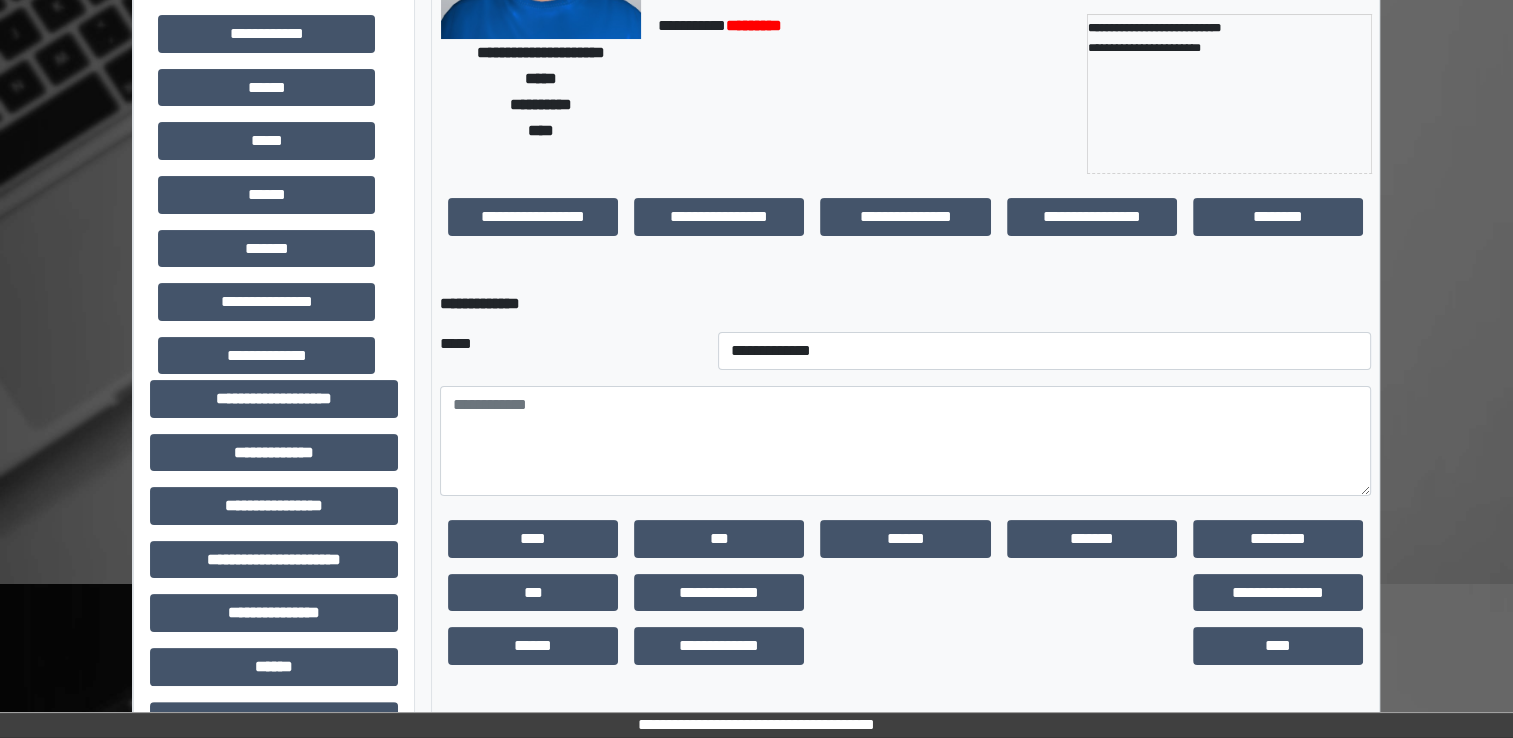 scroll, scrollTop: 0, scrollLeft: 0, axis: both 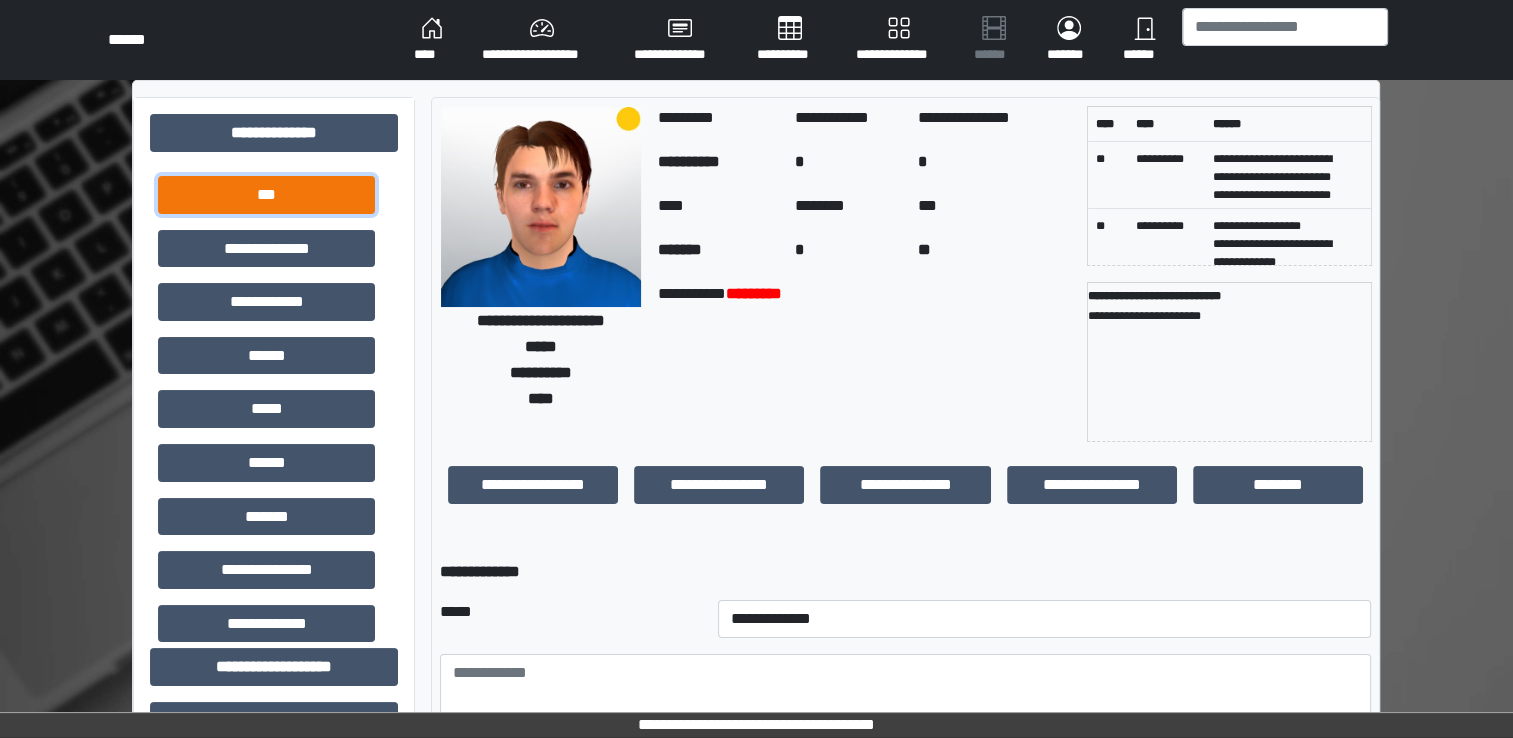 click on "***" at bounding box center [266, 195] 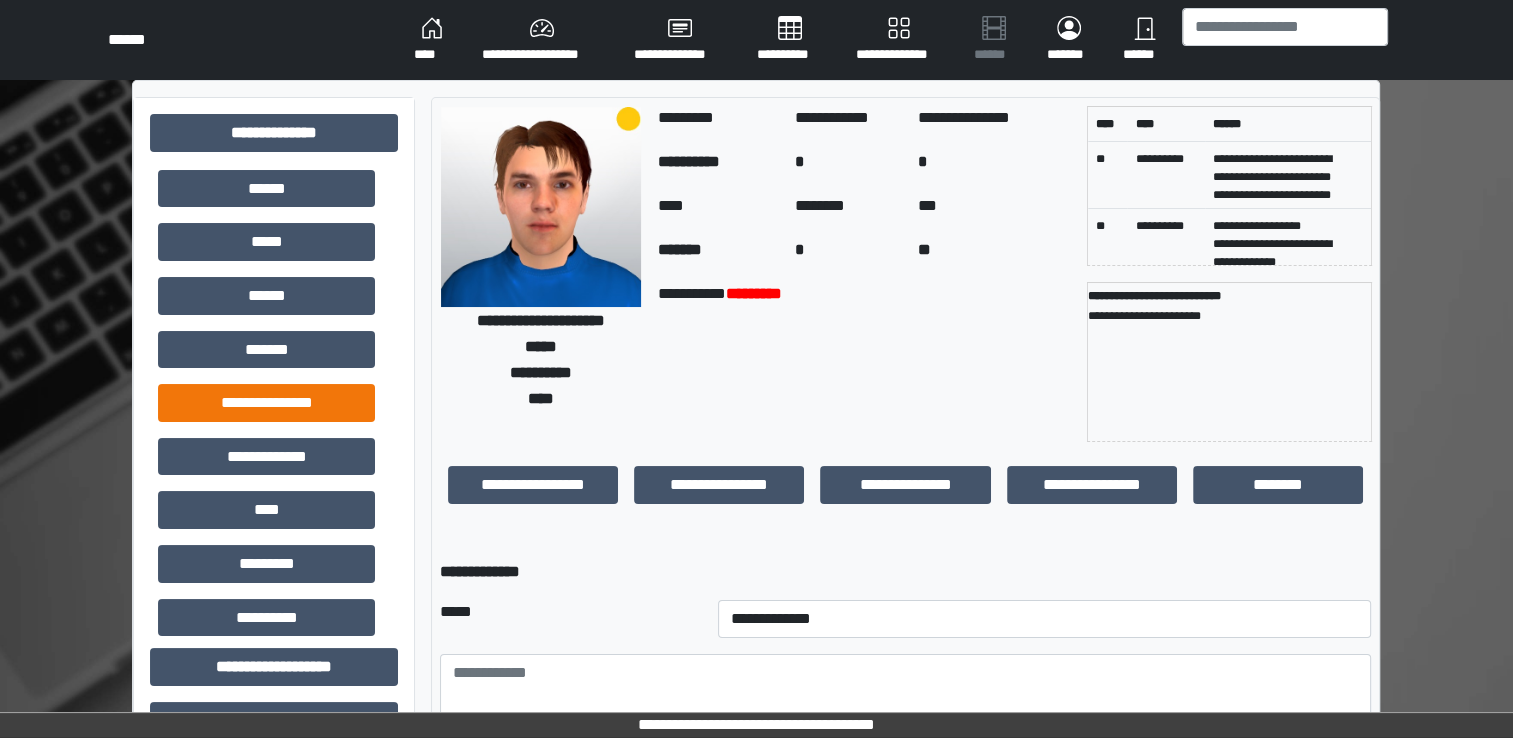 scroll, scrollTop: 364, scrollLeft: 0, axis: vertical 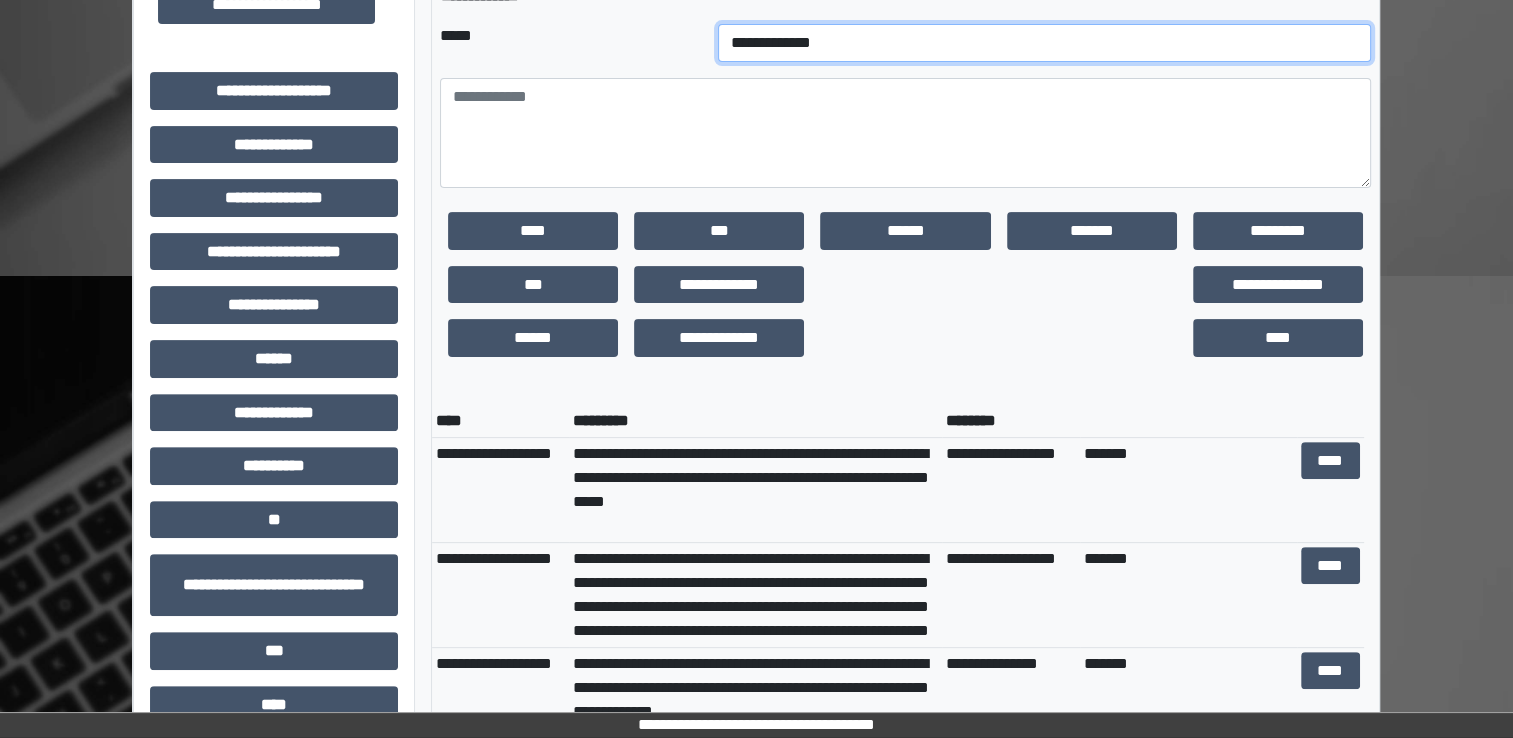 click on "**********" at bounding box center [1045, 43] 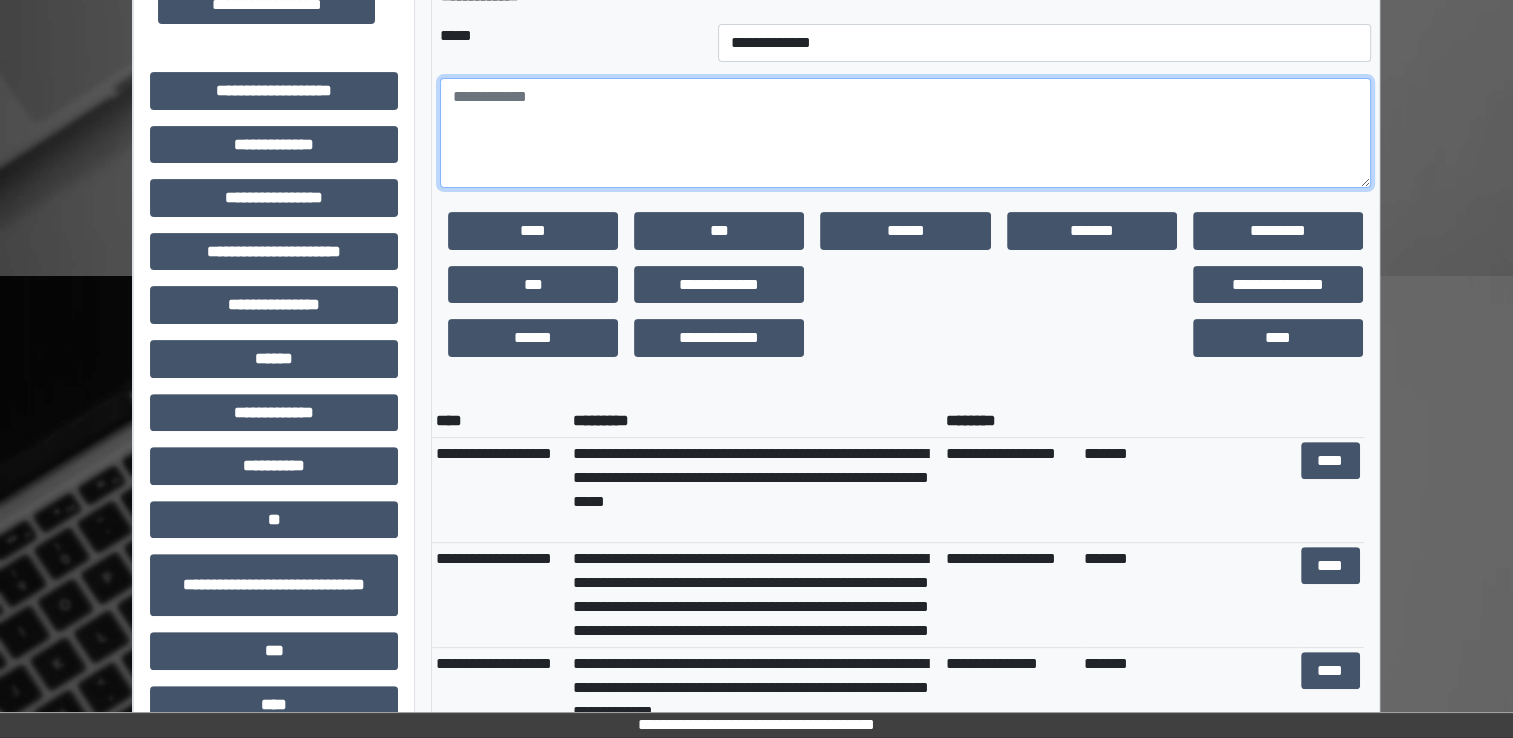 click at bounding box center (905, 133) 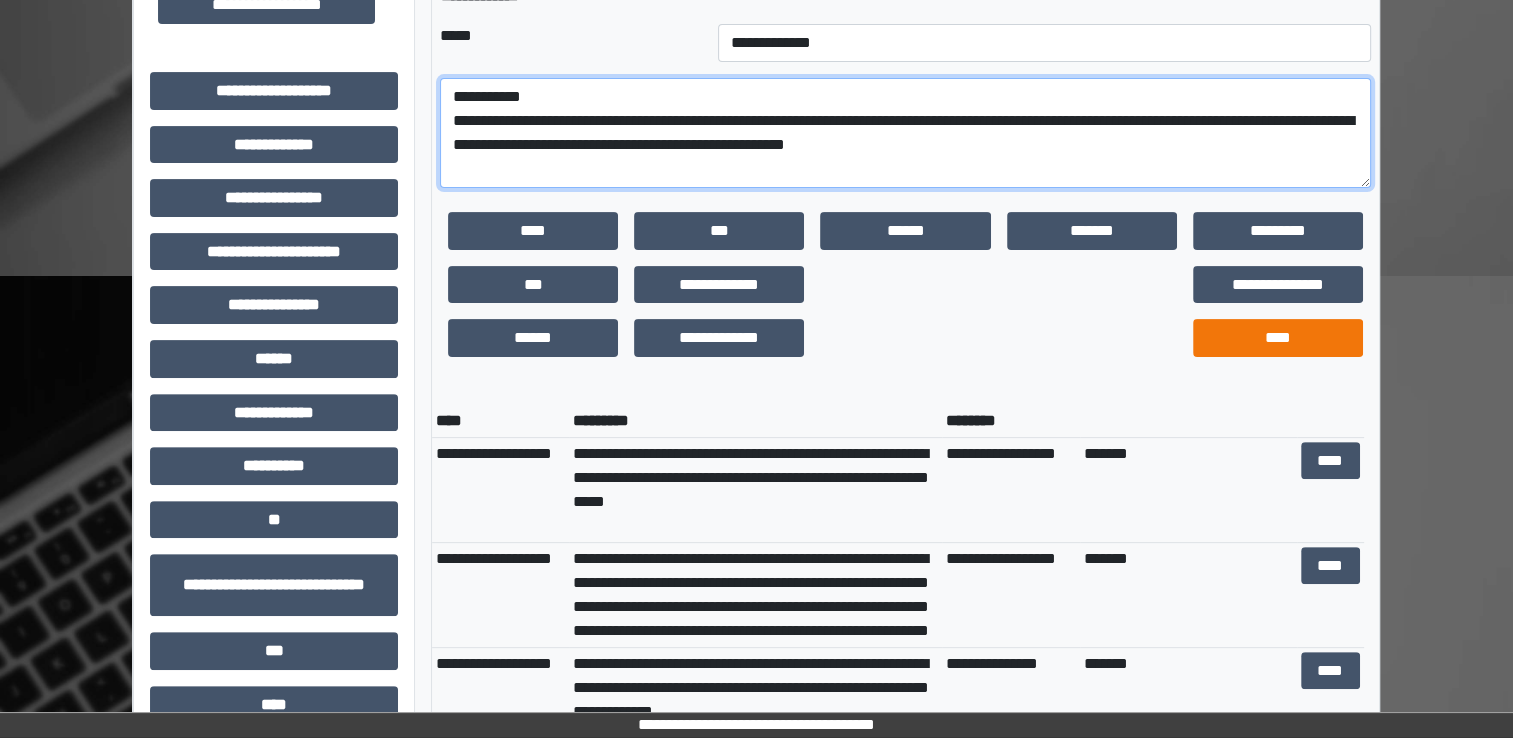 type on "**********" 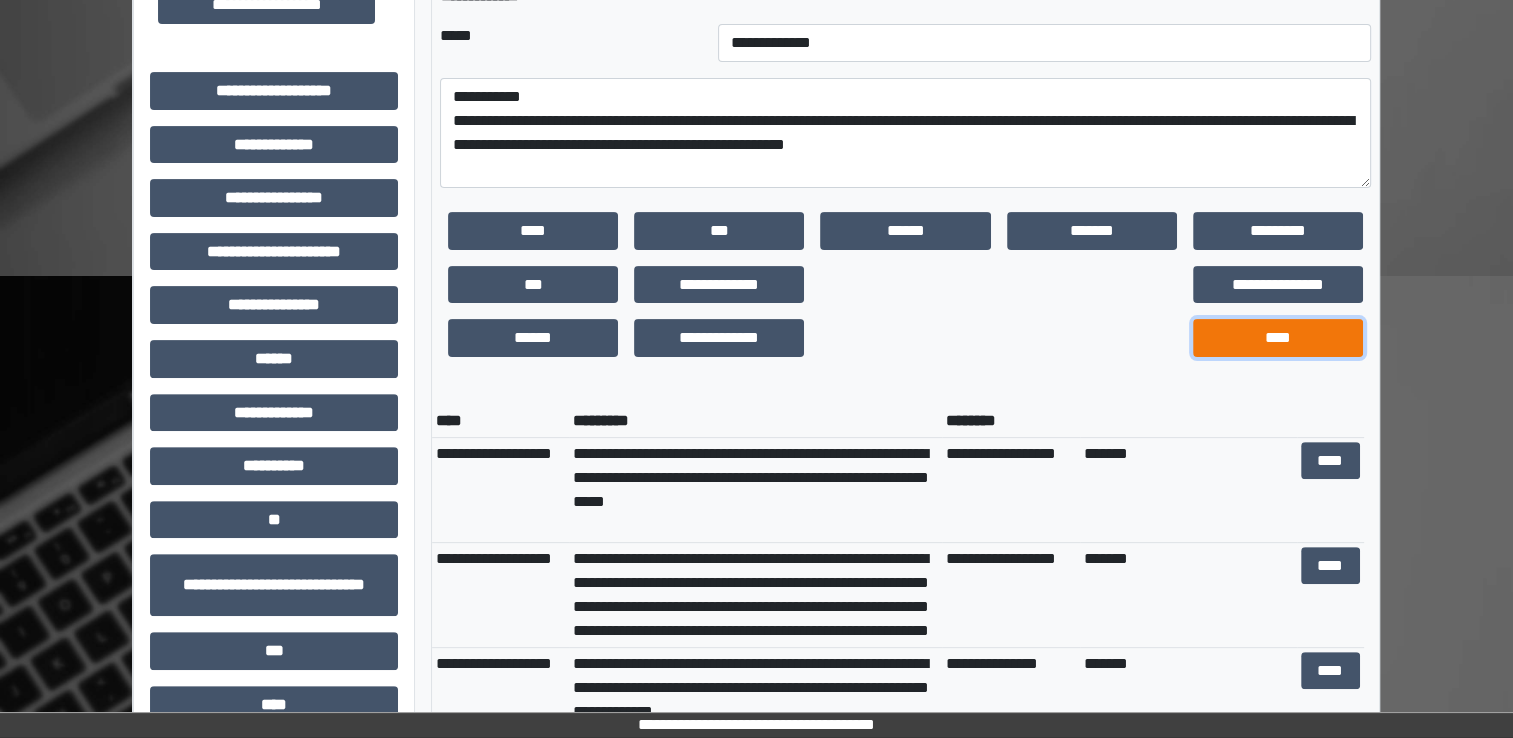 click on "****" at bounding box center [1278, 338] 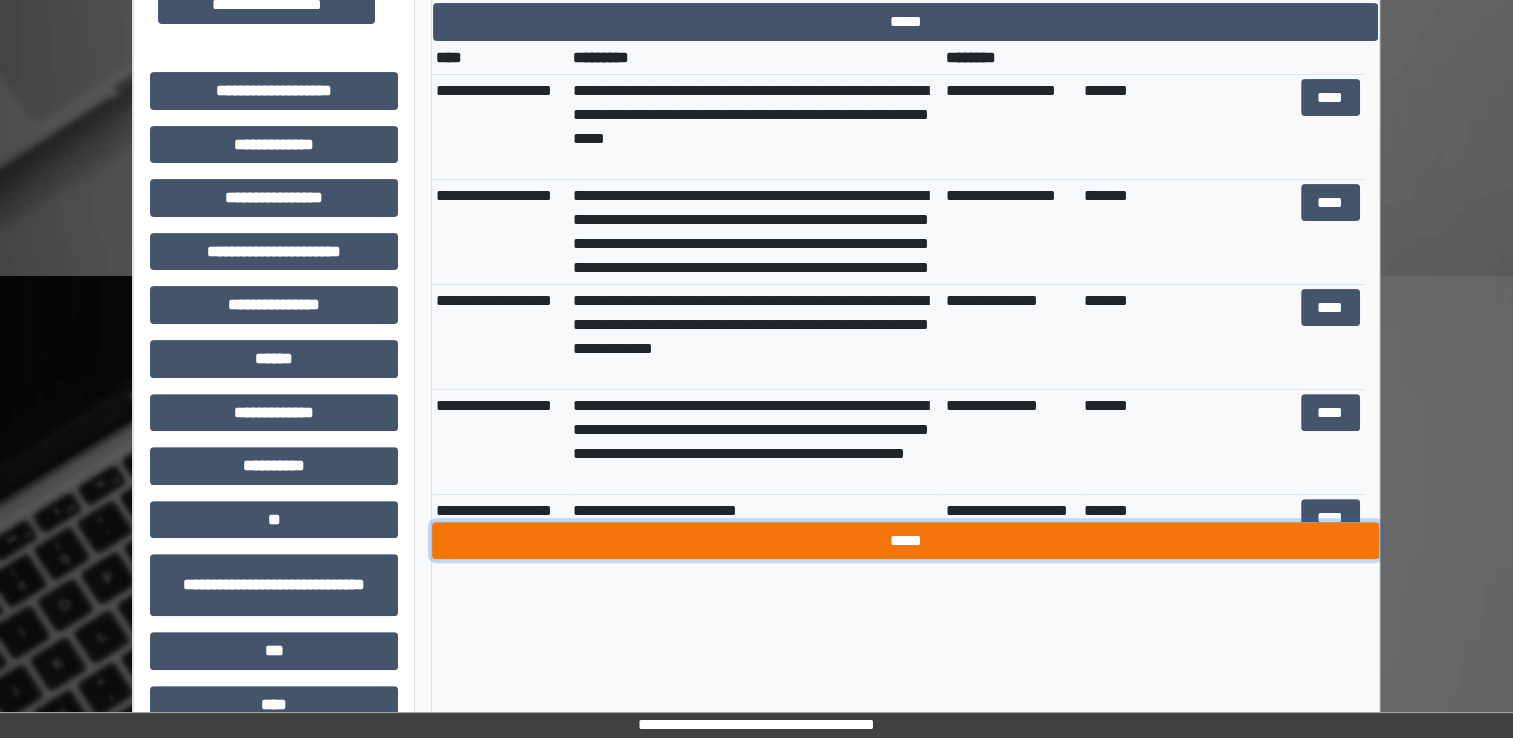 click on "*****" at bounding box center [905, 541] 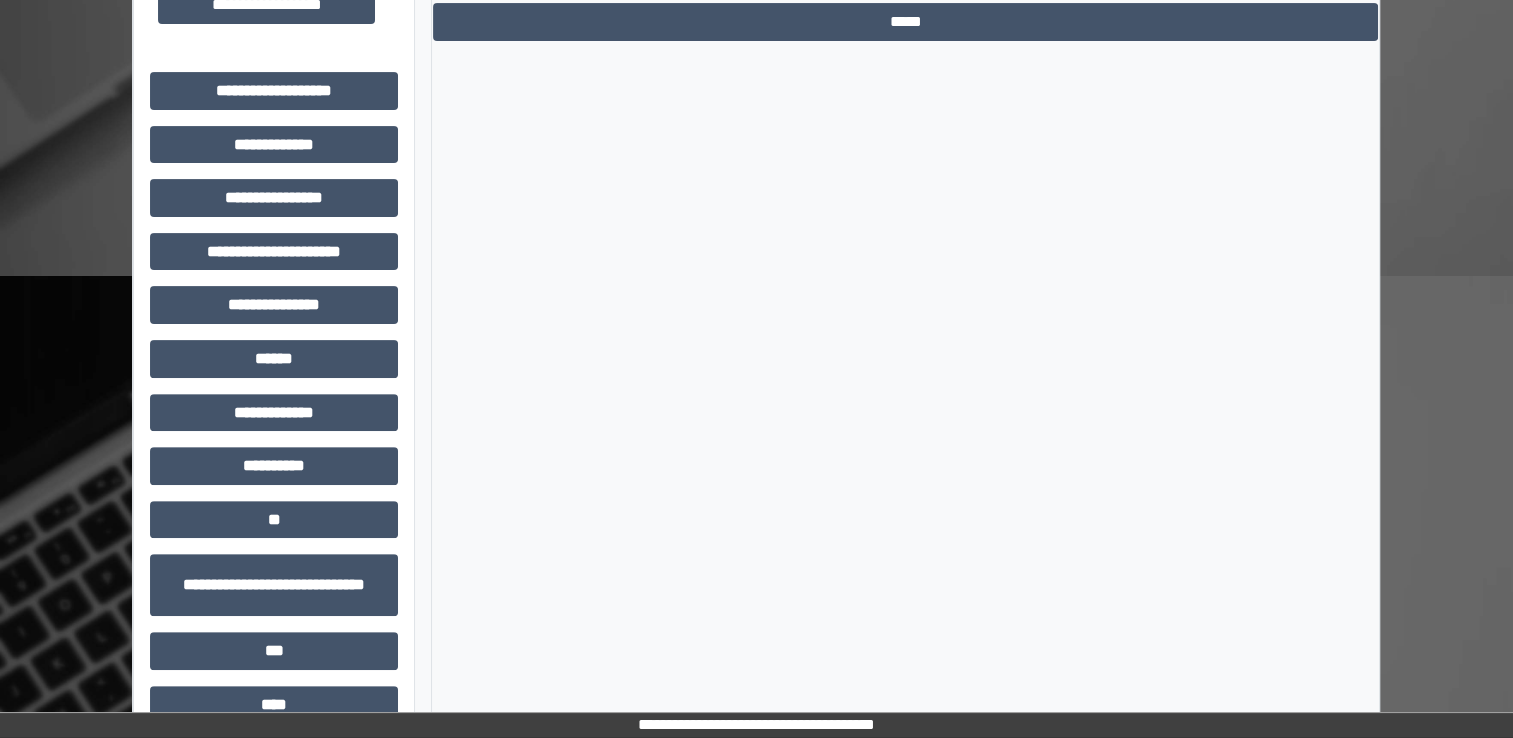 scroll, scrollTop: 0, scrollLeft: 0, axis: both 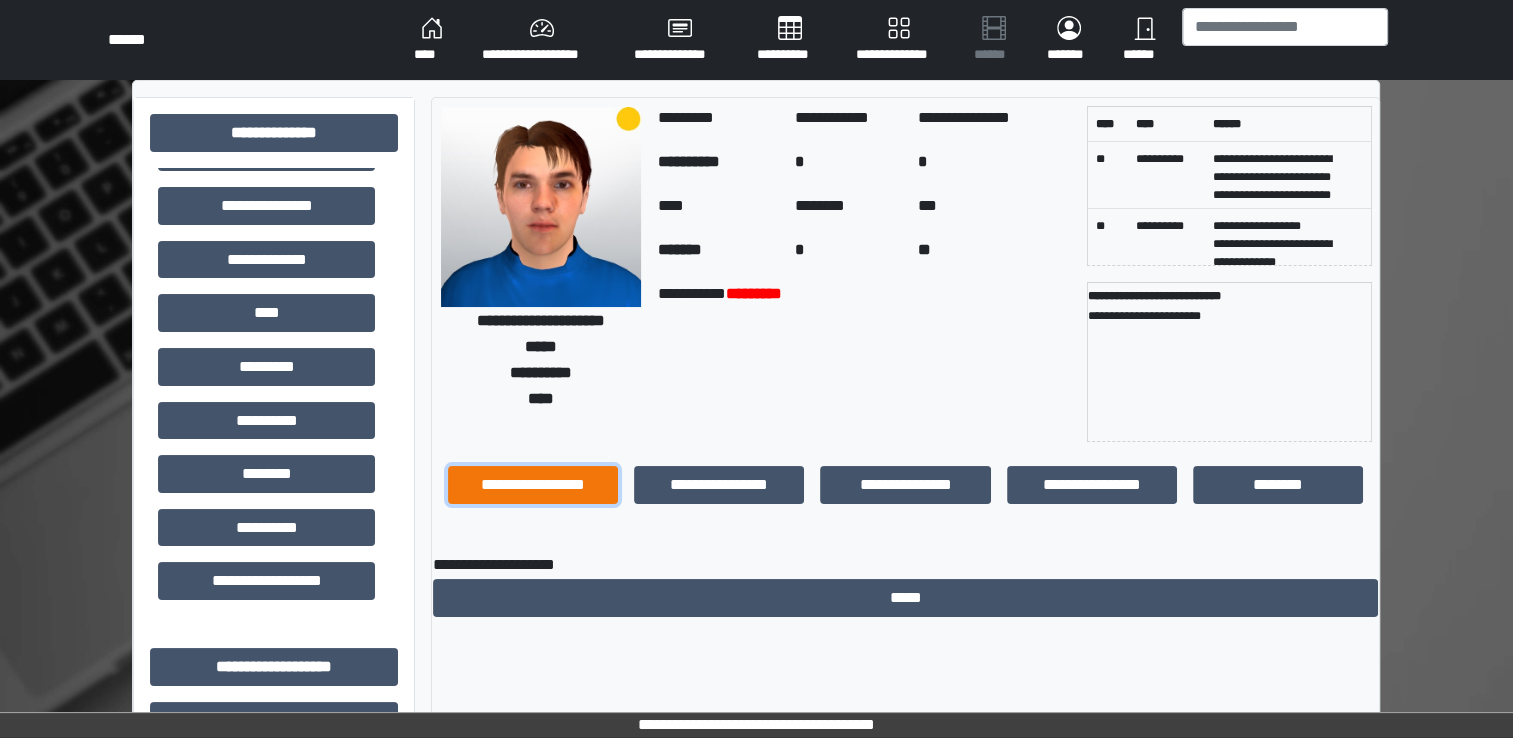 click on "**********" at bounding box center [533, 485] 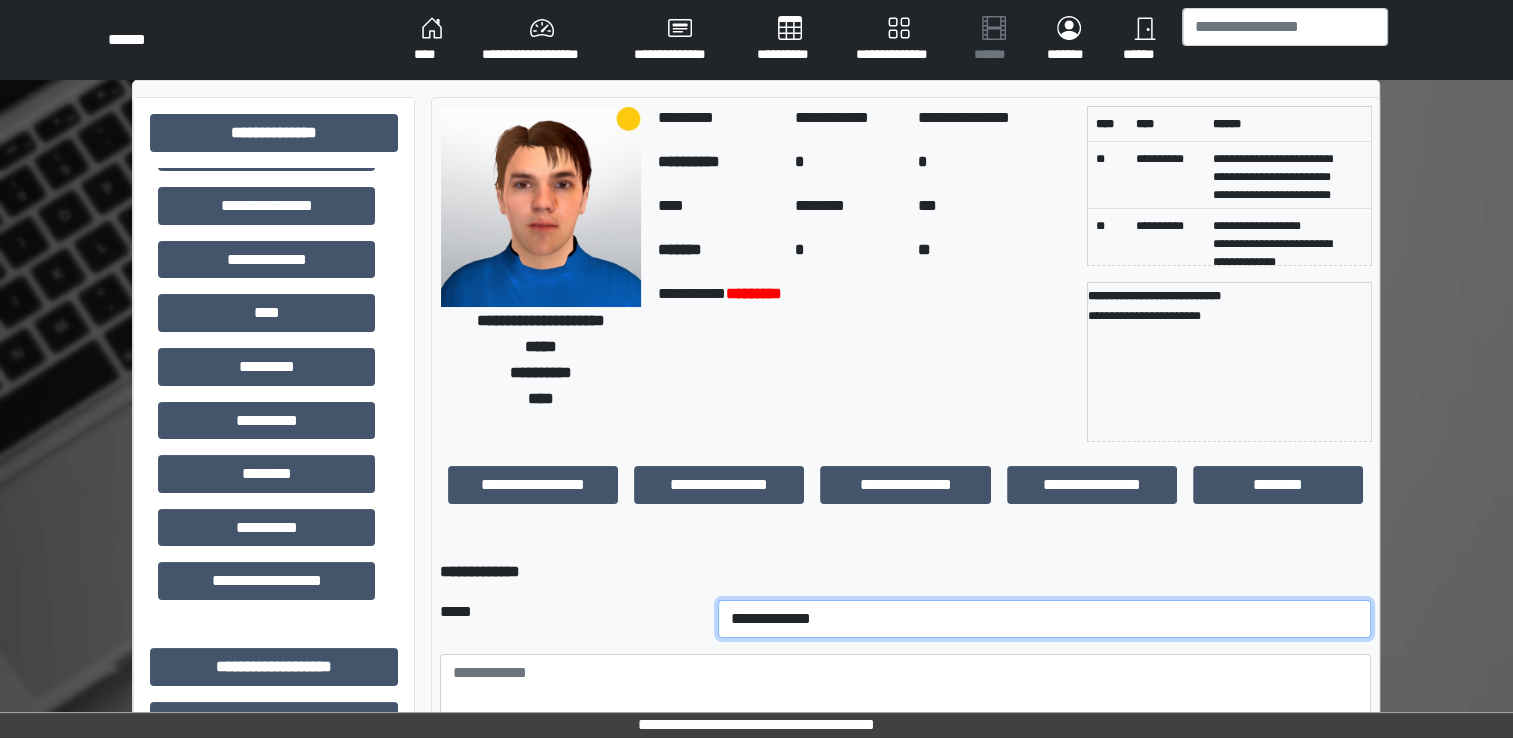 drag, startPoint x: 636, startPoint y: 627, endPoint x: 639, endPoint y: 604, distance: 23.194826 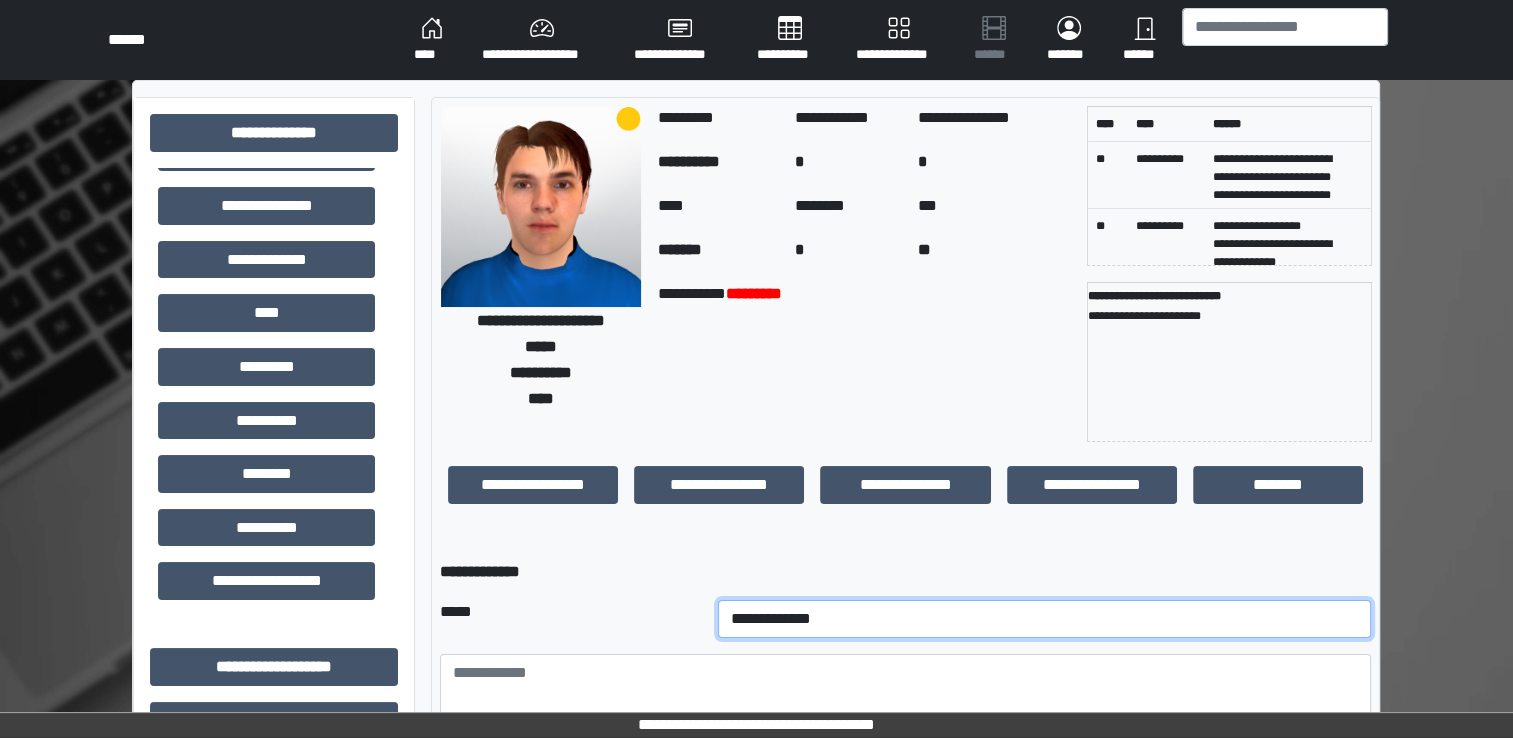select on "*" 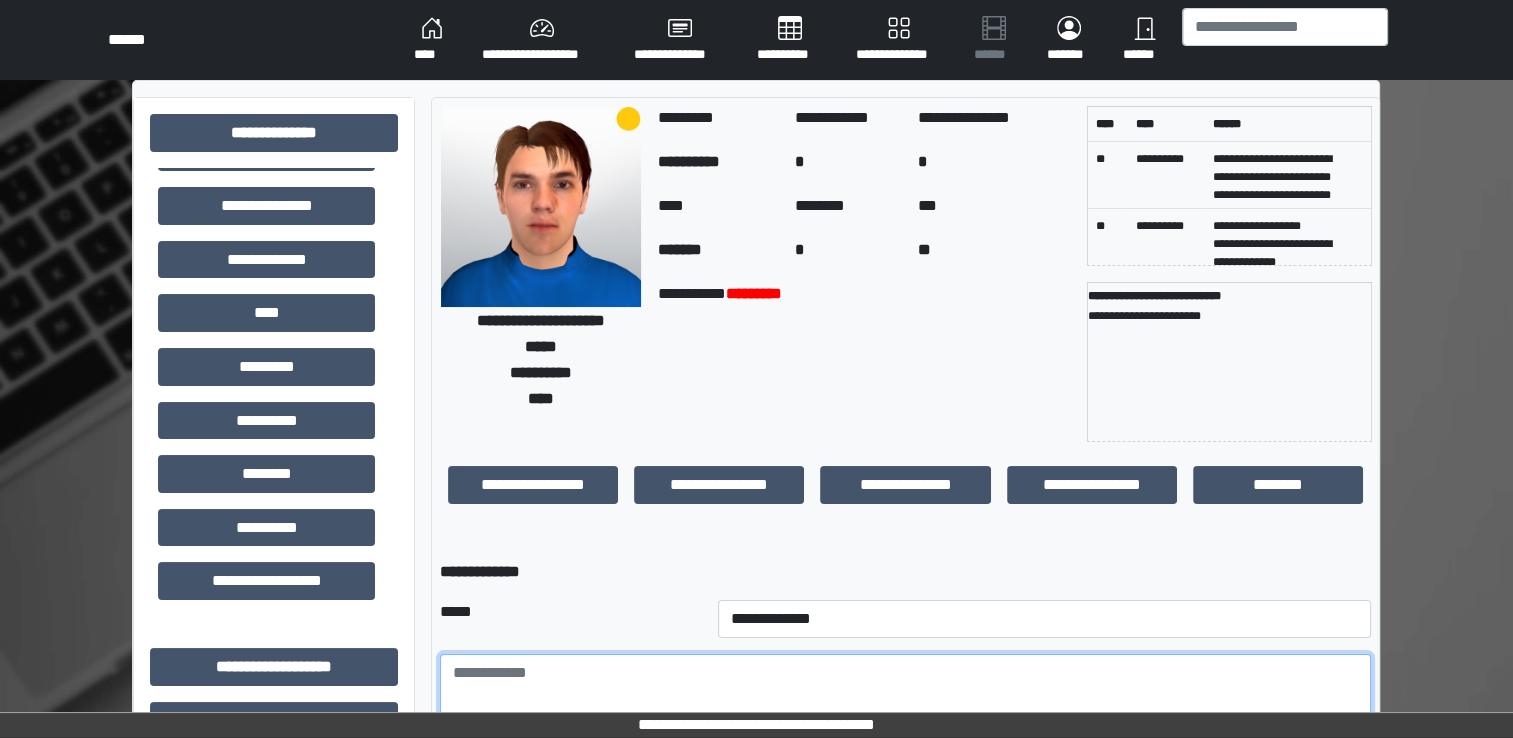 click at bounding box center (905, 709) 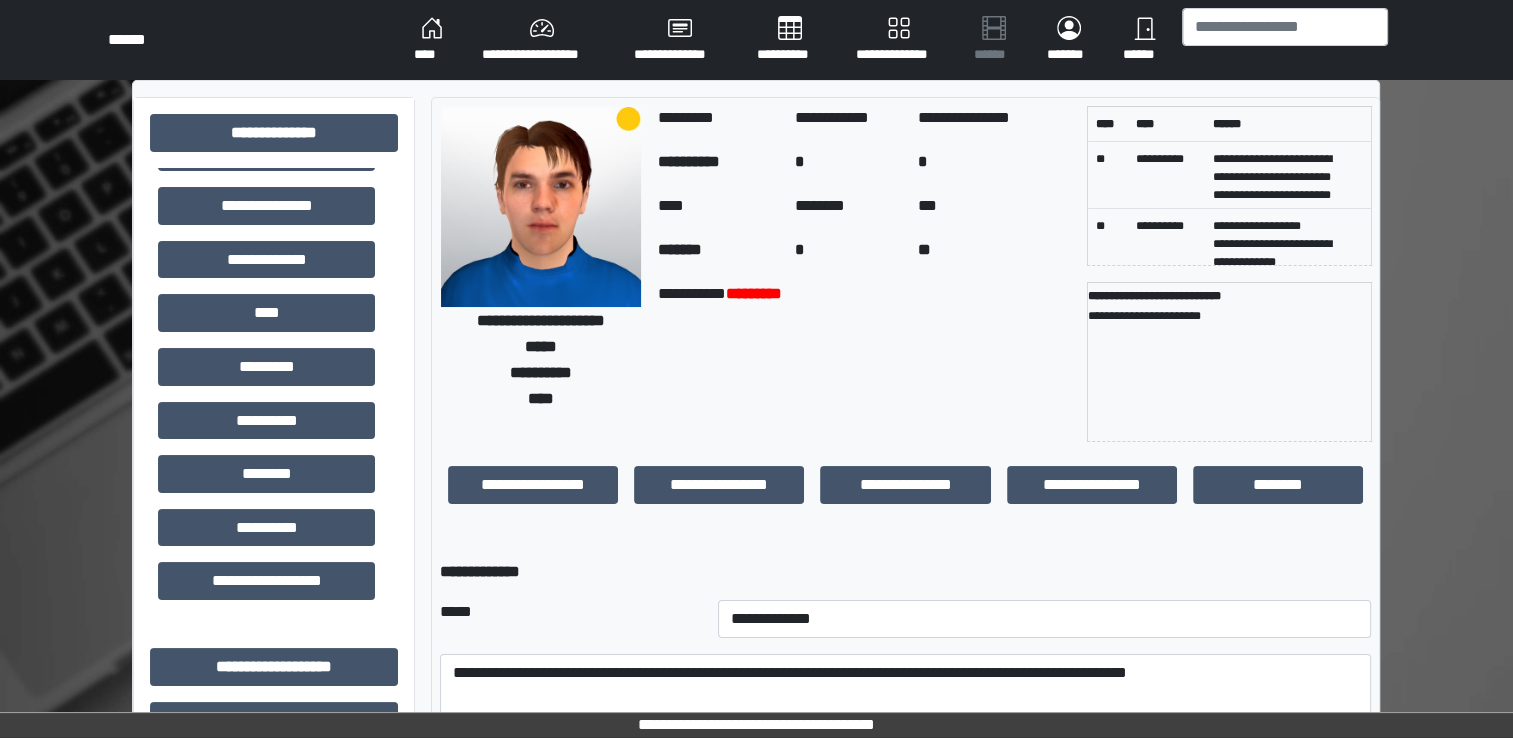 click on "**********" at bounding box center [756, 725] 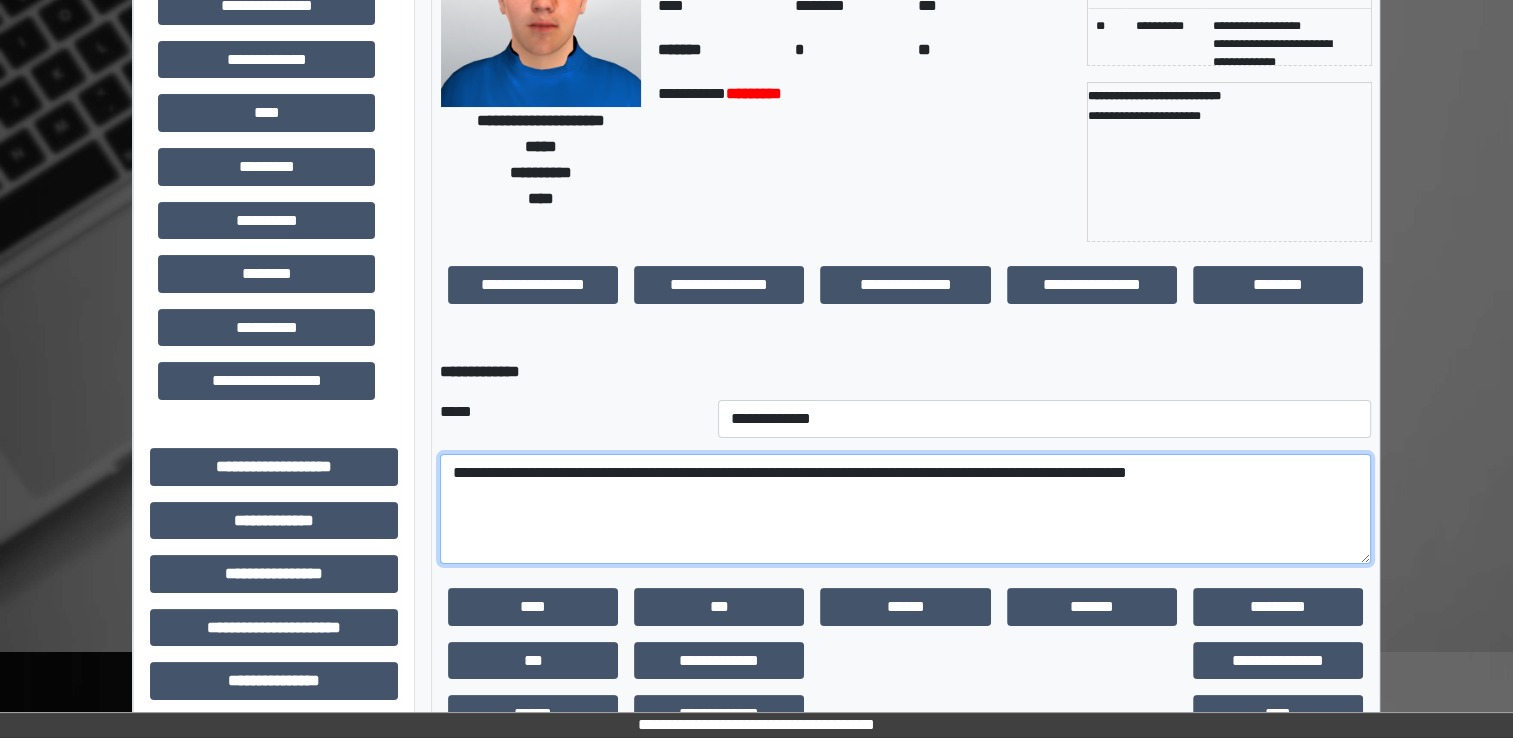 click on "**********" at bounding box center [905, 509] 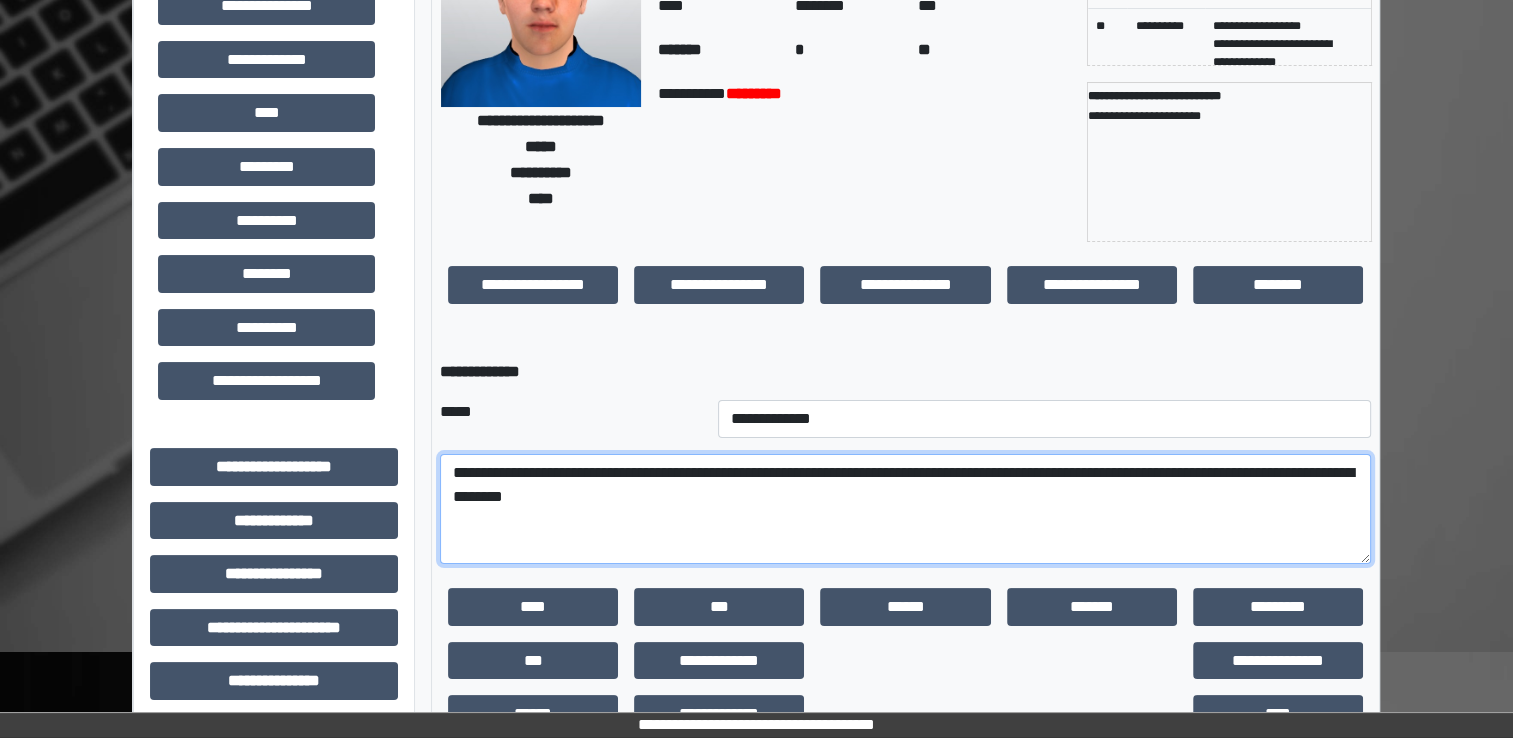type on "**********" 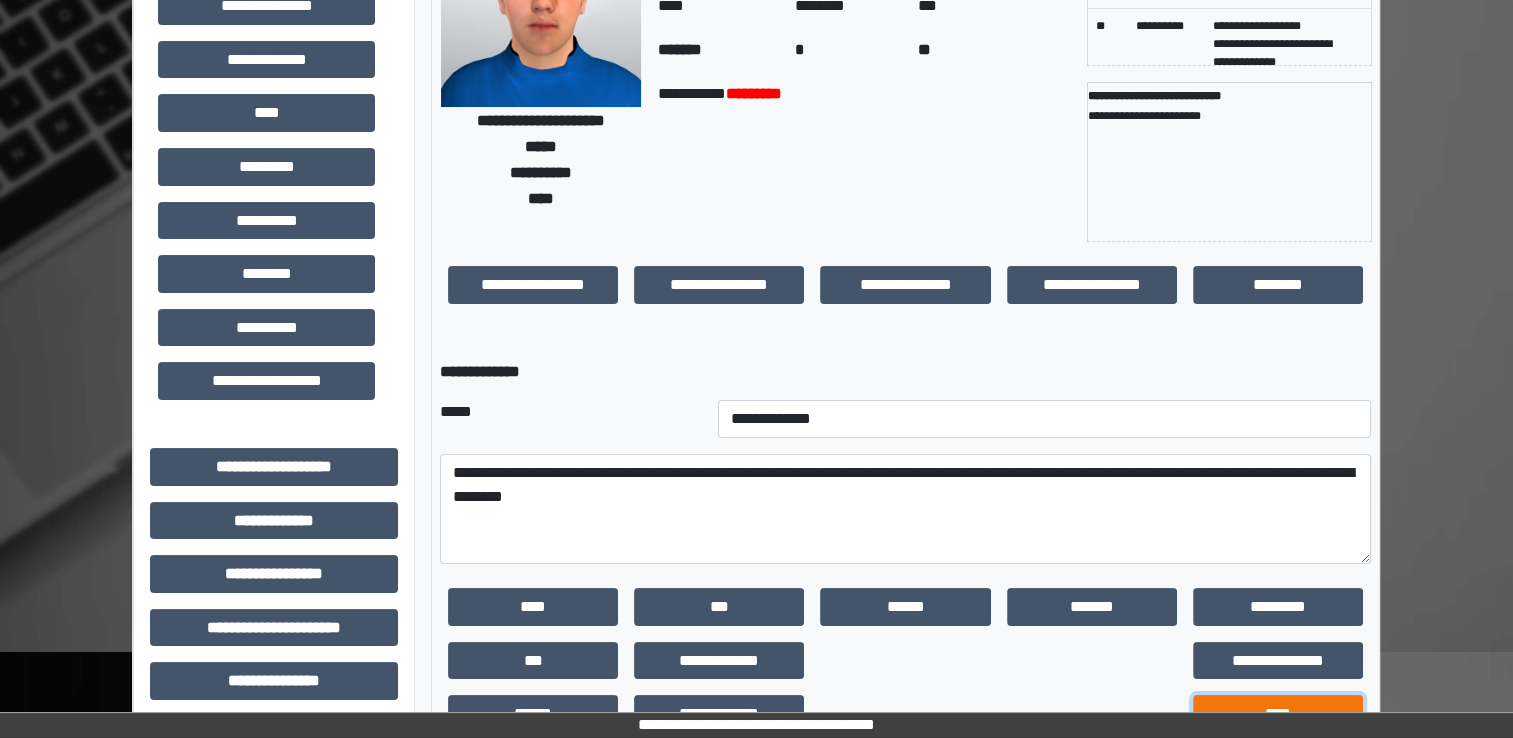 drag, startPoint x: 956, startPoint y: 470, endPoint x: 1306, endPoint y: 706, distance: 422.1327 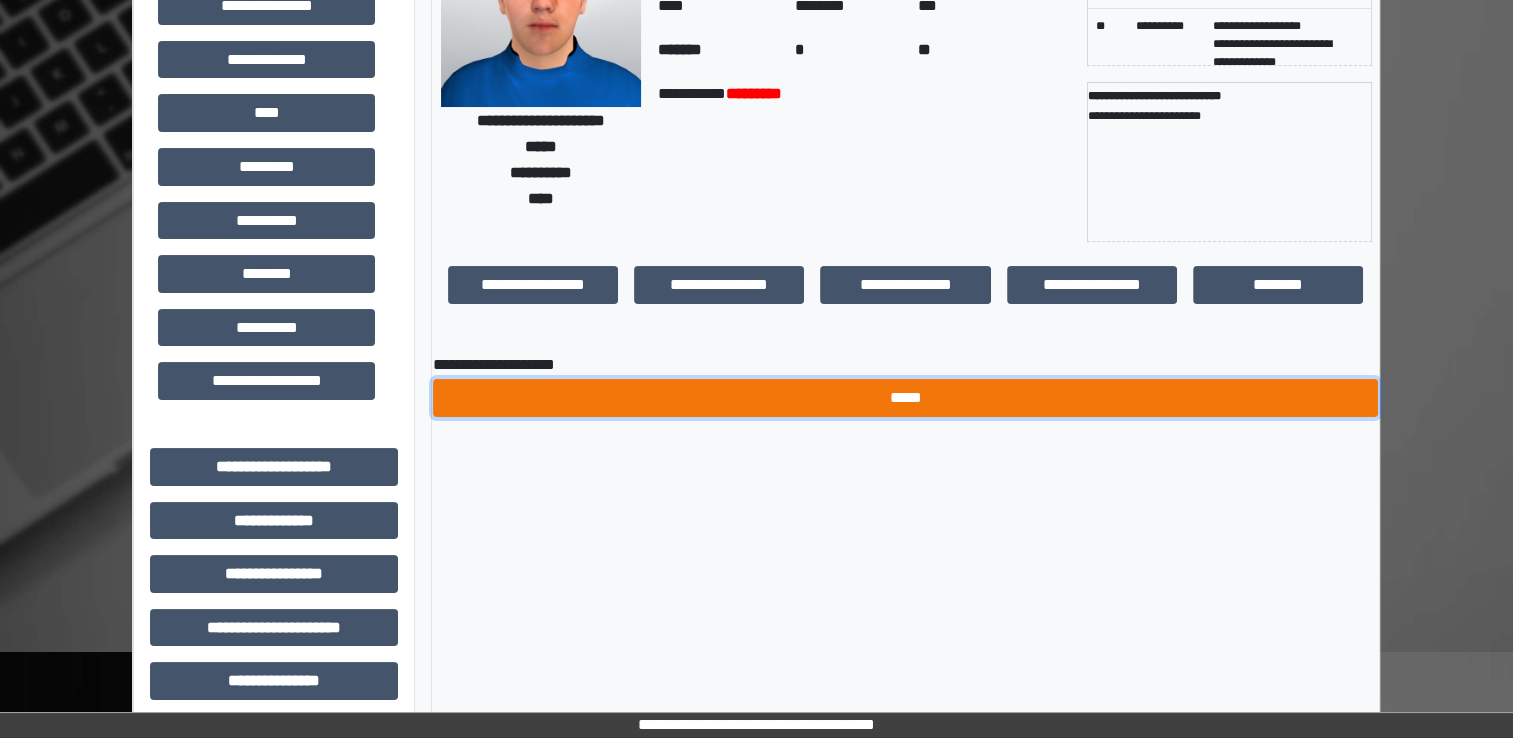 click on "*****" at bounding box center [905, 398] 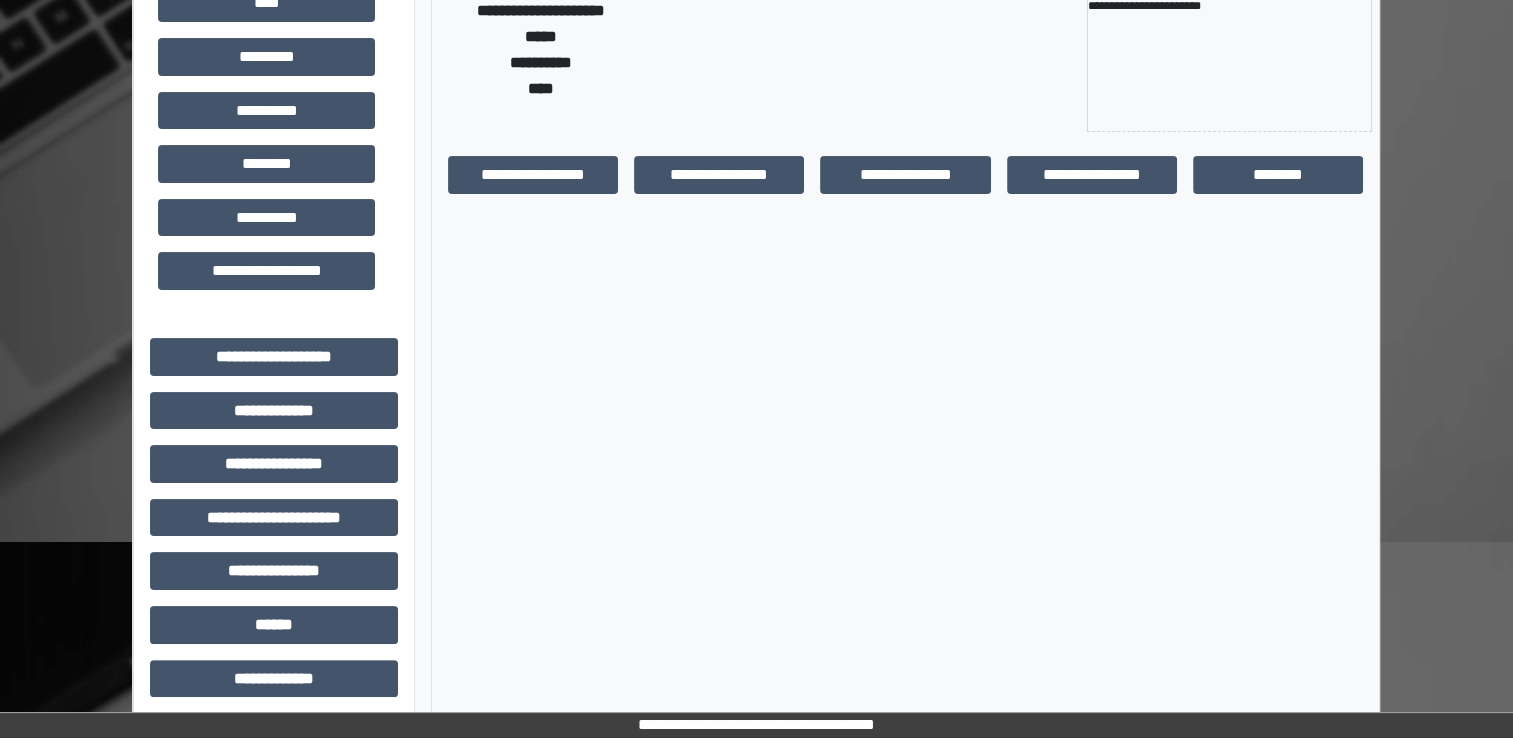scroll, scrollTop: 64, scrollLeft: 0, axis: vertical 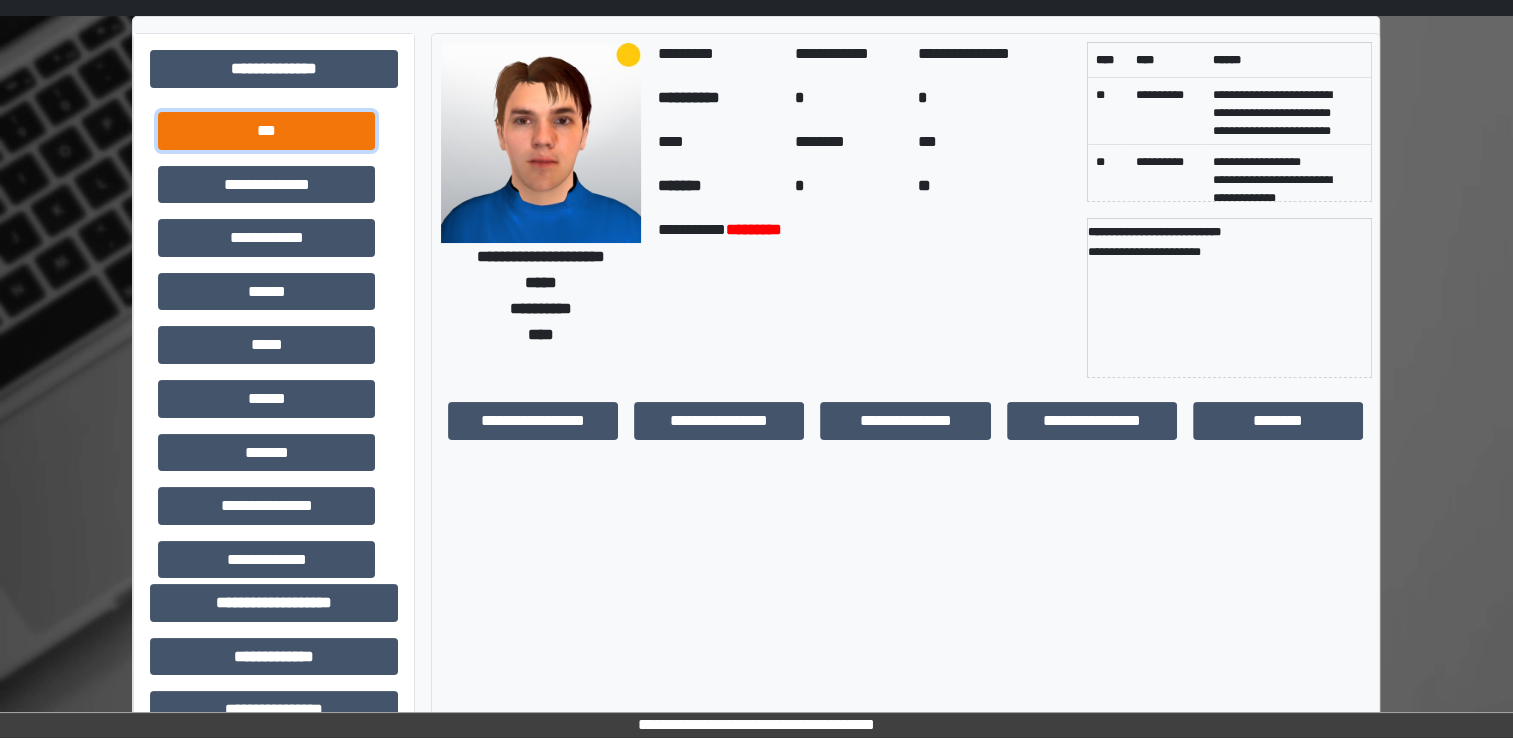 click on "***" at bounding box center (266, 131) 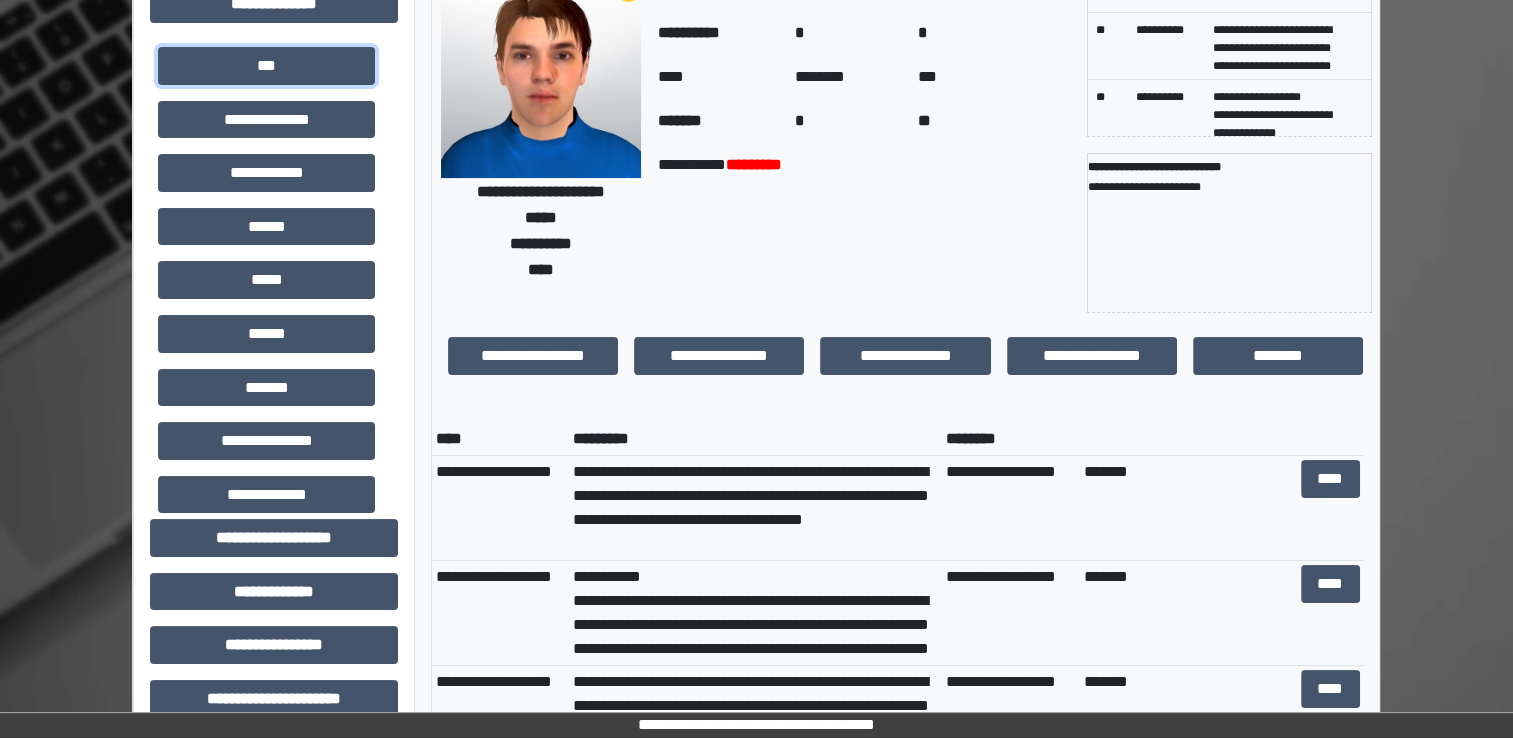 scroll, scrollTop: 164, scrollLeft: 0, axis: vertical 